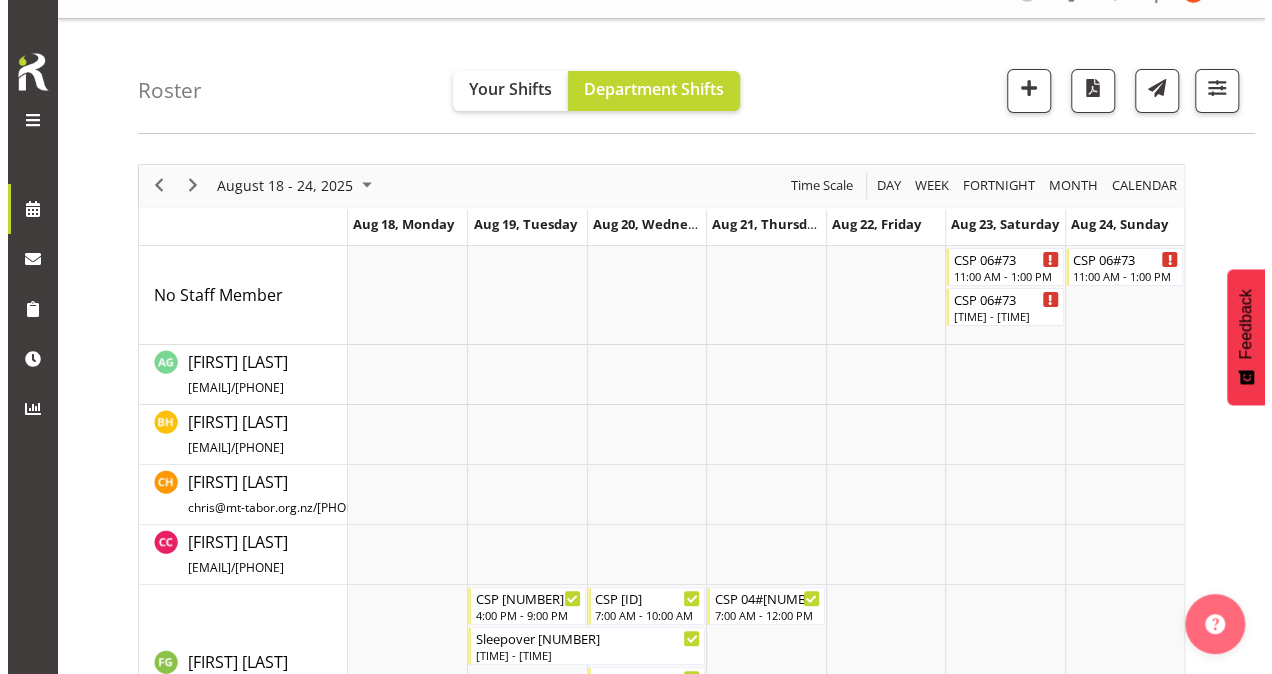 scroll, scrollTop: 0, scrollLeft: 0, axis: both 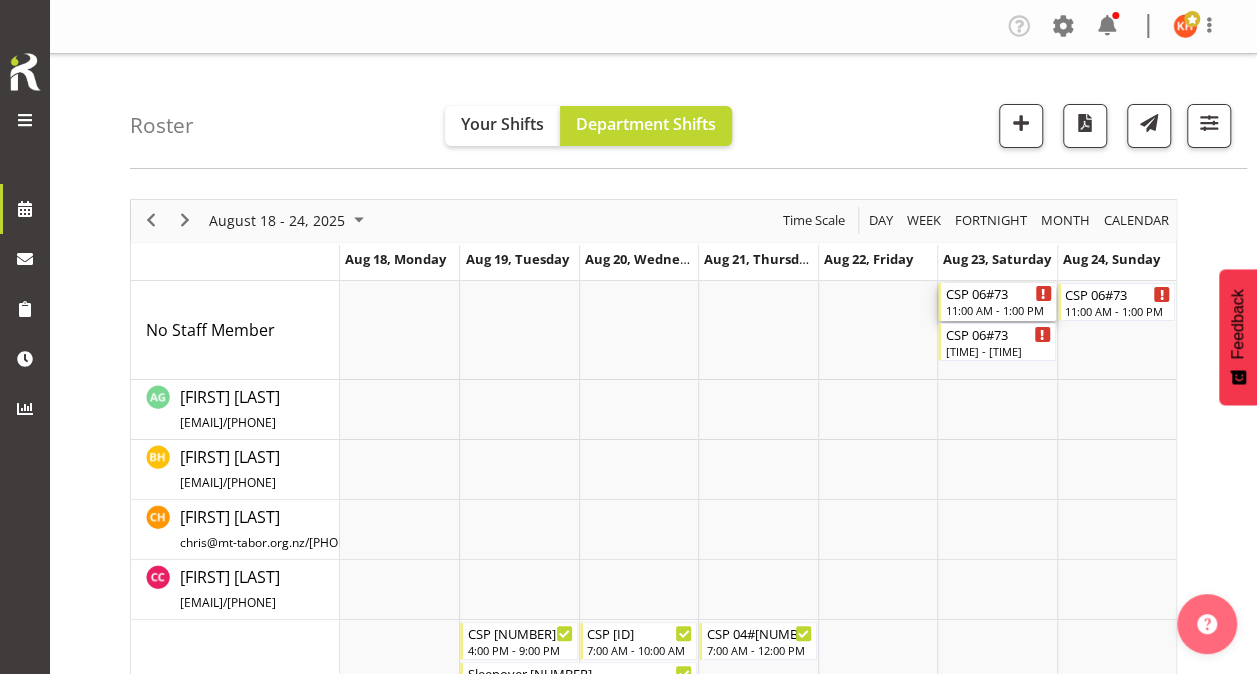 click on "11:00 AM - 1:00 PM" at bounding box center [998, 310] 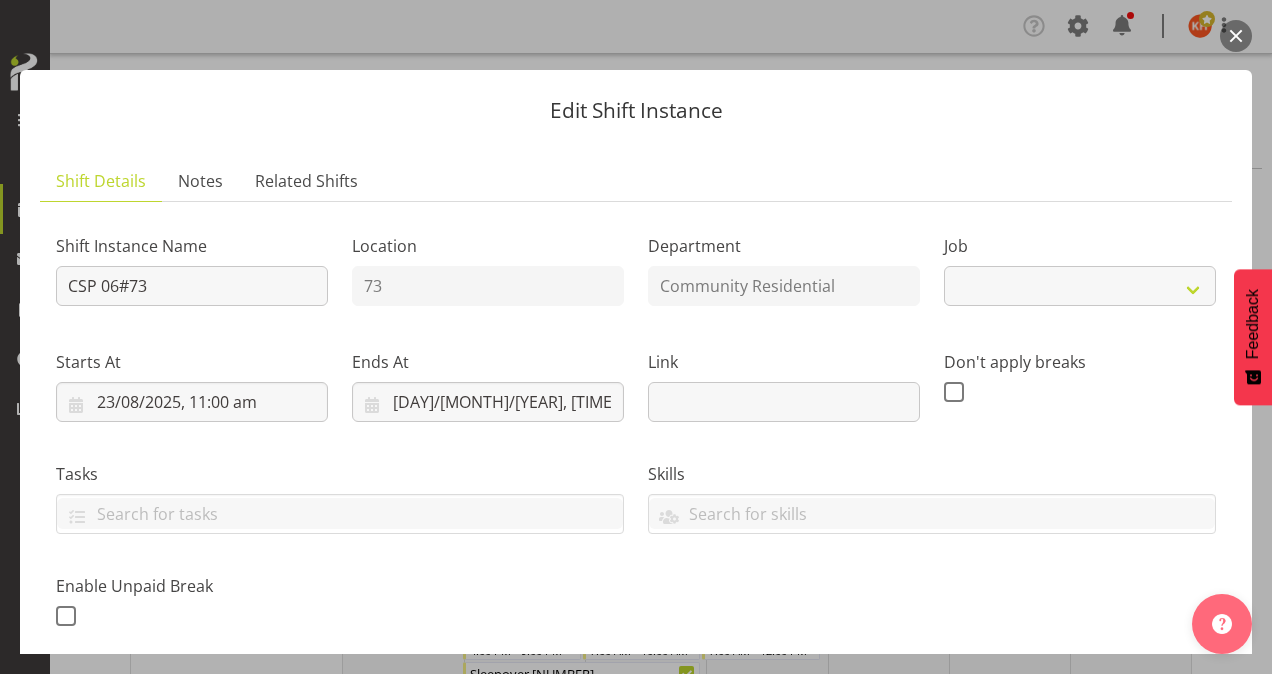 select on "2" 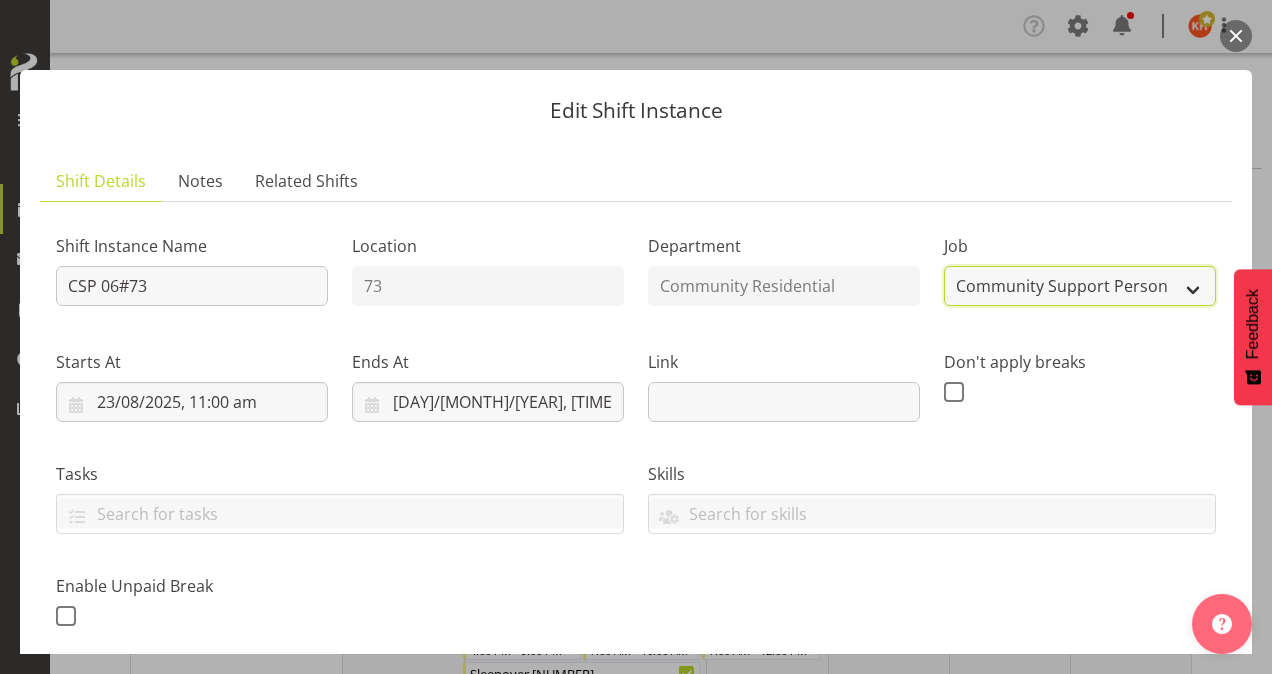 click on "Create new job   Accounts Admin Art Coordinator Community Leader Community Support Person Community Support Person-Casual House Leader Office Admin Senior Coordinator Service Manager Volunteer" at bounding box center (1080, 286) 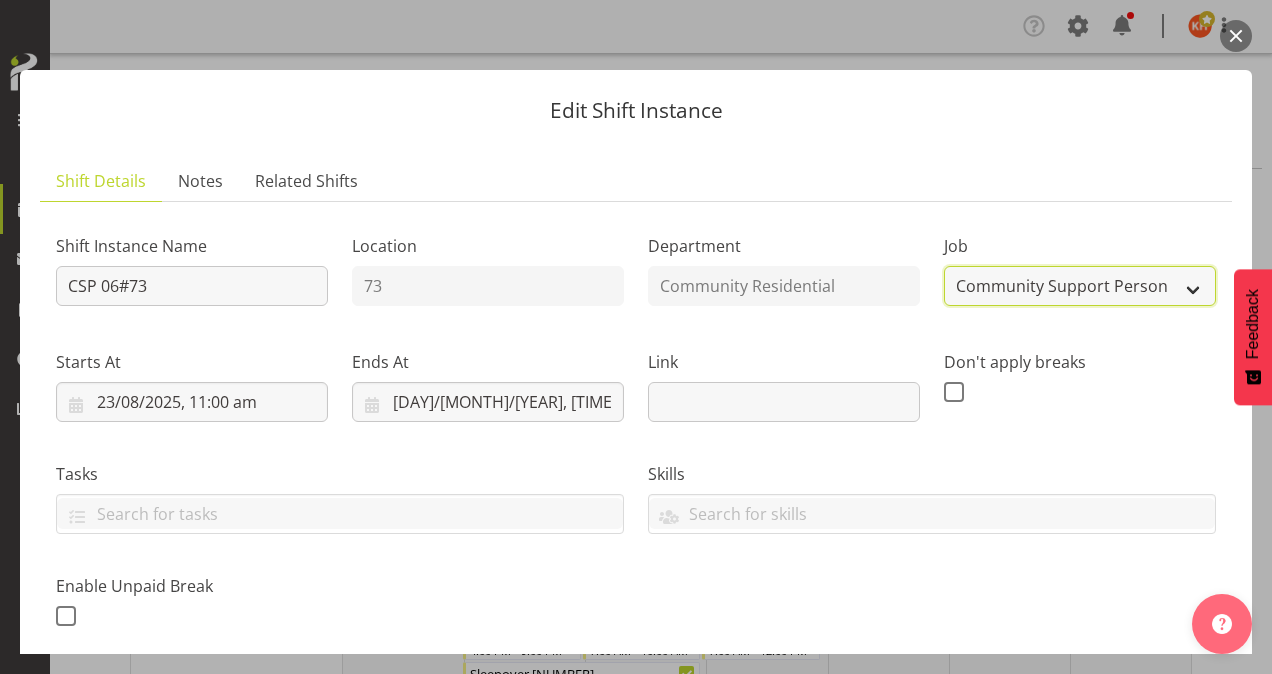 click on "Create new job   Accounts Admin Art Coordinator Community Leader Community Support Person Community Support Person-Casual House Leader Office Admin Senior Coordinator Service Manager Volunteer" at bounding box center (1080, 286) 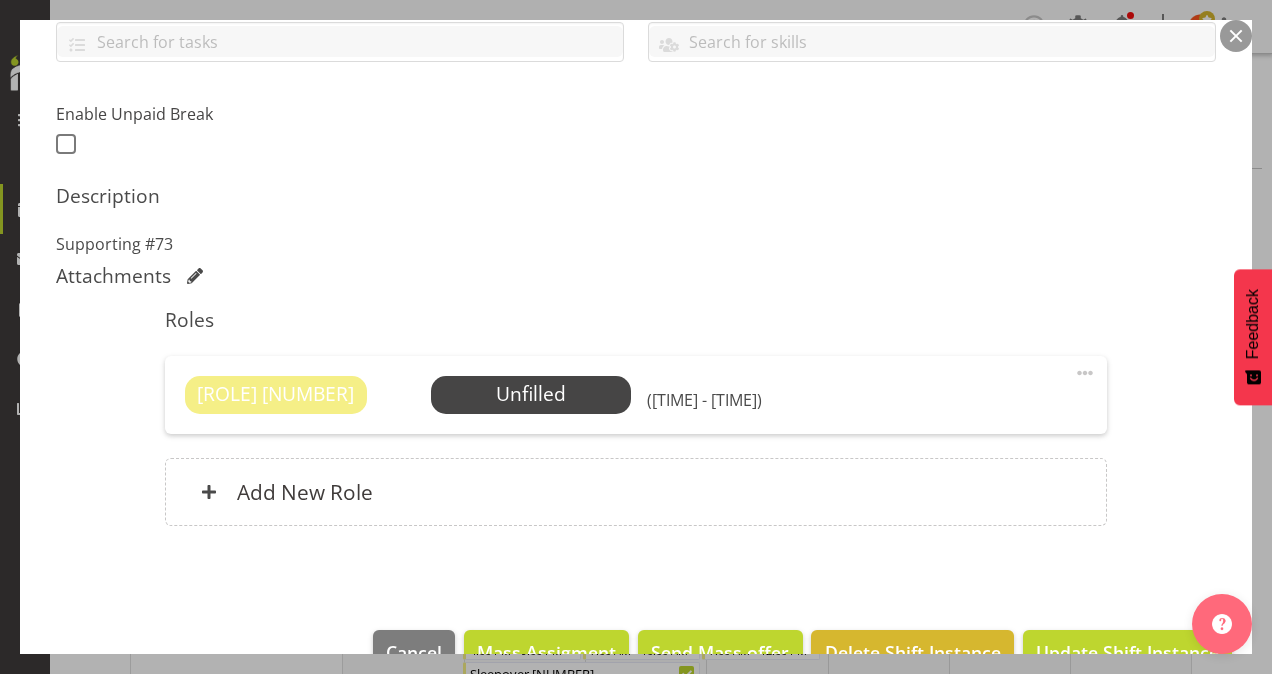 scroll, scrollTop: 520, scrollLeft: 0, axis: vertical 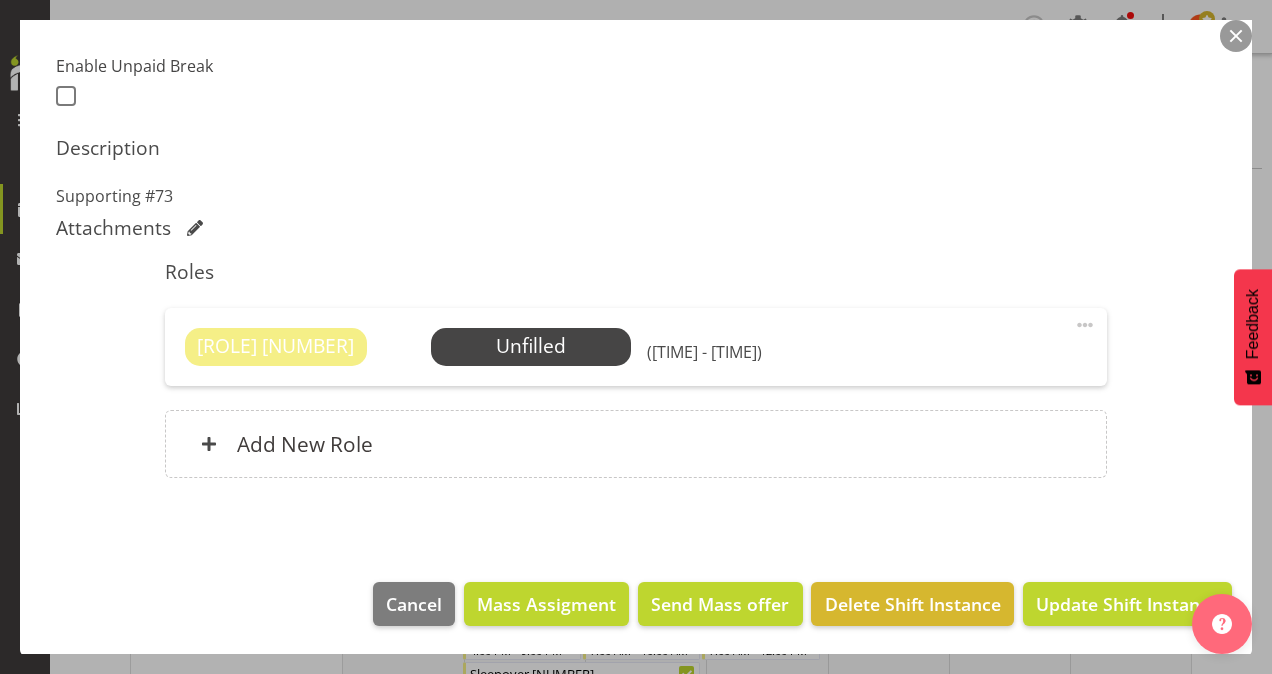 click at bounding box center (1085, 325) 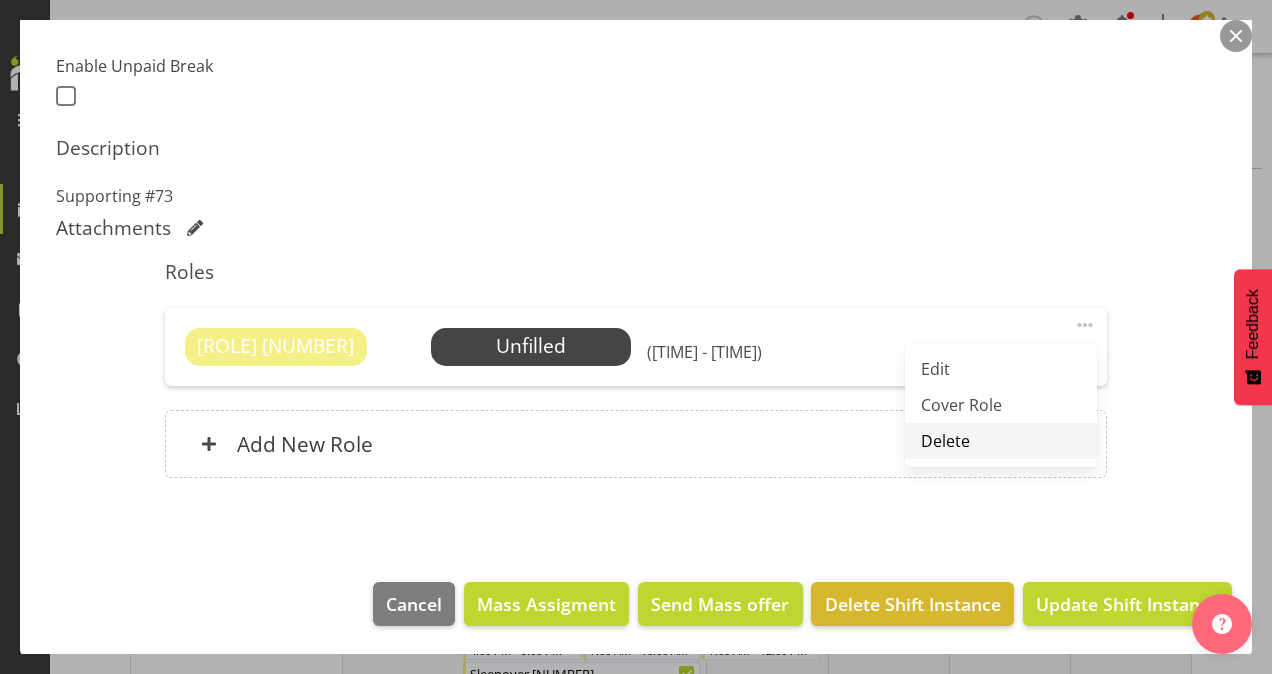 click on "Delete" at bounding box center (1001, 441) 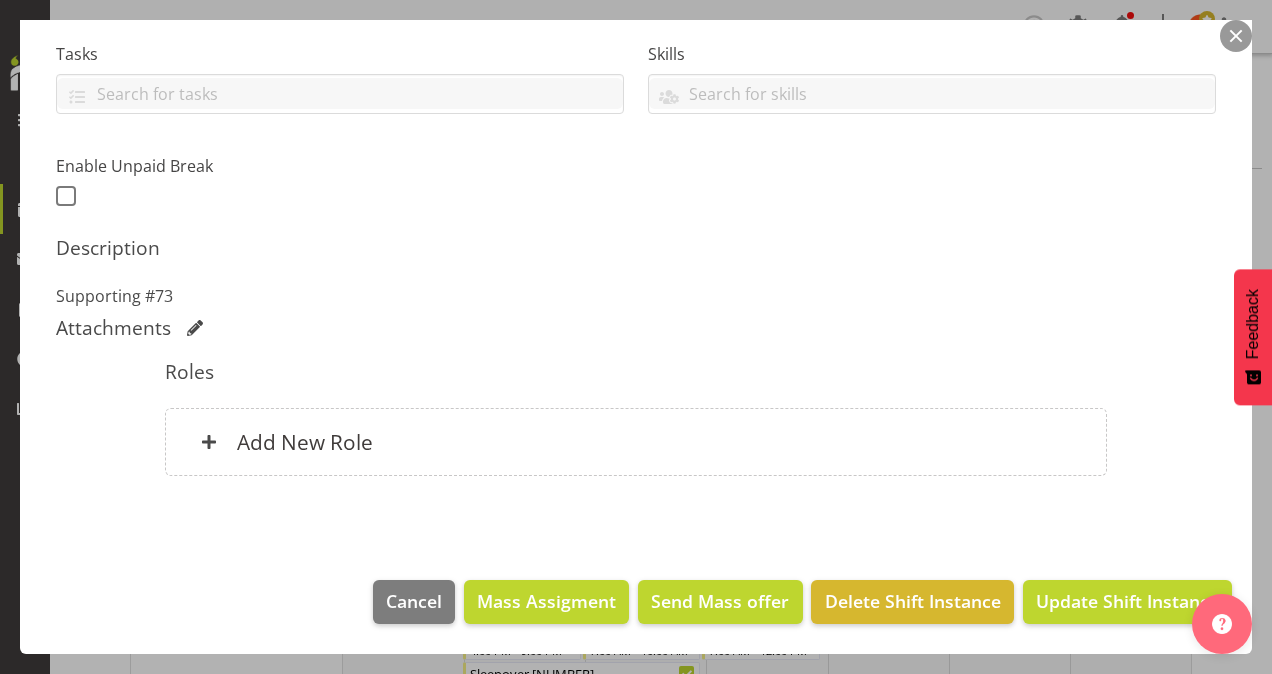 scroll, scrollTop: 417, scrollLeft: 0, axis: vertical 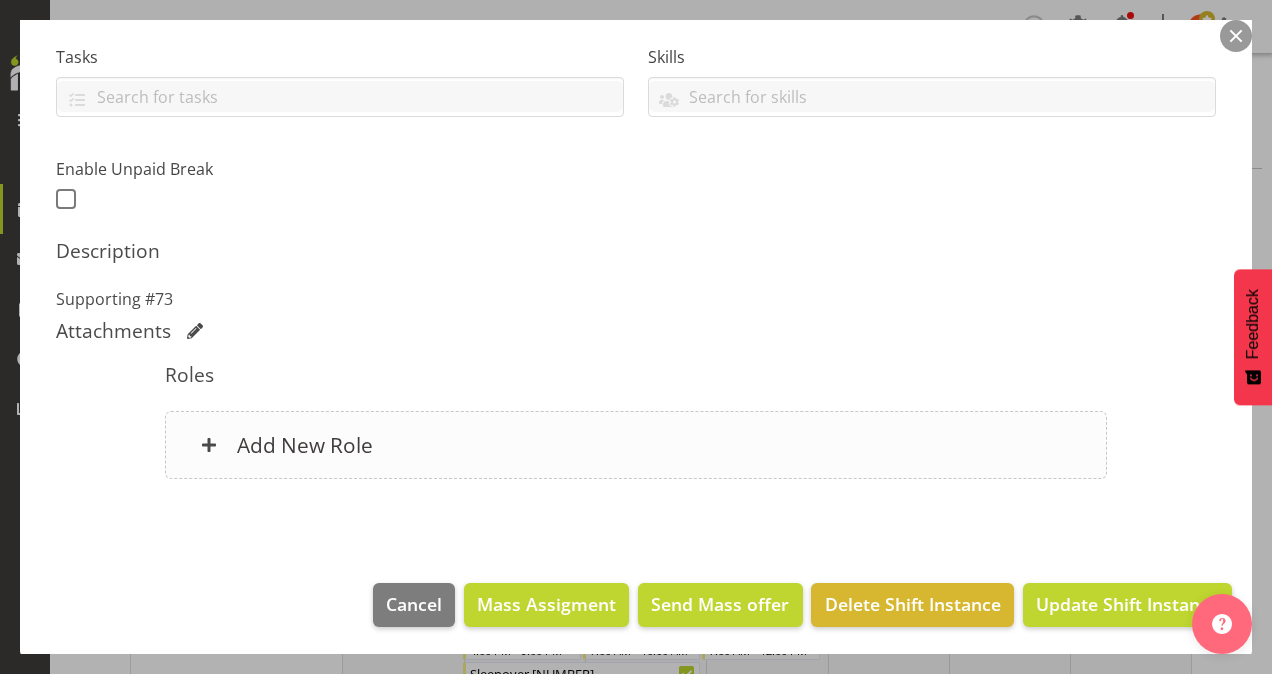 click on "Add New Role" at bounding box center (305, 445) 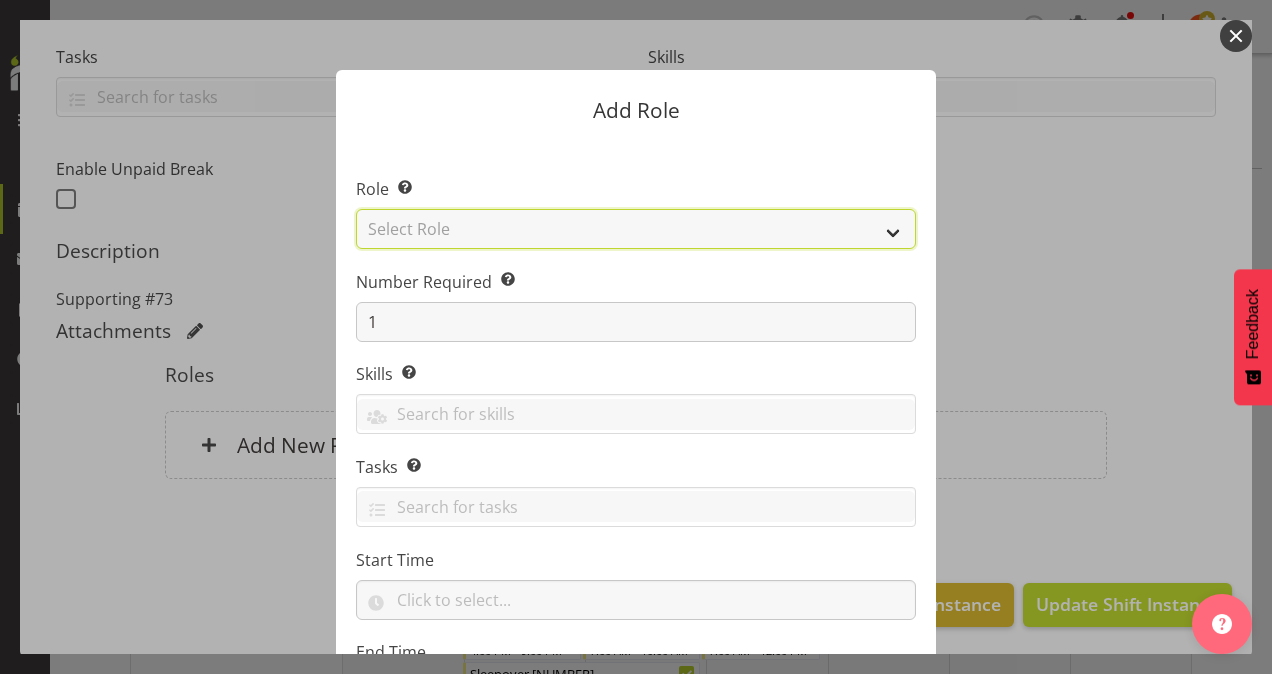 click on "Select Role  Area Manager Art Coordination Community - SIL Community Leader Community Support Person Community Support Person - Casual House Leader Office Admin On-Call call out Senate Senior Coordinator SIL Coordination Sleep Over Volunteer" at bounding box center [636, 229] 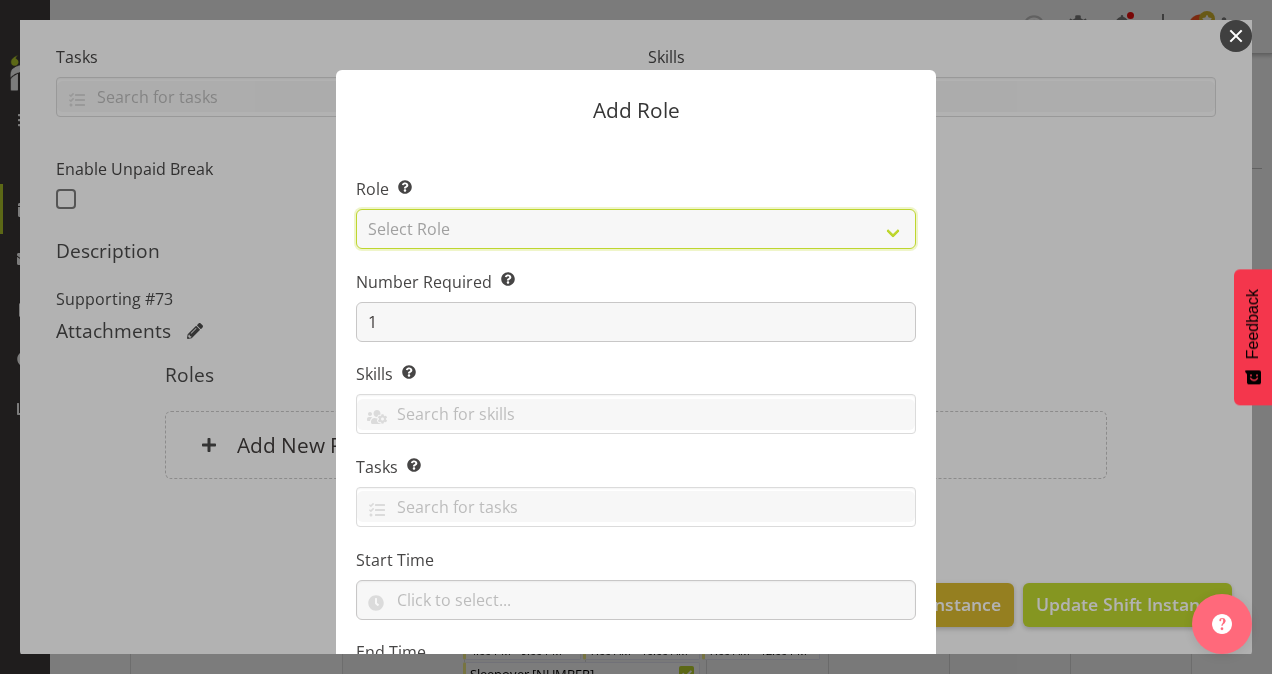 select on "13" 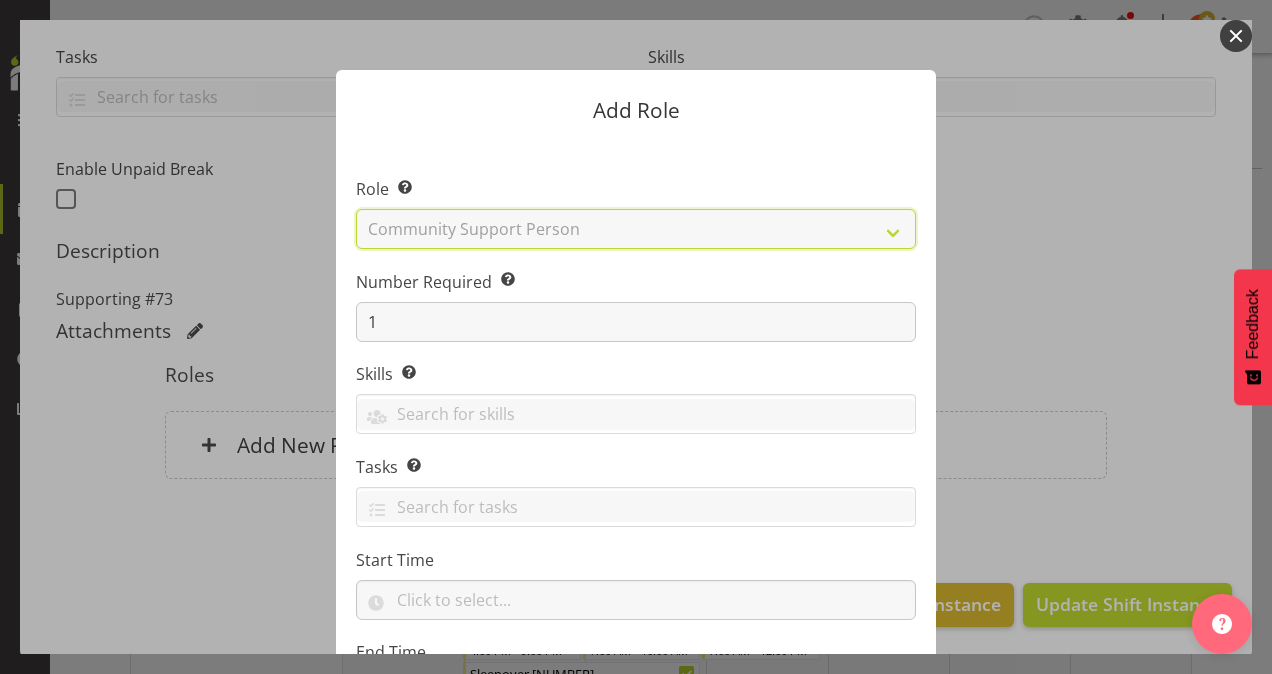 click on "Select Role  Area Manager Art Coordination Community - SIL Community Leader Community Support Person Community Support Person - Casual House Leader Office Admin On-Call call out Senate Senior Coordinator SIL Coordination Sleep Over Volunteer" at bounding box center [636, 229] 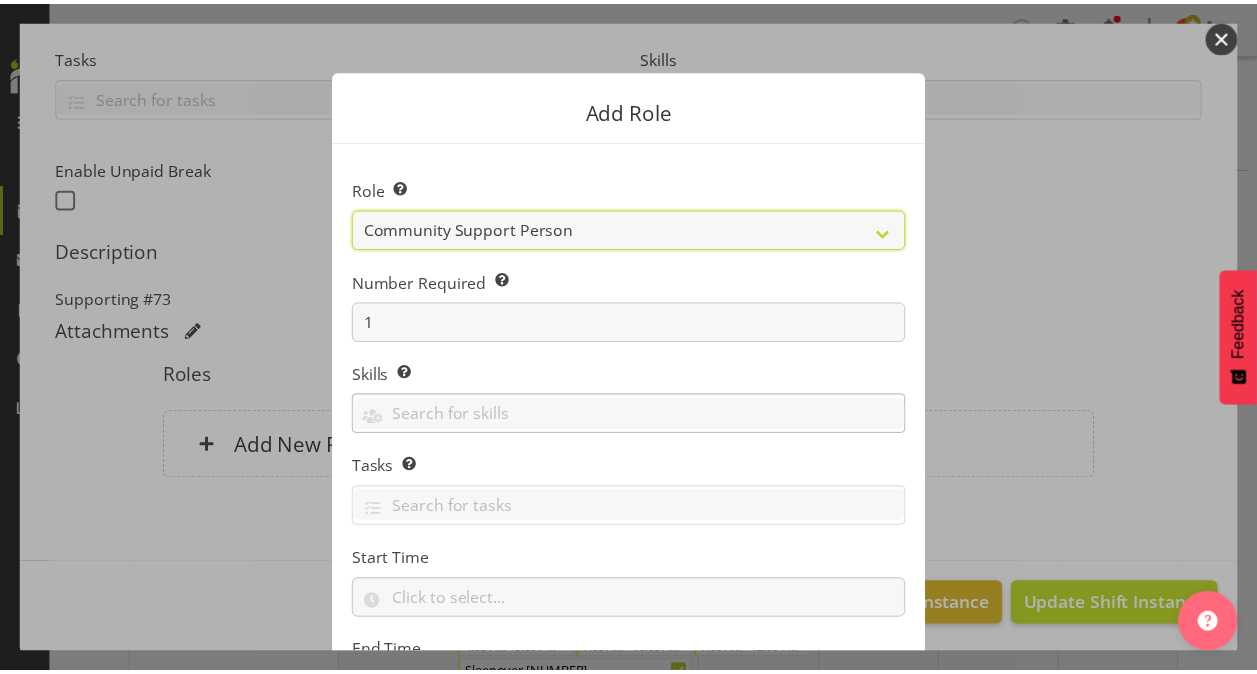 scroll, scrollTop: 192, scrollLeft: 0, axis: vertical 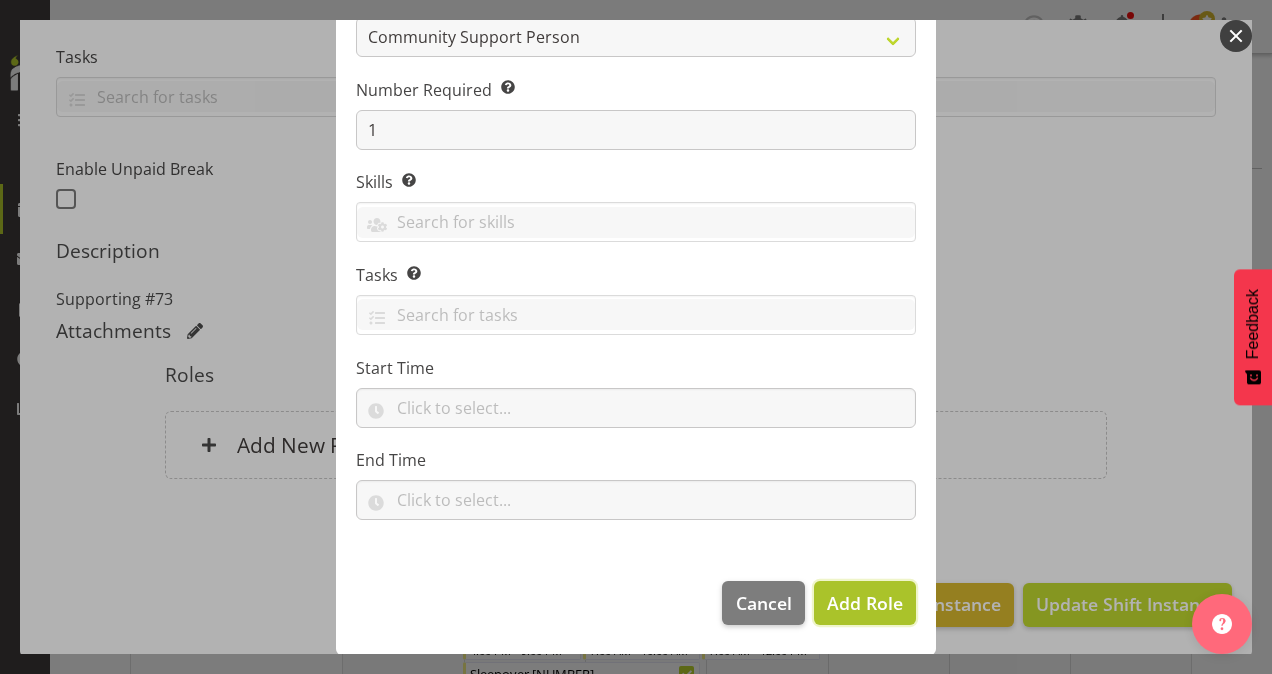 click on "Add Role" at bounding box center [865, 603] 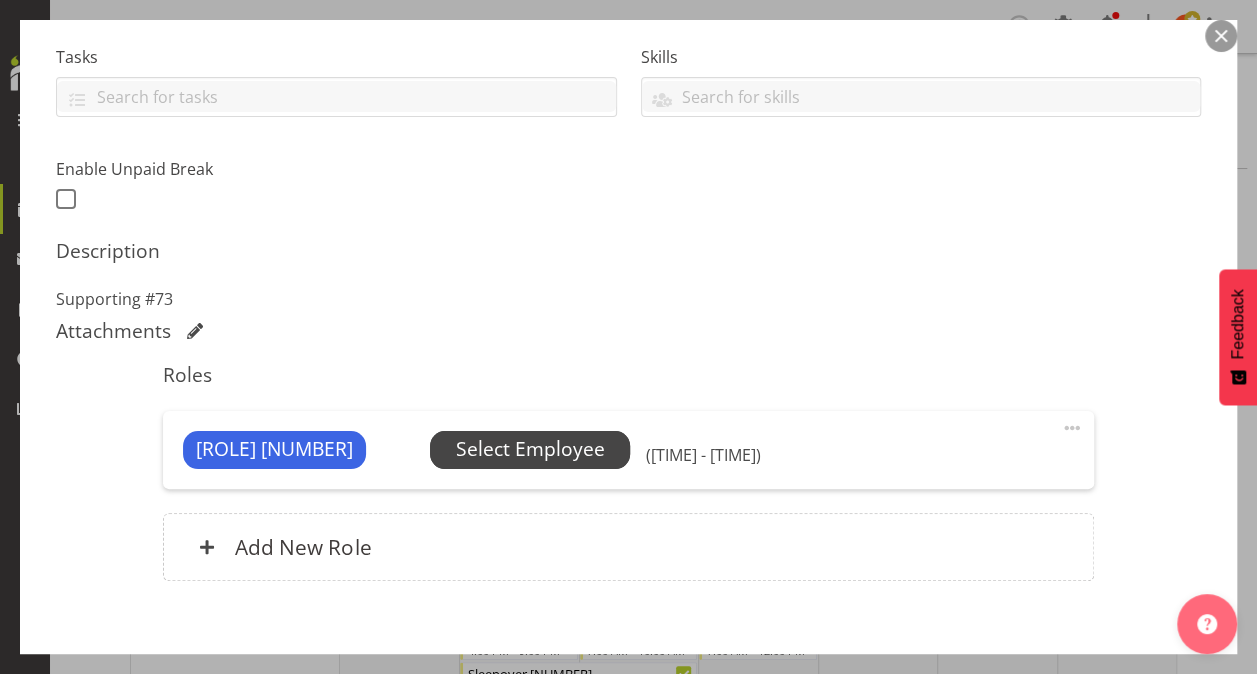 click on "Select Employee" at bounding box center [530, 449] 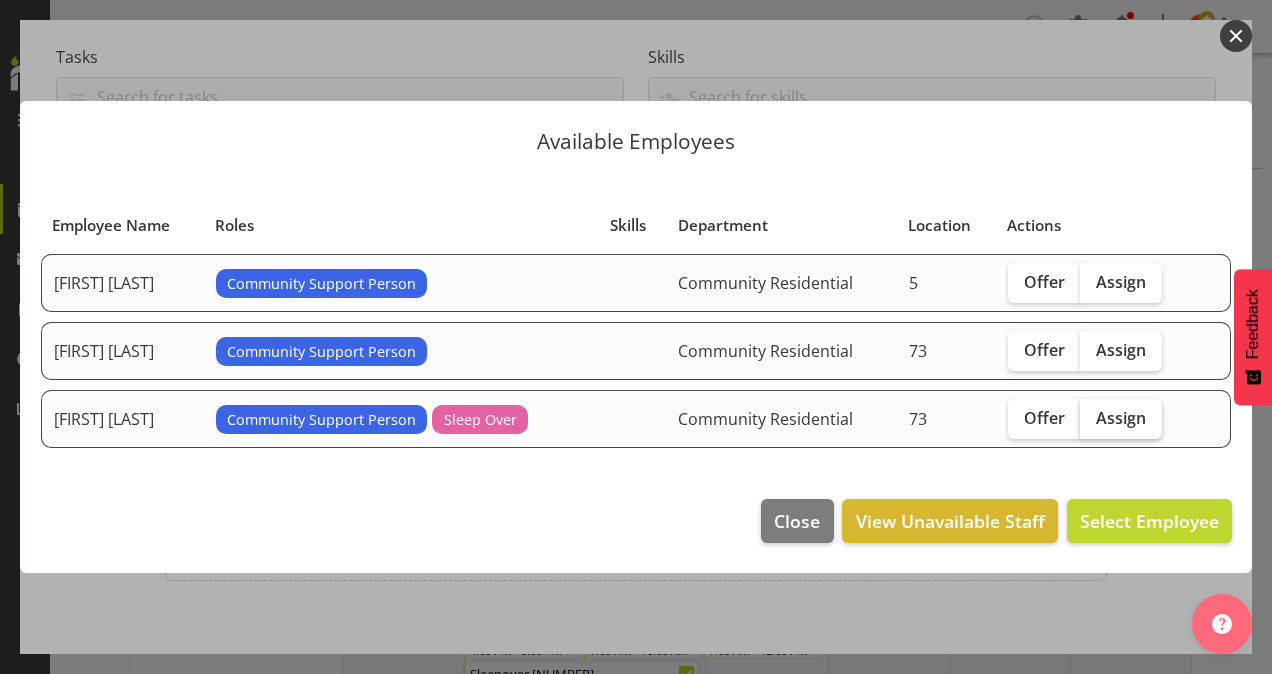 click on "Assign" at bounding box center [1121, 418] 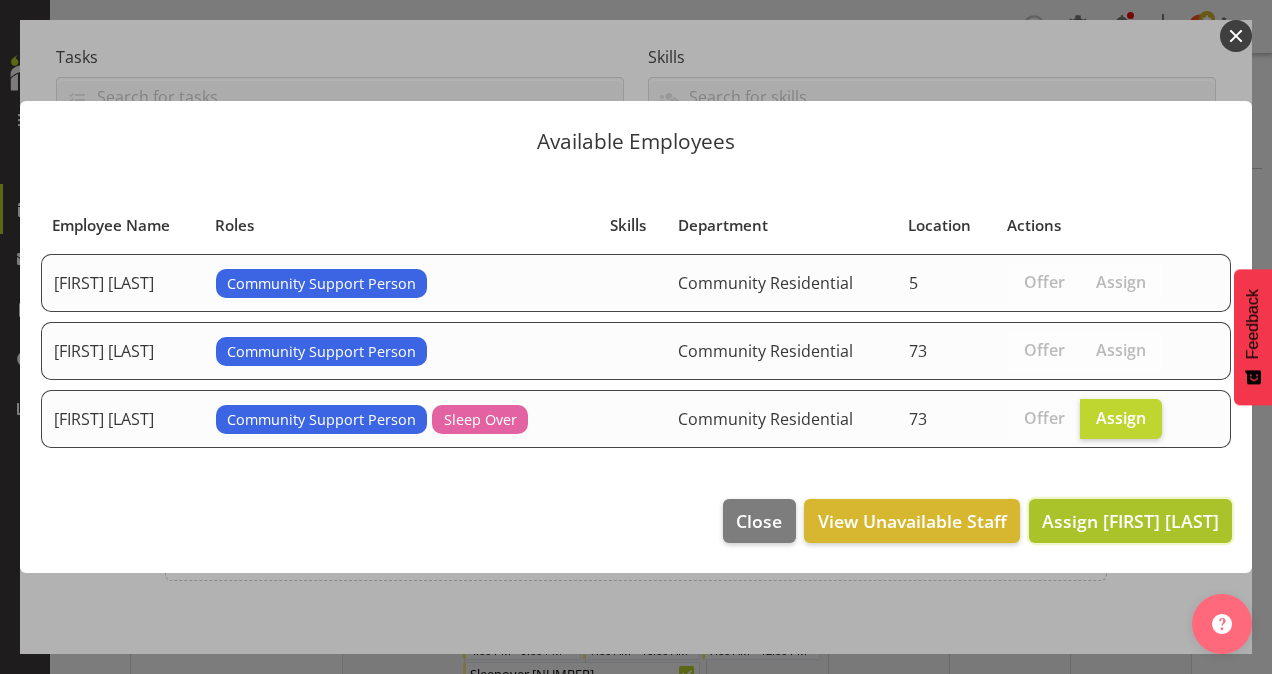 click on "Assign [FIRST] [LAST]" at bounding box center (1130, 521) 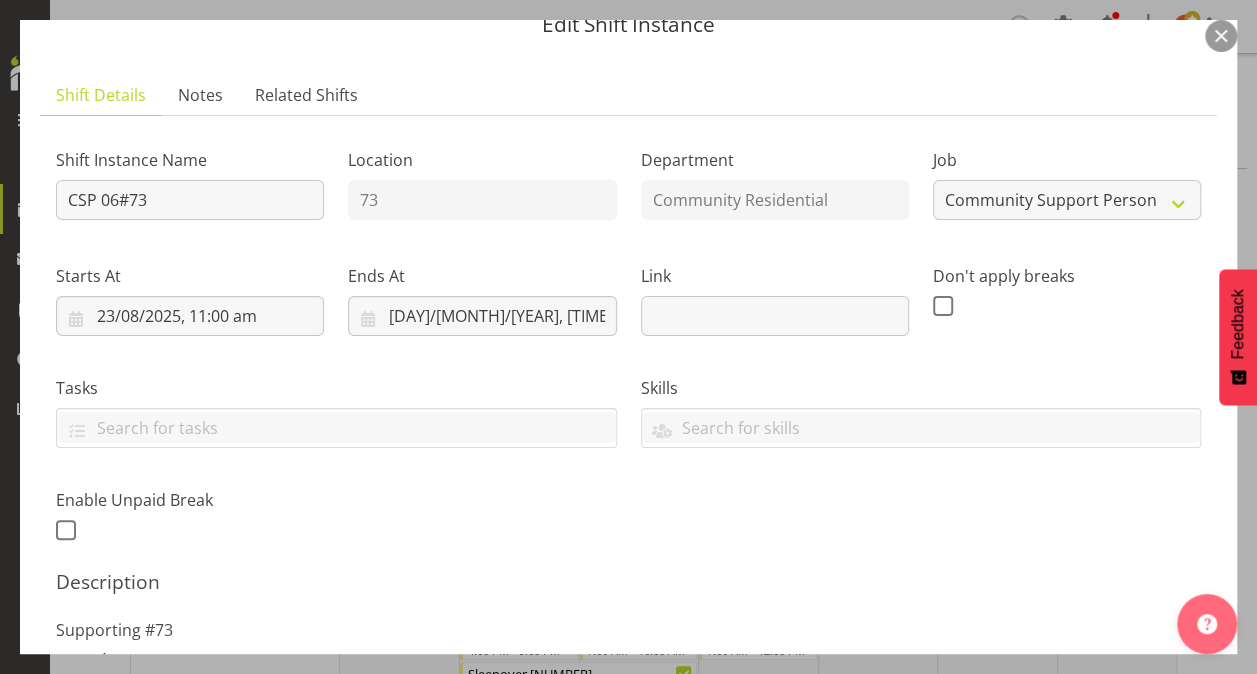 scroll, scrollTop: 80, scrollLeft: 0, axis: vertical 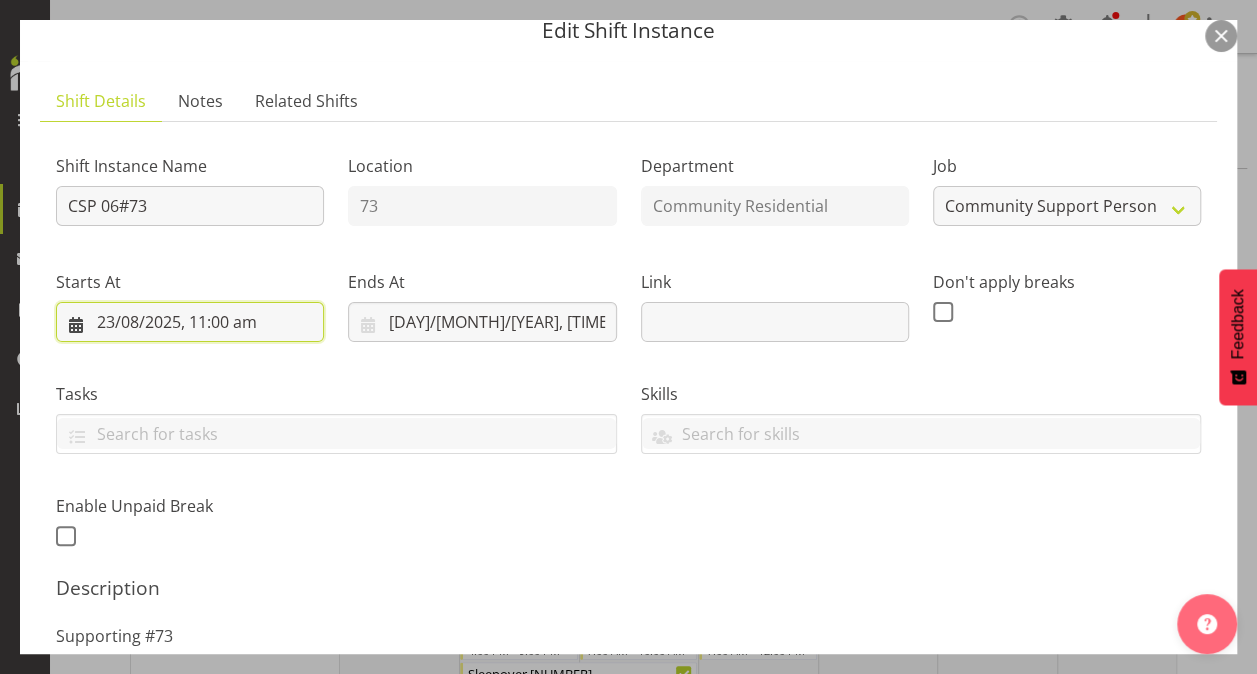 click on "23/08/2025, 11:00 am" at bounding box center (190, 322) 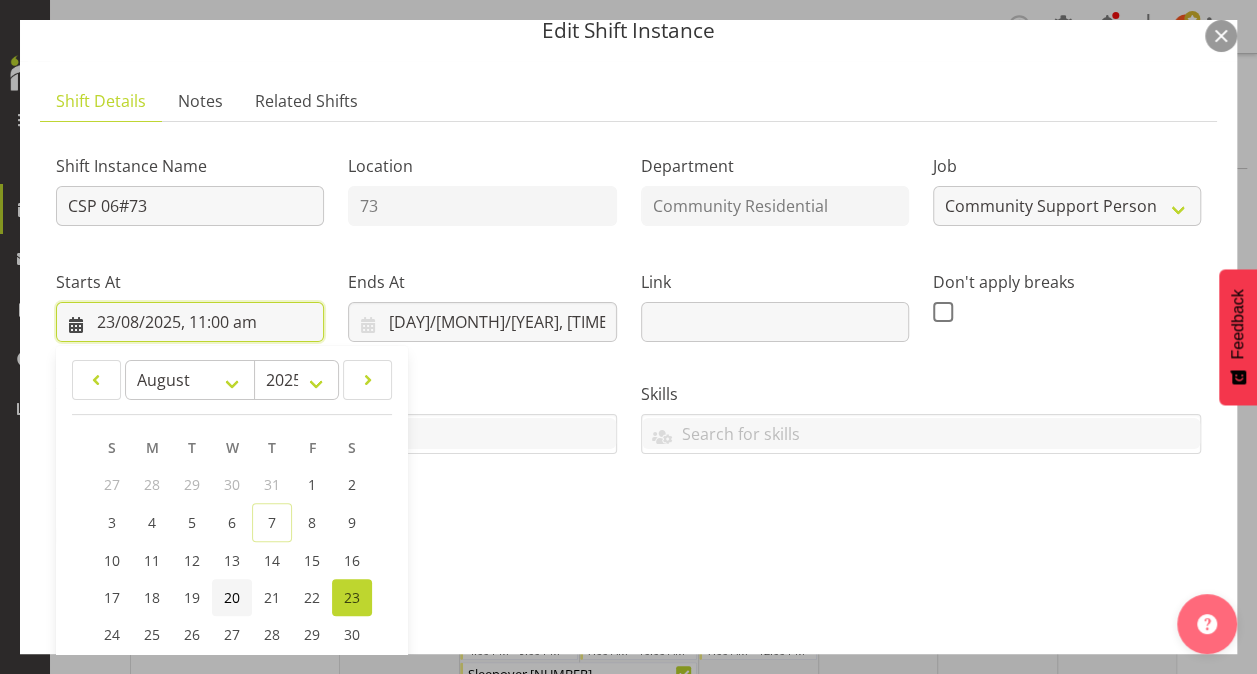 scroll, scrollTop: 285, scrollLeft: 0, axis: vertical 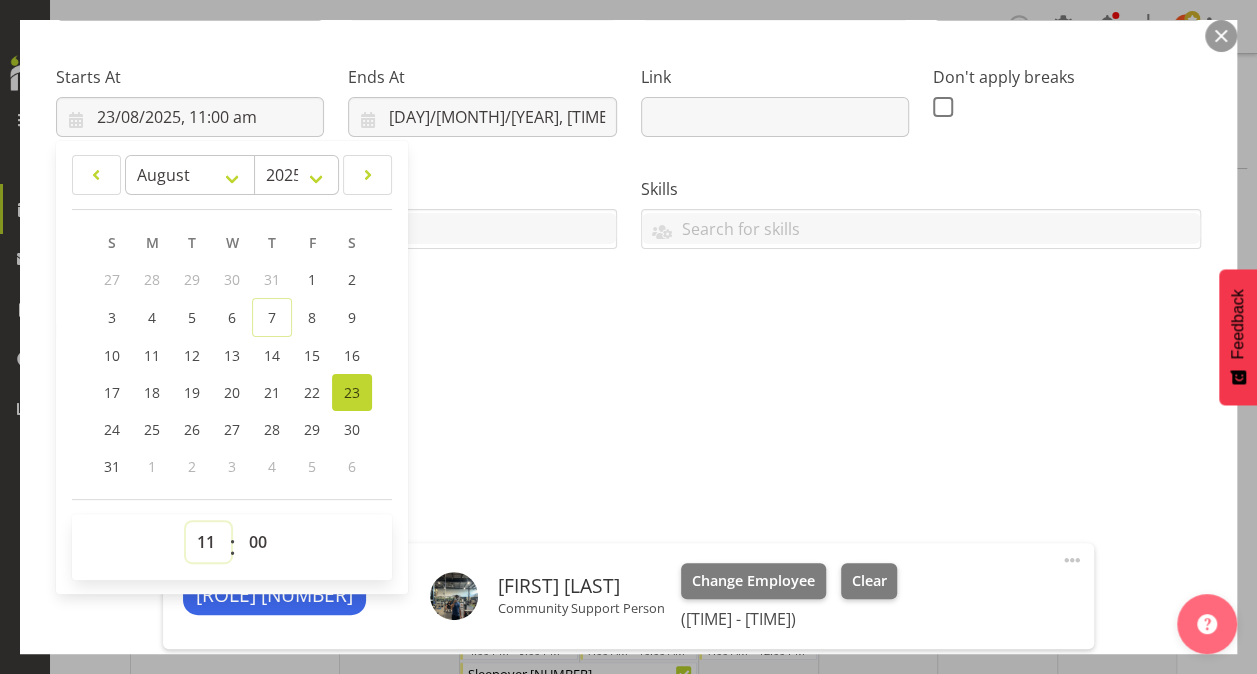 click on "00   01   02   03   04   05   06   07   08   09   10   11   12   13   14   15   16   17   18   19   20   21   22   23" at bounding box center (208, 542) 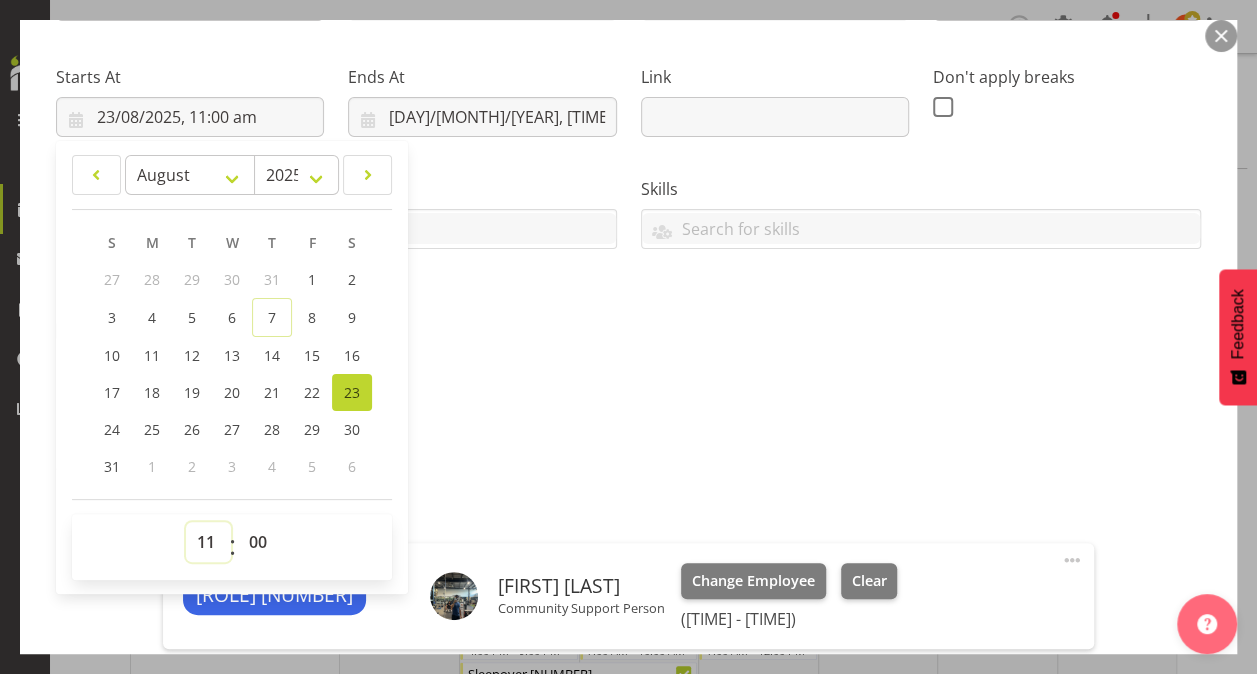 select on "10" 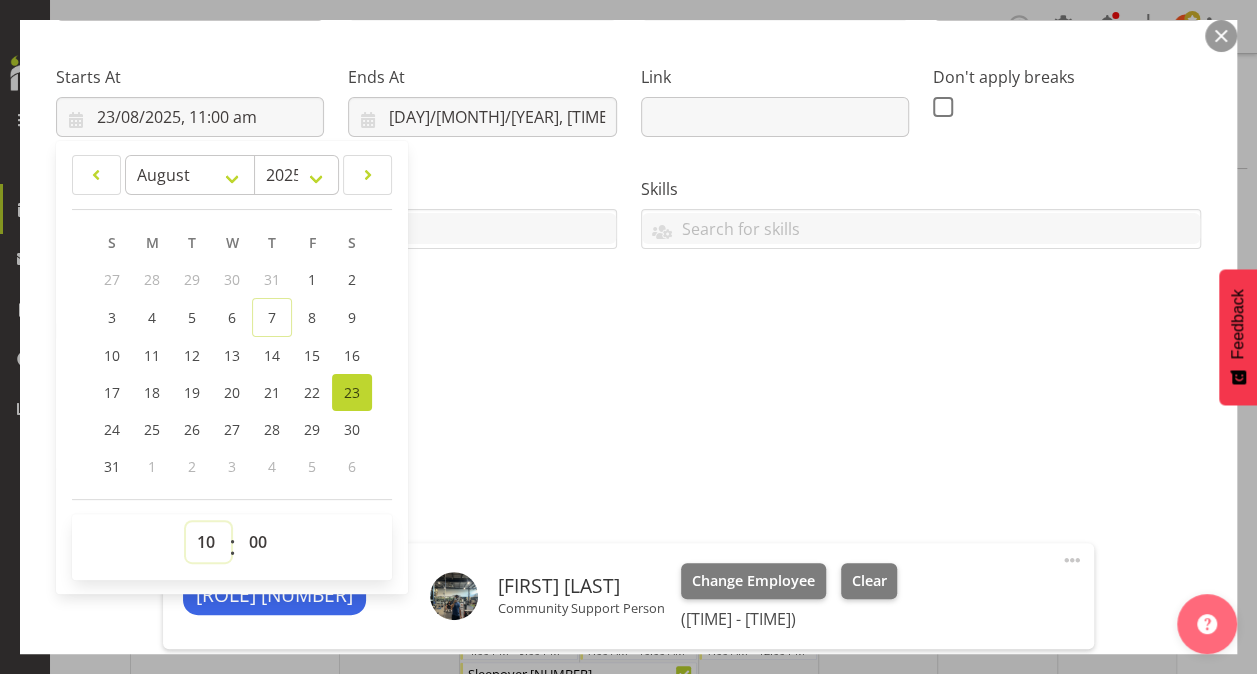 click on "00   01   02   03   04   05   06   07   08   09   10   11   12   13   14   15   16   17   18   19   20   21   22   23" at bounding box center (208, 542) 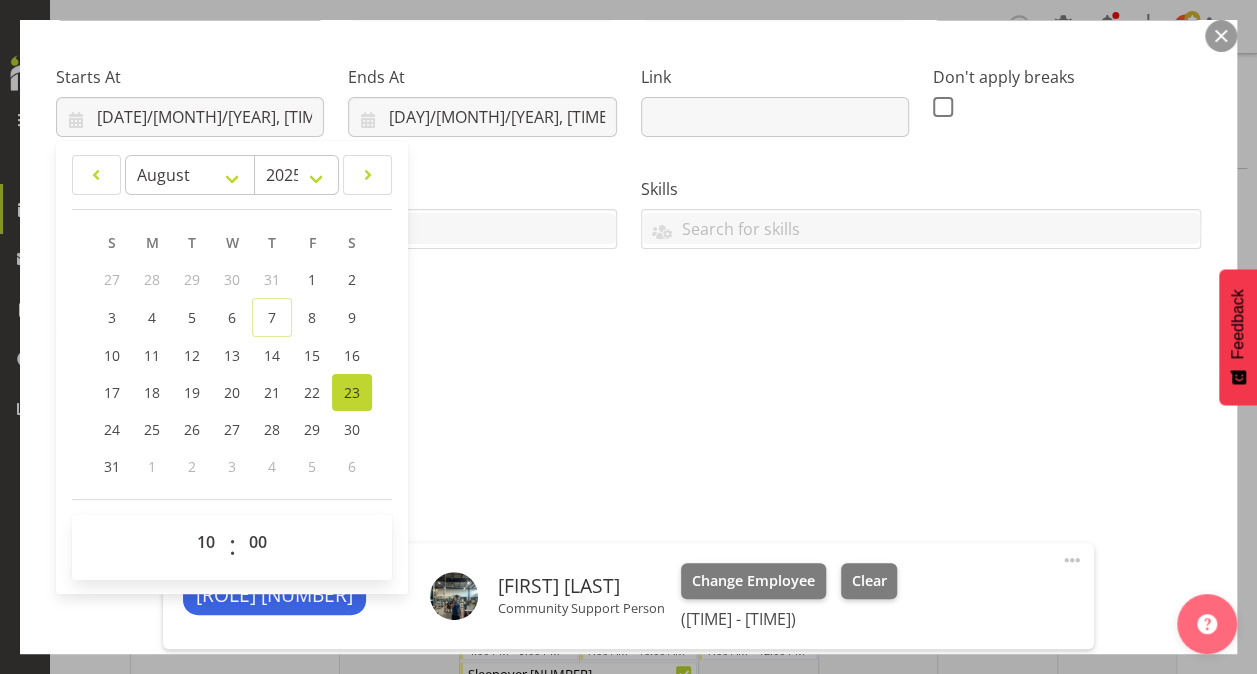 click on "Shift Instance Name CSP 06#73   Location 73   Department Community Residential   Job Create new job   Accounts Admin Art Coordinator Community Leader Community Support Person Community Support Person-Casual House Leader Office Admin Senior Coordinator Service Manager Volunteer
Starts At
23/08/2025, 10:00 am  January   February   March   April   May   June   July   August   September   October   November   December   2035   2034   2033   2032   2031   2030   2029   2028   2027   2026   2025   2024   2023   2022   2021   2020   2019   2018   2017   2016   2015   2014   2013   2012   2011   2010   2009   2008   2007   2006   2005   2004   2003   2002   2001   2000   1999   1998   1997   1996   1995   1994   1993   1992   1991   1990   1989   1988   1987   1986   1985   1984   1983   1982   1981   1980   1979   1978   1977   1976   1975   1974   1973   1972   1971   1970   1969   1968   1967   1966   1965   1964   1963   1962   1961   1960   1959   1958   1957   1956   1955   1954   1953  S" at bounding box center (628, 349) 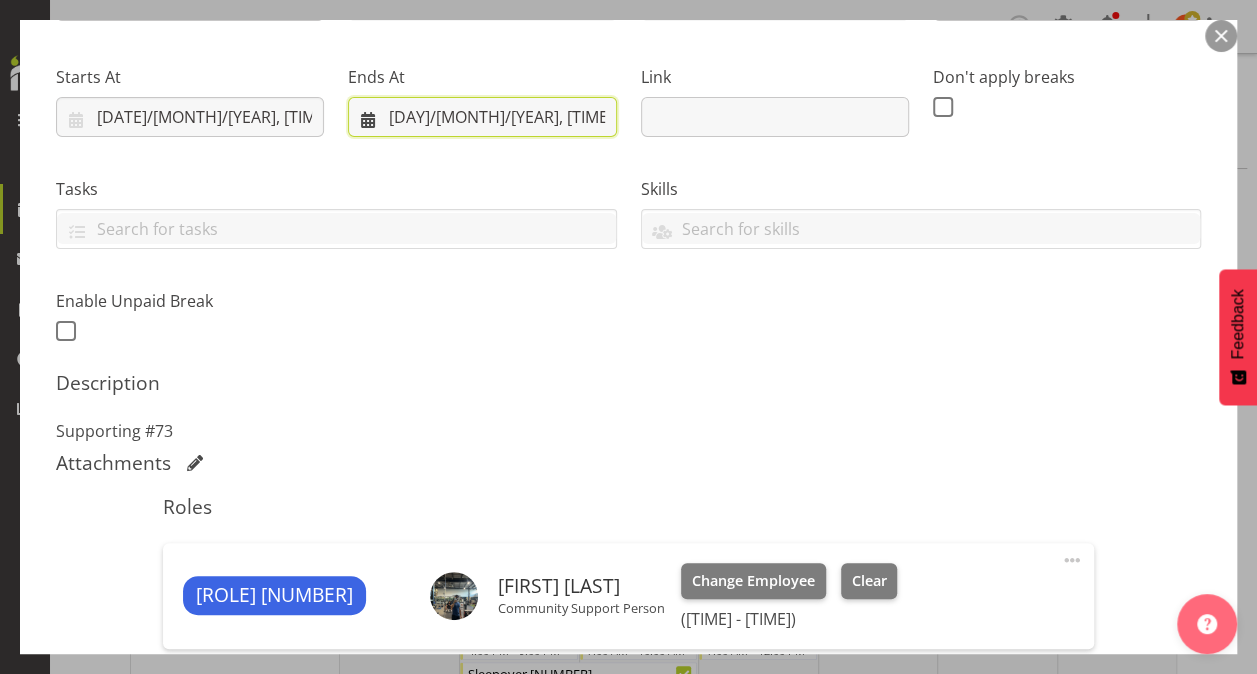 click on "[DAY]/[MONTH]/[YEAR], [TIME]" at bounding box center (482, 117) 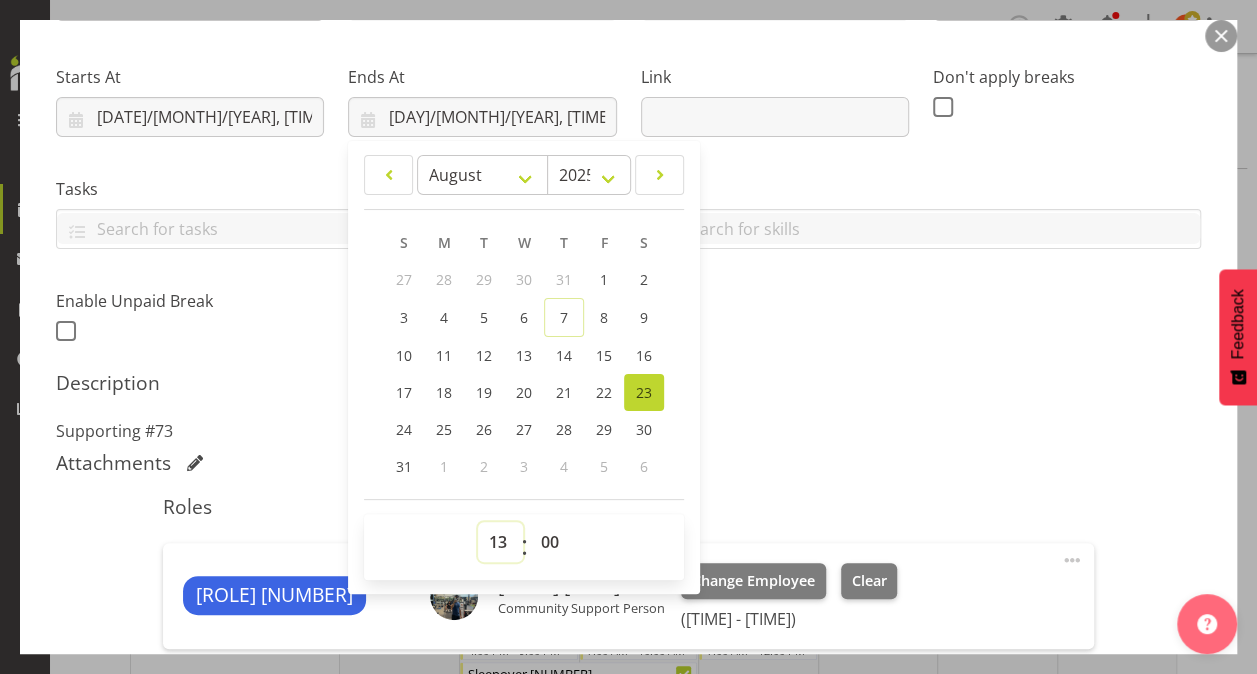 click on "00   01   02   03   04   05   06   07   08   09   10   11   12   13   14   15   16   17   18   19   20   21   22   23" at bounding box center [500, 542] 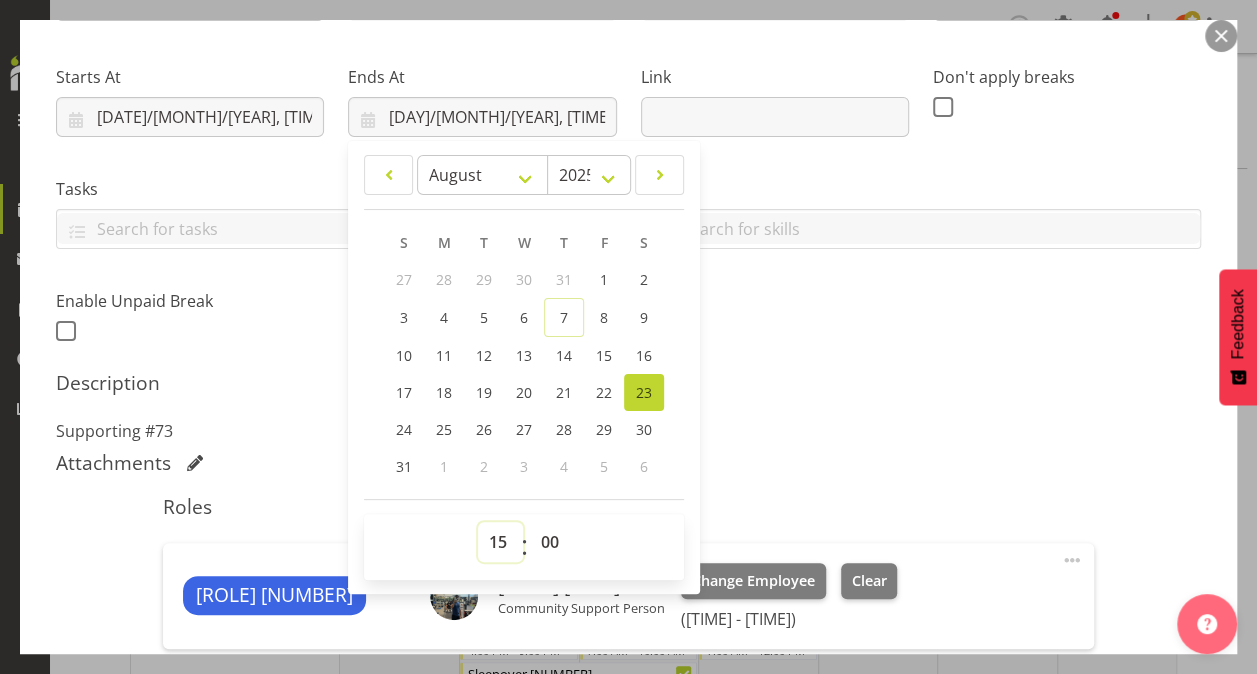 click on "00   01   02   03   04   05   06   07   08   09   10   11   12   13   14   15   16   17   18   19   20   21   22   23" at bounding box center [500, 542] 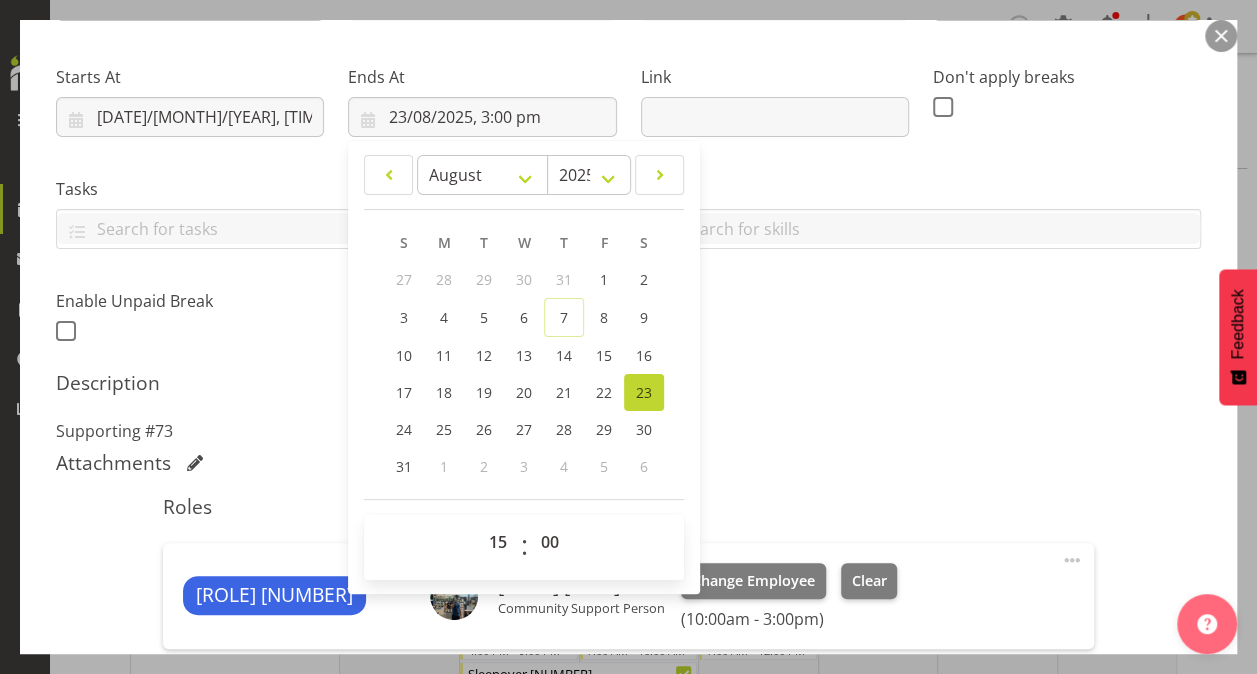click on "Description
Supporting #[NUMBER]" at bounding box center [628, 407] 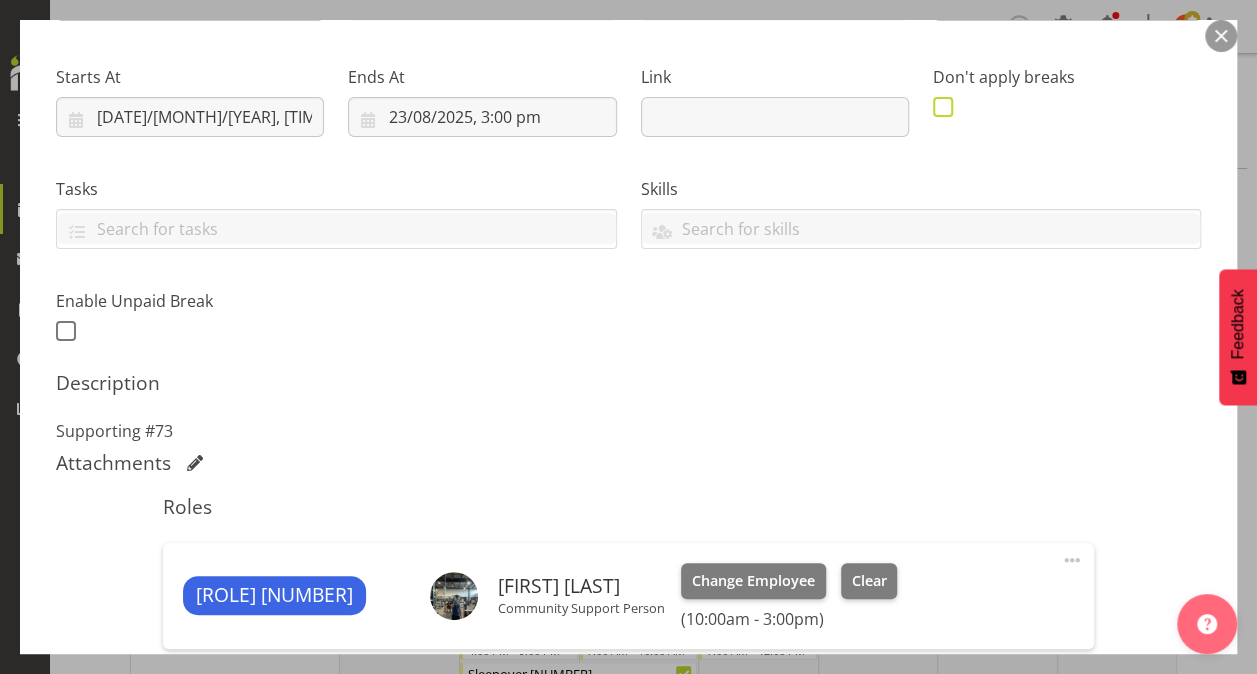 click at bounding box center [943, 107] 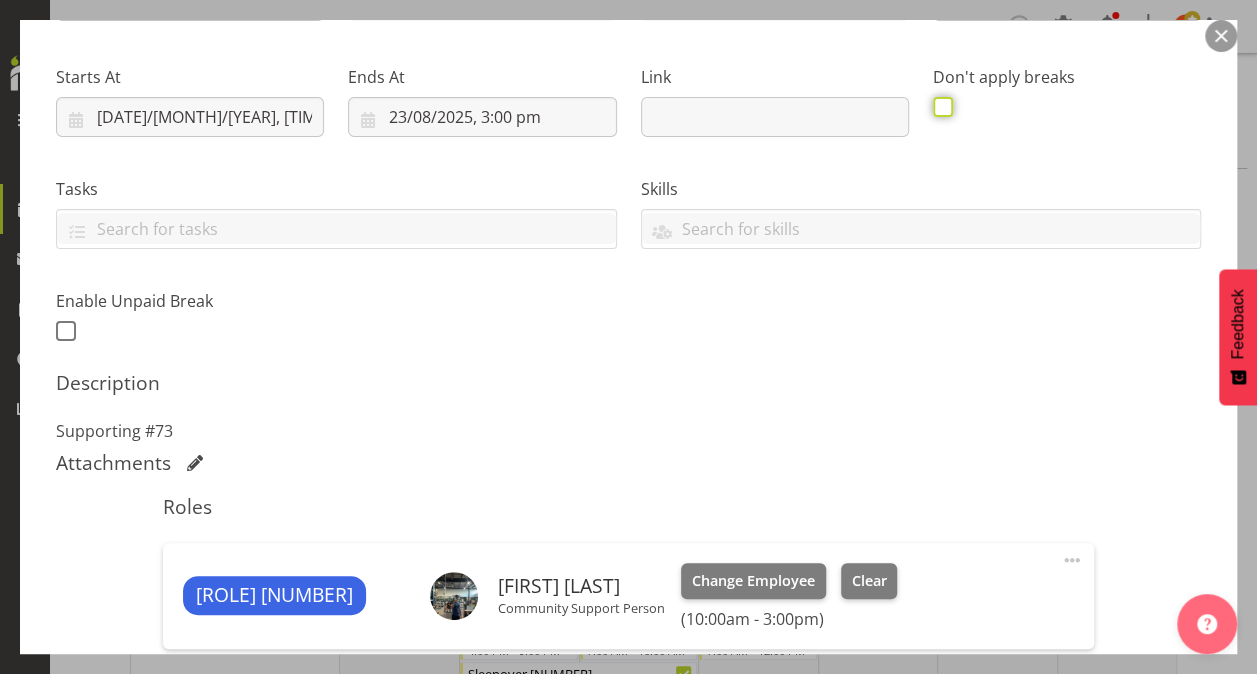click at bounding box center (939, 106) 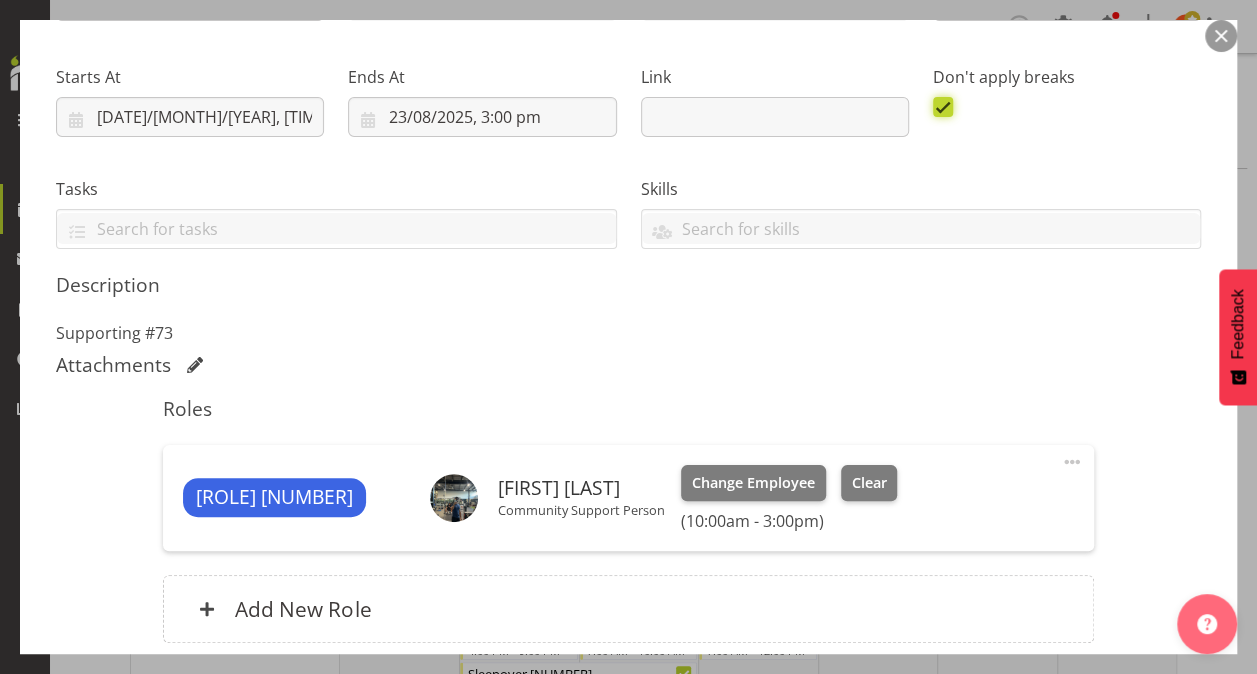scroll, scrollTop: 449, scrollLeft: 0, axis: vertical 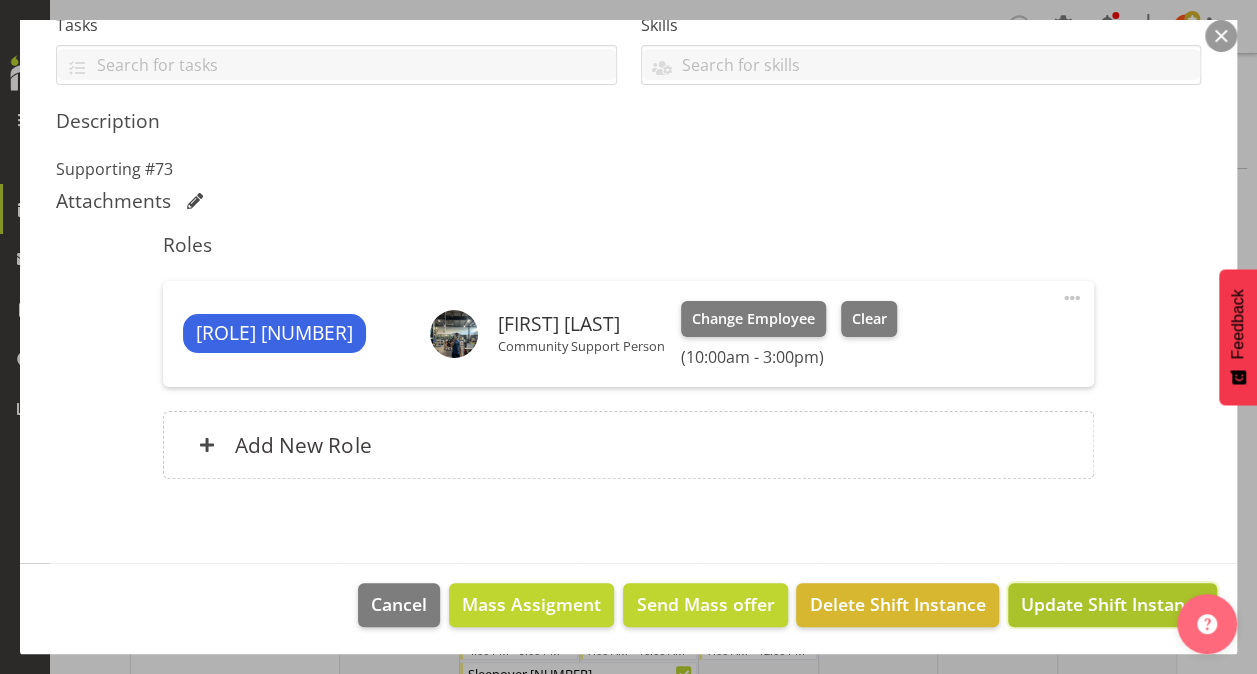click on "Update Shift Instance" at bounding box center (1112, 604) 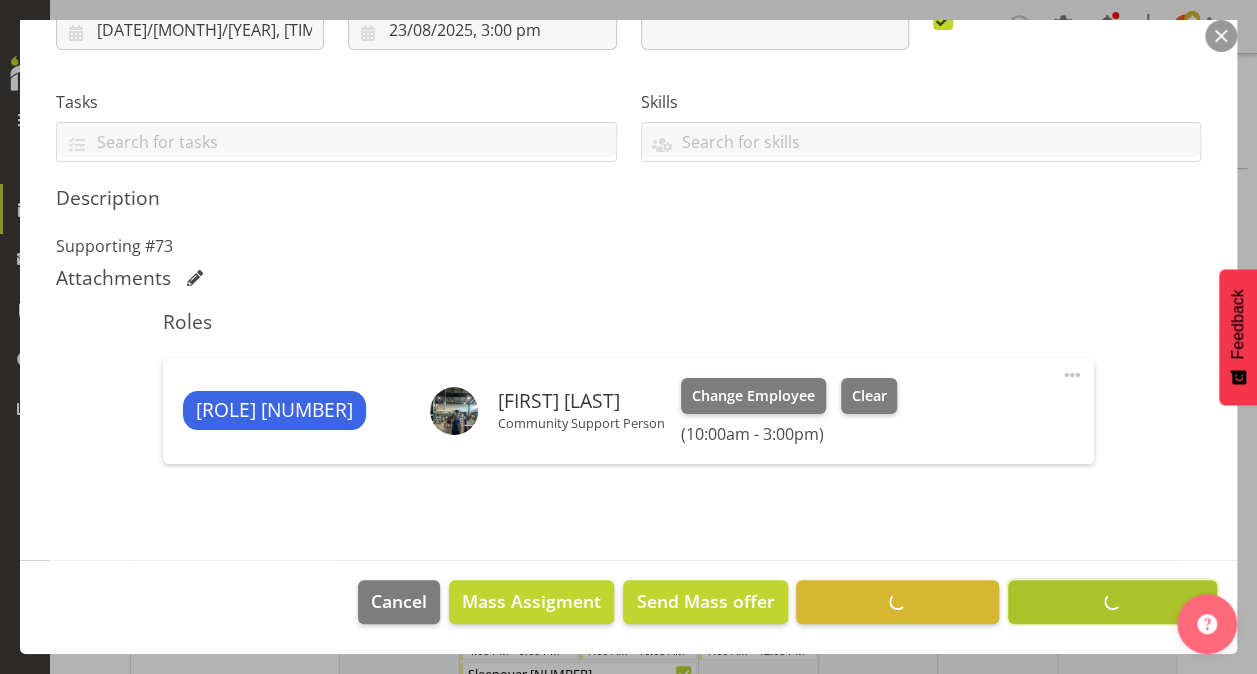scroll, scrollTop: 370, scrollLeft: 0, axis: vertical 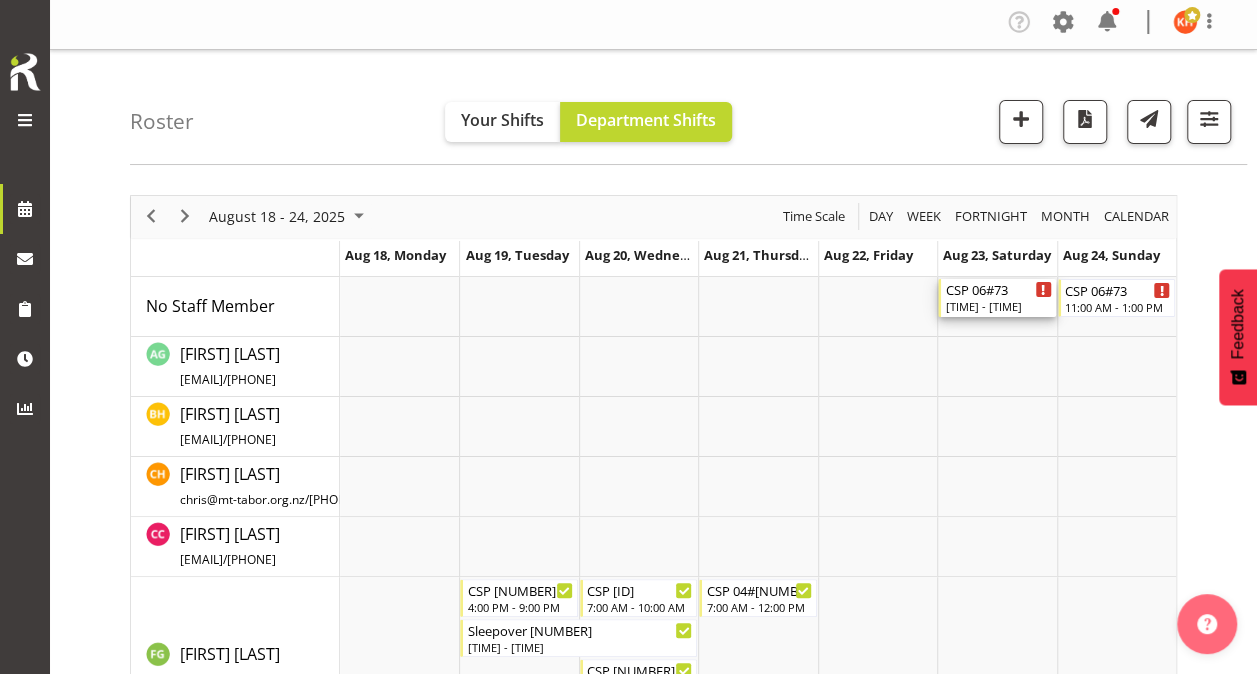 click on "CSP 06#73" at bounding box center (998, 289) 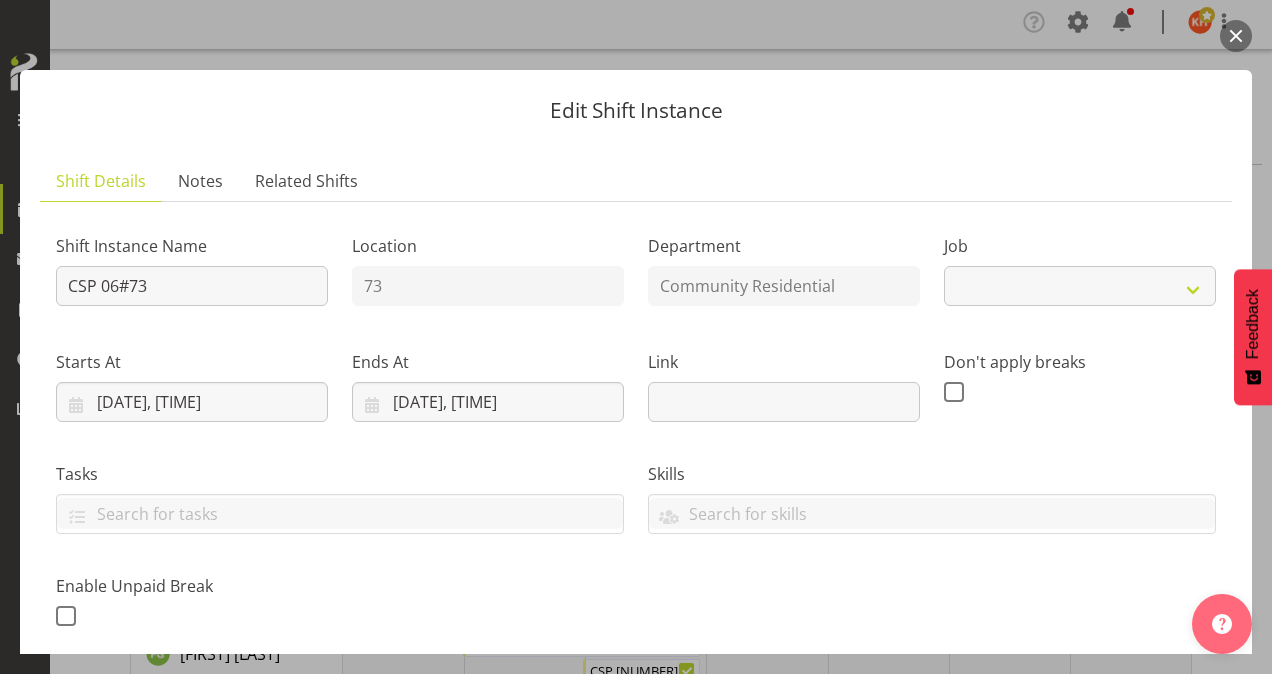 select on "2" 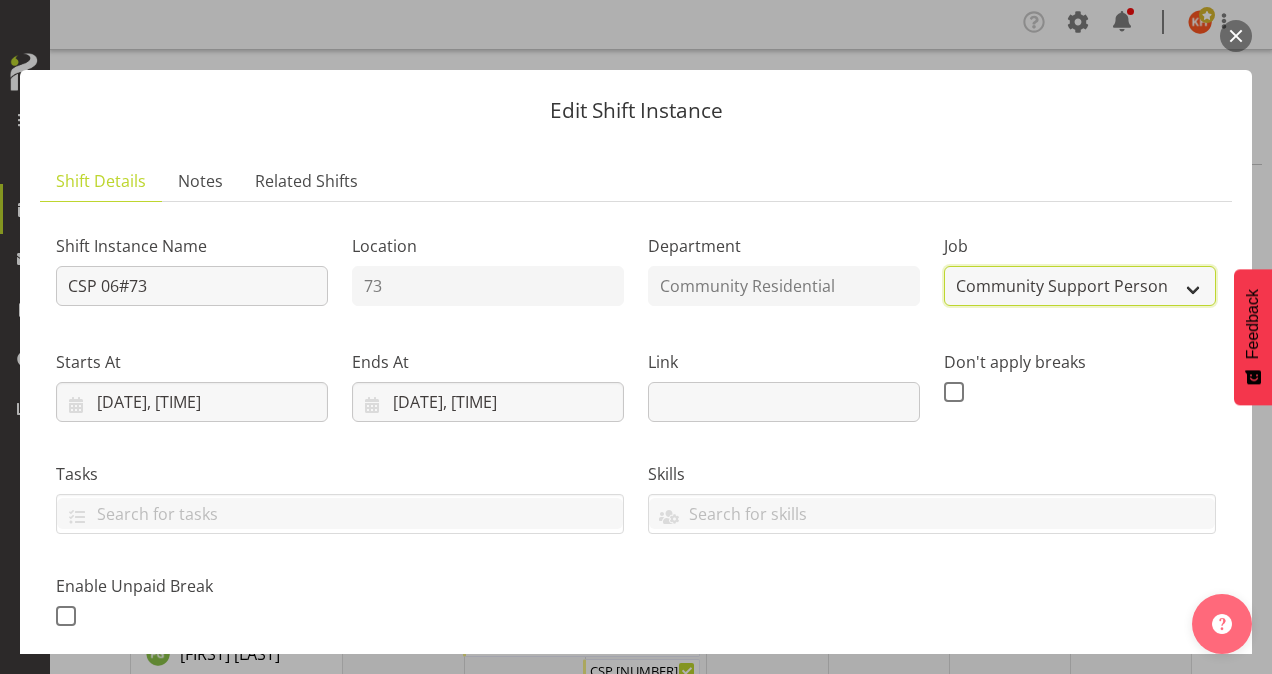 click on "Create new job   Accounts Admin Art Coordinator Community Leader Community Support Person Community Support Person-Casual House Leader Office Admin Senior Coordinator Service Manager Volunteer" at bounding box center (1080, 286) 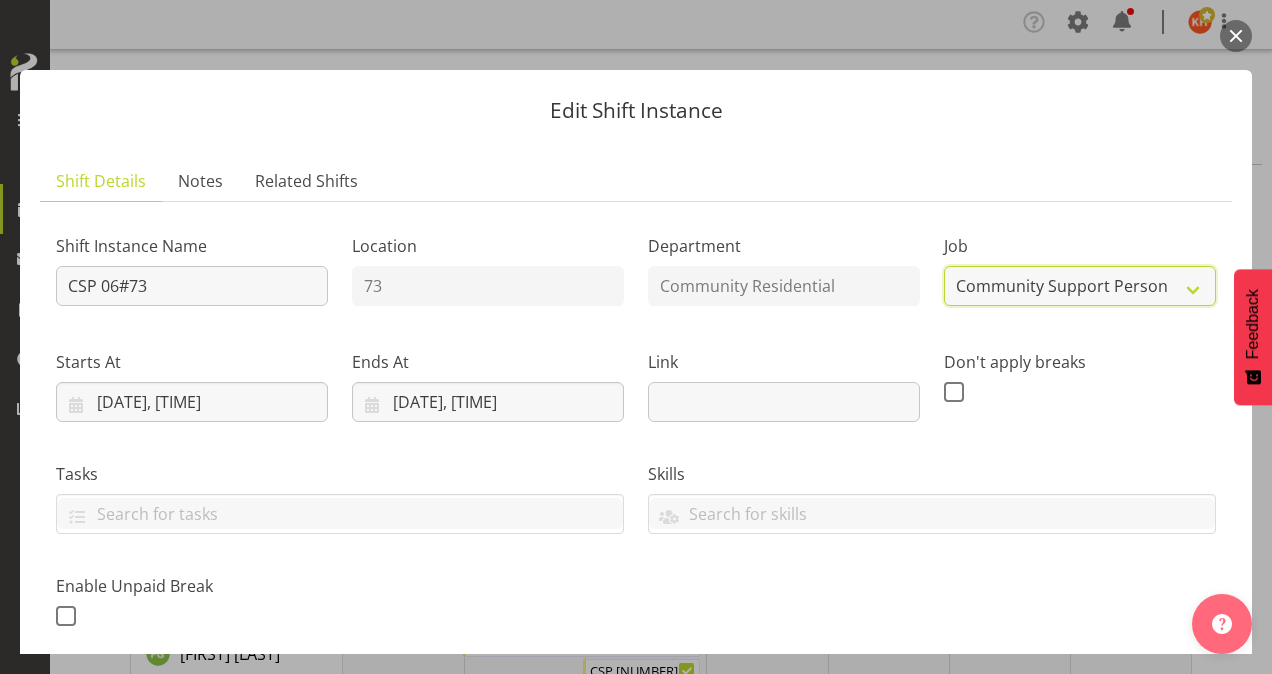 click on "Create new job   Accounts Admin Art Coordinator Community Leader Community Support Person Community Support Person-Casual House Leader Office Admin Senior Coordinator Service Manager Volunteer" at bounding box center (1080, 286) 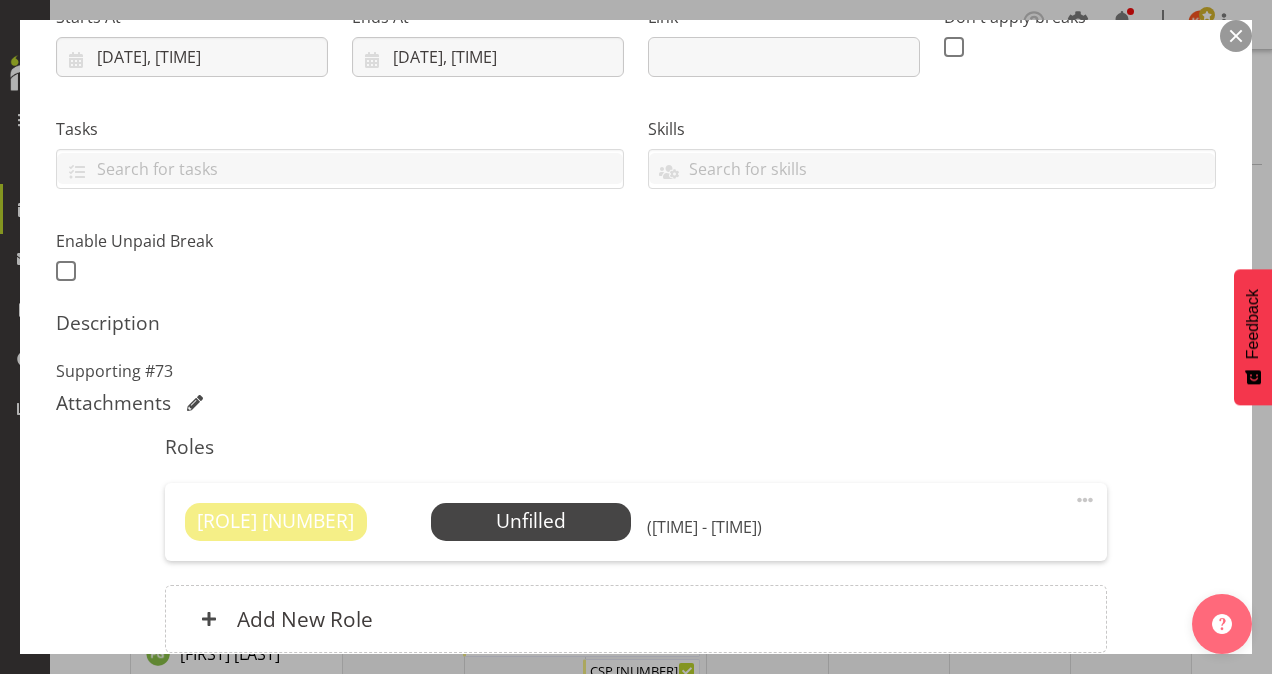 scroll, scrollTop: 346, scrollLeft: 0, axis: vertical 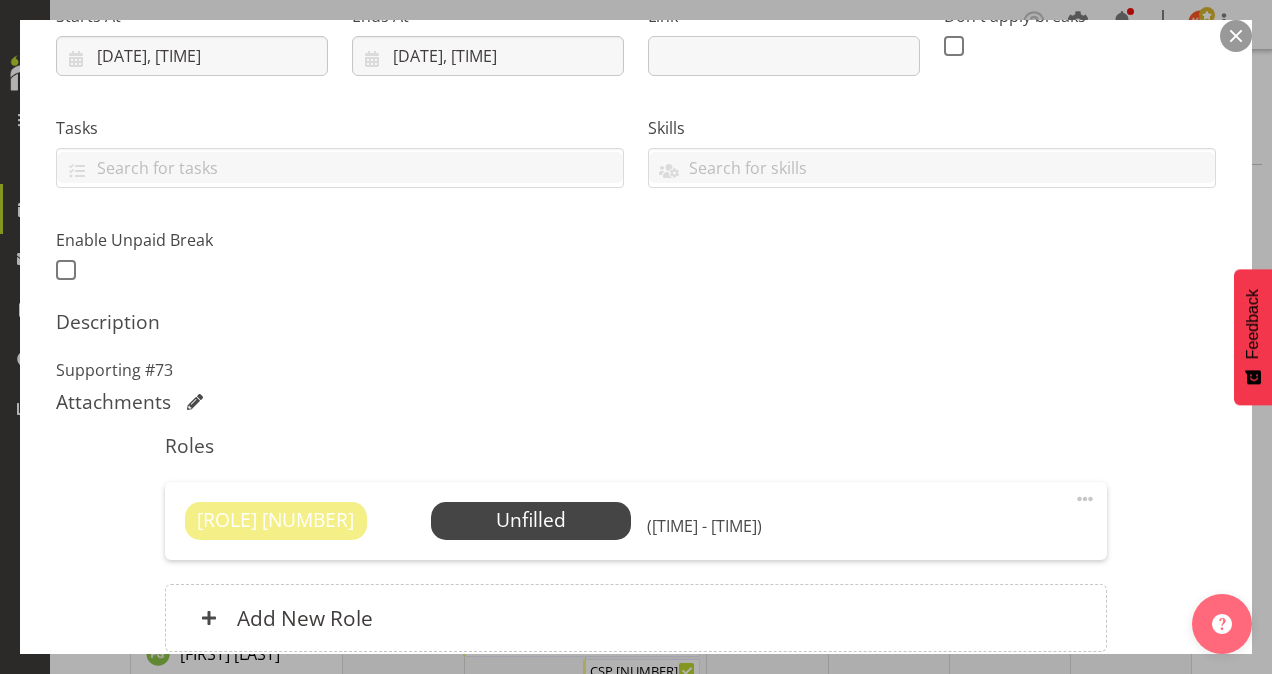 click at bounding box center (1085, 499) 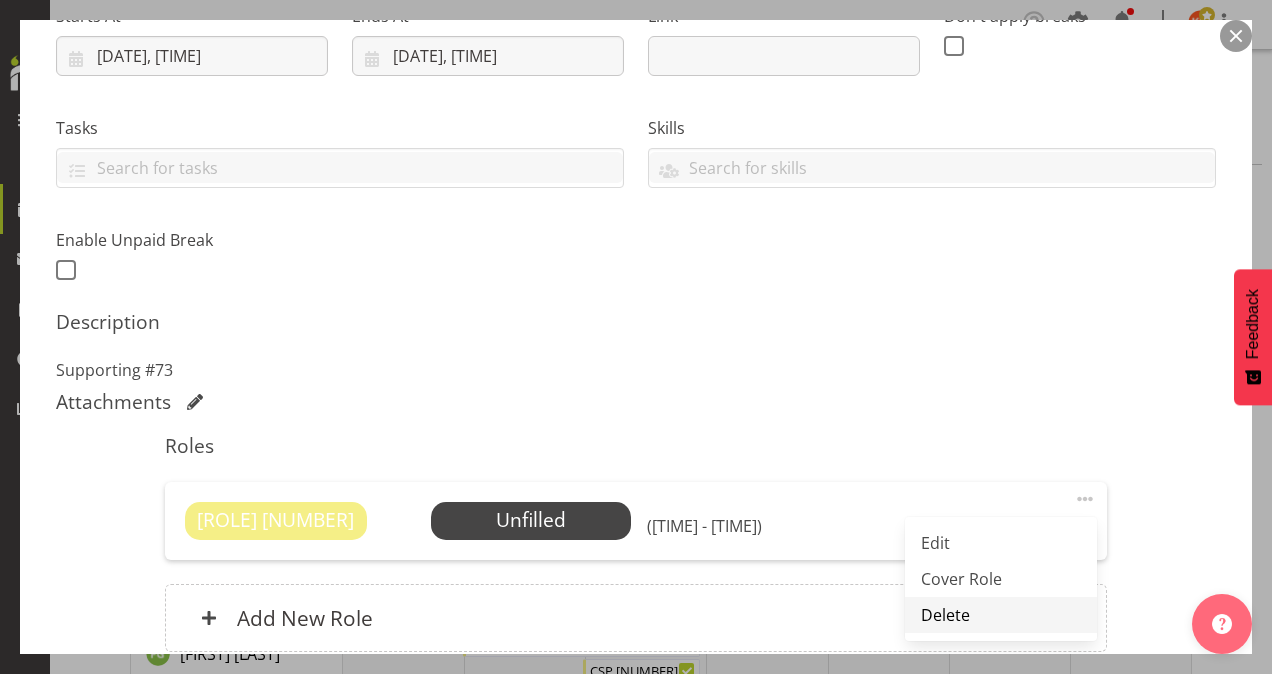 click on "Delete" at bounding box center (1001, 615) 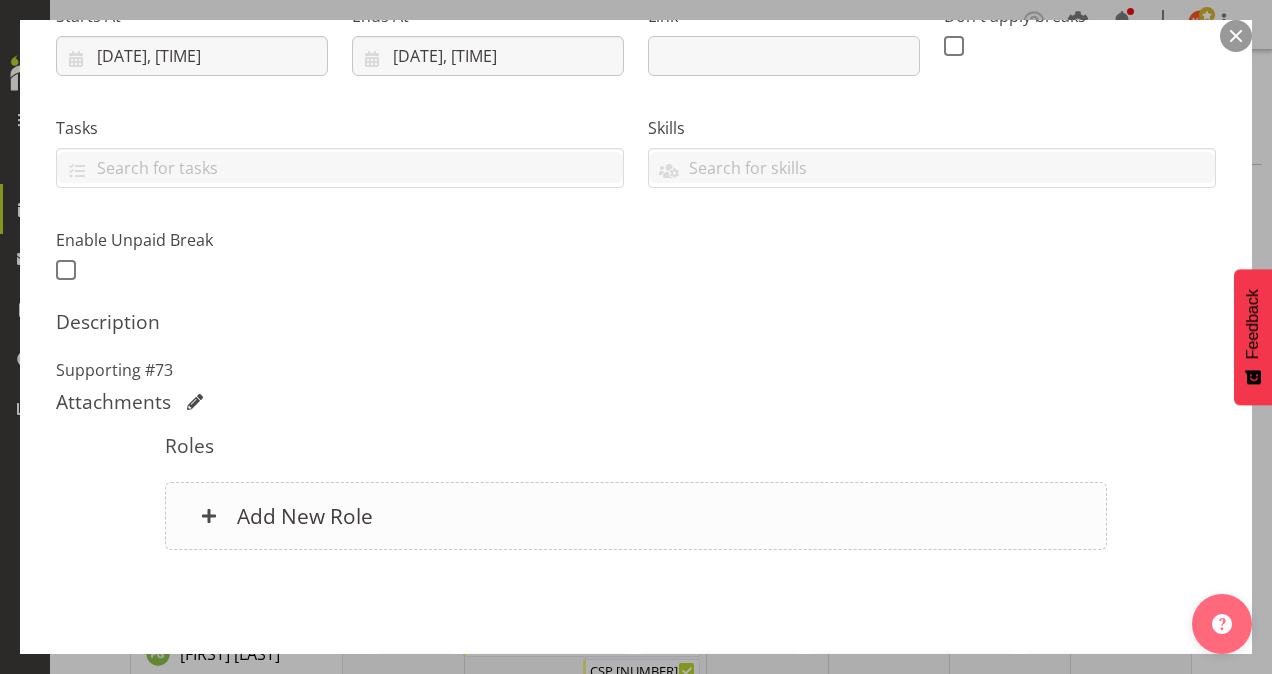 click on "Add New Role" at bounding box center (305, 516) 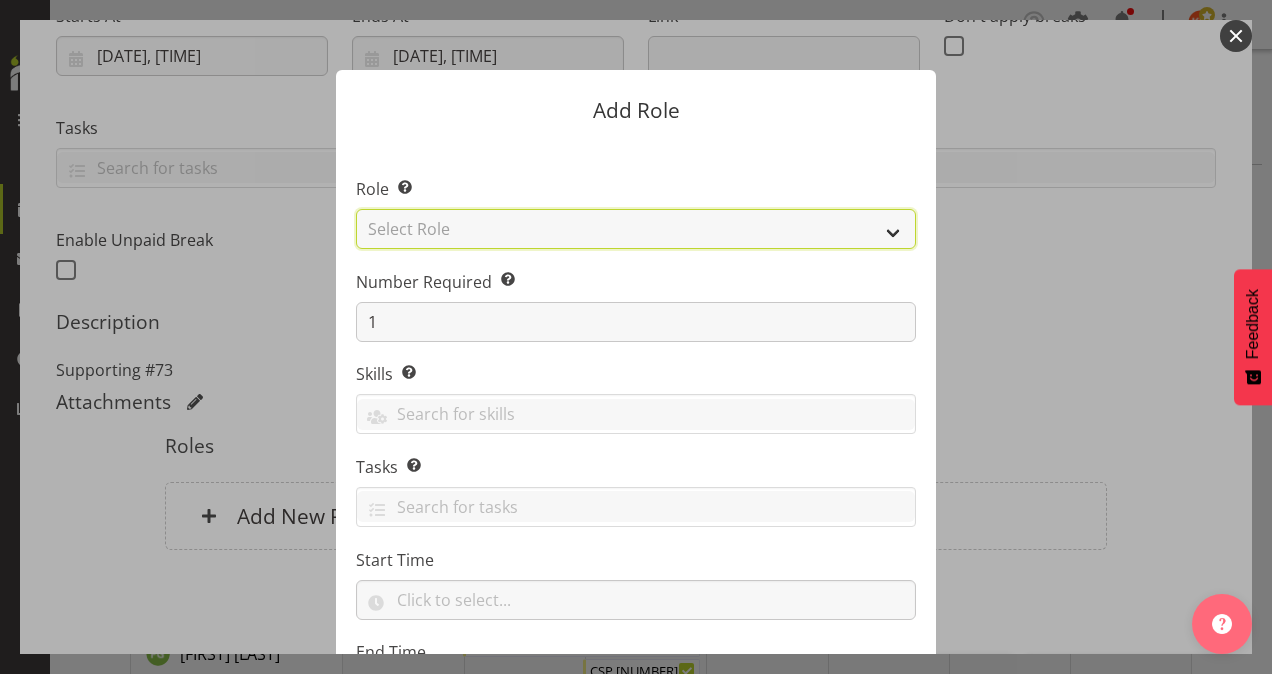 click on "Select Role  Area Manager Art Coordination Community - SIL Community Leader Community Support Person Community Support Person - Casual House Leader Office Admin On-Call call out Senate Senior Coordinator SIL Coordination Sleep Over Volunteer" at bounding box center (636, 229) 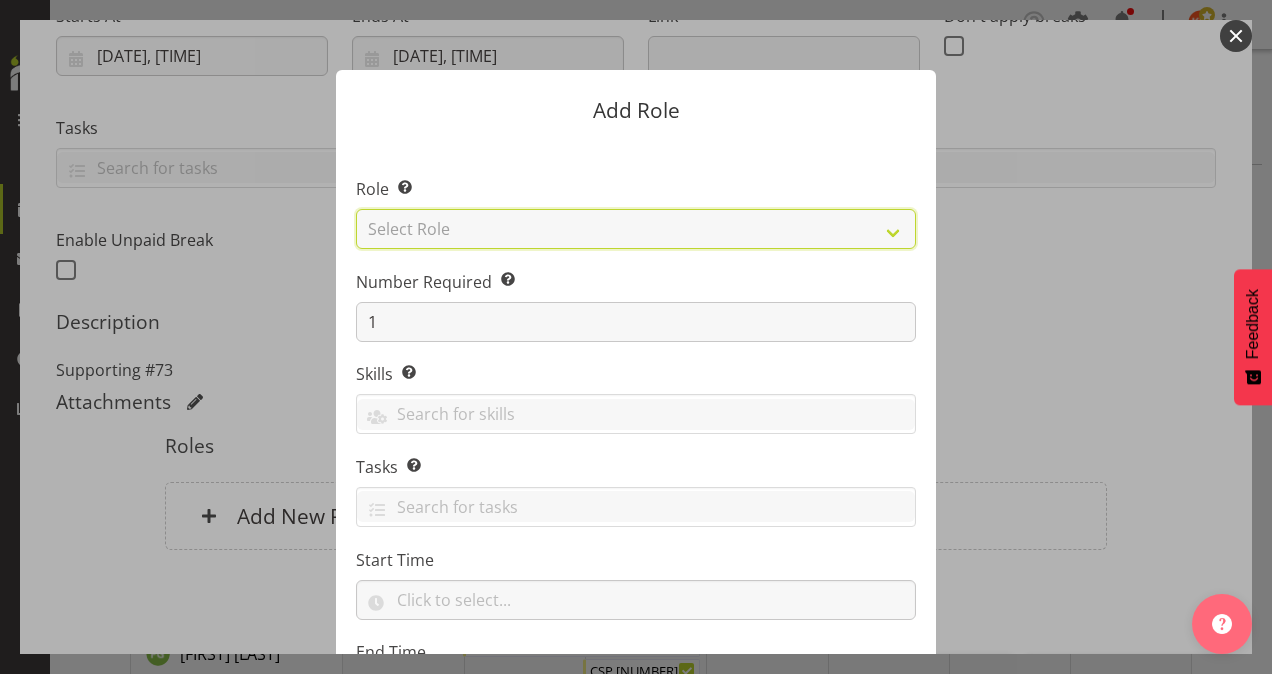 select on "13" 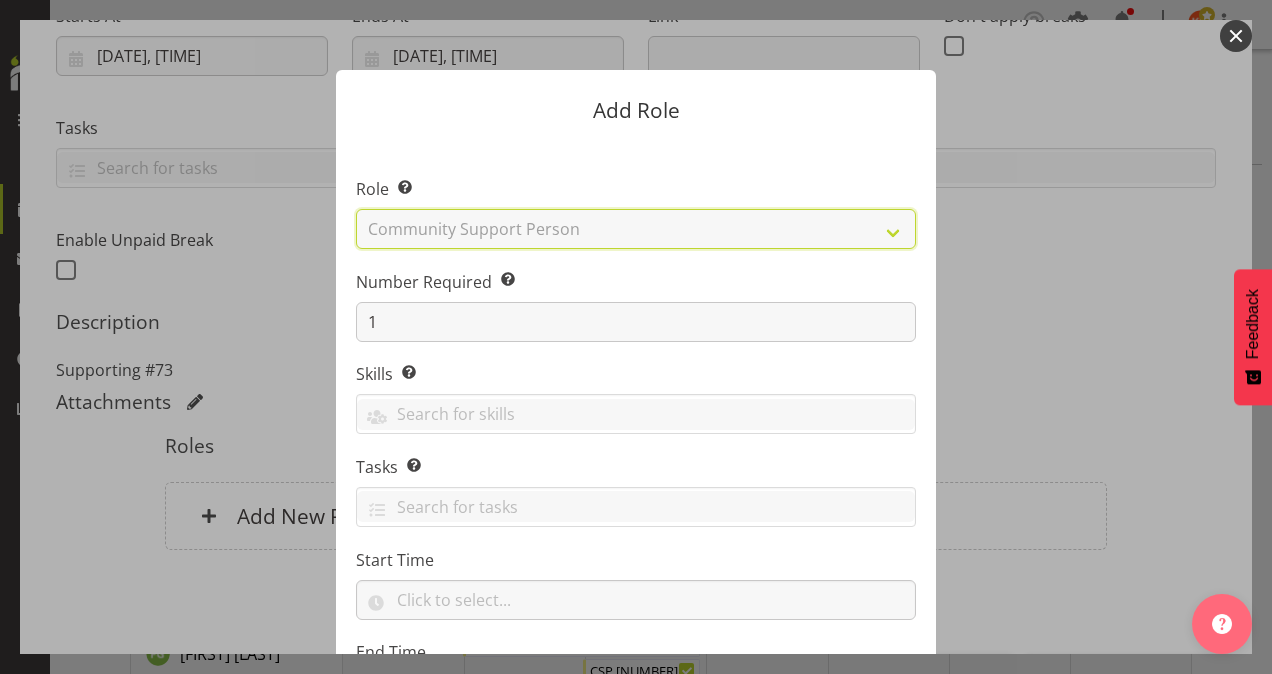 click on "Select Role  Area Manager Art Coordination Community - SIL Community Leader Community Support Person Community Support Person - Casual House Leader Office Admin On-Call call out Senate Senior Coordinator SIL Coordination Sleep Over Volunteer" at bounding box center [636, 229] 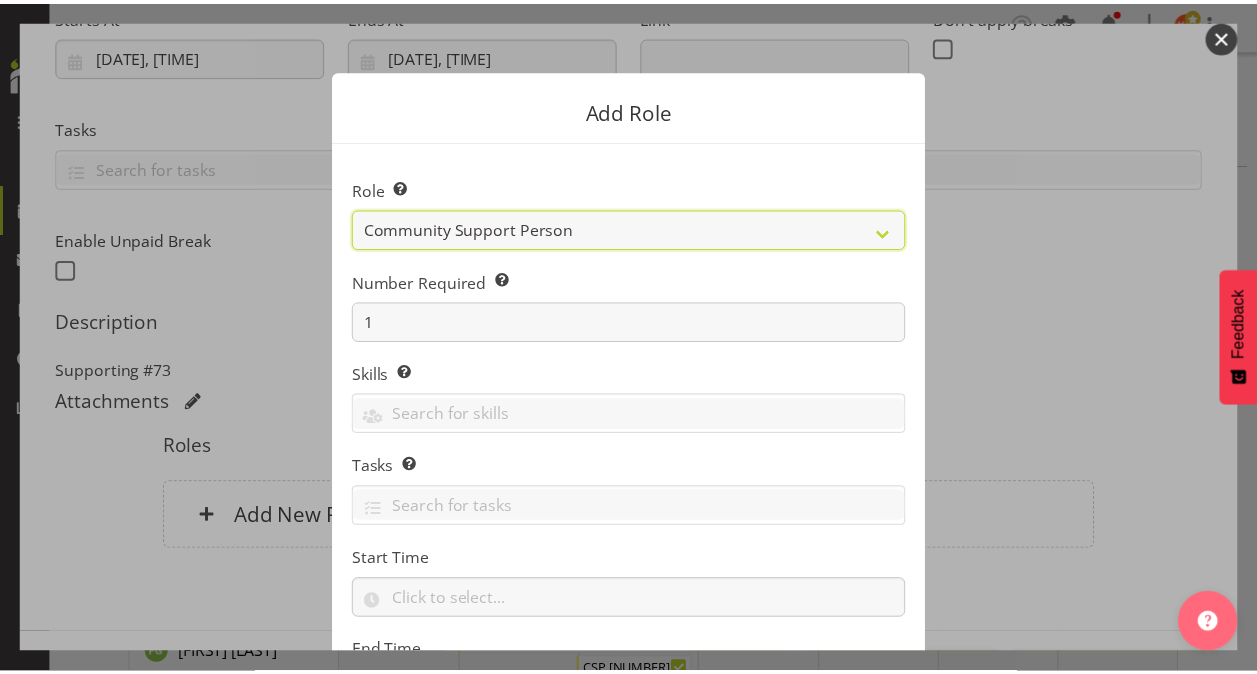 scroll, scrollTop: 192, scrollLeft: 0, axis: vertical 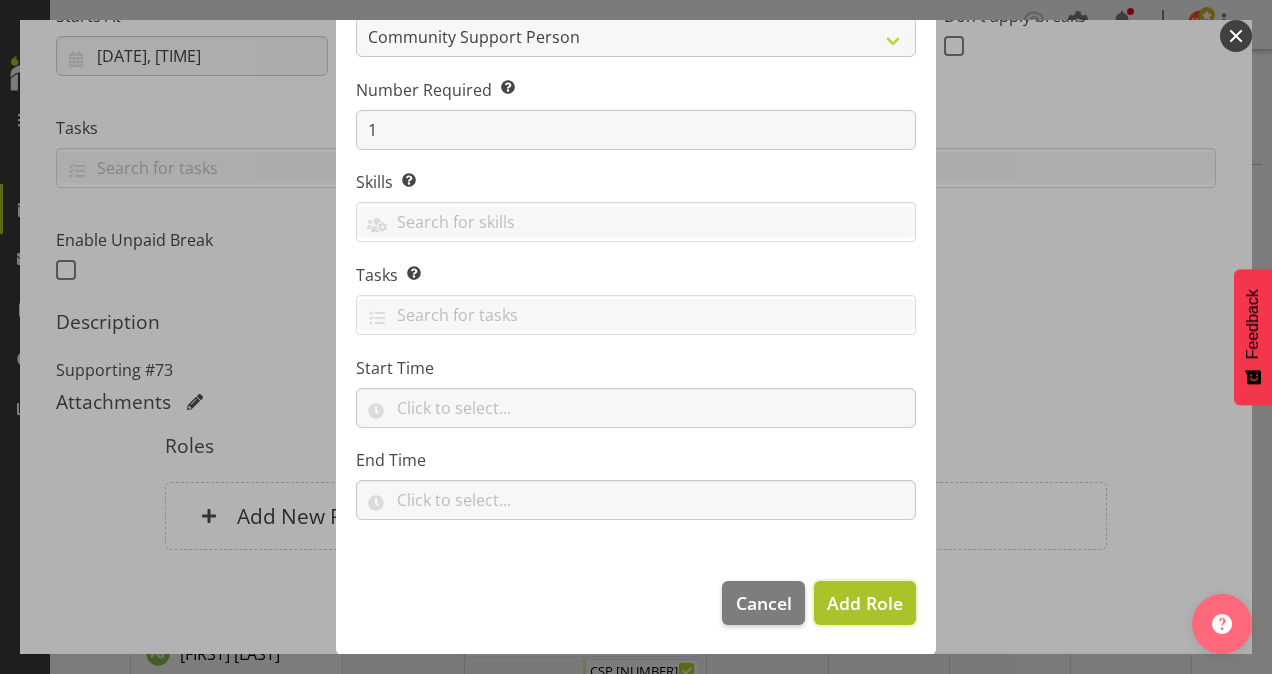click on "Add Role" at bounding box center [865, 603] 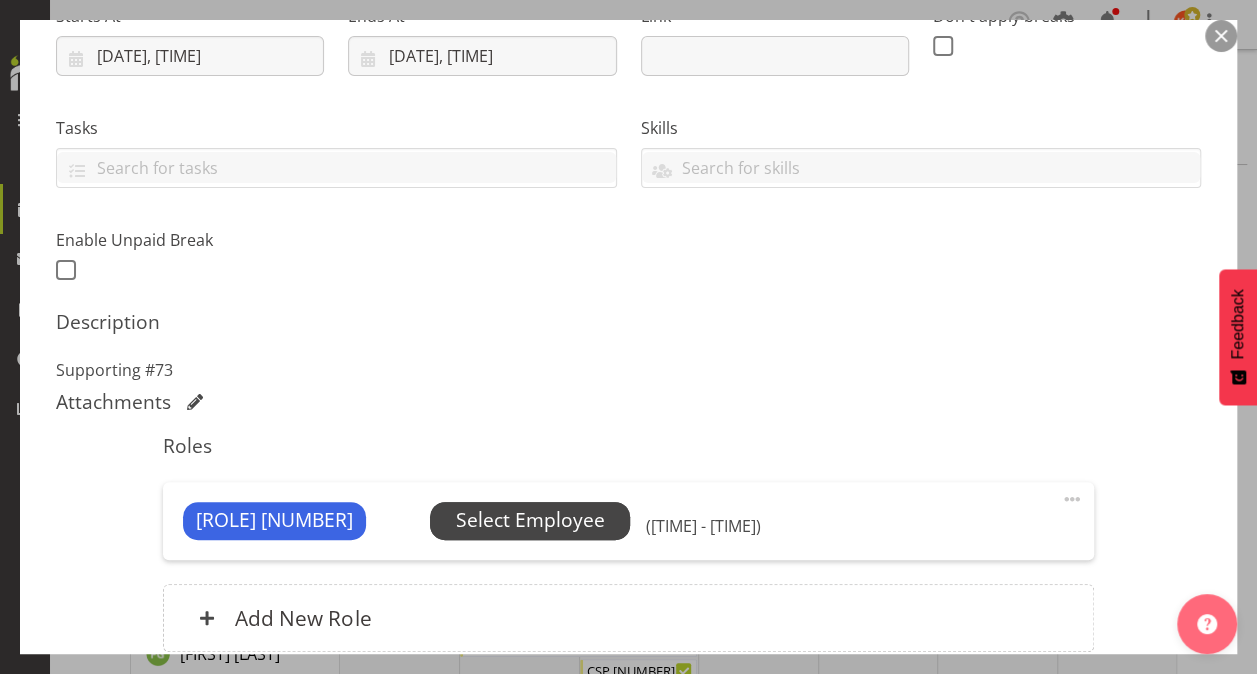 click on "Select Employee" at bounding box center (530, 520) 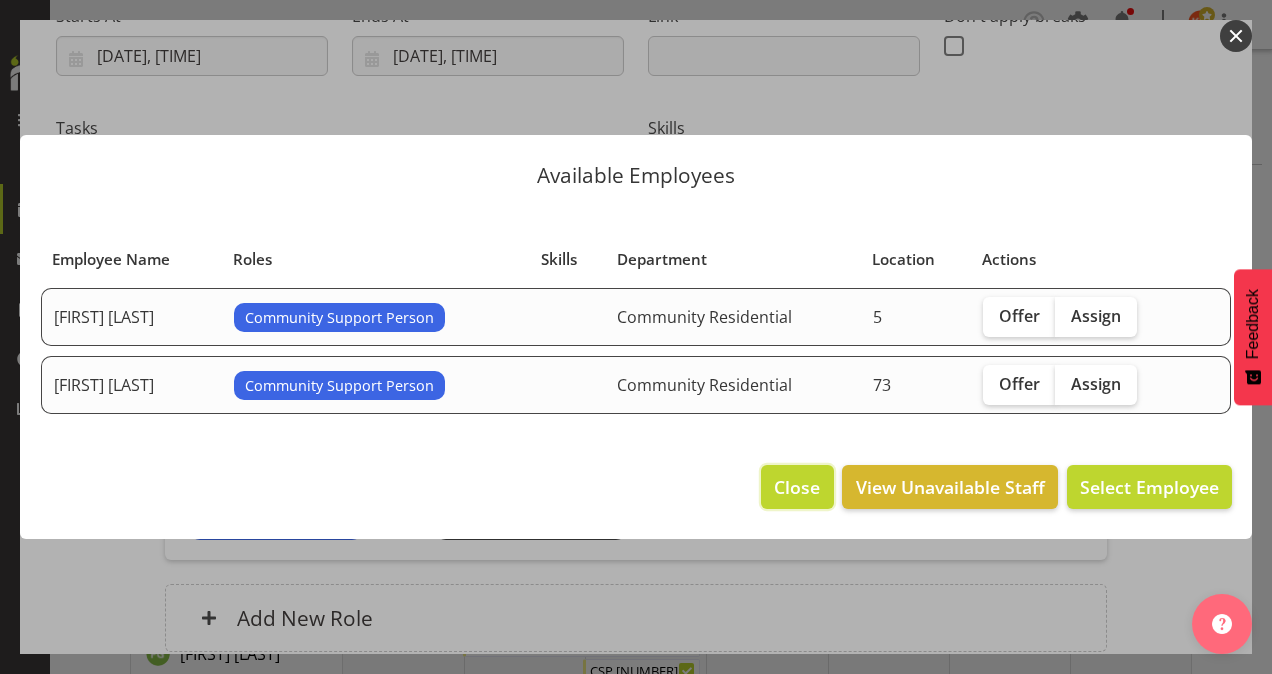 click on "Close" at bounding box center (797, 487) 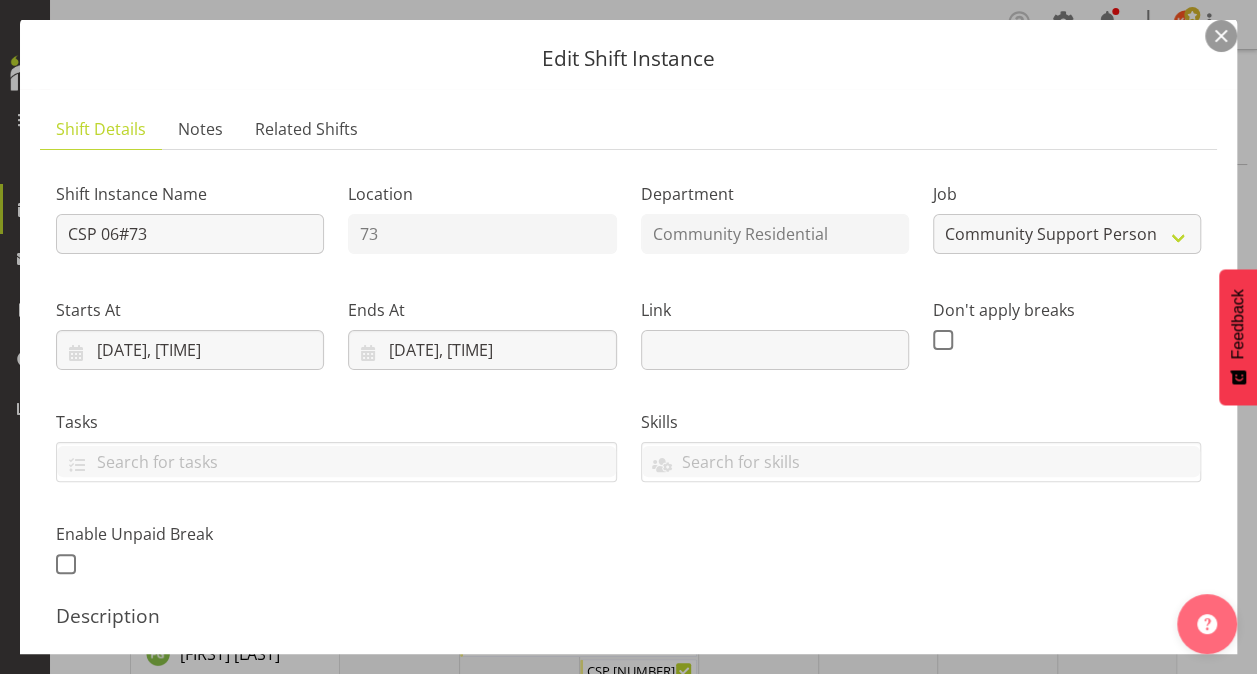 scroll, scrollTop: 0, scrollLeft: 0, axis: both 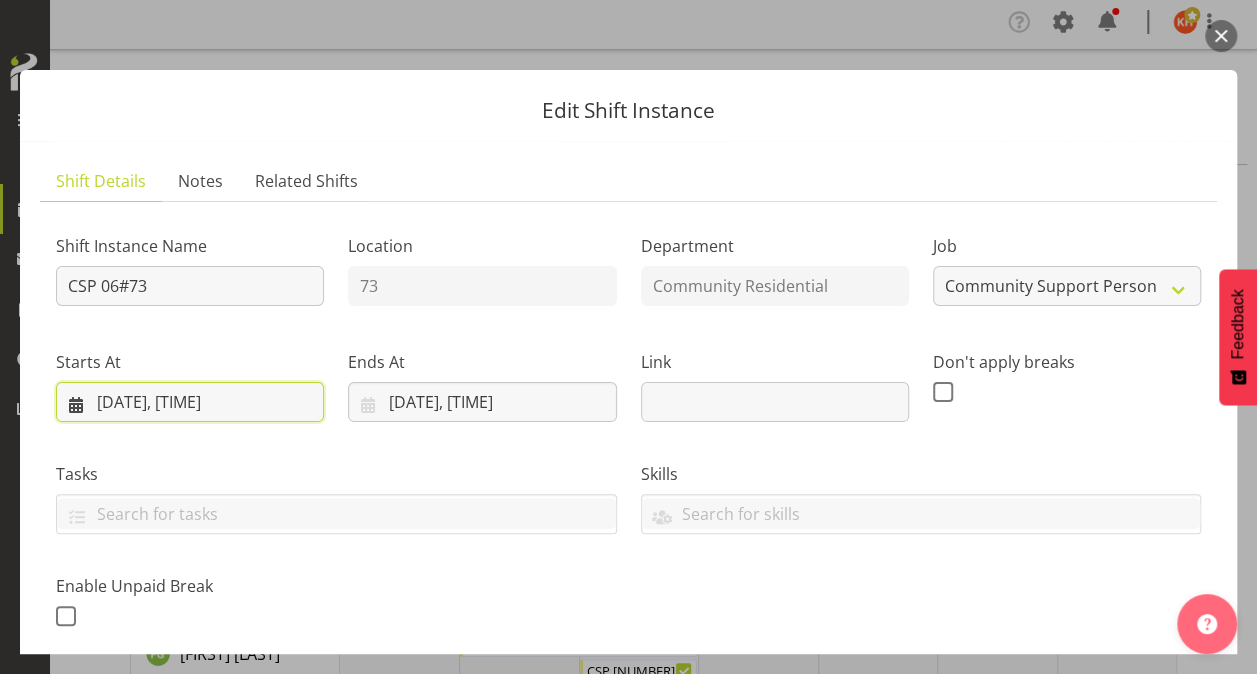 click on "[DATE], [TIME]" at bounding box center (190, 402) 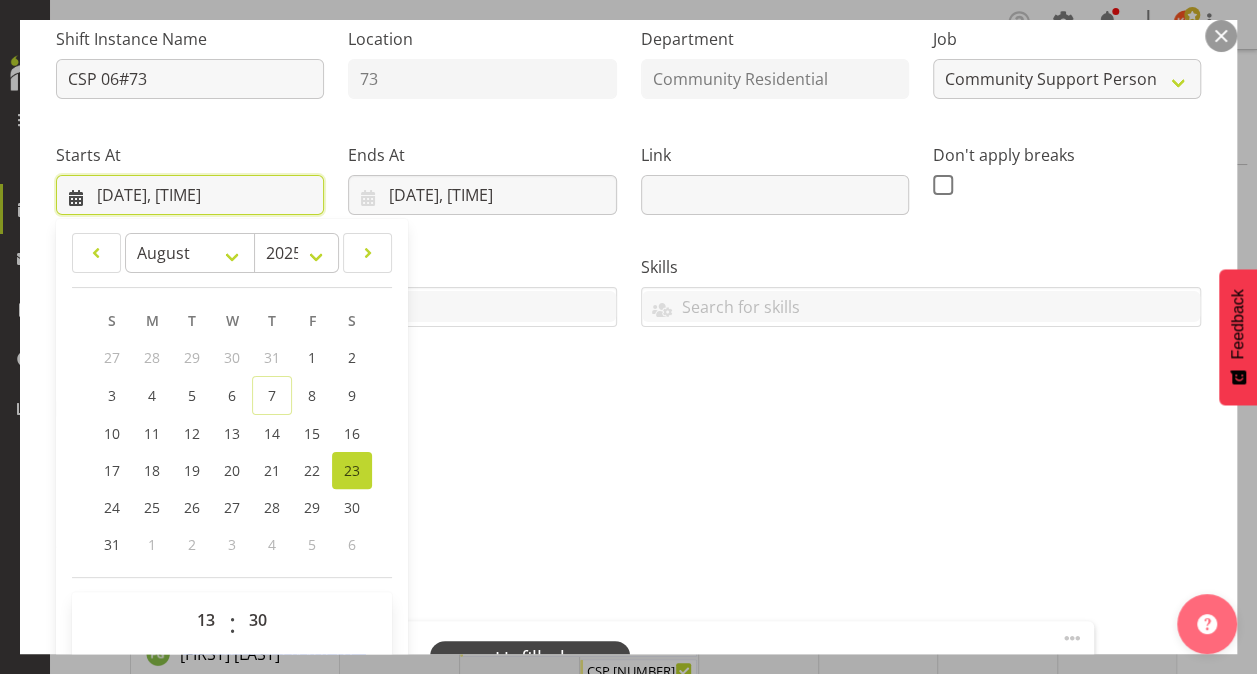 scroll, scrollTop: 208, scrollLeft: 0, axis: vertical 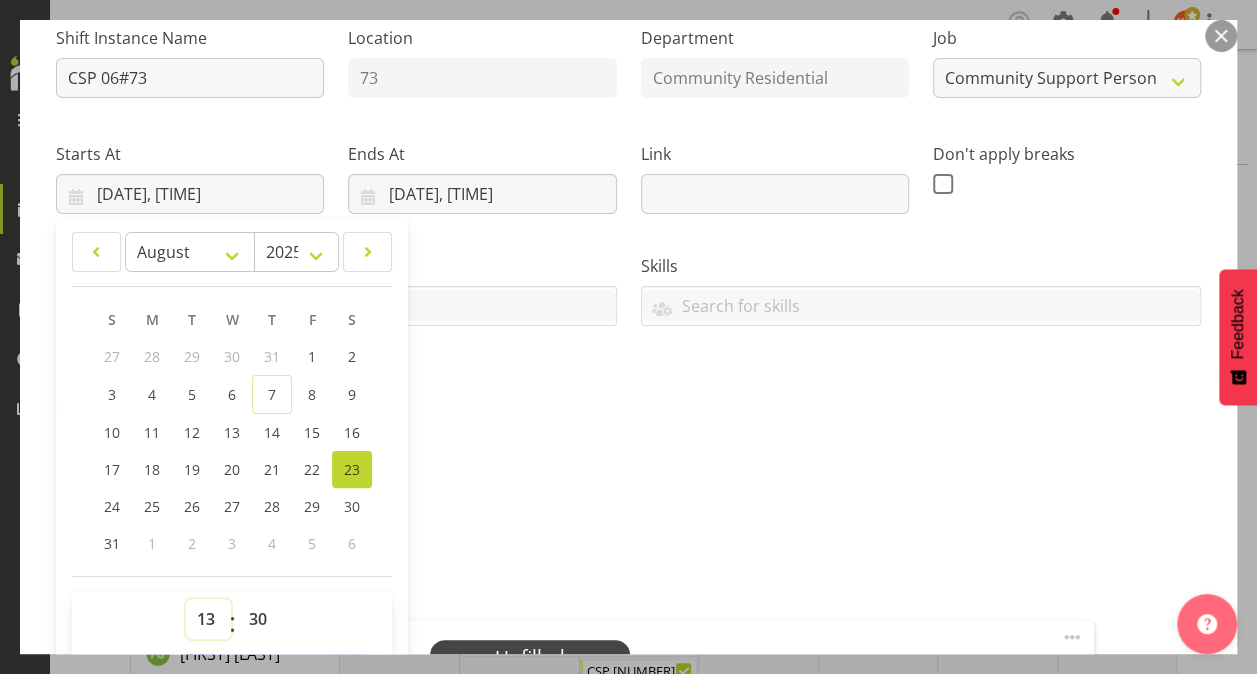 click on "00   01   02   03   04   05   06   07   08   09   10   11   12   13   14   15   16   17   18   19   20   21   22   23" at bounding box center (208, 619) 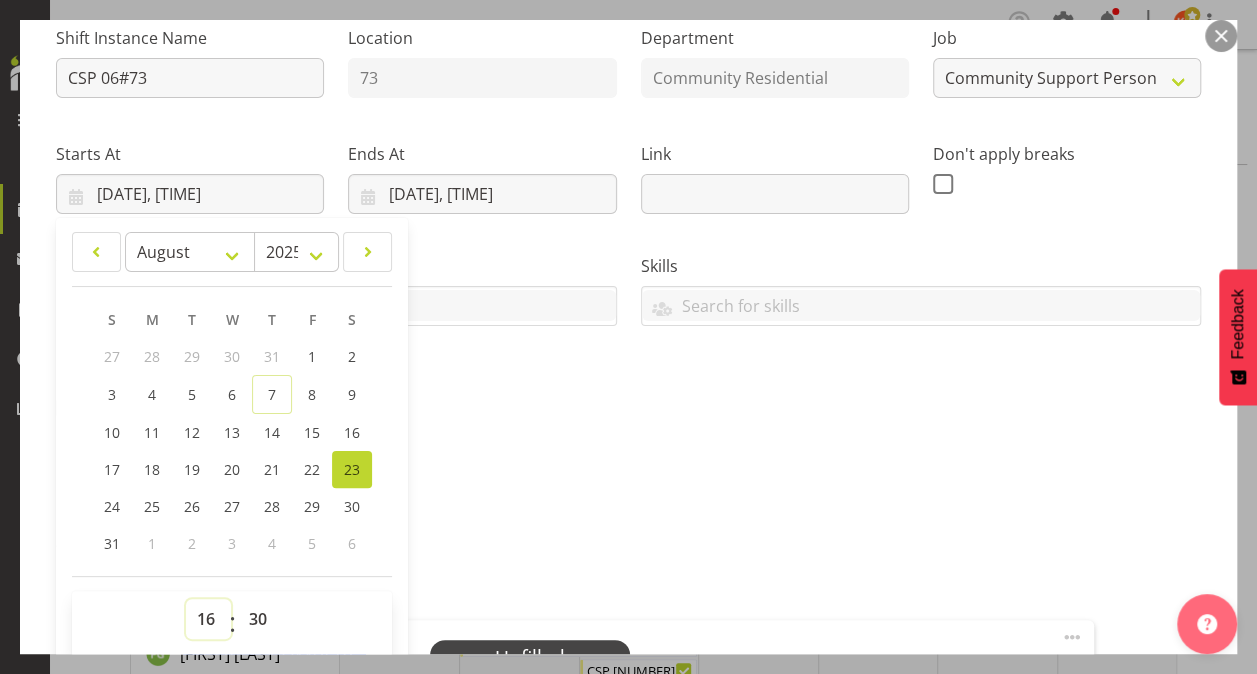 click on "00   01   02   03   04   05   06   07   08   09   10   11   12   13   14   15   16   17   18   19   20   21   22   23" at bounding box center (208, 619) 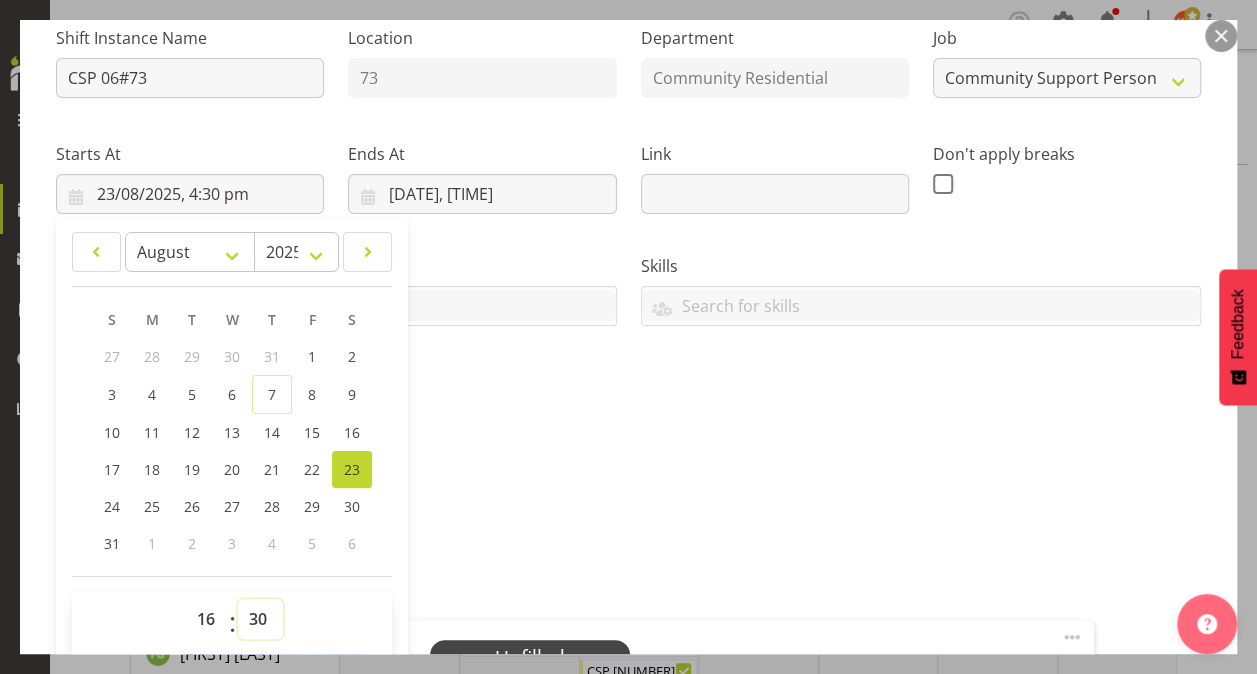 click on "00   01   02   03   04   05   06   07   08   09   10   11   12   13   14   15   16   17   18   19   20   21   22   23   24   25   26   27   28   29   30   31   32   33   34   35   36   37   38   39   40   41   42   43   44   45   46   47   48   49   50   51   52   53   54   55   56   57   58   59" at bounding box center [260, 619] 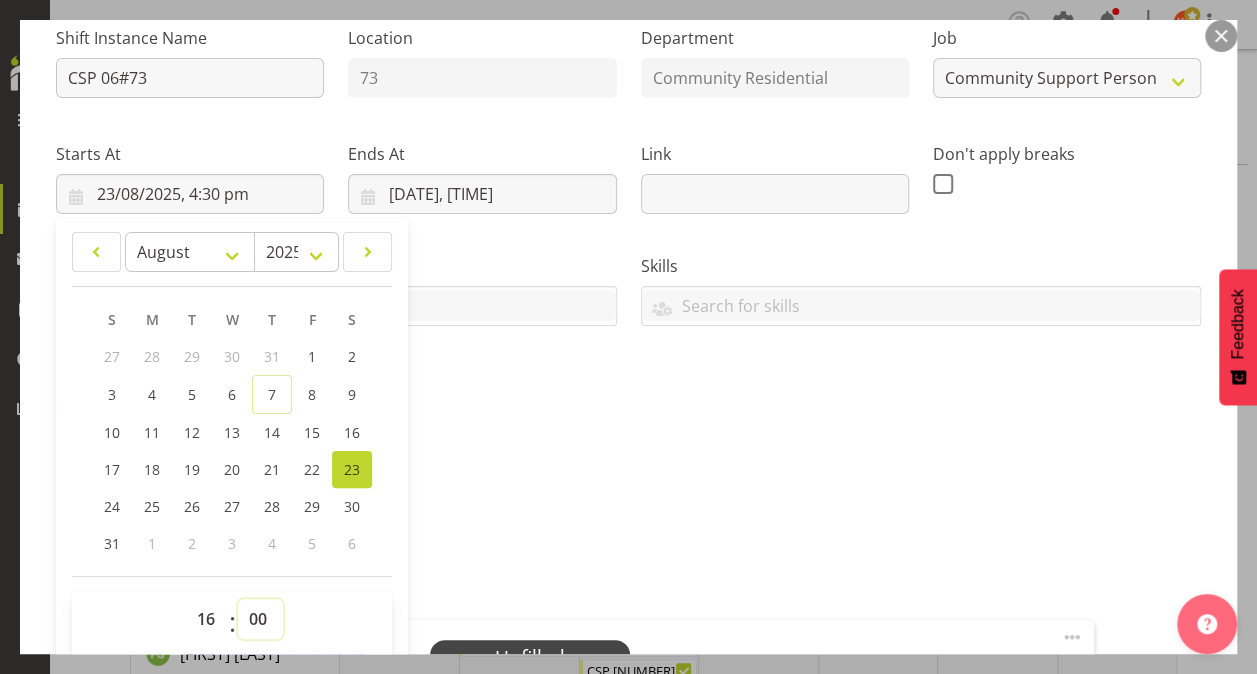 click on "00   01   02   03   04   05   06   07   08   09   10   11   12   13   14   15   16   17   18   19   20   21   22   23   24   25   26   27   28   29   30   31   32   33   34   35   36   37   38   39   40   41   42   43   44   45   46   47   48   49   50   51   52   53   54   55   56   57   58   59" at bounding box center [260, 619] 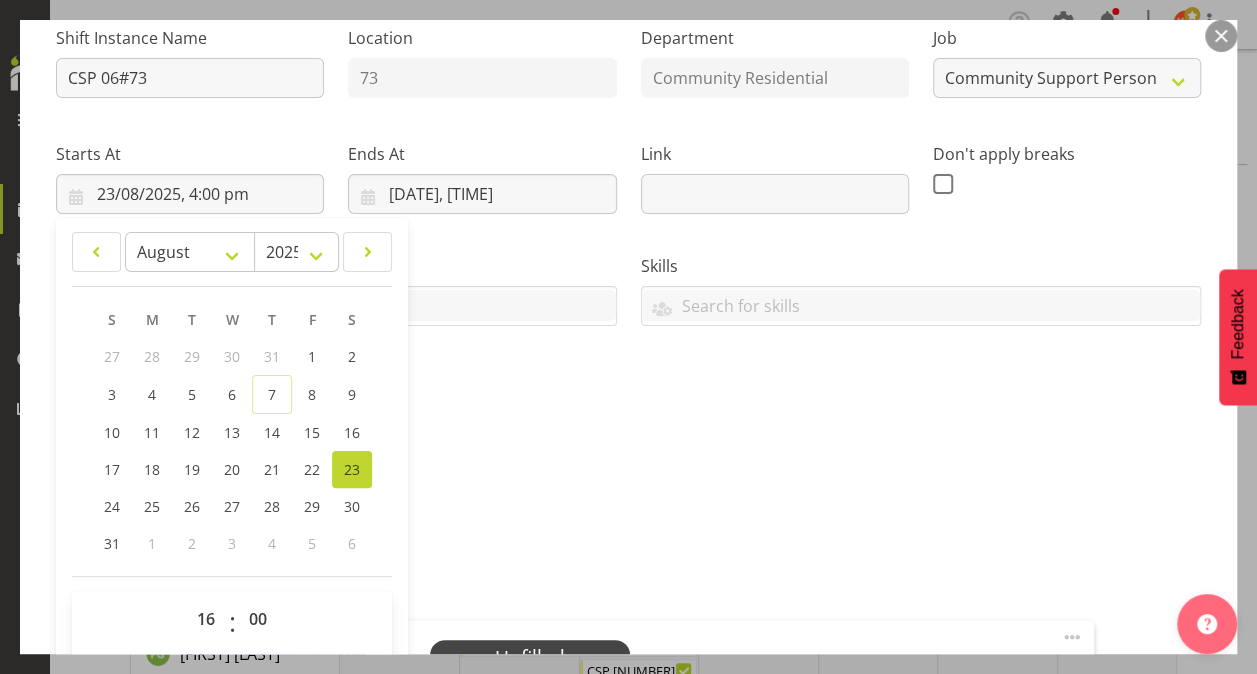 click on "Description
Supporting #[NUMBER]" at bounding box center [628, 484] 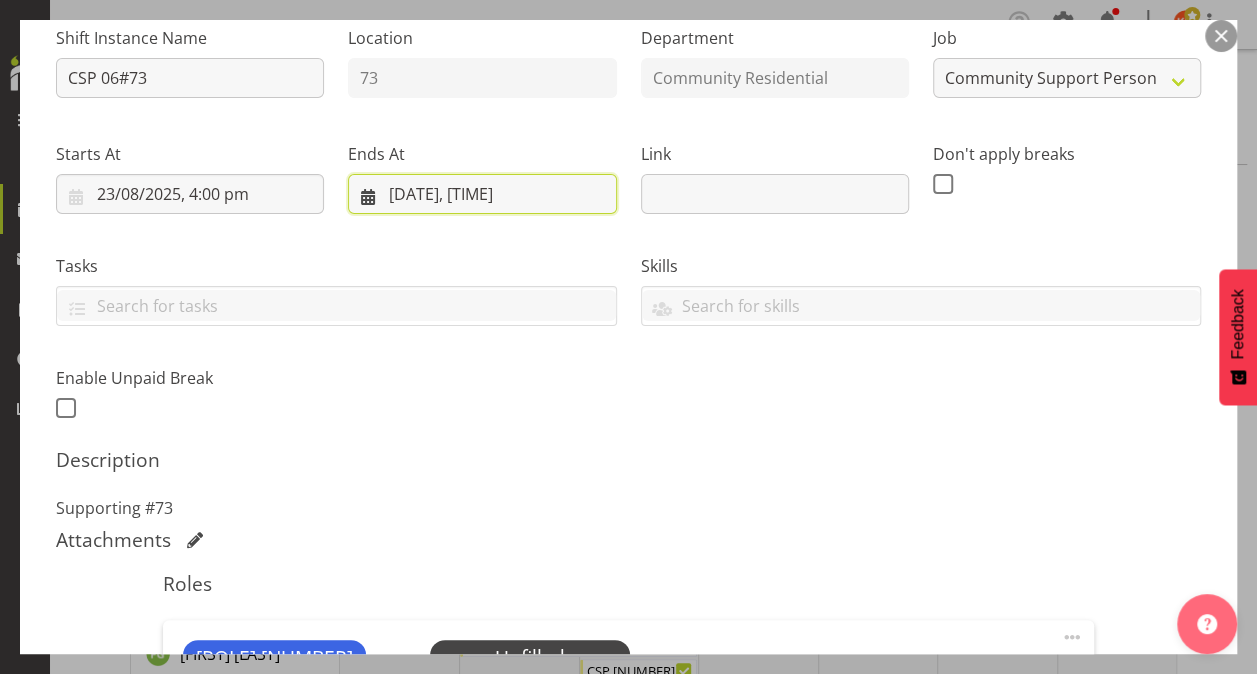 click on "[DATE], [TIME]" at bounding box center (482, 194) 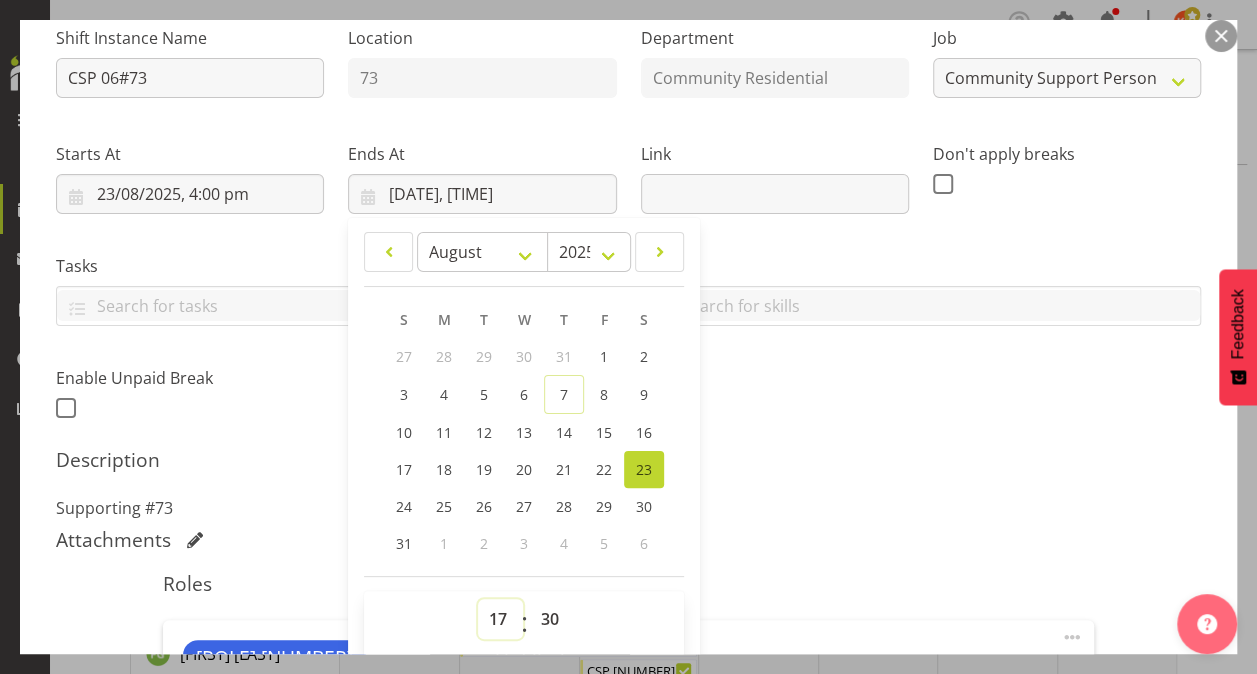 click on "00   01   02   03   04   05   06   07   08   09   10   11   12   13   14   15   16   17   18   19   20   21   22   23" at bounding box center (500, 619) 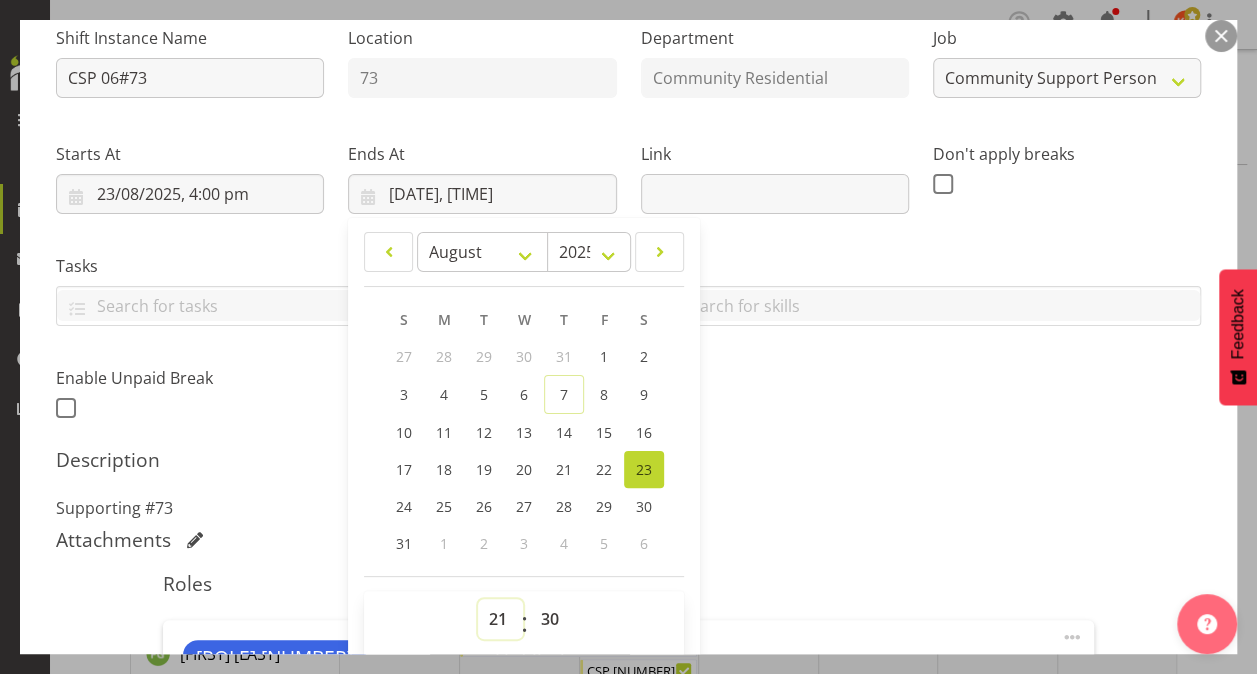 click on "00   01   02   03   04   05   06   07   08   09   10   11   12   13   14   15   16   17   18   19   20   21   22   23" at bounding box center (500, 619) 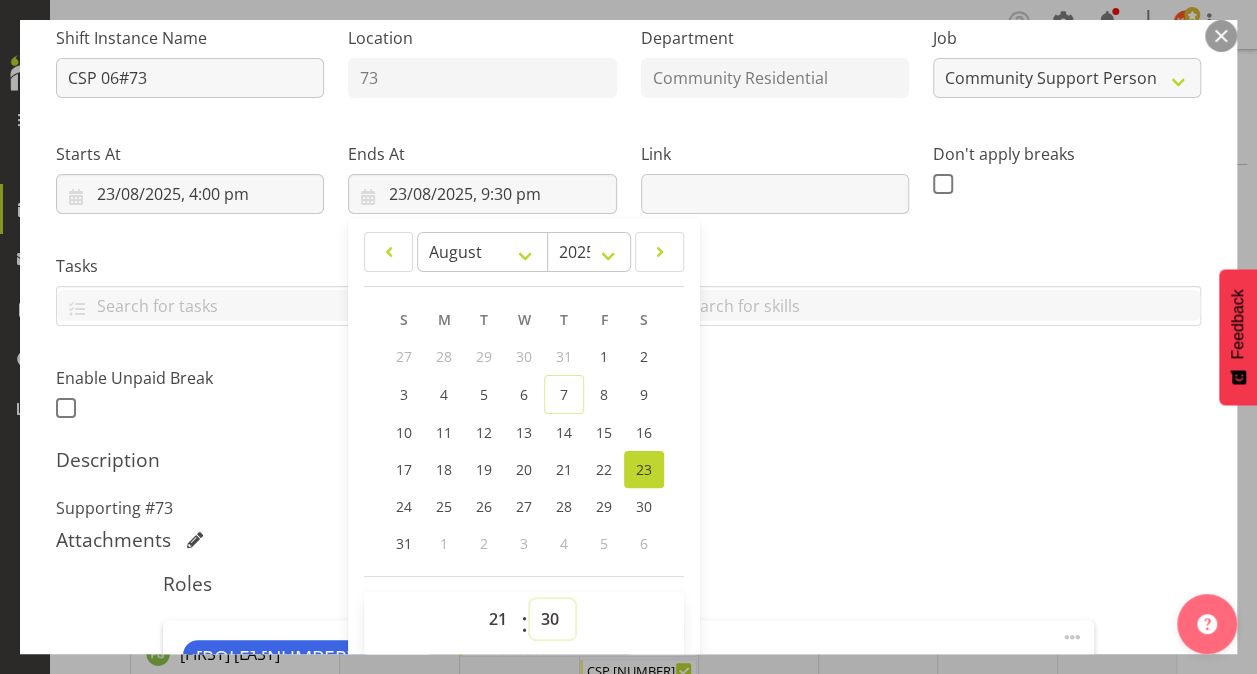 click on "00   01   02   03   04   05   06   07   08   09   10   11   12   13   14   15   16   17   18   19   20   21   22   23   24   25   26   27   28   29   30   31   32   33   34   35   36   37   38   39   40   41   42   43   44   45   46   47   48   49   50   51   52   53   54   55   56   57   58   59" at bounding box center [552, 619] 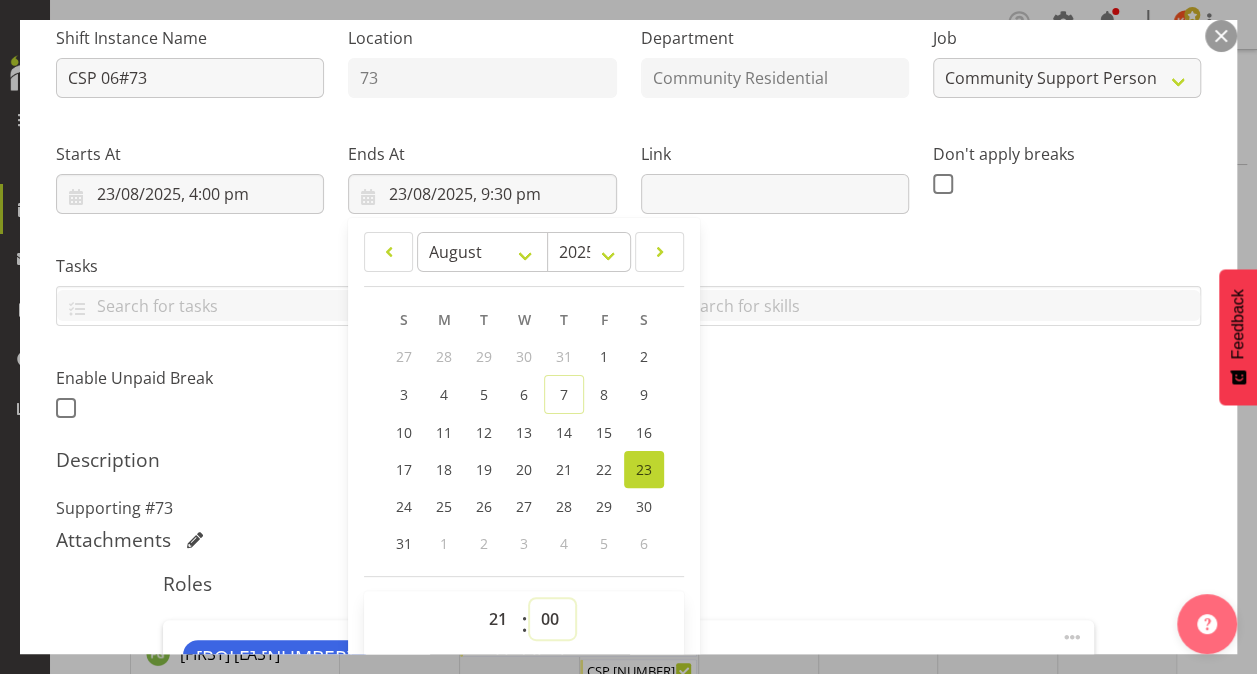 click on "00   01   02   03   04   05   06   07   08   09   10   11   12   13   14   15   16   17   18   19   20   21   22   23   24   25   26   27   28   29   30   31   32   33   34   35   36   37   38   39   40   41   42   43   44   45   46   47   48   49   50   51   52   53   54   55   56   57   58   59" at bounding box center [552, 619] 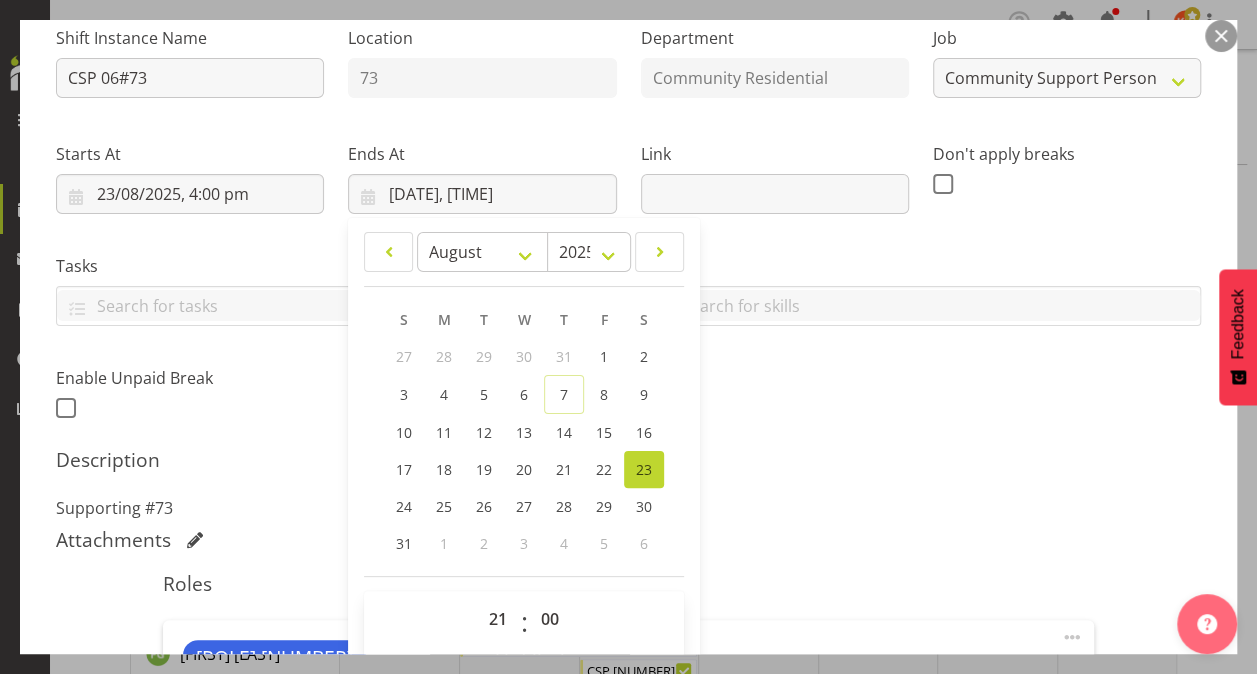 click on "Shift Instance Name CSP 06#73   Location 73   Department Community Residential   Job Create new job   Accounts Admin Art Coordinator Community Leader Community Support Person Community Support Person-Casual House Leader Office Admin Senior Coordinator Service Manager Volunteer
Starts At
[DATE], [TIME]  January   February   March   April   May   June   July   August   September   October   November   December   2035   2034   2033   2032   2031   2030   2029   2028   2027   2026   2025   2024   2023   2022   2021   2020   2019   2018   2017   2016   2015   2014   2013   2012   2011   2010   2009   2008   2007   2006   2005   2004   2003   2002   2001   2000   1999   1998   1997   1996   1995   1994   1993   1992   1991   1990   1989   1988   1987   1986   1985   1984   1983   1982   1981   1980   1979   1978   1977   1976   1975   1974   1973   1972   1971   1970   1969   1968   1967   1966   1965   1964   1963   1962   1961   1960   1959   1958   1957   1956   1955   1954   1953  S M" at bounding box center (628, 217) 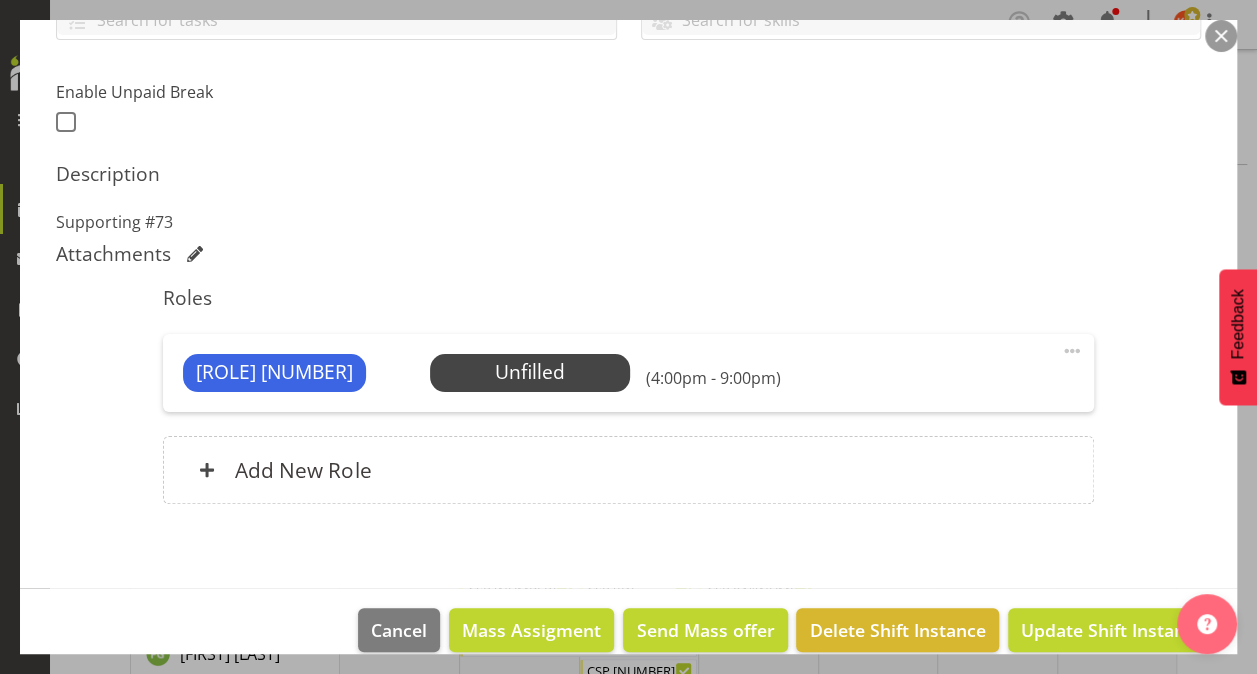 scroll, scrollTop: 495, scrollLeft: 0, axis: vertical 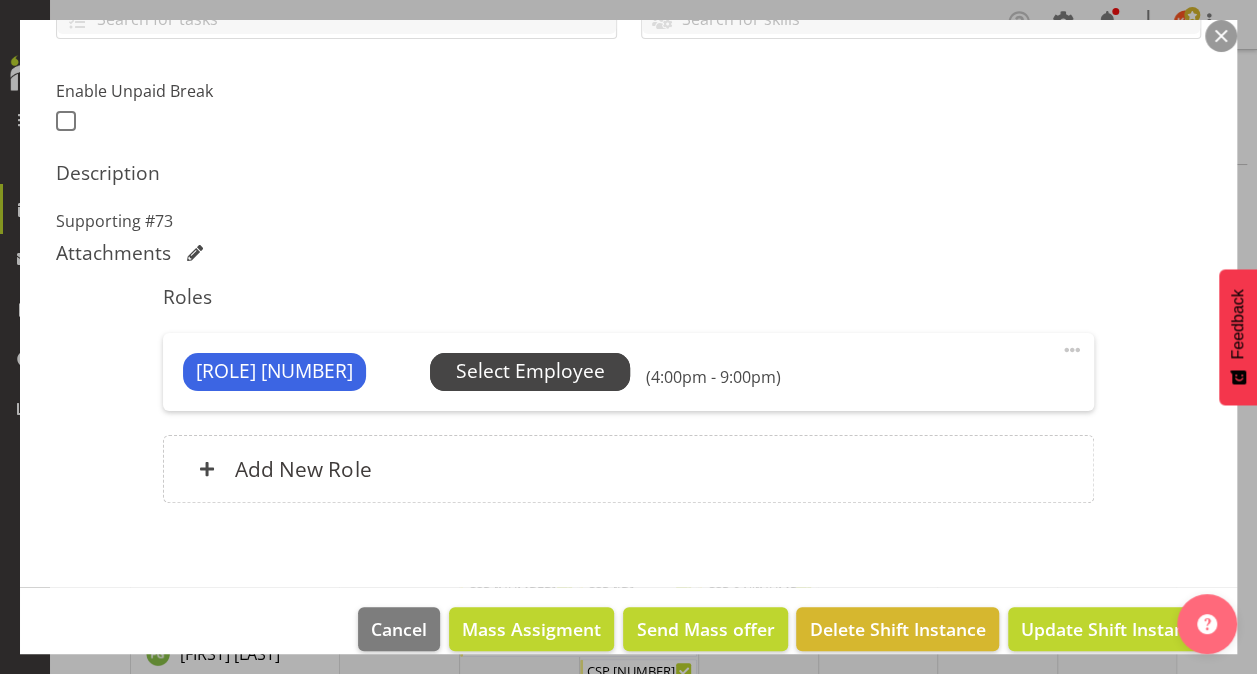 click on "Select Employee" at bounding box center (530, 371) 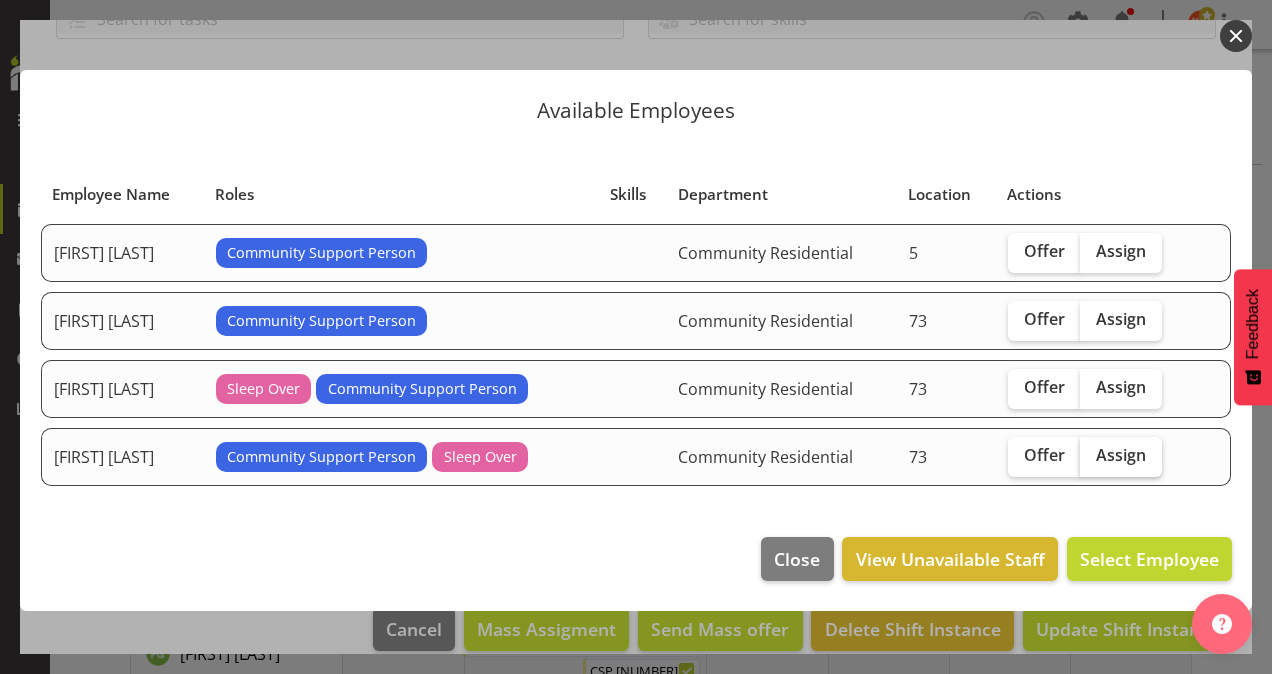 click on "Assign" at bounding box center (1121, 455) 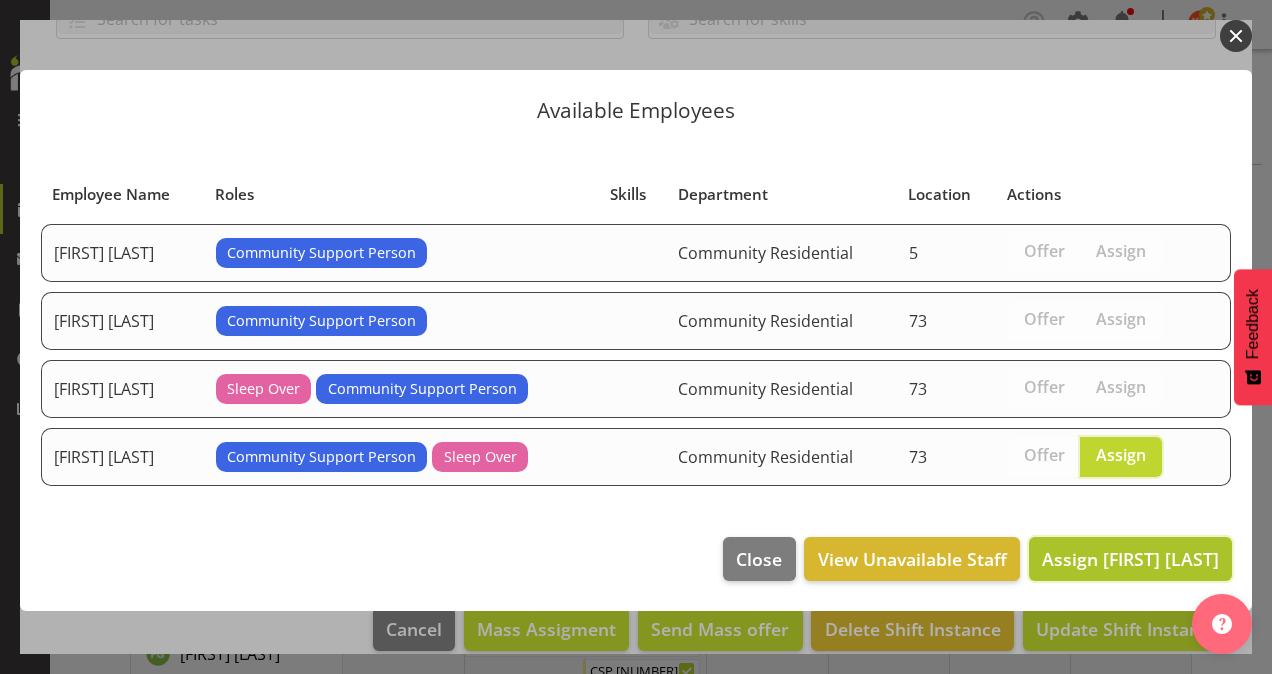 click on "Assign [FIRST] [LAST]" at bounding box center [1130, 559] 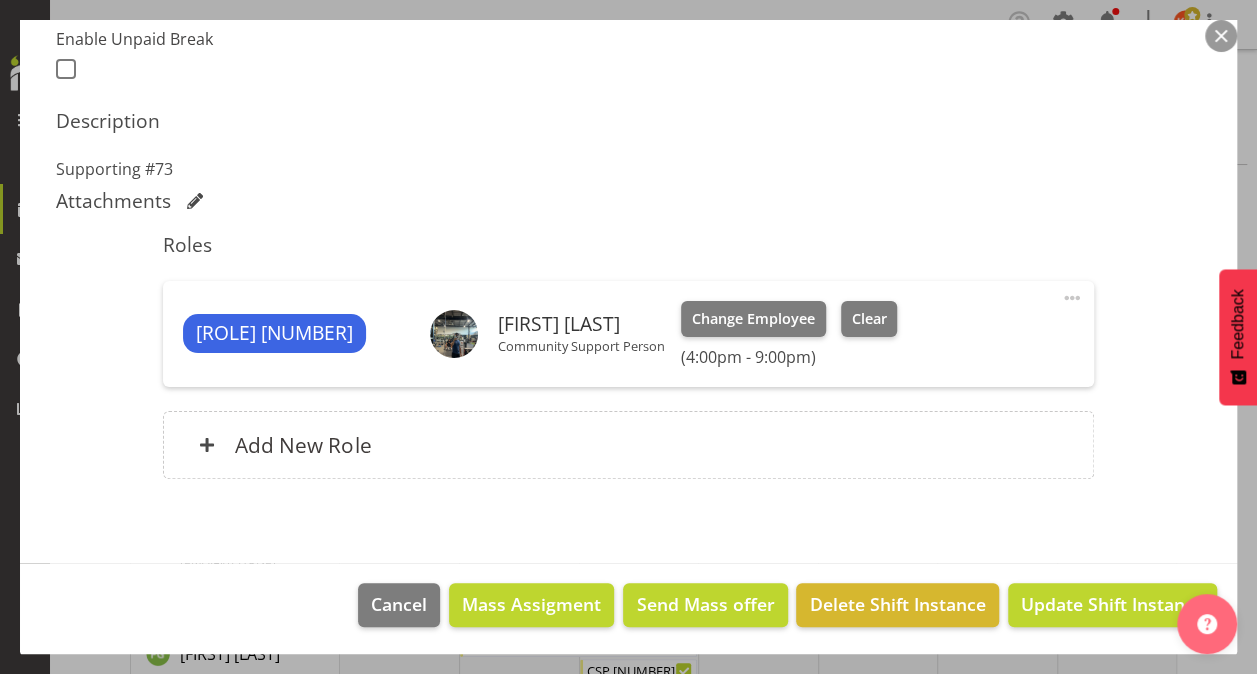 scroll, scrollTop: 545, scrollLeft: 0, axis: vertical 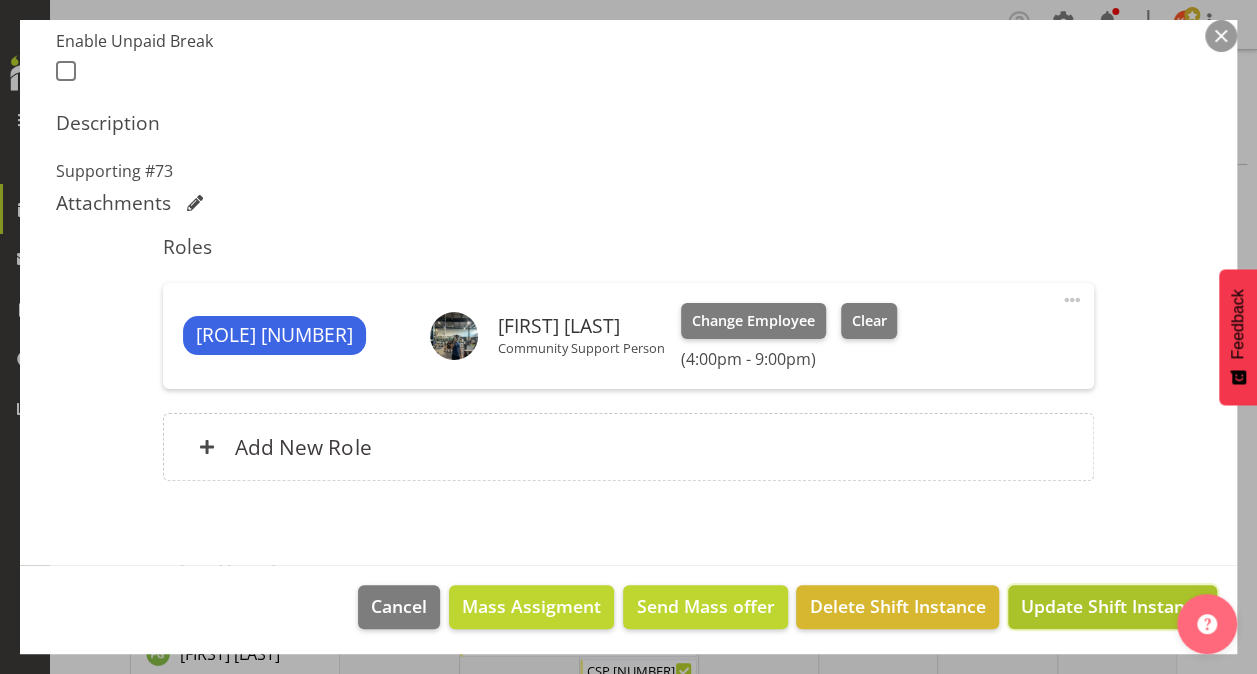 click on "Update Shift Instance" at bounding box center [1112, 606] 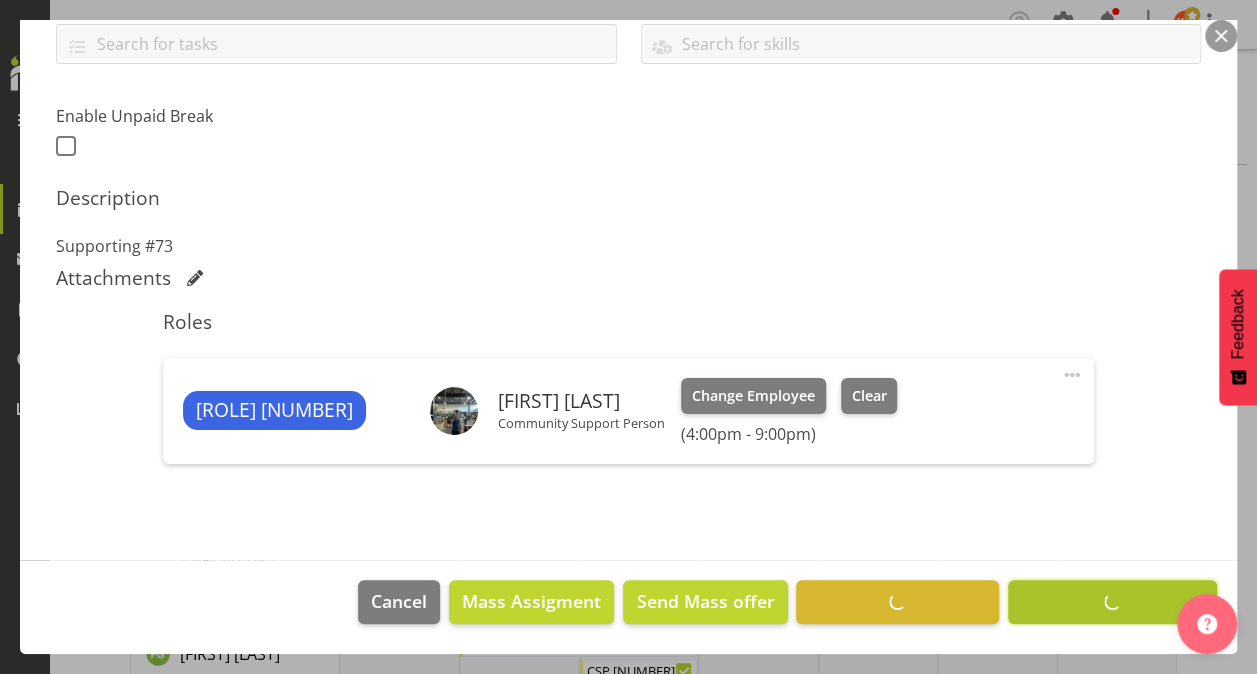 scroll, scrollTop: 468, scrollLeft: 0, axis: vertical 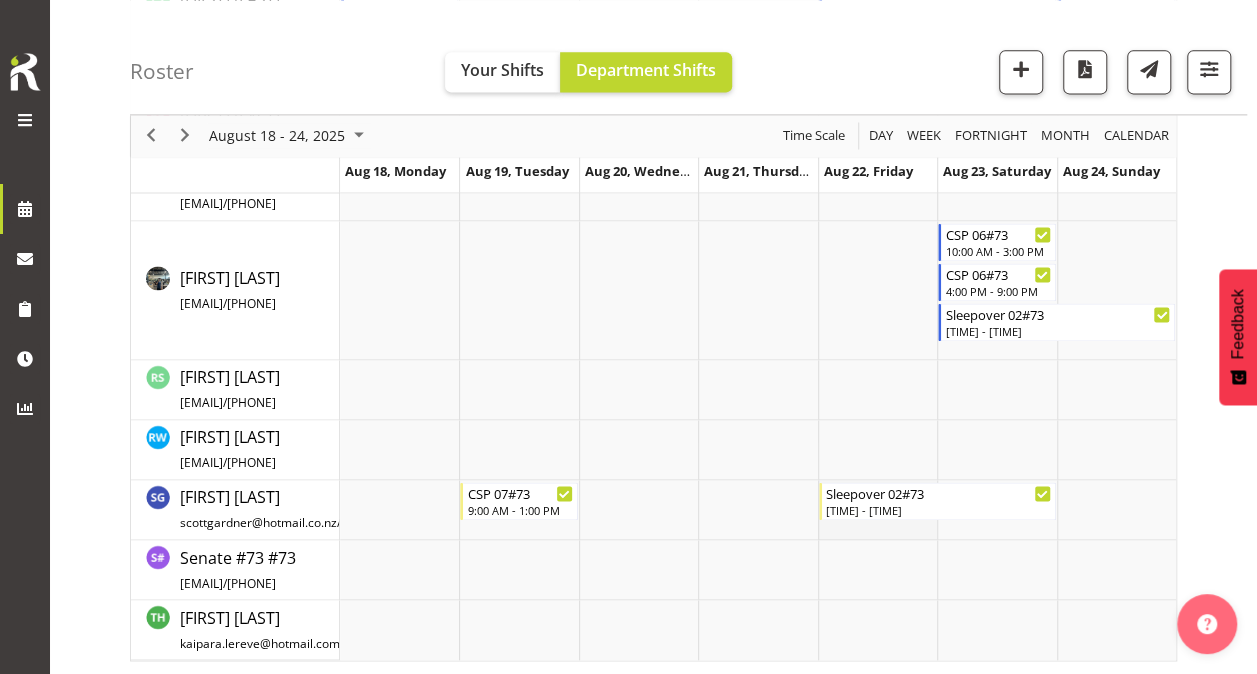 click at bounding box center [877, 510] 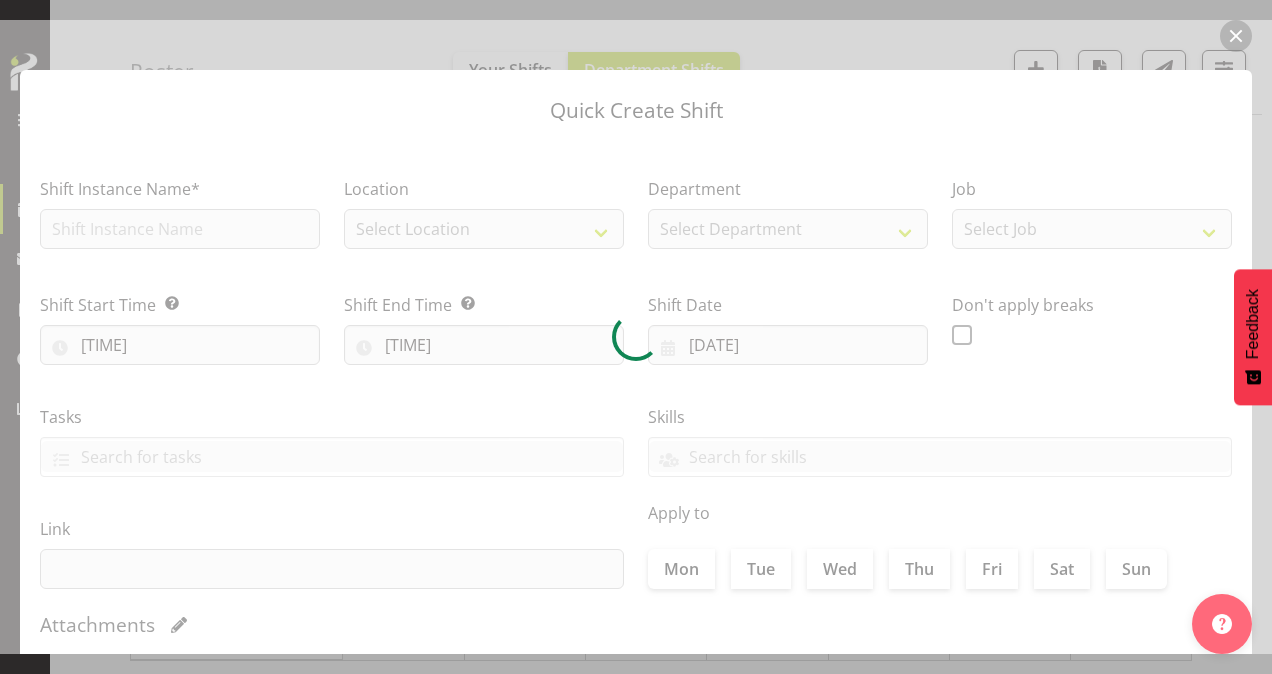 type on "[DATE]" 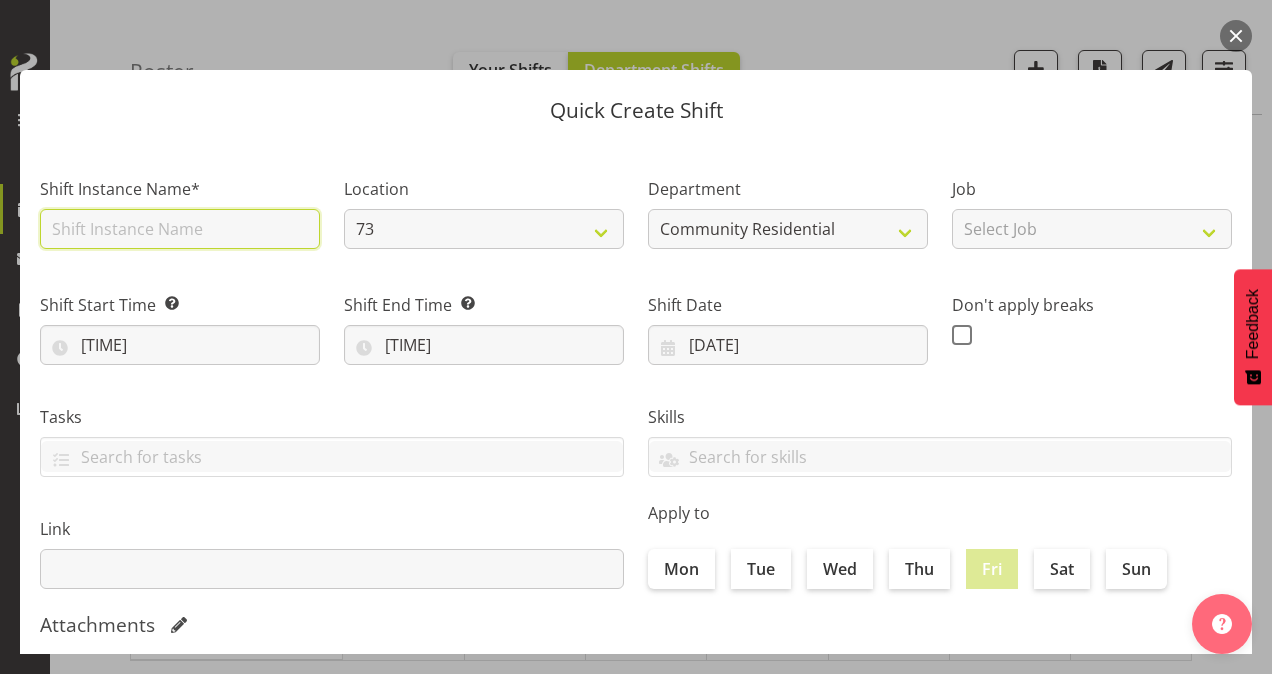 click at bounding box center (180, 229) 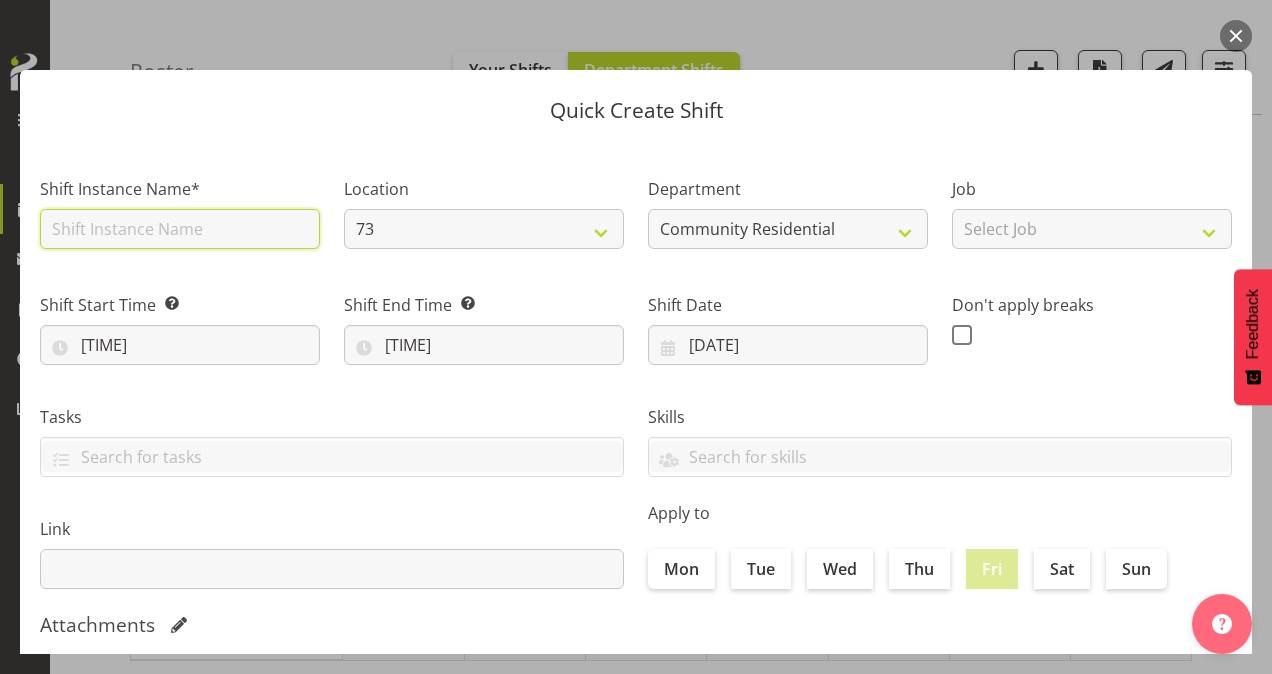 type on "CSP # 1 73" 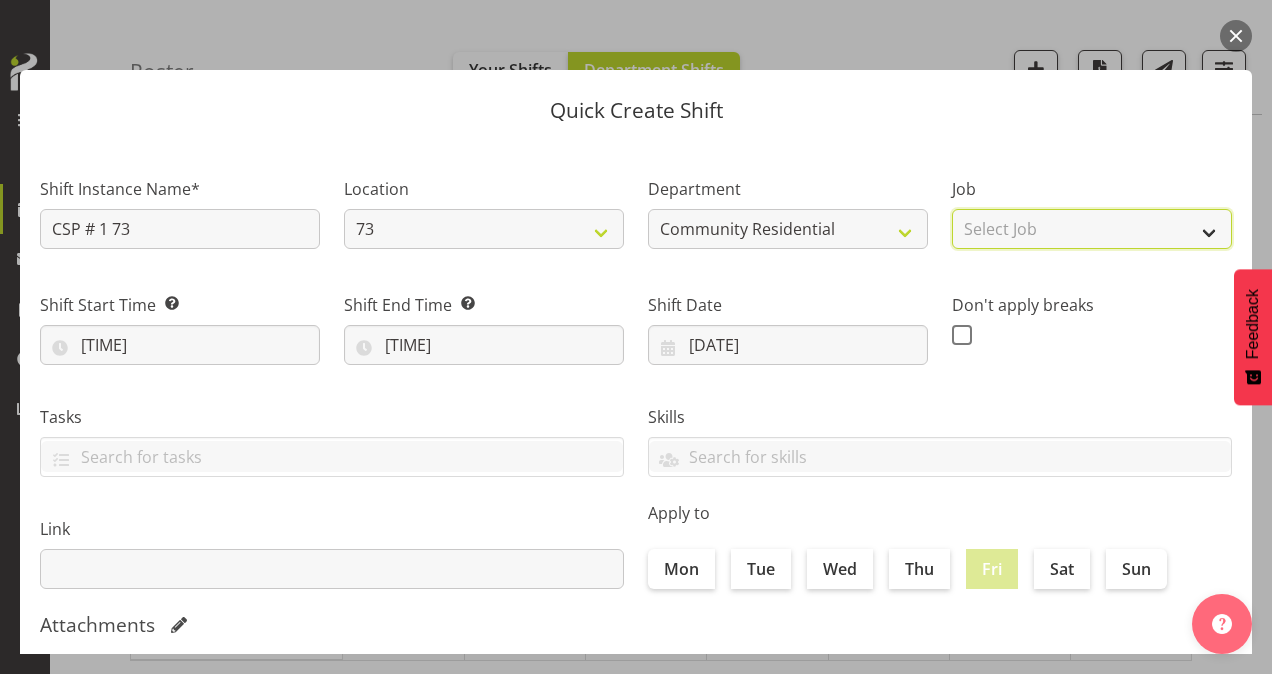 click on "Select Job  Accounts Admin Art Coordinator Community Leader Community Support Person Community Support Person-Casual House Leader Office Admin Senior Coordinator Service Manager Volunteer" at bounding box center [1092, 229] 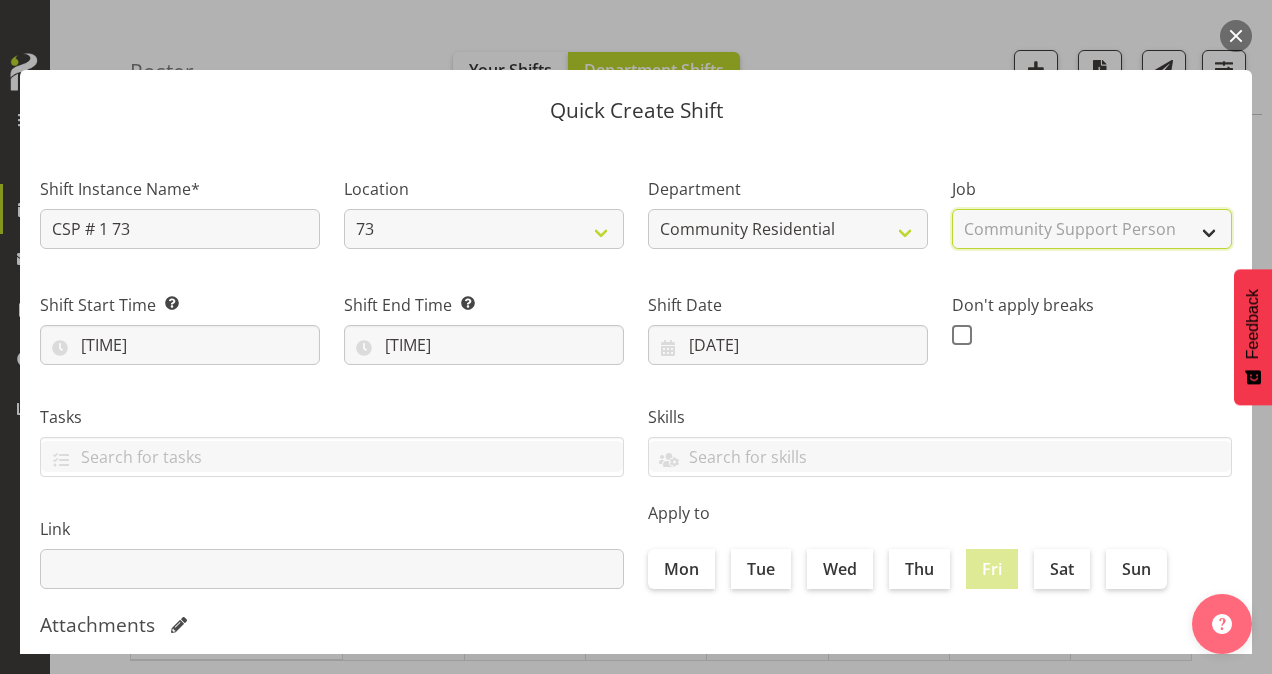 click on "Select Job  Accounts Admin Art Coordinator Community Leader Community Support Person Community Support Person-Casual House Leader Office Admin Senior Coordinator Service Manager Volunteer" at bounding box center (1092, 229) 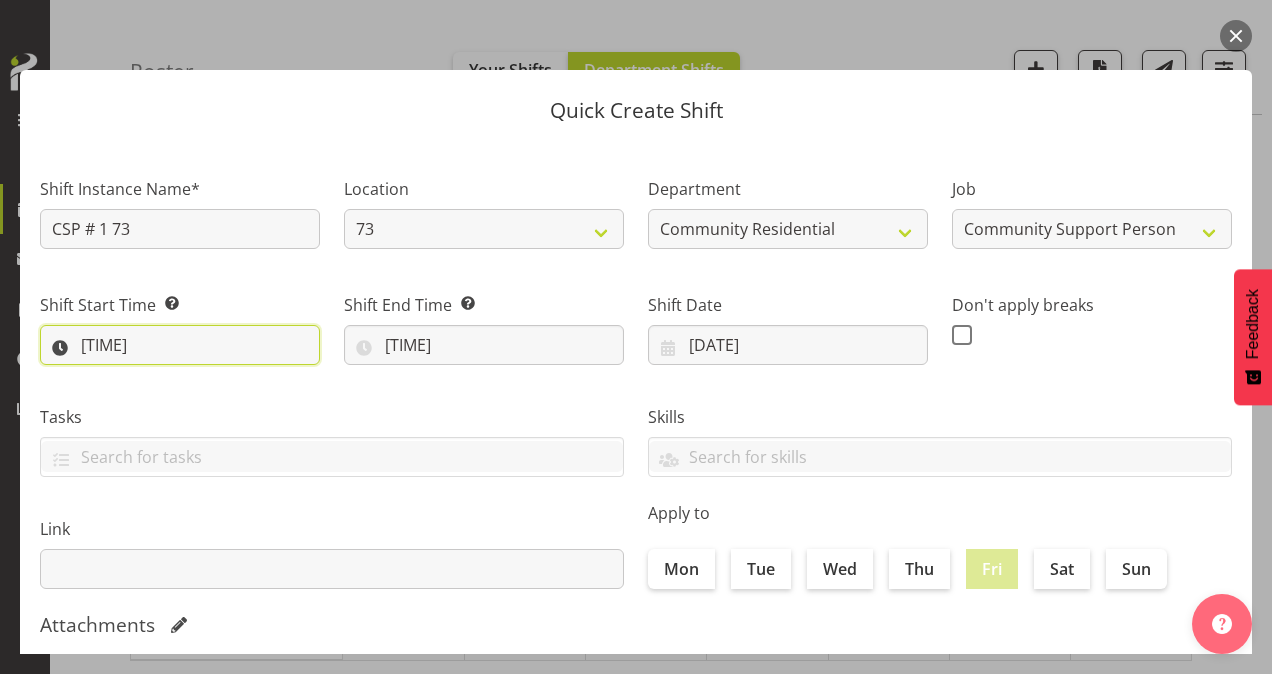 click on "[TIME]" at bounding box center [180, 345] 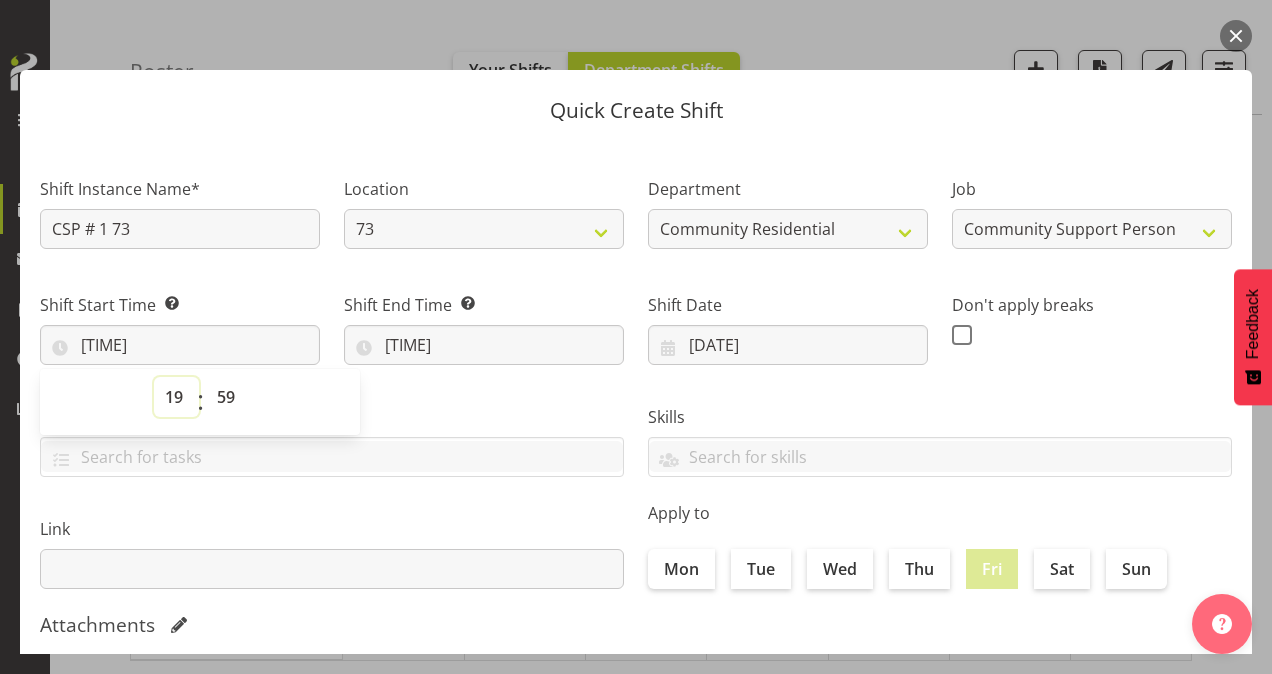 click on "00   01   02   03   04   05   06   07   08   09   10   11   12   13   14   15   16   17   18   19   20   21   22   23" at bounding box center [176, 397] 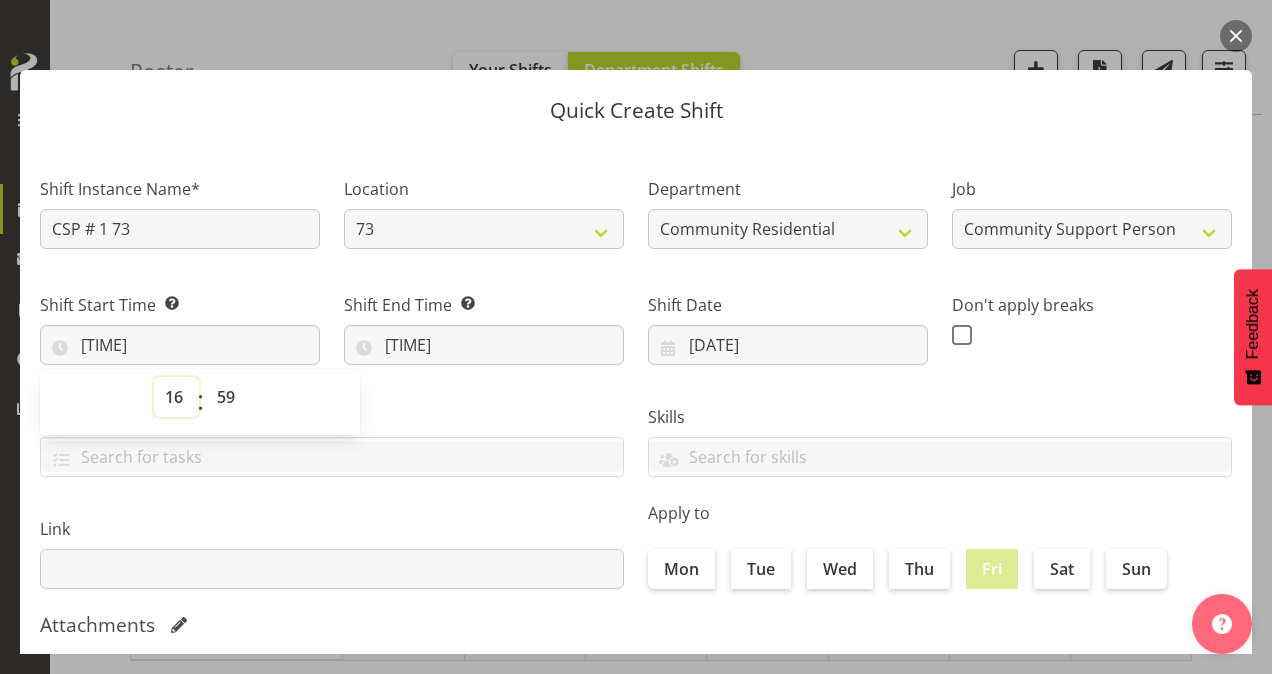 click on "00   01   02   03   04   05   06   07   08   09   10   11   12   13   14   15   16   17   18   19   20   21   22   23" at bounding box center (176, 397) 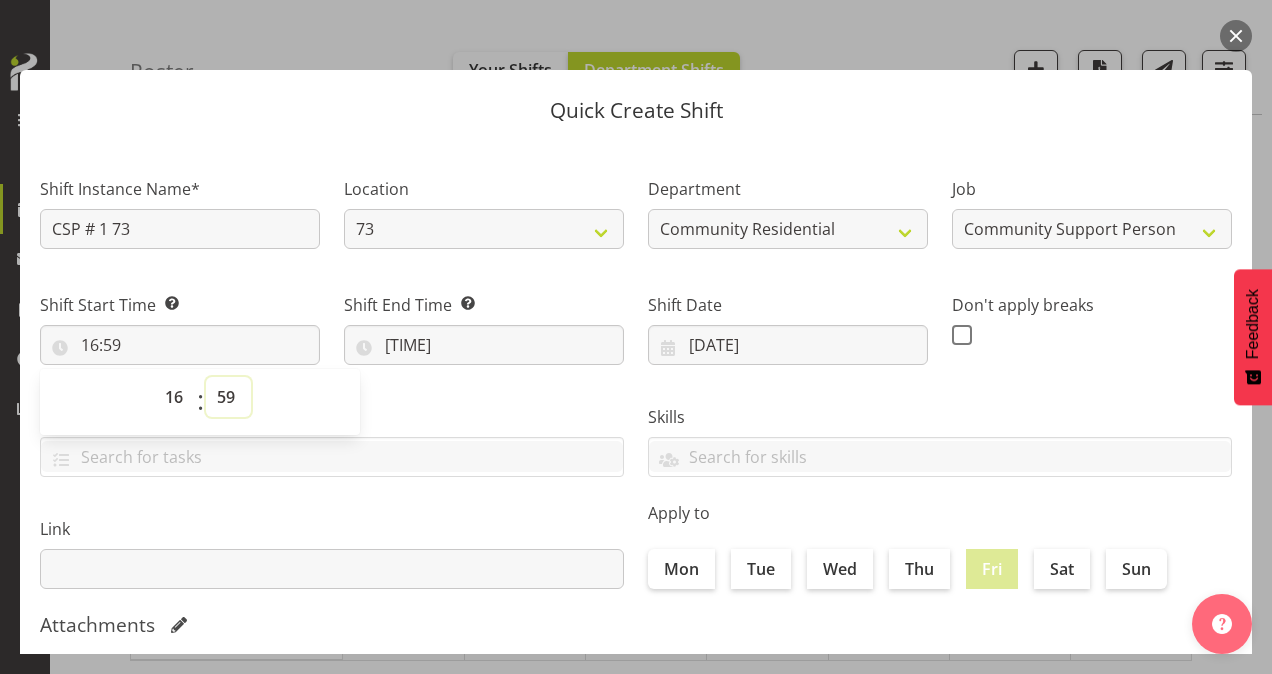 click on "00   01   02   03   04   05   06   07   08   09   10   11   12   13   14   15   16   17   18   19   20   21   22   23   24   25   26   27   28   29   30   31   32   33   34   35   36   37   38   39   40   41   42   43   44   45   46   47   48   49   50   51   52   53   54   55   56   57   58   59" at bounding box center [228, 397] 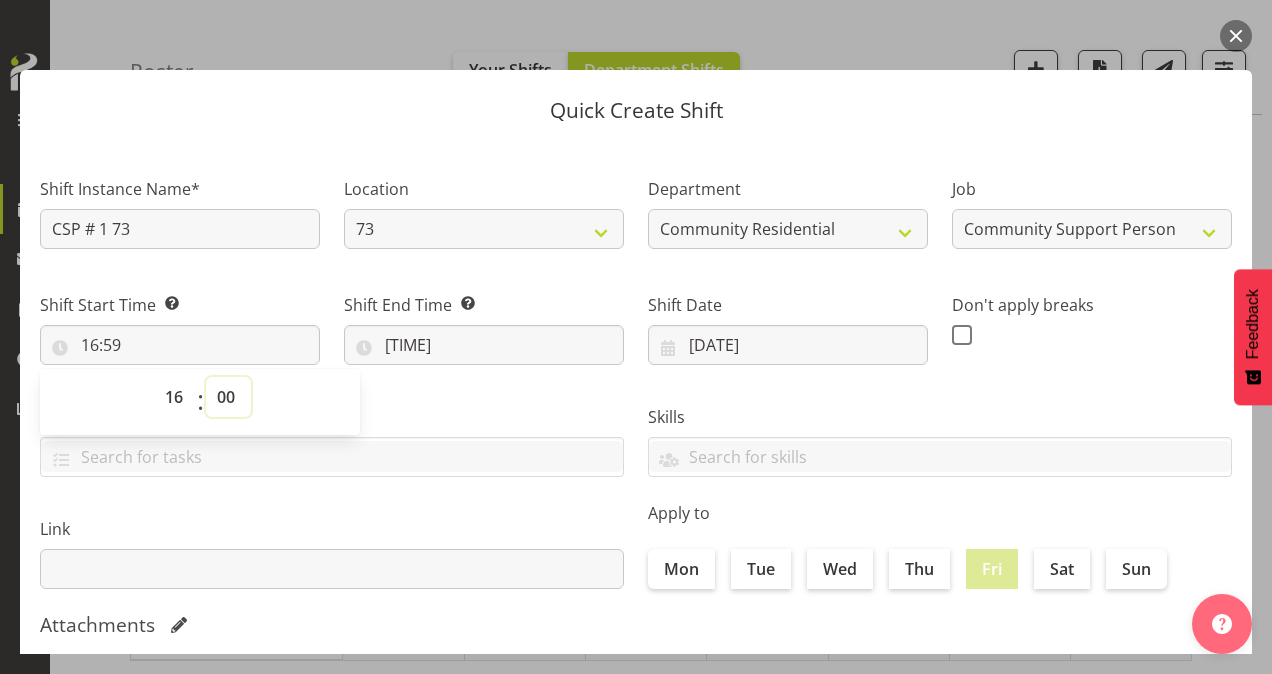 click on "00   01   02   03   04   05   06   07   08   09   10   11   12   13   14   15   16   17   18   19   20   21   22   23   24   25   26   27   28   29   30   31   32   33   34   35   36   37   38   39   40   41   42   43   44   45   46   47   48   49   50   51   52   53   54   55   56   57   58   59" at bounding box center (228, 397) 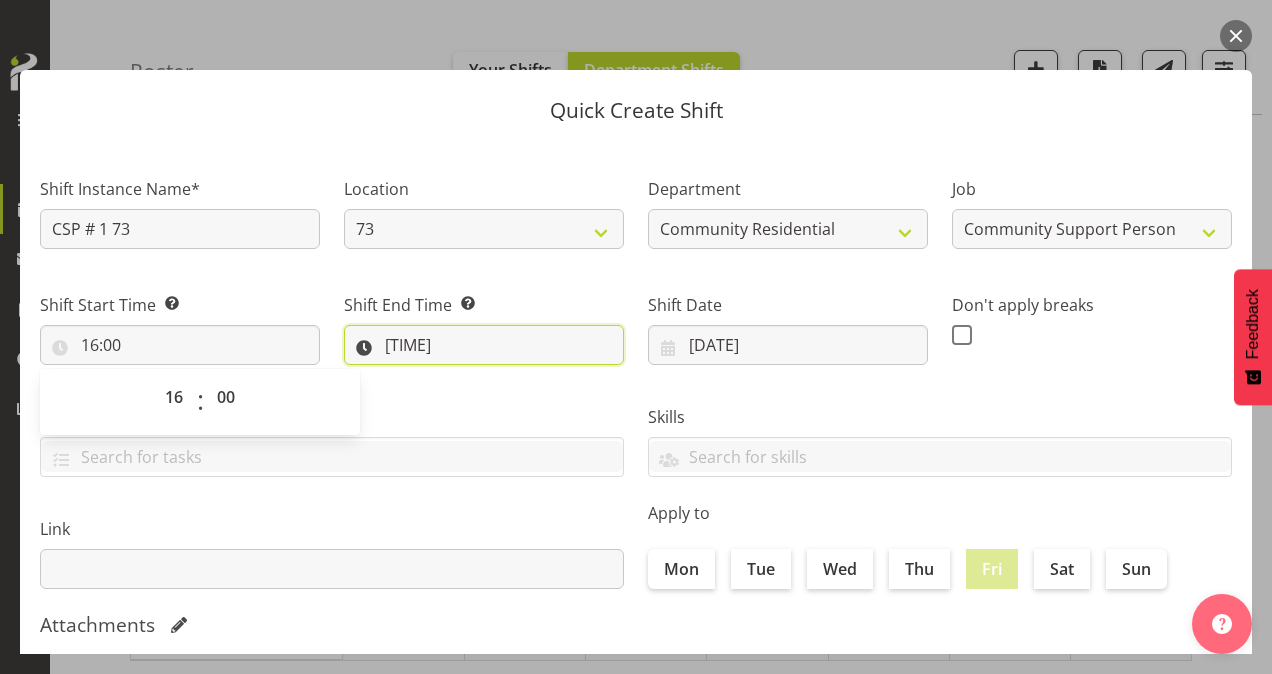 click on "[TIME]" at bounding box center (484, 345) 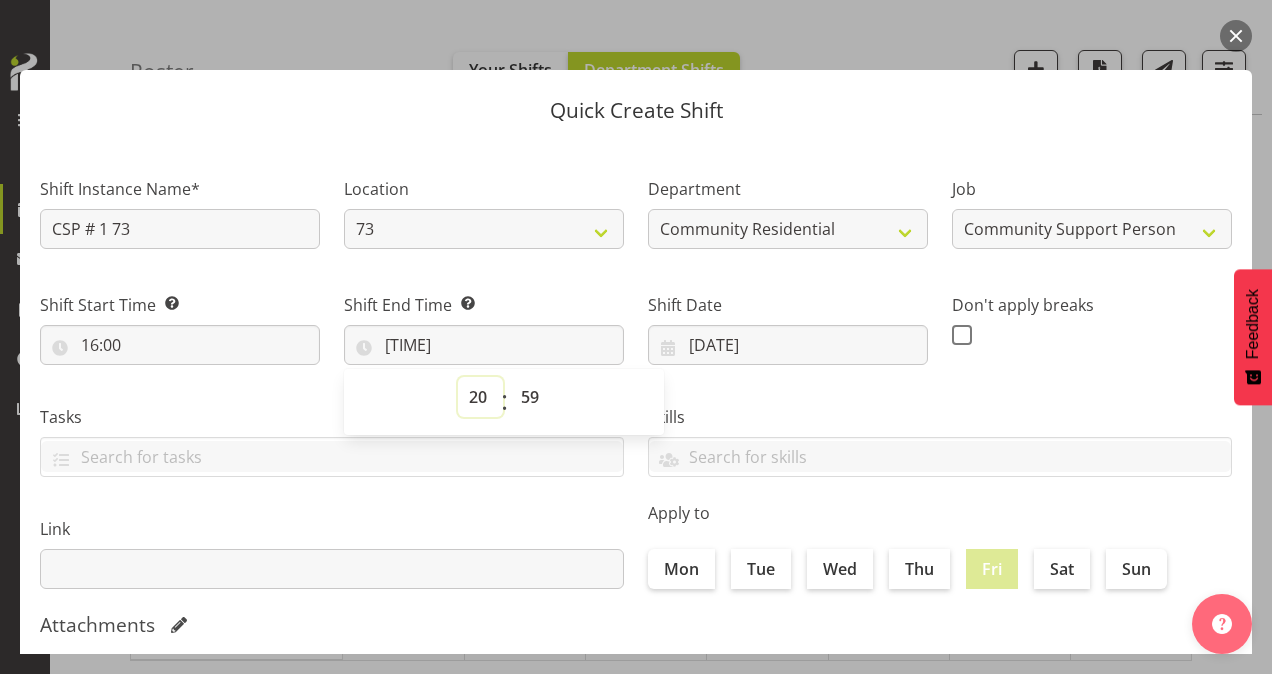 click on "00   01   02   03   04   05   06   07   08   09   10   11   12   13   14   15   16   17   18   19   20   21   22   23" at bounding box center [480, 397] 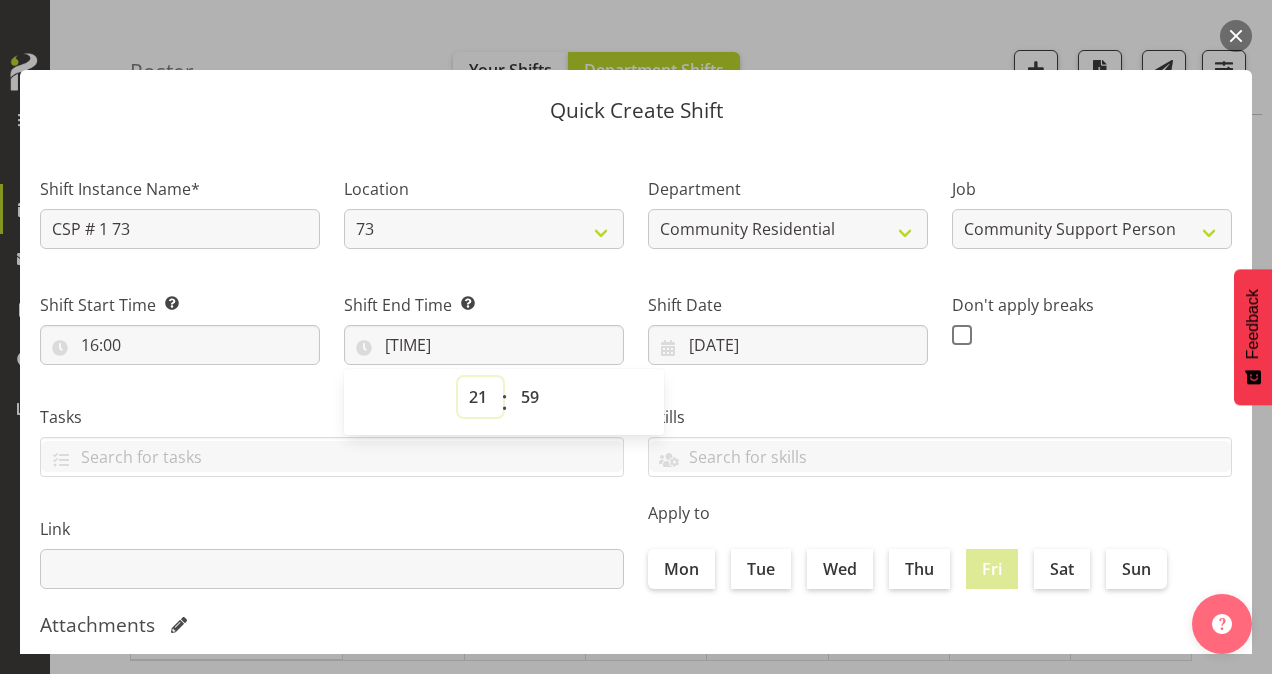 click on "00   01   02   03   04   05   06   07   08   09   10   11   12   13   14   15   16   17   18   19   20   21   22   23" at bounding box center (480, 397) 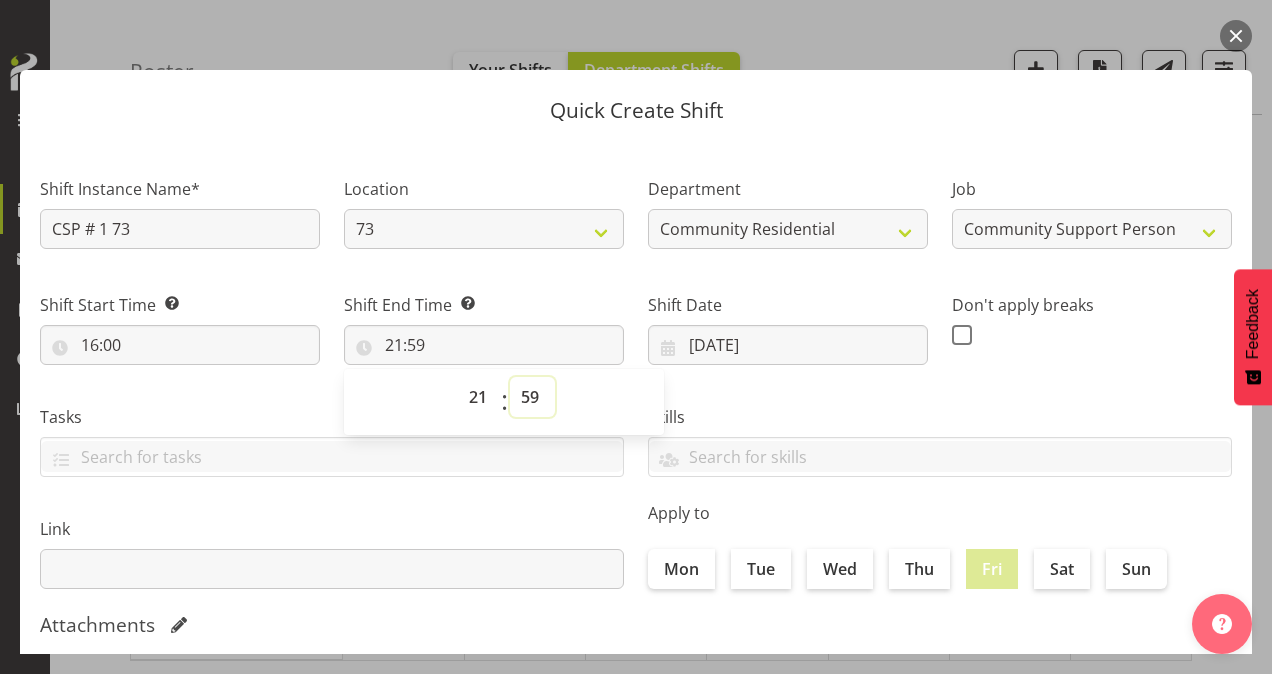 click on "00   01   02   03   04   05   06   07   08   09   10   11   12   13   14   15   16   17   18   19   20   21   22   23   24   25   26   27   28   29   30   31   32   33   34   35   36   37   38   39   40   41   42   43   44   45   46   47   48   49   50   51   52   53   54   55   56   57   58   59" at bounding box center [532, 397] 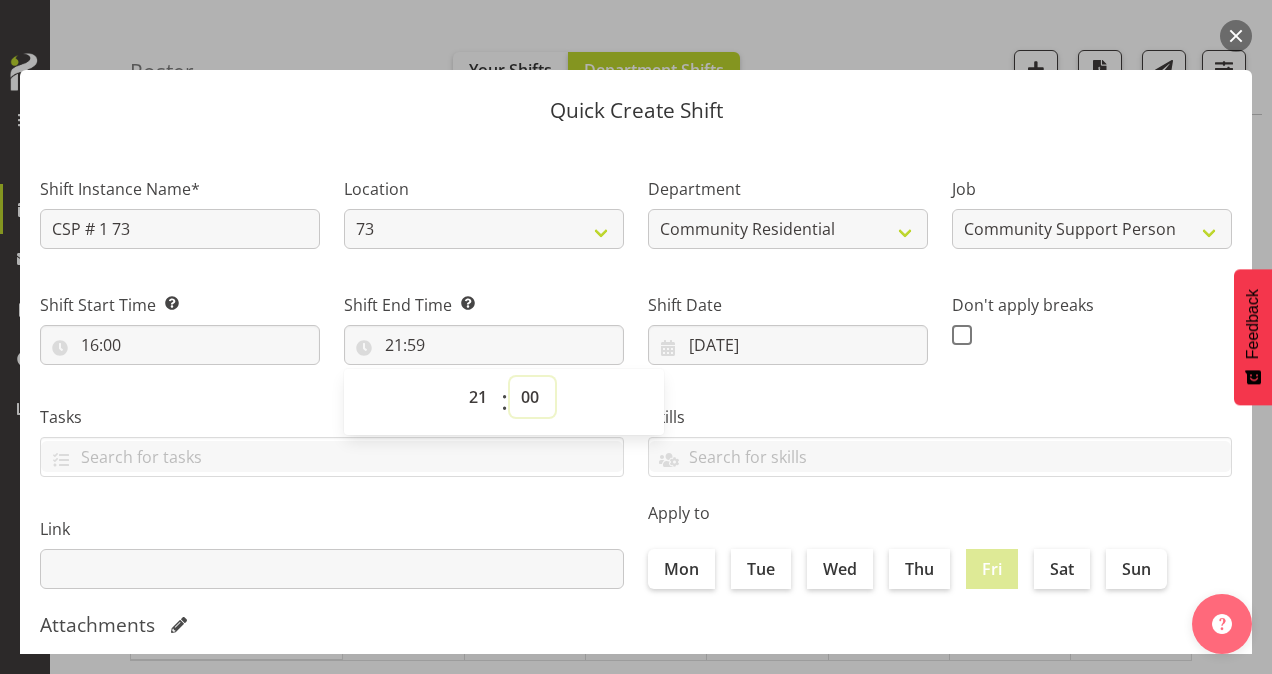click on "00   01   02   03   04   05   06   07   08   09   10   11   12   13   14   15   16   17   18   19   20   21   22   23   24   25   26   27   28   29   30   31   32   33   34   35   36   37   38   39   40   41   42   43   44   45   46   47   48   49   50   51   52   53   54   55   56   57   58   59" at bounding box center [532, 397] 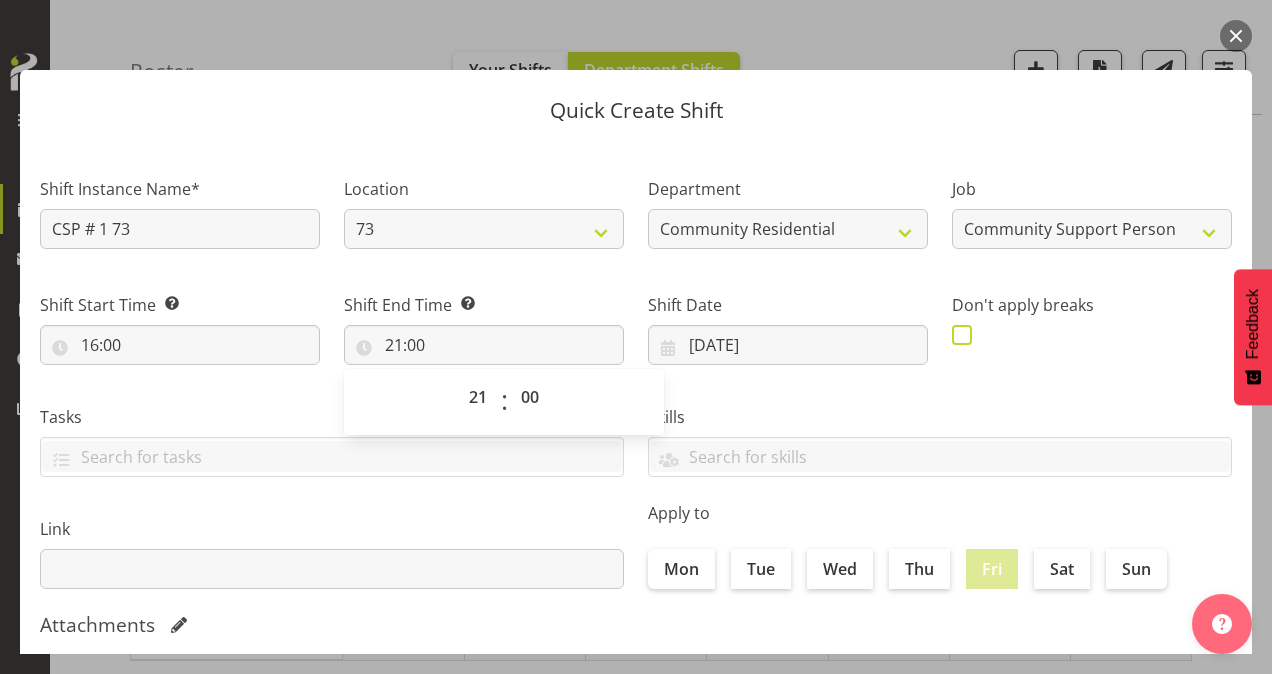 click at bounding box center [962, 335] 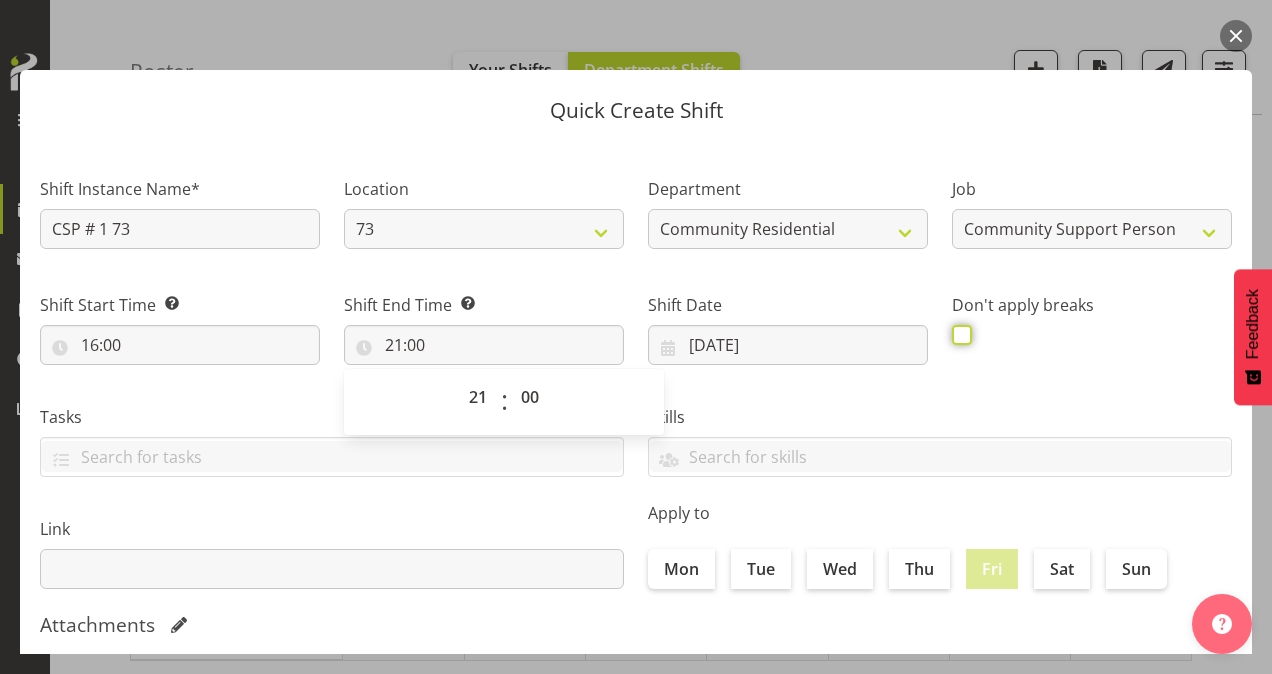 click at bounding box center [958, 334] 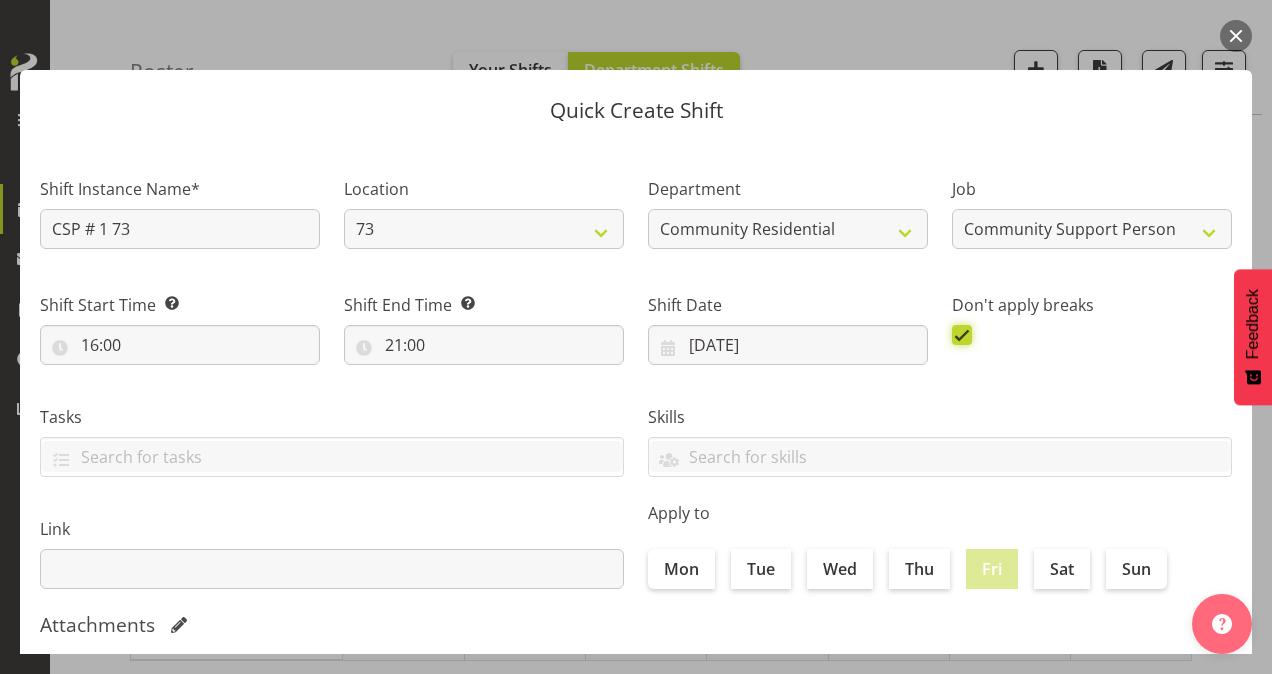 scroll, scrollTop: 385, scrollLeft: 0, axis: vertical 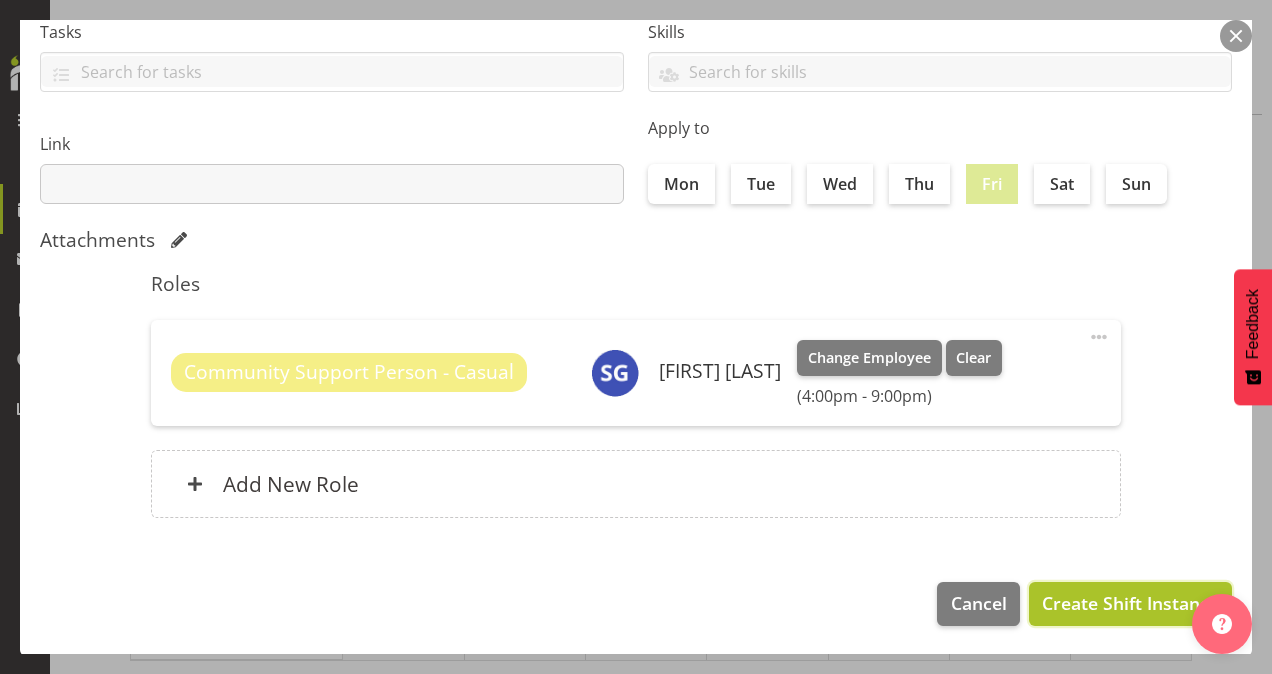 click on "Create Shift Instance" at bounding box center [1130, 603] 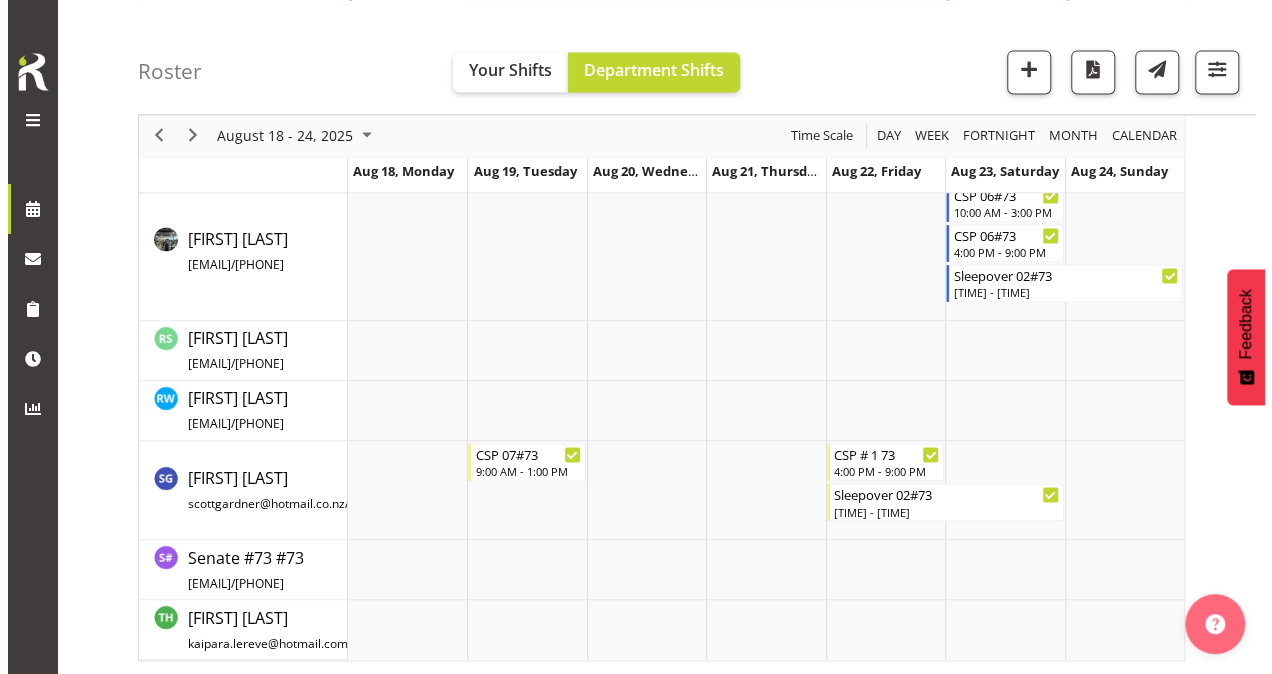 scroll, scrollTop: 1375, scrollLeft: 0, axis: vertical 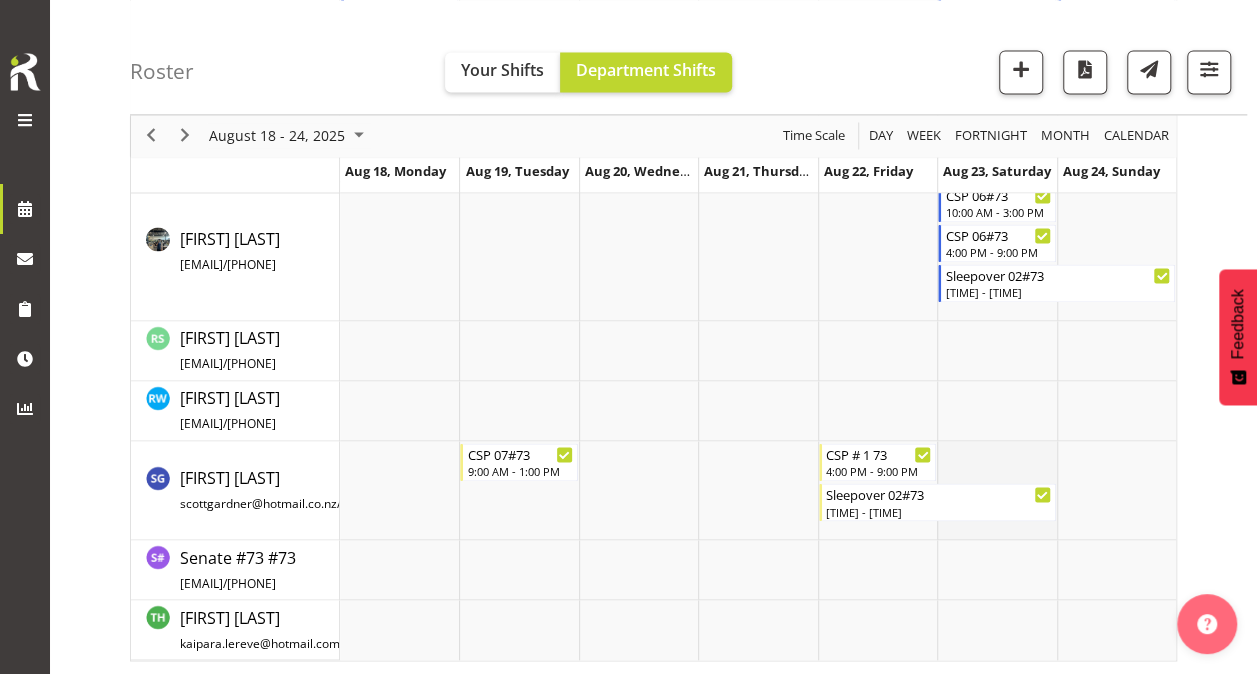 click at bounding box center [996, 490] 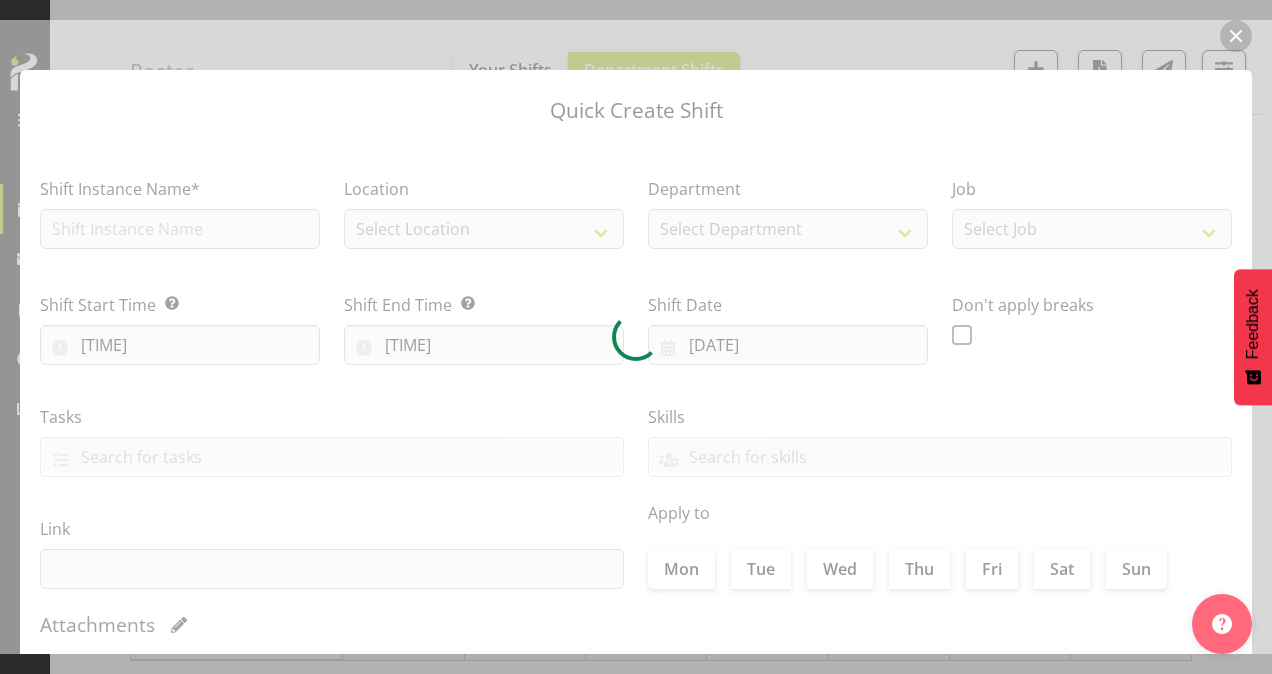 type on "[DATE]" 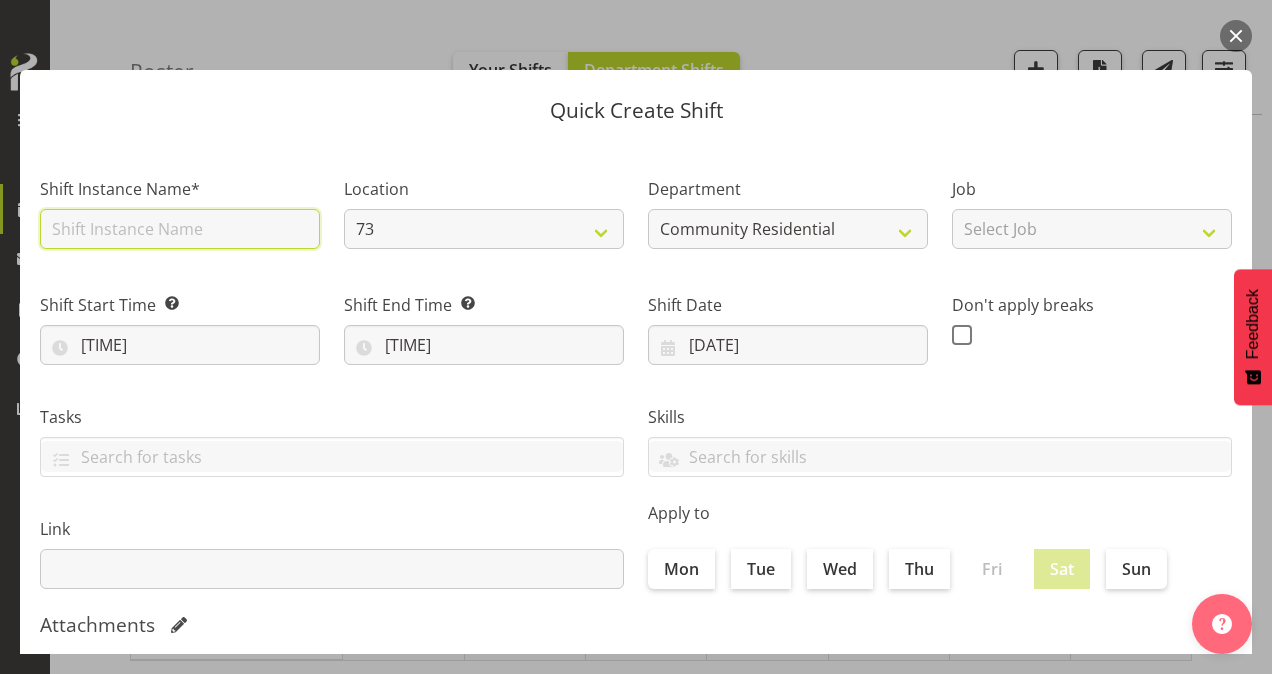 click at bounding box center [180, 229] 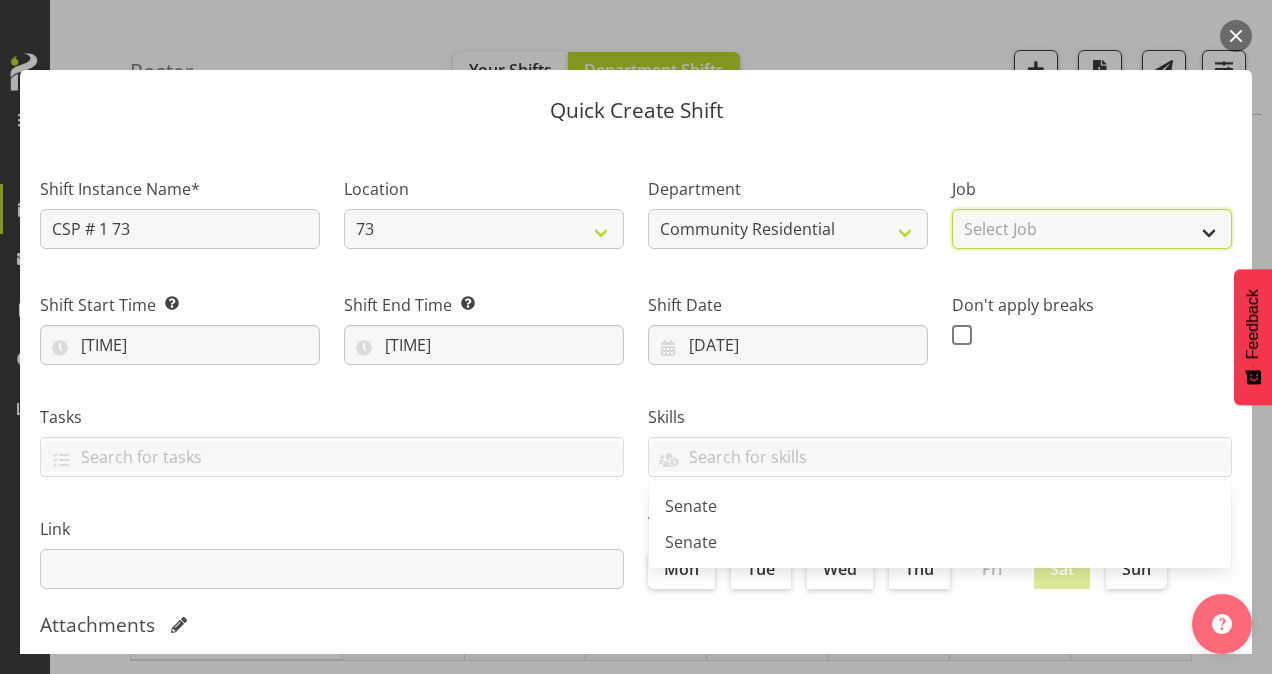 click on "Select Job  Accounts Admin Art Coordinator Community Leader Community Support Person Community Support Person-Casual House Leader Office Admin Senior Coordinator Service Manager Volunteer" at bounding box center (1092, 229) 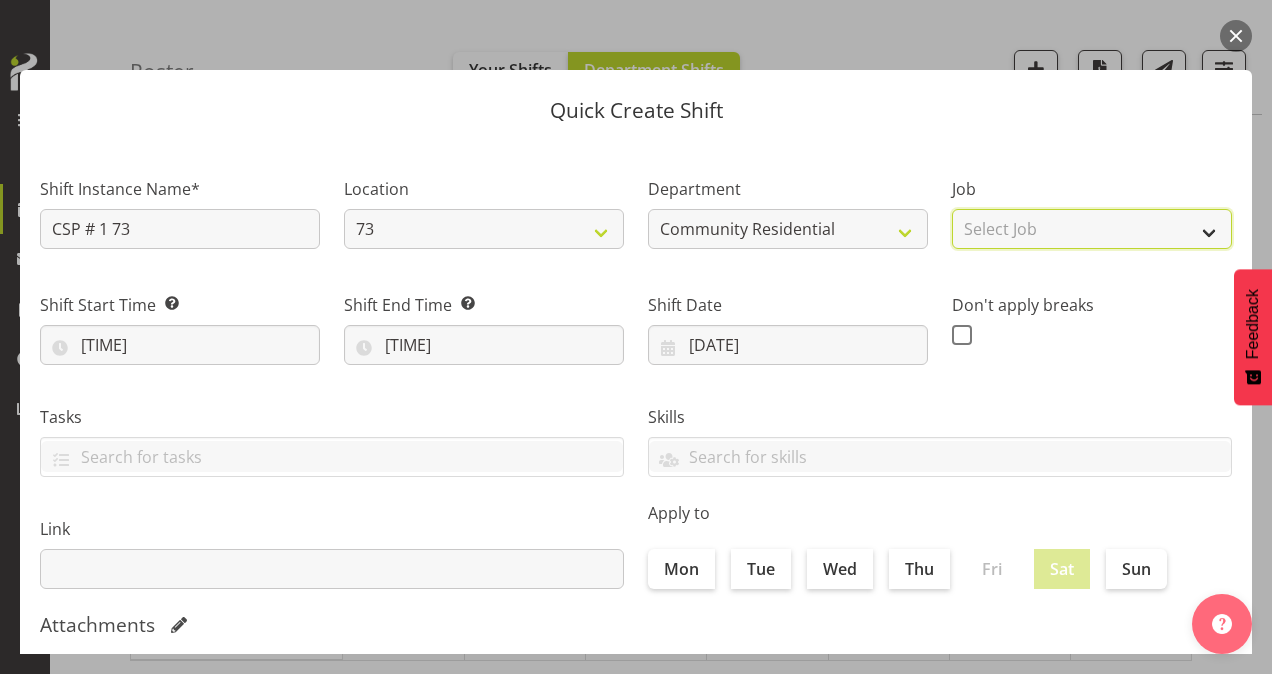 select on "3" 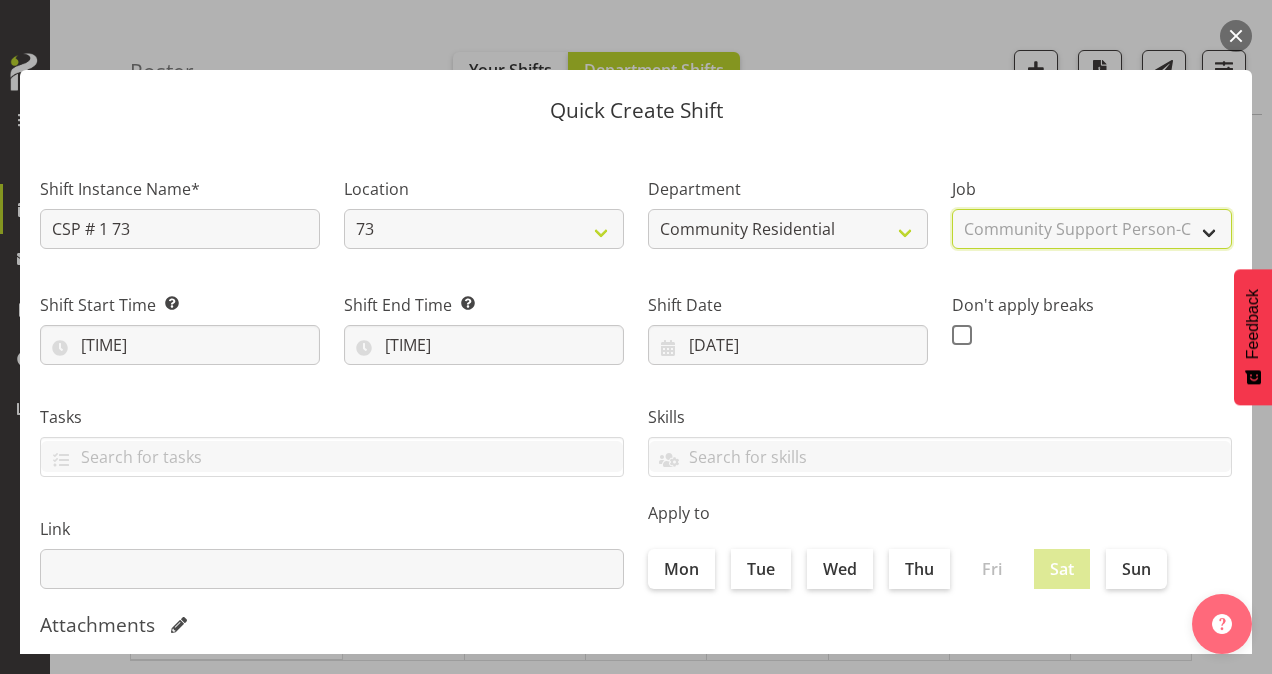 click on "Select Job  Accounts Admin Art Coordinator Community Leader Community Support Person Community Support Person-Casual House Leader Office Admin Senior Coordinator Service Manager Volunteer" at bounding box center (1092, 229) 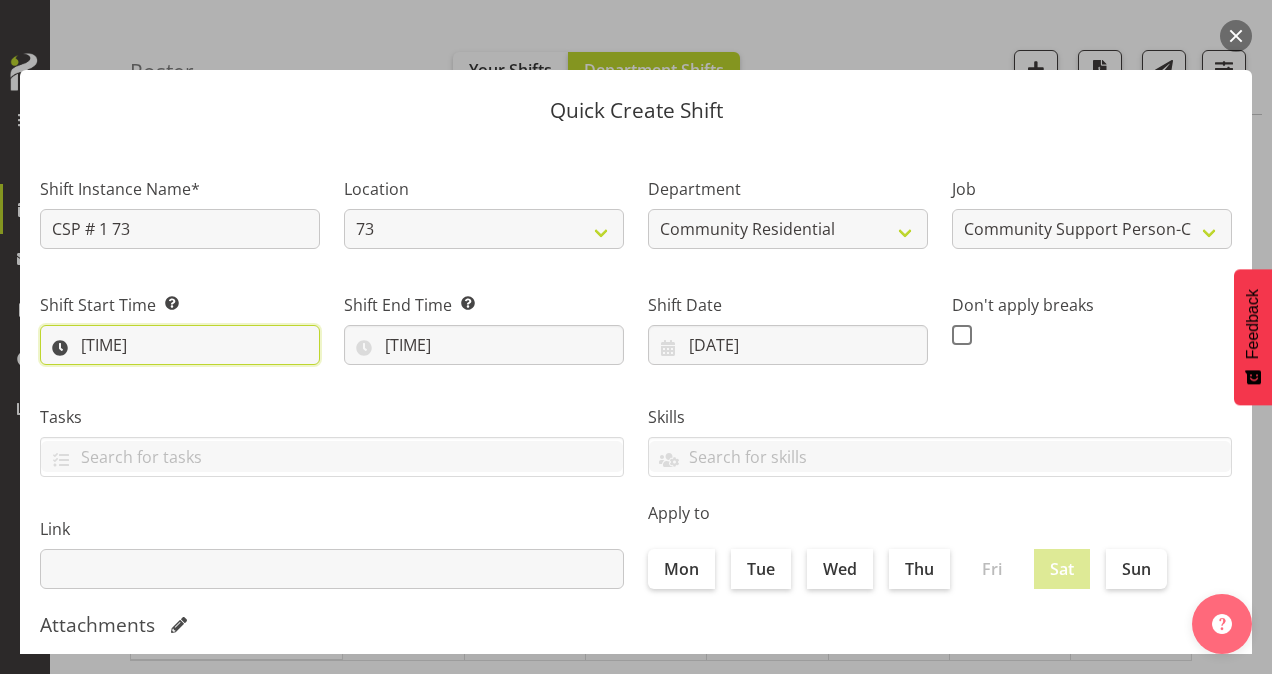 click on "[TIME]" at bounding box center [180, 345] 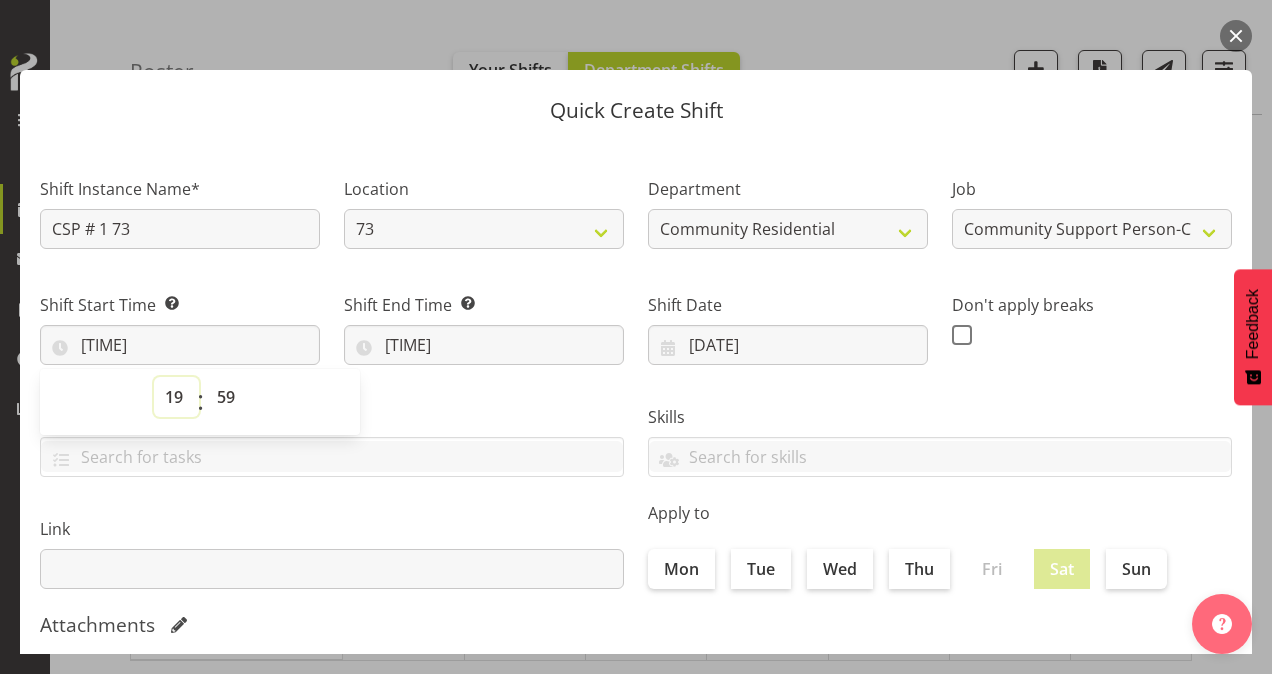 click on "00   01   02   03   04   05   06   07   08   09   10   11   12   13   14   15   16   17   18   19   20   21   22   23" at bounding box center (176, 397) 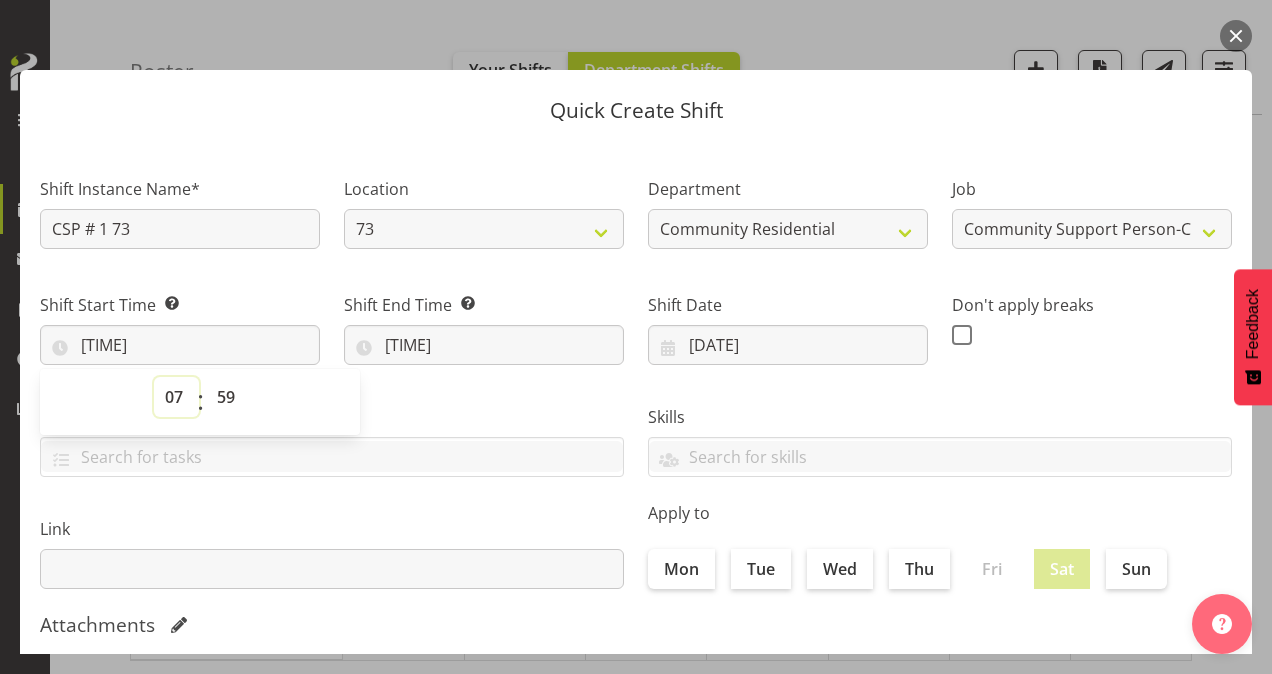 click on "00   01   02   03   04   05   06   07   08   09   10   11   12   13   14   15   16   17   18   19   20   21   22   23" at bounding box center [176, 397] 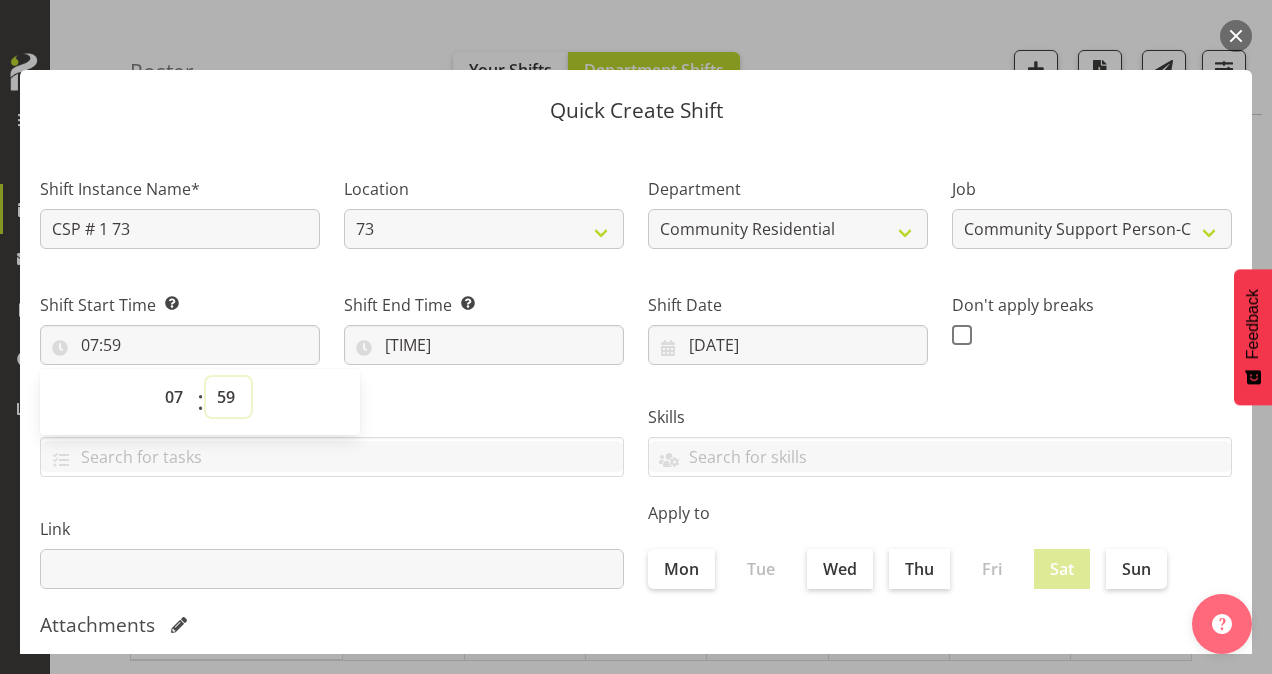 click on "00   01   02   03   04   05   06   07   08   09   10   11   12   13   14   15   16   17   18   19   20   21   22   23   24   25   26   27   28   29   30   31   32   33   34   35   36   37   38   39   40   41   42   43   44   45   46   47   48   49   50   51   52   53   54   55   56   57   58   59" at bounding box center (228, 397) 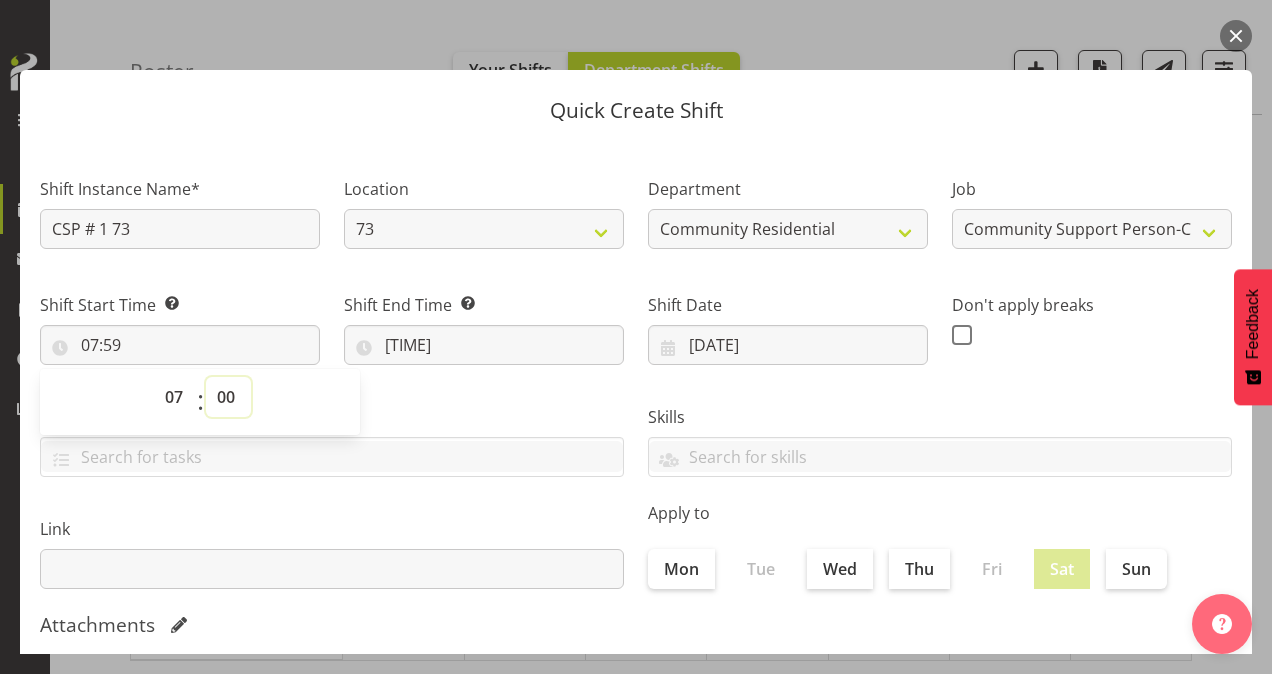 click on "00   01   02   03   04   05   06   07   08   09   10   11   12   13   14   15   16   17   18   19   20   21   22   23   24   25   26   27   28   29   30   31   32   33   34   35   36   37   38   39   40   41   42   43   44   45   46   47   48   49   50   51   52   53   54   55   56   57   58   59" at bounding box center [228, 397] 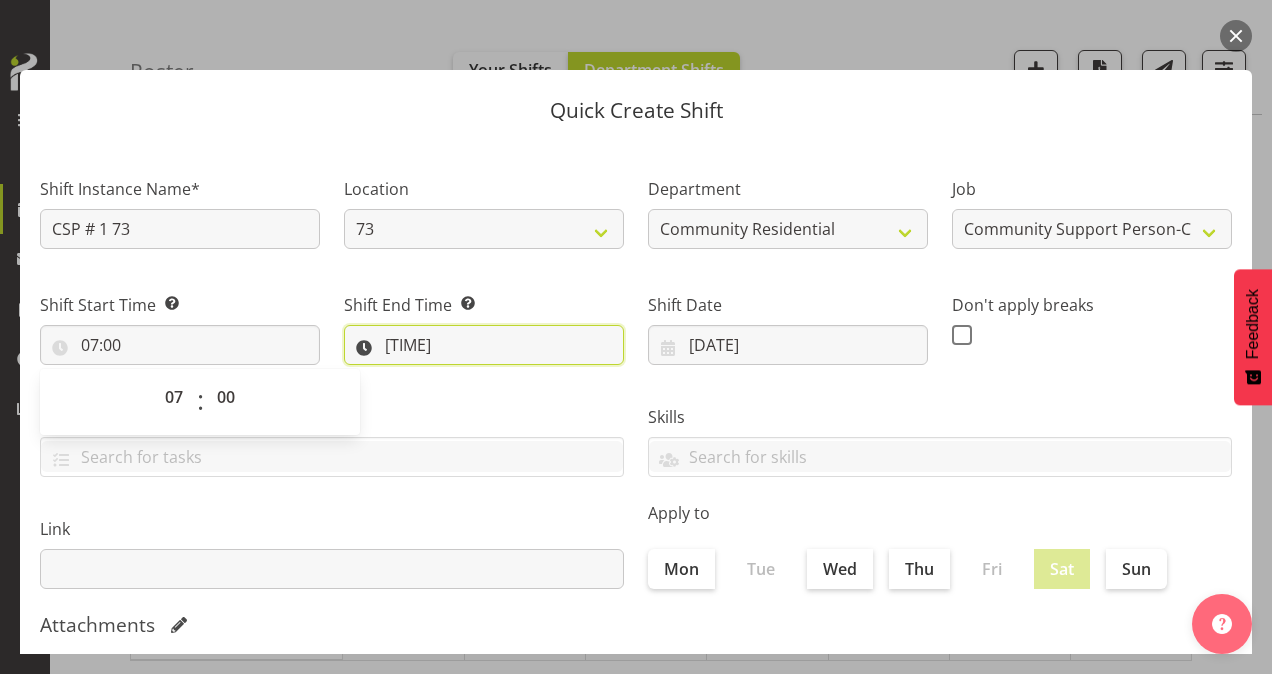 click on "[TIME]" at bounding box center [484, 345] 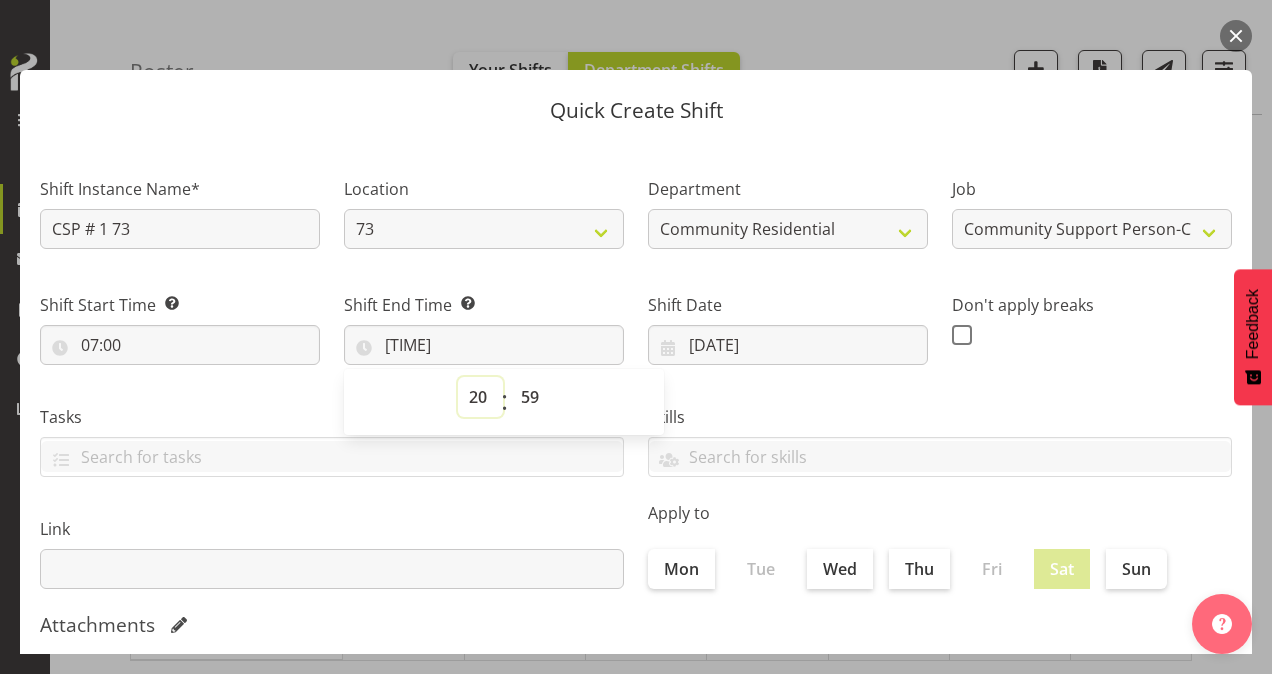 click on "00   01   02   03   04   05   06   07   08   09   10   11   12   13   14   15   16   17   18   19   20   21   22   23" at bounding box center [480, 397] 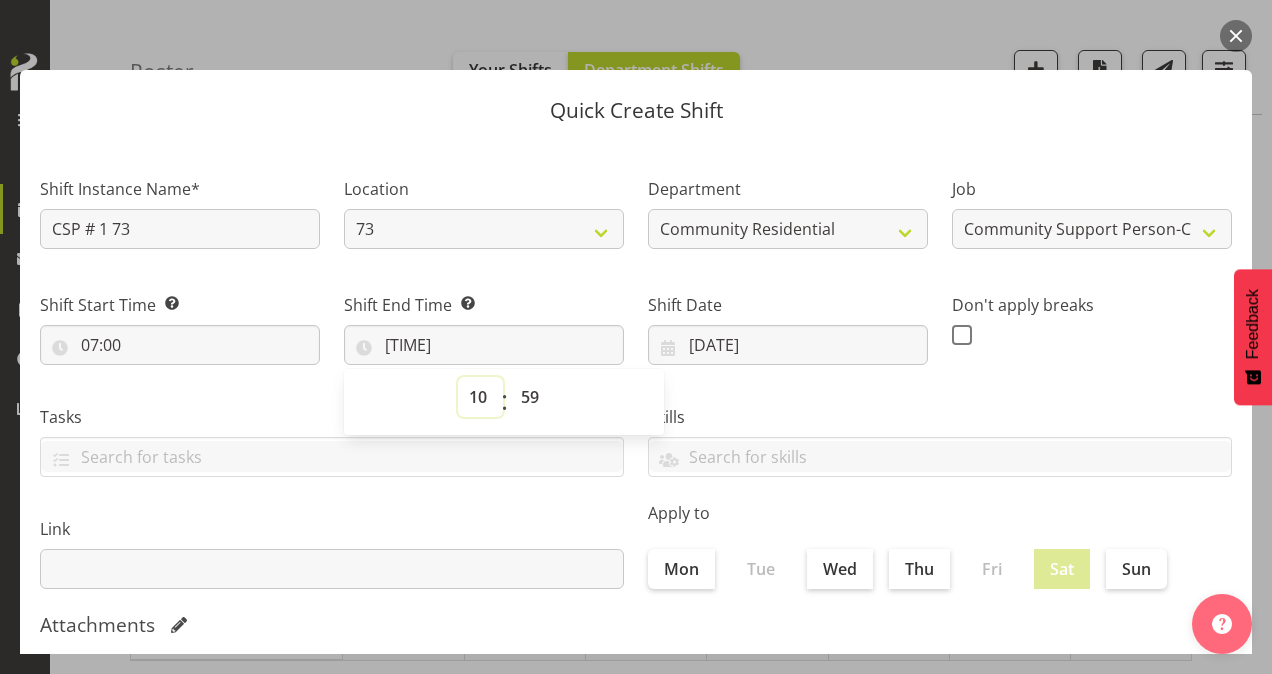 click on "00   01   02   03   04   05   06   07   08   09   10   11   12   13   14   15   16   17   18   19   20   21   22   23" at bounding box center (480, 397) 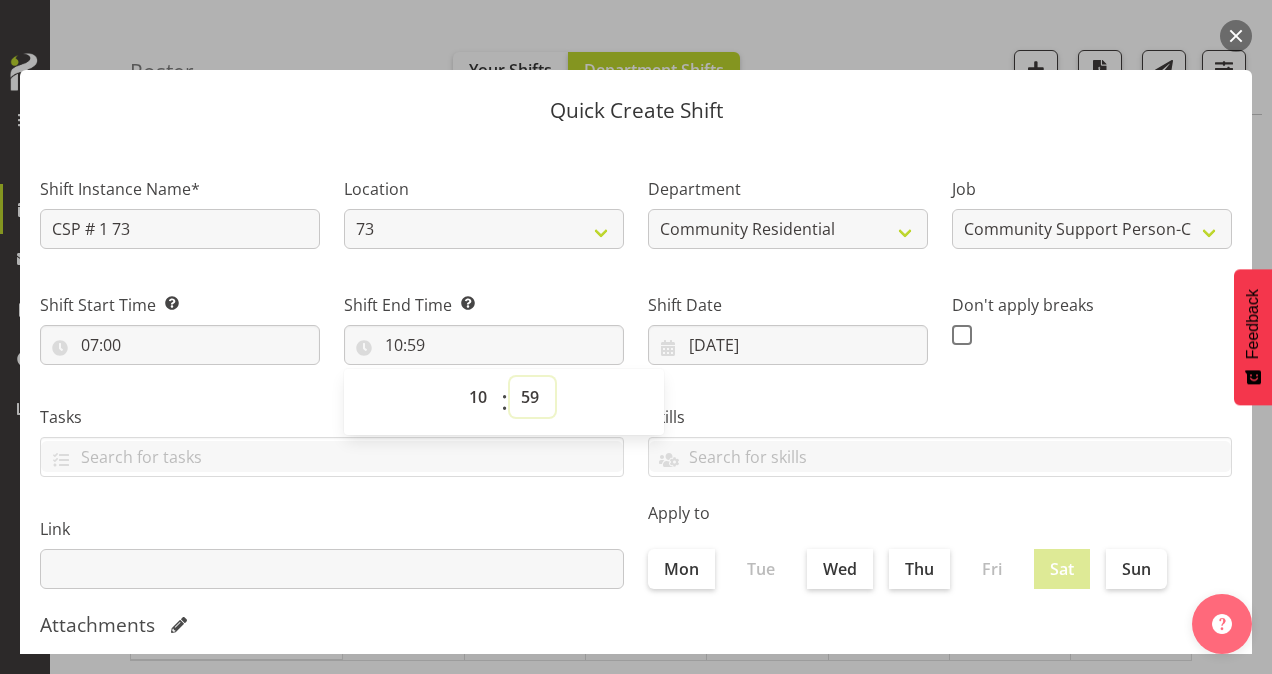 click on "00   01   02   03   04   05   06   07   08   09   10   11   12   13   14   15   16   17   18   19   20   21   22   23   24   25   26   27   28   29   30   31   32   33   34   35   36   37   38   39   40   41   42   43   44   45   46   47   48   49   50   51   52   53   54   55   56   57   58   59" at bounding box center [532, 397] 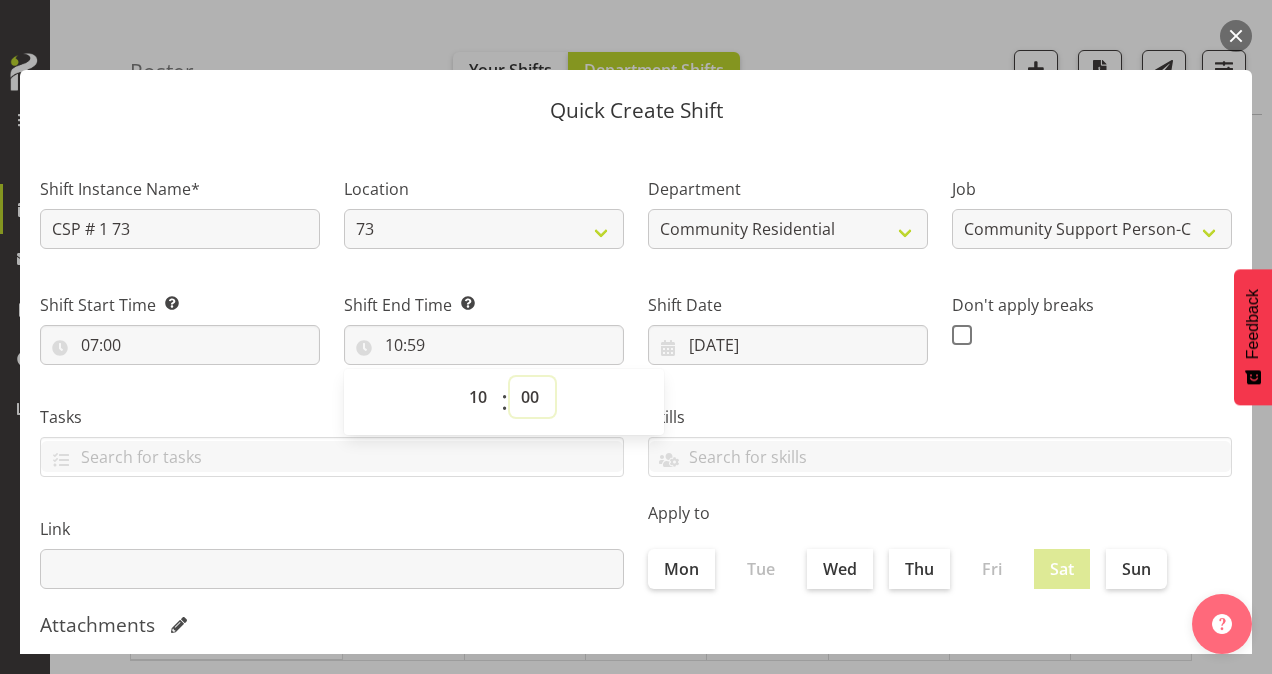 click on "00   01   02   03   04   05   06   07   08   09   10   11   12   13   14   15   16   17   18   19   20   21   22   23   24   25   26   27   28   29   30   31   32   33   34   35   36   37   38   39   40   41   42   43   44   45   46   47   48   49   50   51   52   53   54   55   56   57   58   59" at bounding box center (532, 397) 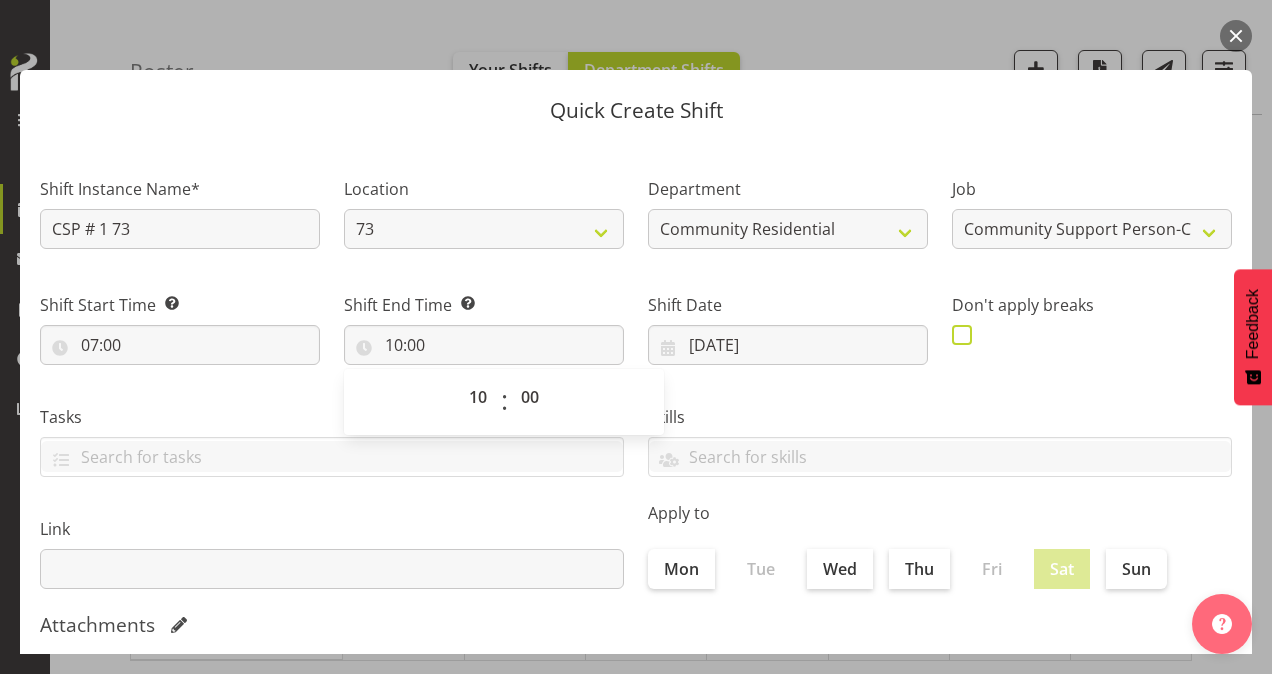 click at bounding box center [962, 335] 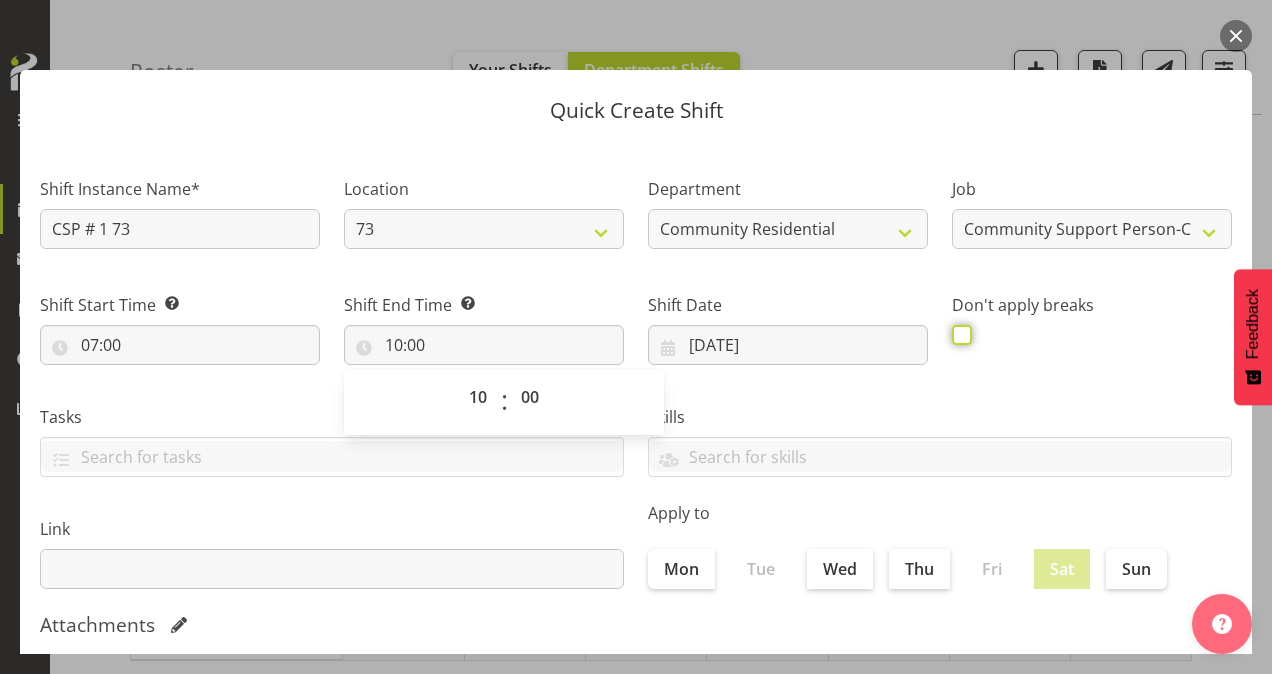 click at bounding box center (958, 334) 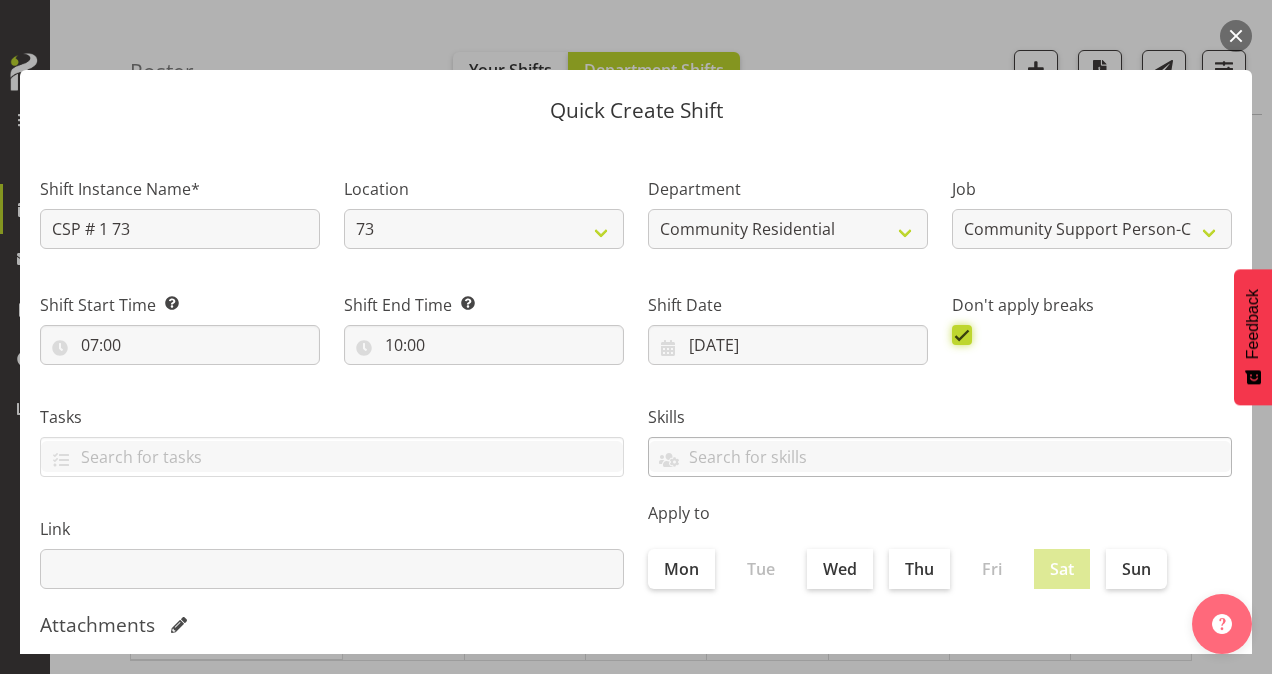 scroll, scrollTop: 385, scrollLeft: 0, axis: vertical 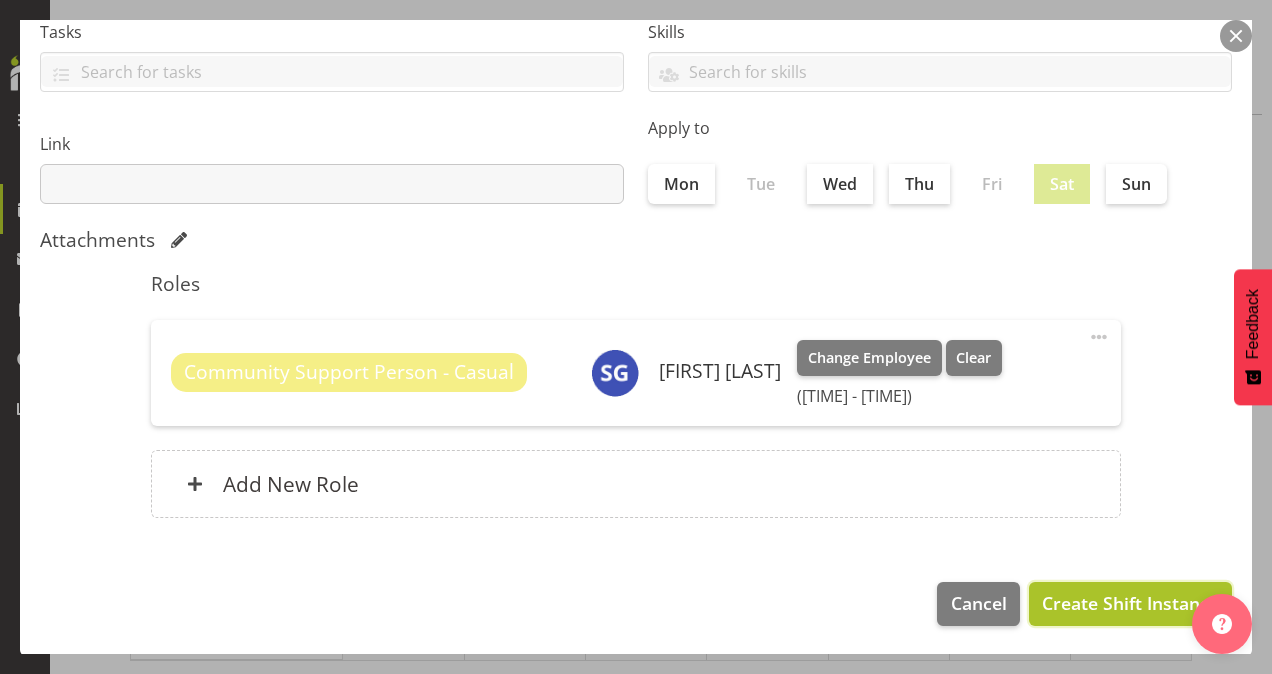 click on "Create Shift Instance" at bounding box center [1130, 603] 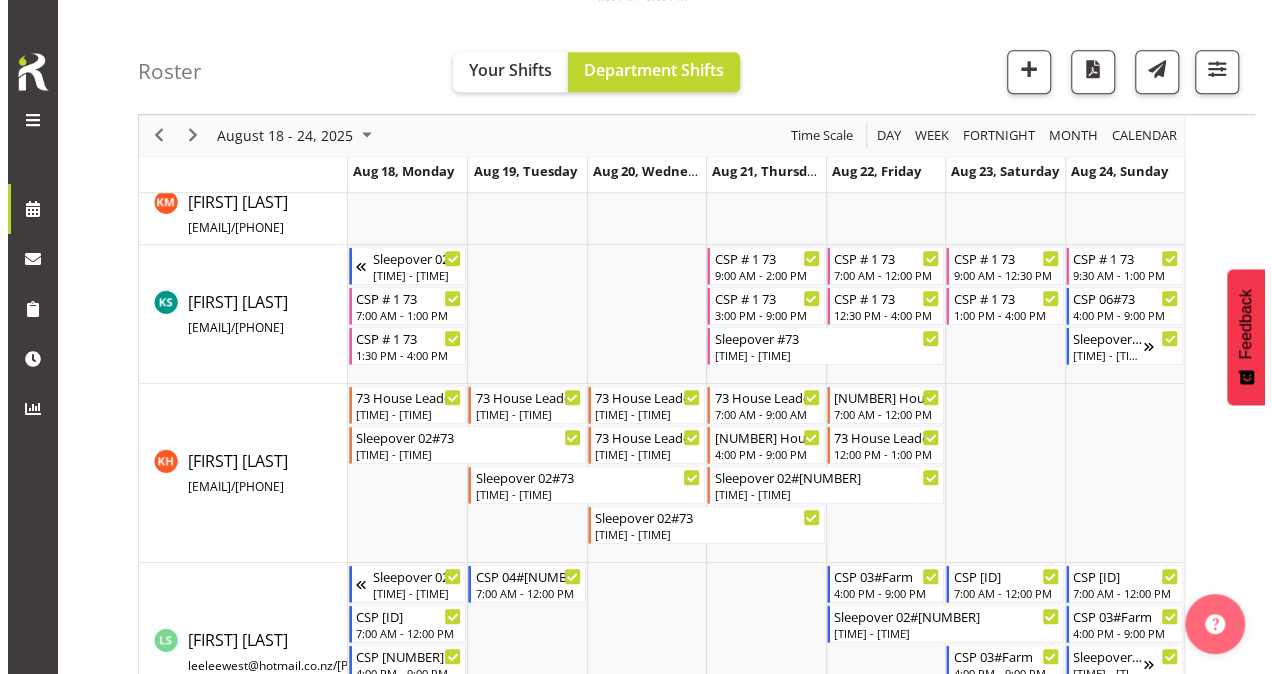 scroll, scrollTop: 696, scrollLeft: 0, axis: vertical 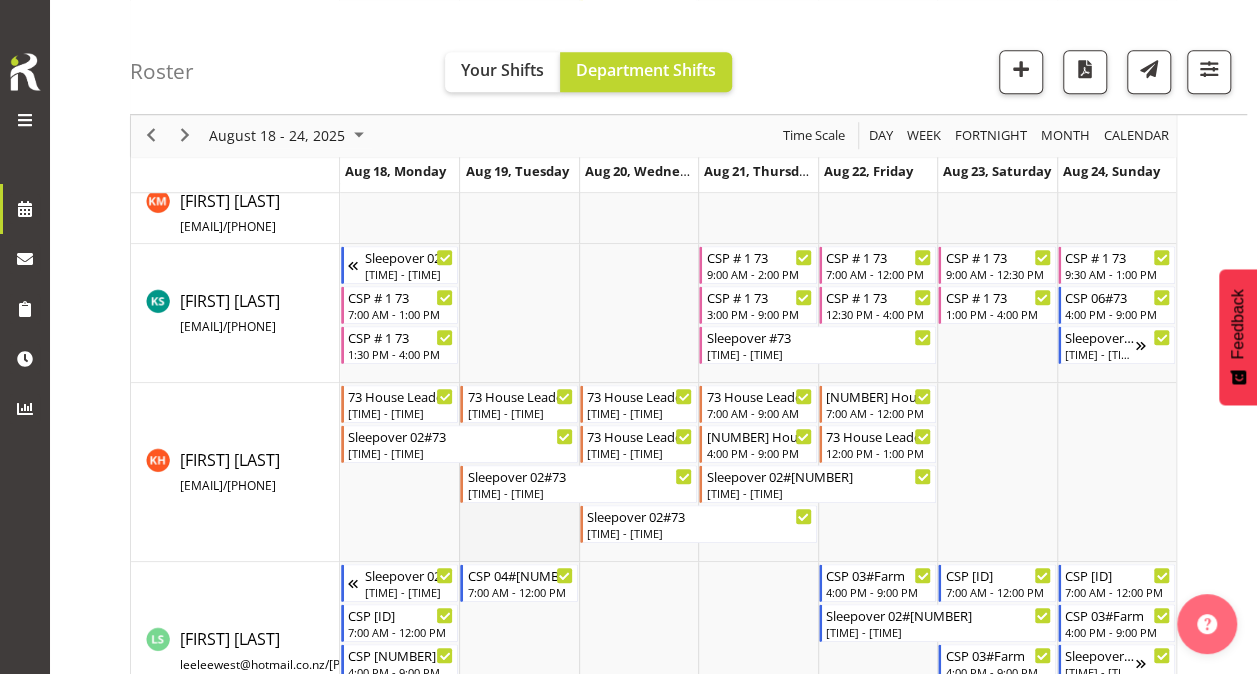 click at bounding box center (518, 472) 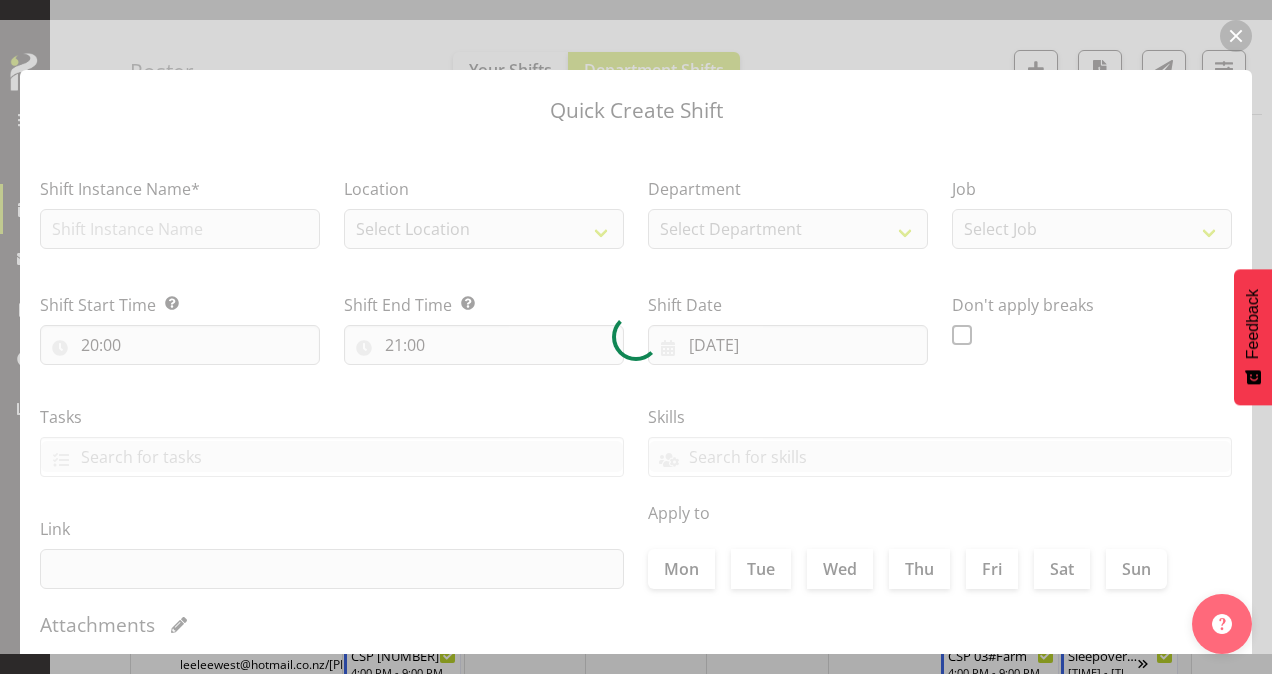 type on "[DATE]" 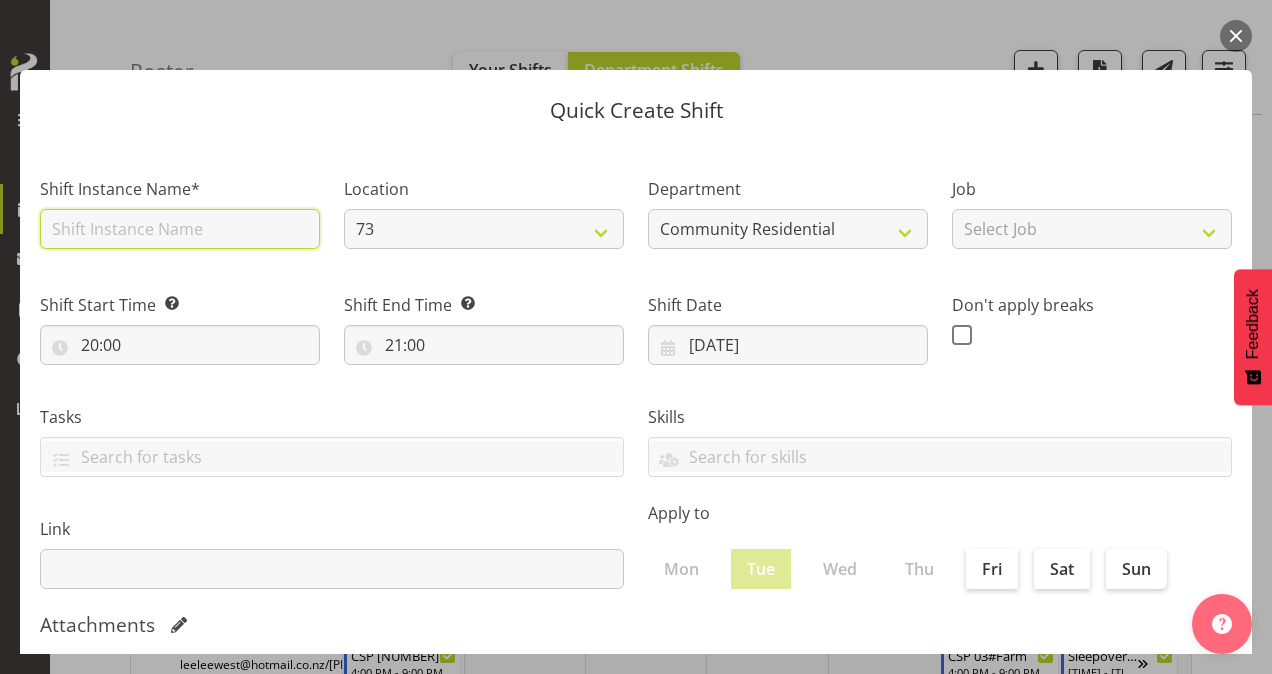 click at bounding box center [180, 229] 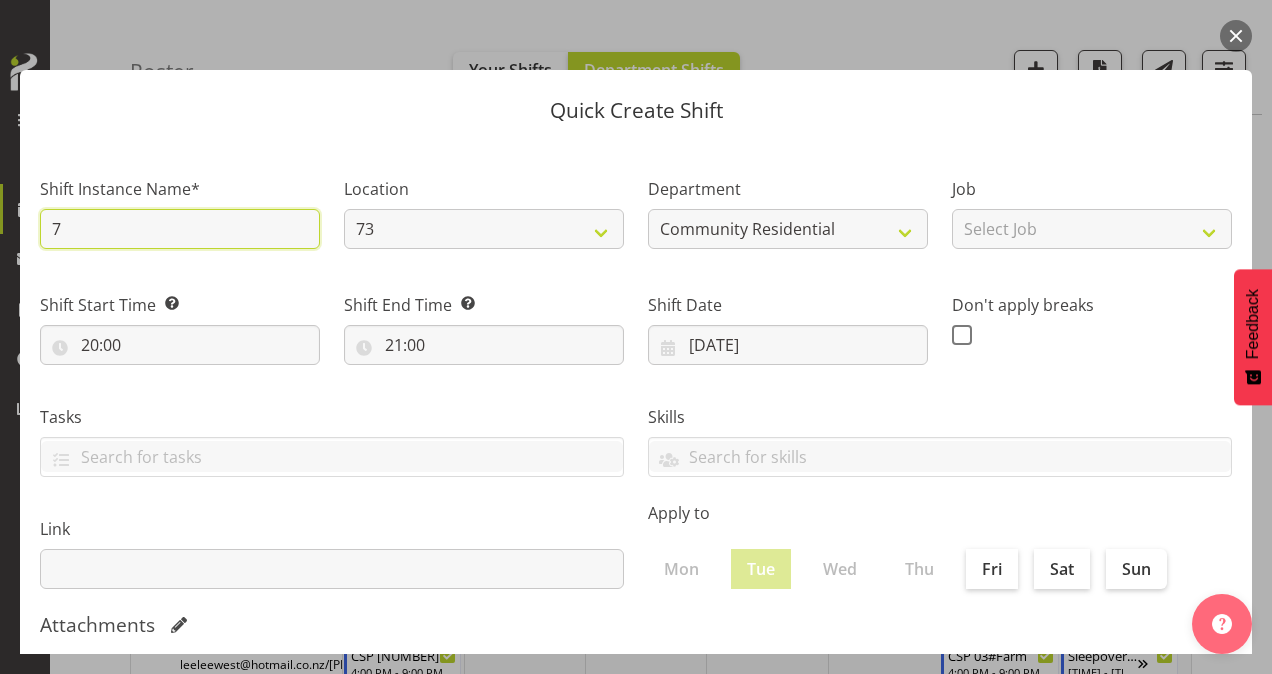 type on "73 House Leader" 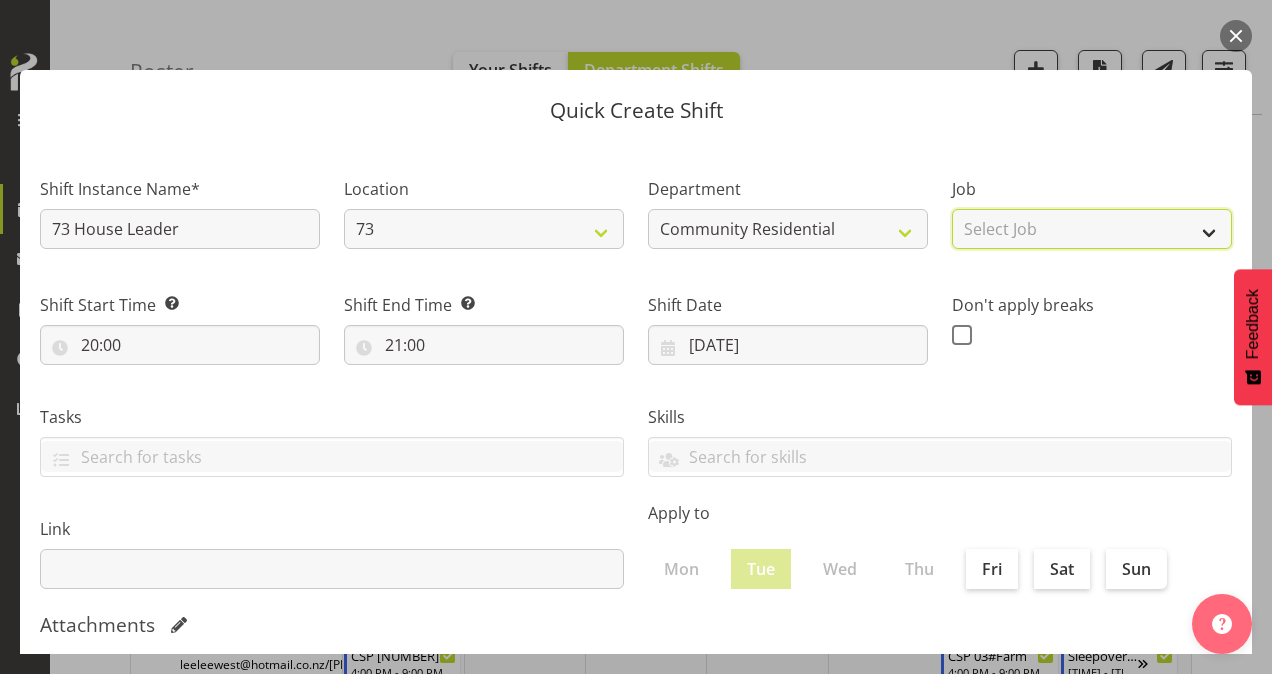 click on "Select Job  Accounts Admin Art Coordinator Community Leader Community Support Person Community Support Person-Casual House Leader Office Admin Senior Coordinator Service Manager Volunteer" at bounding box center (1092, 229) 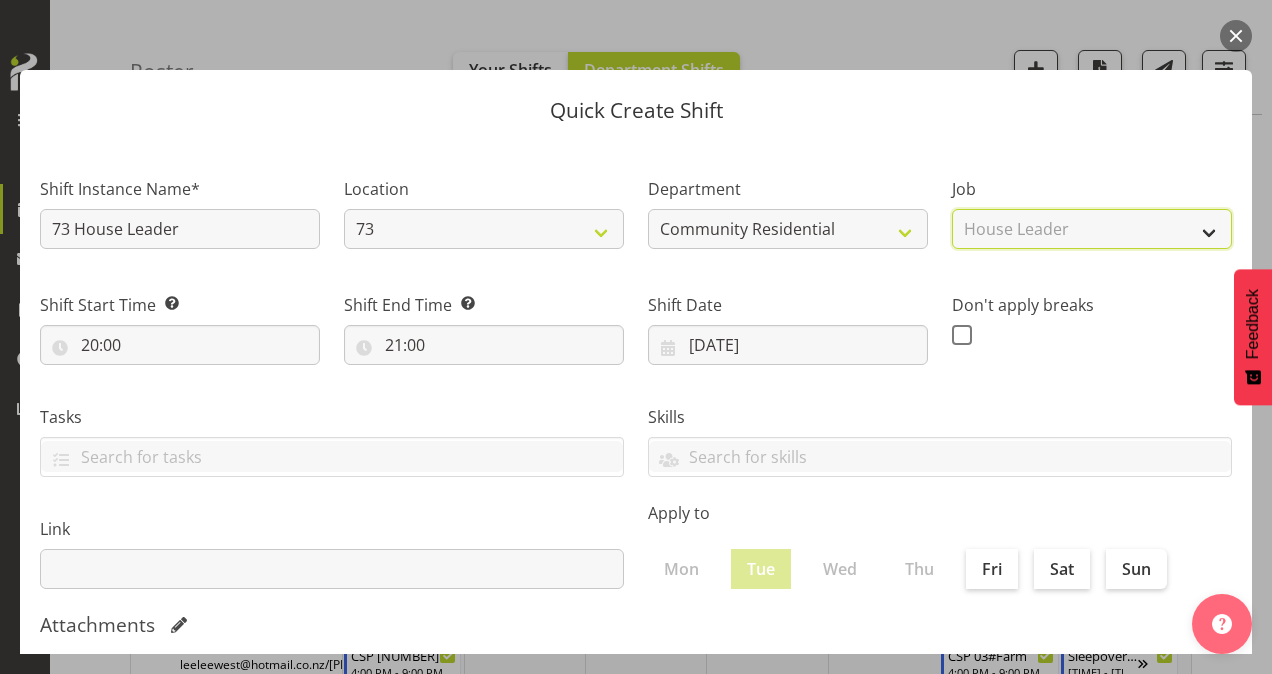 click on "Select Job  Accounts Admin Art Coordinator Community Leader Community Support Person Community Support Person-Casual House Leader Office Admin Senior Coordinator Service Manager Volunteer" at bounding box center [1092, 229] 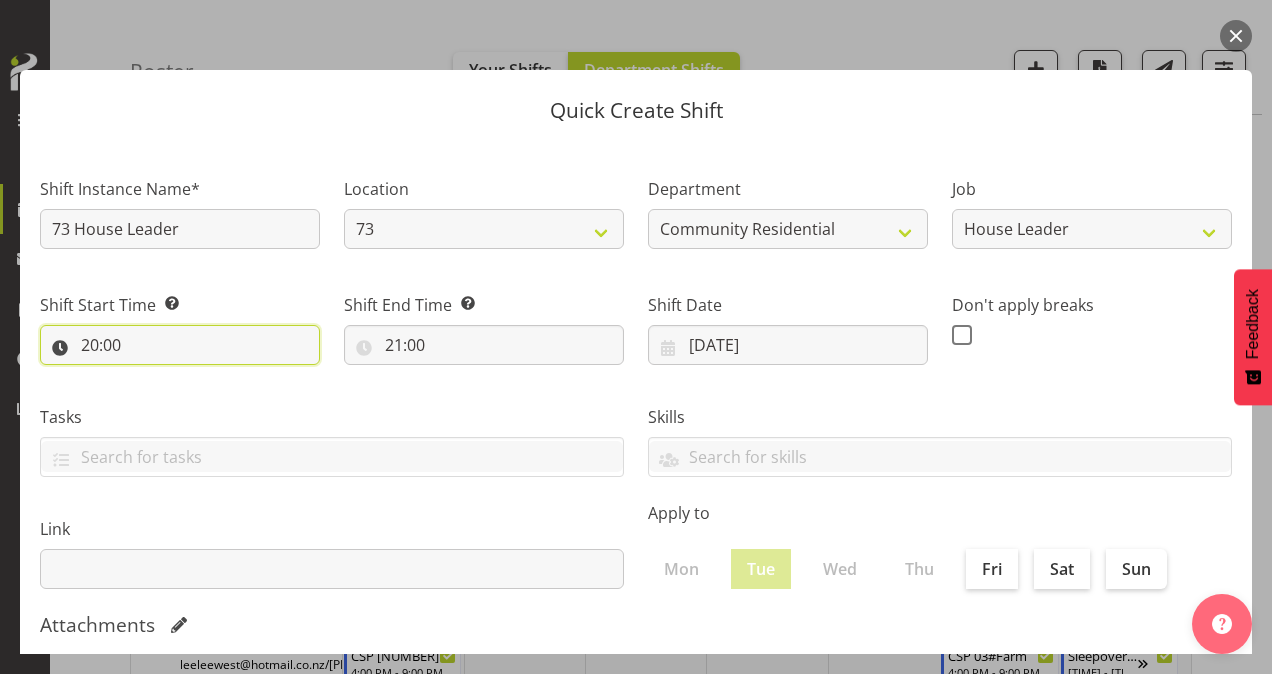 click on "20:00" at bounding box center [180, 345] 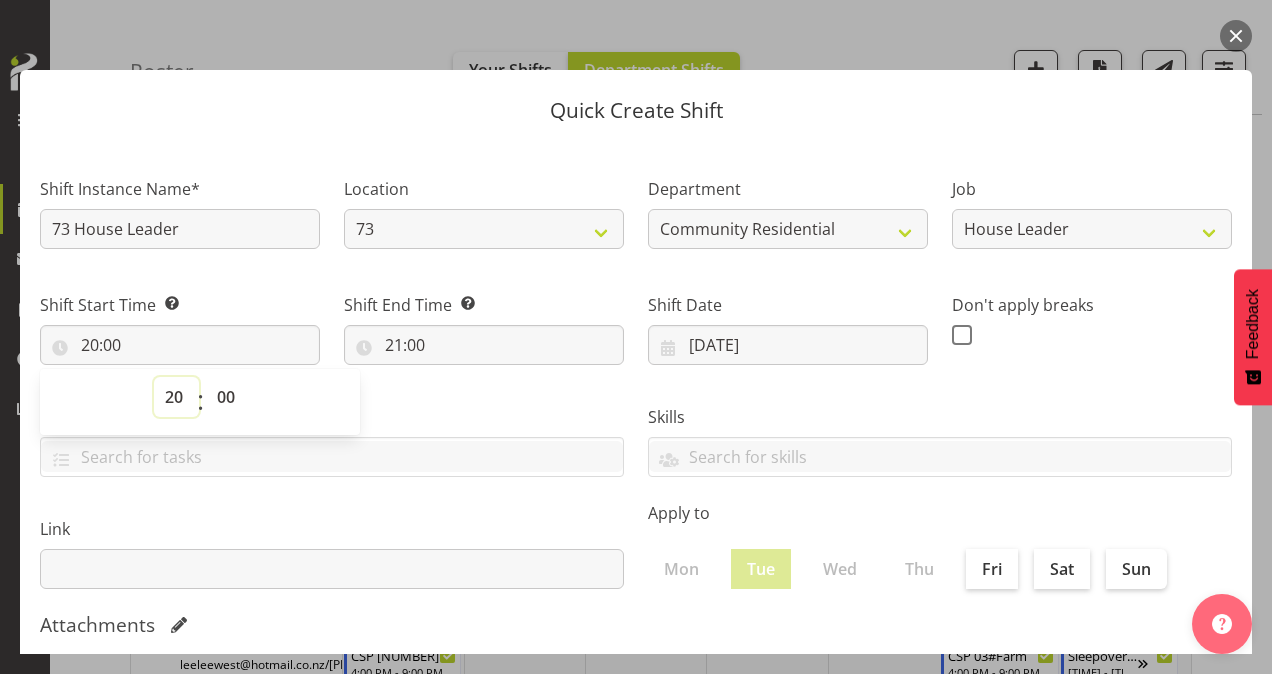 click on "00   01   02   03   04   05   06   07   08   09   10   11   12   13   14   15   16   17   18   19   20   21   22   23" at bounding box center (176, 397) 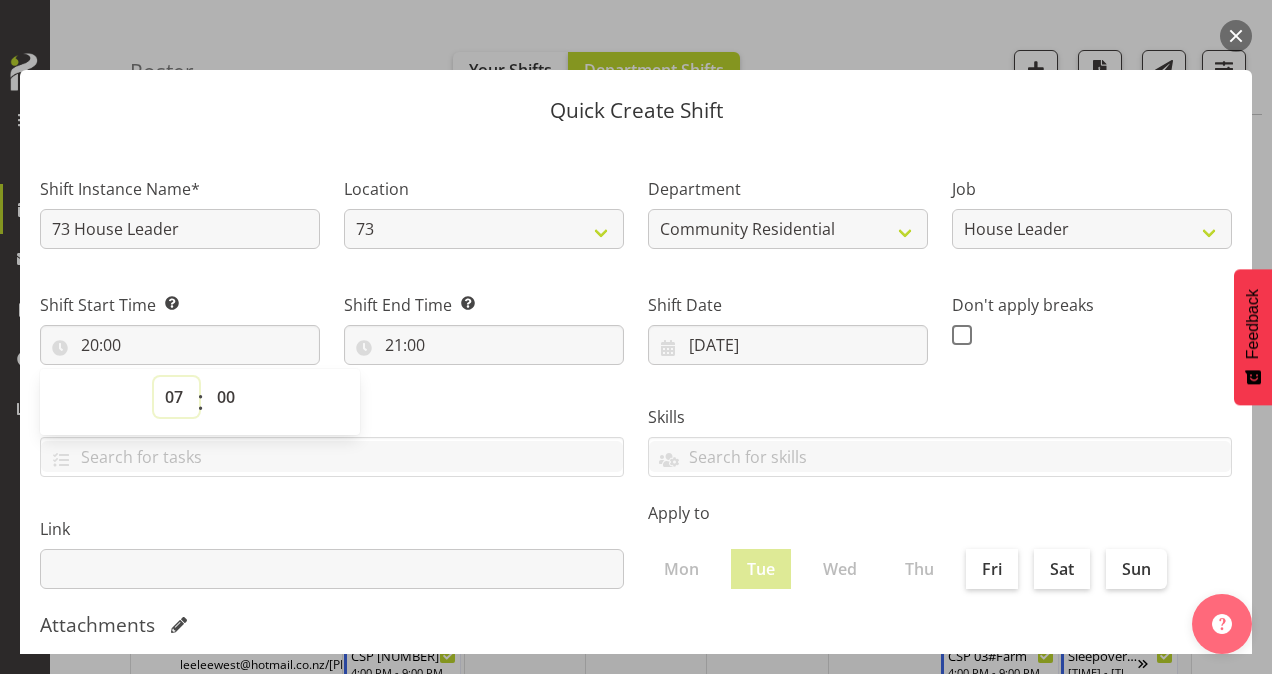 click on "00   01   02   03   04   05   06   07   08   09   10   11   12   13   14   15   16   17   18   19   20   21   22   23" at bounding box center [176, 397] 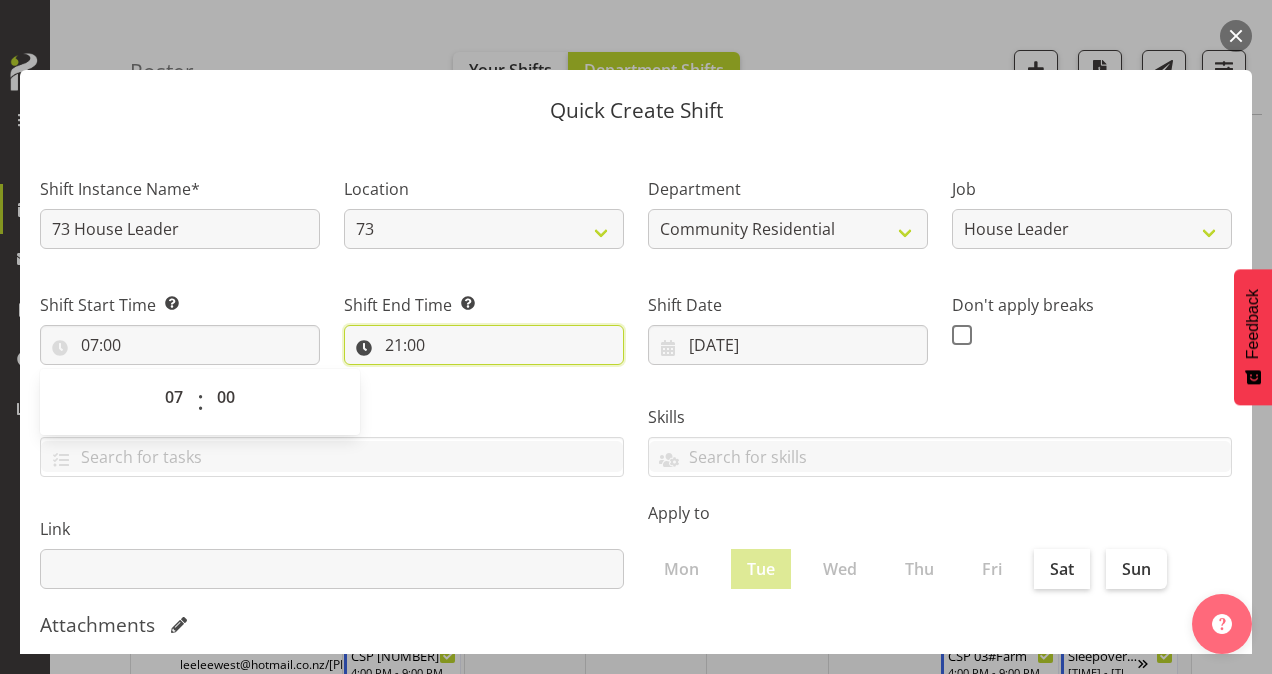 click on "21:00" at bounding box center [484, 345] 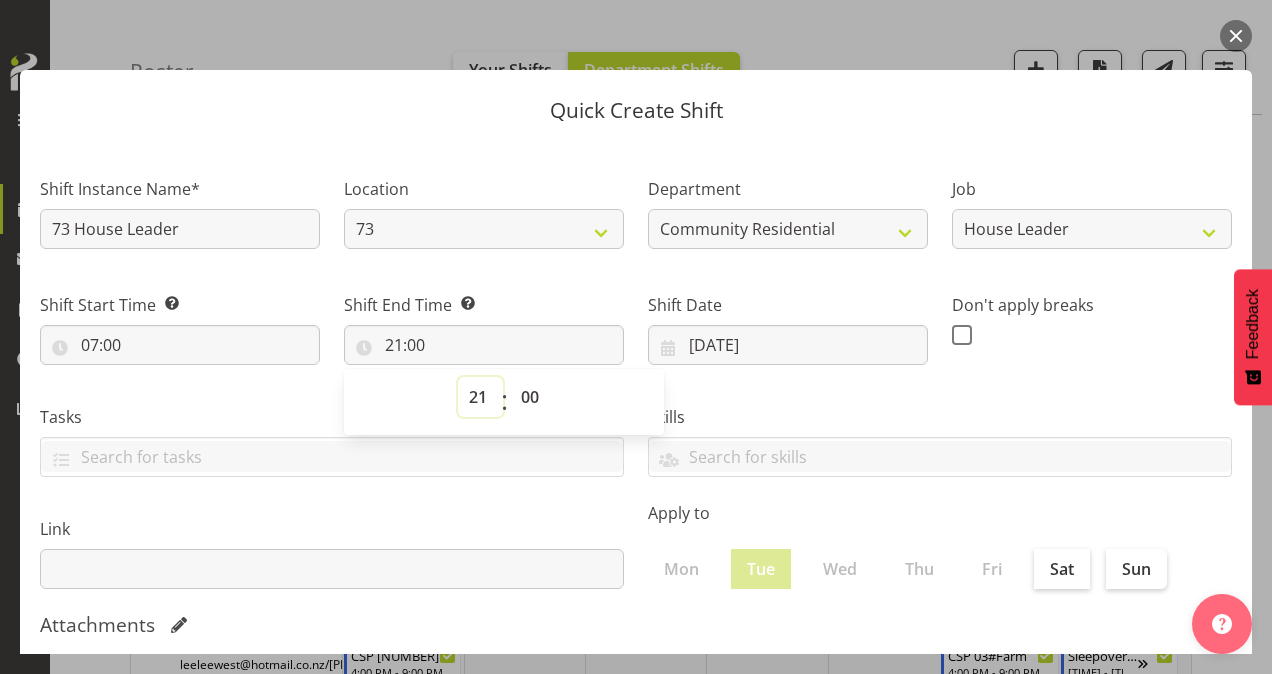 click on "00   01   02   03   04   05   06   07   08   09   10   11   12   13   14   15   16   17   18   19   20   21   22   23" at bounding box center (480, 397) 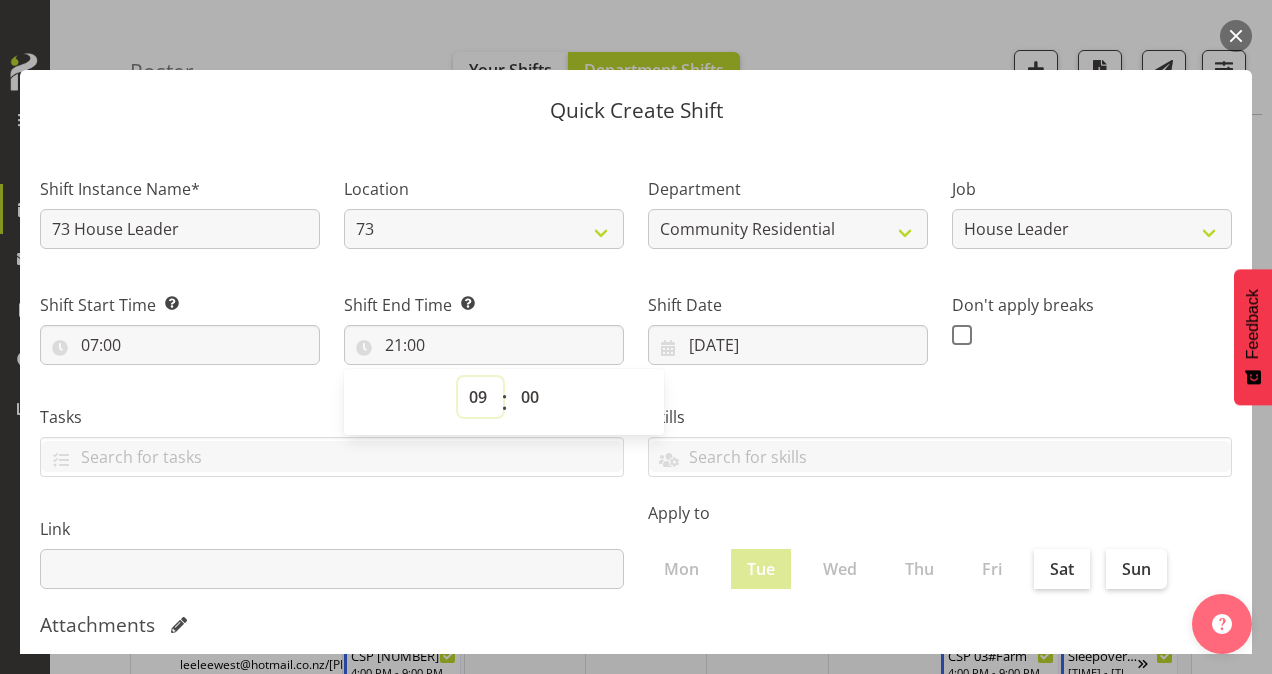 click on "00   01   02   03   04   05   06   07   08   09   10   11   12   13   14   15   16   17   18   19   20   21   22   23" at bounding box center [480, 397] 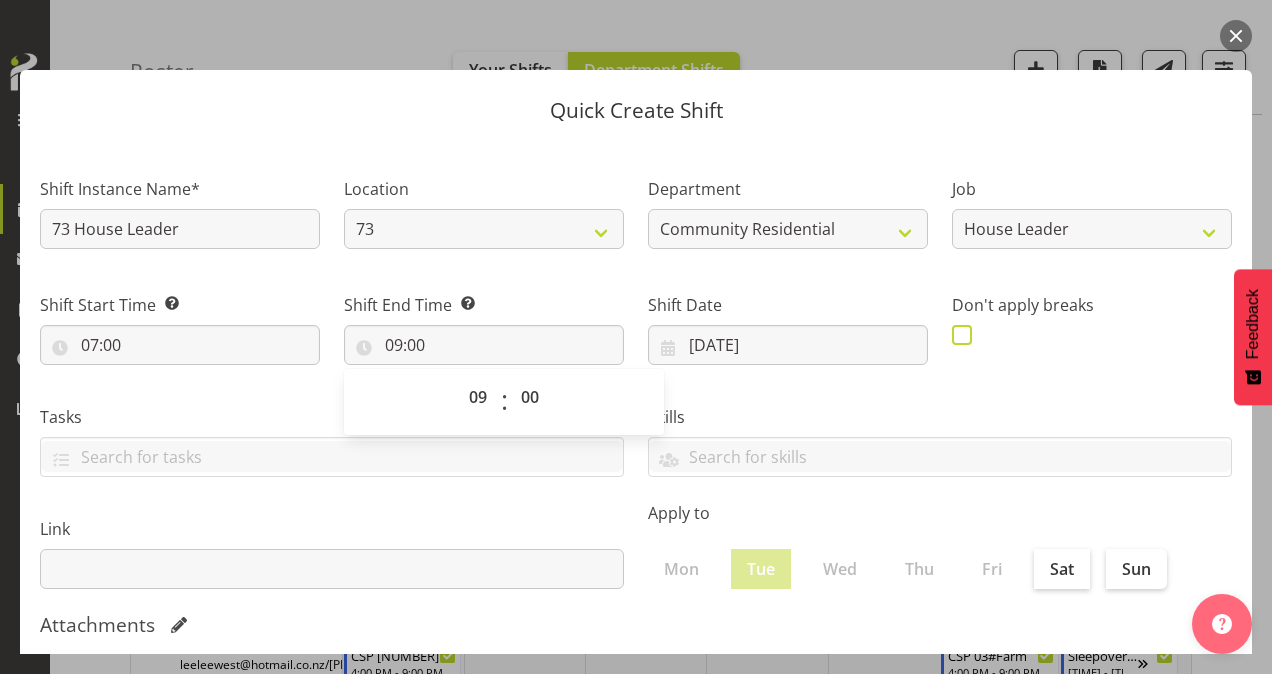 click at bounding box center (962, 335) 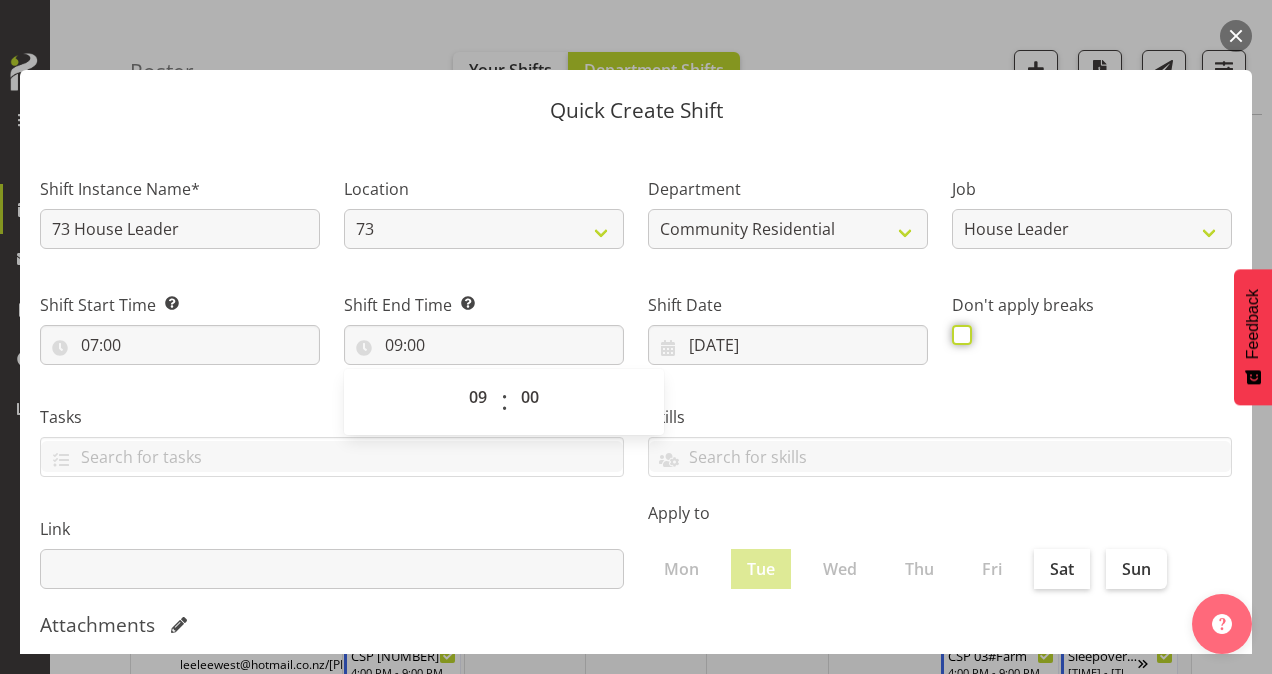 click at bounding box center [958, 334] 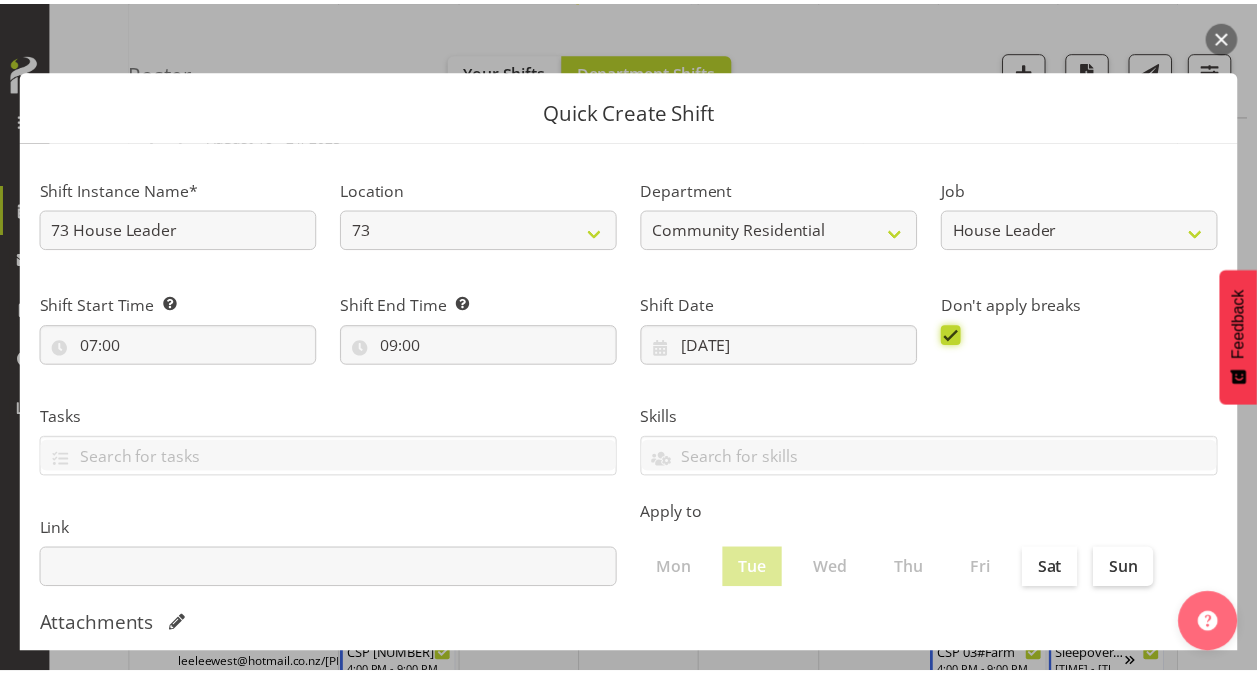 scroll, scrollTop: 385, scrollLeft: 0, axis: vertical 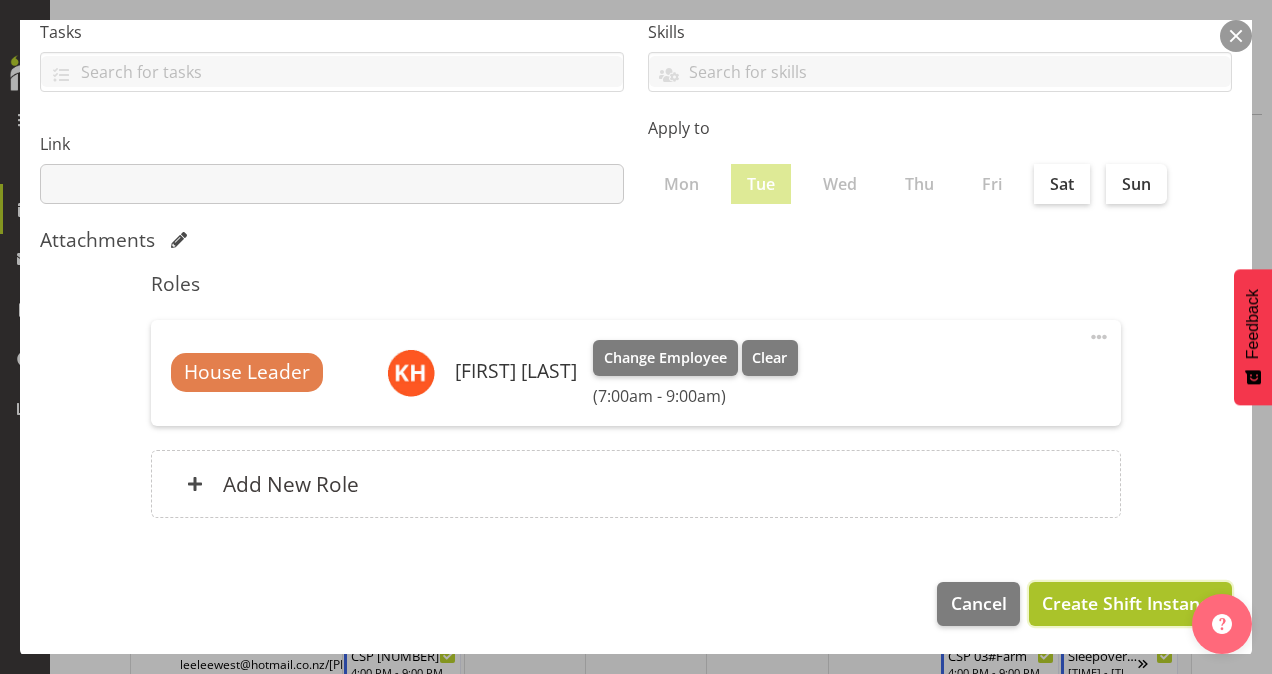 click on "Create Shift Instance" at bounding box center (1130, 603) 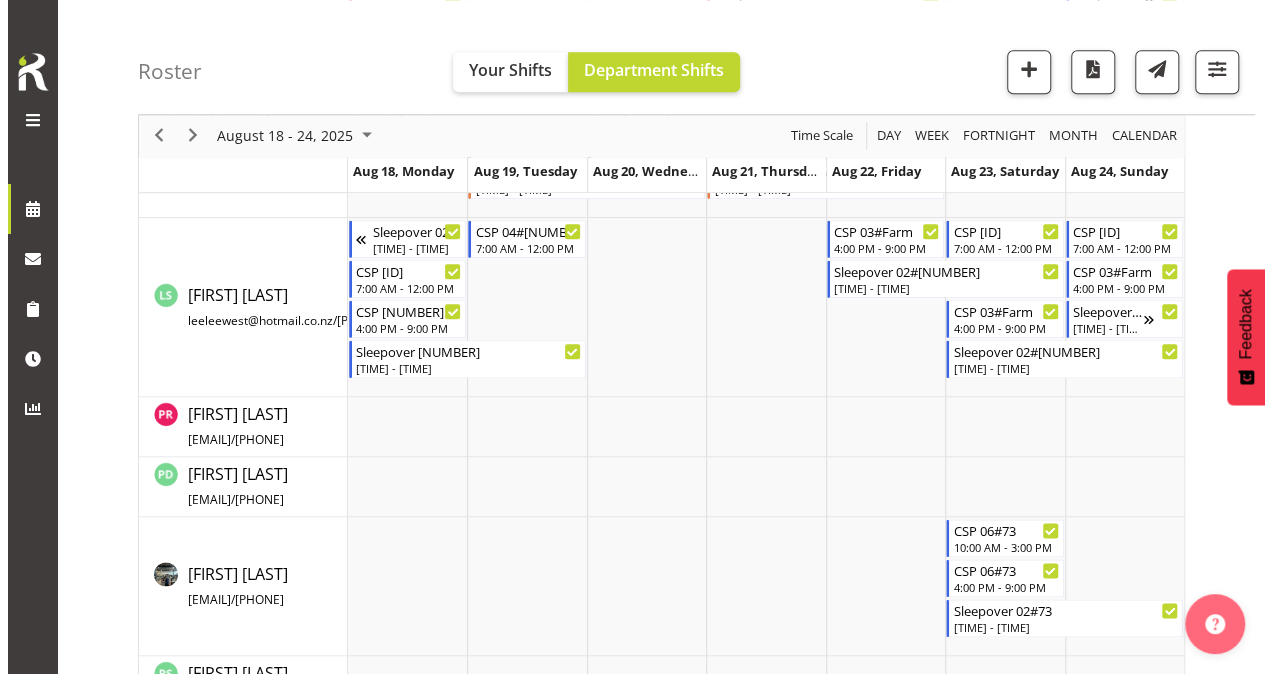 scroll, scrollTop: 1042, scrollLeft: 0, axis: vertical 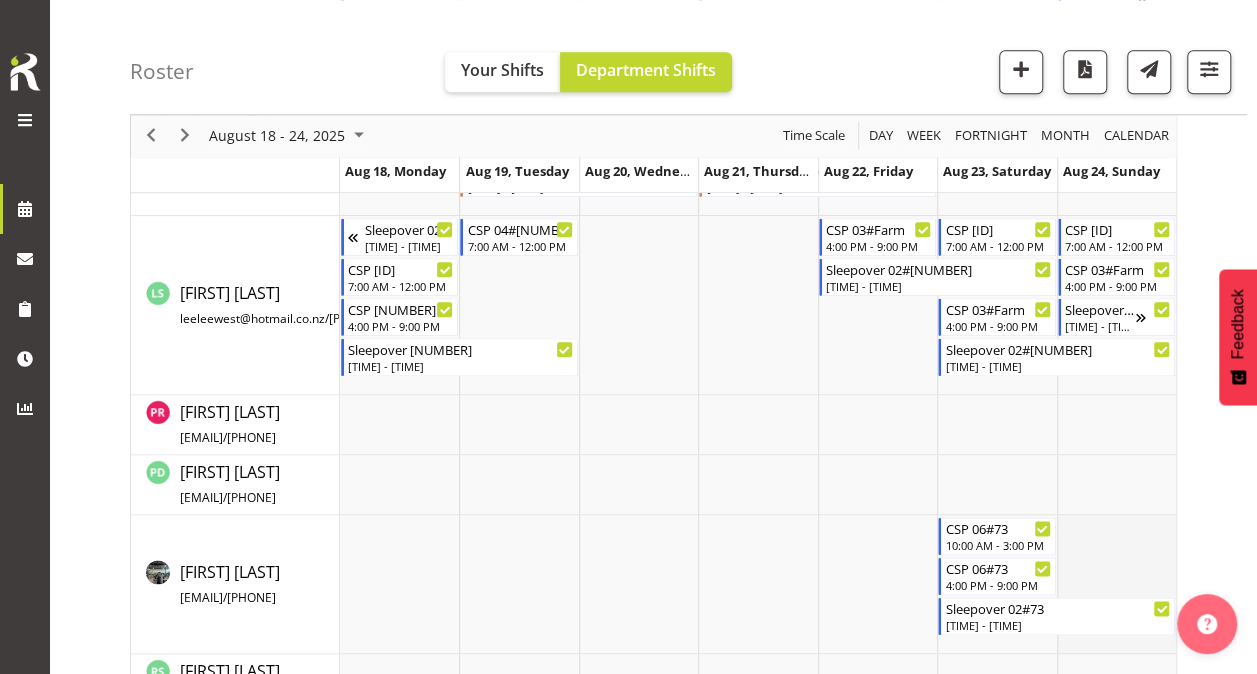 click at bounding box center [1116, 584] 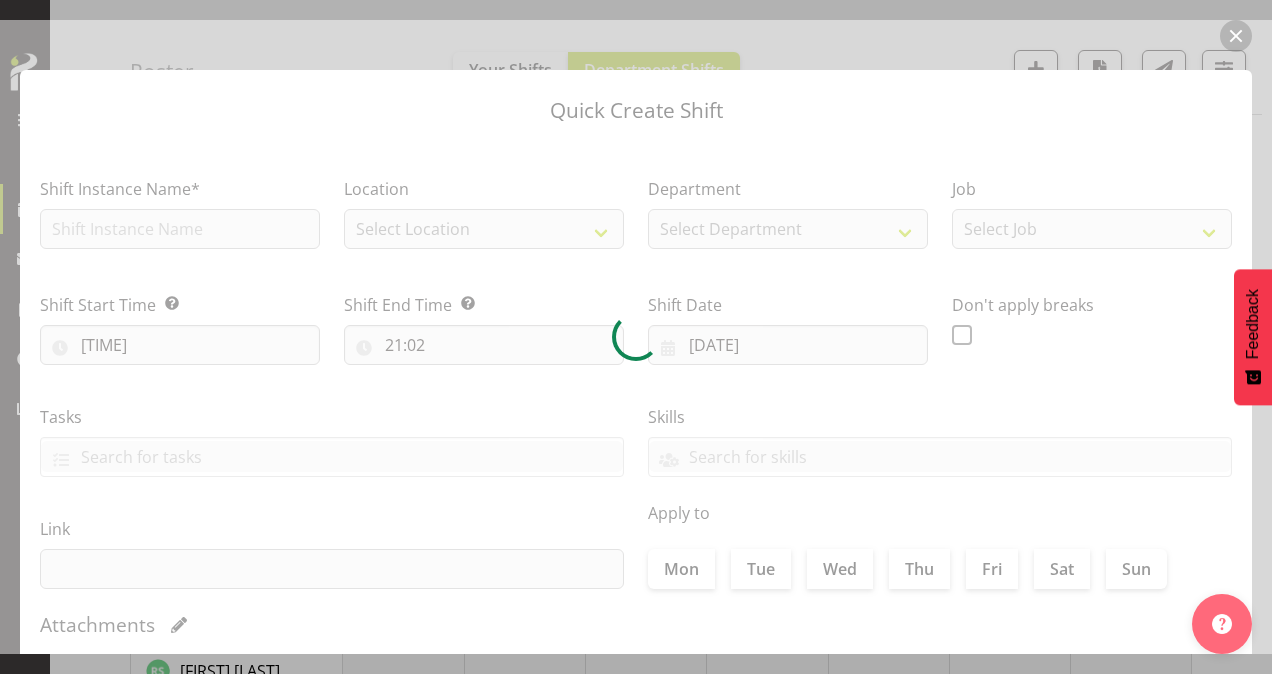 type on "24/08/2025" 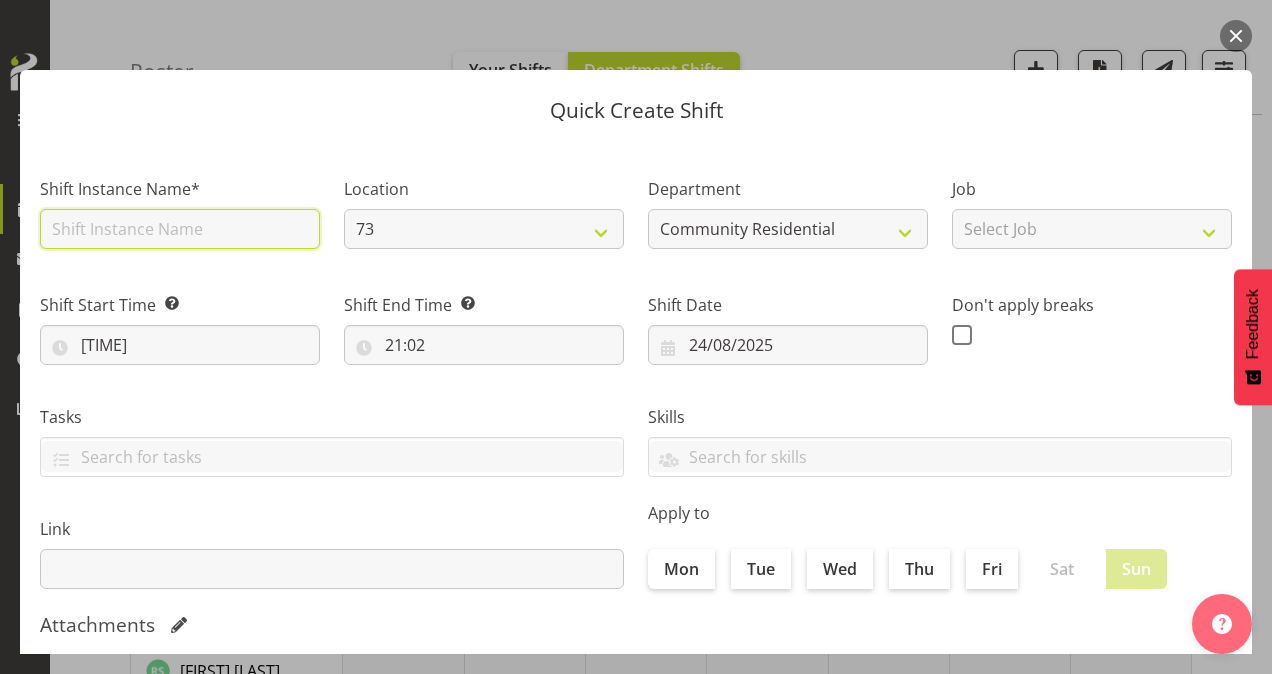 click at bounding box center [180, 229] 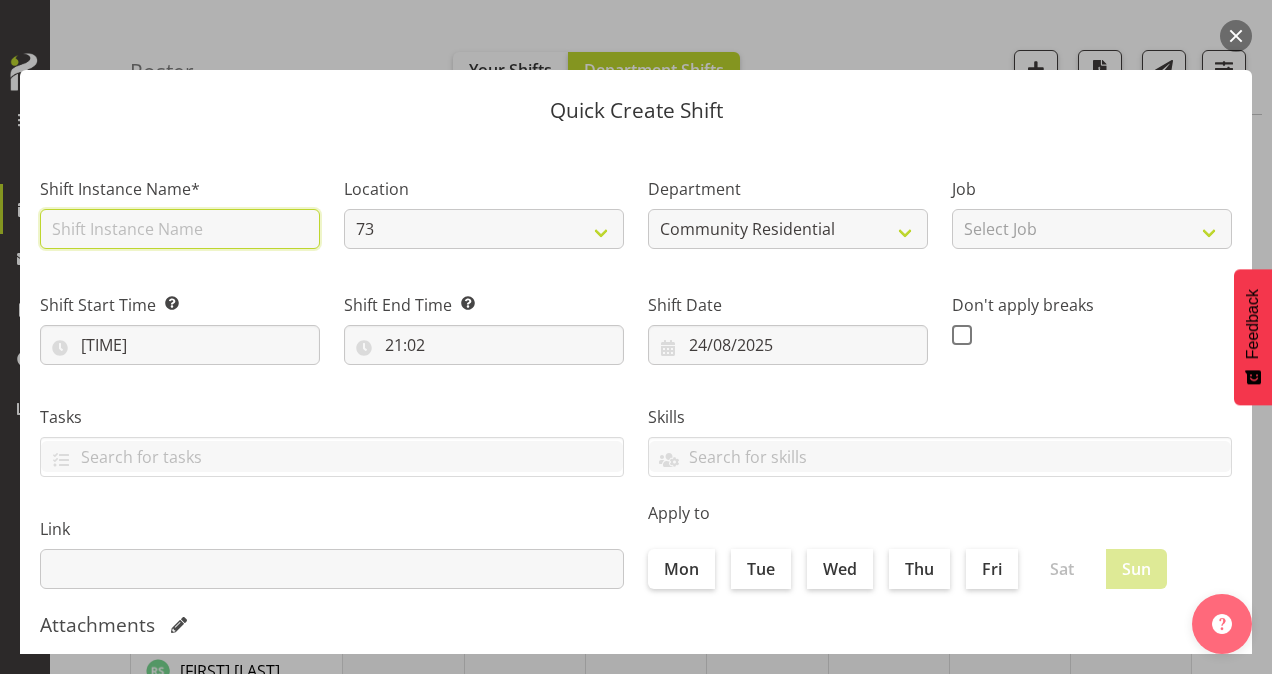 type on "CSP # 1 73" 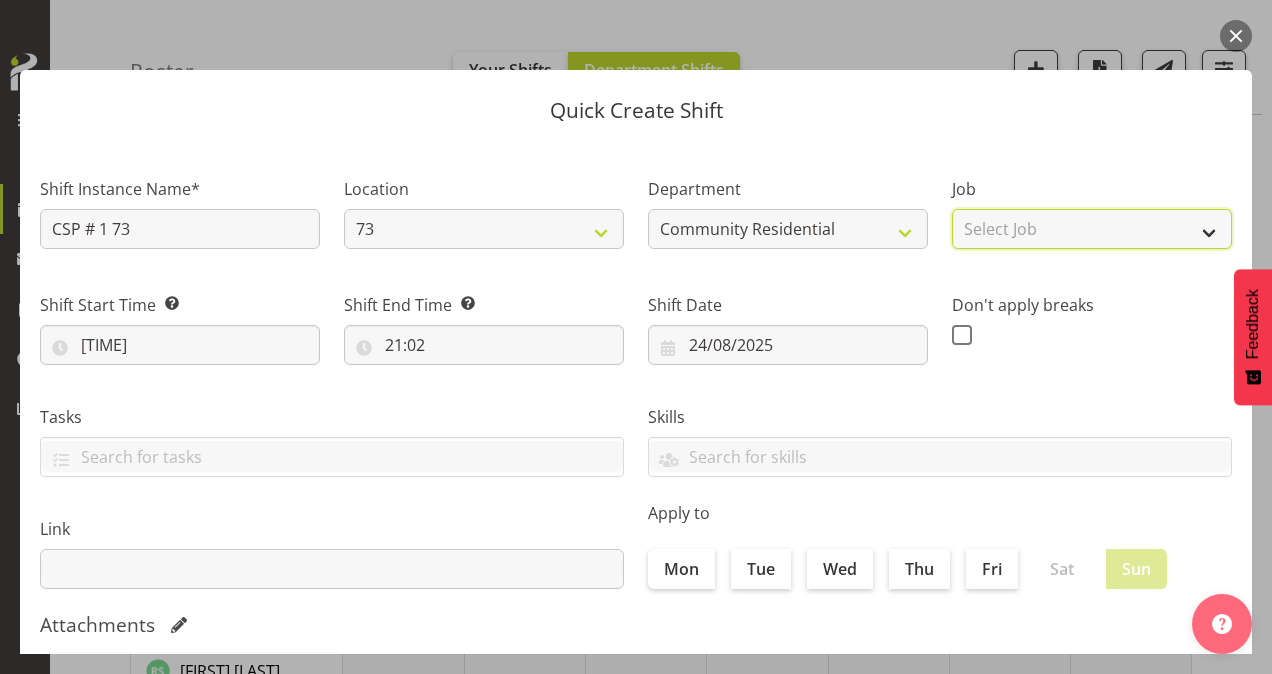 click on "Select Job  Accounts Admin Art Coordinator Community Leader Community Support Person Community Support Person-Casual House Leader Office Admin Senior Coordinator Service Manager Volunteer" at bounding box center [1092, 229] 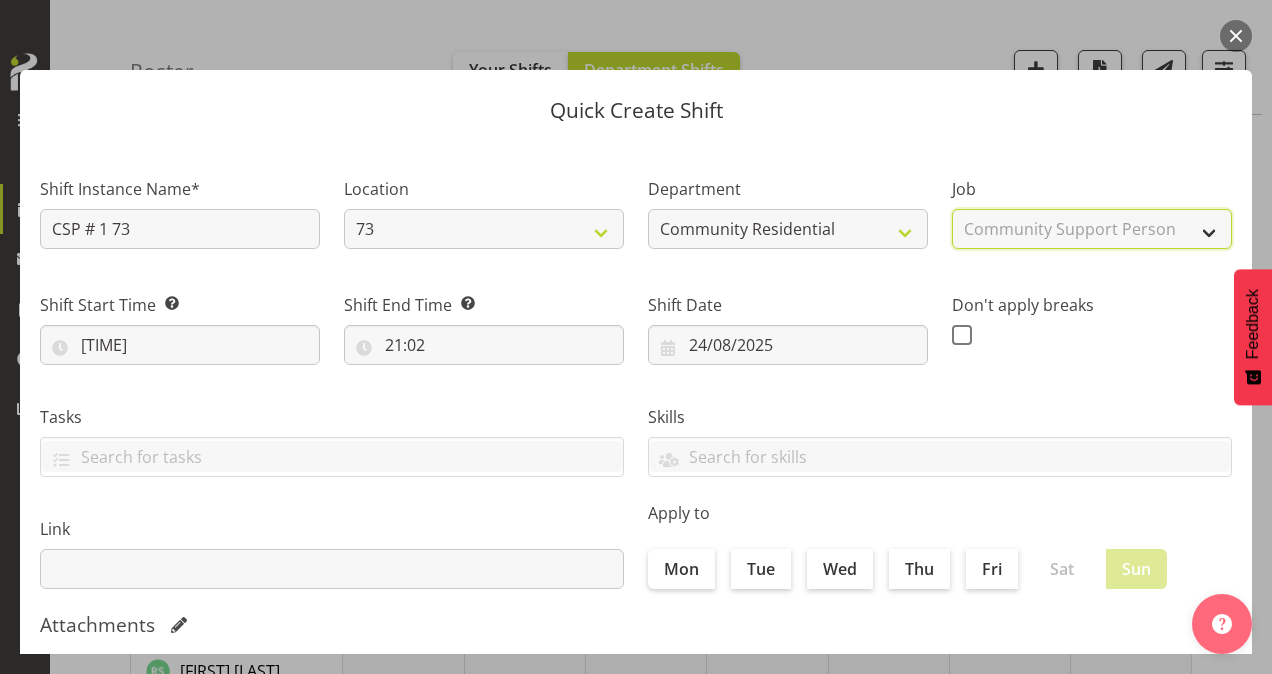 click on "Select Job  Accounts Admin Art Coordinator Community Leader Community Support Person Community Support Person-Casual House Leader Office Admin Senior Coordinator Service Manager Volunteer" at bounding box center [1092, 229] 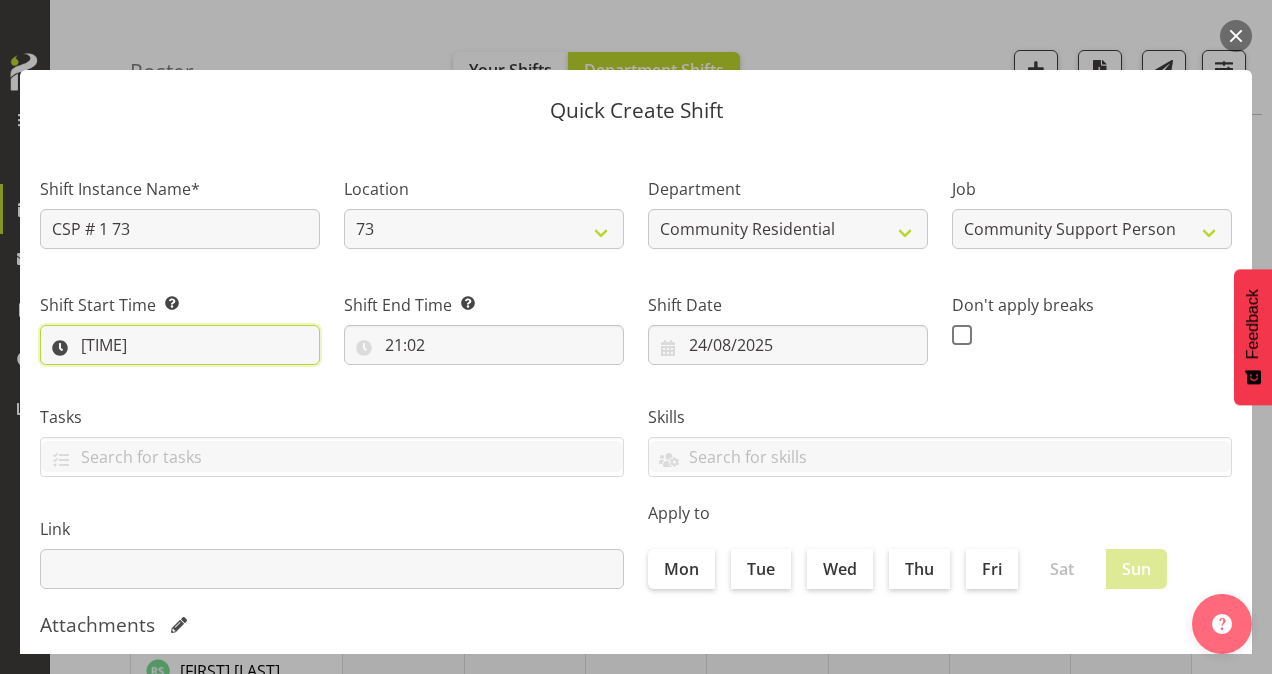 click on "[TIME]" at bounding box center [180, 345] 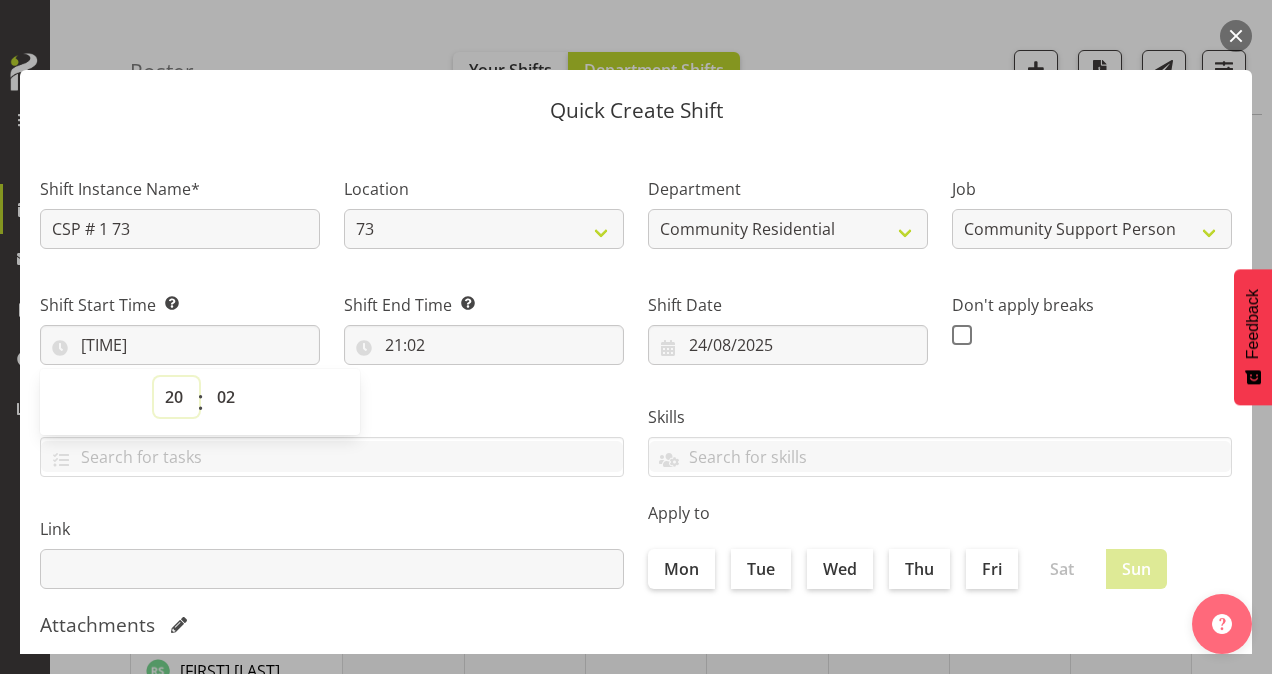 click on "00   01   02   03   04   05   06   07   08   09   10   11   12   13   14   15   16   17   18   19   20   21   22   23" at bounding box center (176, 397) 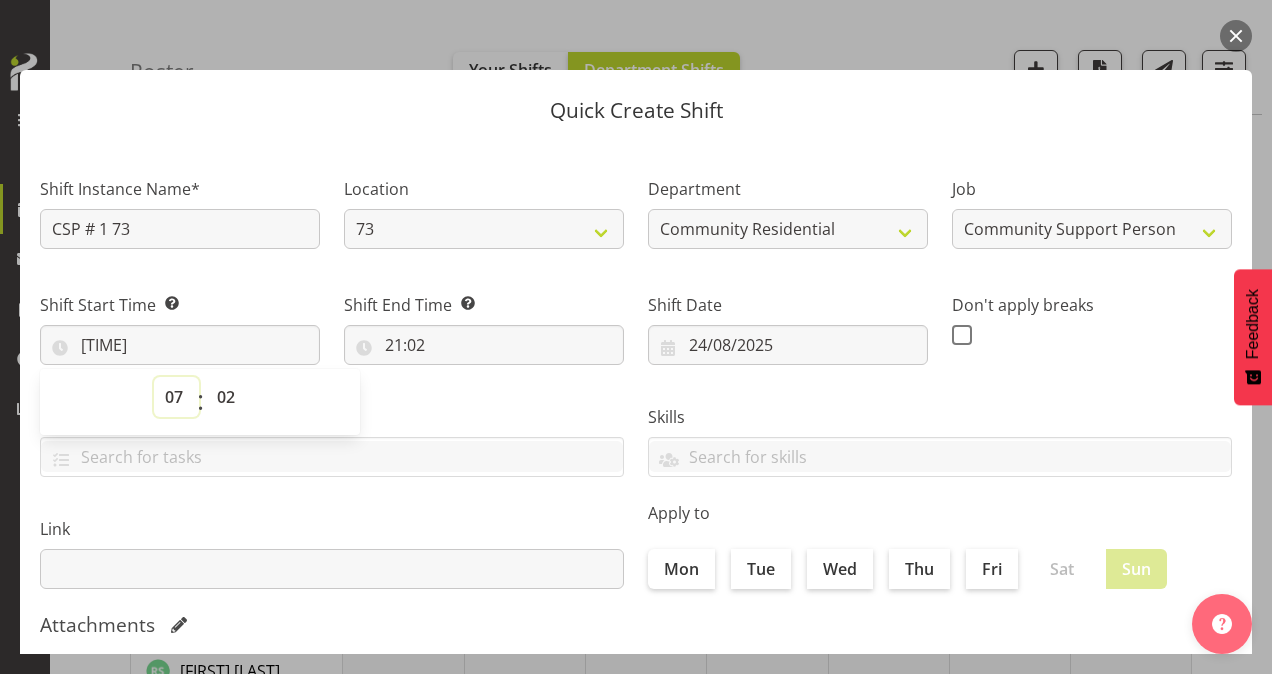click on "00   01   02   03   04   05   06   07   08   09   10   11   12   13   14   15   16   17   18   19   20   21   22   23" at bounding box center [176, 397] 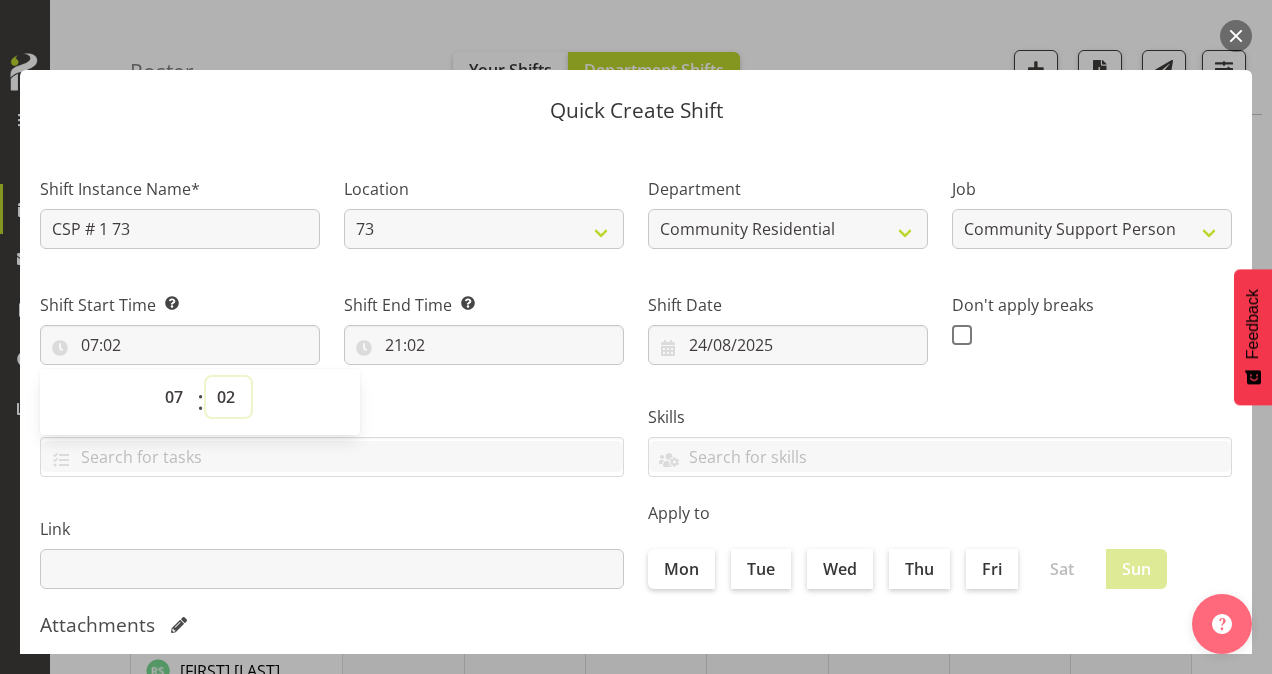 click on "00   01   02   03   04   05   06   07   08   09   10   11   12   13   14   15   16   17   18   19   20   21   22   23   24   25   26   27   28   29   30   31   32   33   34   35   36   37   38   39   40   41   42   43   44   45   46   47   48   49   50   51   52   53   54   55   56   57   58   59" at bounding box center (228, 397) 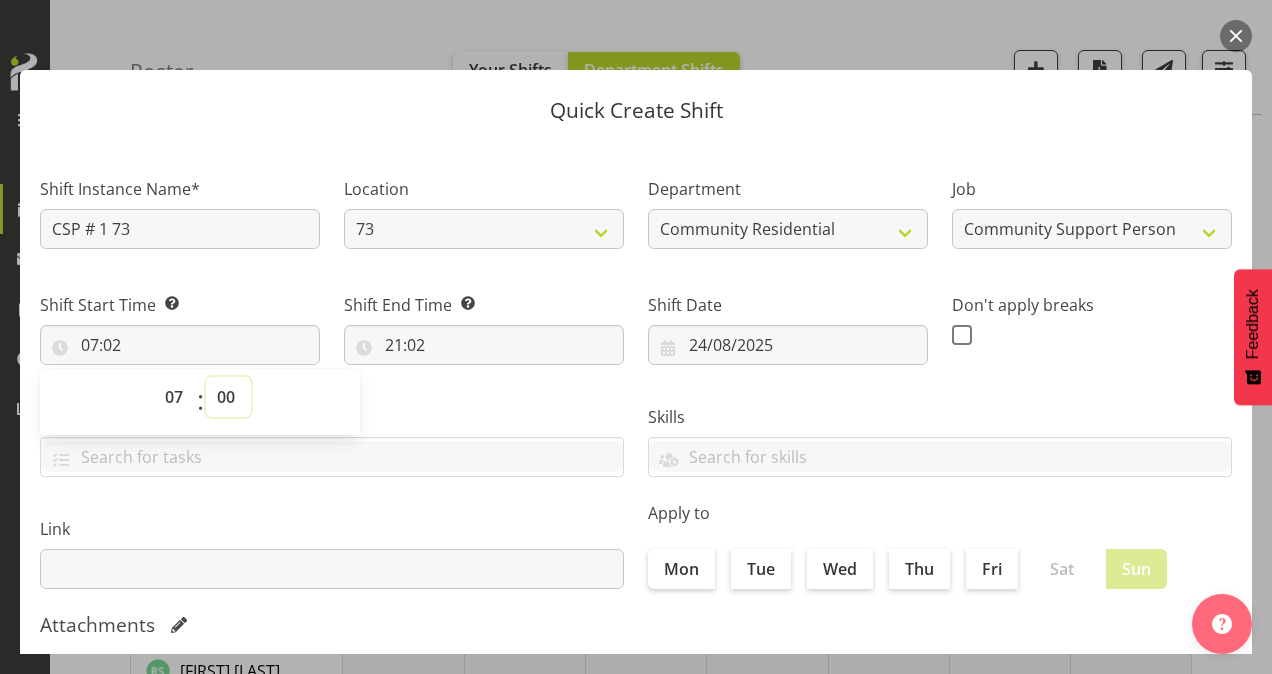 click on "00   01   02   03   04   05   06   07   08   09   10   11   12   13   14   15   16   17   18   19   20   21   22   23   24   25   26   27   28   29   30   31   32   33   34   35   36   37   38   39   40   41   42   43   44   45   46   47   48   49   50   51   52   53   54   55   56   57   58   59" at bounding box center [228, 397] 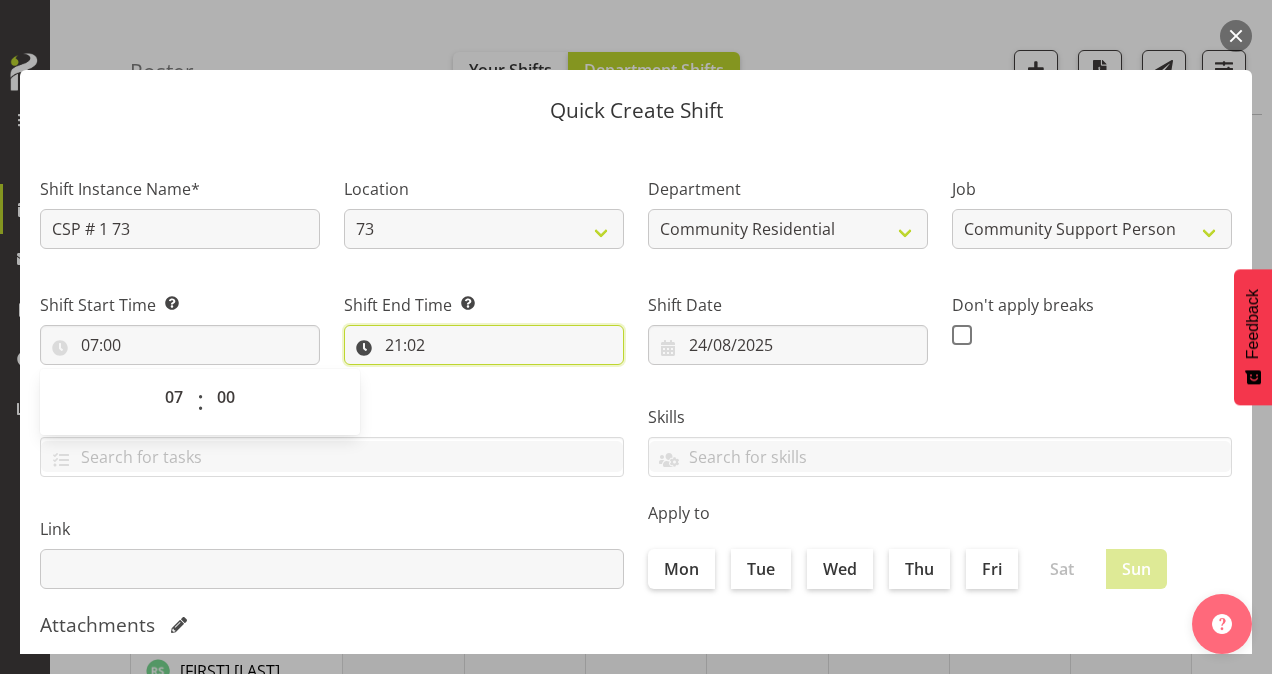 click on "21:02" at bounding box center [484, 345] 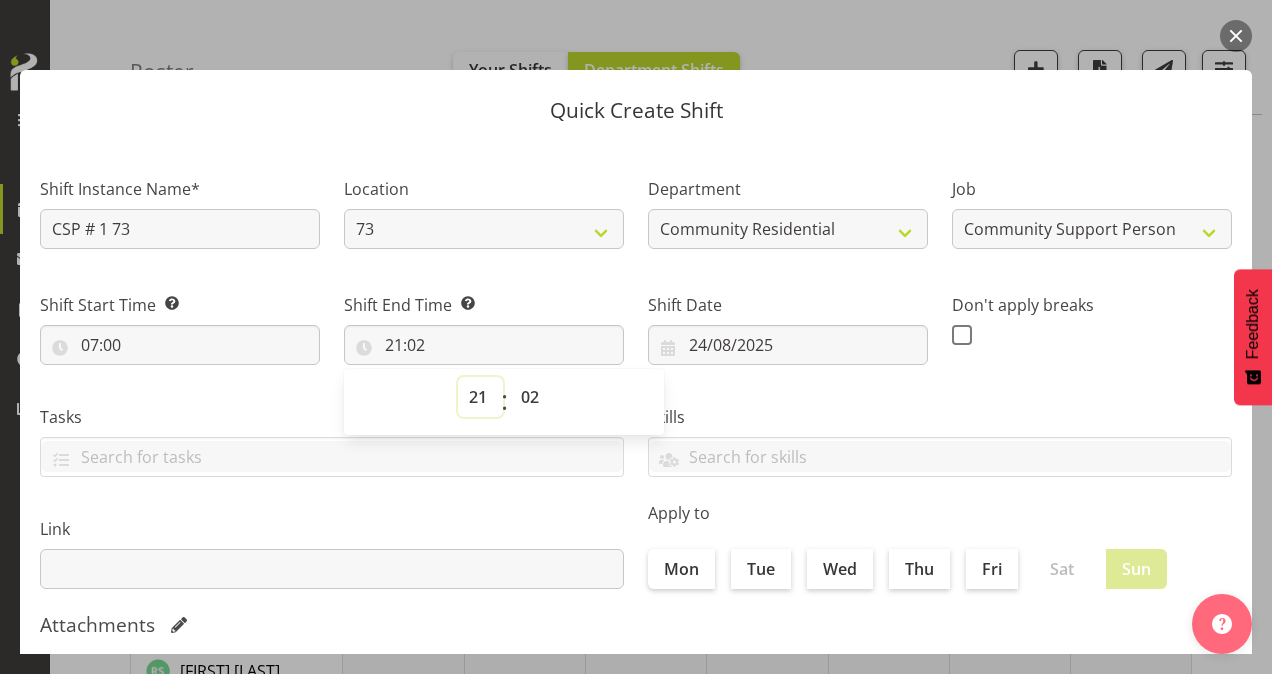 click on "00   01   02   03   04   05   06   07   08   09   10   11   12   13   14   15   16   17   18   19   20   21   22   23" at bounding box center [480, 397] 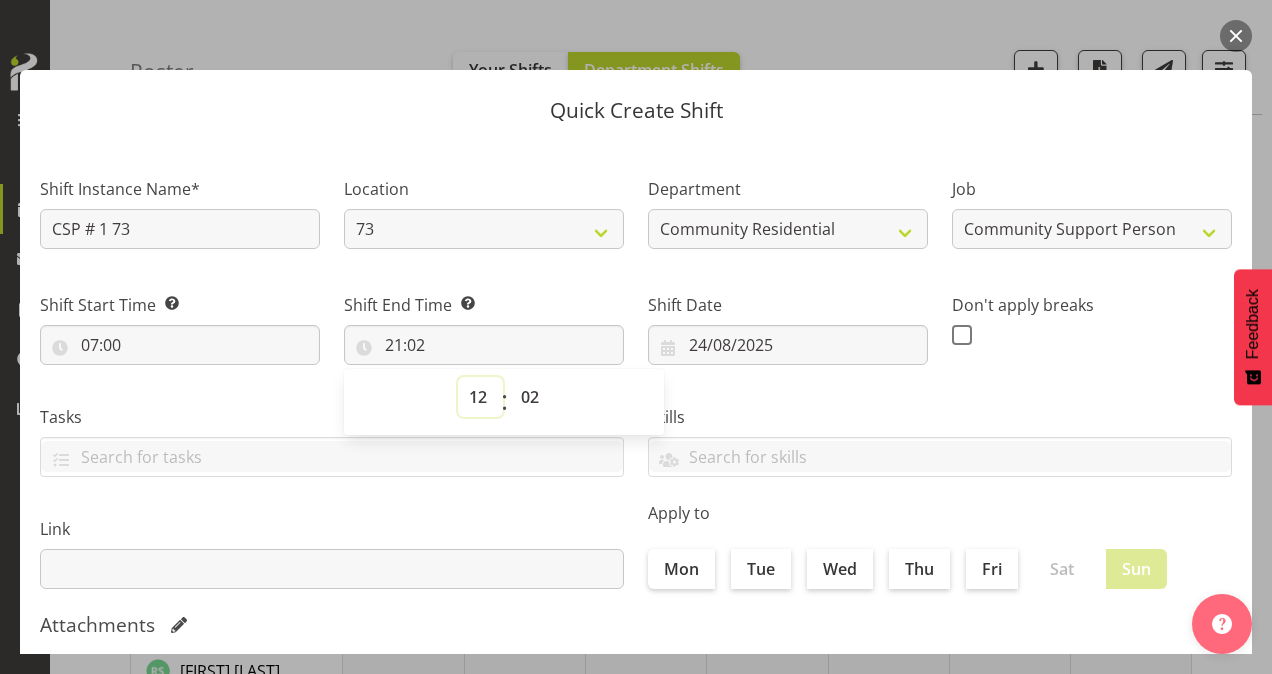click on "00   01   02   03   04   05   06   07   08   09   10   11   12   13   14   15   16   17   18   19   20   21   22   23" at bounding box center (480, 397) 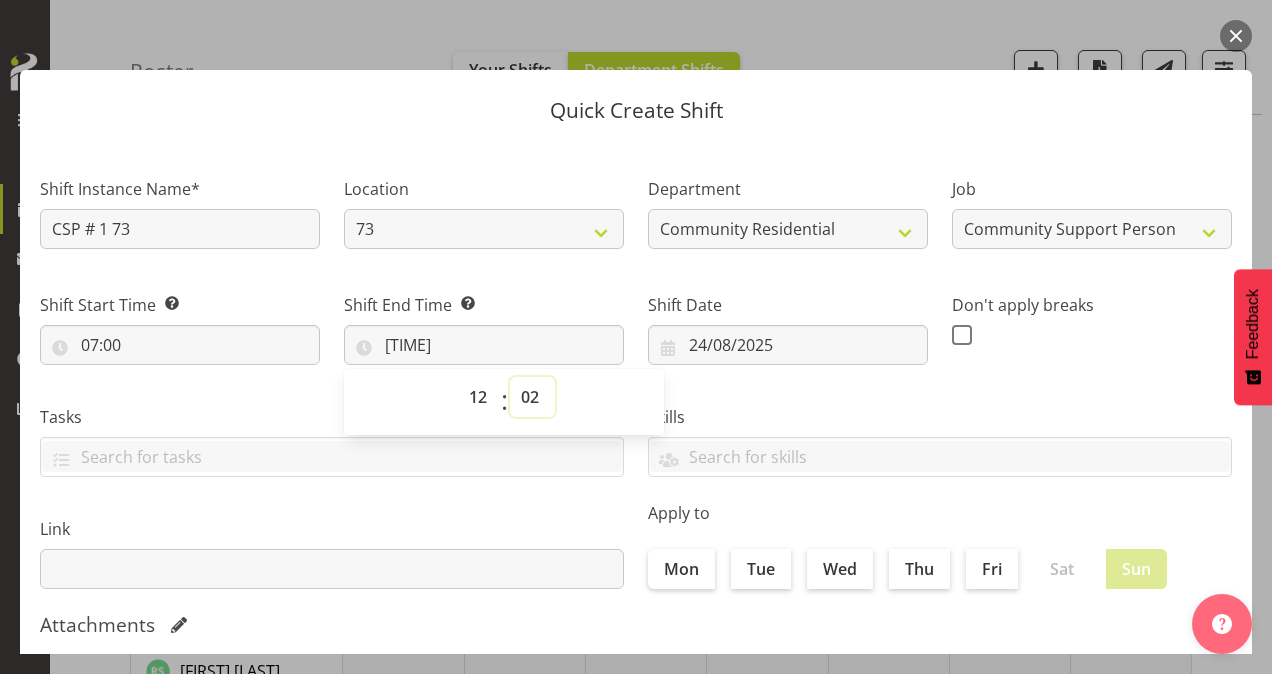 click on "00   01   02   03   04   05   06   07   08   09   10   11   12   13   14   15   16   17   18   19   20   21   22   23   24   25   26   27   28   29   30   31   32   33   34   35   36   37   38   39   40   41   42   43   44   45   46   47   48   49   50   51   52   53   54   55   56   57   58   59" at bounding box center (532, 397) 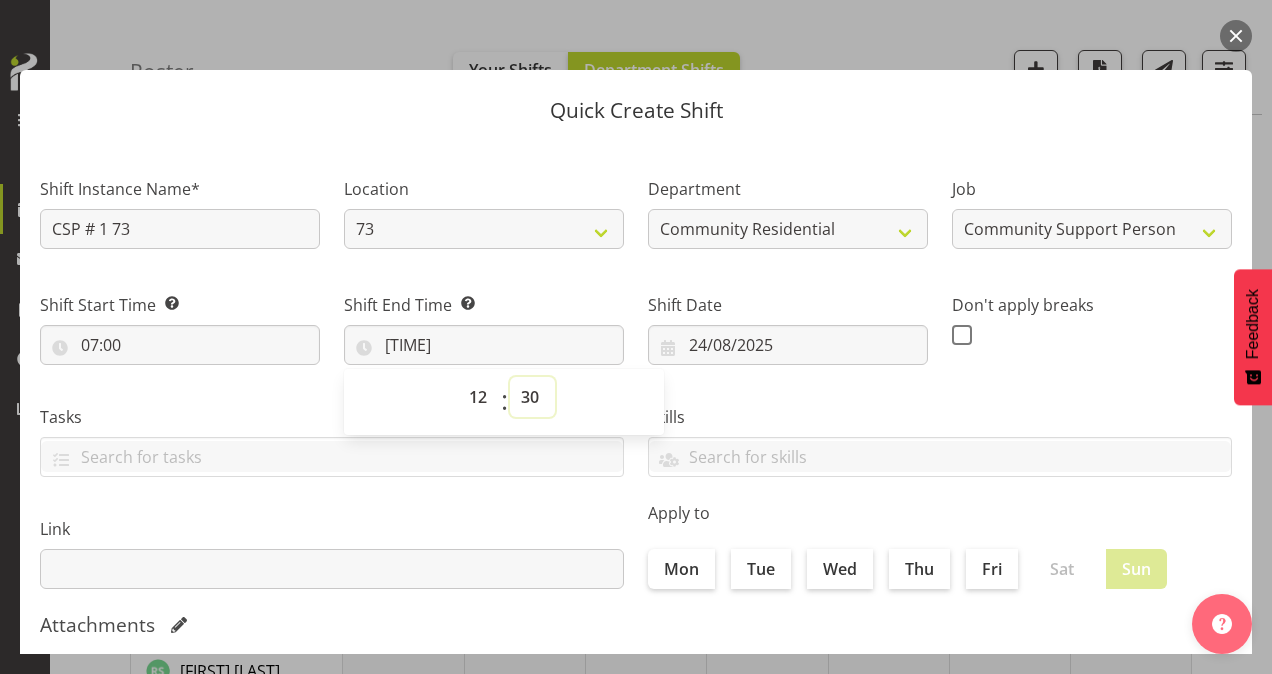 click on "00   01   02   03   04   05   06   07   08   09   10   11   12   13   14   15   16   17   18   19   20   21   22   23   24   25   26   27   28   29   30   31   32   33   34   35   36   37   38   39   40   41   42   43   44   45   46   47   48   49   50   51   52   53   54   55   56   57   58   59" at bounding box center (532, 397) 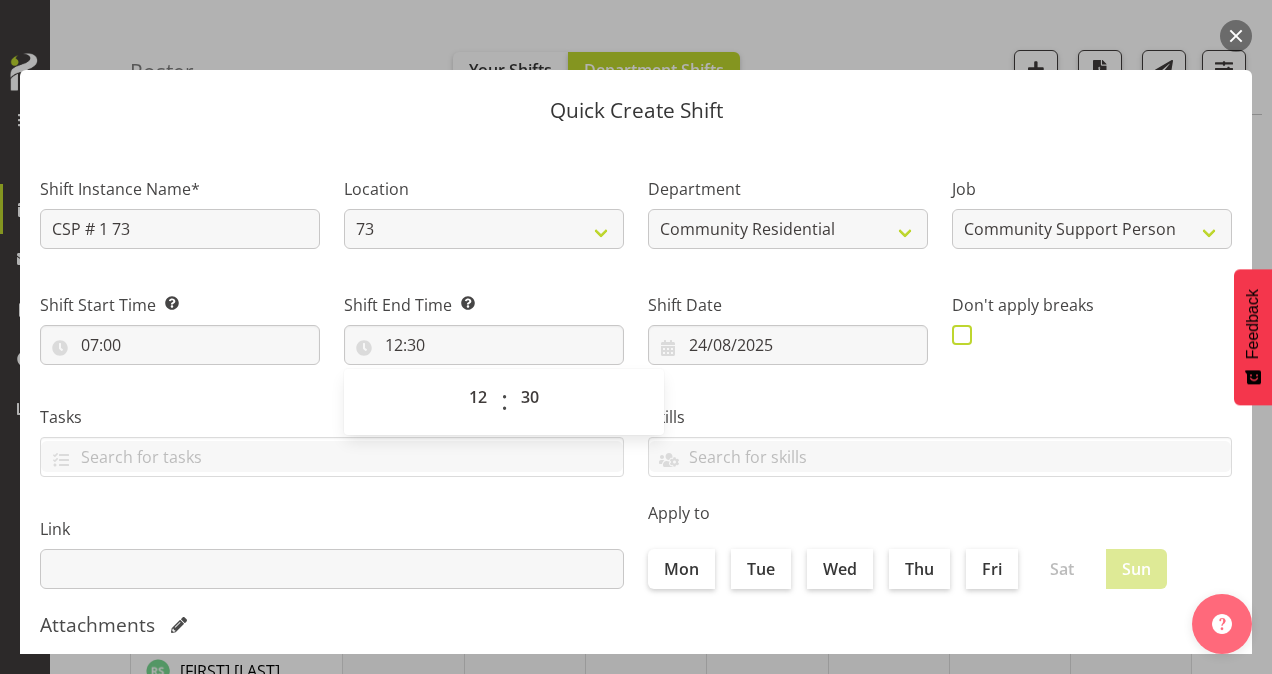 click at bounding box center [962, 335] 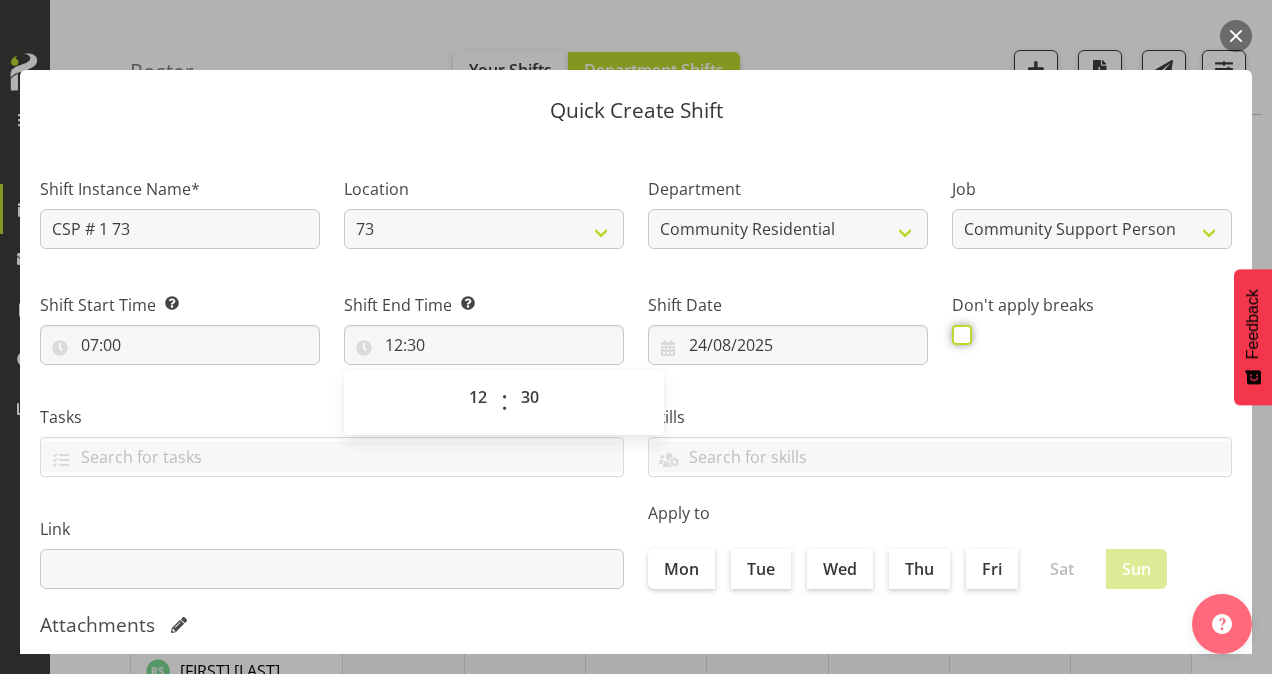 click at bounding box center (958, 334) 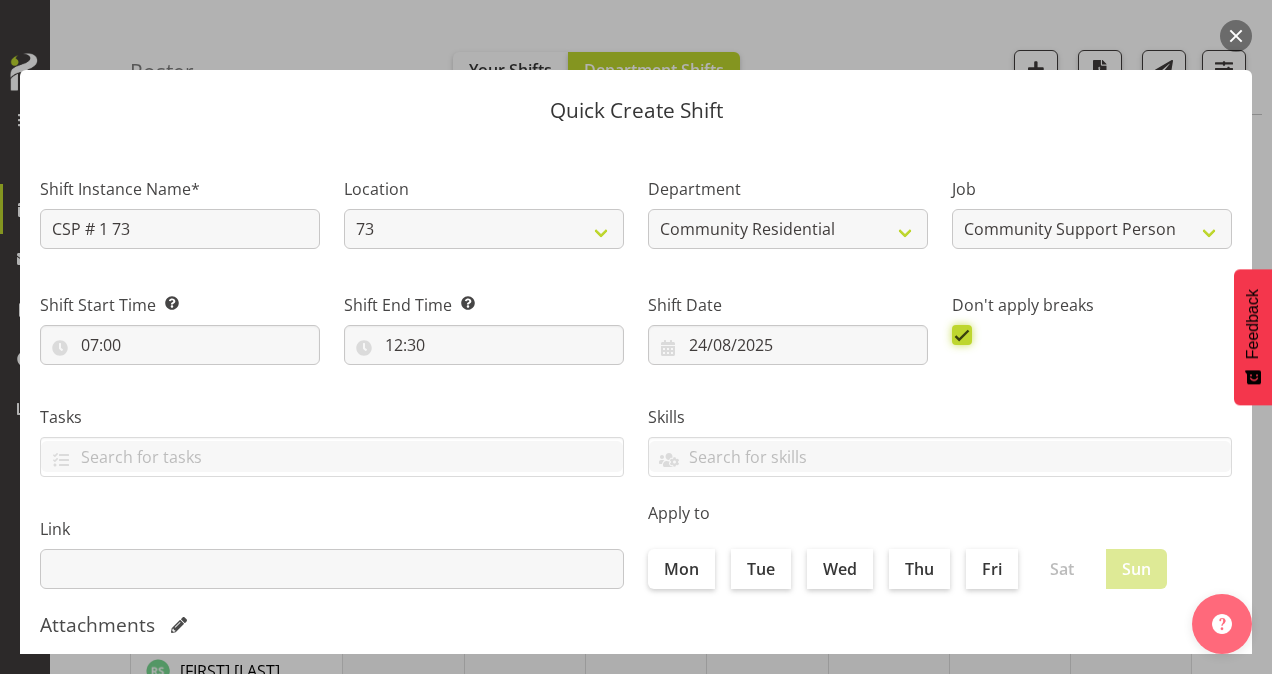 scroll, scrollTop: 385, scrollLeft: 0, axis: vertical 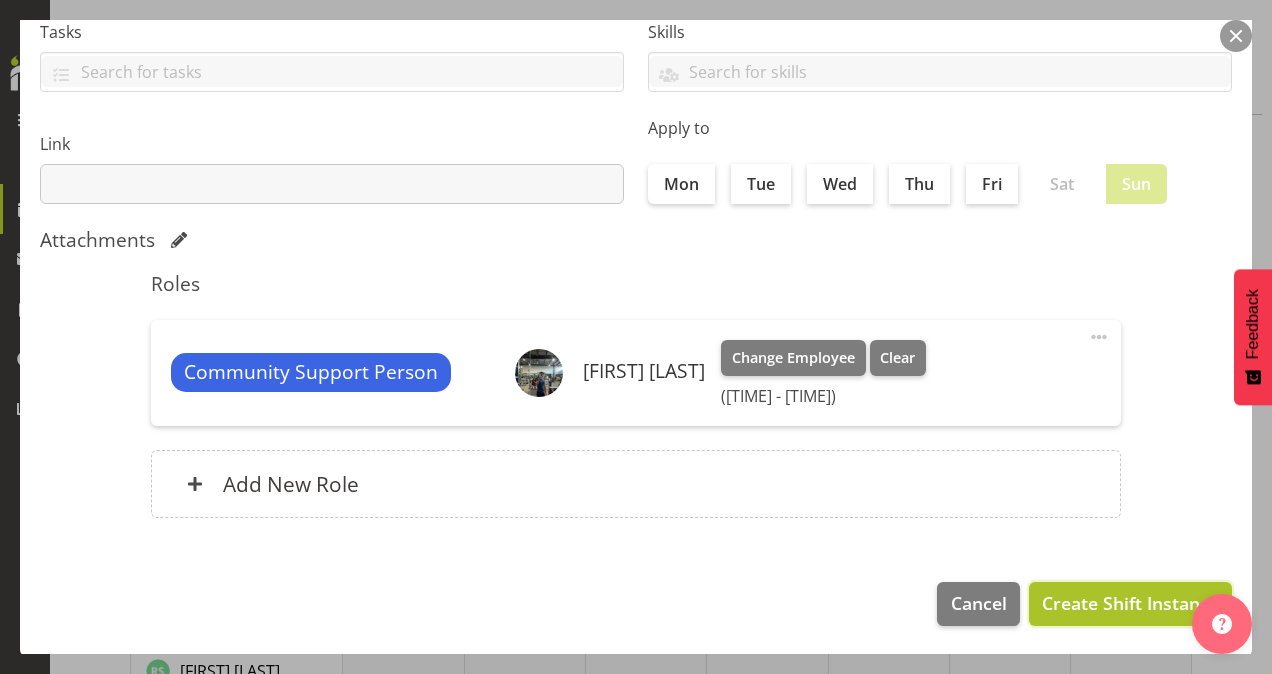 click on "Create Shift Instance" at bounding box center [1130, 603] 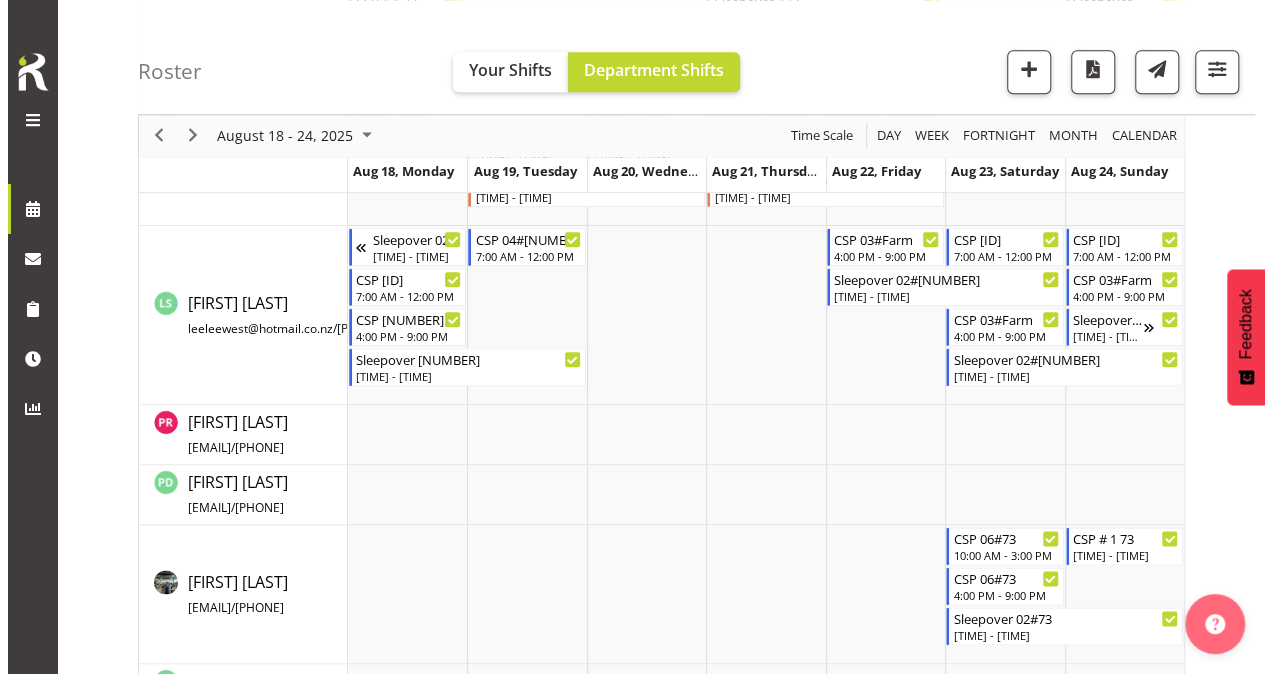 scroll, scrollTop: 1069, scrollLeft: 0, axis: vertical 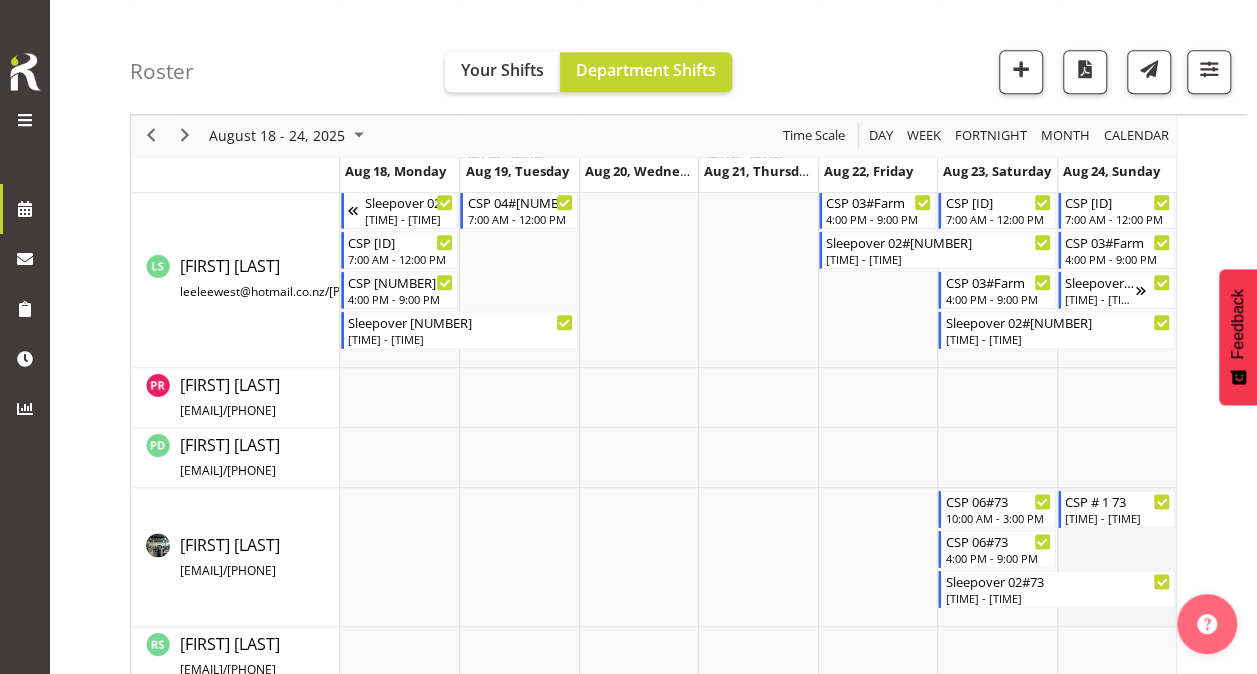 click at bounding box center (1116, 557) 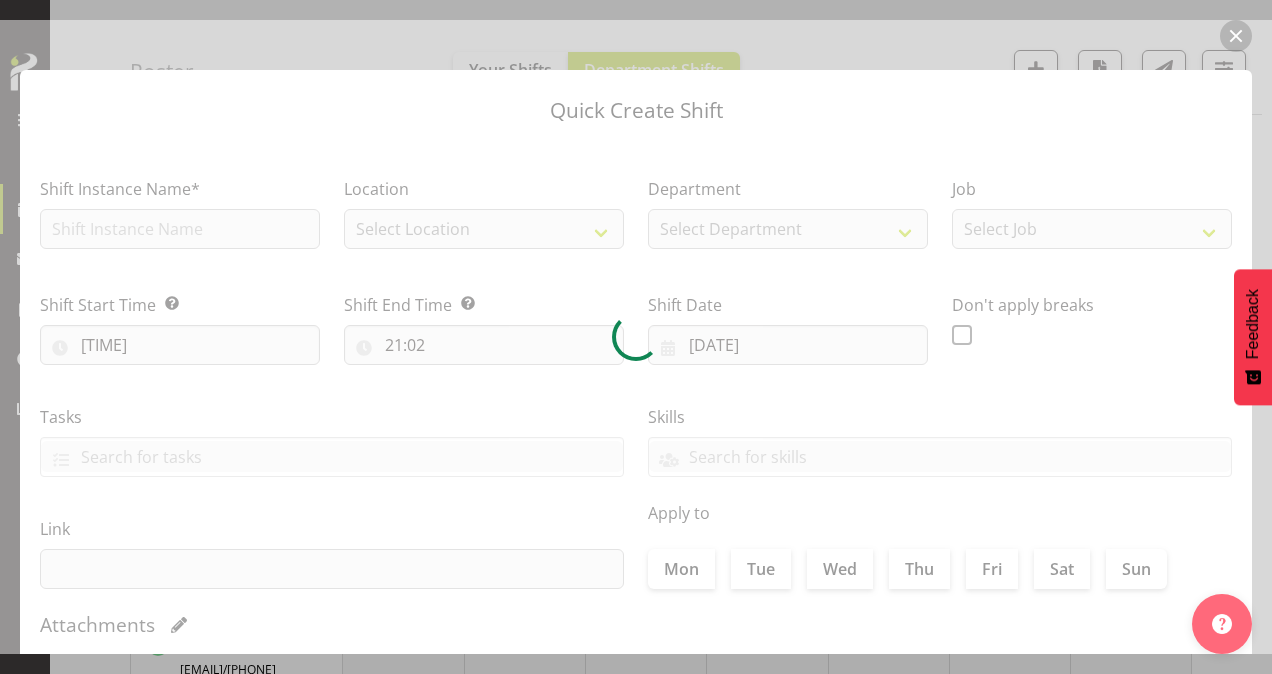 type on "24/08/2025" 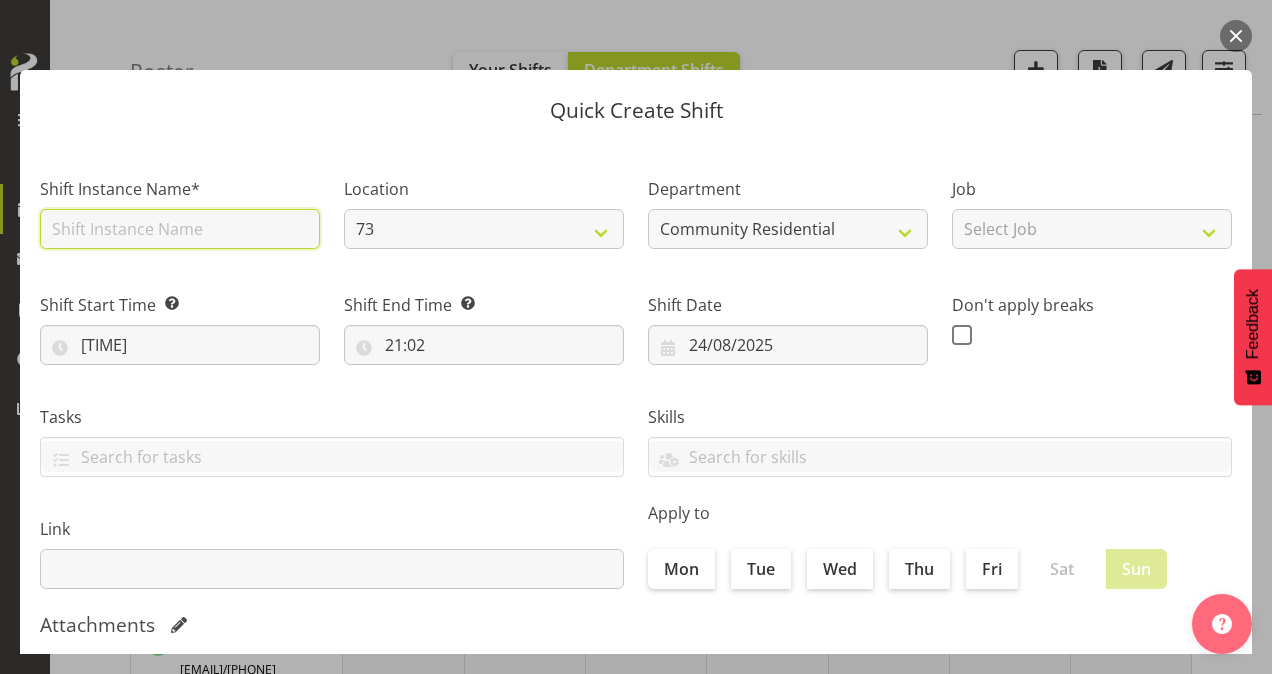 click at bounding box center (180, 229) 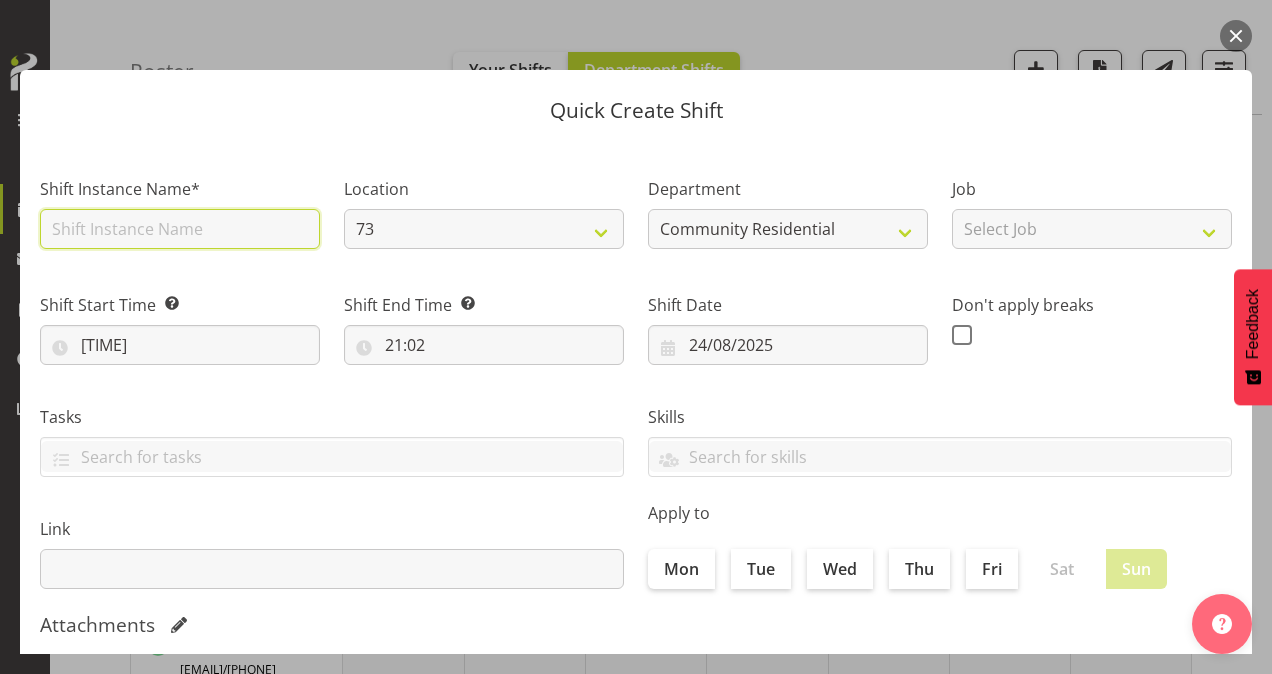 type on "CSP 01#73" 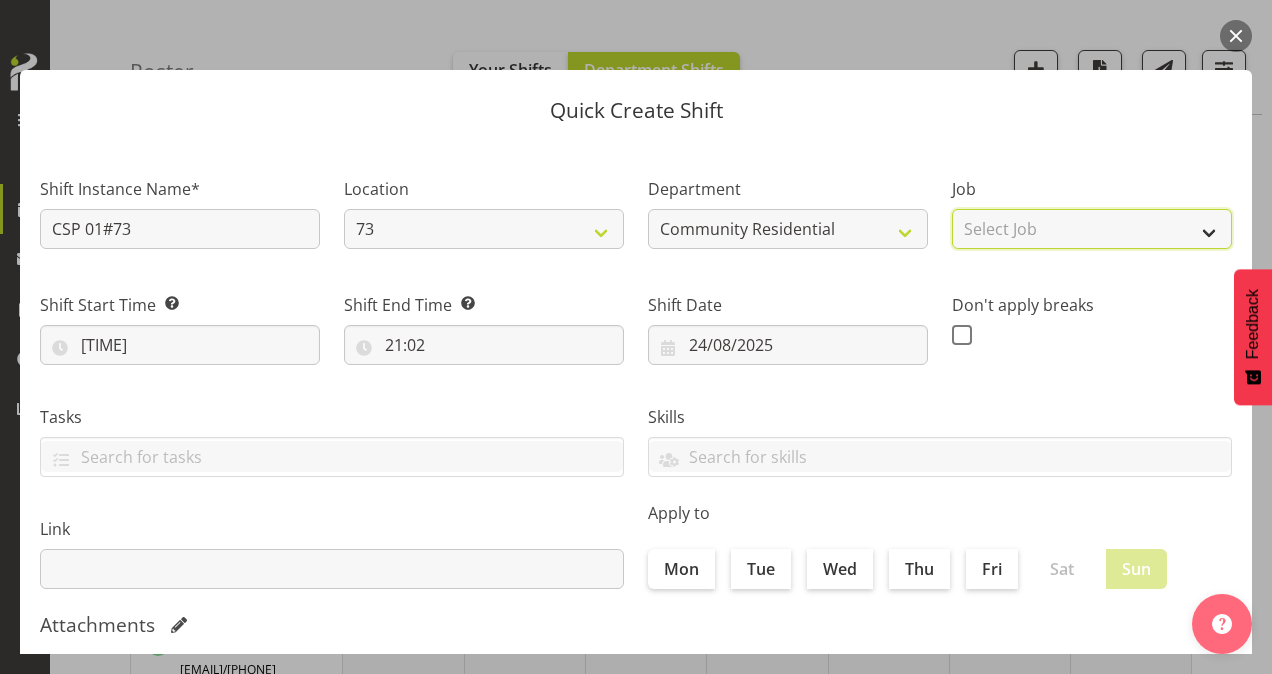 click on "Select Job  Accounts Admin Art Coordinator Community Leader Community Support Person Community Support Person-Casual House Leader Office Admin Senior Coordinator Service Manager Volunteer" at bounding box center [1092, 229] 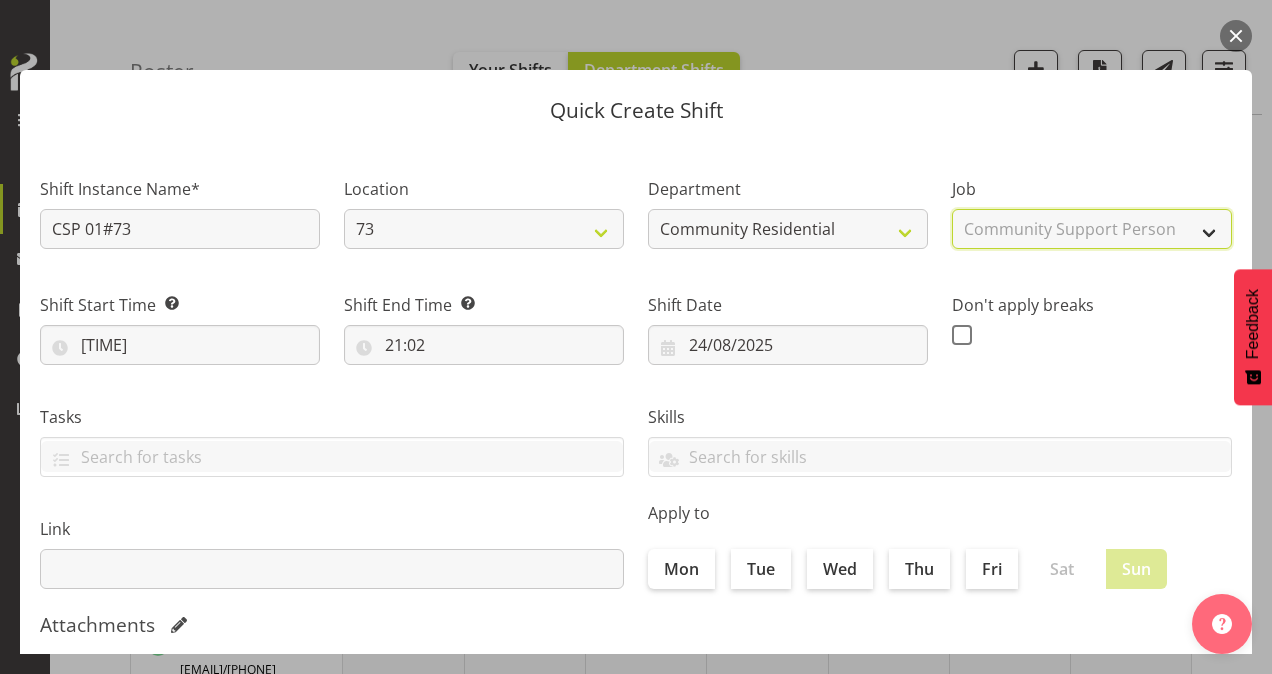click on "Select Job  Accounts Admin Art Coordinator Community Leader Community Support Person Community Support Person-Casual House Leader Office Admin Senior Coordinator Service Manager Volunteer" at bounding box center [1092, 229] 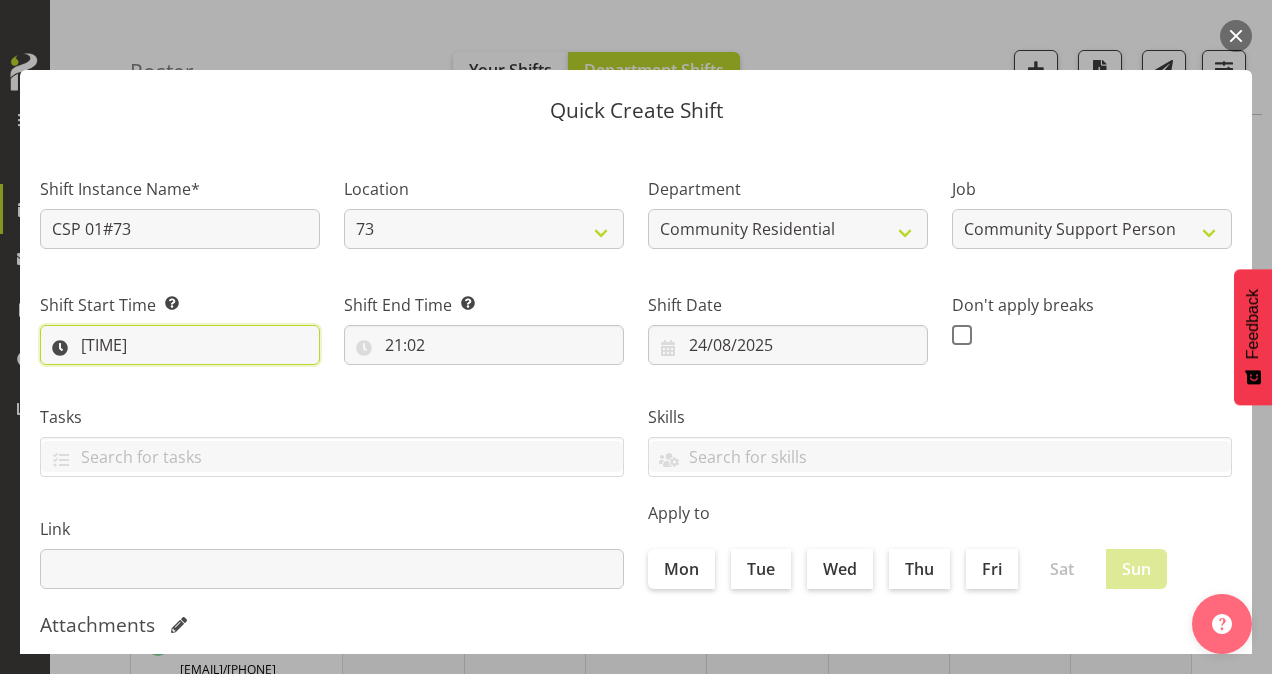 click on "[TIME]" at bounding box center [180, 345] 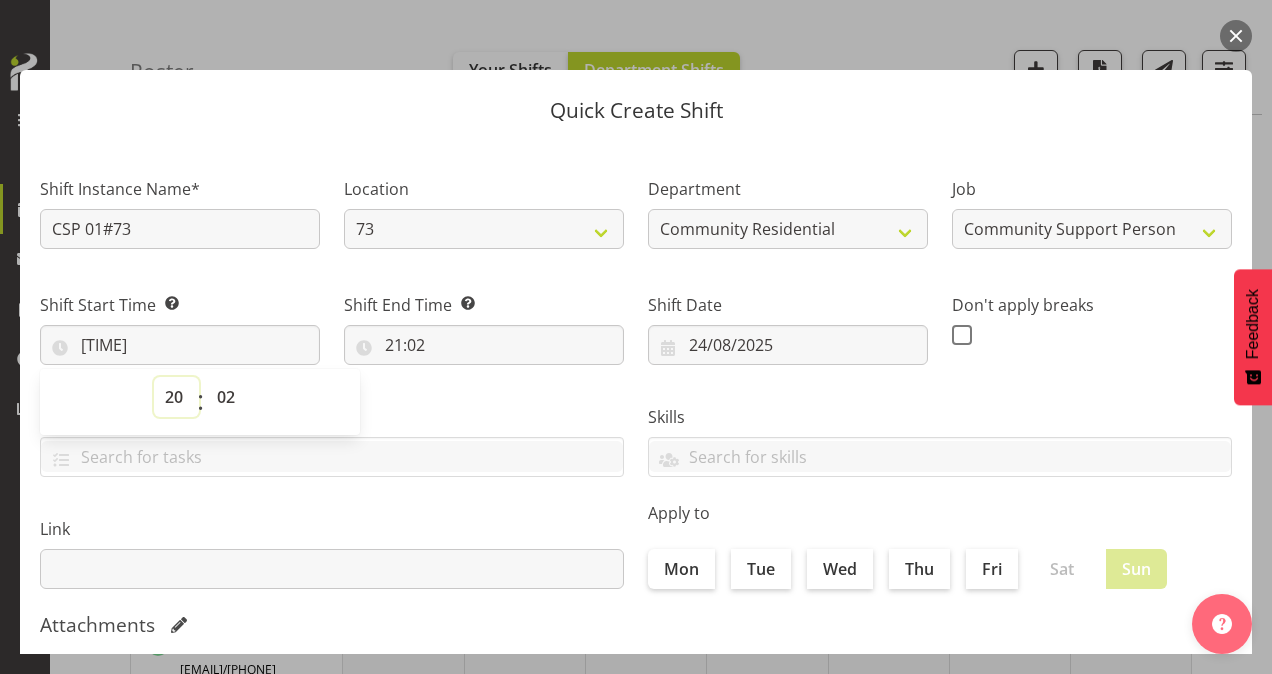 click on "00   01   02   03   04   05   06   07   08   09   10   11   12   13   14   15   16   17   18   19   20   21   22   23" at bounding box center (176, 397) 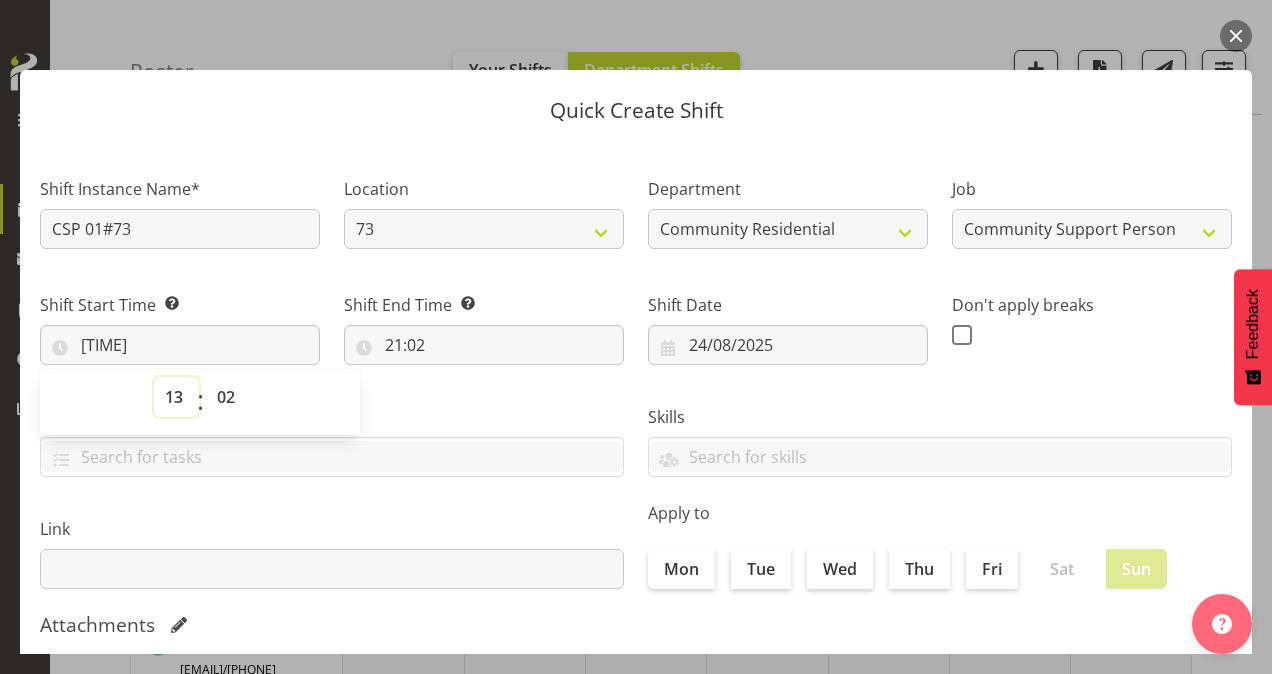 click on "00   01   02   03   04   05   06   07   08   09   10   11   12   13   14   15   16   17   18   19   20   21   22   23" at bounding box center [176, 397] 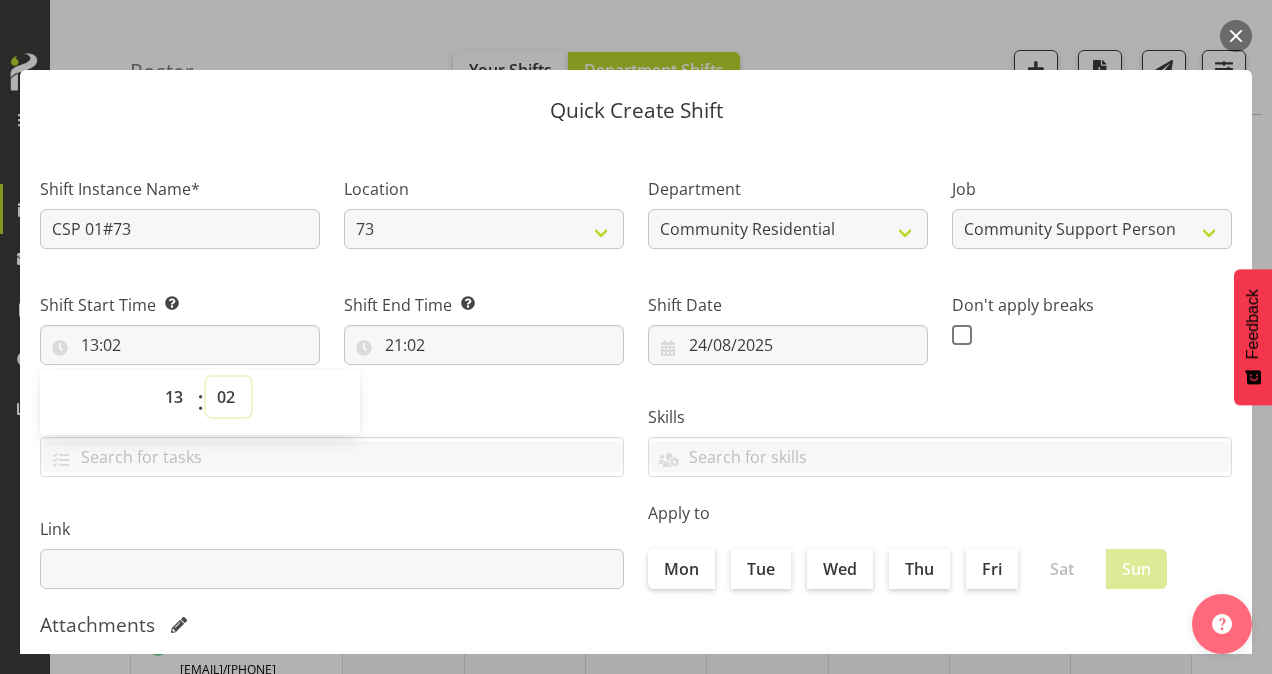click on "00   01   02   03   04   05   06   07   08   09   10   11   12   13   14   15   16   17   18   19   20   21   22   23   24   25   26   27   28   29   30   31   32   33   34   35   36   37   38   39   40   41   42   43   44   45   46   47   48   49   50   51   52   53   54   55   56   57   58   59" at bounding box center [228, 397] 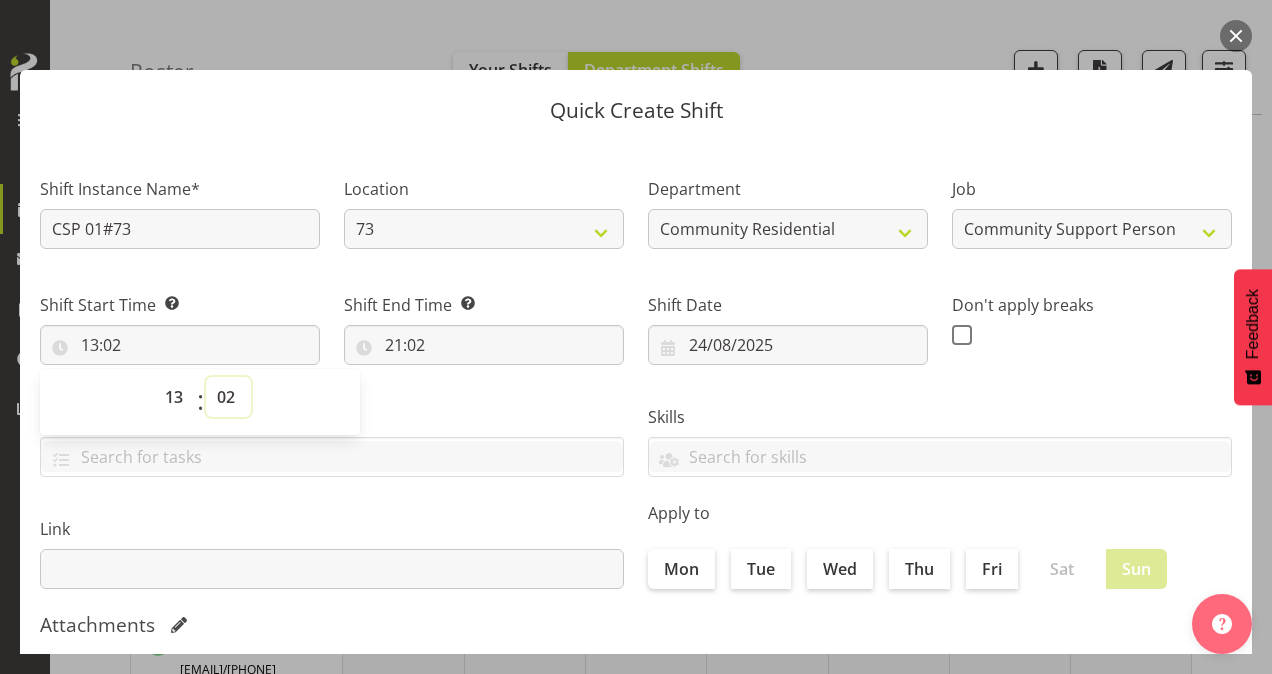 select on "0" 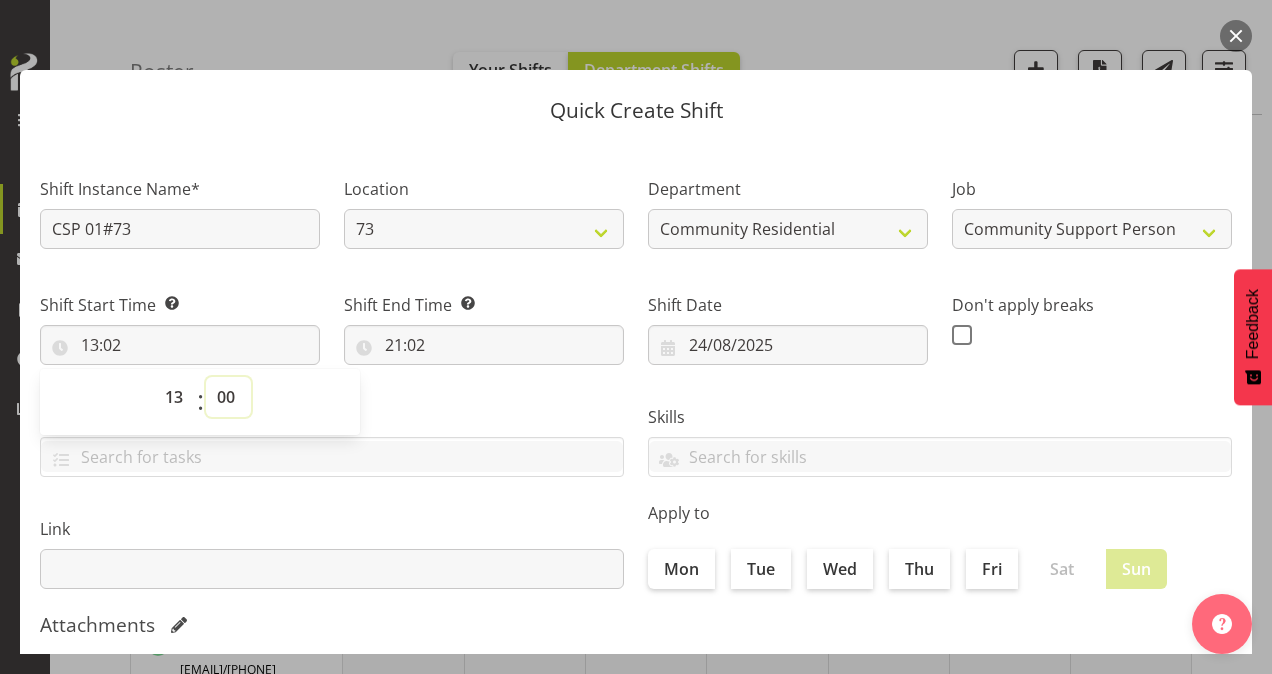 click on "00   01   02   03   04   05   06   07   08   09   10   11   12   13   14   15   16   17   18   19   20   21   22   23   24   25   26   27   28   29   30   31   32   33   34   35   36   37   38   39   40   41   42   43   44   45   46   47   48   49   50   51   52   53   54   55   56   57   58   59" at bounding box center [228, 397] 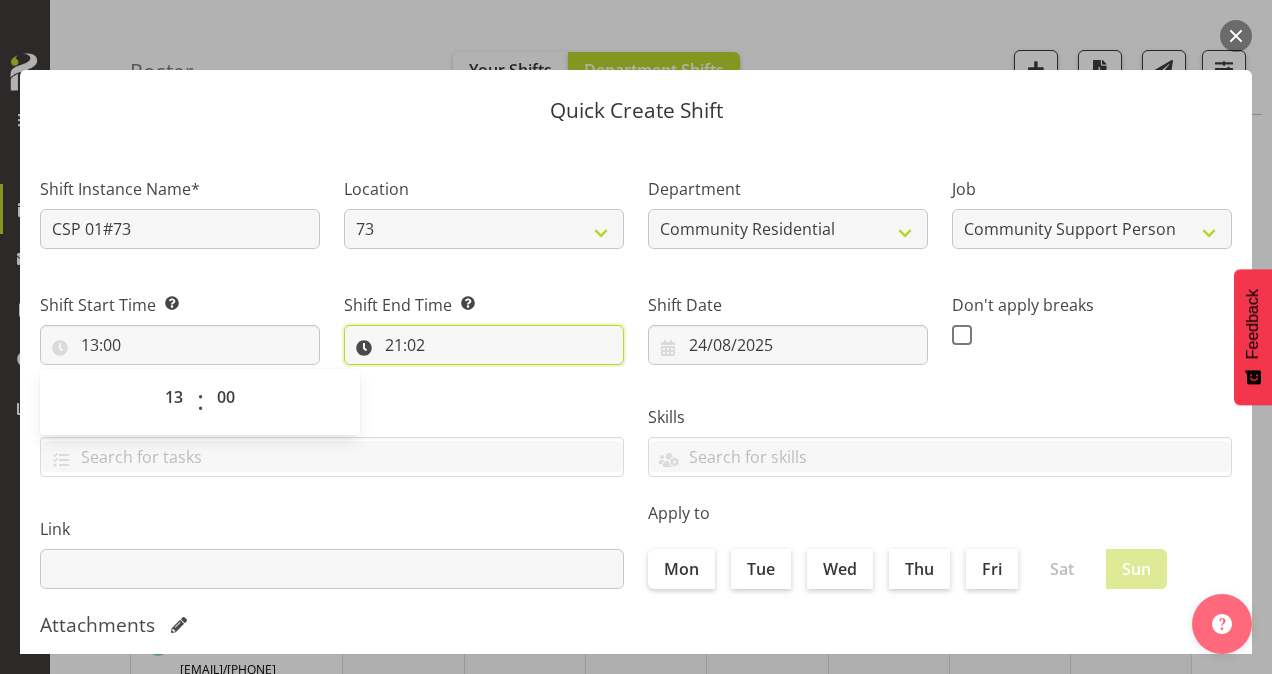 click on "21:02" at bounding box center [484, 345] 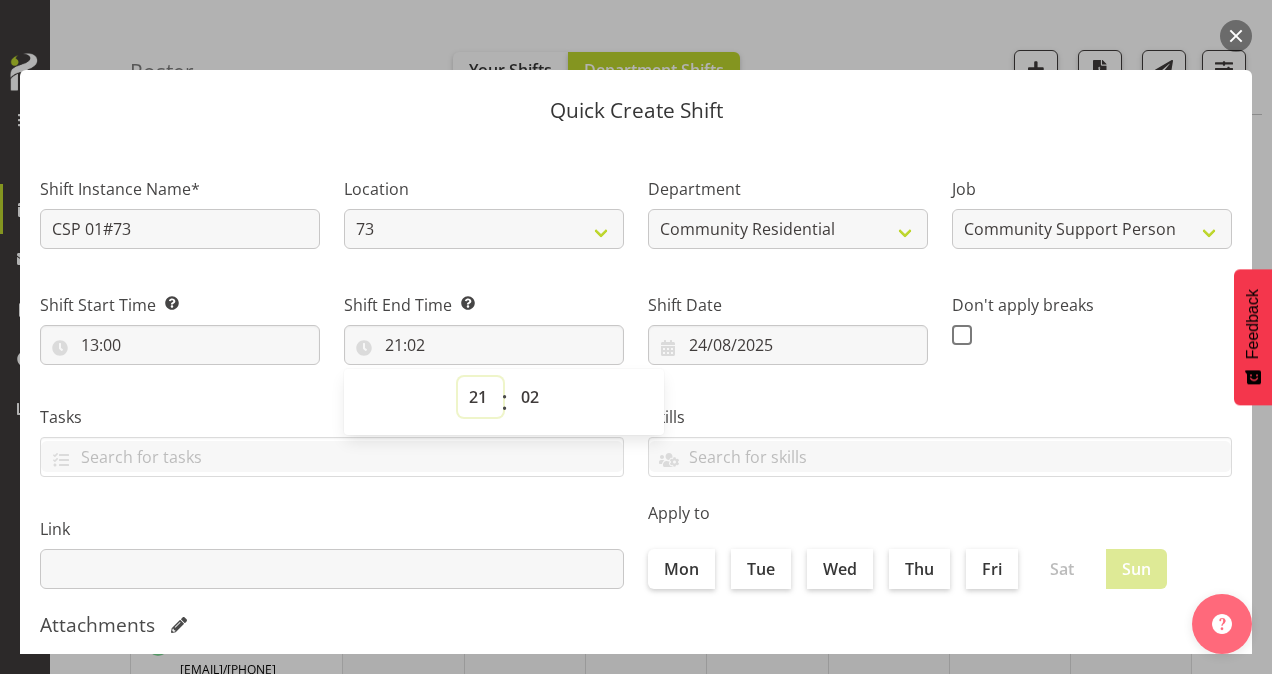 click on "00   01   02   03   04   05   06   07   08   09   10   11   12   13   14   15   16   17   18   19   20   21   22   23" at bounding box center (480, 397) 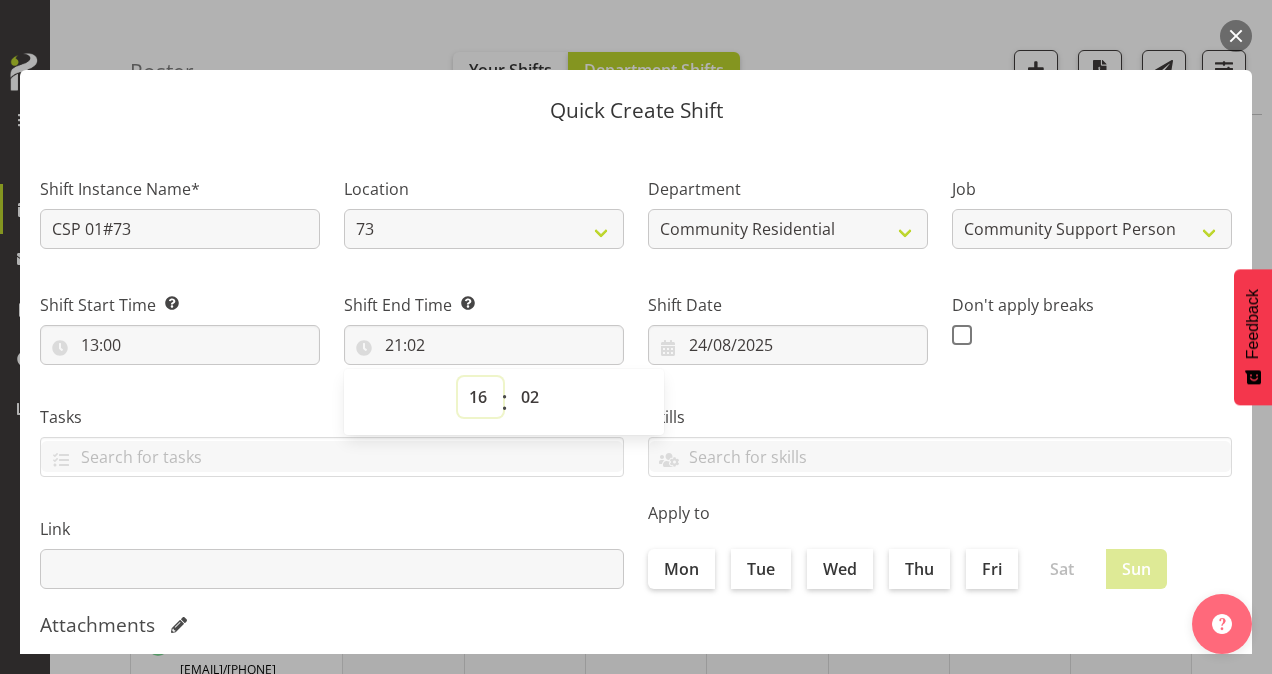click on "00   01   02   03   04   05   06   07   08   09   10   11   12   13   14   15   16   17   18   19   20   21   22   23" at bounding box center [480, 397] 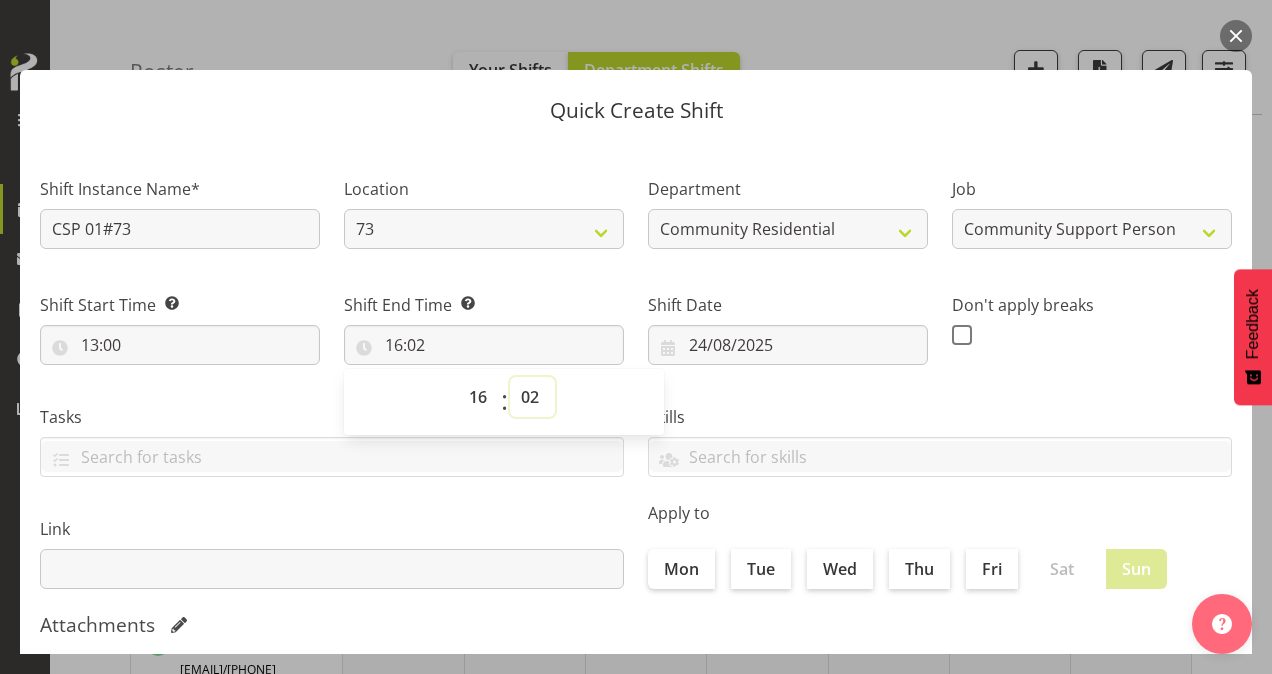 click on "00   01   02   03   04   05   06   07   08   09   10   11   12   13   14   15   16   17   18   19   20   21   22   23   24   25   26   27   28   29   30   31   32   33   34   35   36   37   38   39   40   41   42   43   44   45   46   47   48   49   50   51   52   53   54   55   56   57   58   59" at bounding box center [532, 397] 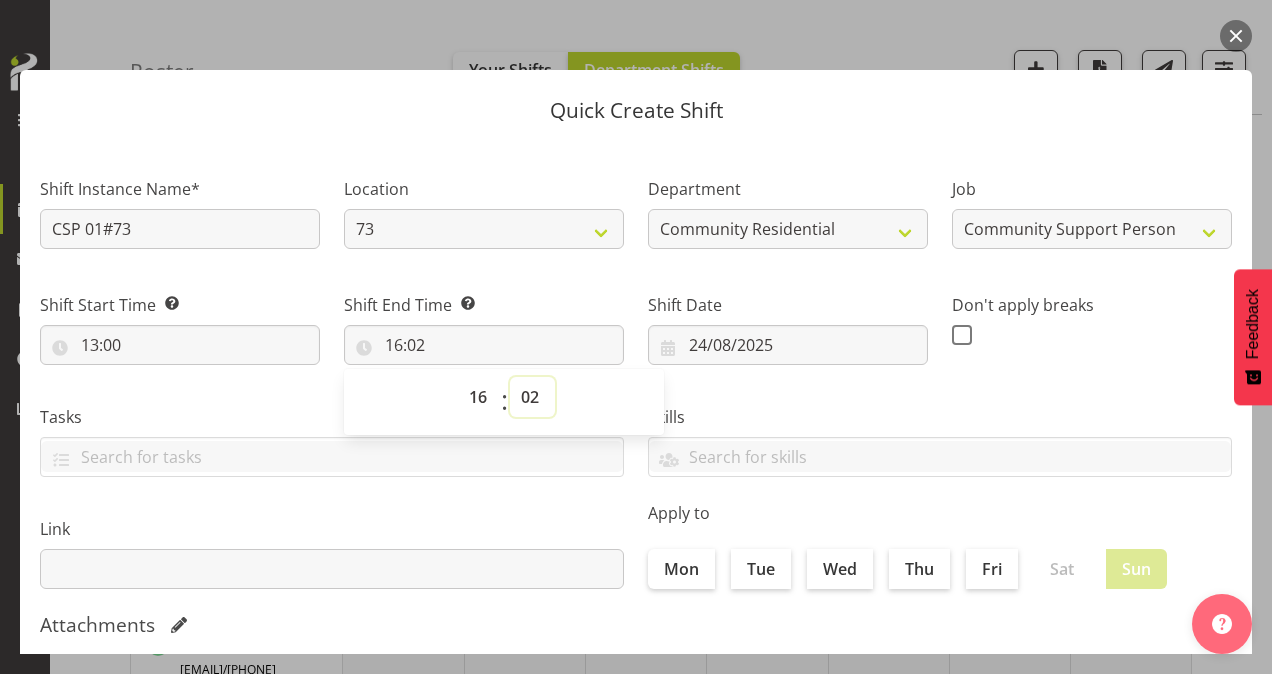 select on "0" 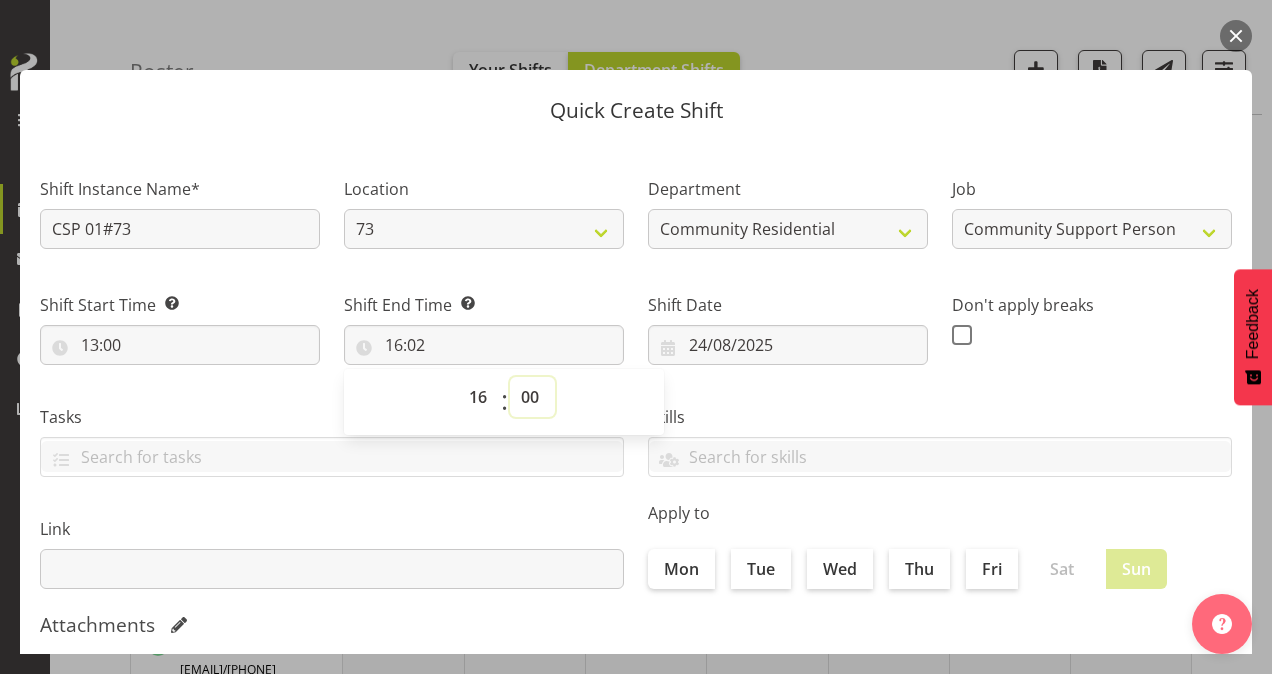 click on "00   01   02   03   04   05   06   07   08   09   10   11   12   13   14   15   16   17   18   19   20   21   22   23   24   25   26   27   28   29   30   31   32   33   34   35   36   37   38   39   40   41   42   43   44   45   46   47   48   49   50   51   52   53   54   55   56   57   58   59" at bounding box center (532, 397) 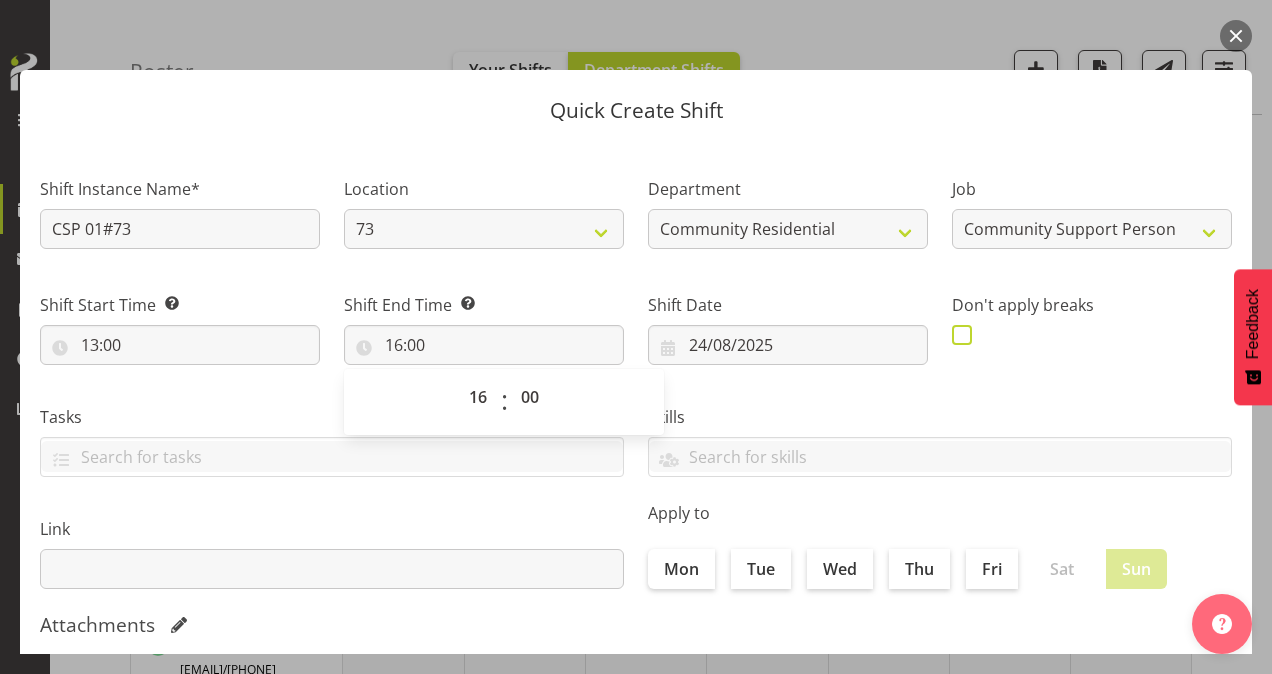 click at bounding box center [962, 335] 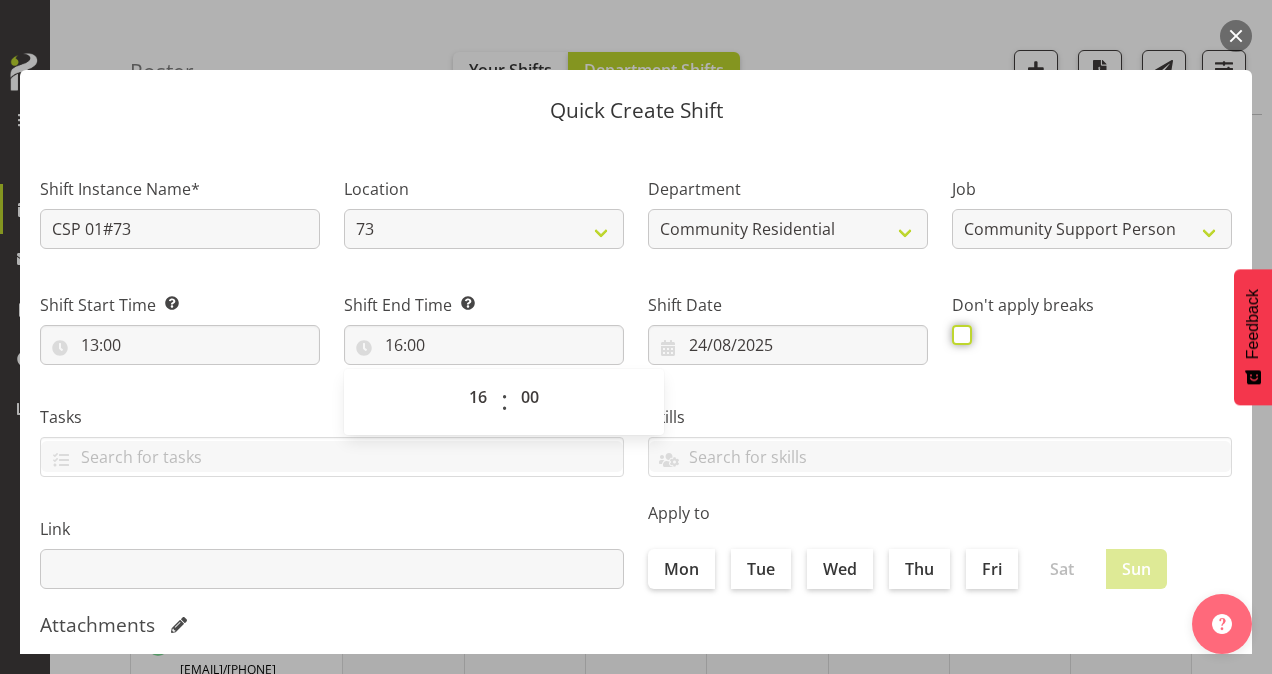 click at bounding box center [958, 334] 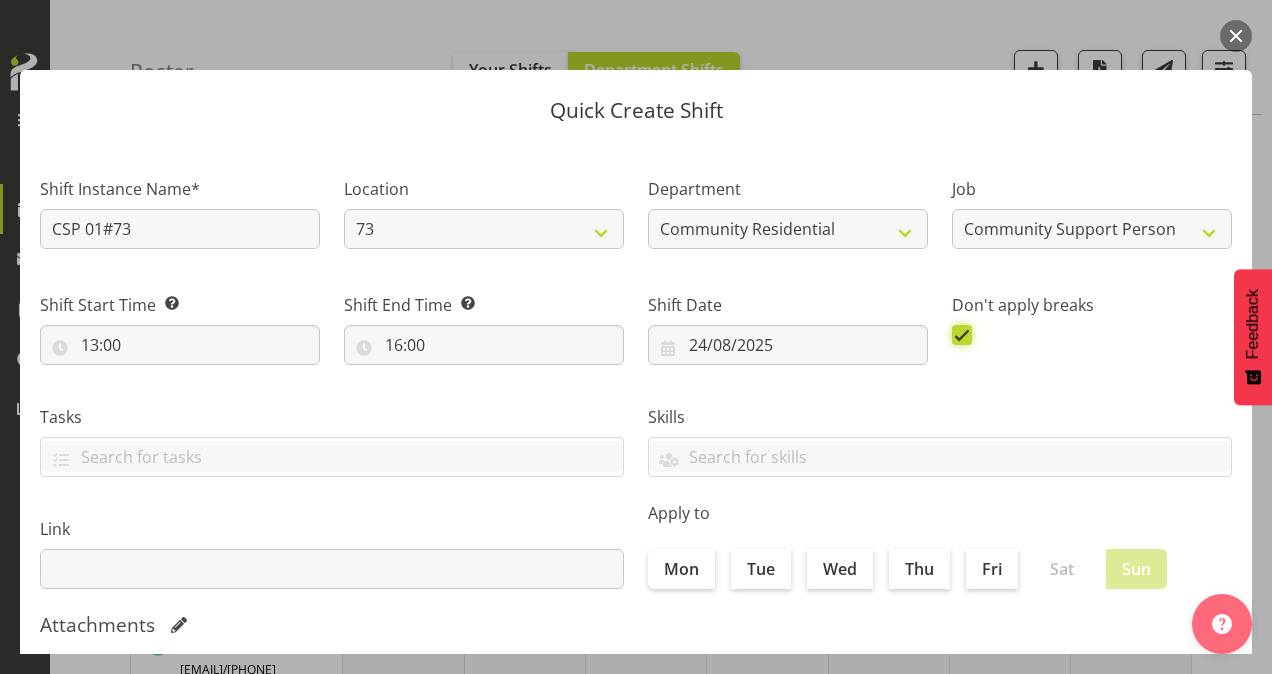 scroll, scrollTop: 385, scrollLeft: 0, axis: vertical 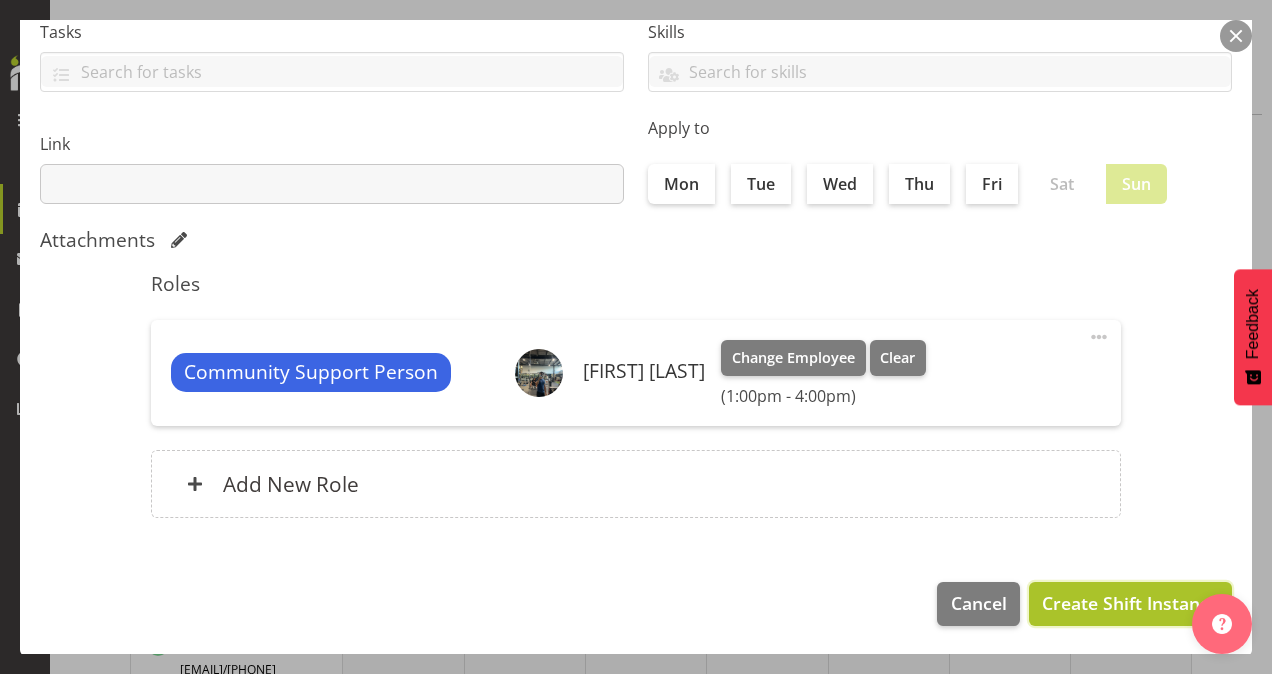 click on "Create Shift Instance" at bounding box center (1130, 603) 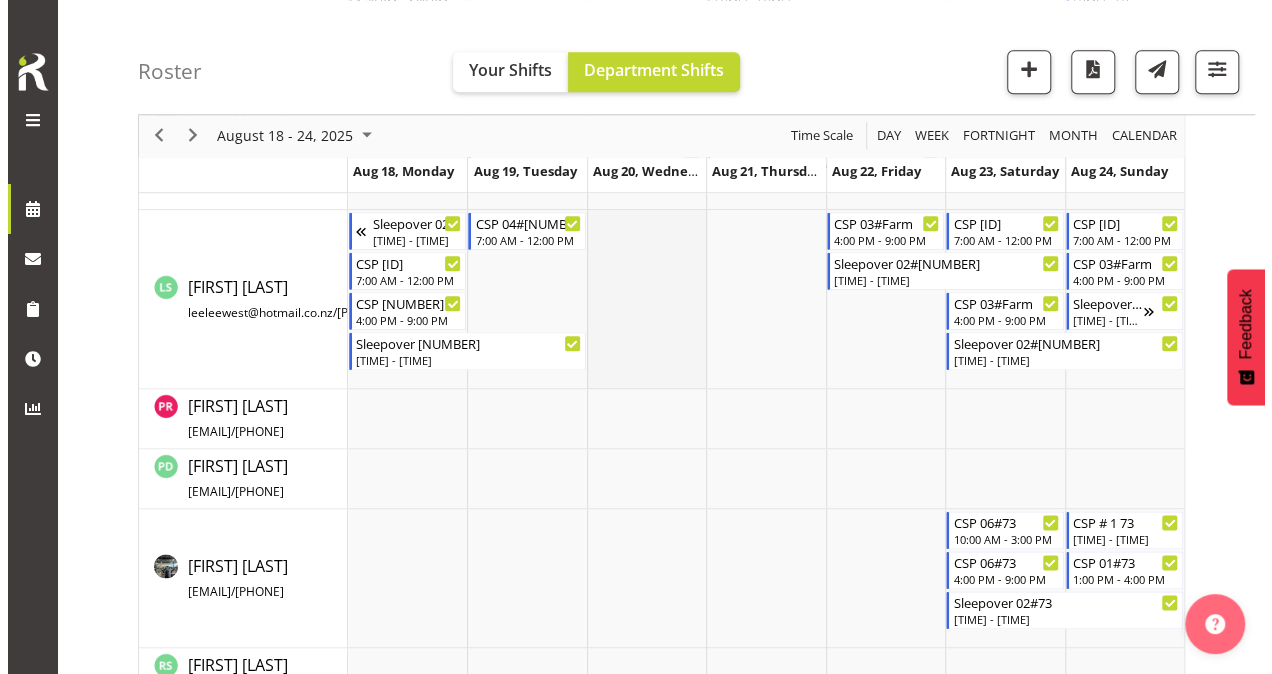 scroll, scrollTop: 1048, scrollLeft: 0, axis: vertical 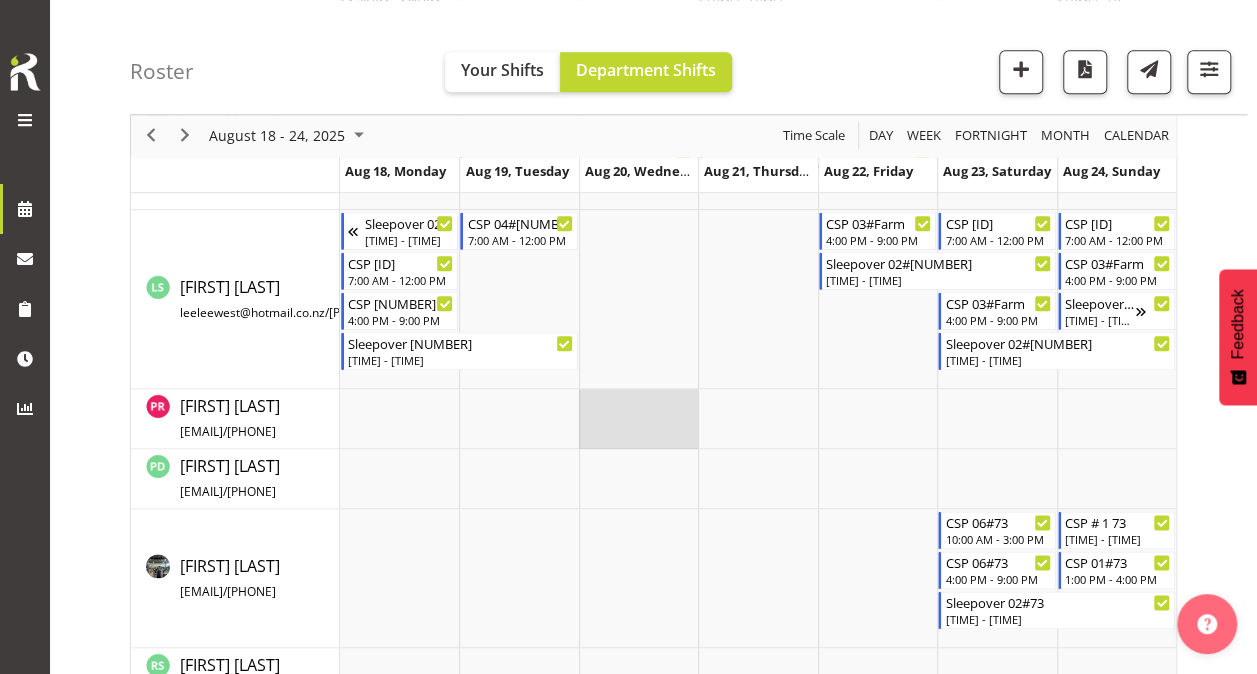 click at bounding box center [638, 419] 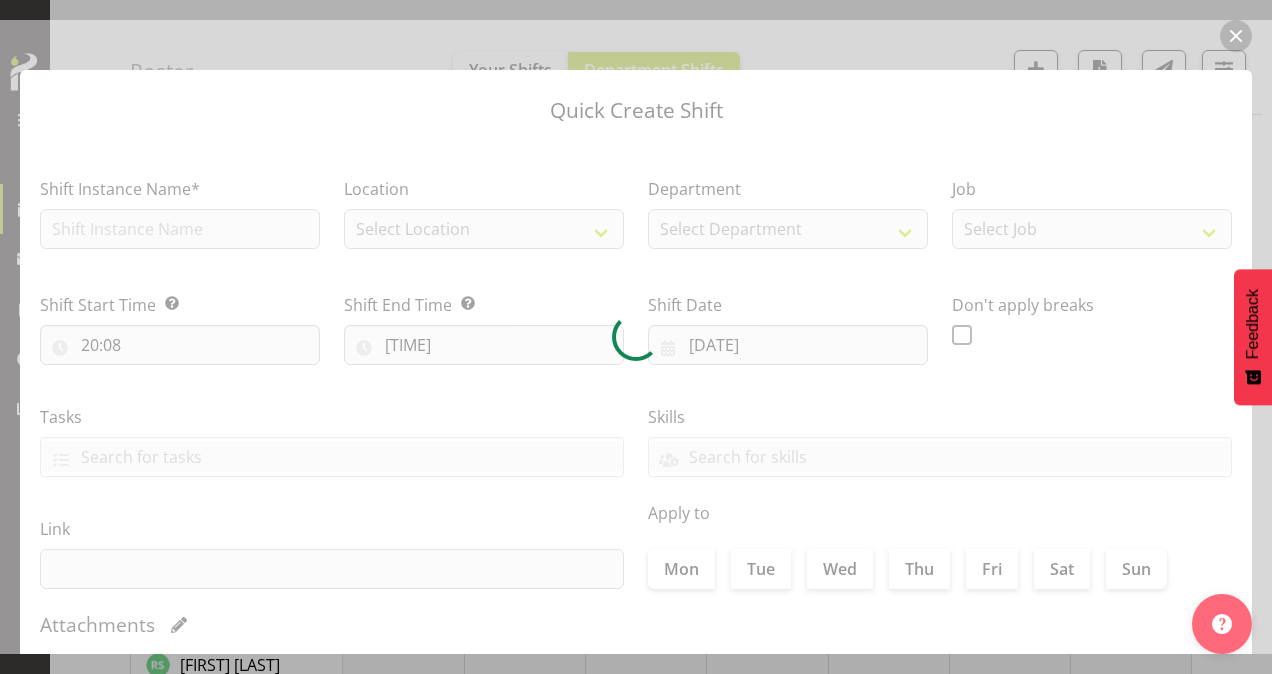type on "[DATE]" 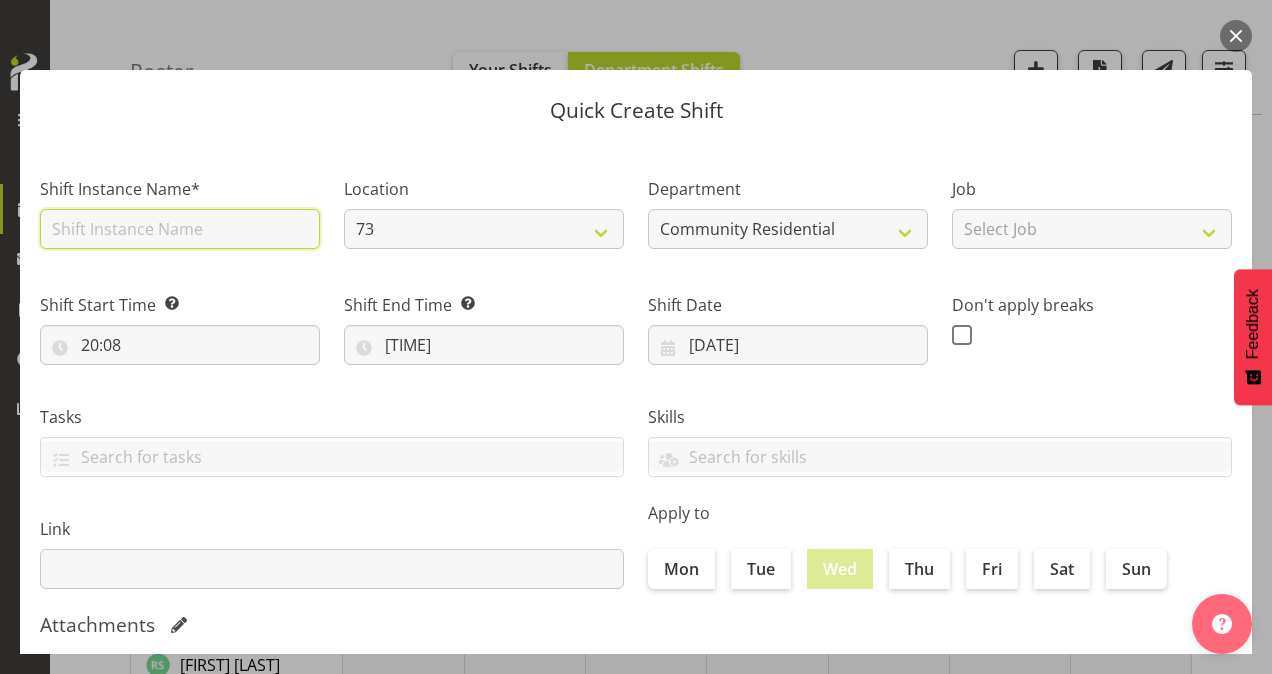 click at bounding box center [180, 229] 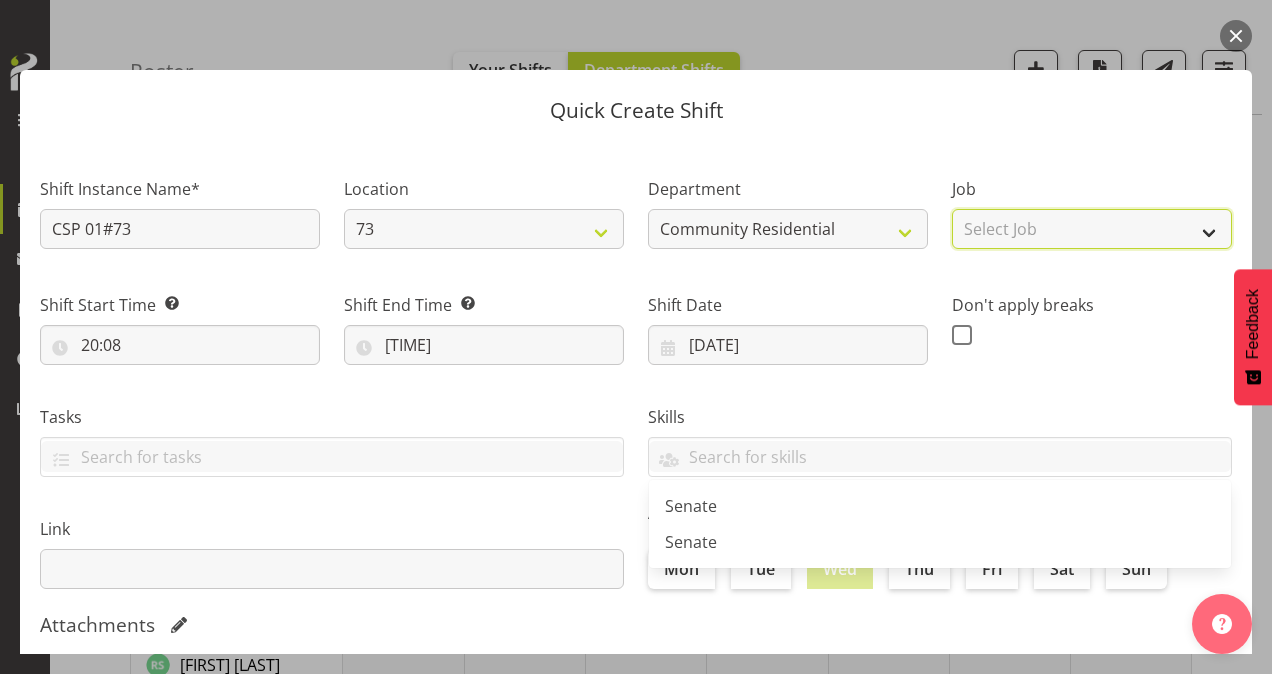 click on "Select Job  Accounts Admin Art Coordinator Community Leader Community Support Person Community Support Person-Casual House Leader Office Admin Senior Coordinator Service Manager Volunteer" at bounding box center [1092, 229] 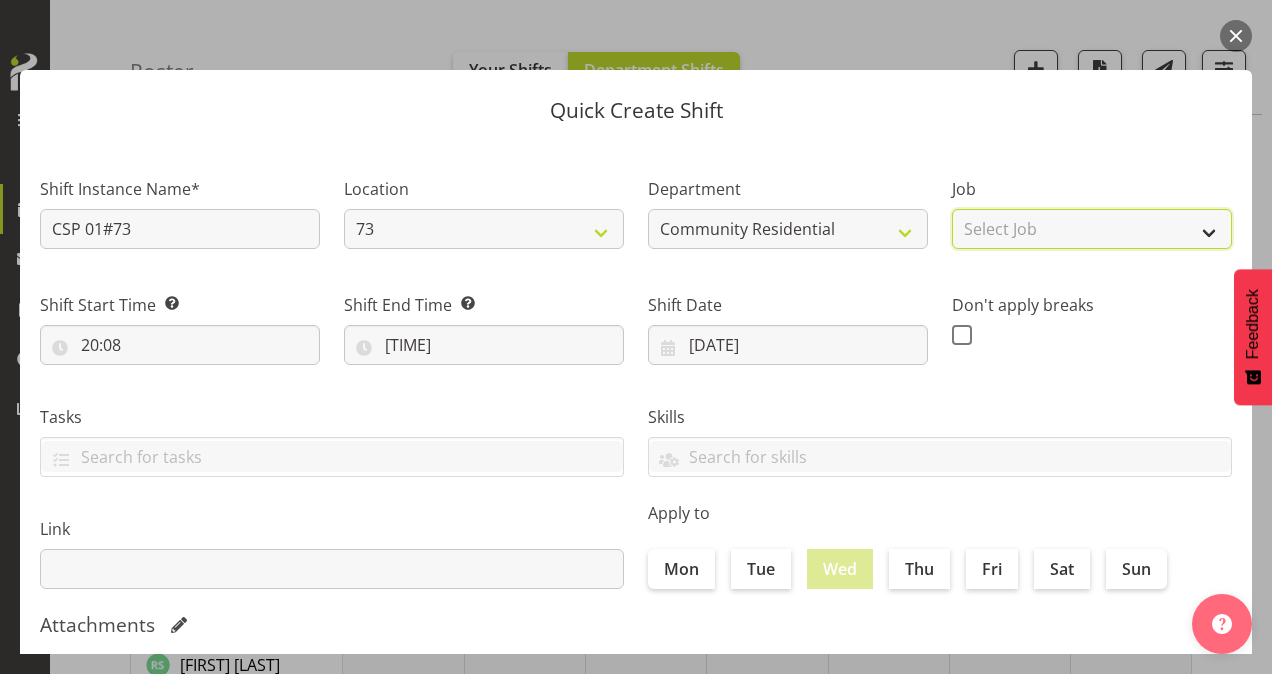 select on "3" 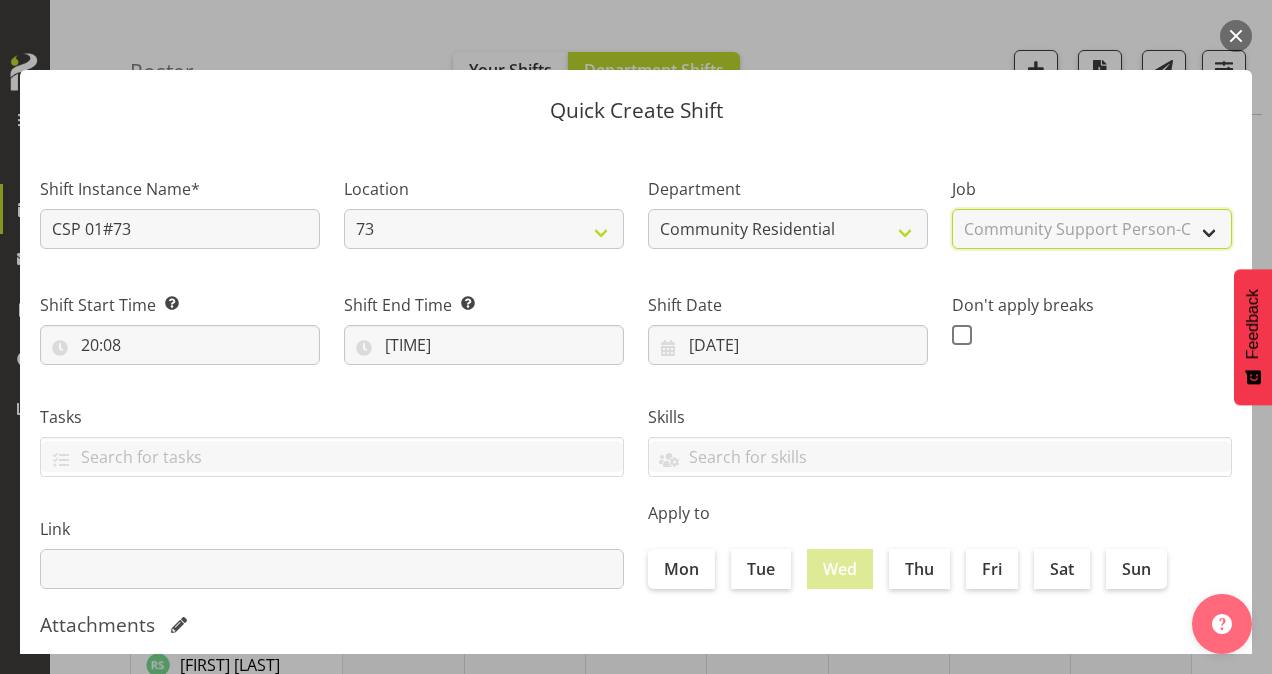 click on "Select Job  Accounts Admin Art Coordinator Community Leader Community Support Person Community Support Person-Casual House Leader Office Admin Senior Coordinator Service Manager Volunteer" at bounding box center (1092, 229) 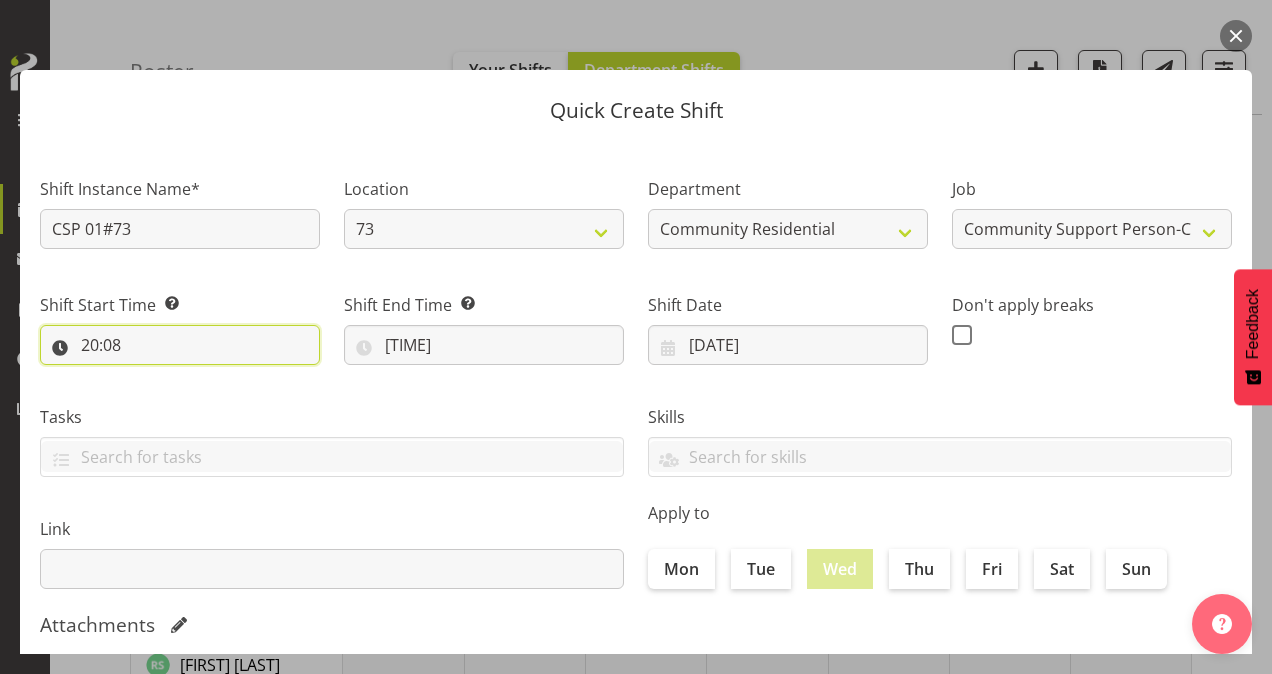 click on "20:08" at bounding box center (180, 345) 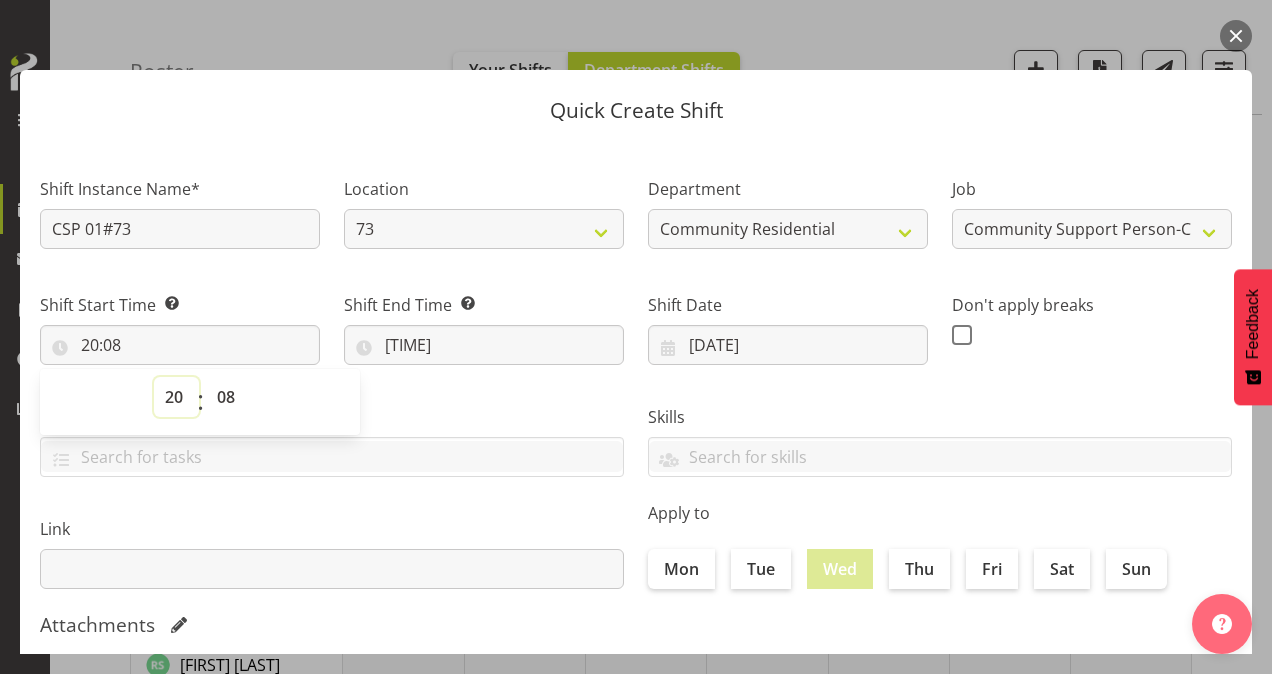 click on "00   01   02   03   04   05   06   07   08   09   10   11   12   13   14   15   16   17   18   19   20   21   22   23" at bounding box center (176, 397) 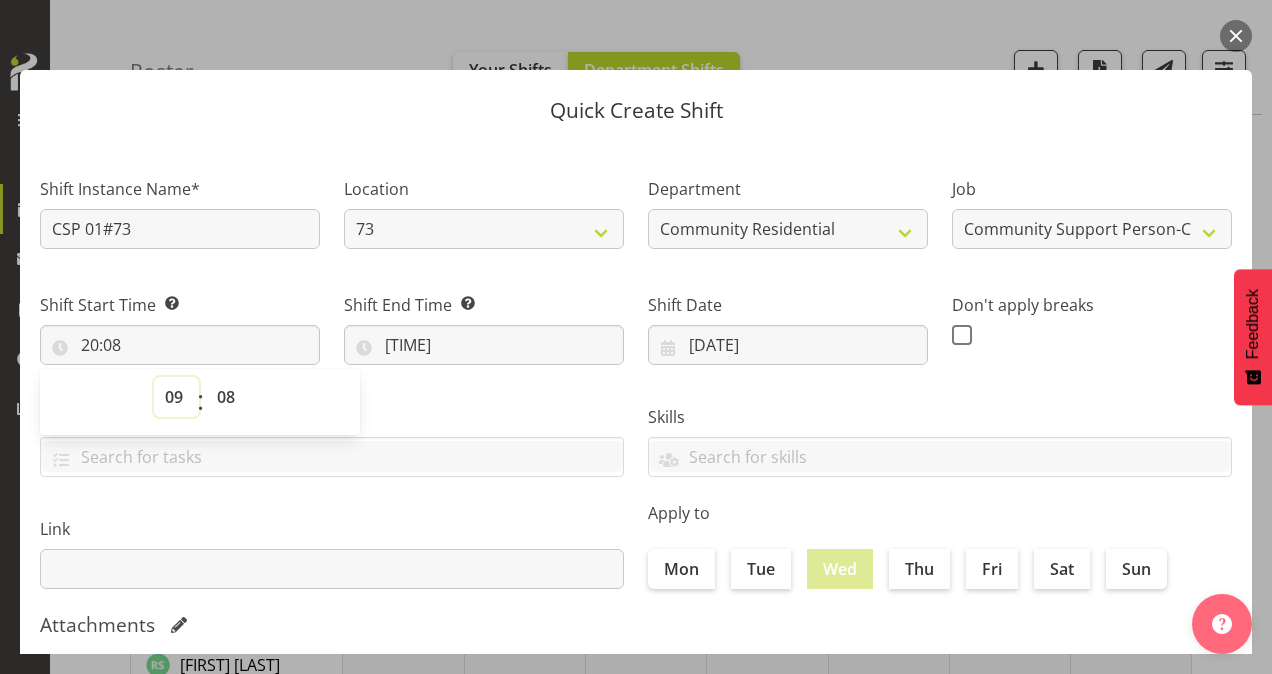 click on "00   01   02   03   04   05   06   07   08   09   10   11   12   13   14   15   16   17   18   19   20   21   22   23" at bounding box center [176, 397] 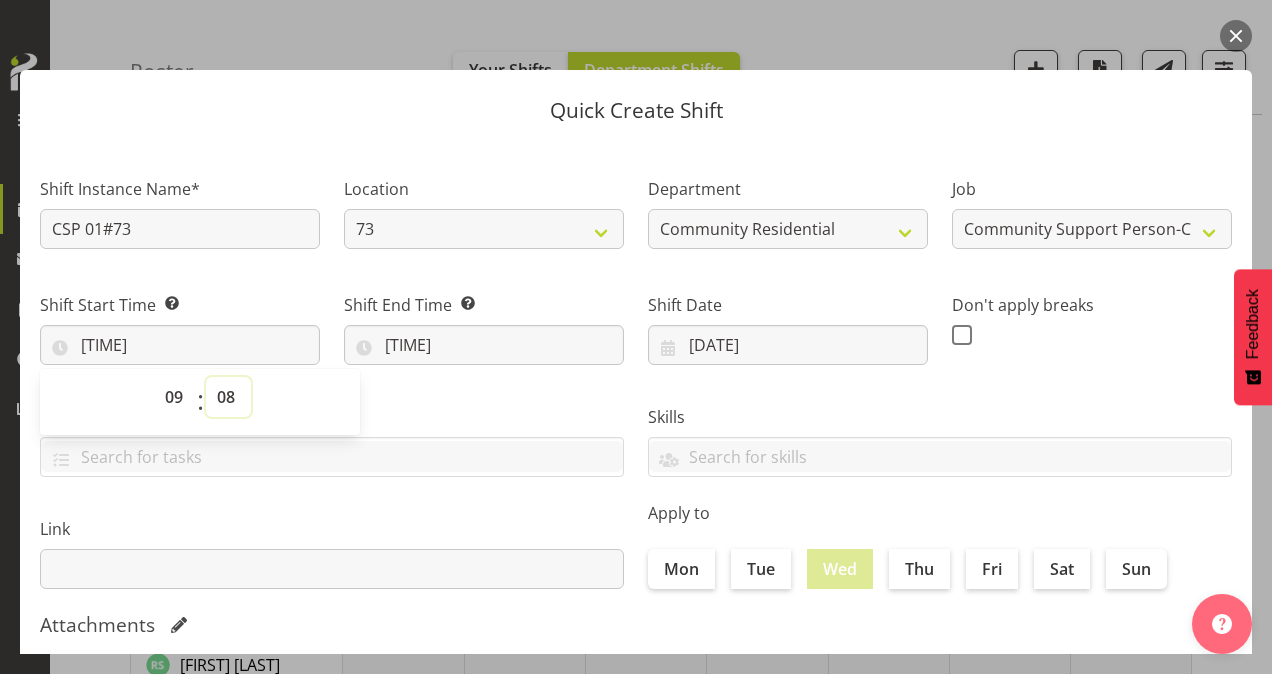 click on "00   01   02   03   04   05   06   07   08   09   10   11   12   13   14   15   16   17   18   19   20   21   22   23   24   25   26   27   28   29   30   31   32   33   34   35   36   37   38   39   40   41   42   43   44   45   46   47   48   49   50   51   52   53   54   55   56   57   58   59" at bounding box center (228, 397) 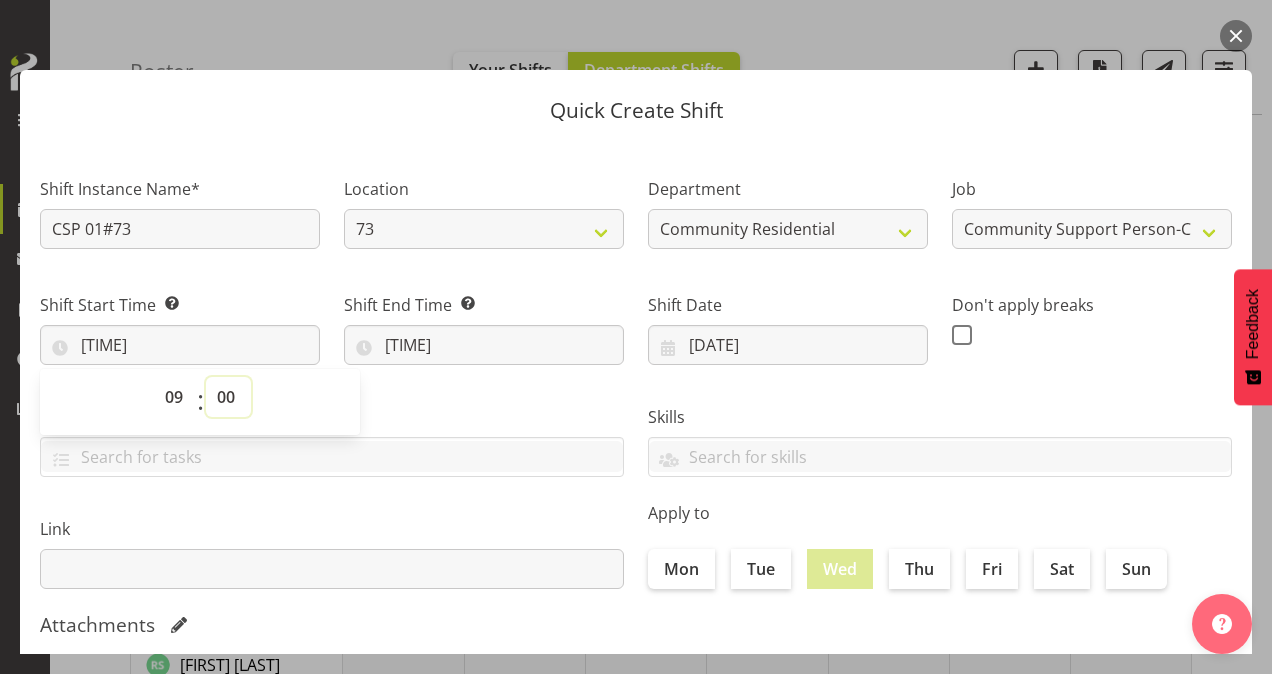 click on "00   01   02   03   04   05   06   07   08   09   10   11   12   13   14   15   16   17   18   19   20   21   22   23   24   25   26   27   28   29   30   31   32   33   34   35   36   37   38   39   40   41   42   43   44   45   46   47   48   49   50   51   52   53   54   55   56   57   58   59" at bounding box center [228, 397] 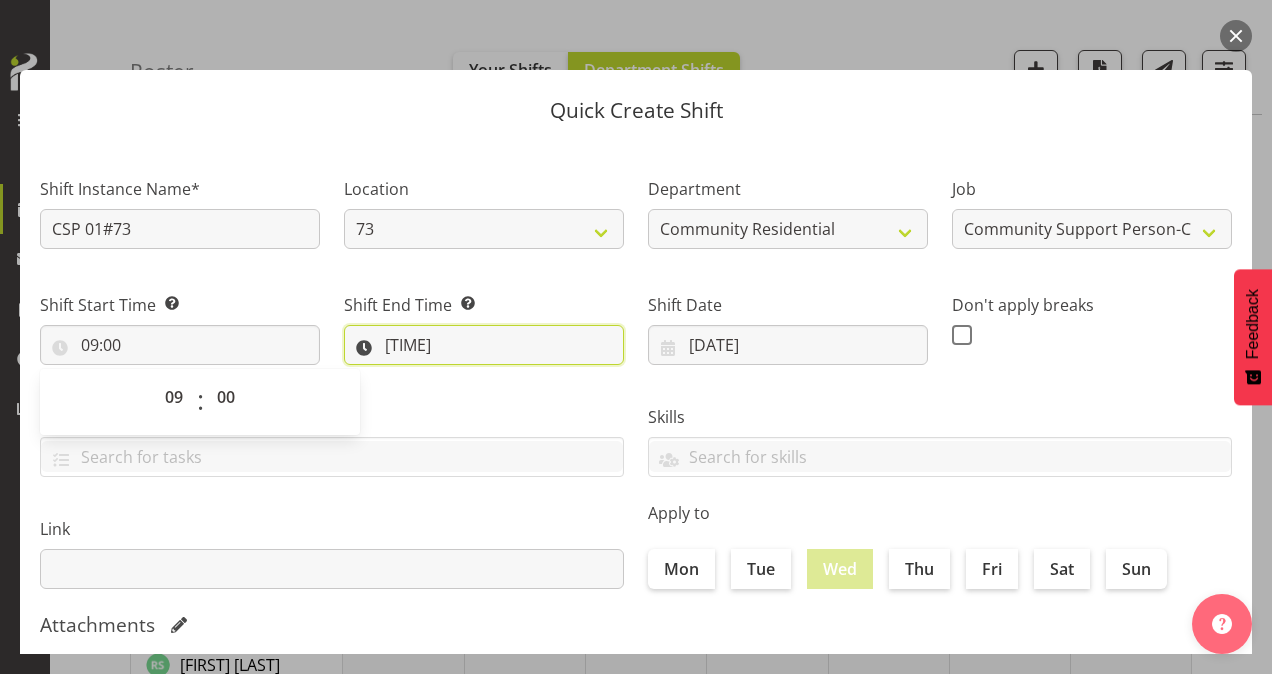 click on "[TIME]" at bounding box center [484, 345] 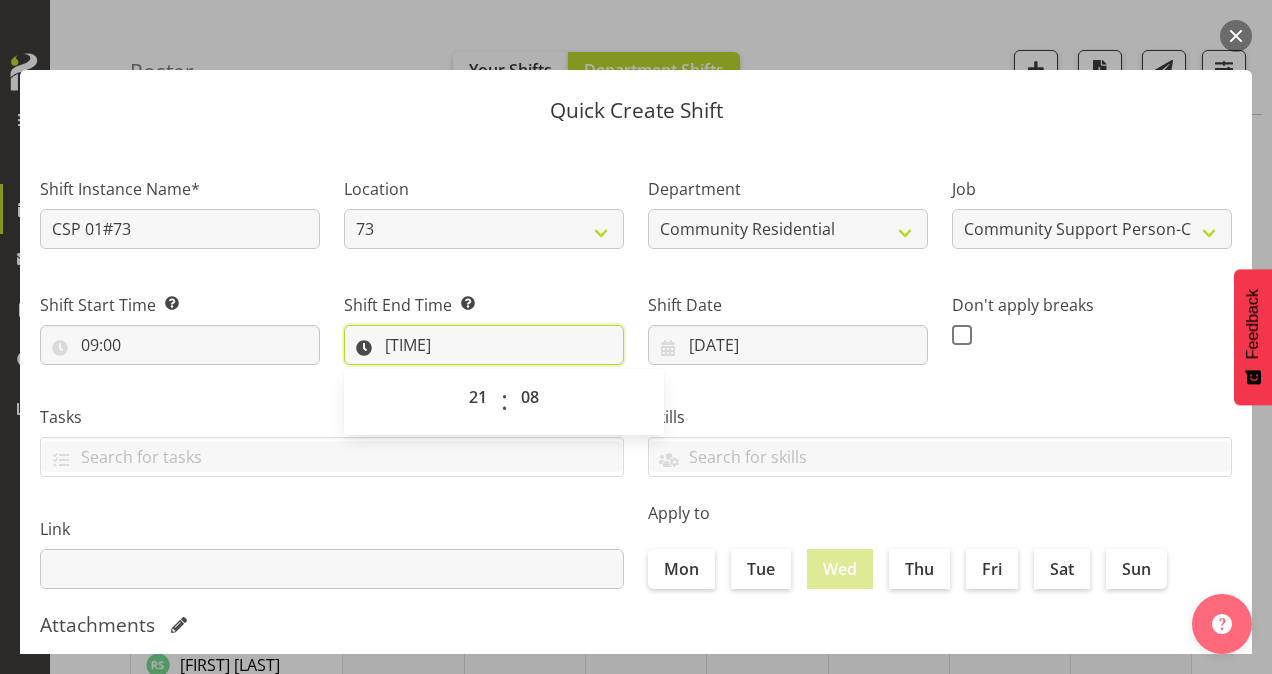 click on "[TIME]" at bounding box center (484, 345) 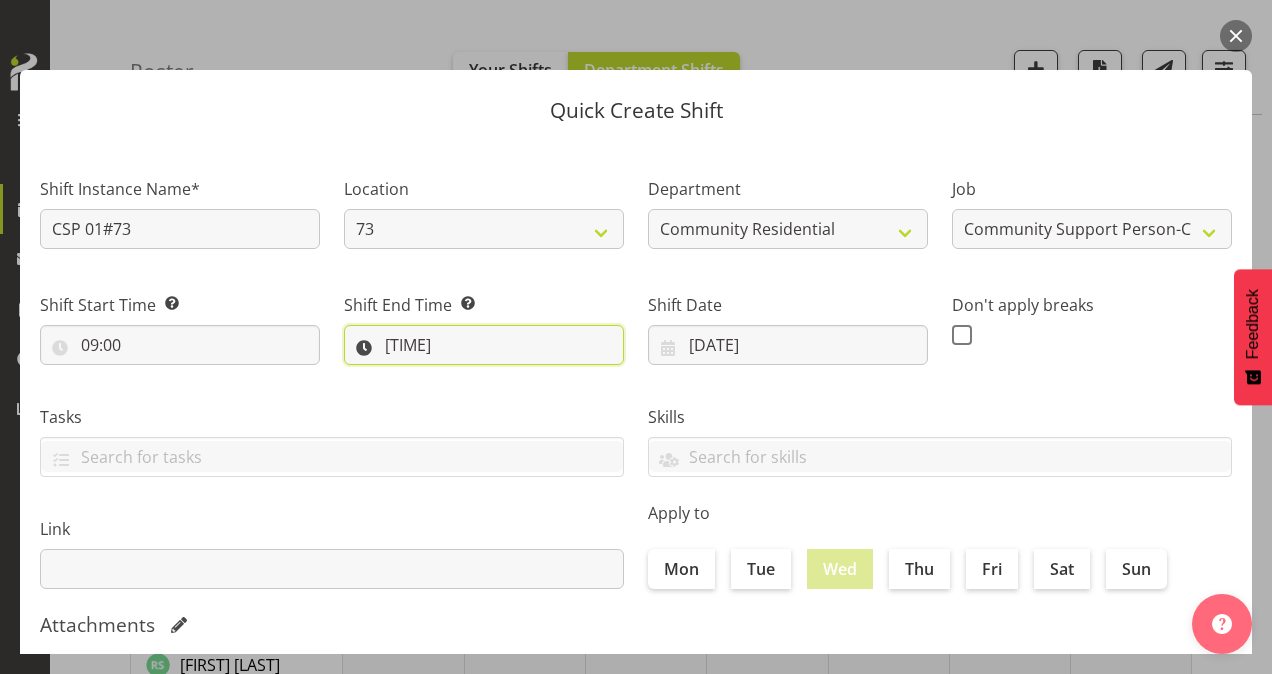 click on "[TIME]" at bounding box center (484, 345) 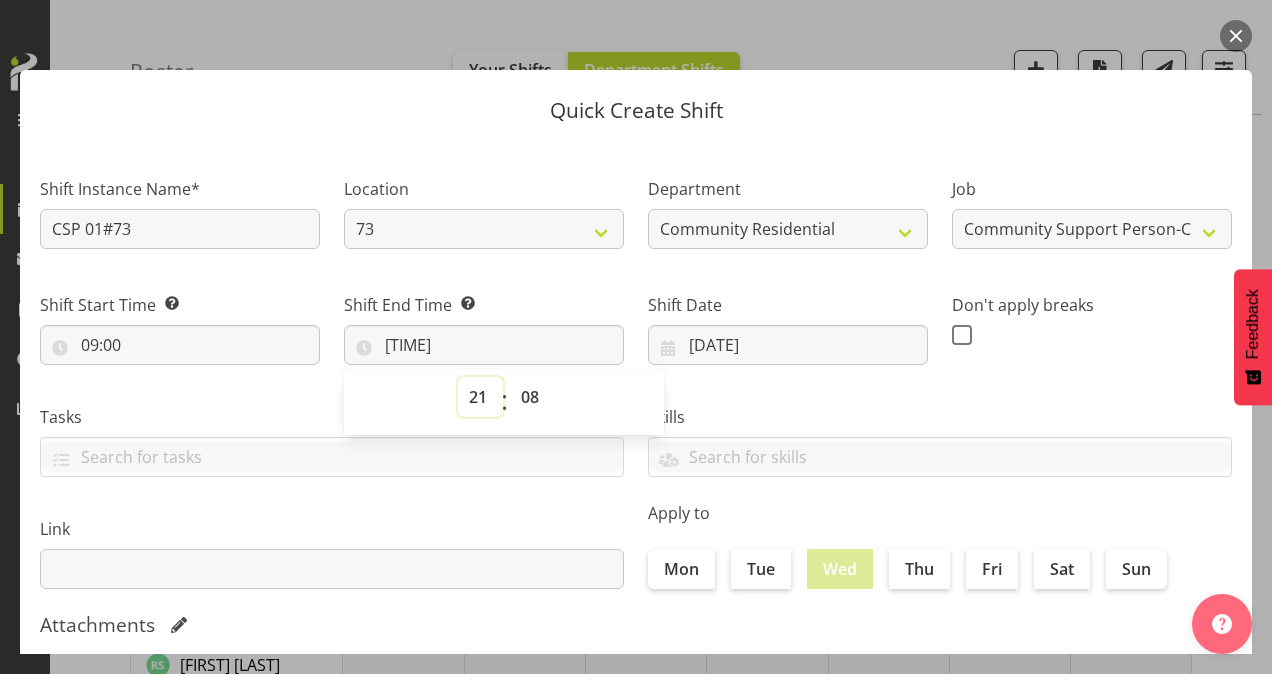 click on "00   01   02   03   04   05   06   07   08   09   10   11   12   13   14   15   16   17   18   19   20   21   22   23" at bounding box center [480, 397] 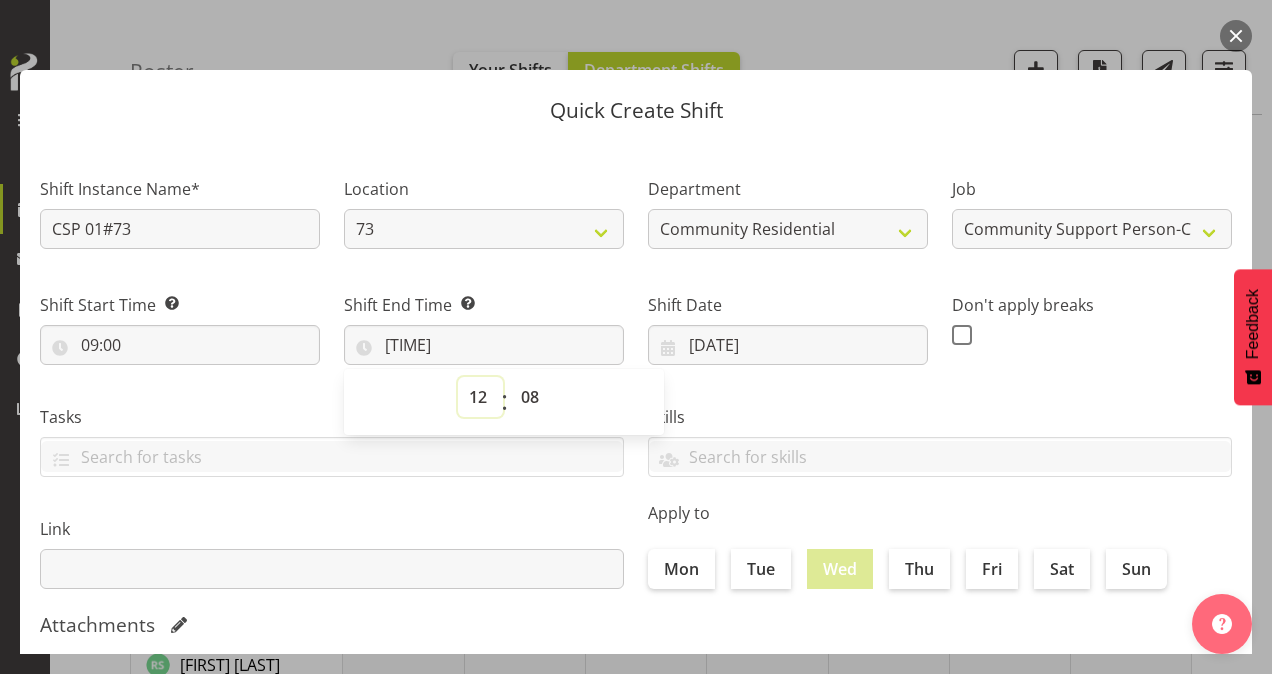 click on "00   01   02   03   04   05   06   07   08   09   10   11   12   13   14   15   16   17   18   19   20   21   22   23" at bounding box center (480, 397) 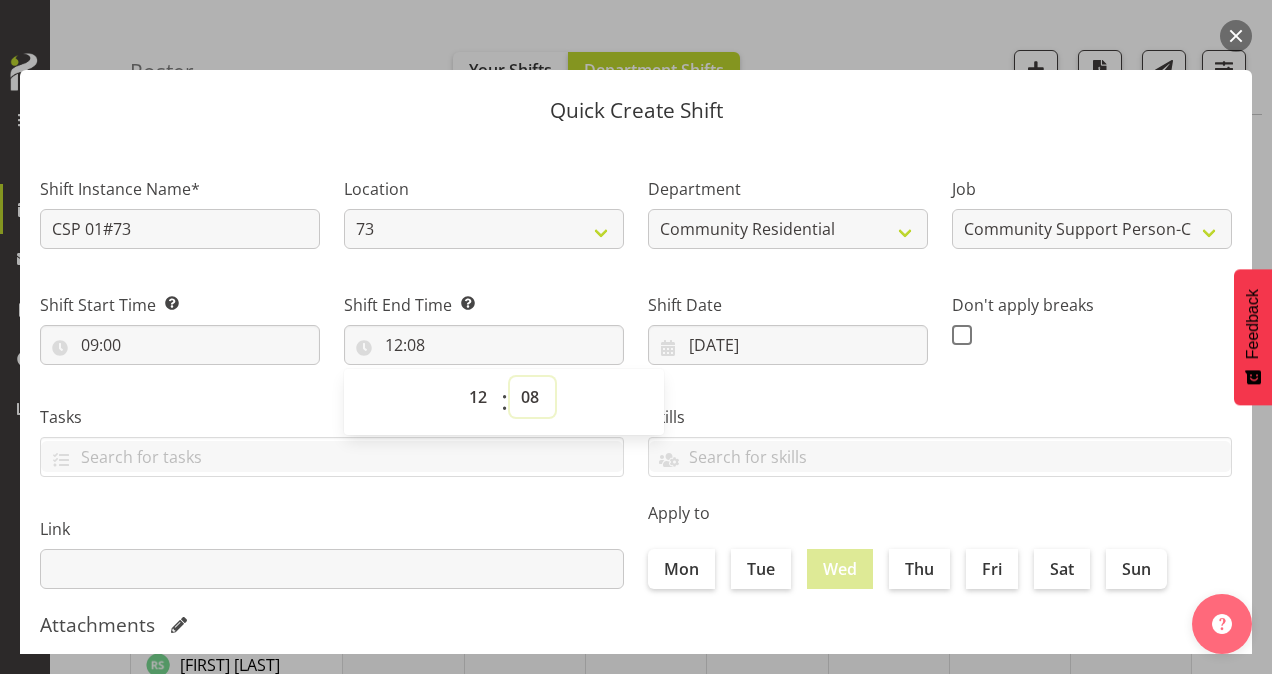 click on "00   01   02   03   04   05   06   07   08   09   10   11   12   13   14   15   16   17   18   19   20   21   22   23   24   25   26   27   28   29   30   31   32   33   34   35   36   37   38   39   40   41   42   43   44   45   46   47   48   49   50   51   52   53   54   55   56   57   58   59" at bounding box center [532, 397] 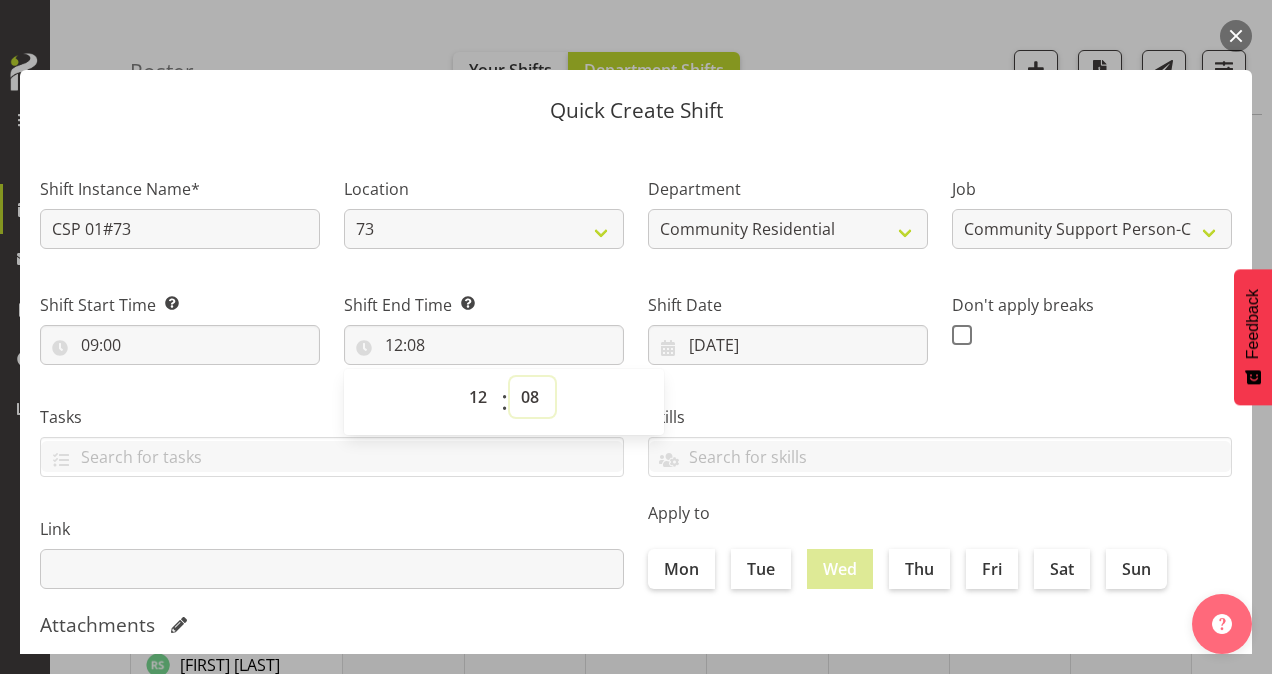 select on "30" 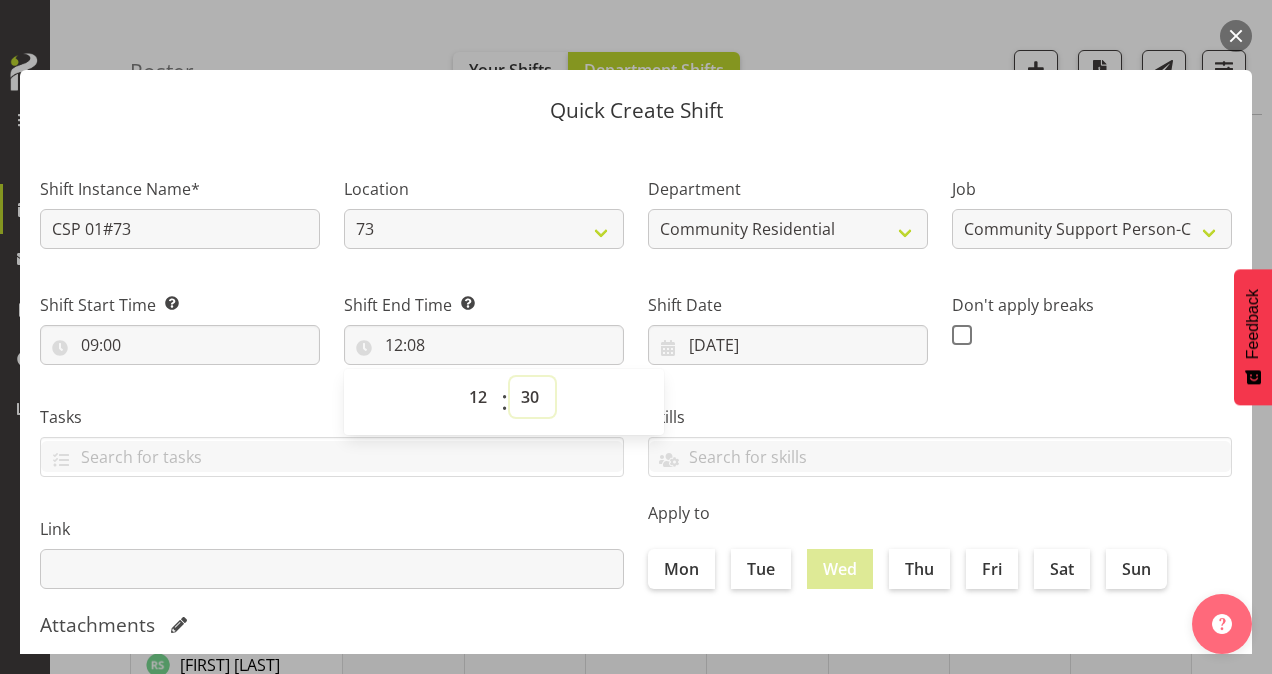click on "00   01   02   03   04   05   06   07   08   09   10   11   12   13   14   15   16   17   18   19   20   21   22   23   24   25   26   27   28   29   30   31   32   33   34   35   36   37   38   39   40   41   42   43   44   45   46   47   48   49   50   51   52   53   54   55   56   57   58   59" at bounding box center (532, 397) 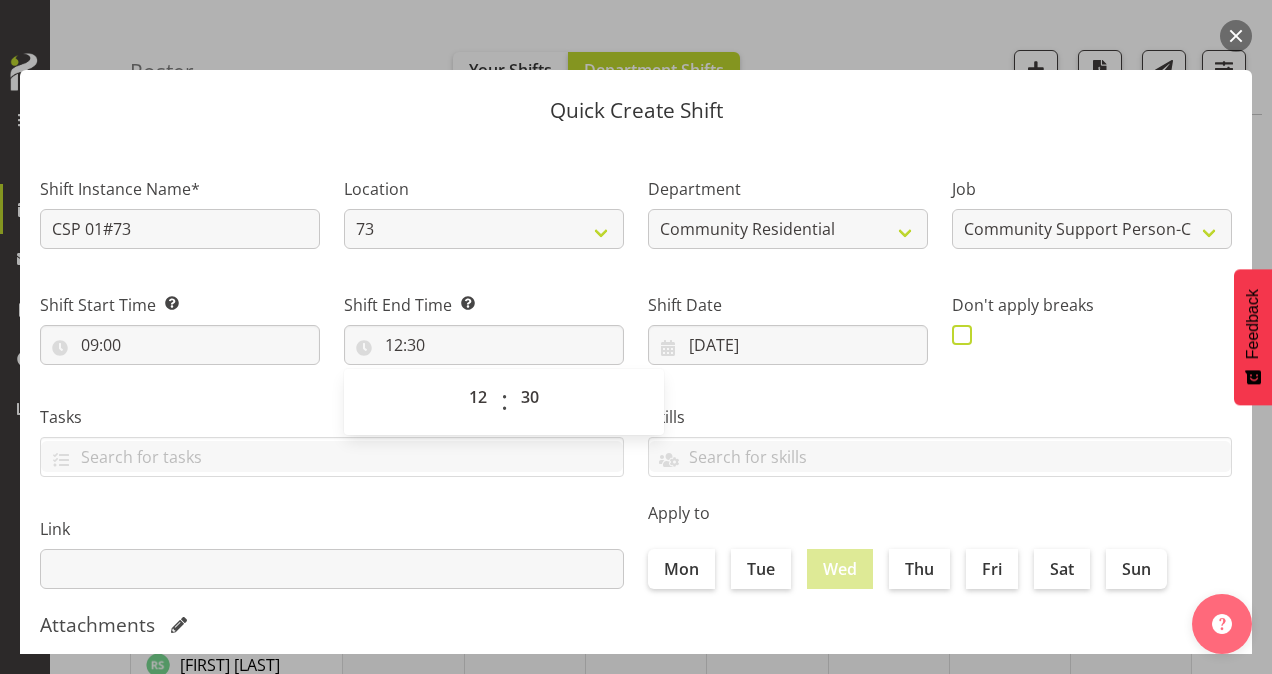 click at bounding box center [962, 335] 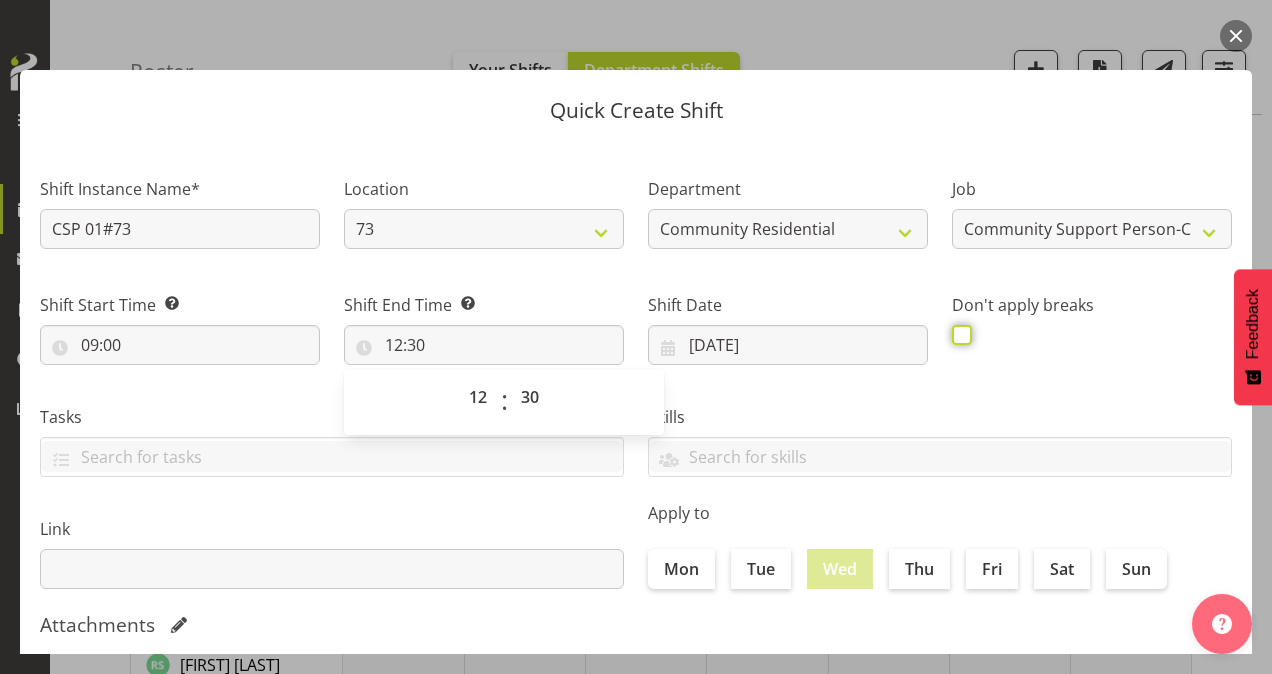 click at bounding box center [958, 334] 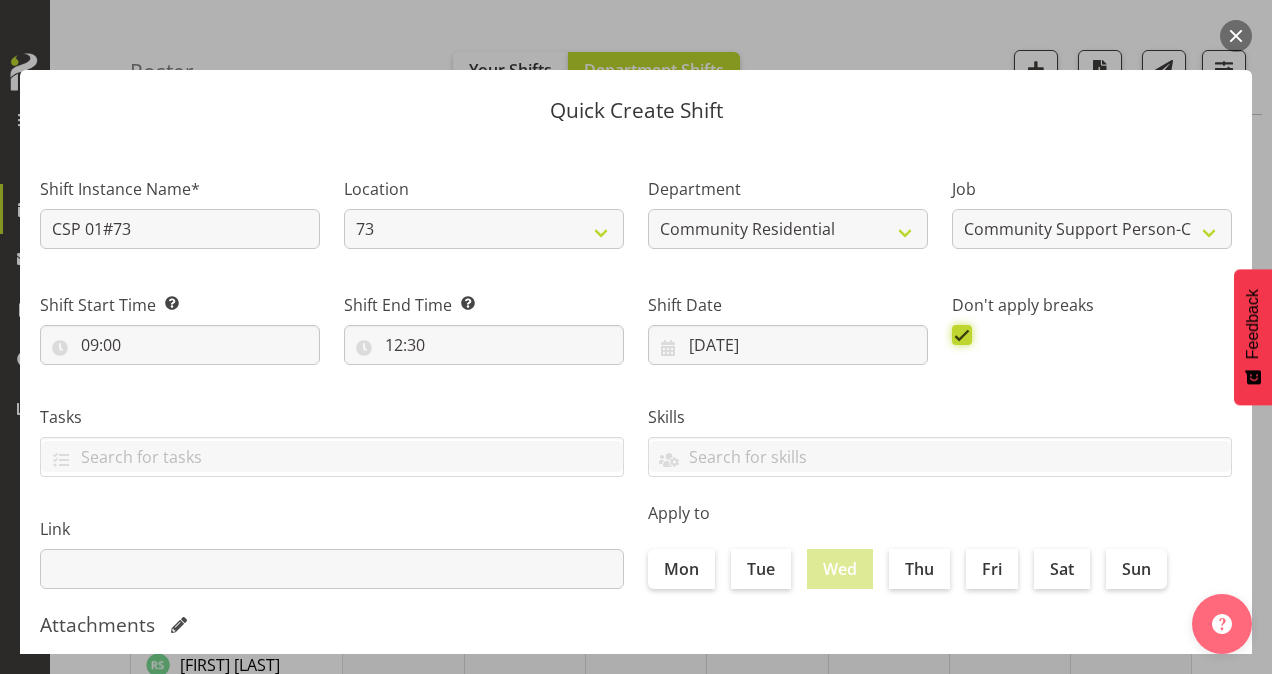 scroll, scrollTop: 385, scrollLeft: 0, axis: vertical 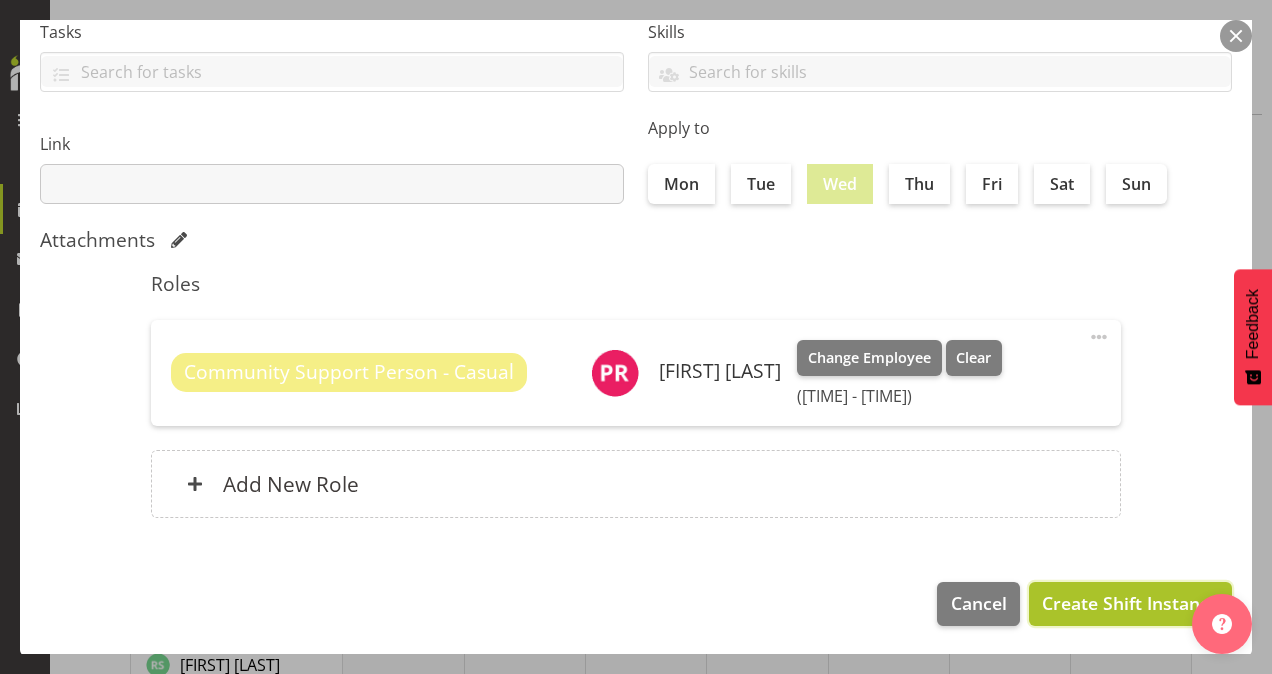 click on "Create Shift Instance" at bounding box center [1130, 603] 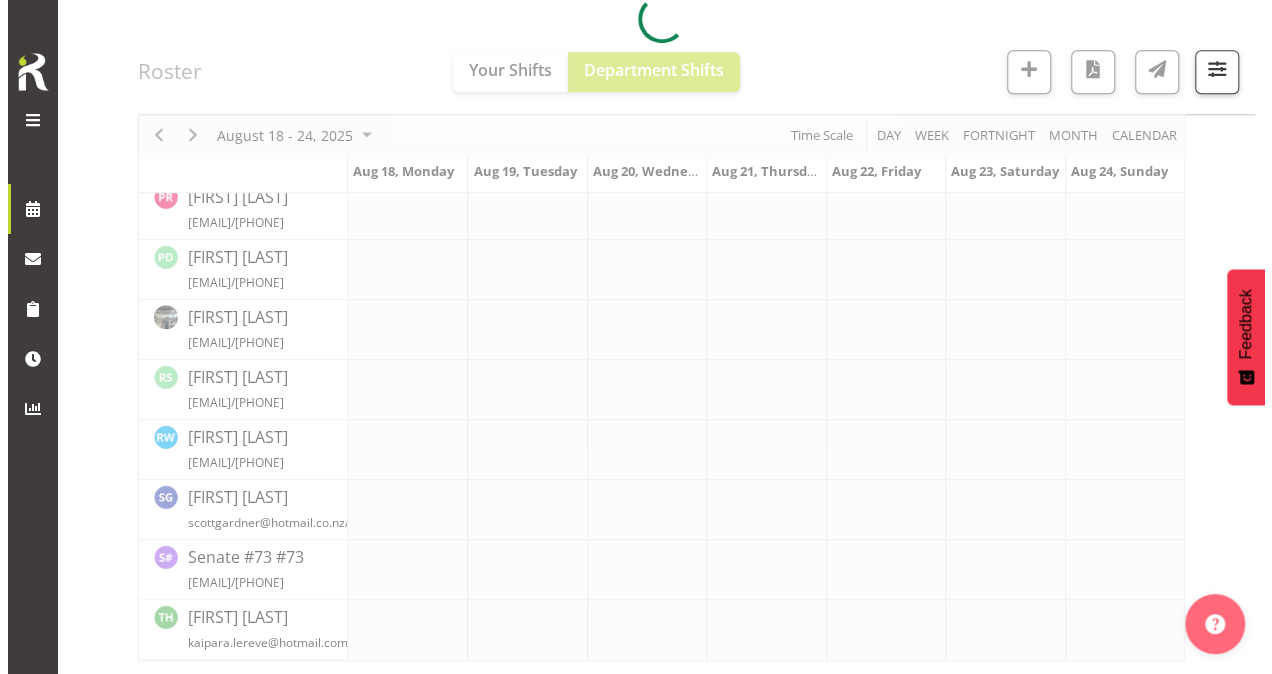 scroll, scrollTop: 940, scrollLeft: 0, axis: vertical 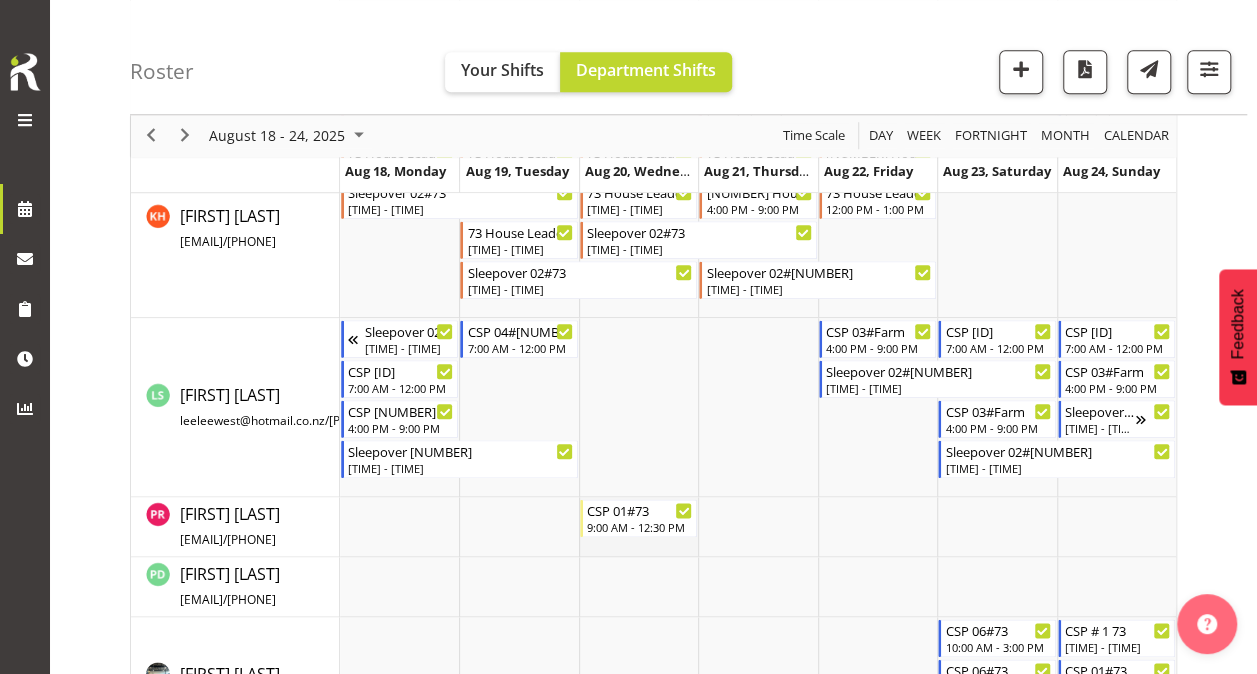 click at bounding box center [638, 527] 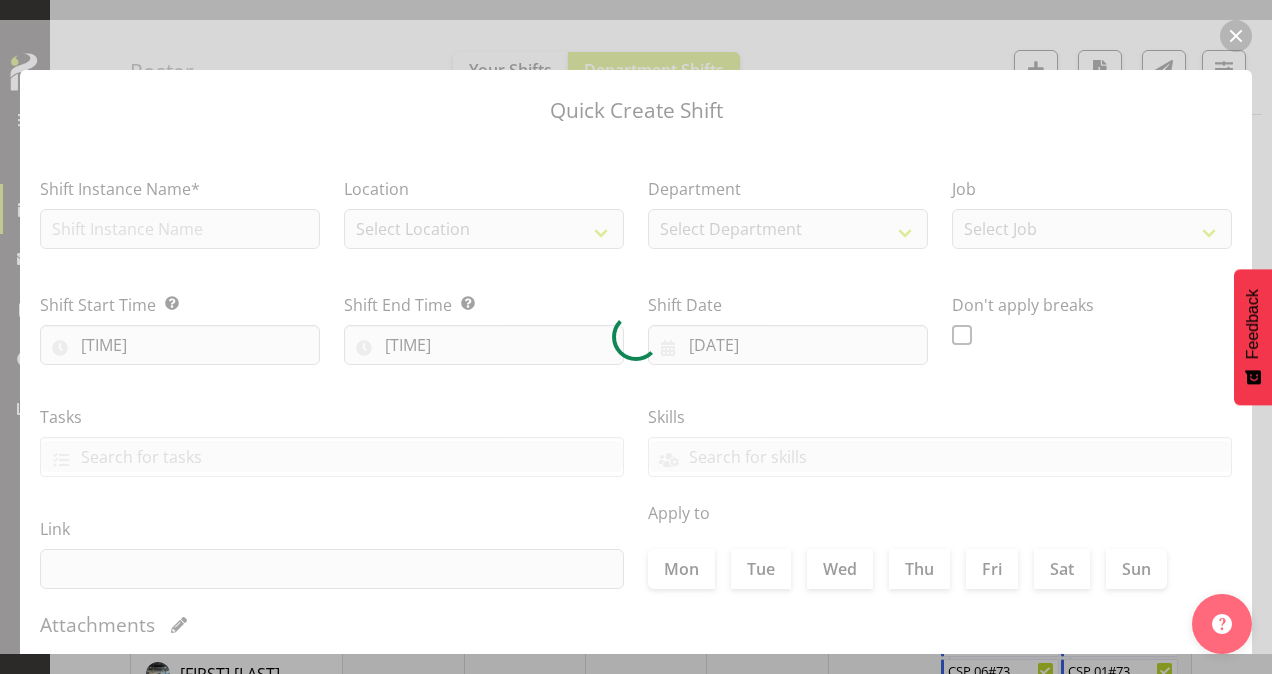 type on "[DATE]" 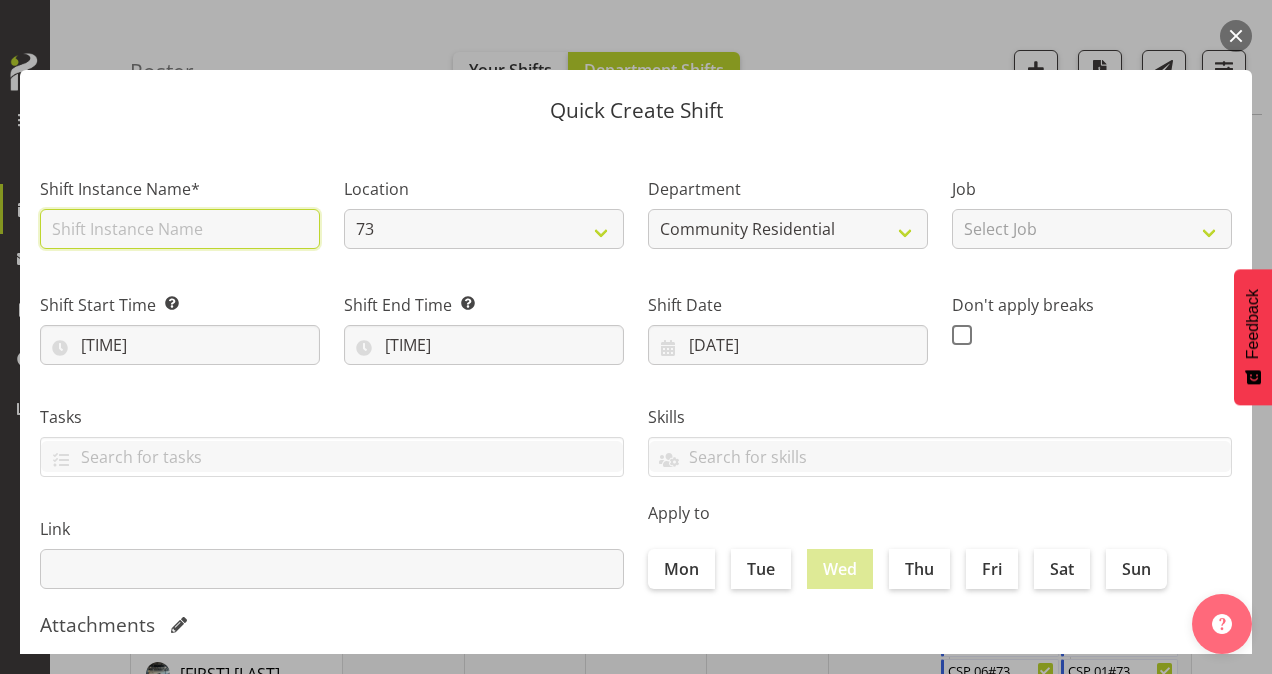click at bounding box center [180, 229] 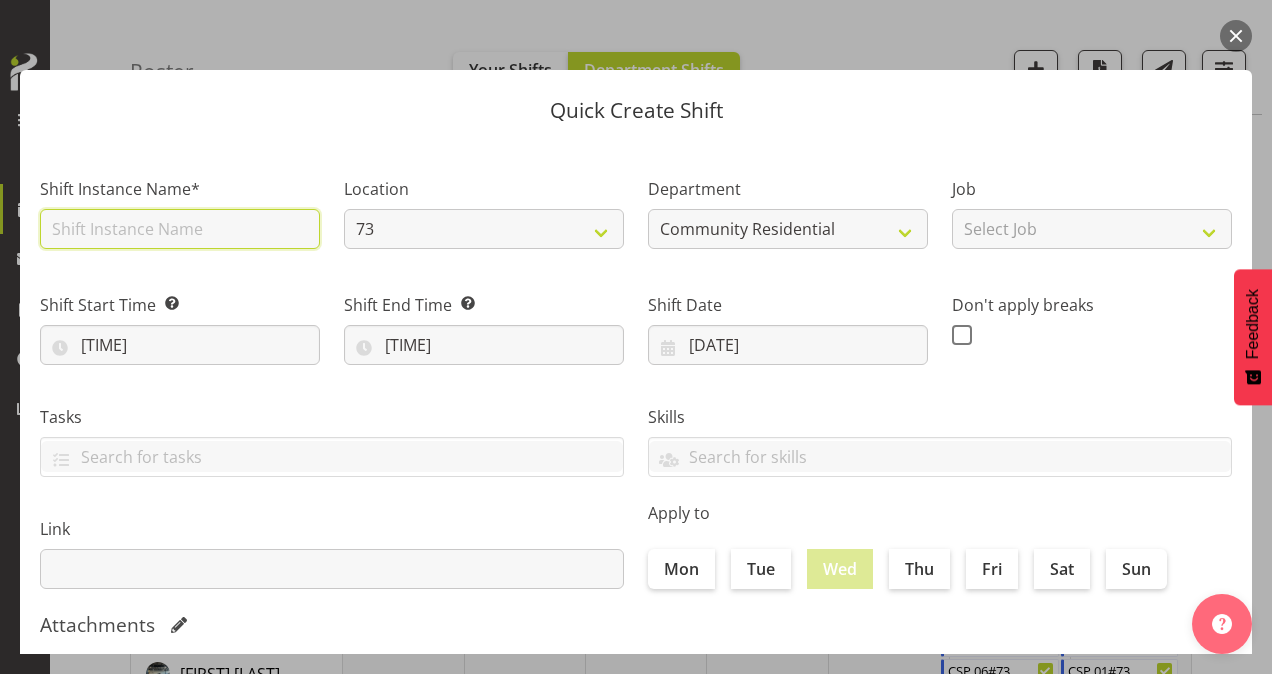 type on "CSP 01#73" 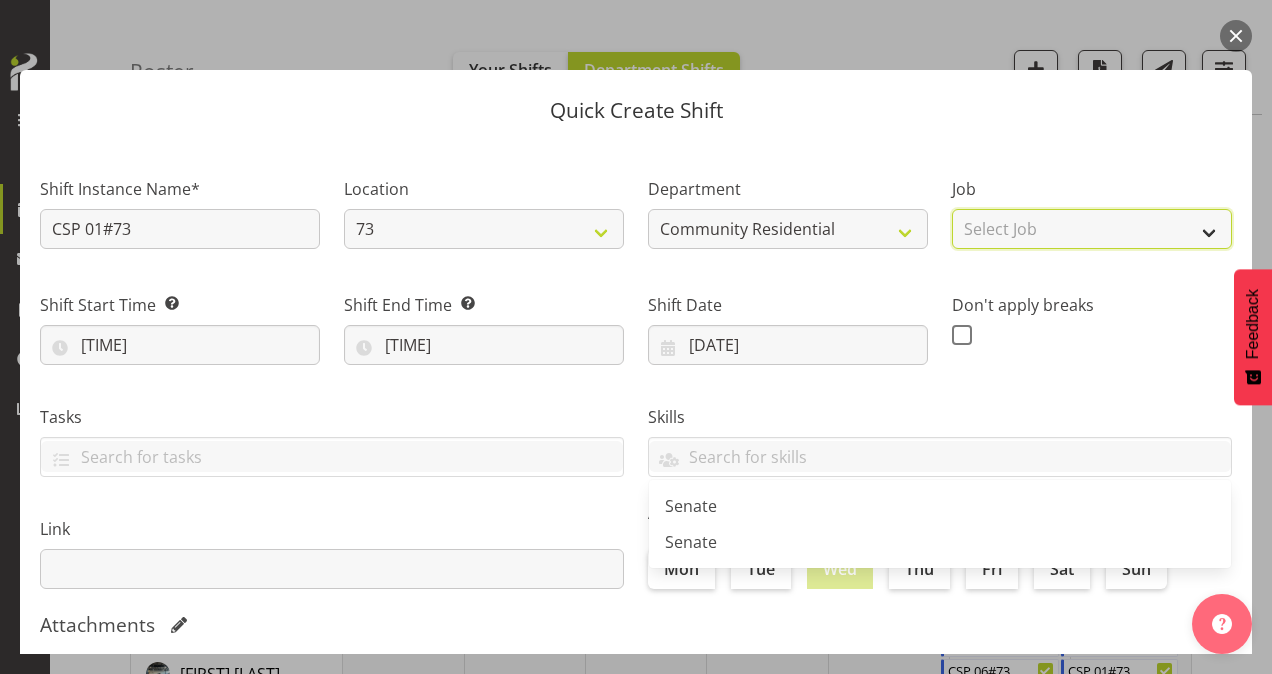 click on "Select Job  Accounts Admin Art Coordinator Community Leader Community Support Person Community Support Person-Casual House Leader Office Admin Senior Coordinator Service Manager Volunteer" at bounding box center (1092, 229) 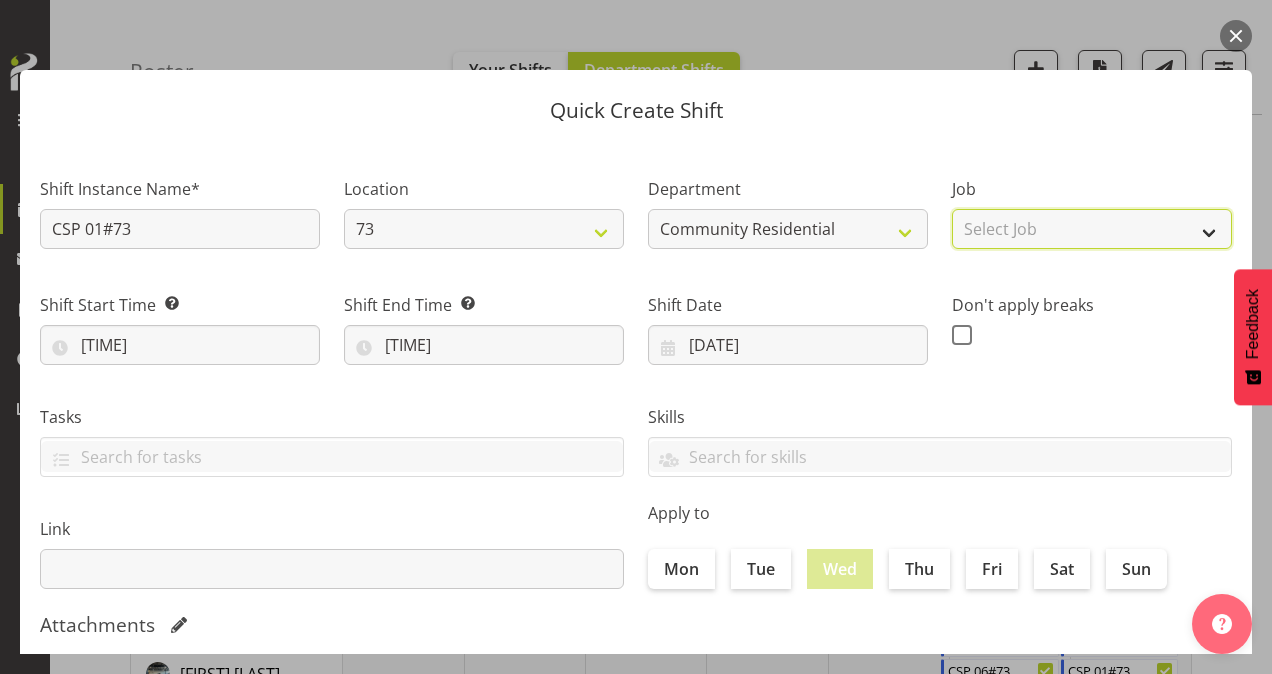 select on "3" 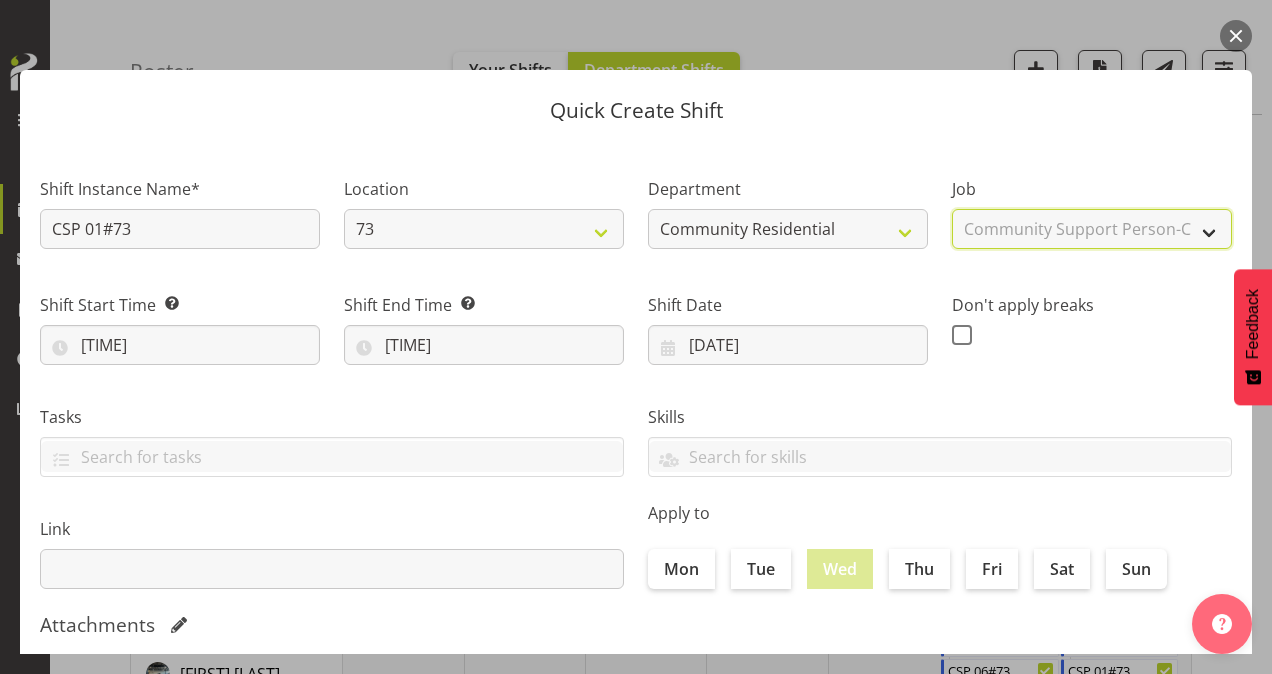 click on "Select Job  Accounts Admin Art Coordinator Community Leader Community Support Person Community Support Person-Casual House Leader Office Admin Senior Coordinator Service Manager Volunteer" at bounding box center [1092, 229] 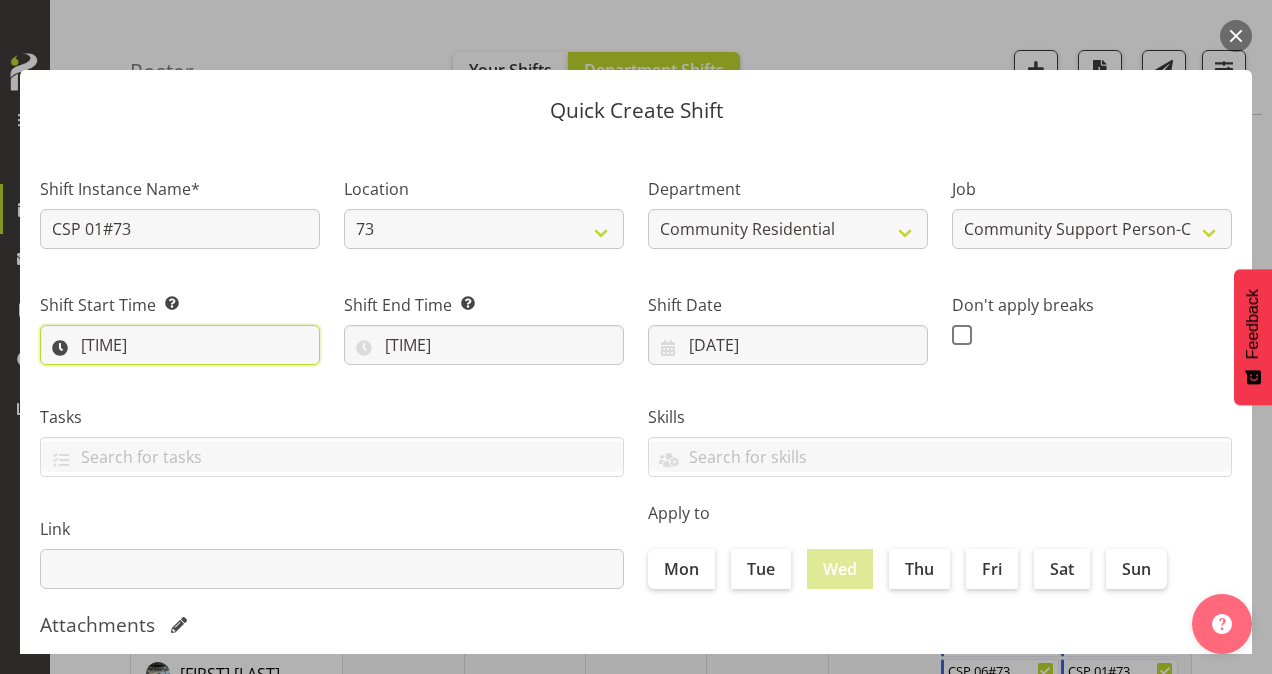 click on "[TIME]" at bounding box center [180, 345] 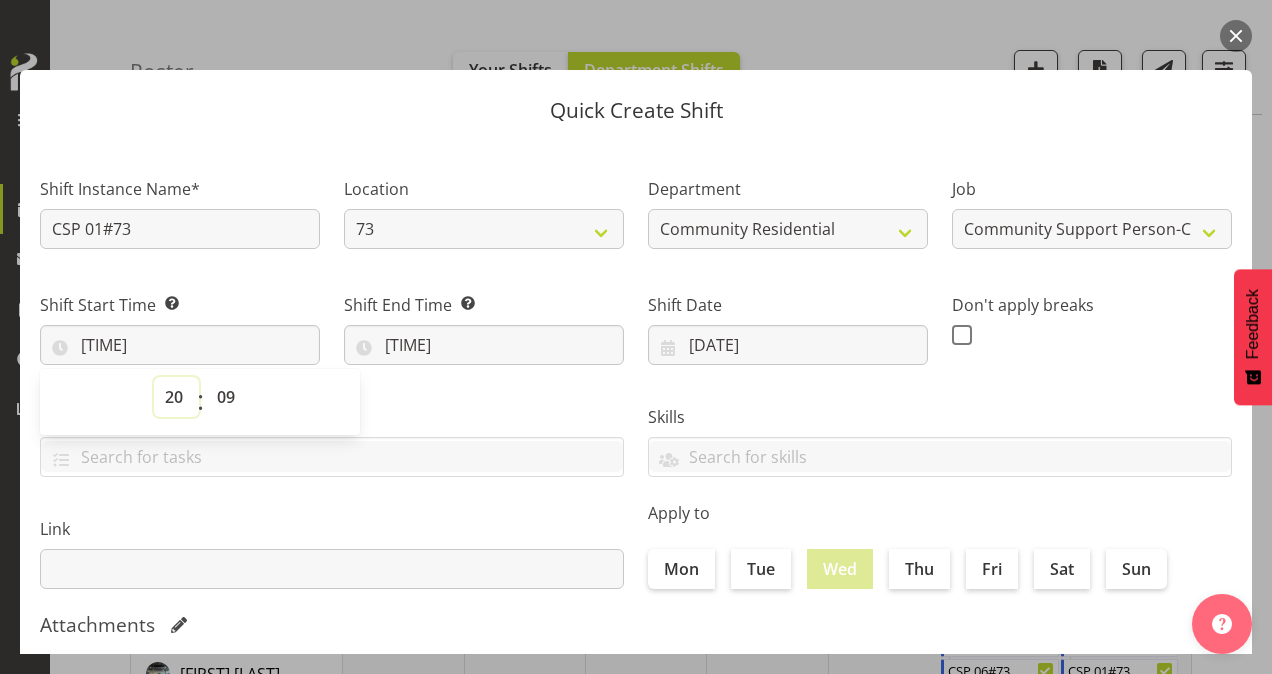 click on "00   01   02   03   04   05   06   07   08   09   10   11   12   13   14   15   16   17   18   19   20   21   22   23" at bounding box center [176, 397] 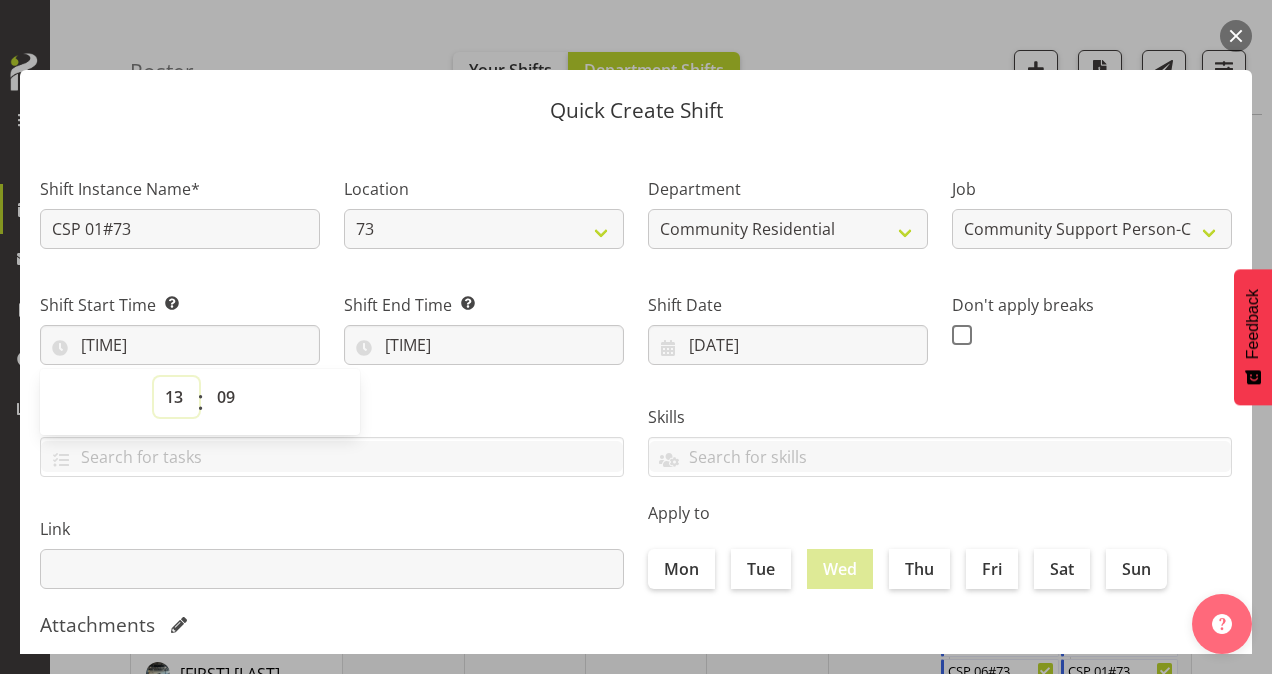 click on "00   01   02   03   04   05   06   07   08   09   10   11   12   13   14   15   16   17   18   19   20   21   22   23" at bounding box center [176, 397] 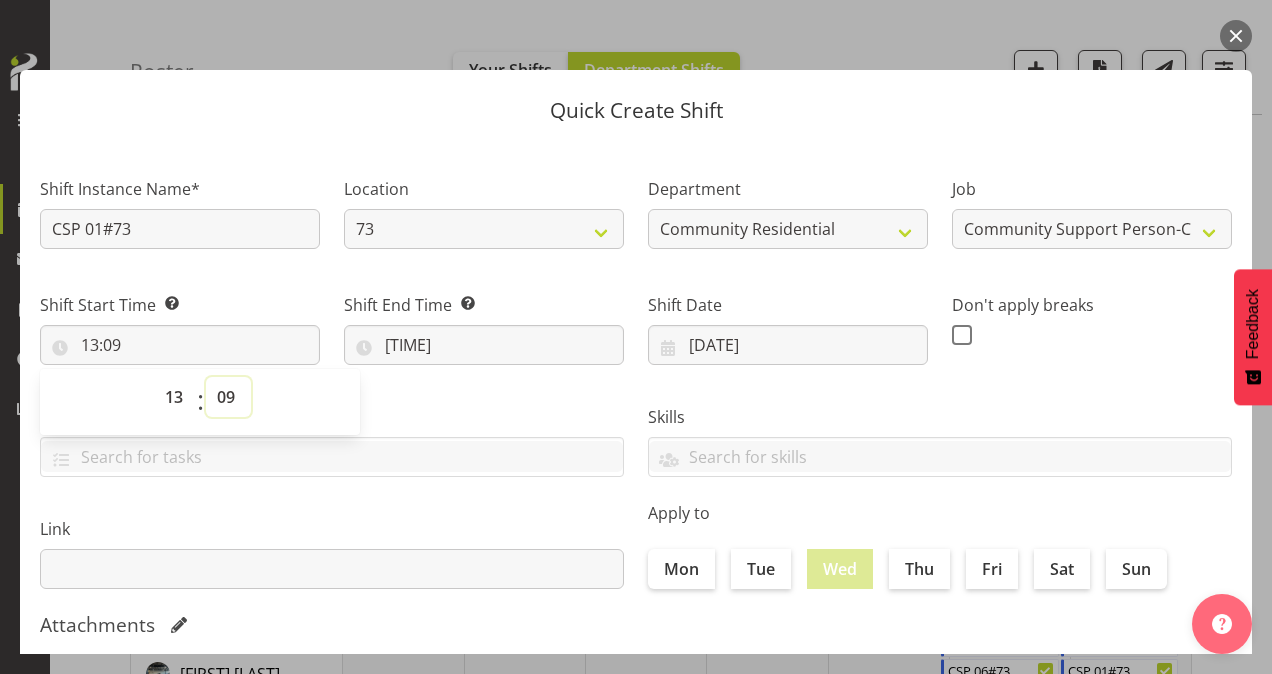 click on "00   01   02   03   04   05   06   07   08   09   10   11   12   13   14   15   16   17   18   19   20   21   22   23   24   25   26   27   28   29   30   31   32   33   34   35   36   37   38   39   40   41   42   43   44   45   46   47   48   49   50   51   52   53   54   55   56   57   58   59" at bounding box center (228, 397) 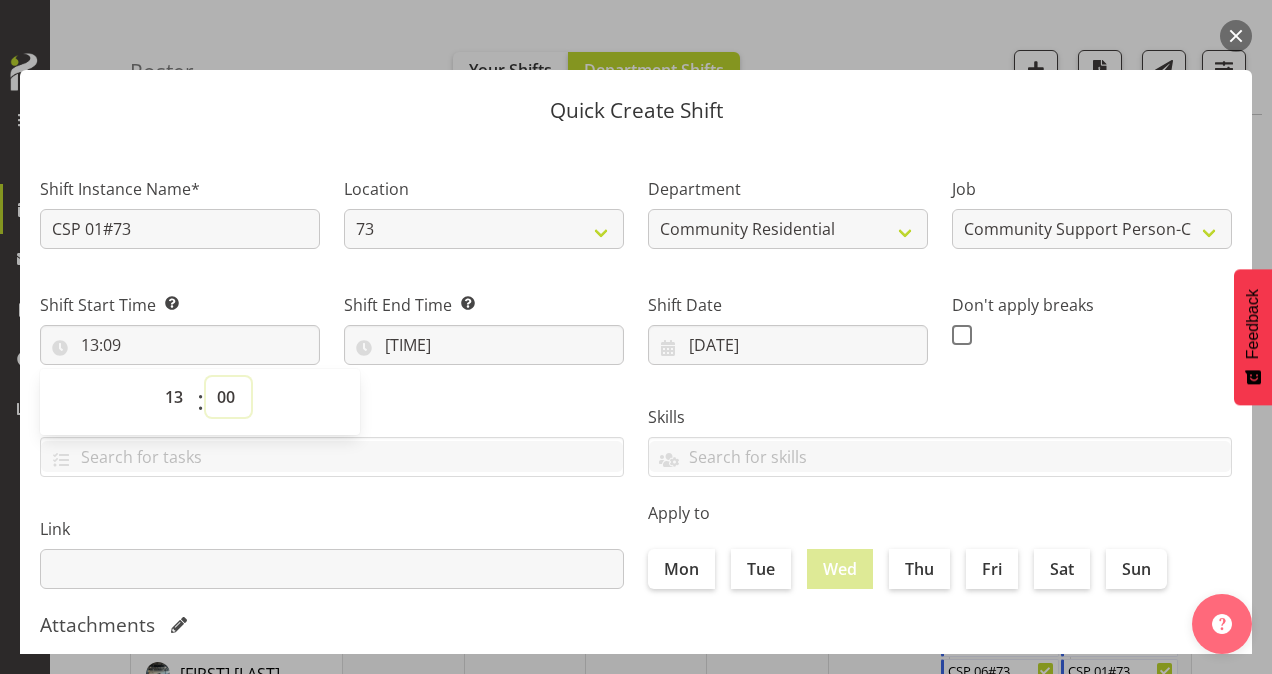 click on "00   01   02   03   04   05   06   07   08   09   10   11   12   13   14   15   16   17   18   19   20   21   22   23   24   25   26   27   28   29   30   31   32   33   34   35   36   37   38   39   40   41   42   43   44   45   46   47   48   49   50   51   52   53   54   55   56   57   58   59" at bounding box center (228, 397) 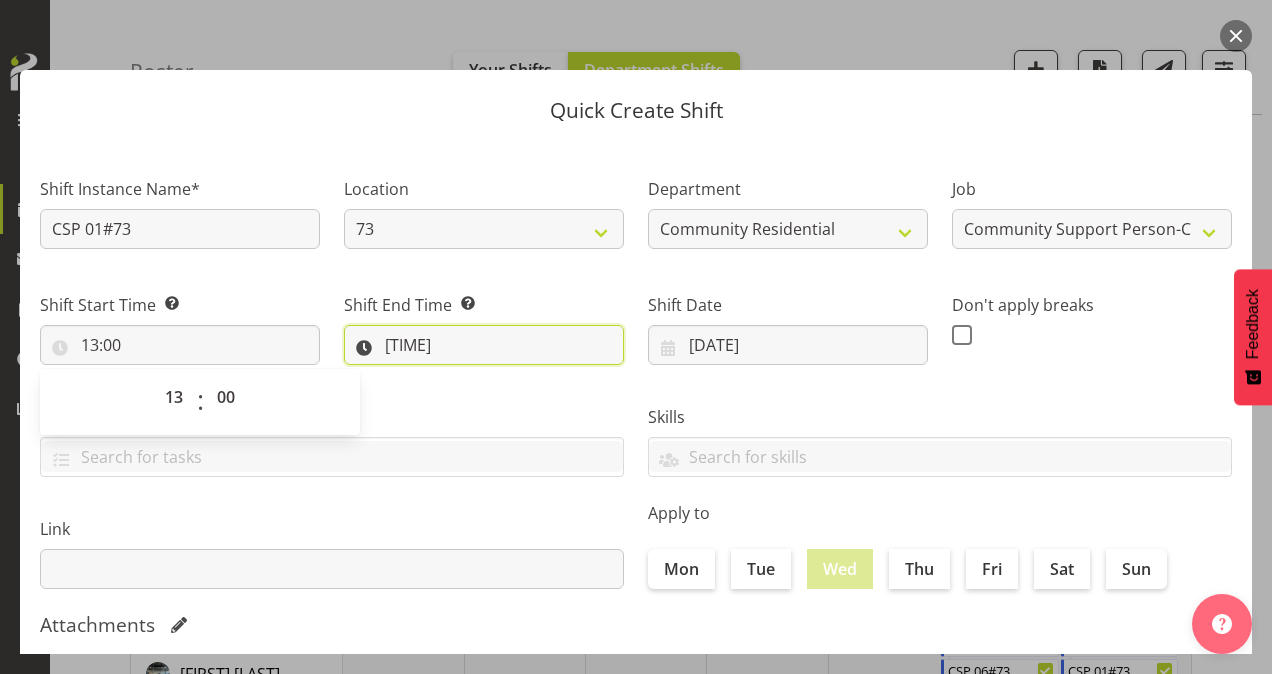 click on "[TIME]" at bounding box center [484, 345] 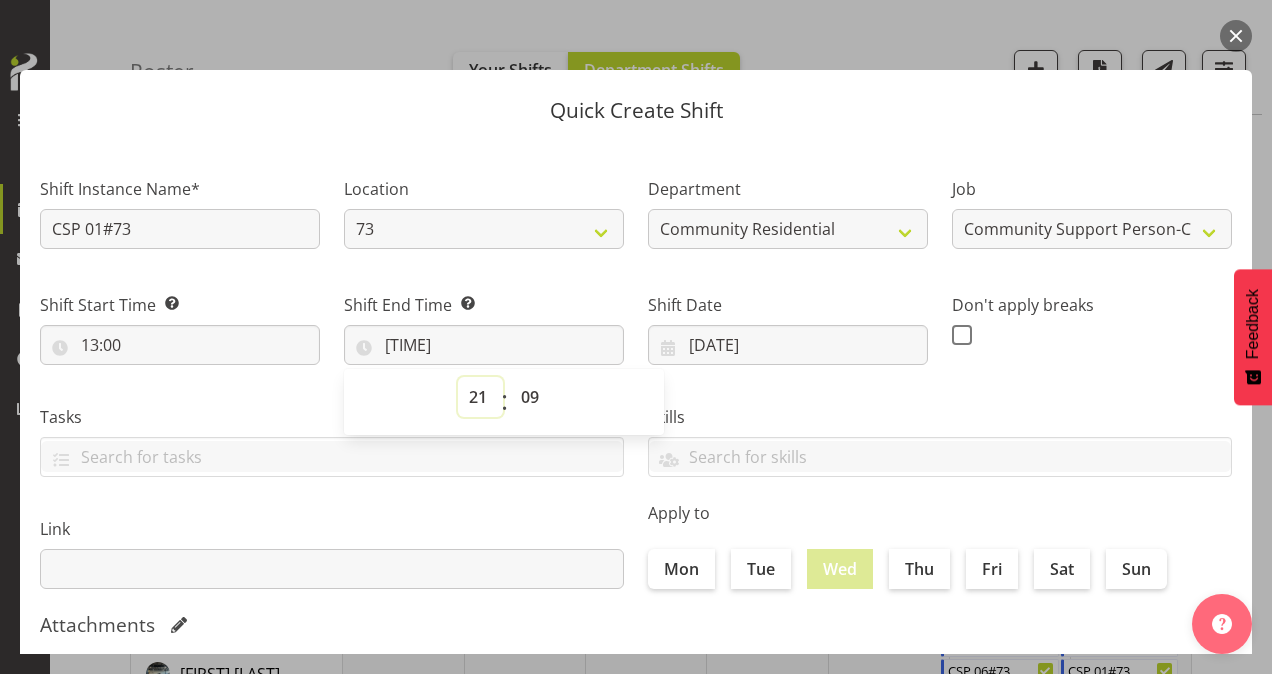 click on "00   01   02   03   04   05   06   07   08   09   10   11   12   13   14   15   16   17   18   19   20   21   22   23" at bounding box center (480, 397) 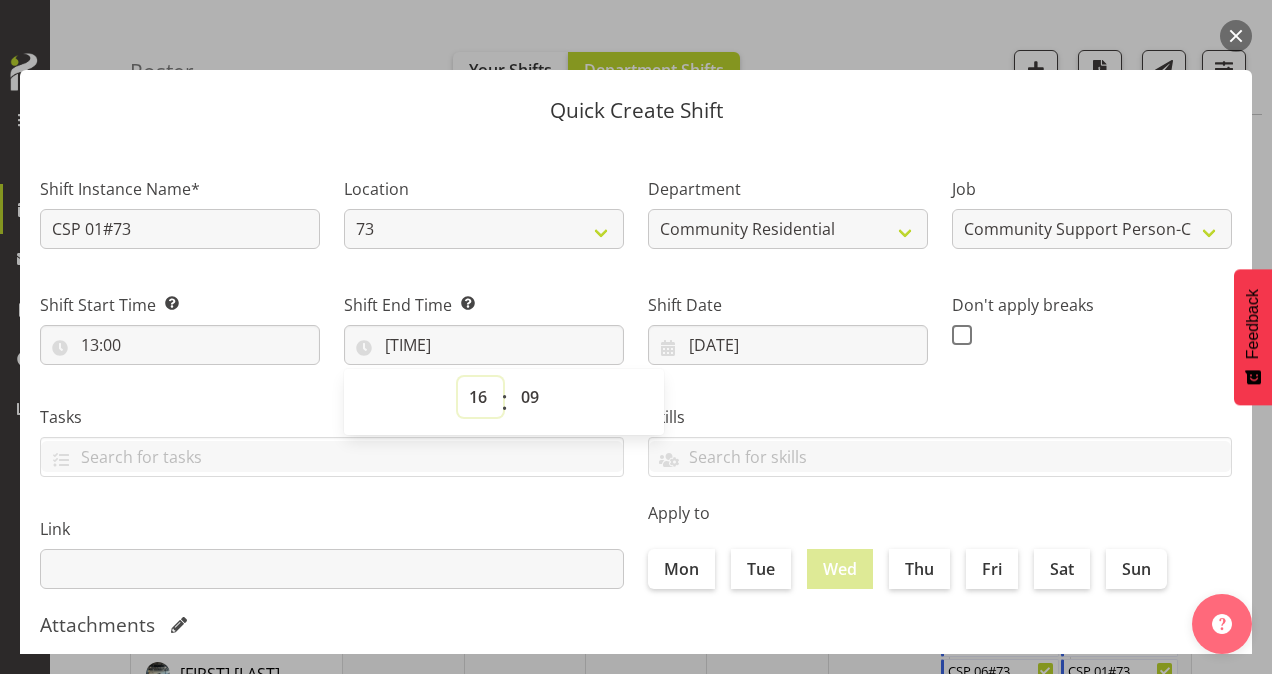 click on "00   01   02   03   04   05   06   07   08   09   10   11   12   13   14   15   16   17   18   19   20   21   22   23" at bounding box center [480, 397] 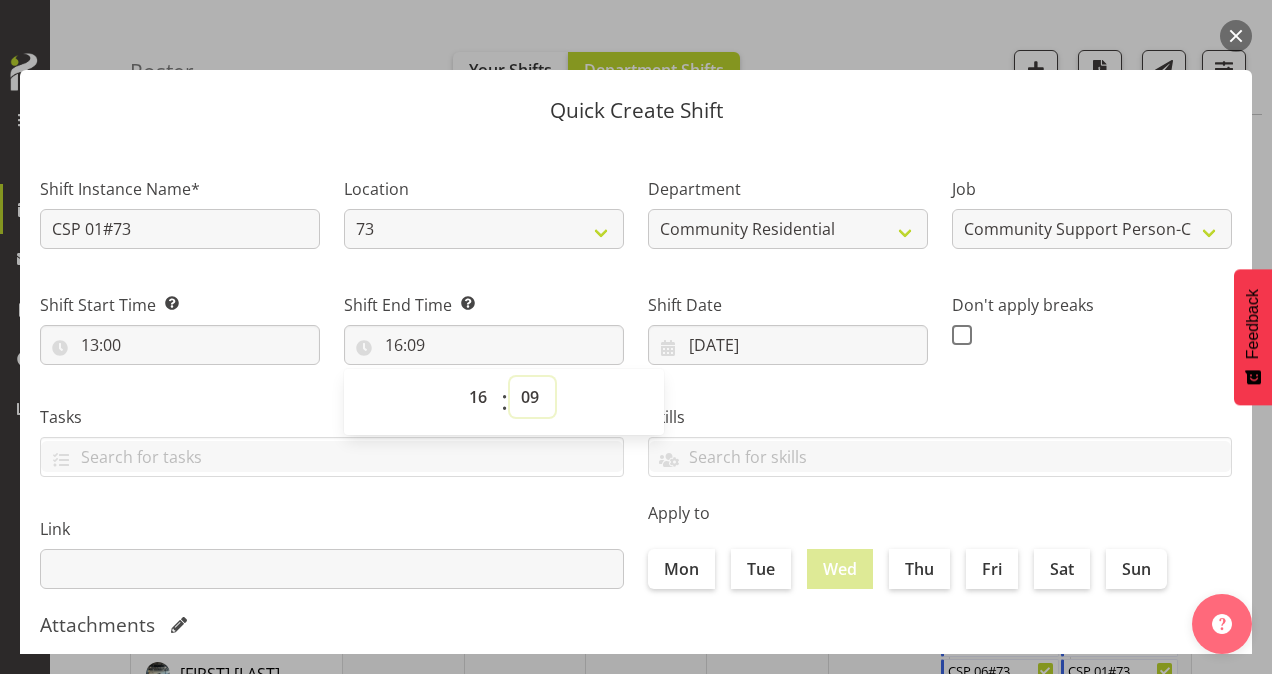 click on "00   01   02   03   04   05   06   07   08   09   10   11   12   13   14   15   16   17   18   19   20   21   22   23   24   25   26   27   28   29   30   31   32   33   34   35   36   37   38   39   40   41   42   43   44   45   46   47   48   49   50   51   52   53   54   55   56   57   58   59" at bounding box center (532, 397) 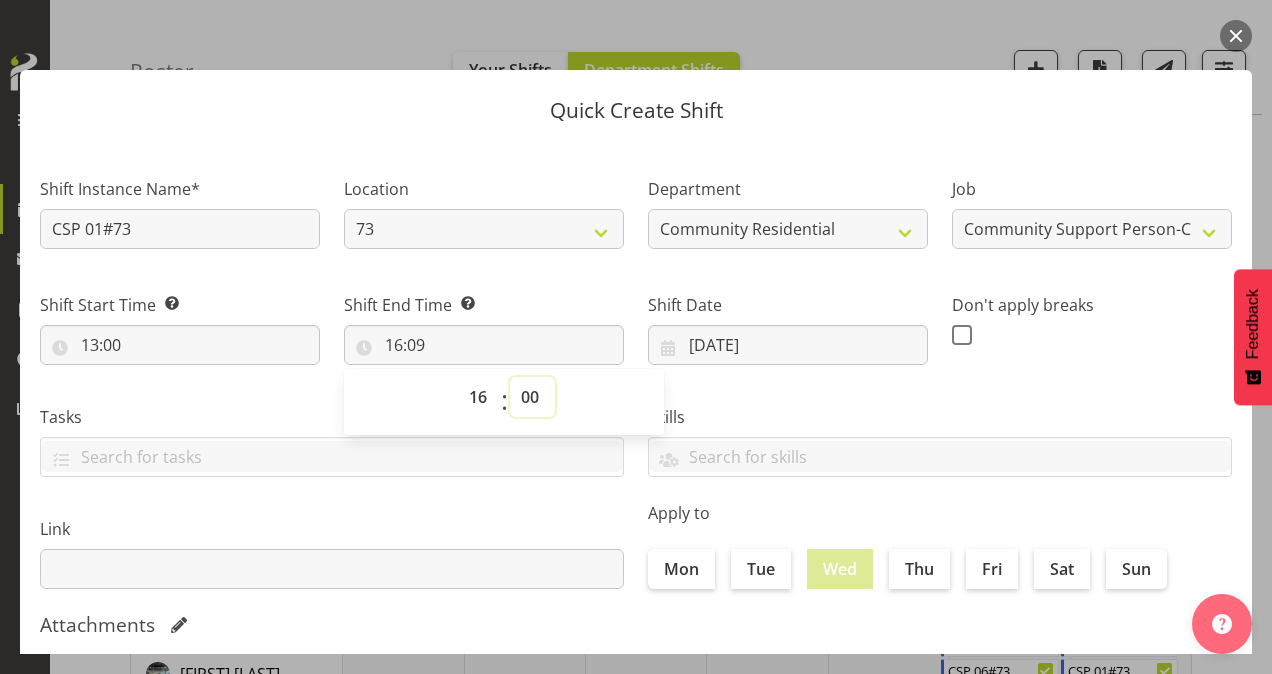 click on "00   01   02   03   04   05   06   07   08   09   10   11   12   13   14   15   16   17   18   19   20   21   22   23   24   25   26   27   28   29   30   31   32   33   34   35   36   37   38   39   40   41   42   43   44   45   46   47   48   49   50   51   52   53   54   55   56   57   58   59" at bounding box center [532, 397] 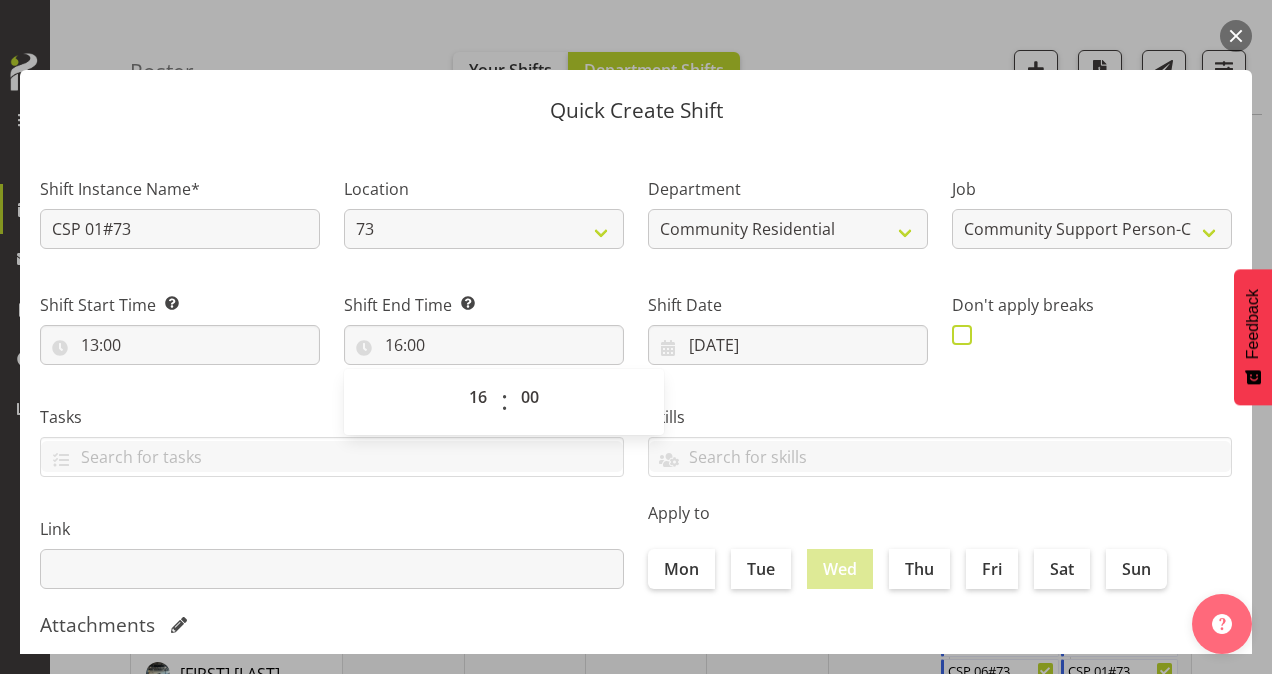 click at bounding box center [962, 335] 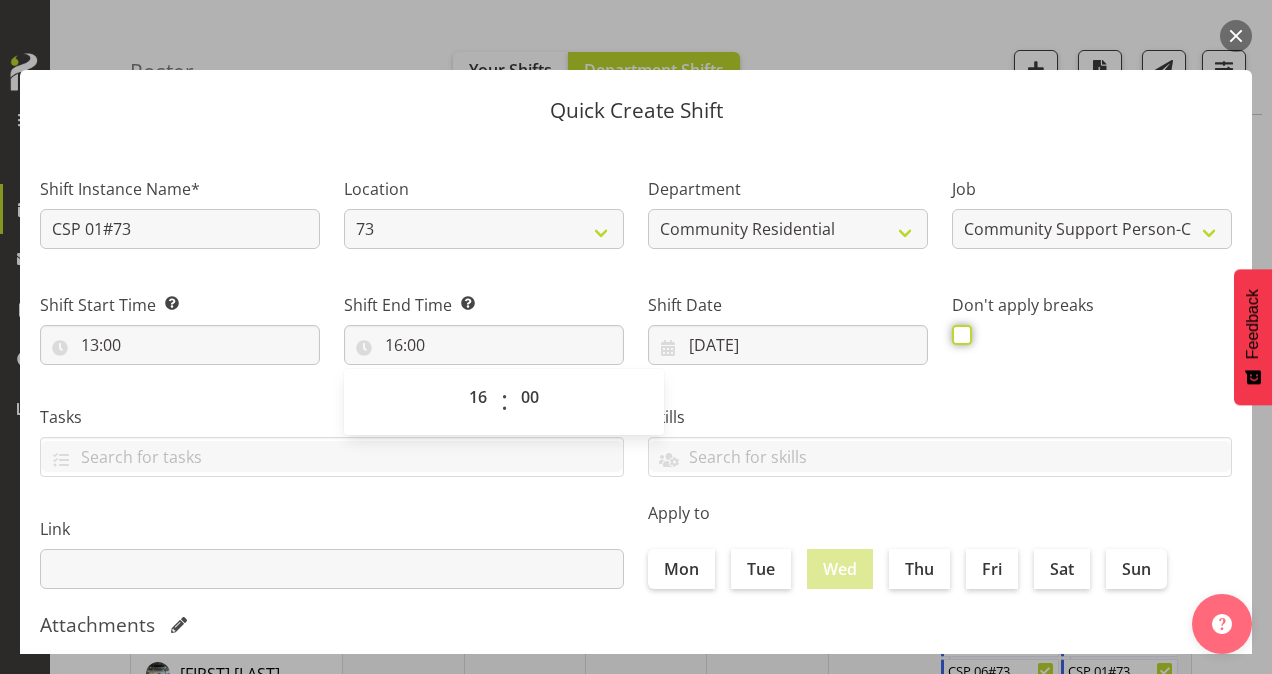 click at bounding box center (958, 334) 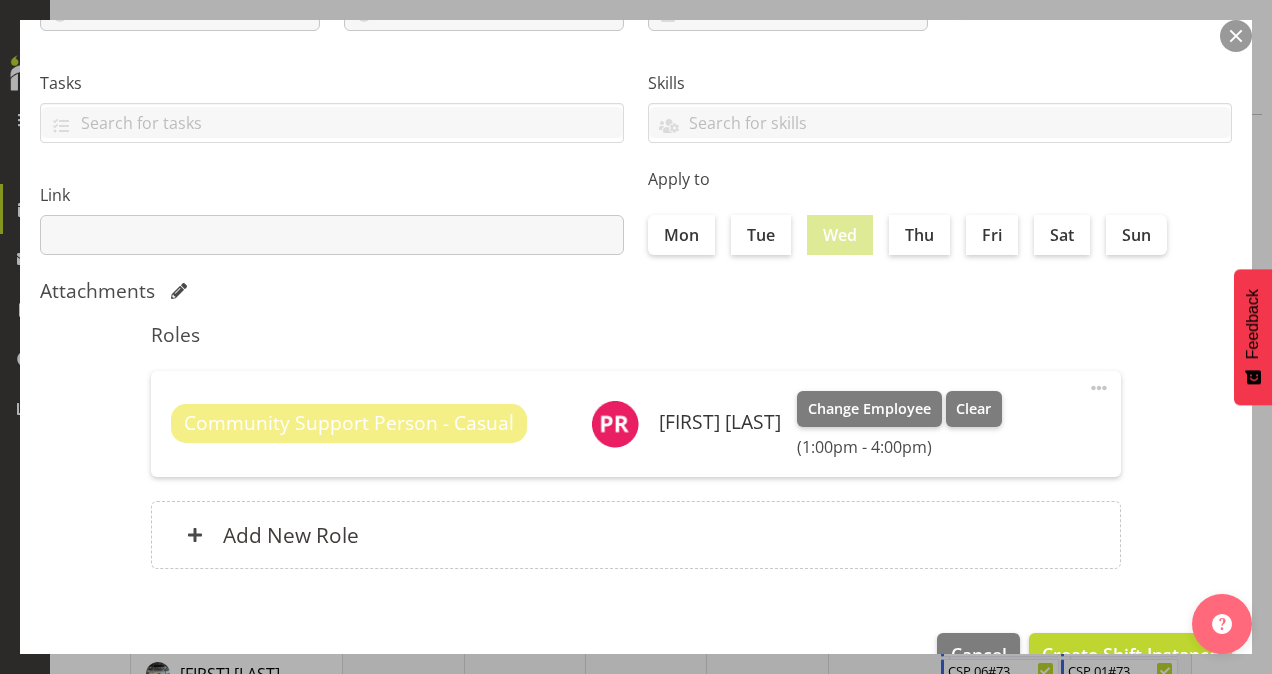 scroll, scrollTop: 385, scrollLeft: 0, axis: vertical 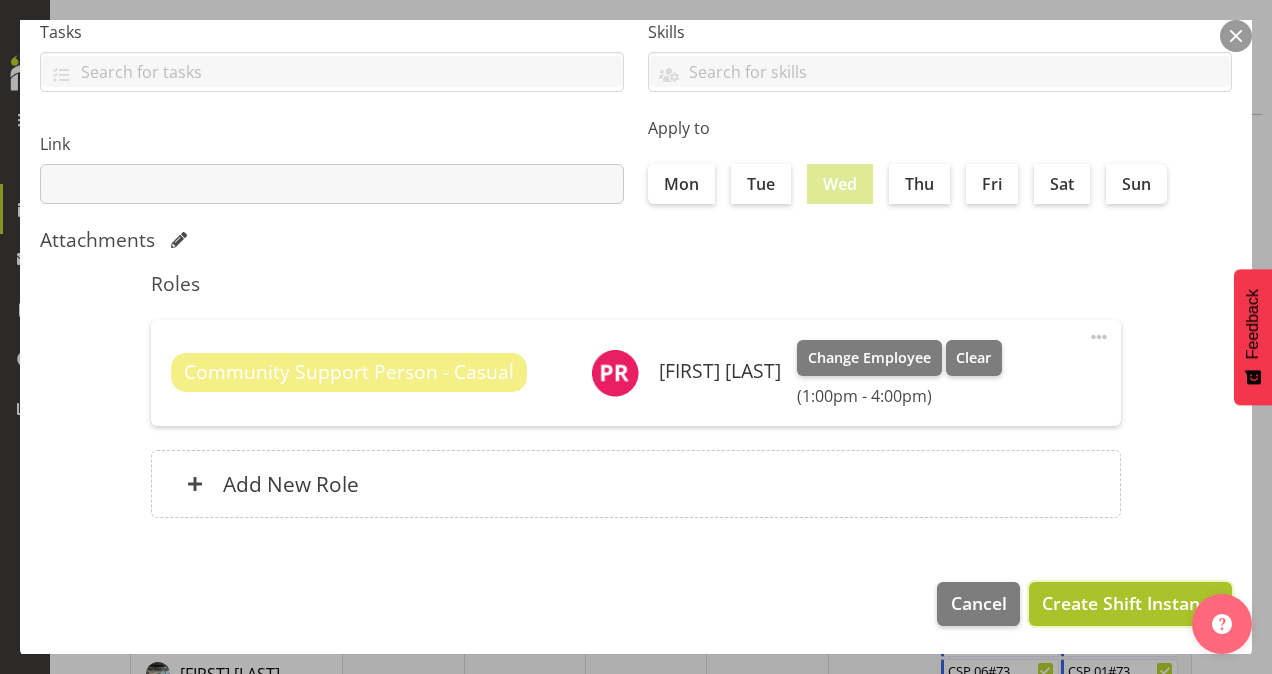 click on "Create Shift Instance" at bounding box center (1130, 603) 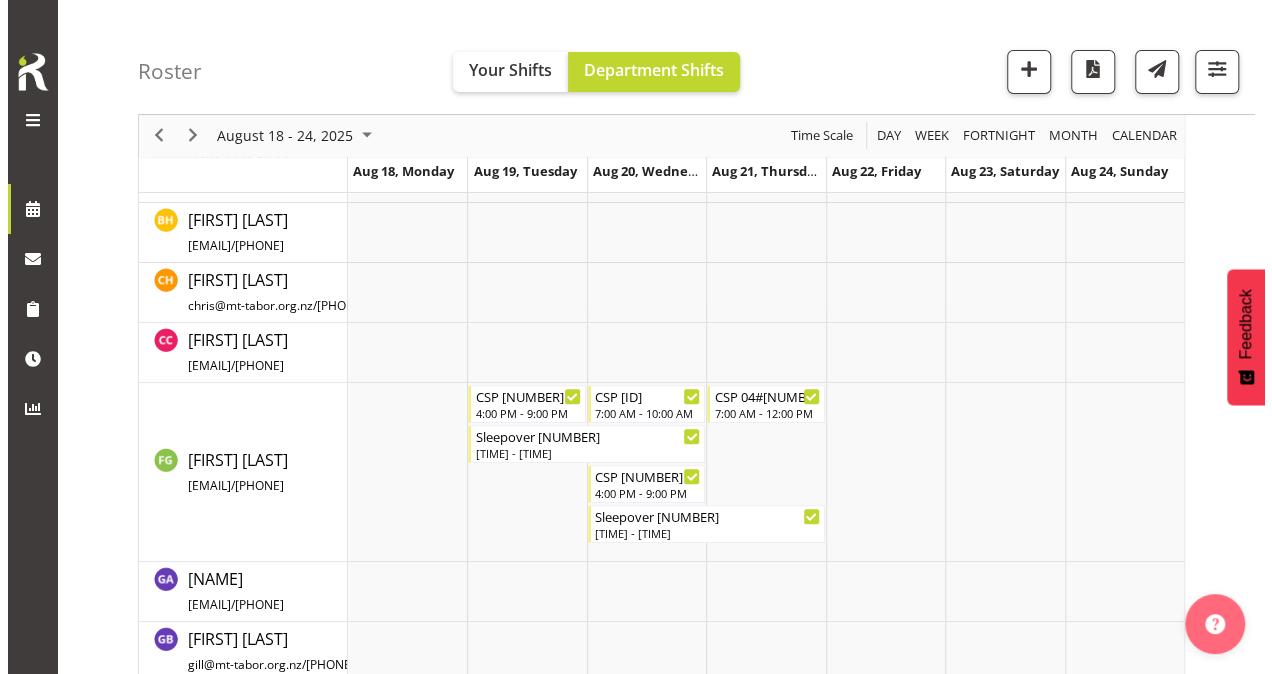 scroll, scrollTop: 0, scrollLeft: 0, axis: both 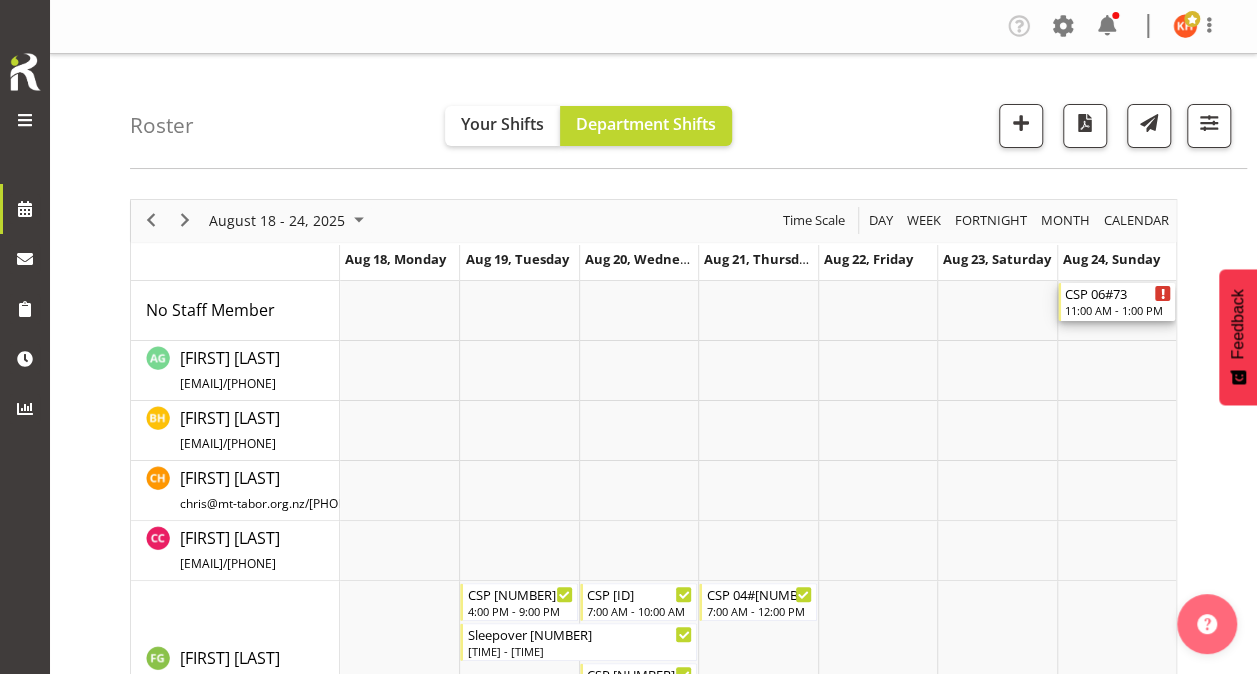 click on "11:00 AM - 1:00 PM" at bounding box center [1118, 310] 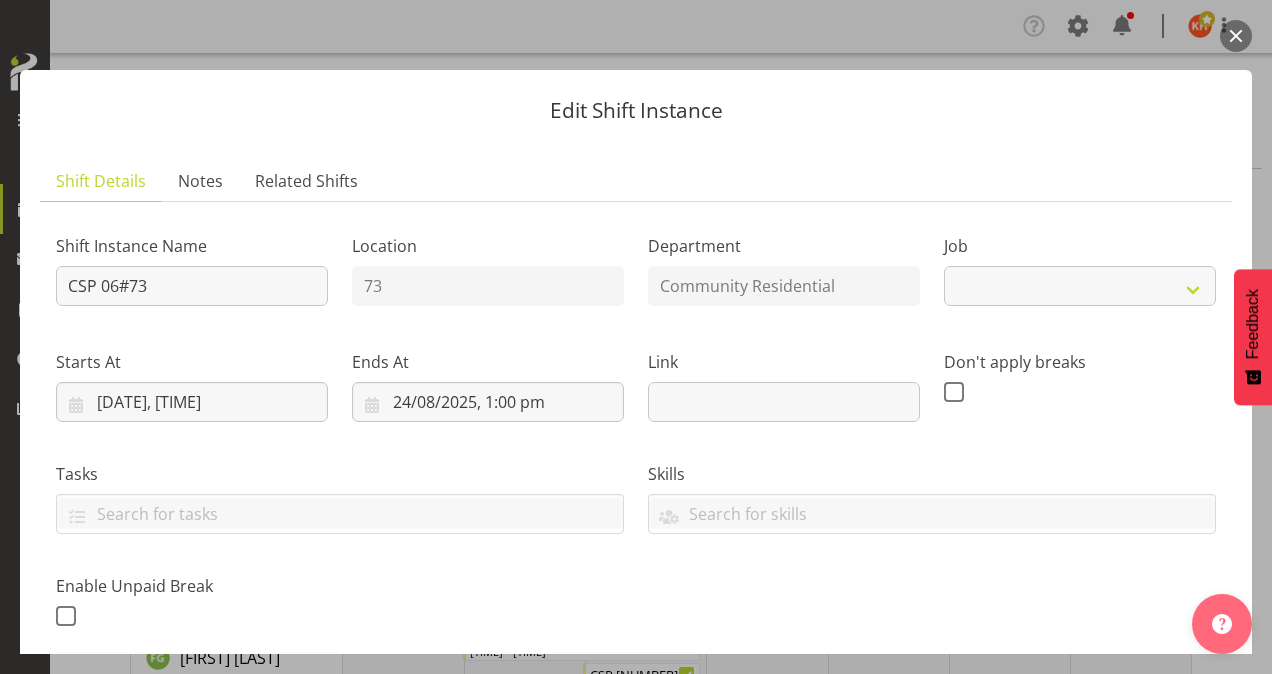 select on "2" 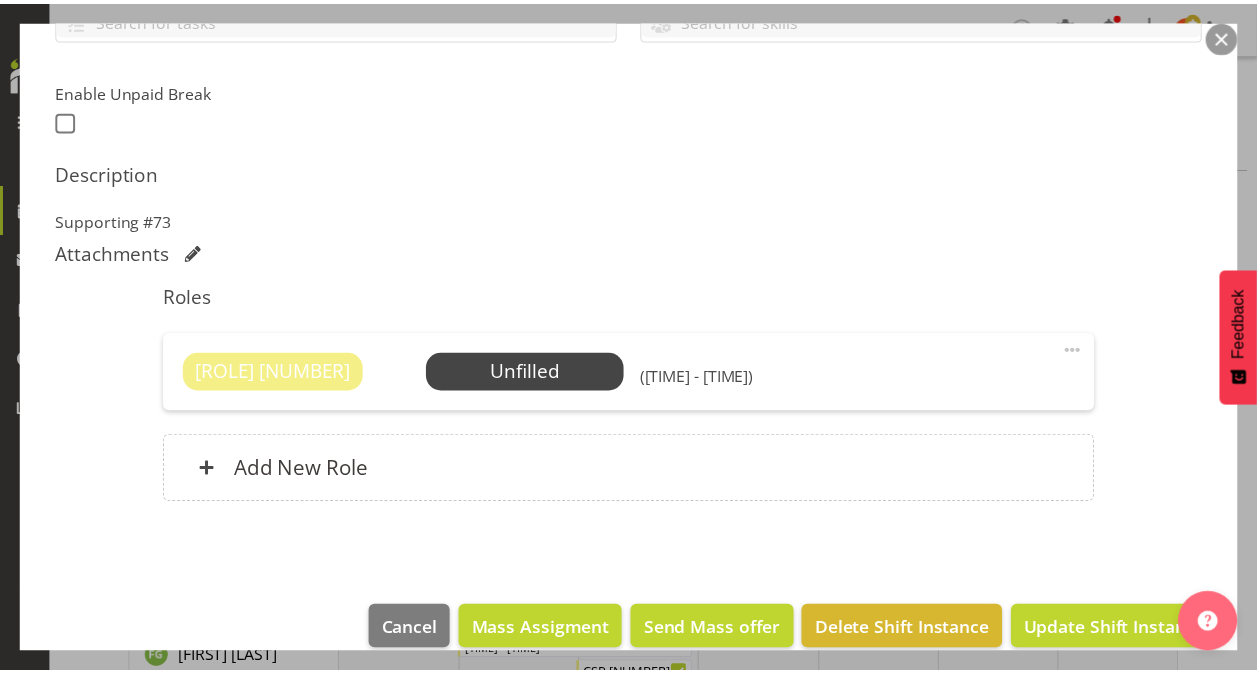 scroll, scrollTop: 520, scrollLeft: 0, axis: vertical 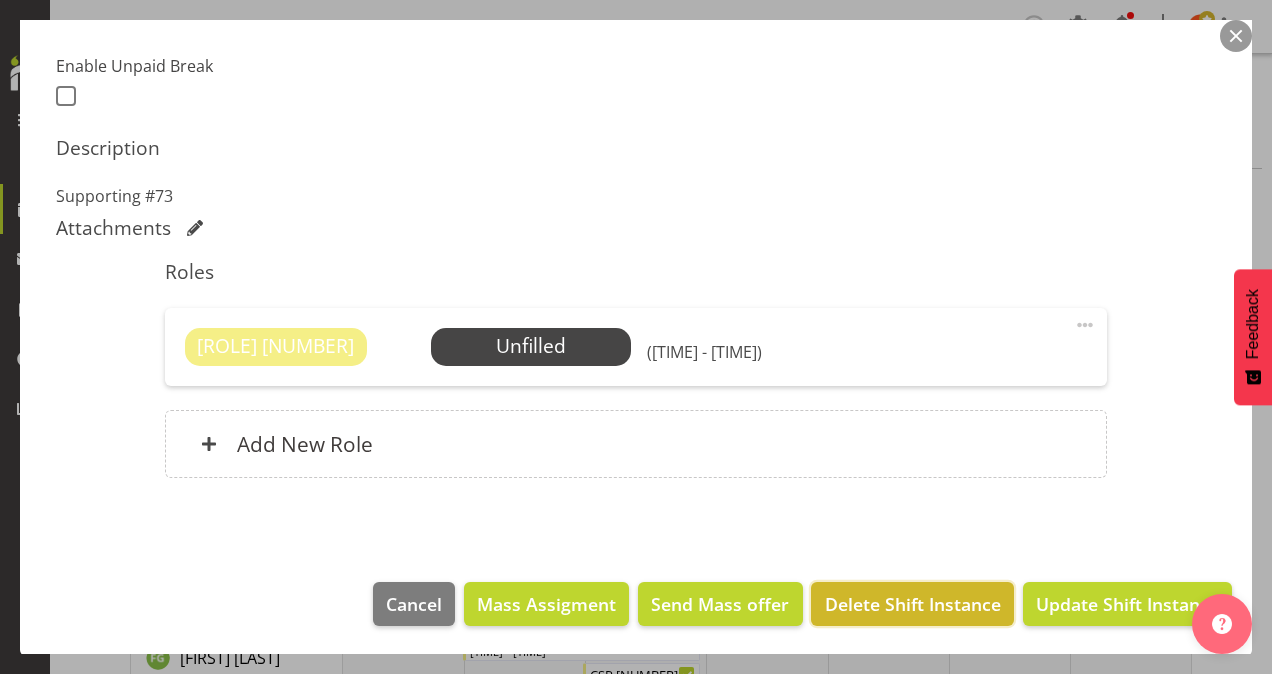 click on "Delete Shift Instance" at bounding box center (913, 604) 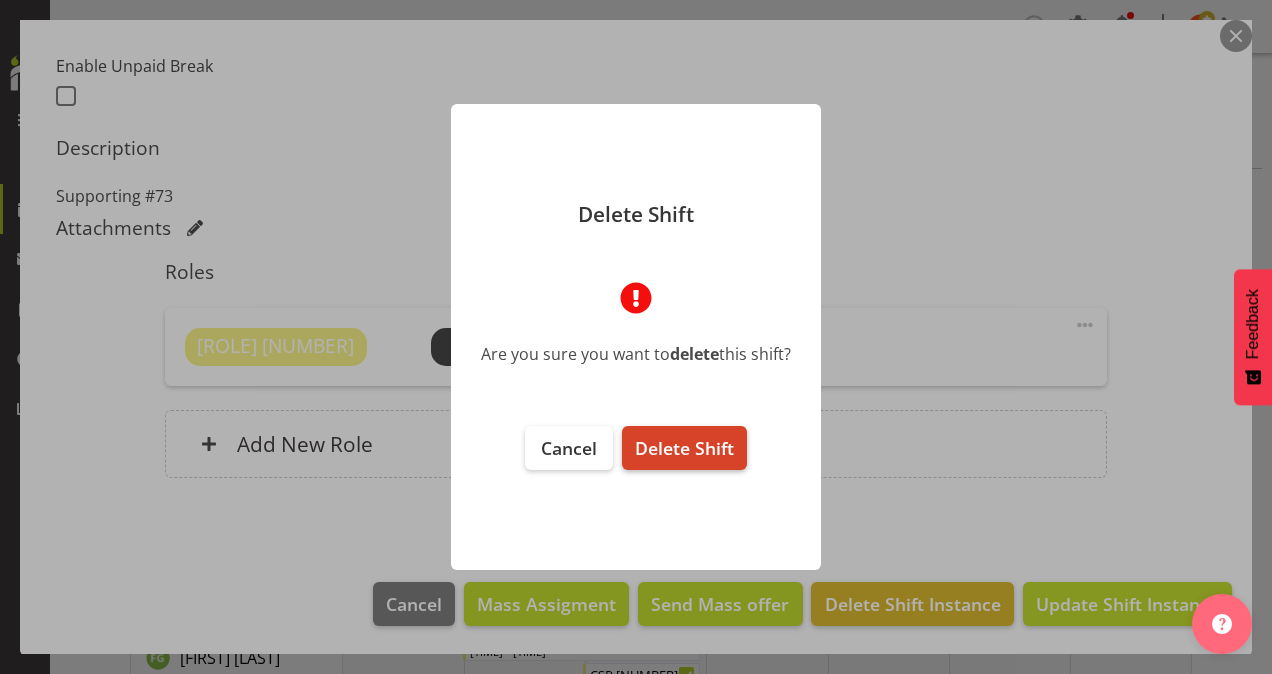 click on "Delete Shift" at bounding box center [684, 448] 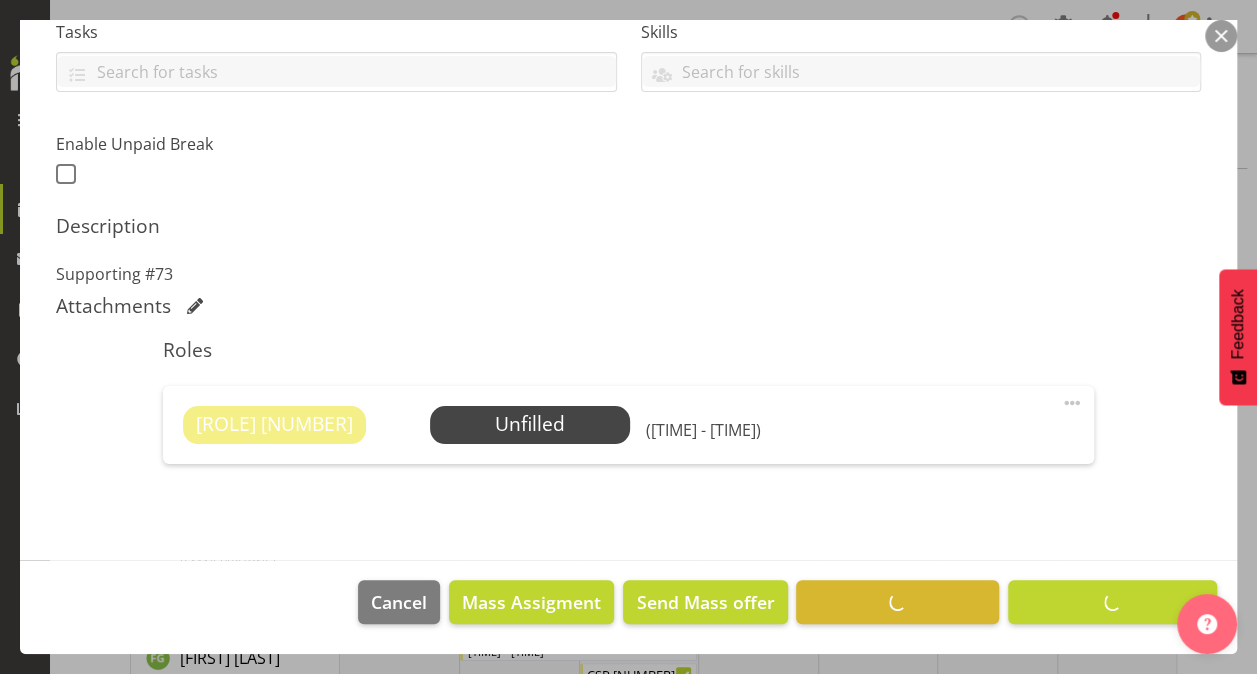 scroll, scrollTop: 440, scrollLeft: 0, axis: vertical 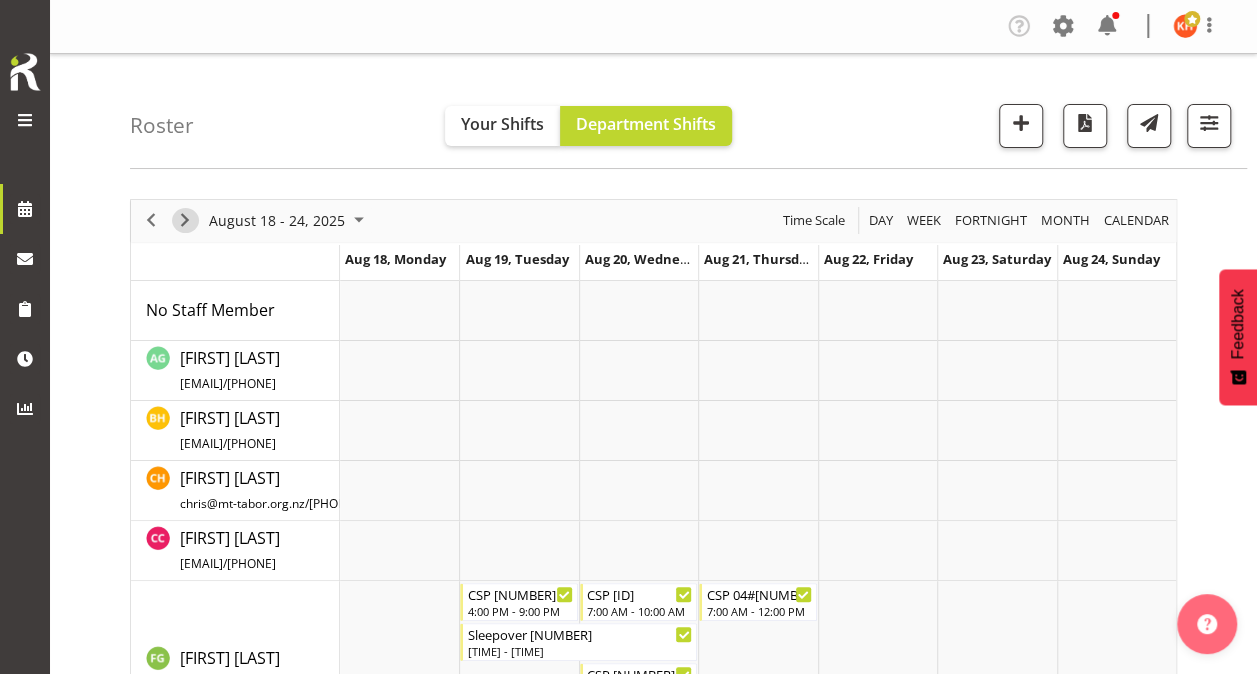 click at bounding box center (185, 220) 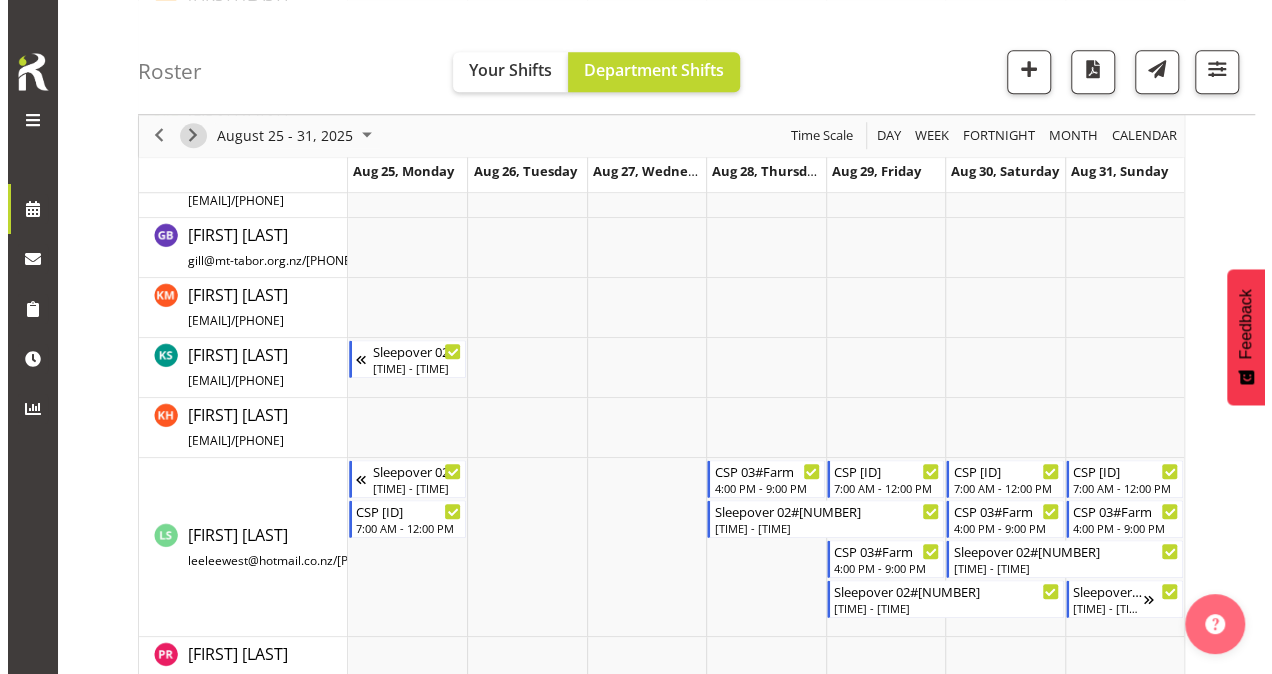 scroll, scrollTop: 766, scrollLeft: 0, axis: vertical 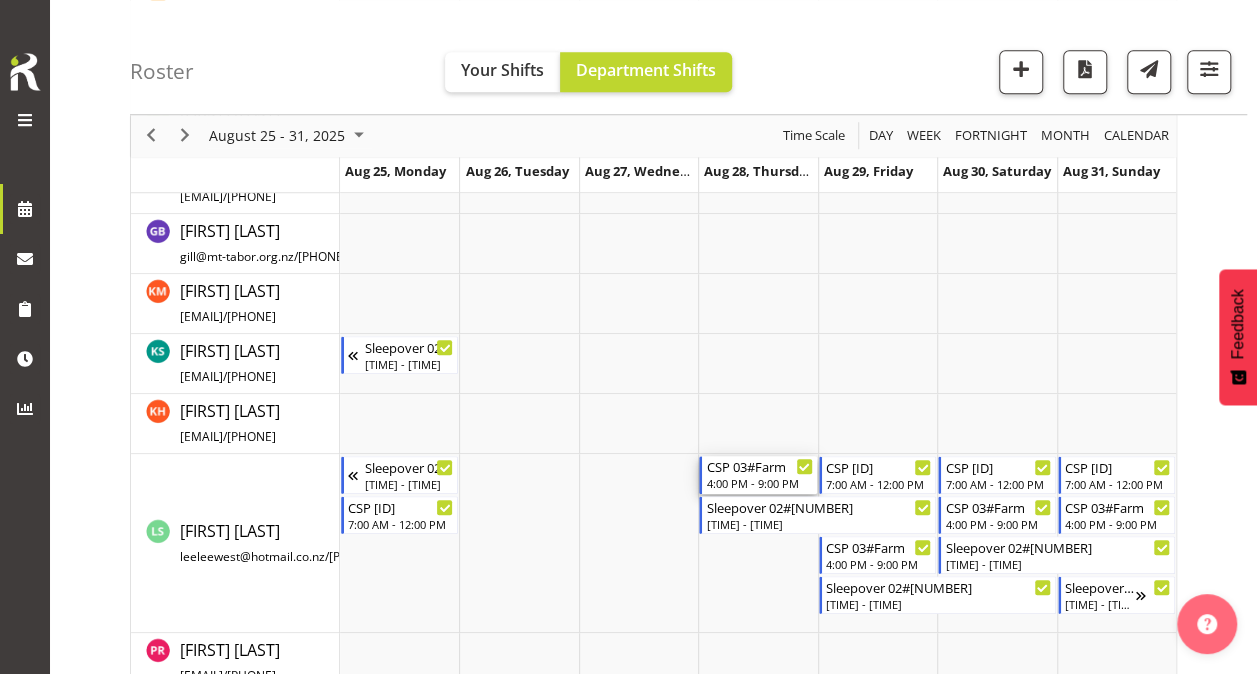 click on "4:00 PM - 9:00 PM" at bounding box center (759, 483) 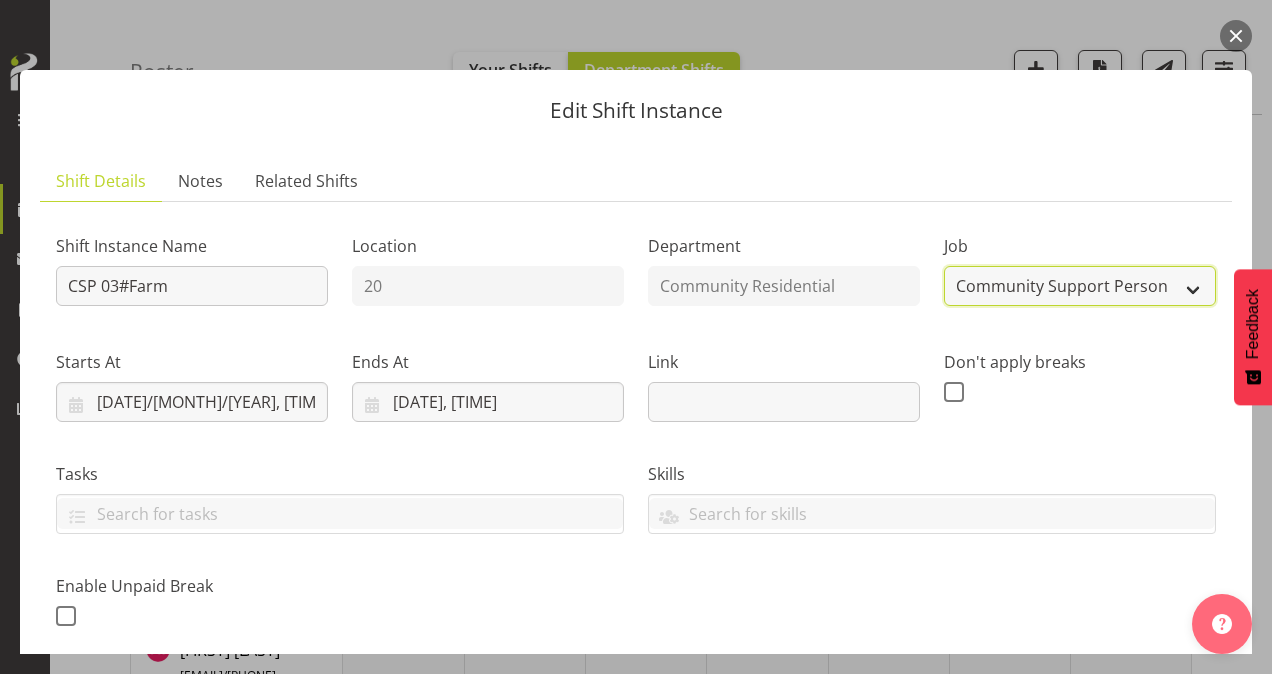 click on "Create new job   Accounts Admin Art Coordinator Community Leader Community Support Person Community Support Person-Casual House Leader Office Admin Senior Coordinator Service Manager Volunteer" at bounding box center (1080, 286) 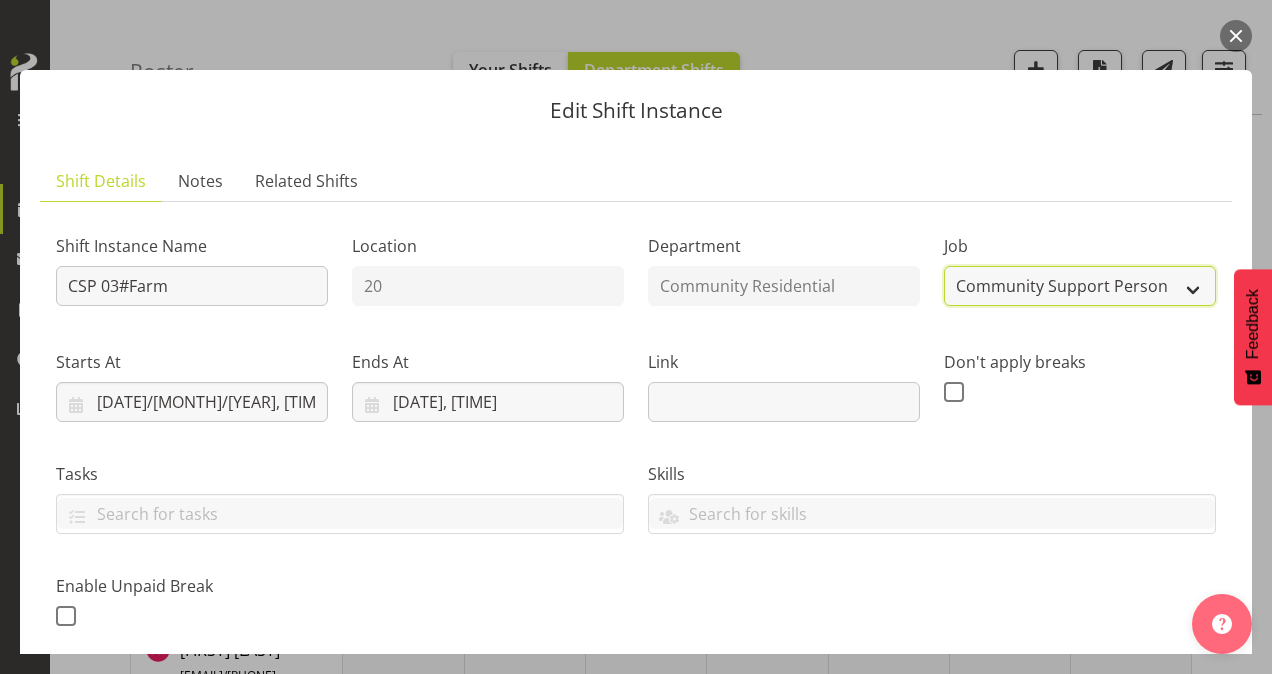 select on "1" 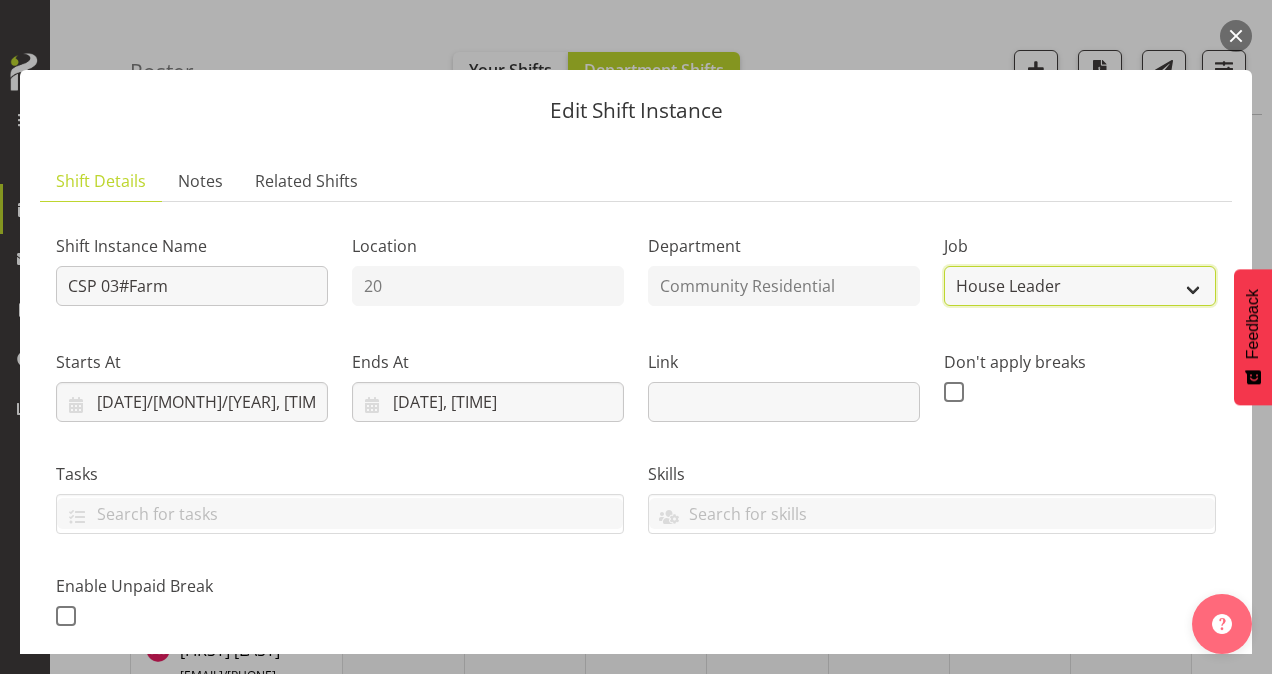 click on "Create new job   Accounts Admin Art Coordinator Community Leader Community Support Person Community Support Person-Casual House Leader Office Admin Senior Coordinator Service Manager Volunteer" at bounding box center [1080, 286] 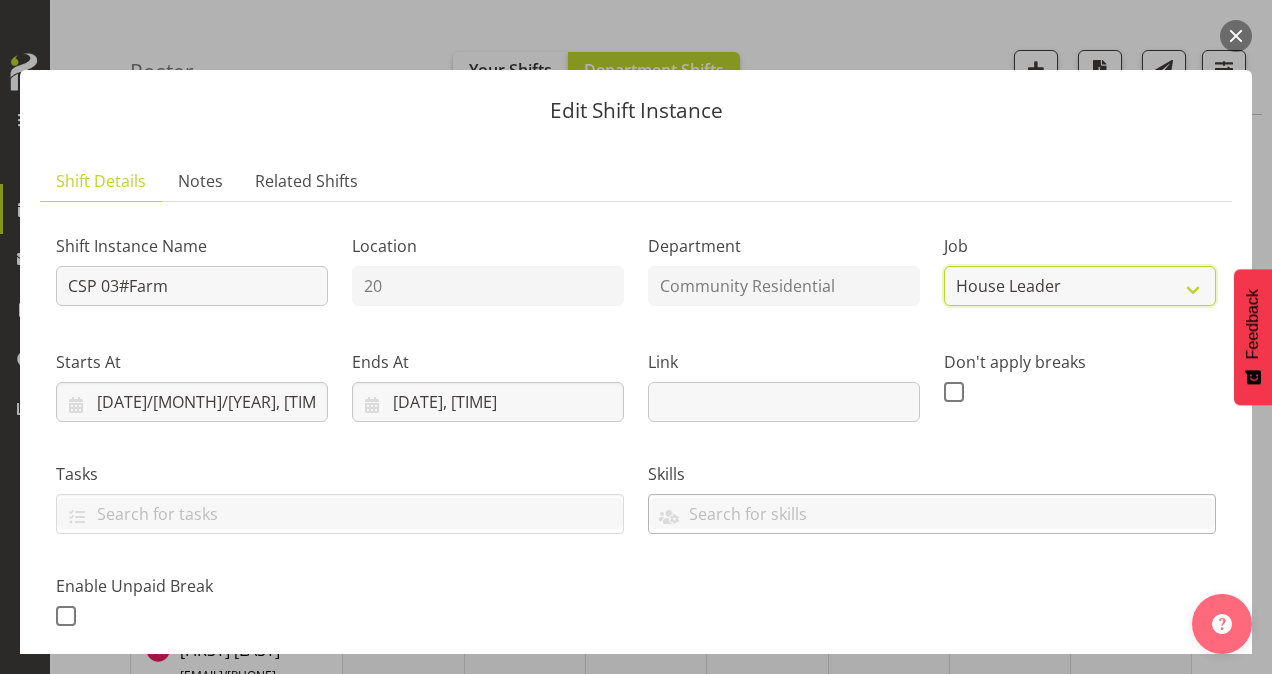 scroll, scrollTop: 547, scrollLeft: 0, axis: vertical 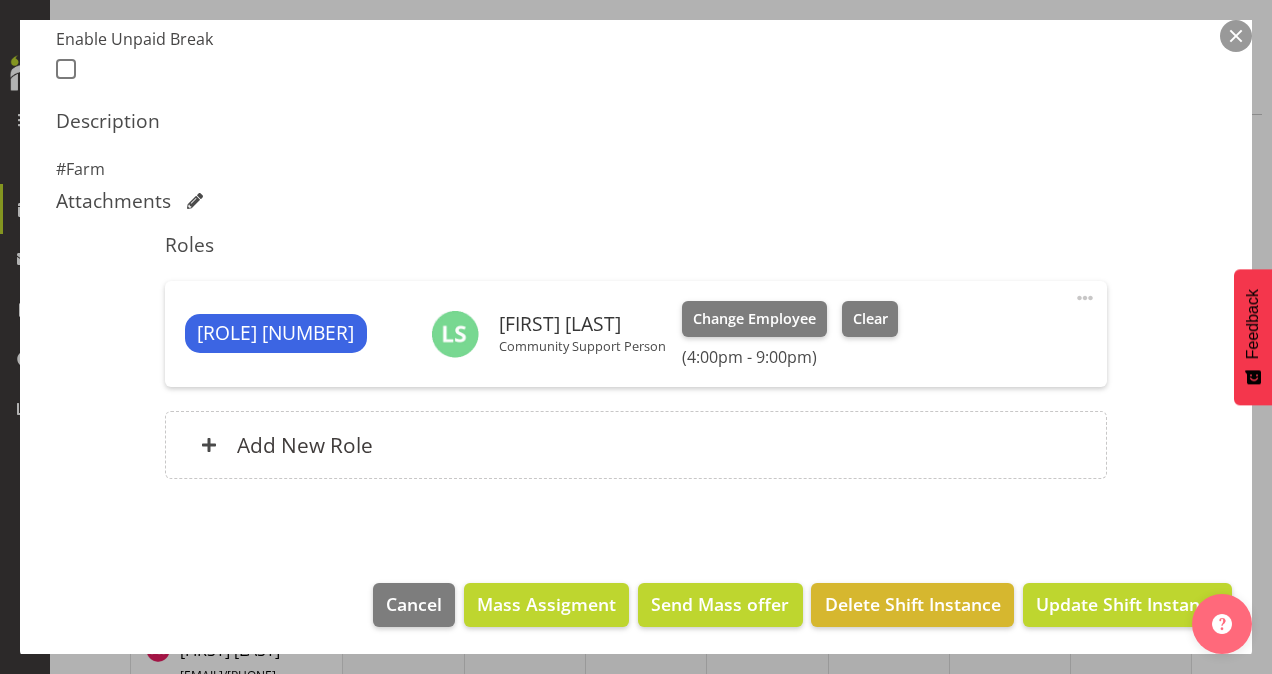 click at bounding box center (1085, 298) 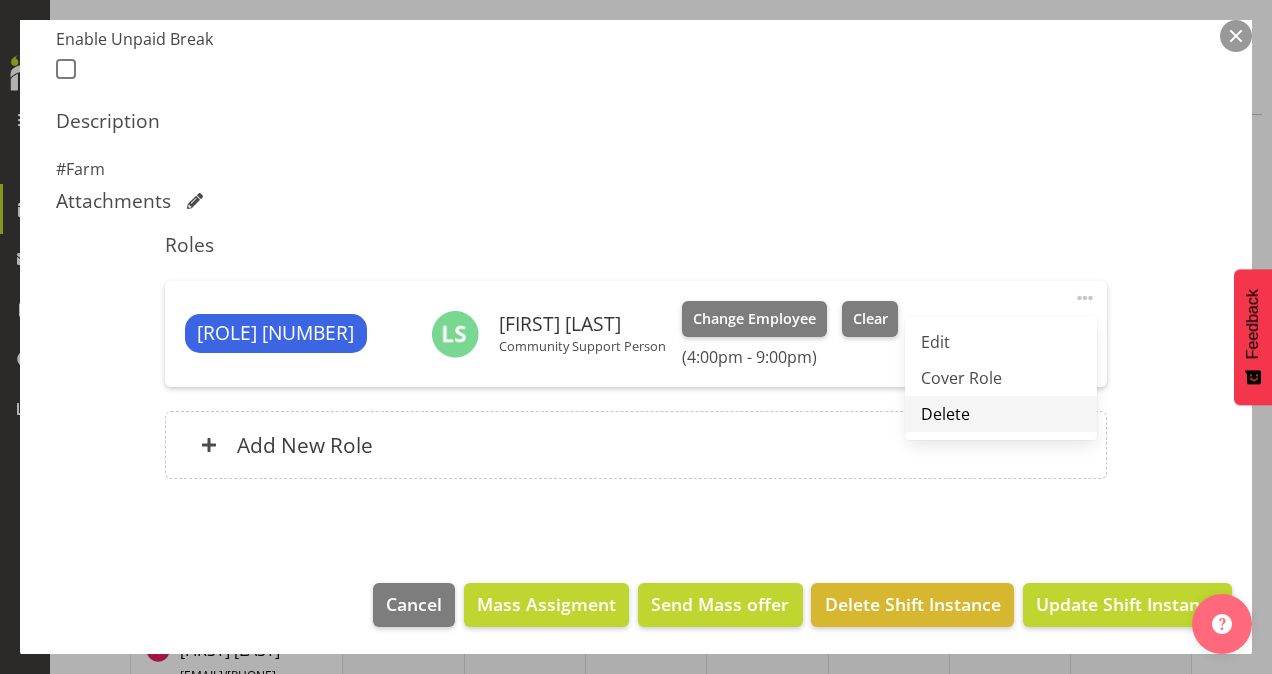 click on "Delete" at bounding box center (1001, 414) 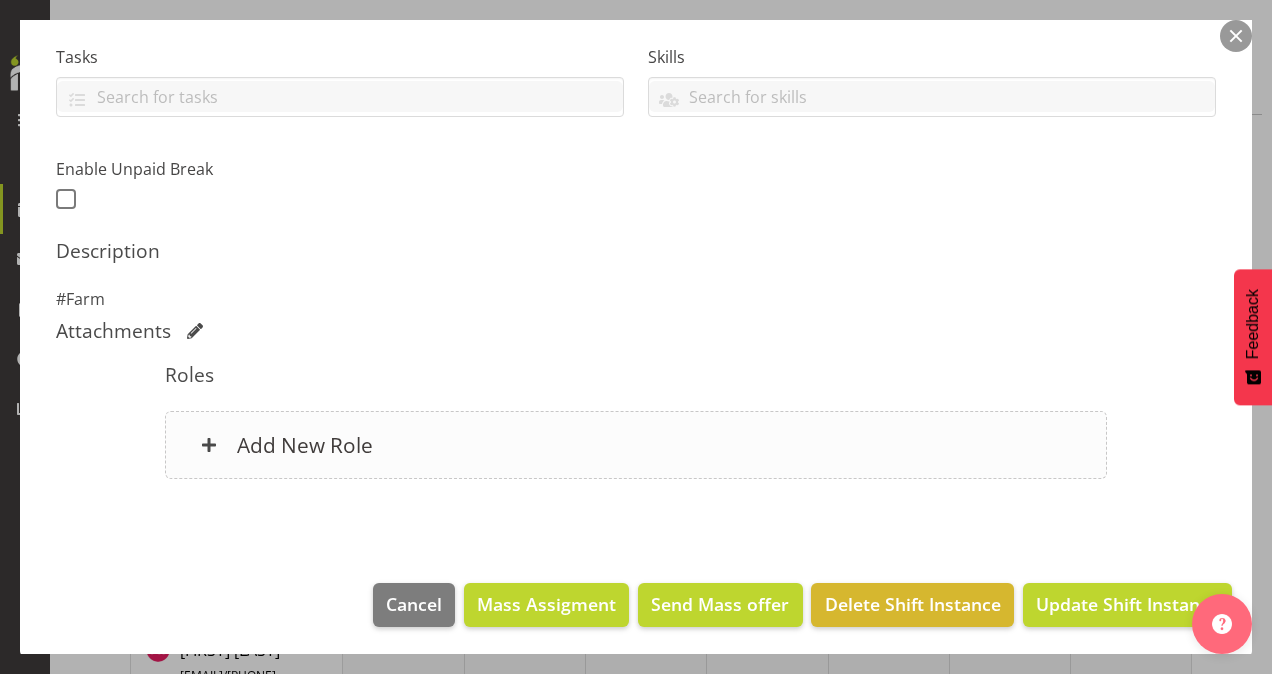 click on "Add New Role" at bounding box center [636, 445] 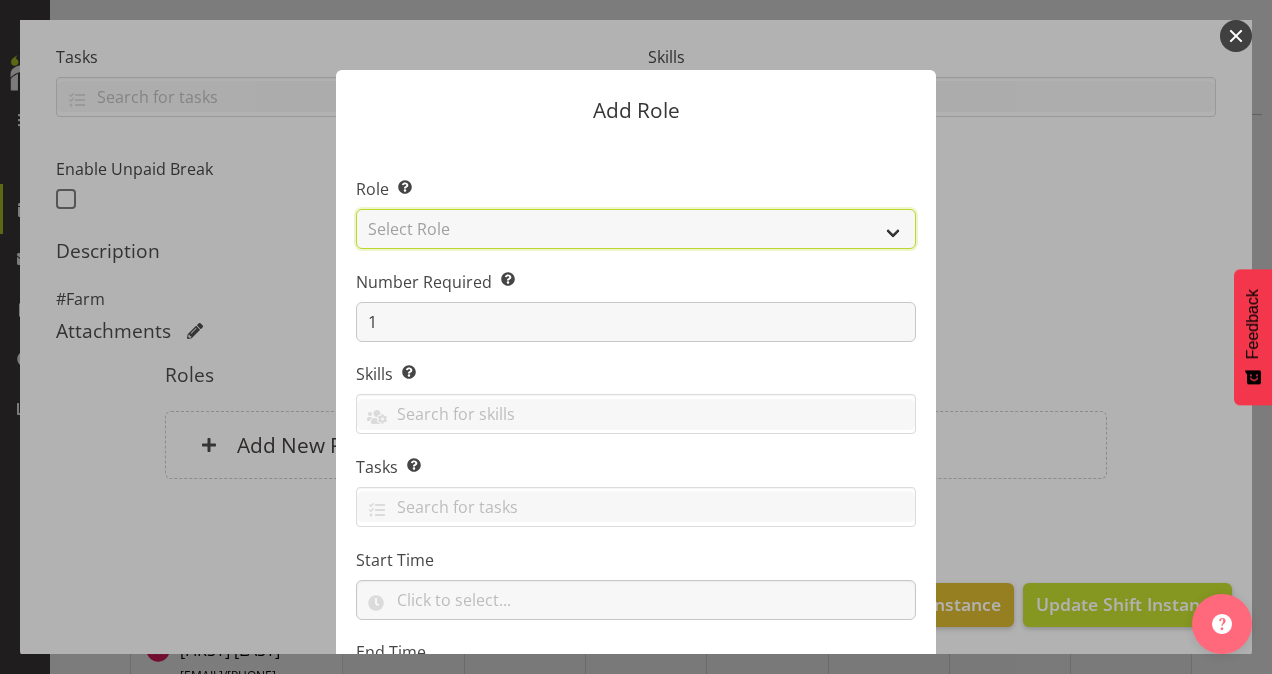 click on "Select Role  Area Manager Art Coordination Community - SIL Community Leader Community Support Person Community Support Person - Casual House Leader Office Admin On-Call call out Senate Senior Coordinator SIL Coordination Sleep Over Volunteer" at bounding box center [636, 229] 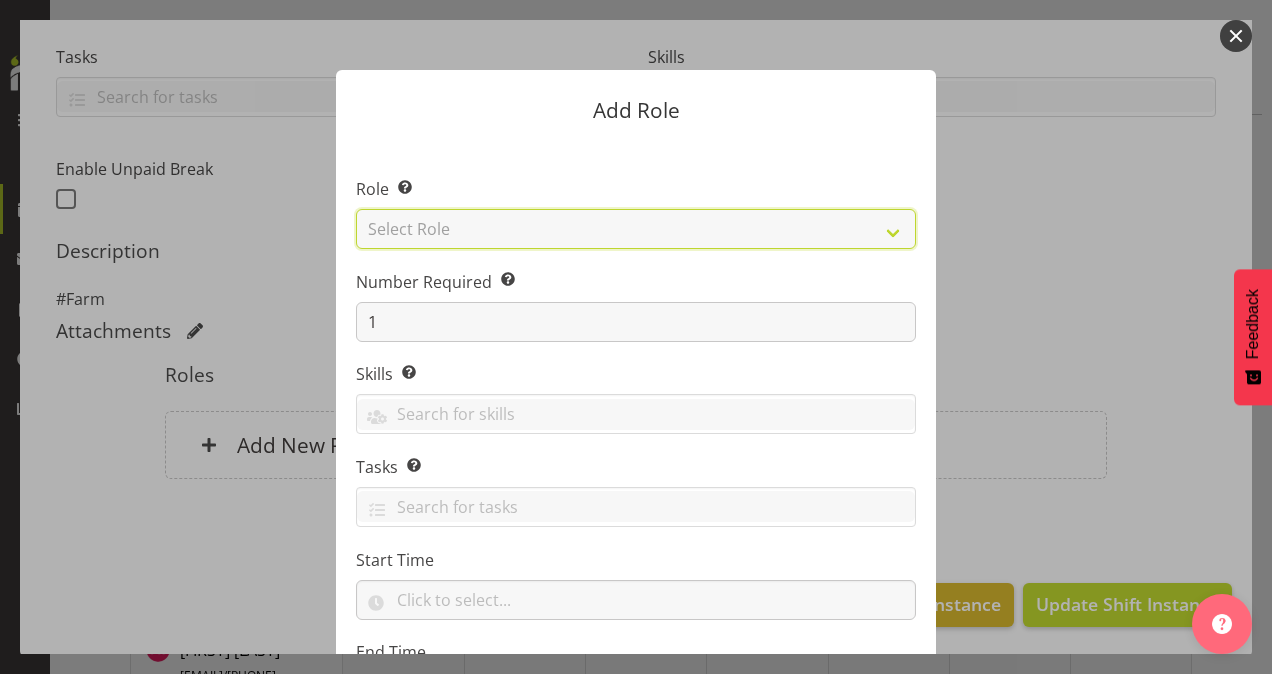 select on "12" 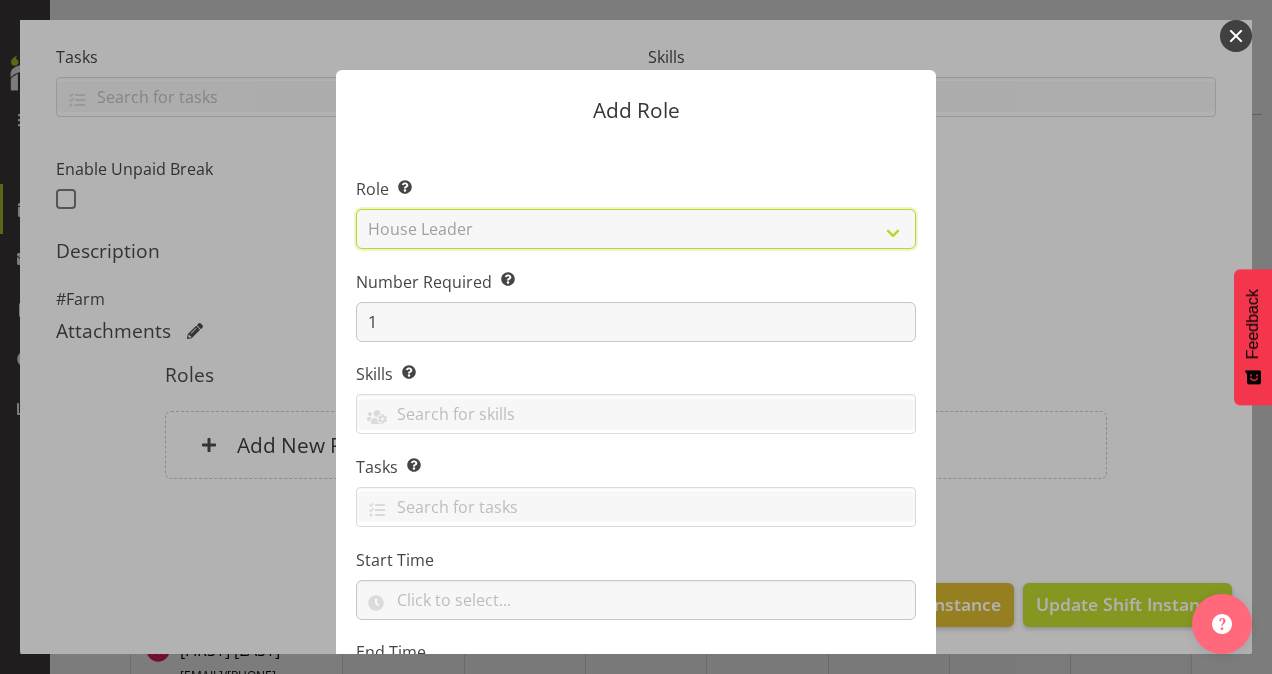 click on "Select Role  Area Manager Art Coordination Community - SIL Community Leader Community Support Person Community Support Person - Casual House Leader Office Admin On-Call call out Senate Senior Coordinator SIL Coordination Sleep Over Volunteer" at bounding box center [636, 229] 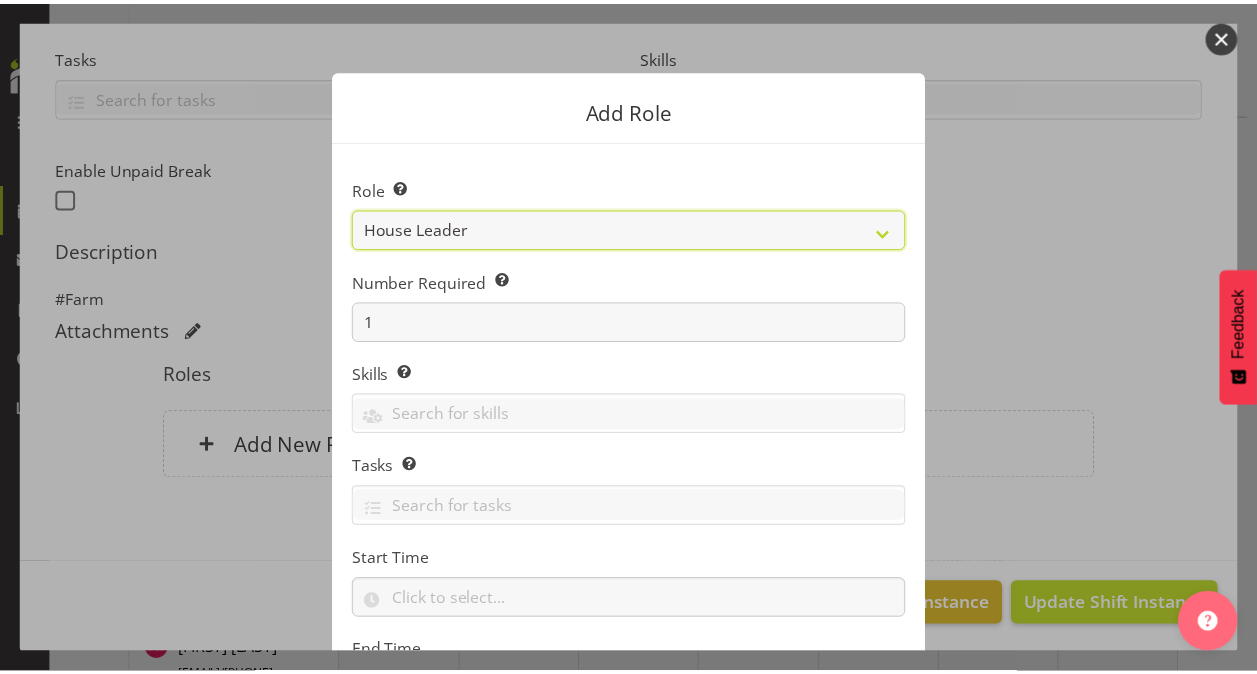 scroll, scrollTop: 192, scrollLeft: 0, axis: vertical 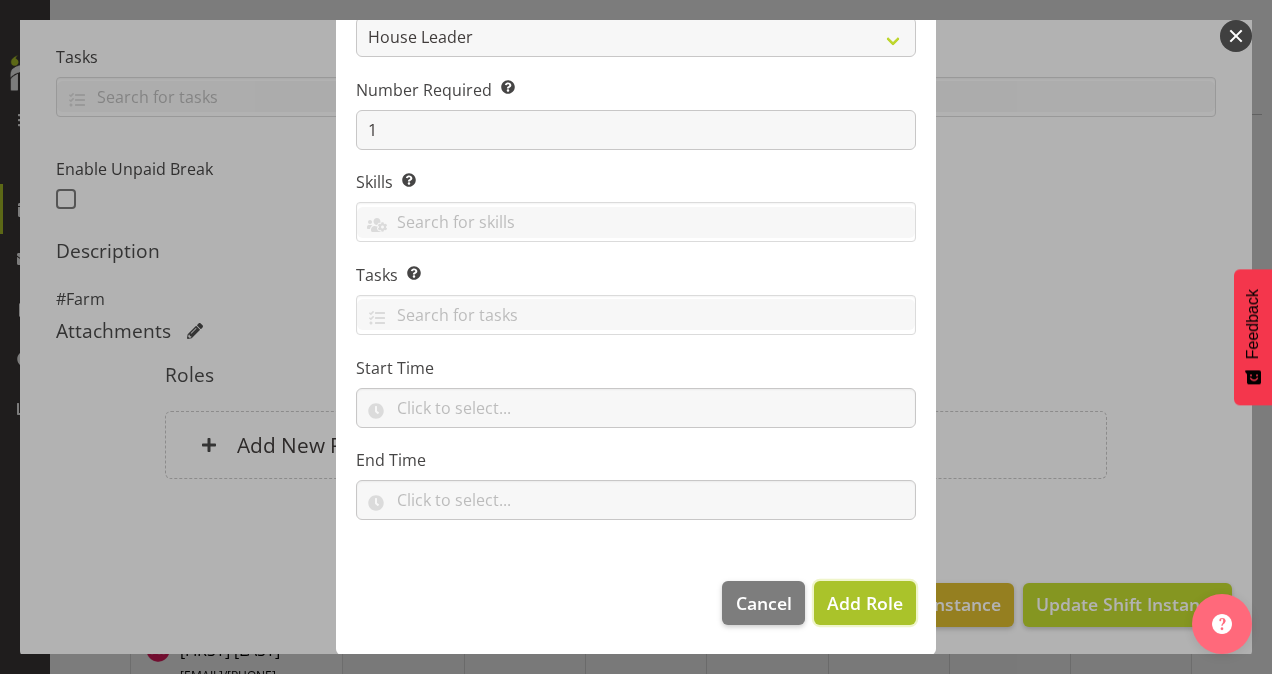 click on "Add Role" at bounding box center [865, 603] 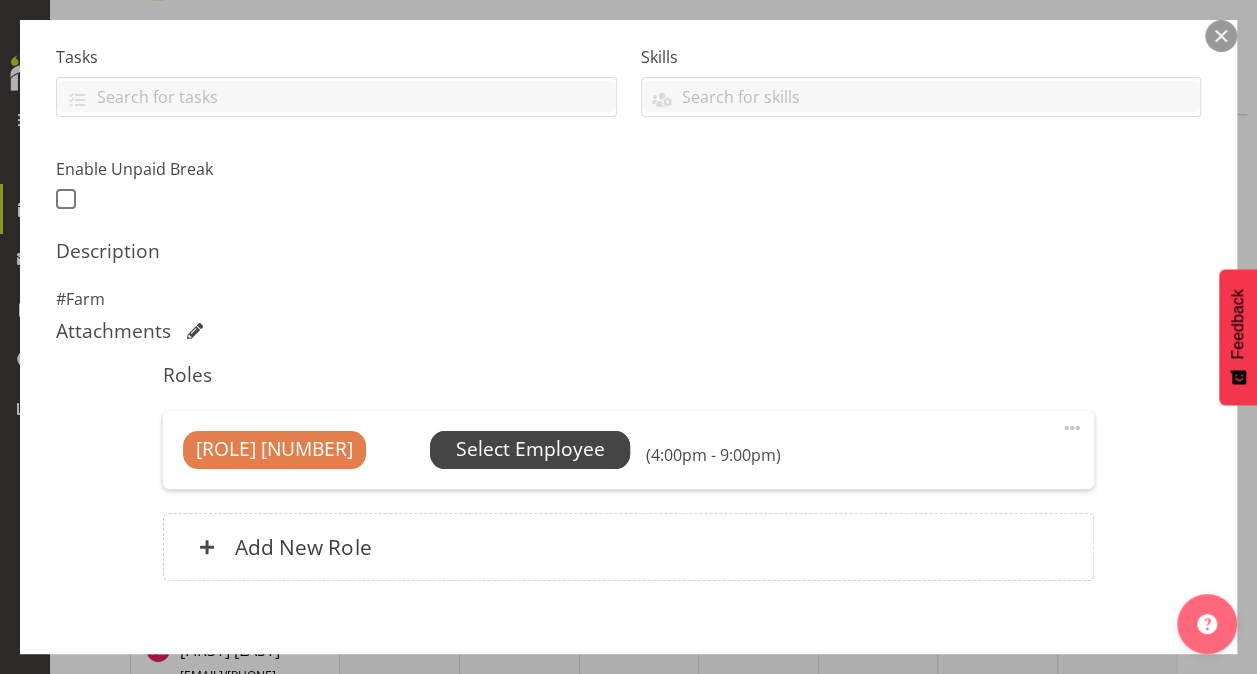 click on "Select Employee" at bounding box center (530, 449) 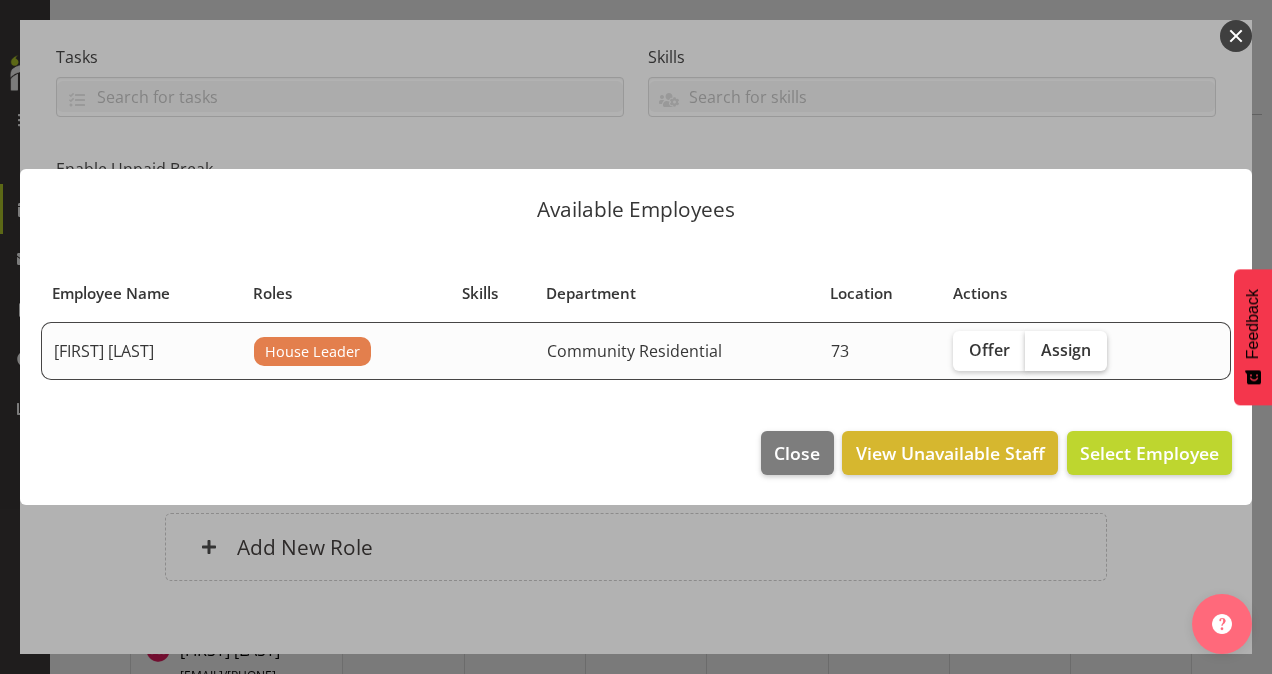 click on "Assign" at bounding box center (1066, 351) 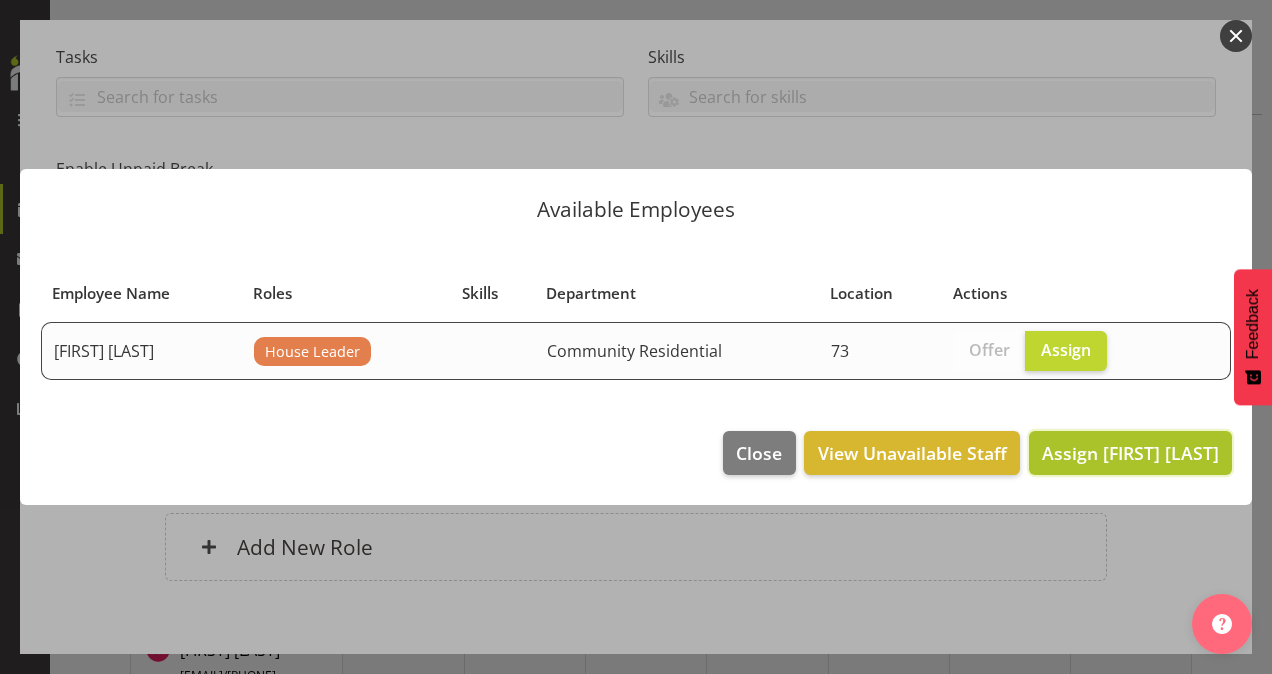 click on "Assign [FIRST] [LAST]" at bounding box center (1130, 453) 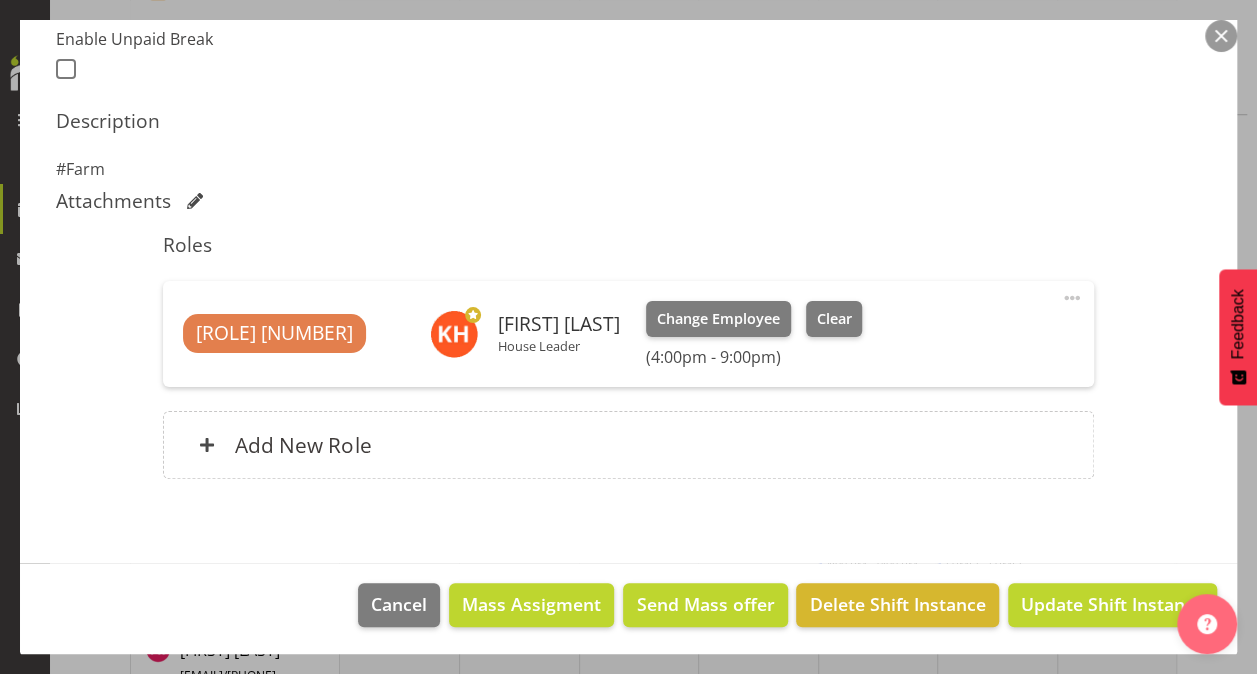 scroll, scrollTop: 0, scrollLeft: 0, axis: both 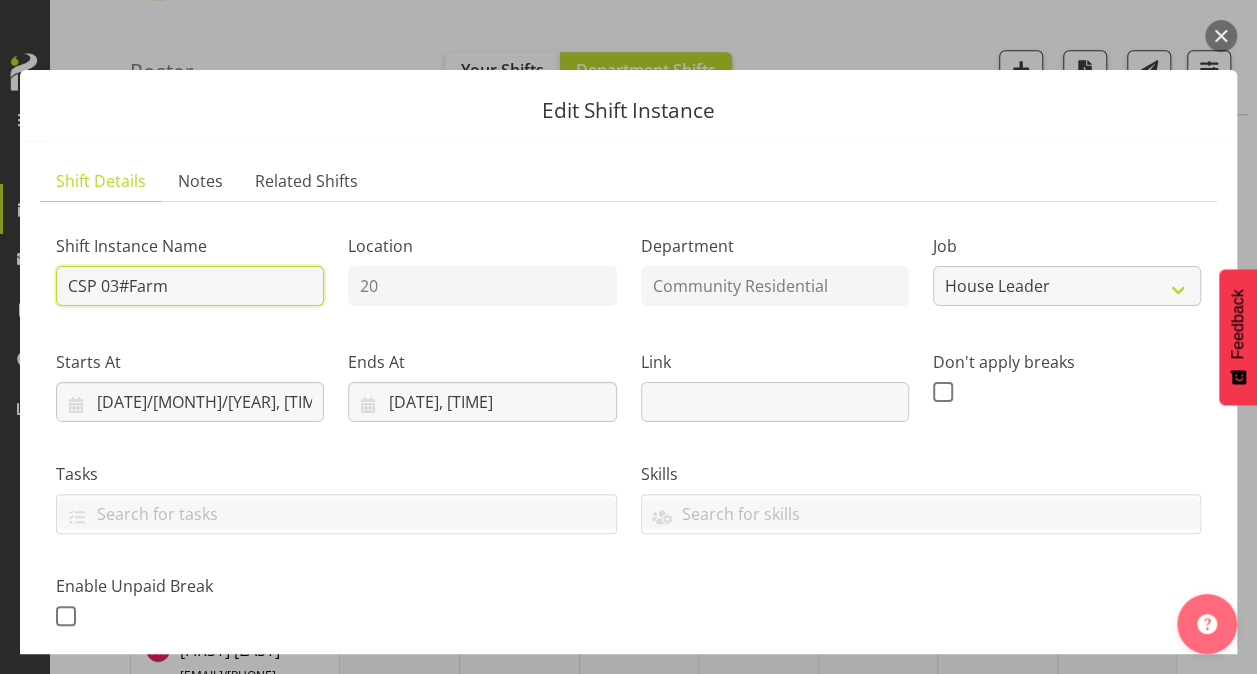 drag, startPoint x: 196, startPoint y: 295, endPoint x: -4, endPoint y: 305, distance: 200.24985 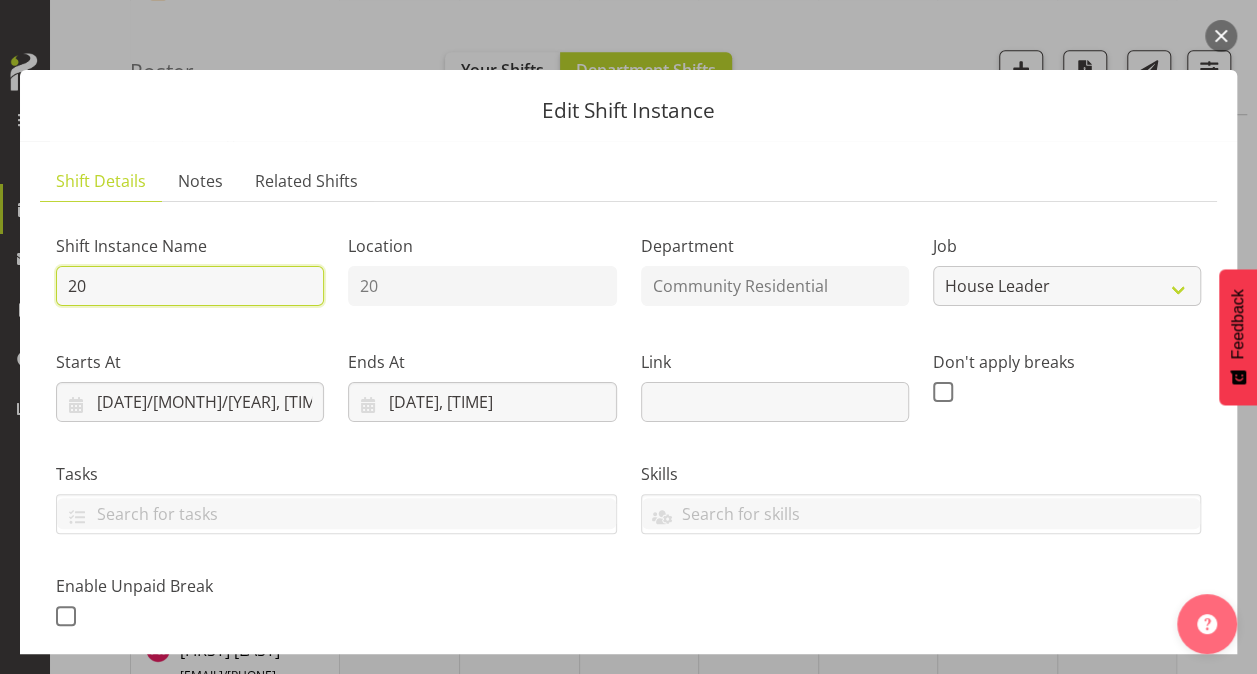 type on "[NUMBER] House Leader" 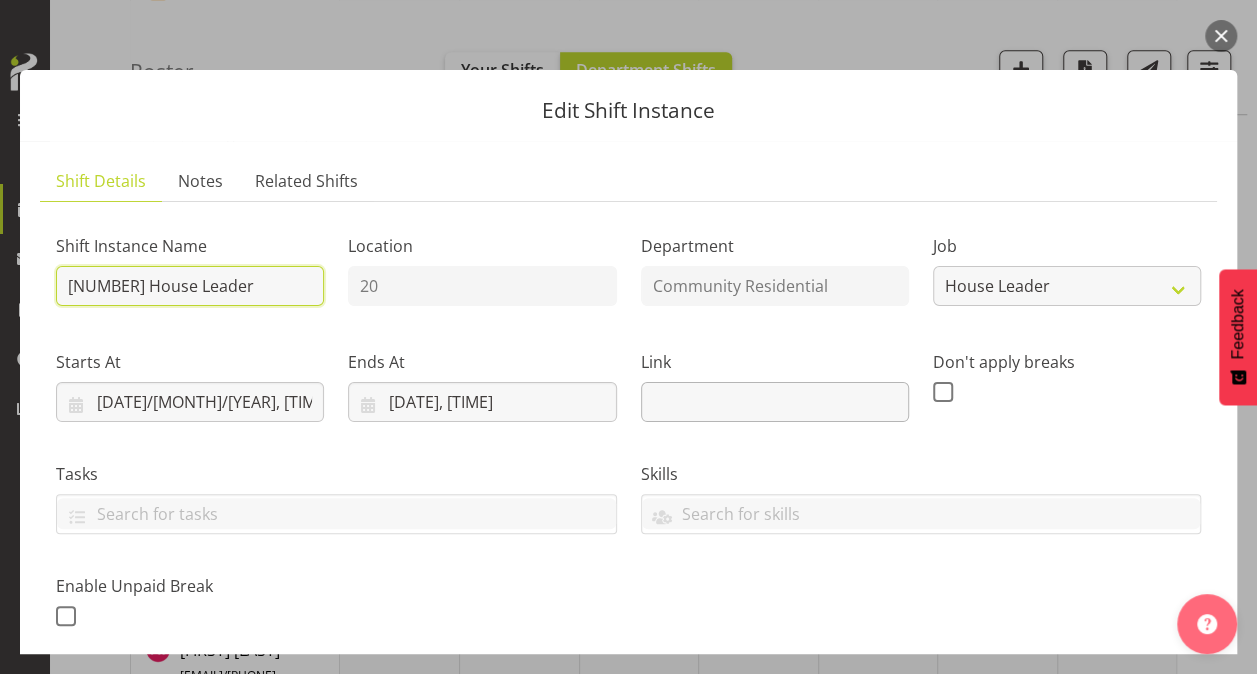 scroll, scrollTop: 547, scrollLeft: 0, axis: vertical 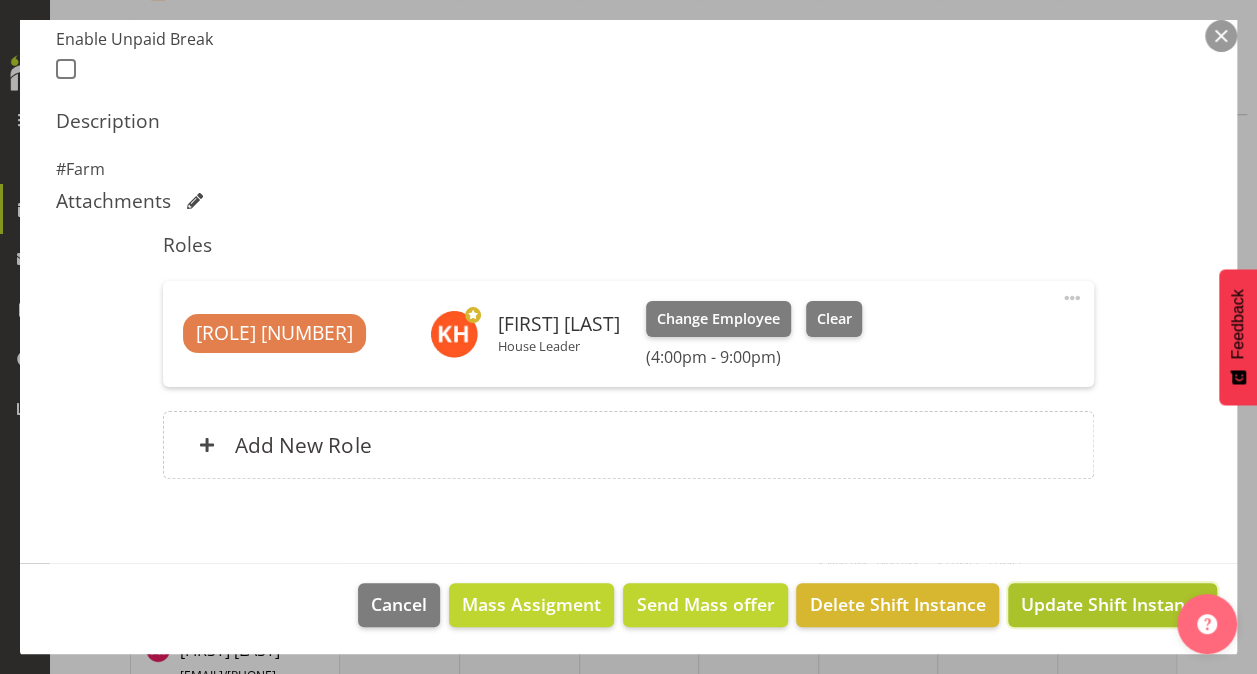 click on "Update Shift Instance" at bounding box center (1112, 604) 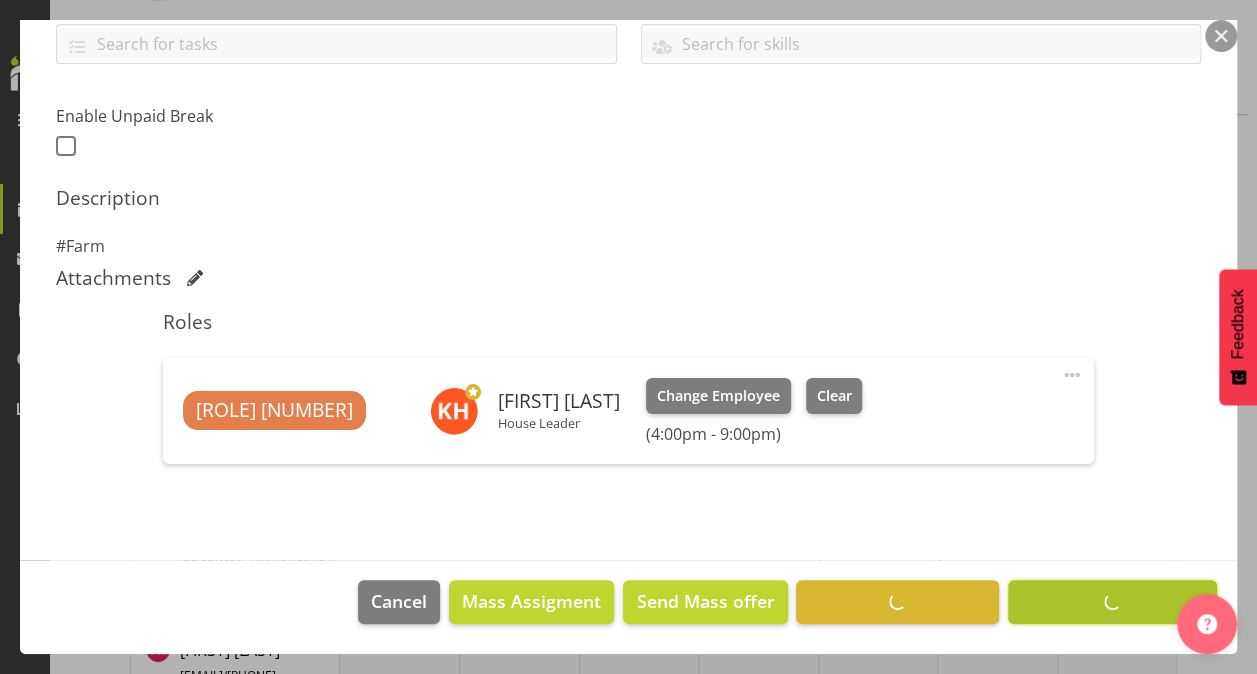 scroll, scrollTop: 468, scrollLeft: 0, axis: vertical 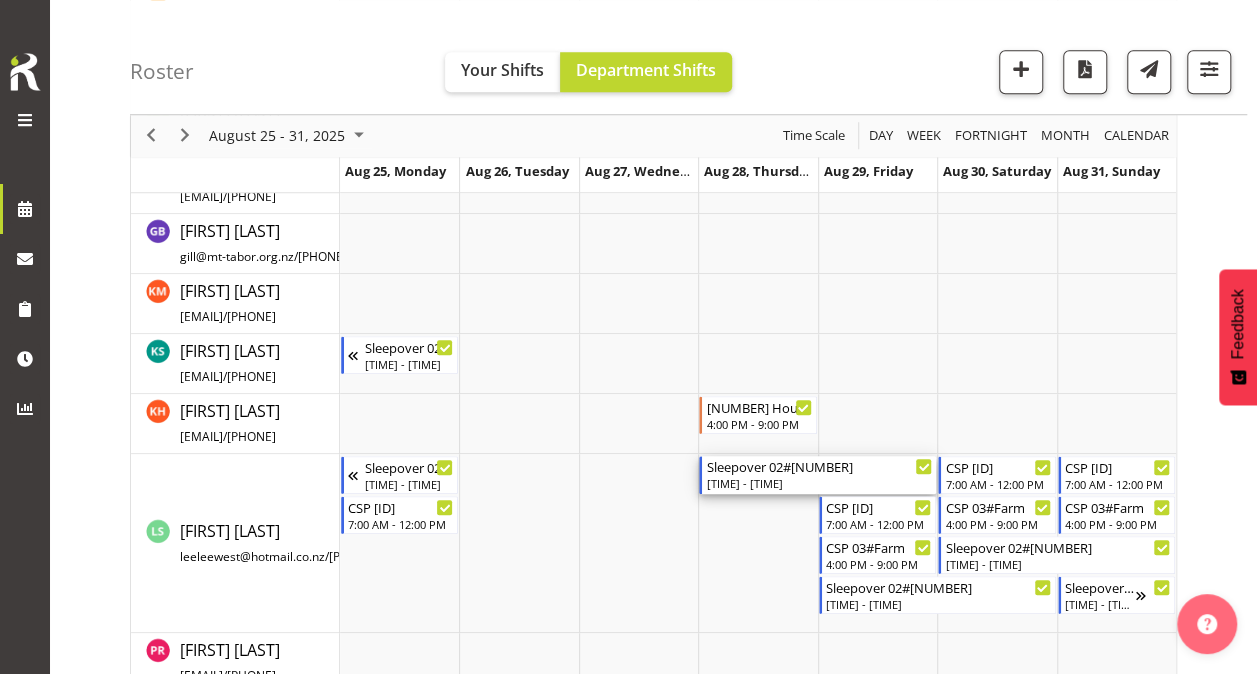 click on "[TIME] - [TIME]" at bounding box center [819, 483] 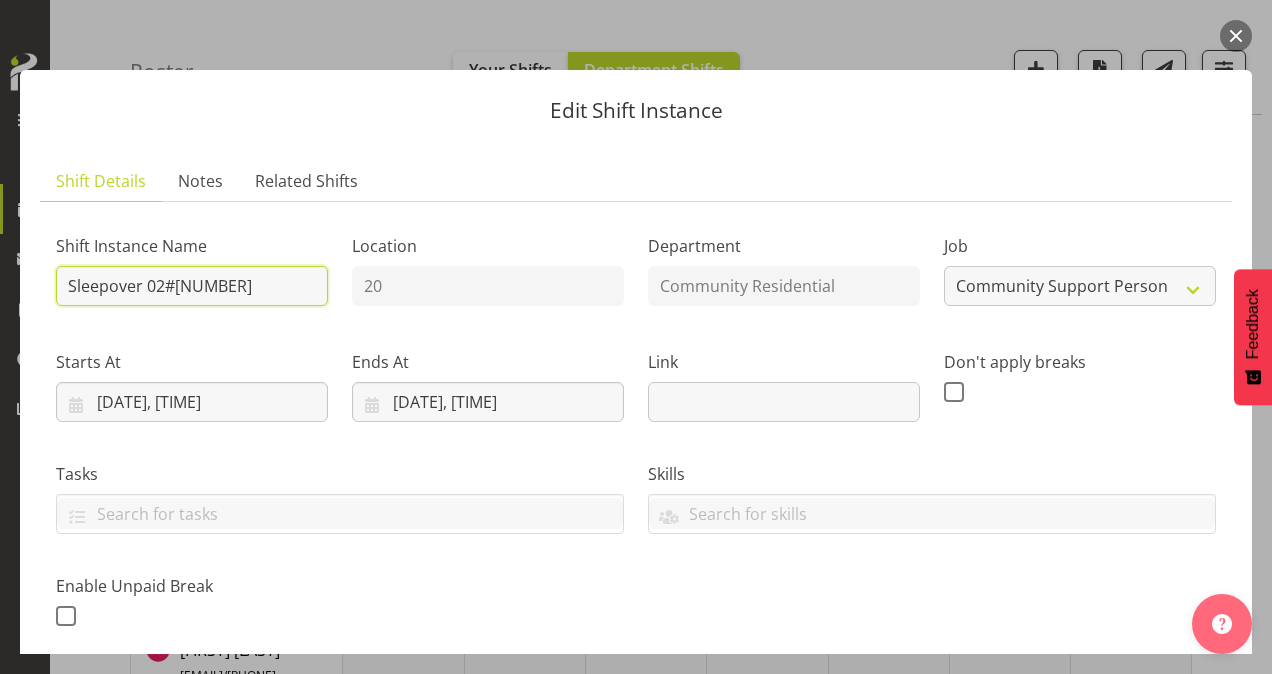 click on "Sleepover 02#[NUMBER]" at bounding box center (192, 286) 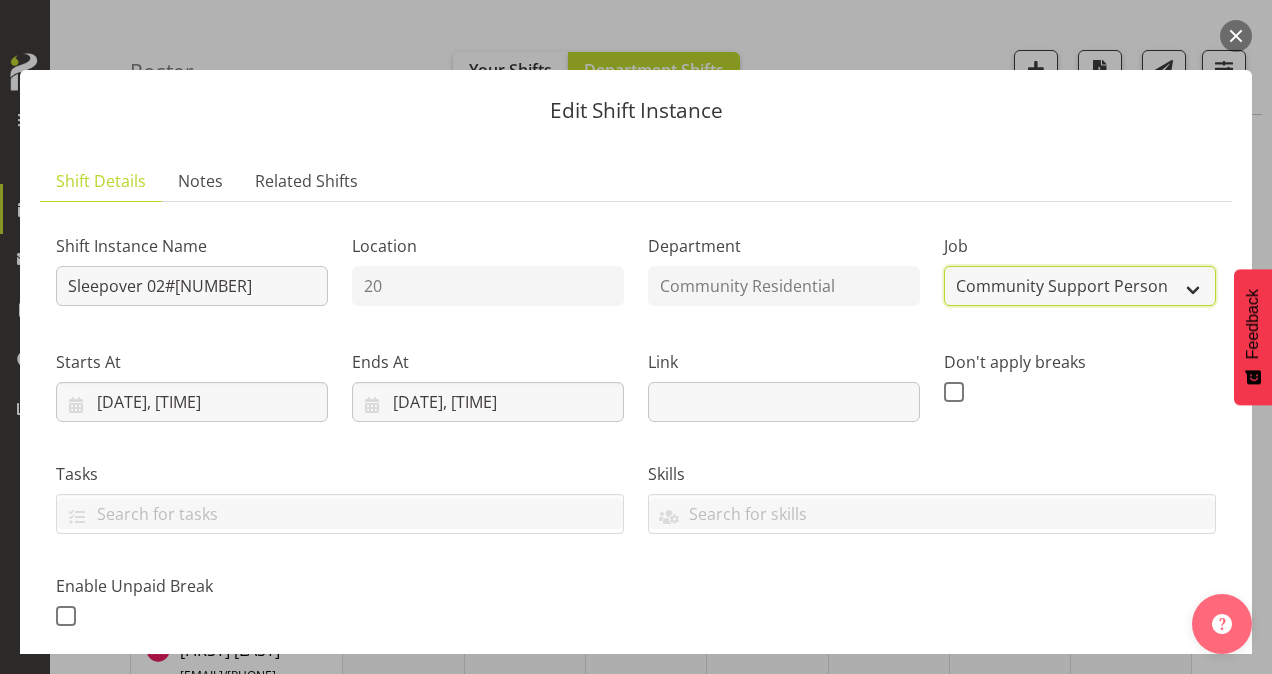 click on "Create new job   Accounts Admin Art Coordinator Community Leader Community Support Person Community Support Person-Casual House Leader Office Admin Senior Coordinator Service Manager Volunteer" at bounding box center [1080, 286] 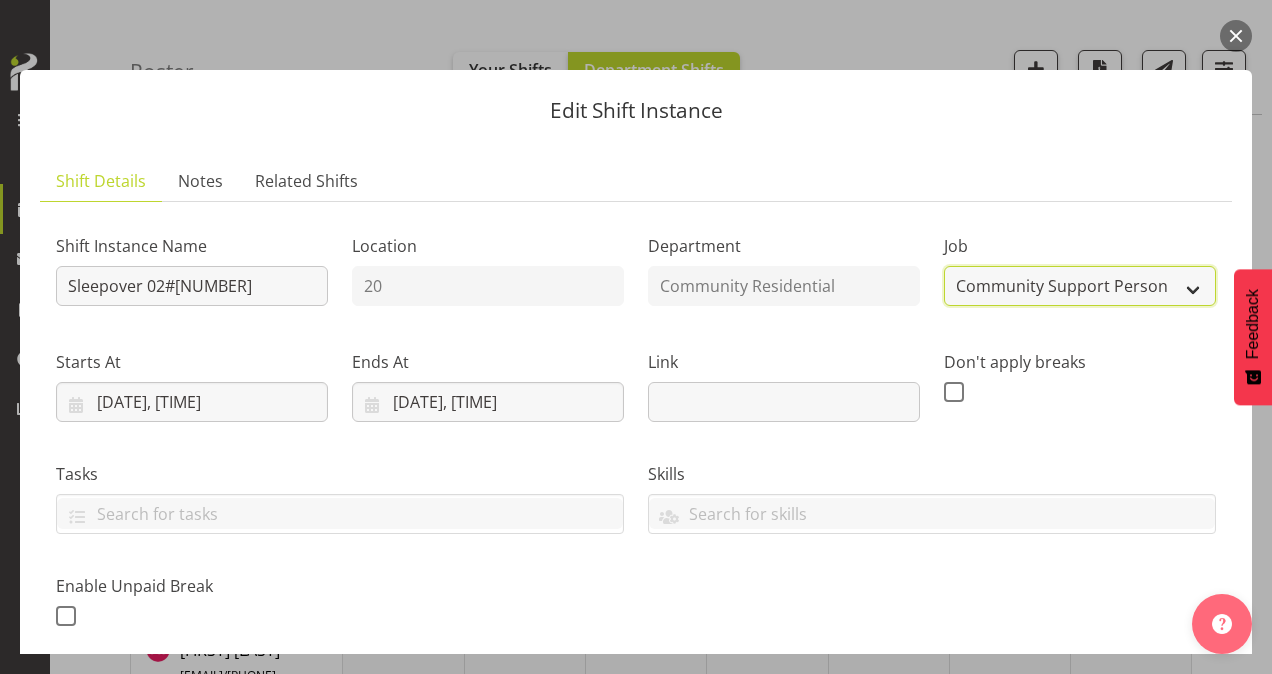 select on "1" 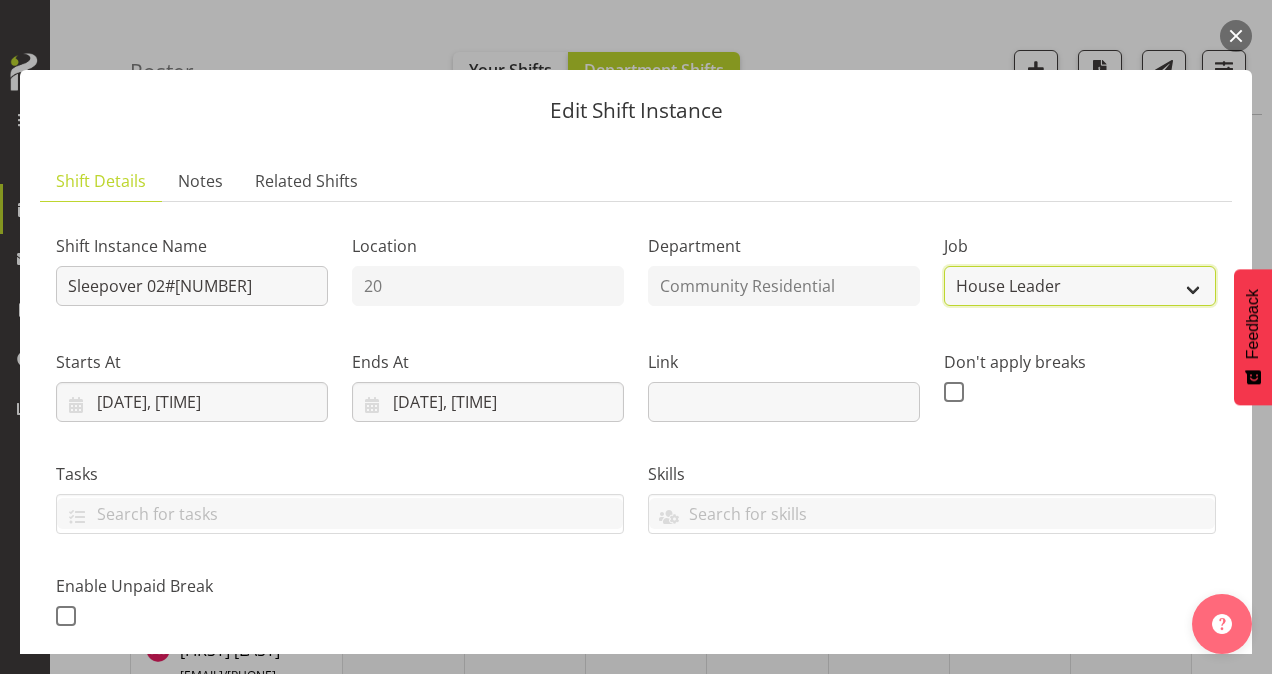 click on "Create new job   Accounts Admin Art Coordinator Community Leader Community Support Person Community Support Person-Casual House Leader Office Admin Senior Coordinator Service Manager Volunteer" at bounding box center (1080, 286) 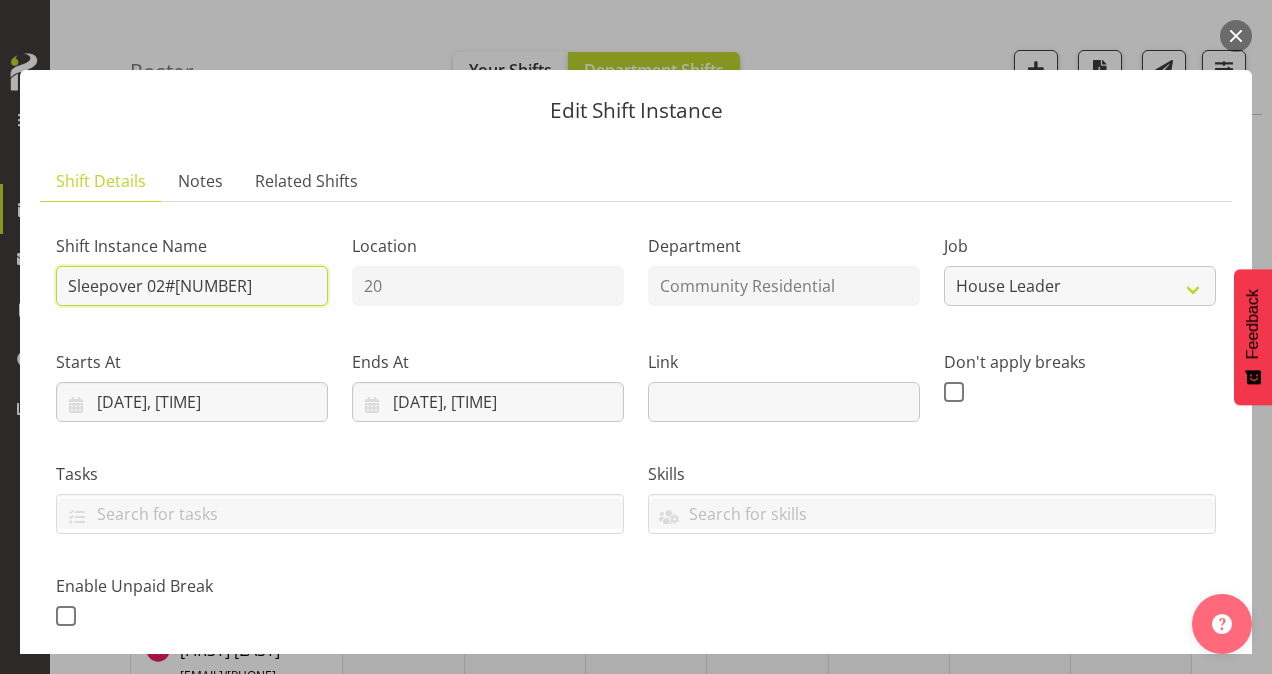 drag, startPoint x: -4, startPoint y: 272, endPoint x: -4, endPoint y: 297, distance: 25 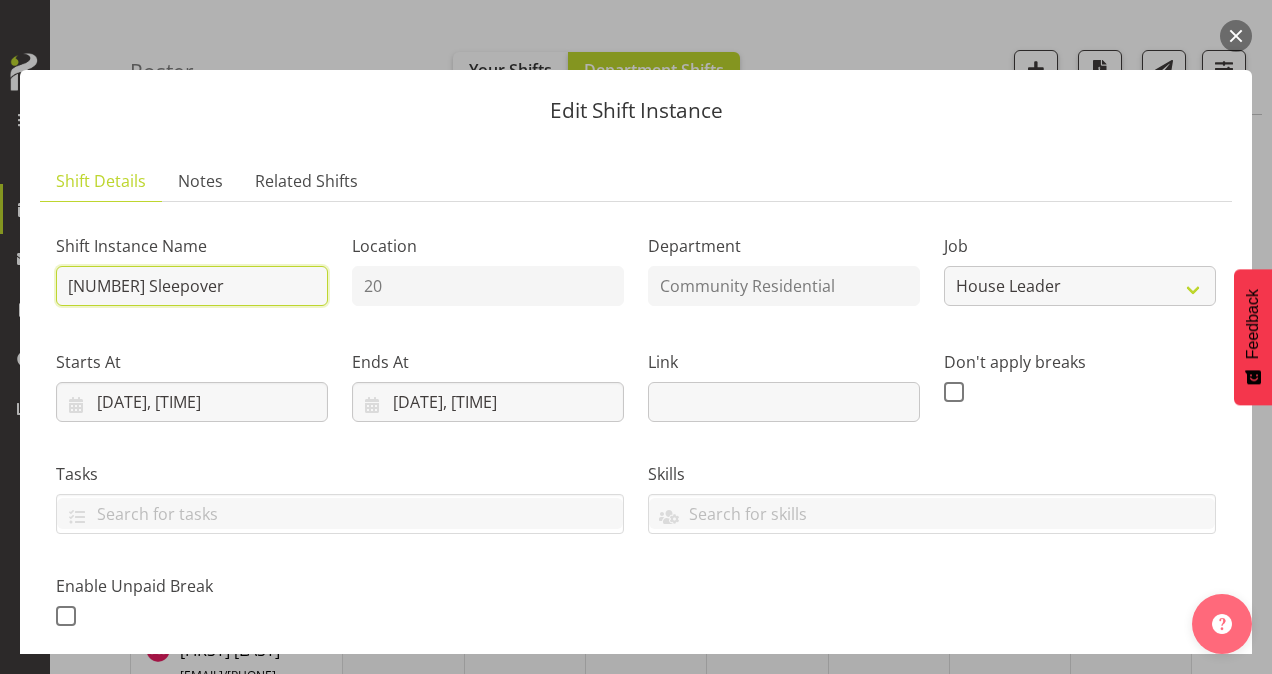 type on "[NUMBER] Sleepover" 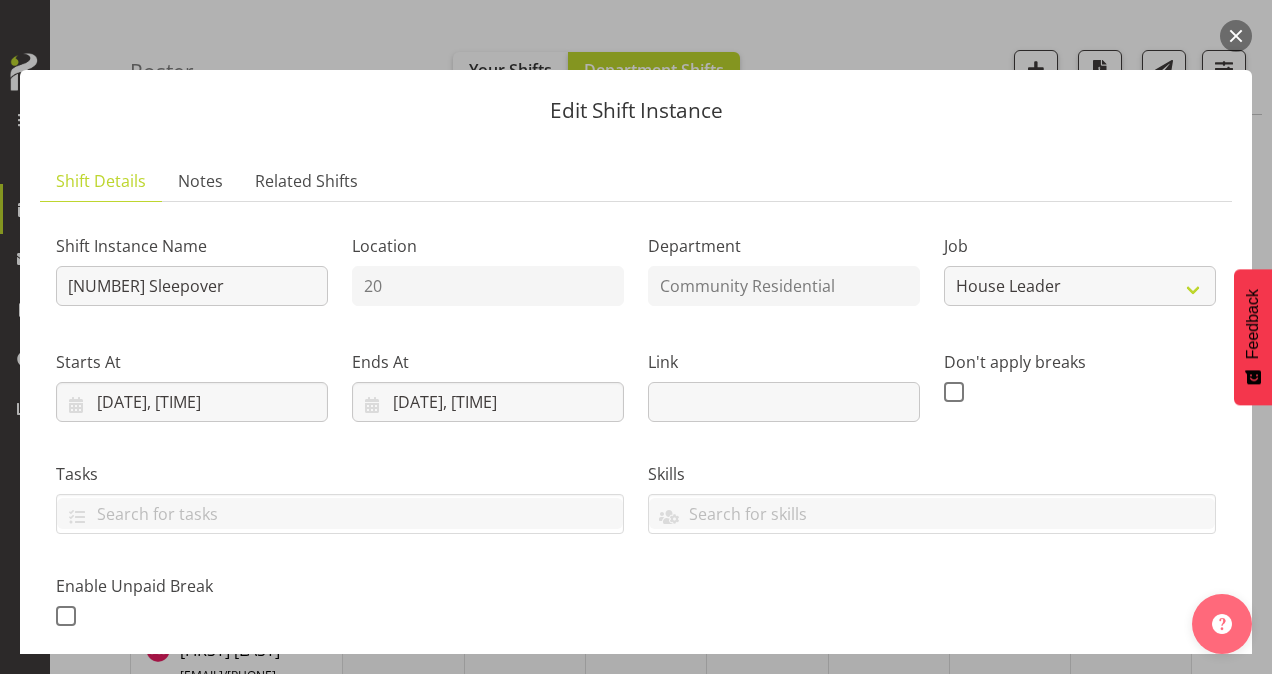 click on "Starts At
[DATE], [TIME]  [MONTH]   [MONTH]   [MONTH]   [MONTH]   [MONTH]   [MONTH]   [MONTH]   [MONTH]   [MONTH]   [MONTH]   [MONTH]   [MONTH]   2035   2034   2033   2032   2031   2030   2029   2028   2027   2026   2025   2024   2023   2022   2021   2020   2019   2018   2017   2016   2015   2014   2013   2012   2011   2010   2009   2008   2007   2006   2005   2004   2003   2002   2001   2000   1999   1998   1997   1996   1995   1994   1993   1992   1991   1990   1989   1988   1987   1986   1985   1984   1983   1982   1981   1980   1979   1978   1977   1976   1975   1974   1973   1972   1971   1970   1969   1968   1967   1966   1965   1964   1963   1962   1961   1960   1959   1958   1957   1956   1955   1954   1953   1952   1951   1950   1949   1948   1947   1946   1945   1944   1943   1942   1941   1940   1939   1938   1937   1936   1935   1934   1933   1932   1931   1930   1929   1928   1927   1926   1925  S M T W T F S 27 28 29 30 31 1 2 3 4 5 6 7 8 9 10 11 12 13 14 15 16 17 18 19 20 21 22 1" at bounding box center [192, 378] 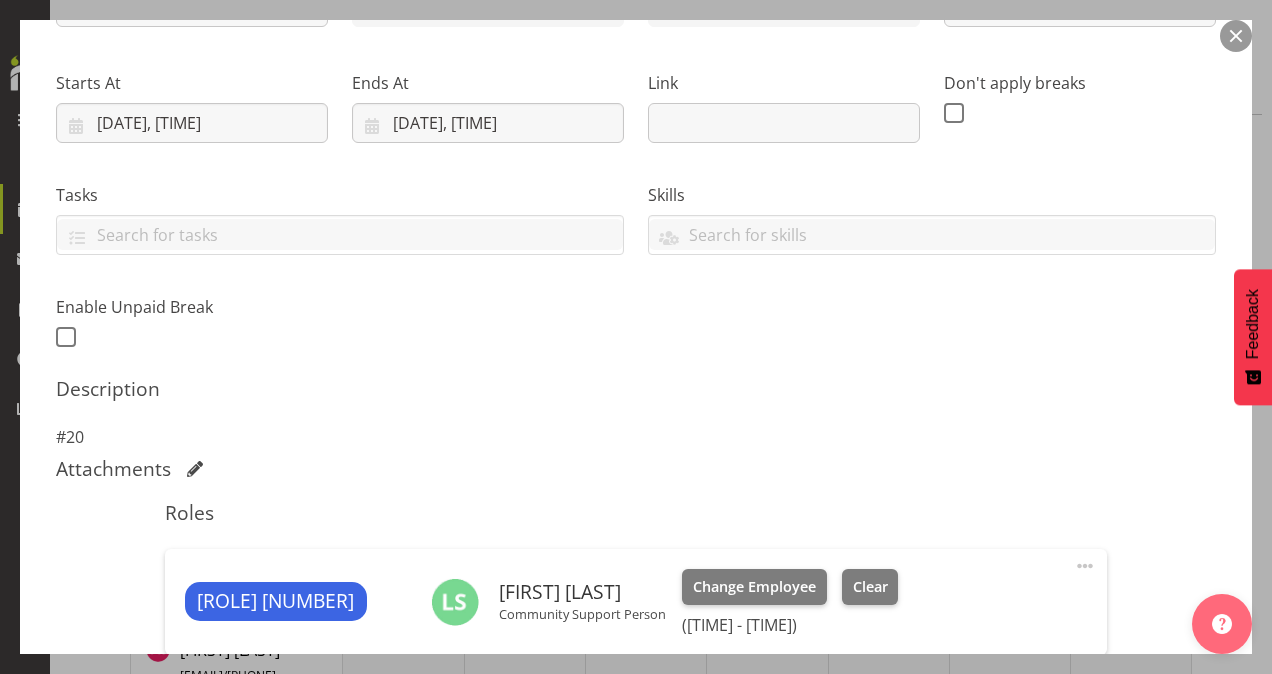scroll, scrollTop: 355, scrollLeft: 0, axis: vertical 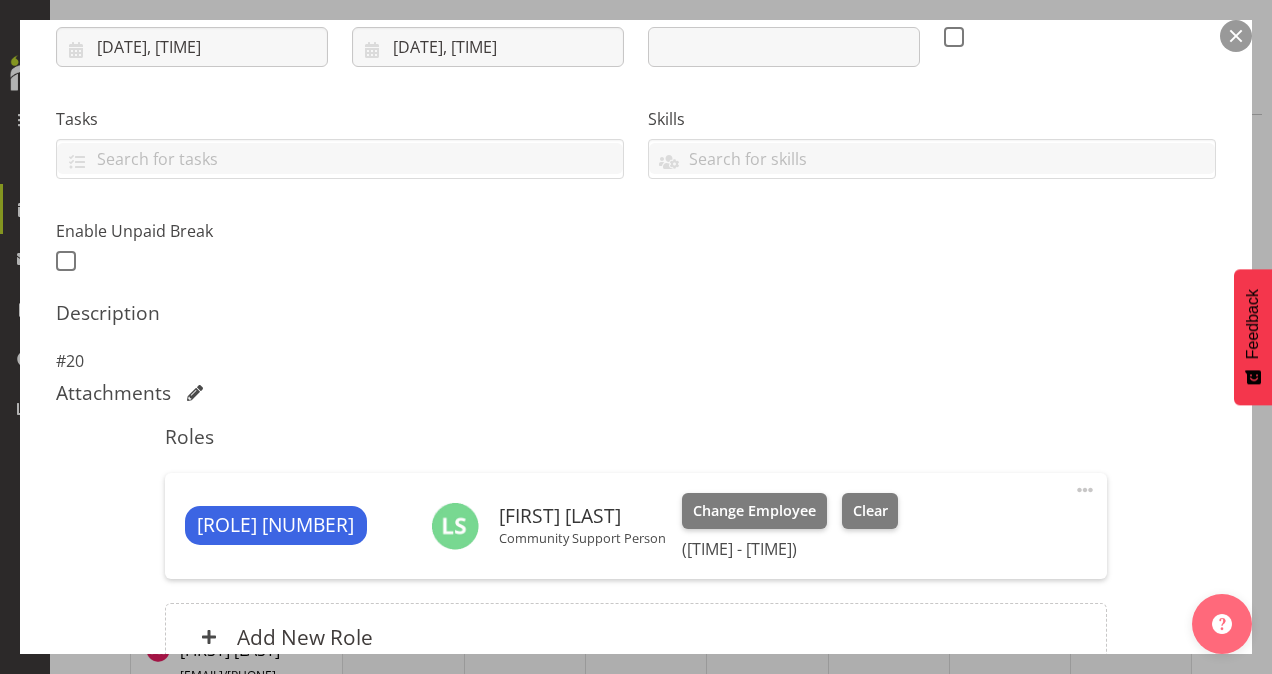 click at bounding box center [1085, 490] 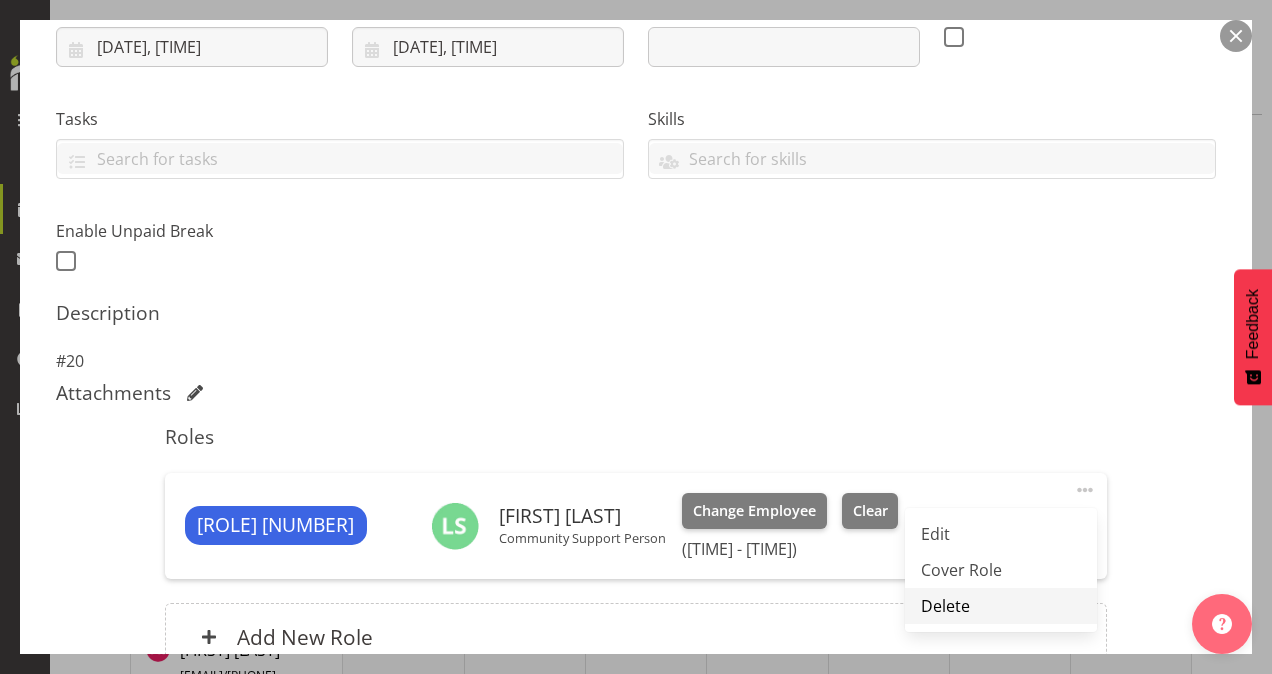click on "Delete" at bounding box center [1001, 606] 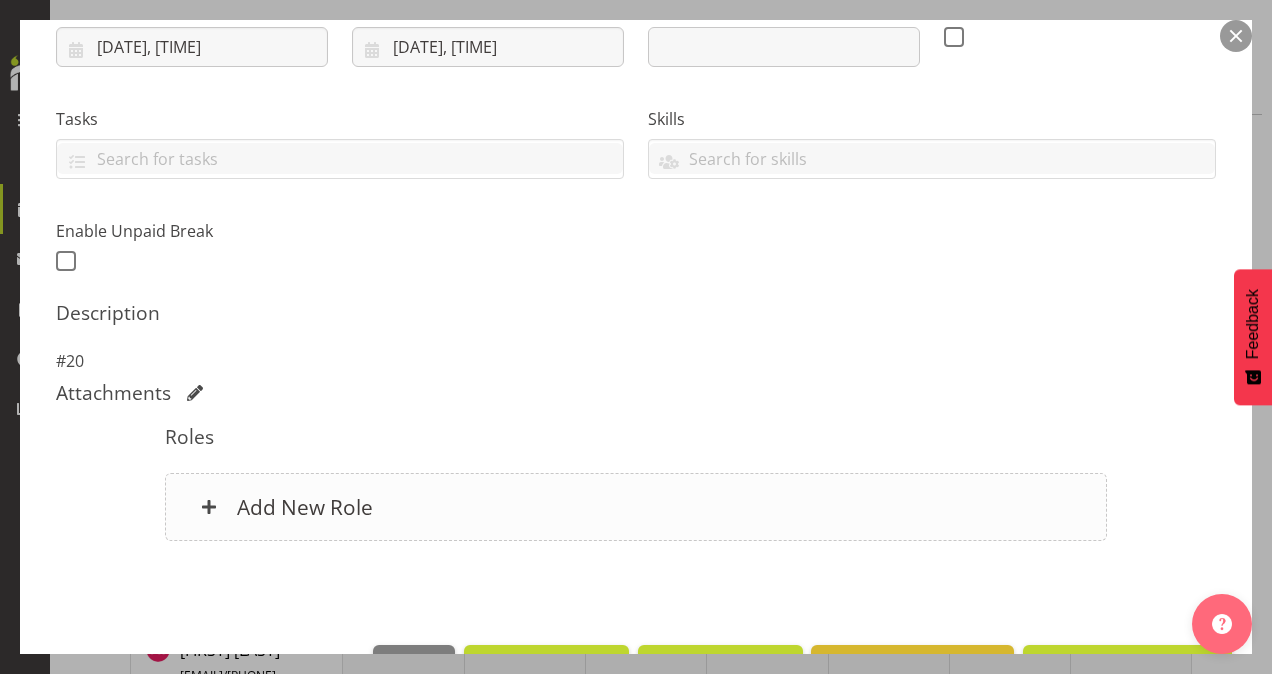 click on "Add New Role" at bounding box center (305, 507) 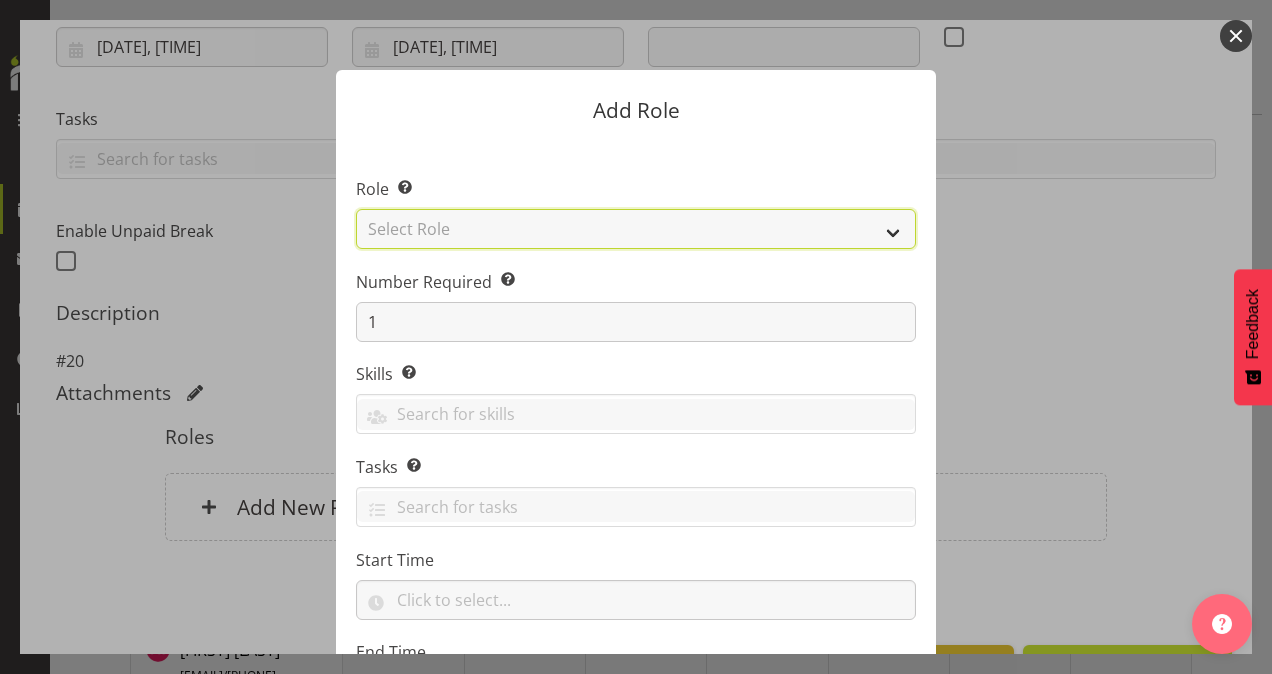 click on "Select Role  Area Manager Art Coordination Community - SIL Community Leader Community Support Person Community Support Person - Casual House Leader Office Admin On-Call call out Senate Senior Coordinator SIL Coordination Sleep Over Volunteer" at bounding box center [636, 229] 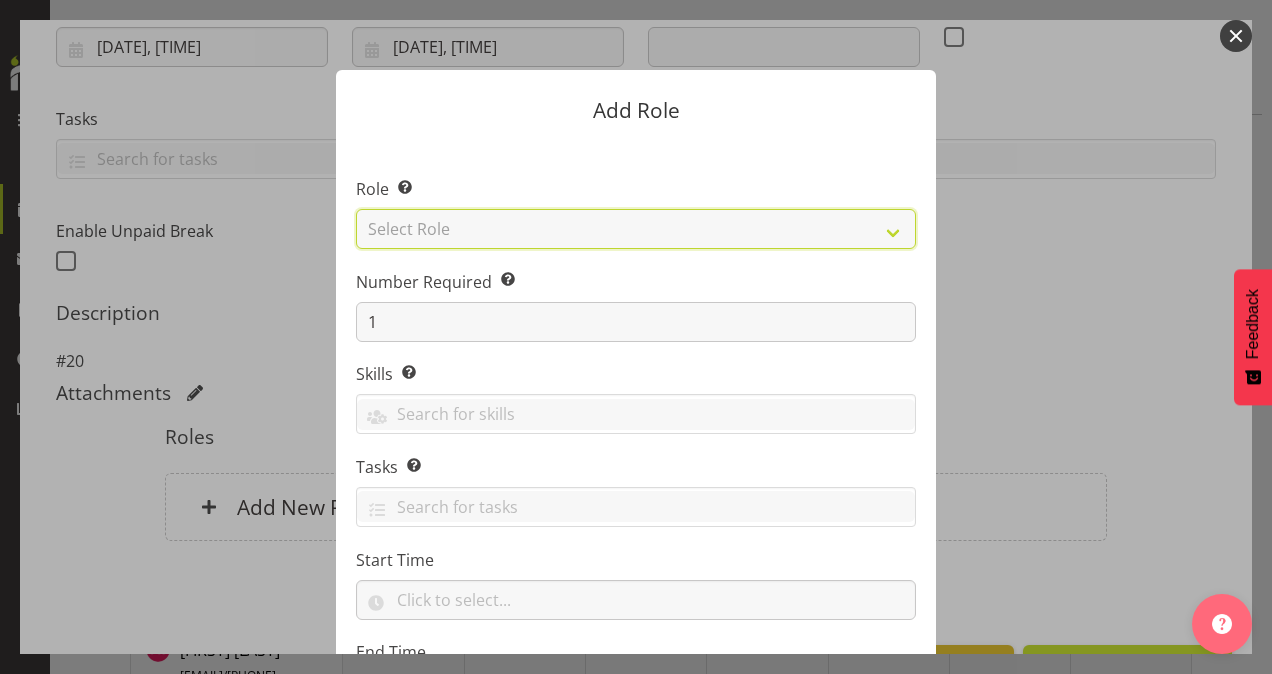 select on "12" 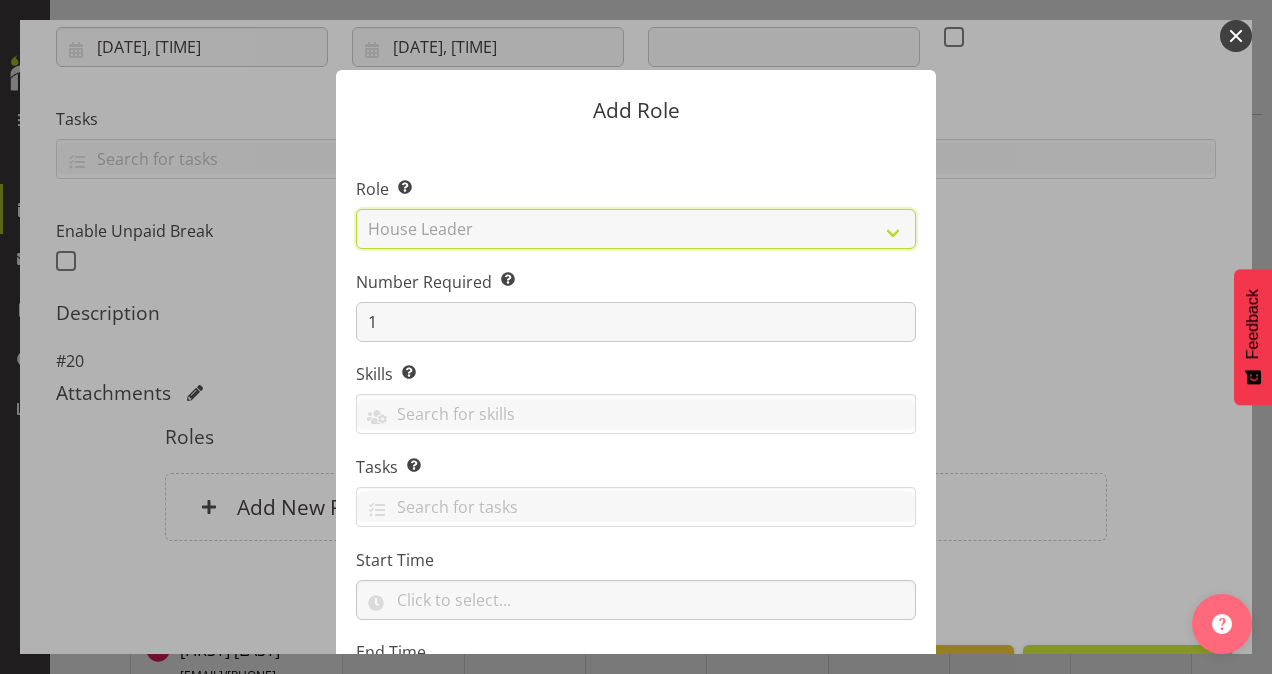 click on "Select Role  Area Manager Art Coordination Community - SIL Community Leader Community Support Person Community Support Person - Casual House Leader Office Admin On-Call call out Senate Senior Coordinator SIL Coordination Sleep Over Volunteer" at bounding box center (636, 229) 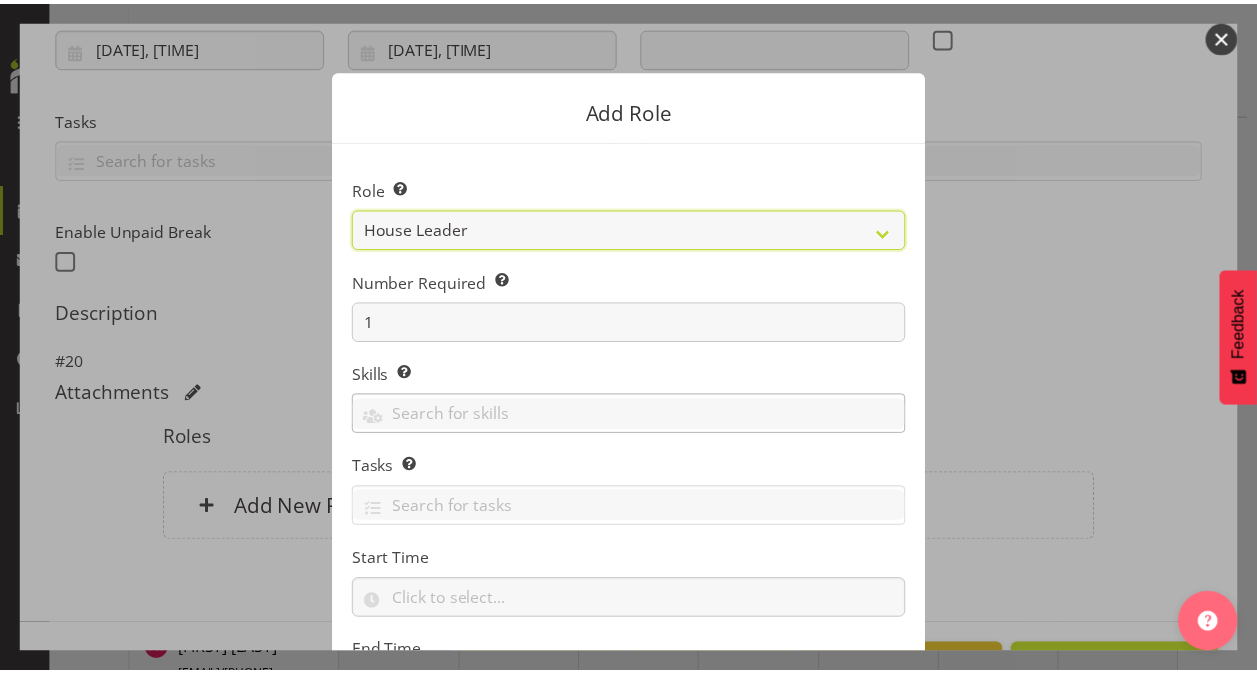 scroll, scrollTop: 192, scrollLeft: 0, axis: vertical 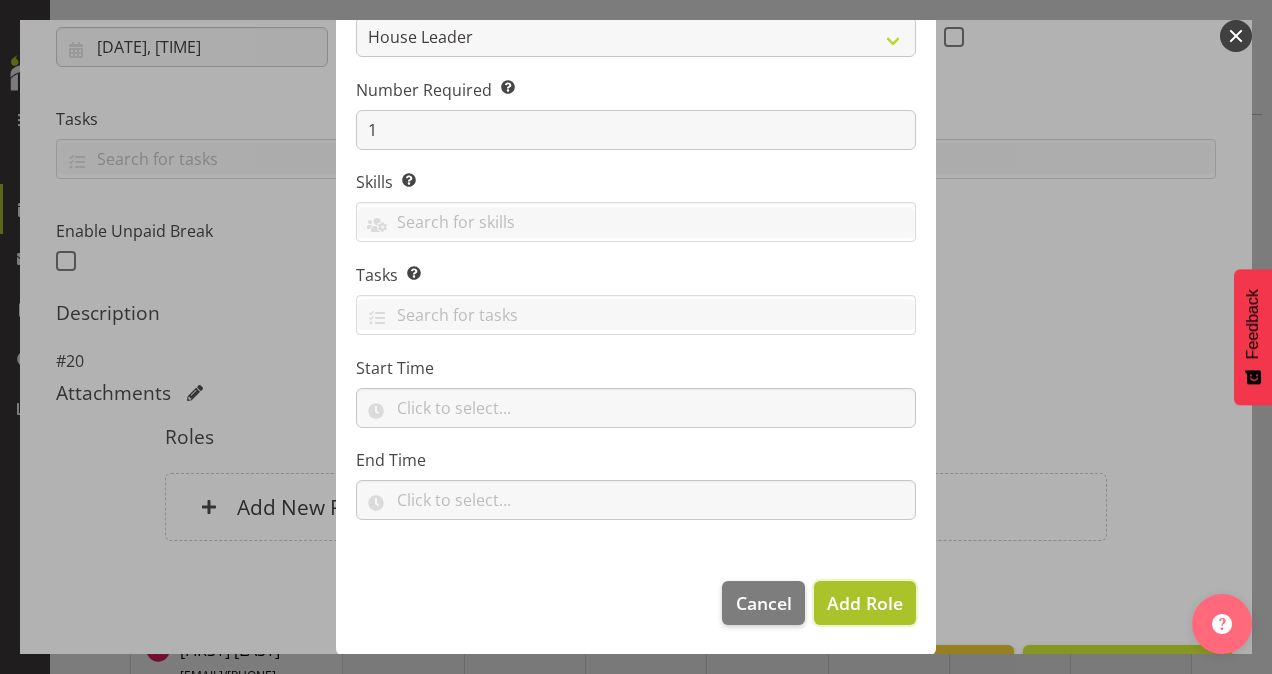click on "Add Role" at bounding box center [865, 603] 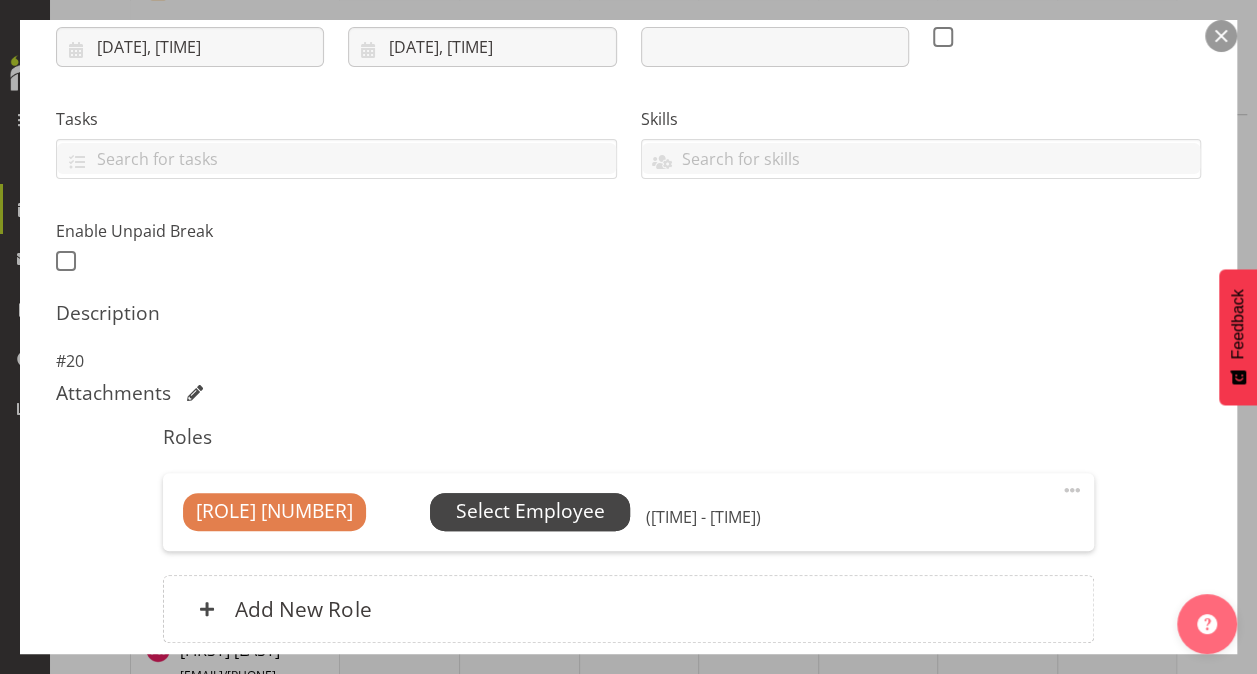 click on "Select Employee" at bounding box center (530, 511) 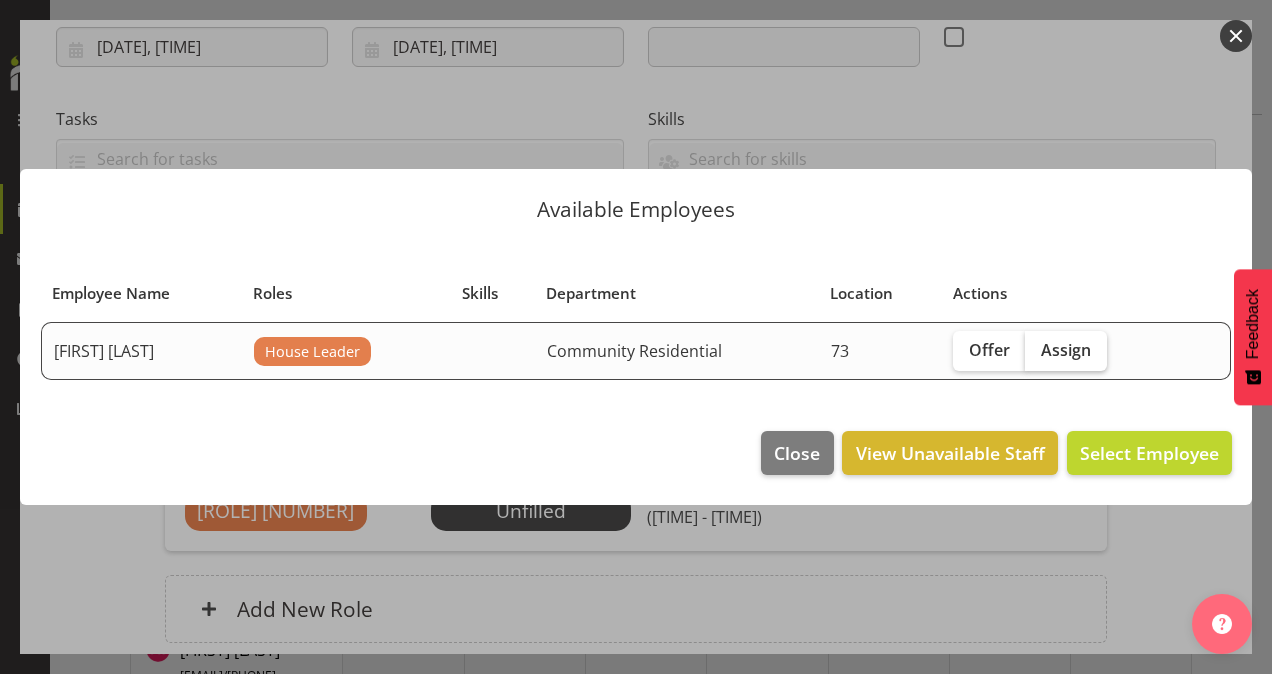 click on "Assign" at bounding box center [1066, 350] 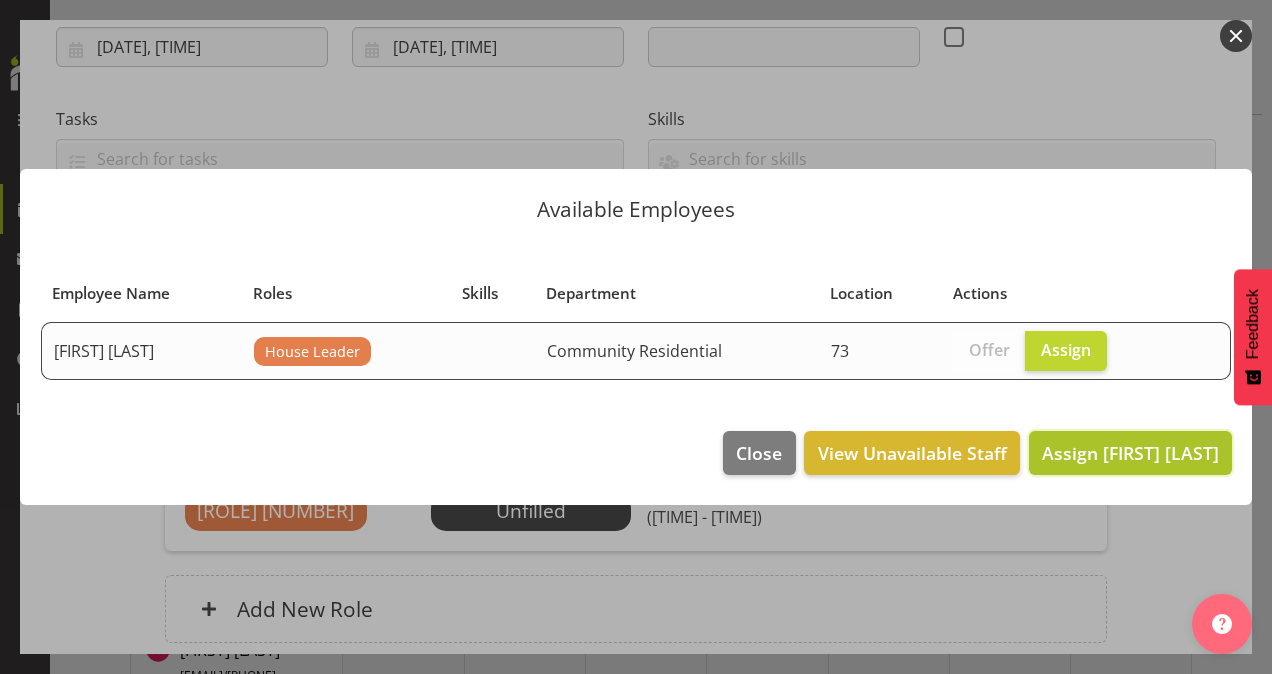 click on "Assign [FIRST] [LAST]" at bounding box center (1130, 453) 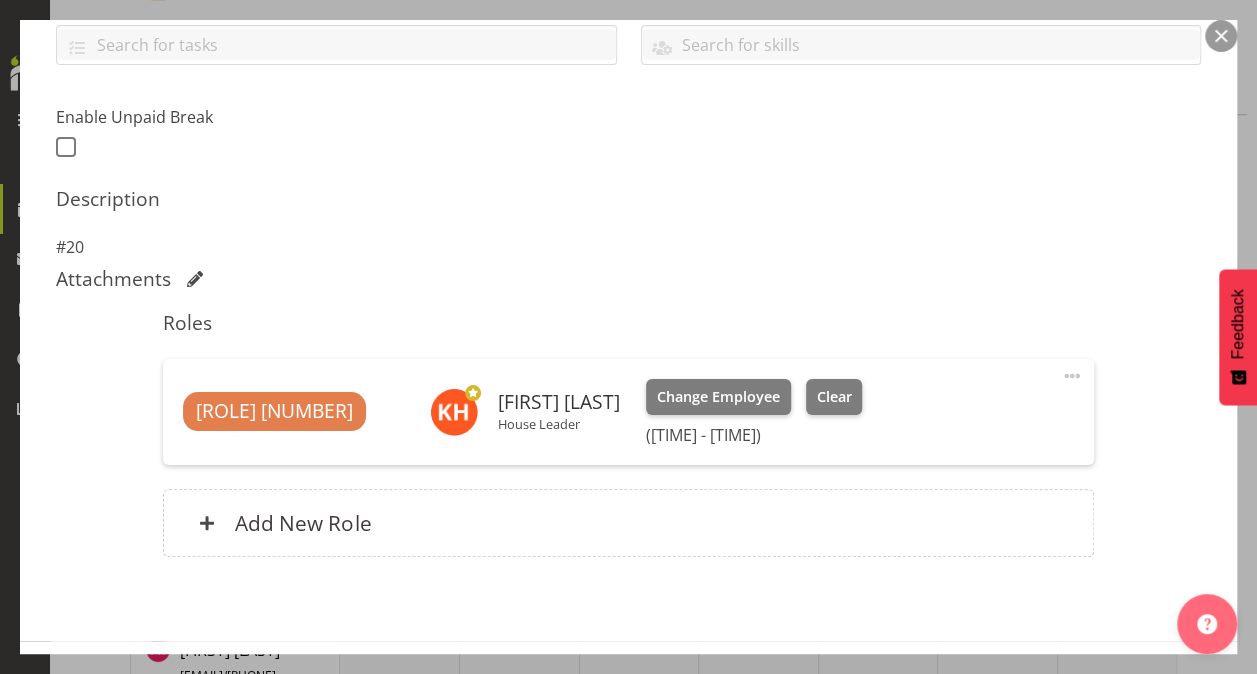 scroll, scrollTop: 547, scrollLeft: 0, axis: vertical 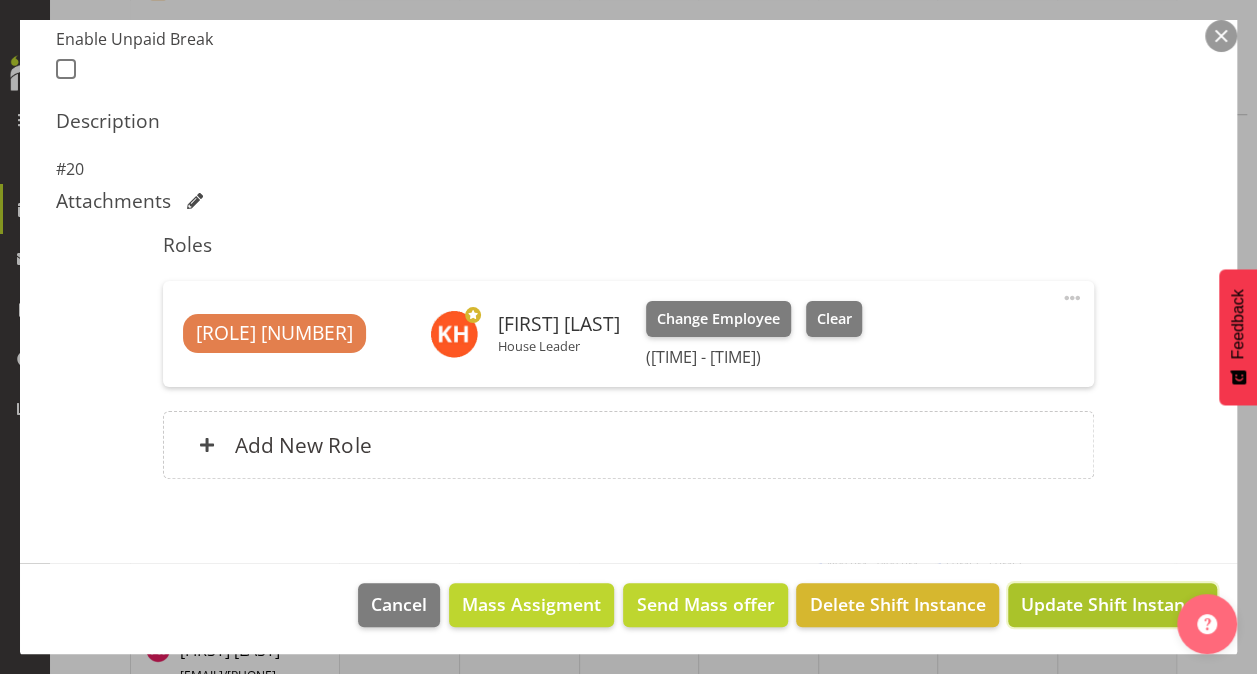 click on "Update Shift Instance" at bounding box center (1112, 604) 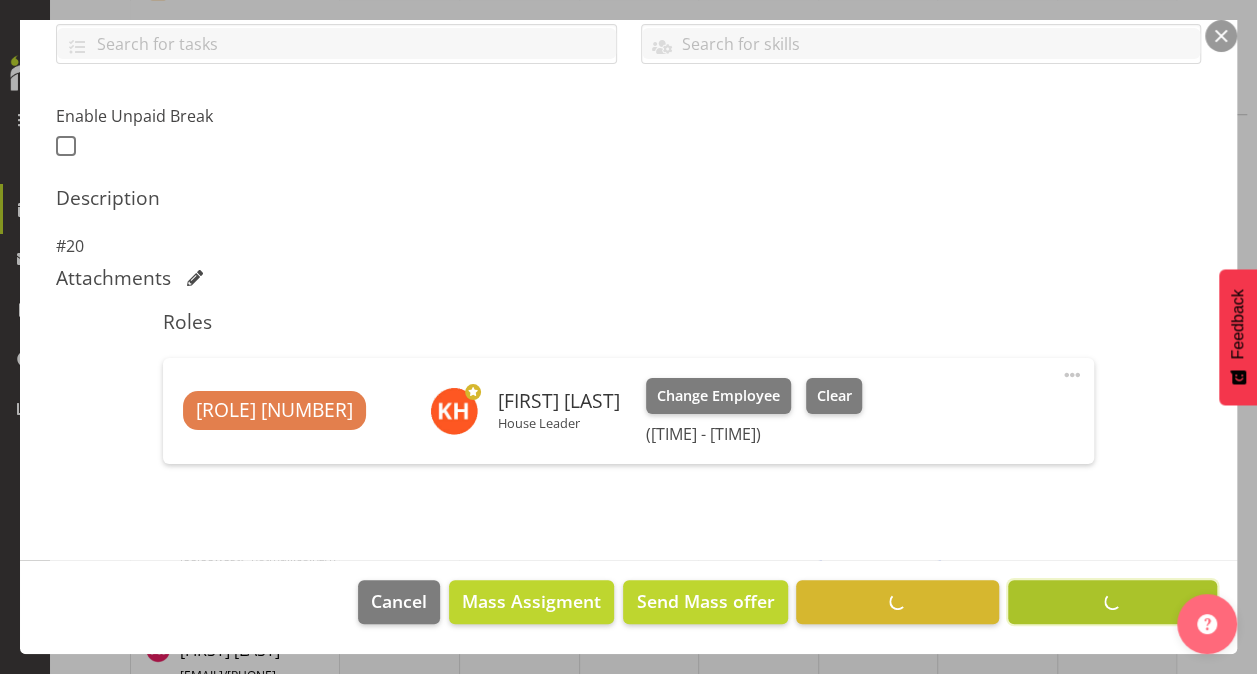 scroll, scrollTop: 468, scrollLeft: 0, axis: vertical 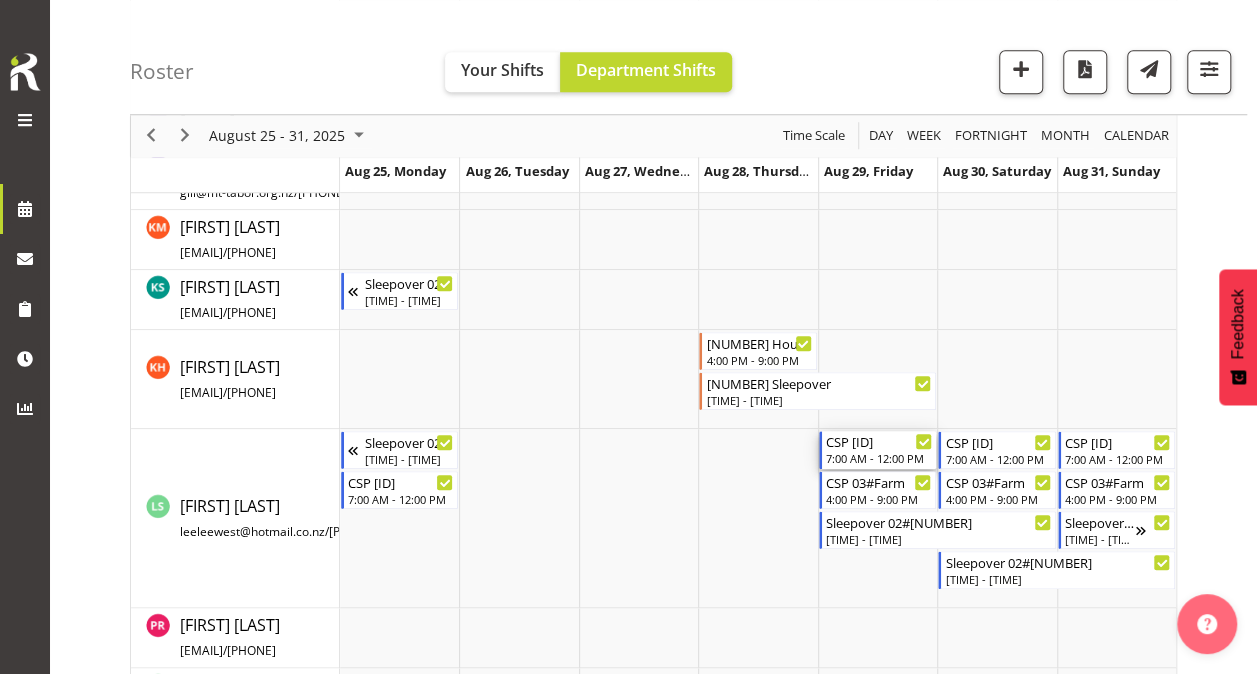 click on "CSP [ID]" at bounding box center [879, 441] 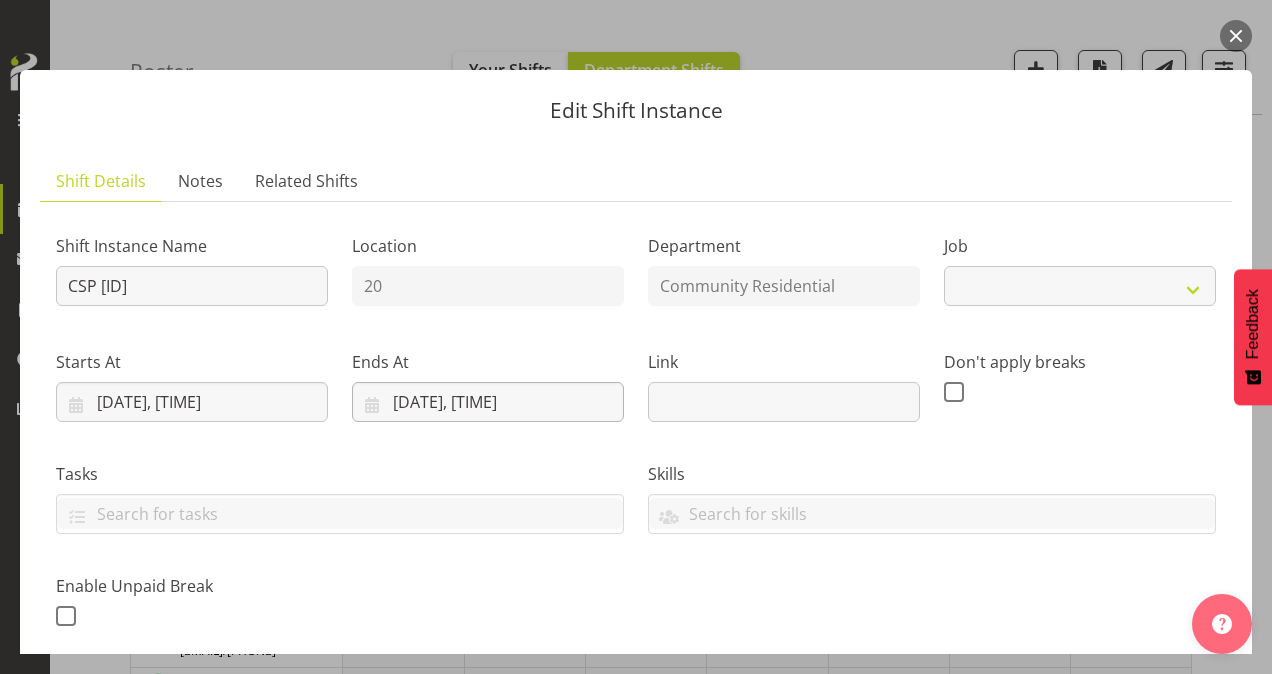 select on "2" 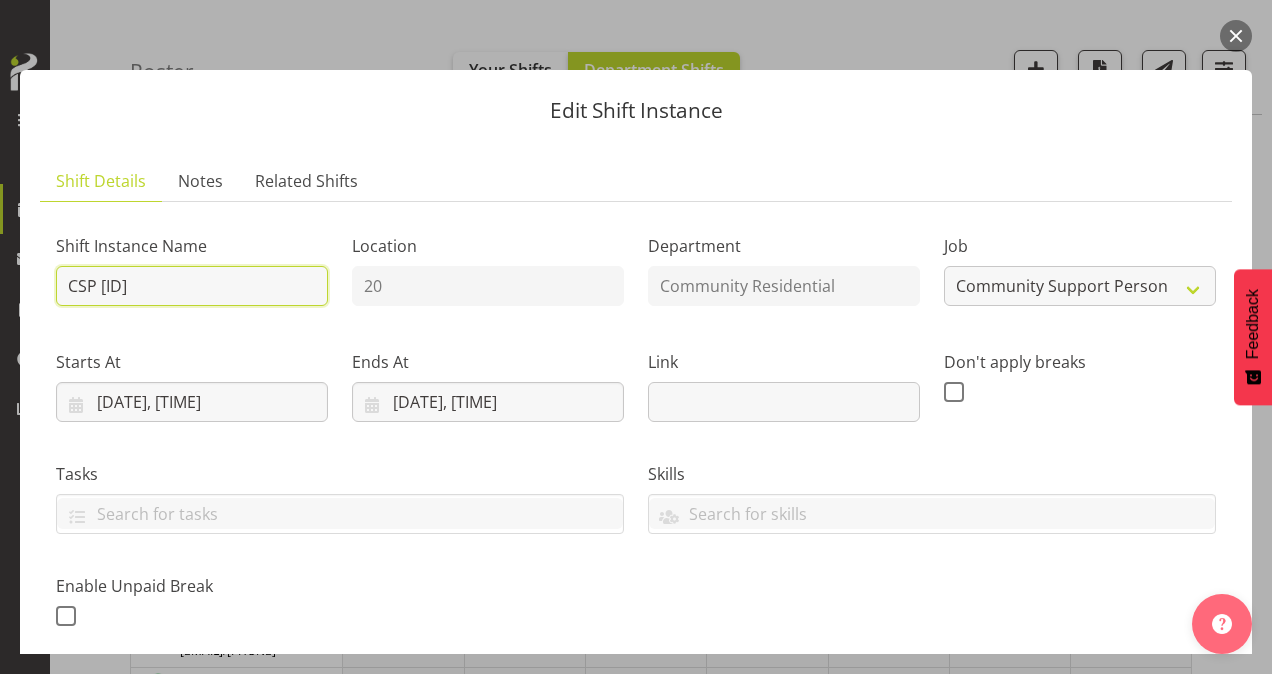 drag, startPoint x: 224, startPoint y: 286, endPoint x: -4, endPoint y: 292, distance: 228.07893 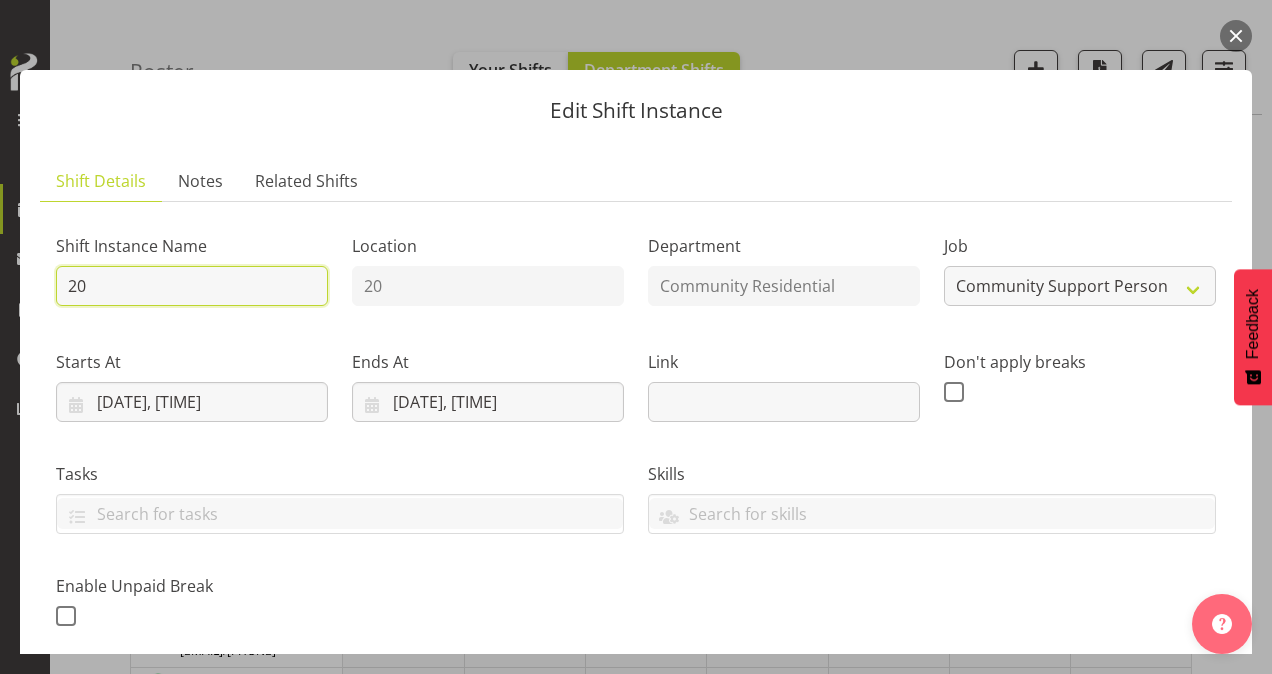 type on "[NUMBER] House Leader" 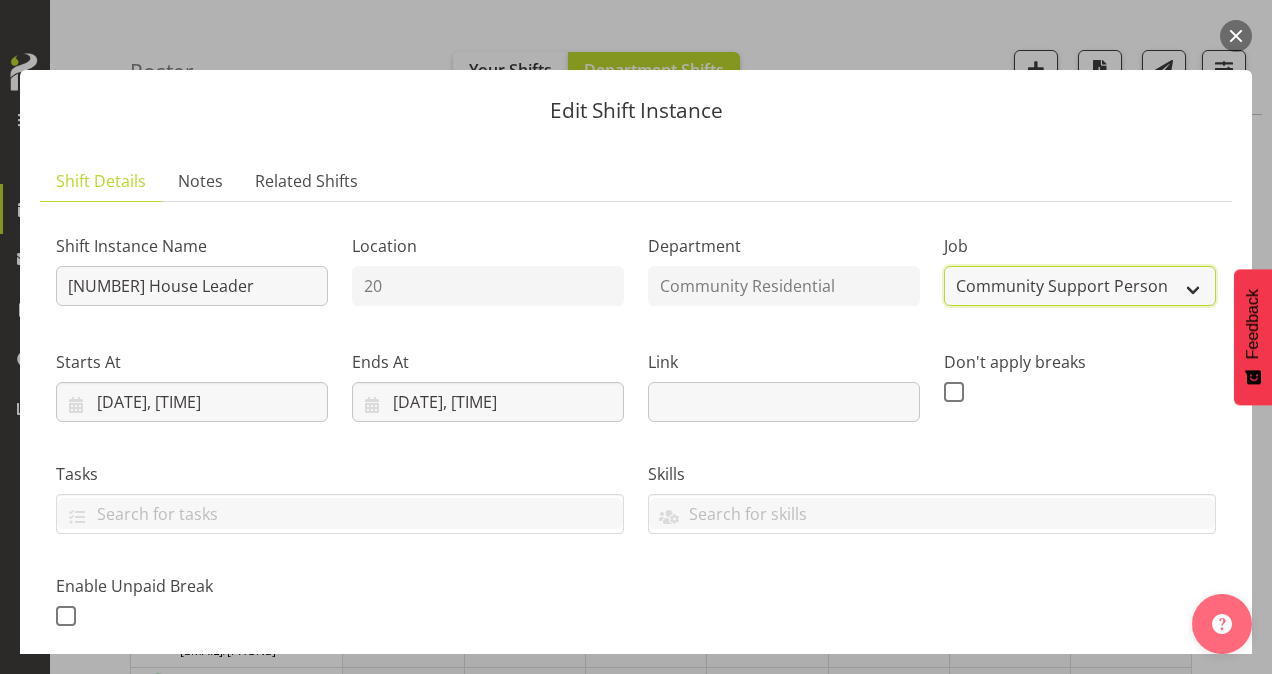 click on "Create new job   Accounts Admin Art Coordinator Community Leader Community Support Person Community Support Person-Casual House Leader Office Admin Senior Coordinator Service Manager Volunteer" at bounding box center [1080, 286] 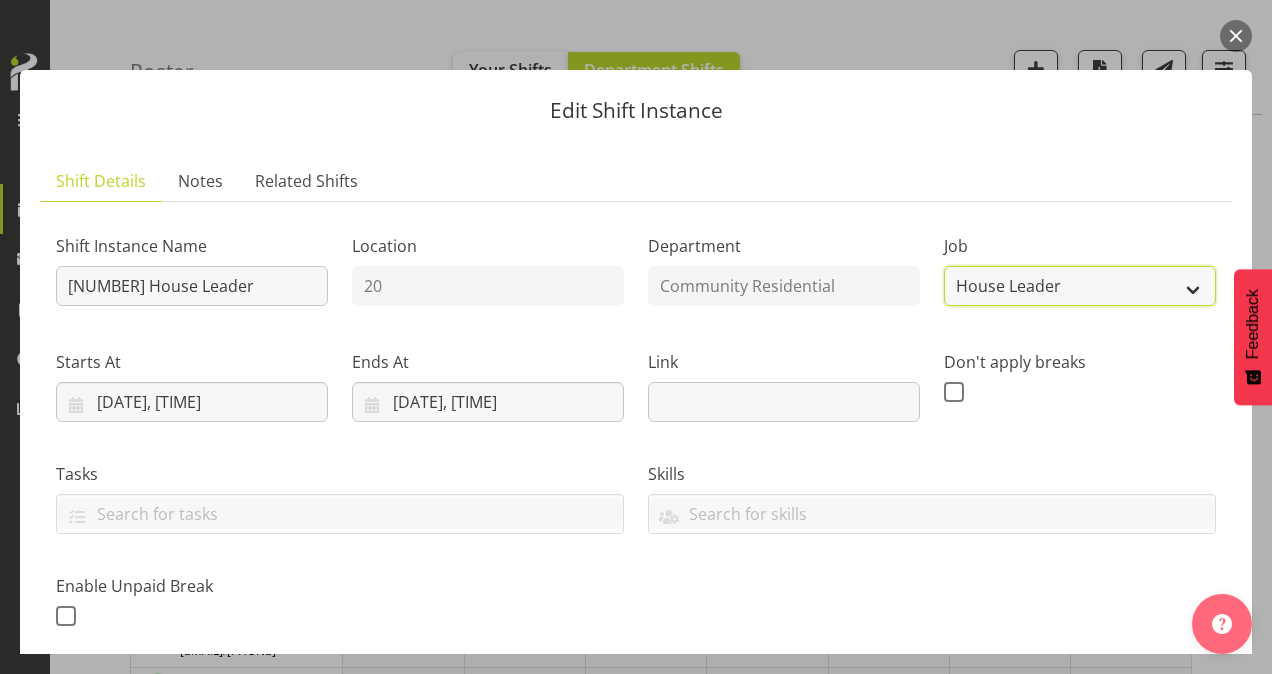 click on "Create new job   Accounts Admin Art Coordinator Community Leader Community Support Person Community Support Person-Casual House Leader Office Admin Senior Coordinator Service Manager Volunteer" at bounding box center (1080, 286) 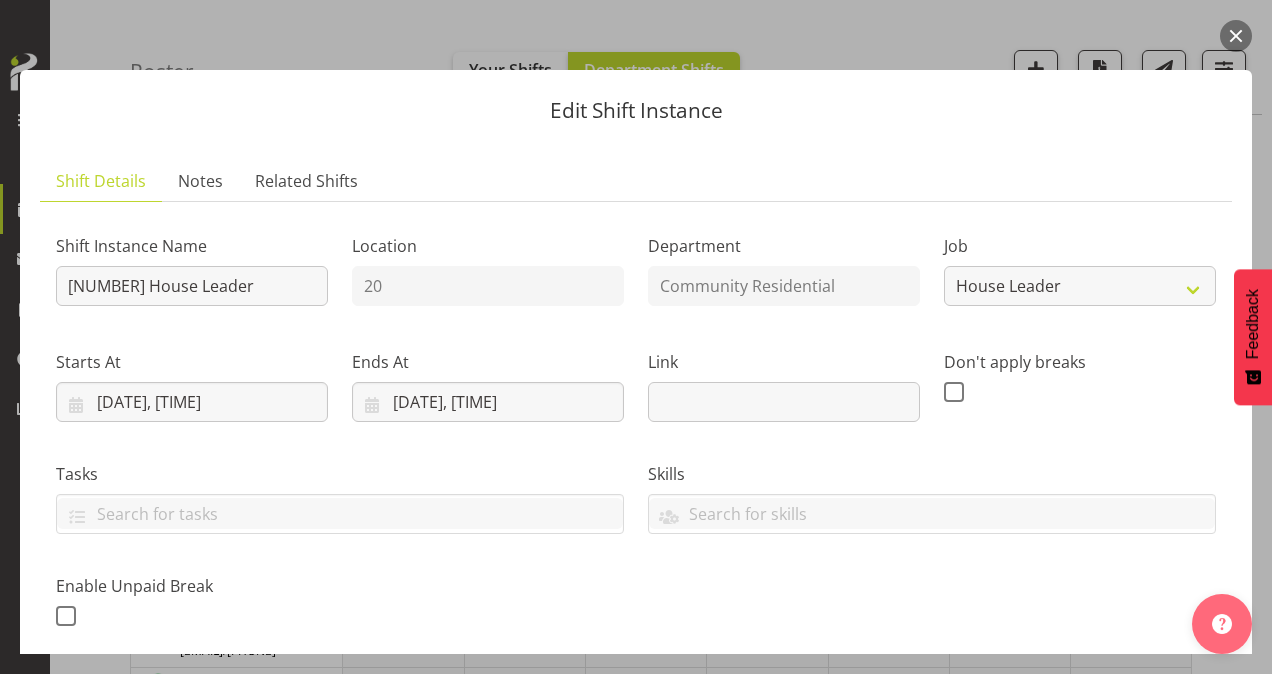 click on "Shift Instance Name [NUMBER] House Leader   Location [NUMBER]   Department Community Residential   Job Create new job   Accounts Admin Art Coordinator Community Leader Community Support Person Community Support Person-Casual House Leader Office Admin Senior Coordinator Service Manager Volunteer
Starts At
[NUMBER]/[MONTH]/[YEAR], [TIME]  January   February   March   April   May   June   July   August   September   October   November   December   2035   2034   2033   2032   2031   2030   2029   2028   2027   2026   2025   2024   2023   2022   2021   2020   2019   2018   2017   2016   2015   2014   2013   2012   2011   2010   2009   2008   2007   2006   2005   2004   2003   2002   2001   2000   1999   1998   1997   1996   1995   1994   1993   1992   1991   1990   1989   1988   1987   1986   1985   1984   1983   1982   1981   1980   1979   1978   1977   1976   1975   1974   1973   1972   1971   1970   1969   1968   1967   1966   1965   1964   1963   1962   1961   1960   1959   1958   1957   1956   1955   1954  S M" at bounding box center [636, 425] 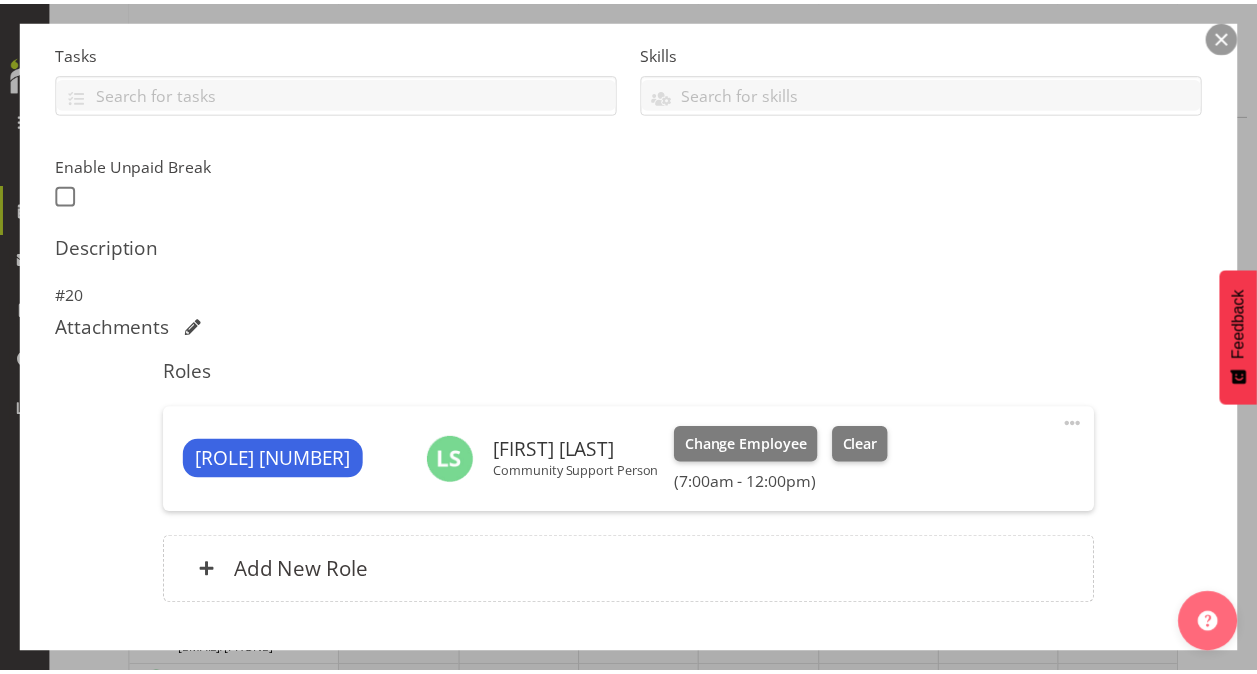 scroll, scrollTop: 424, scrollLeft: 0, axis: vertical 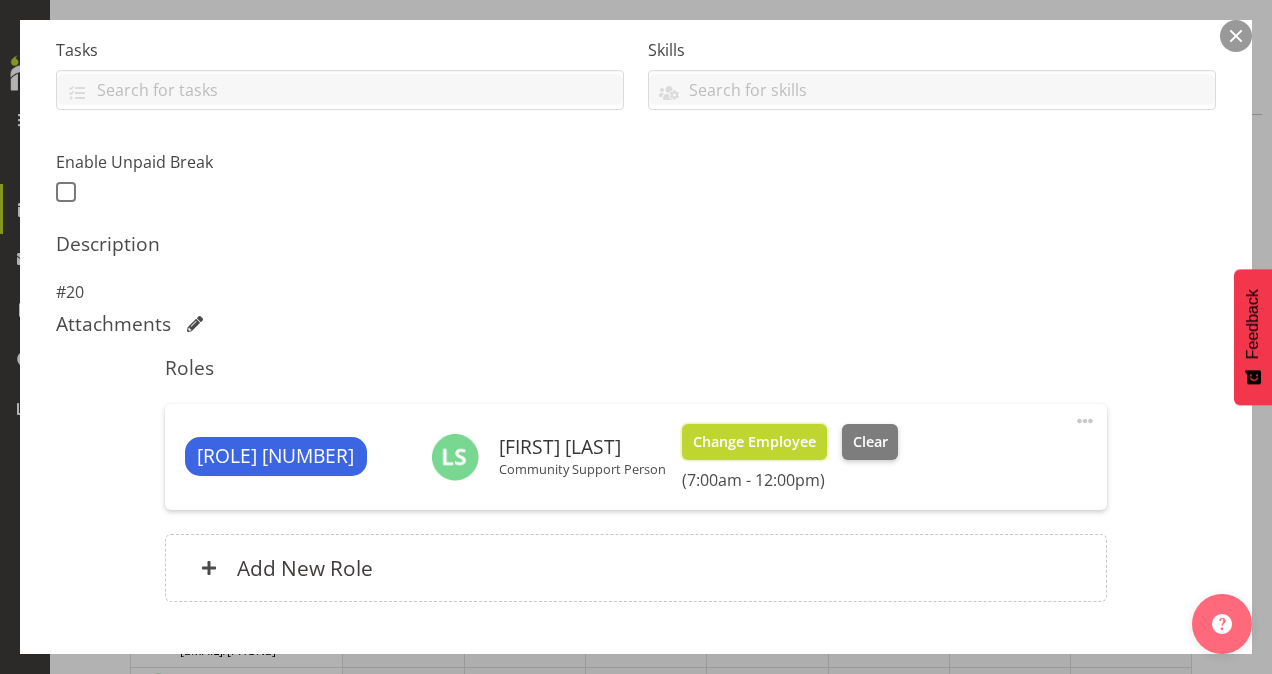 click on "Change Employee" at bounding box center [754, 442] 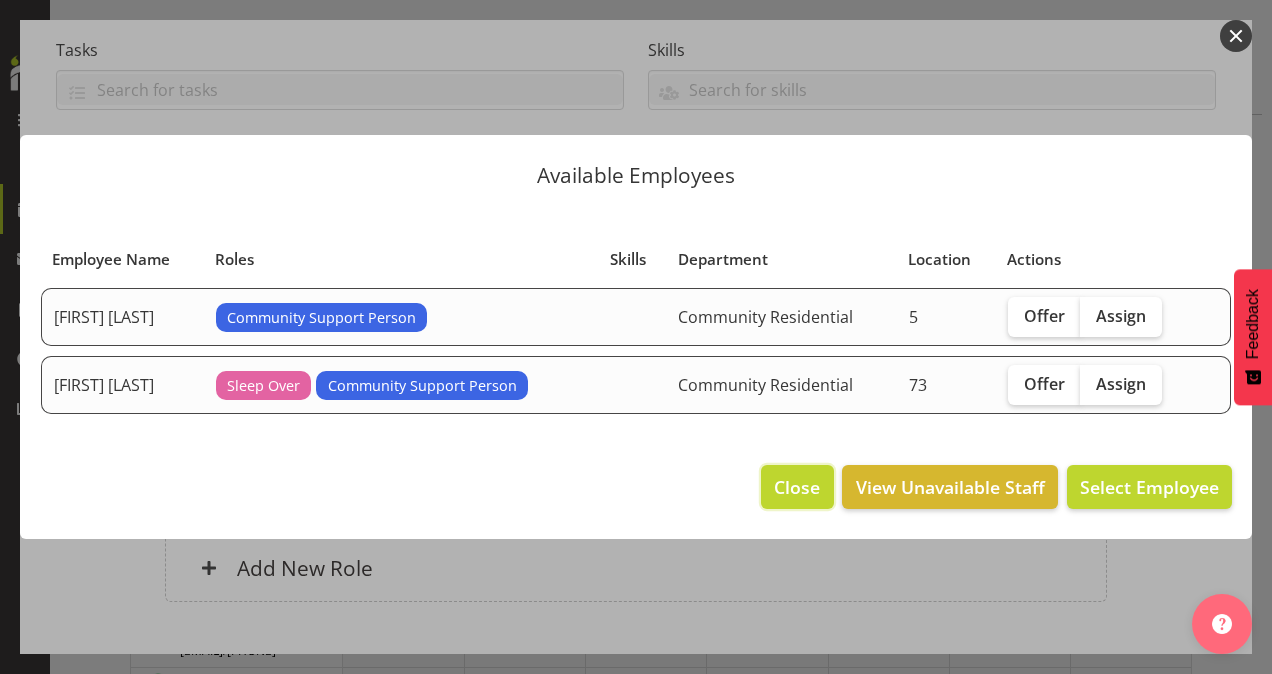 click on "Close" at bounding box center [797, 487] 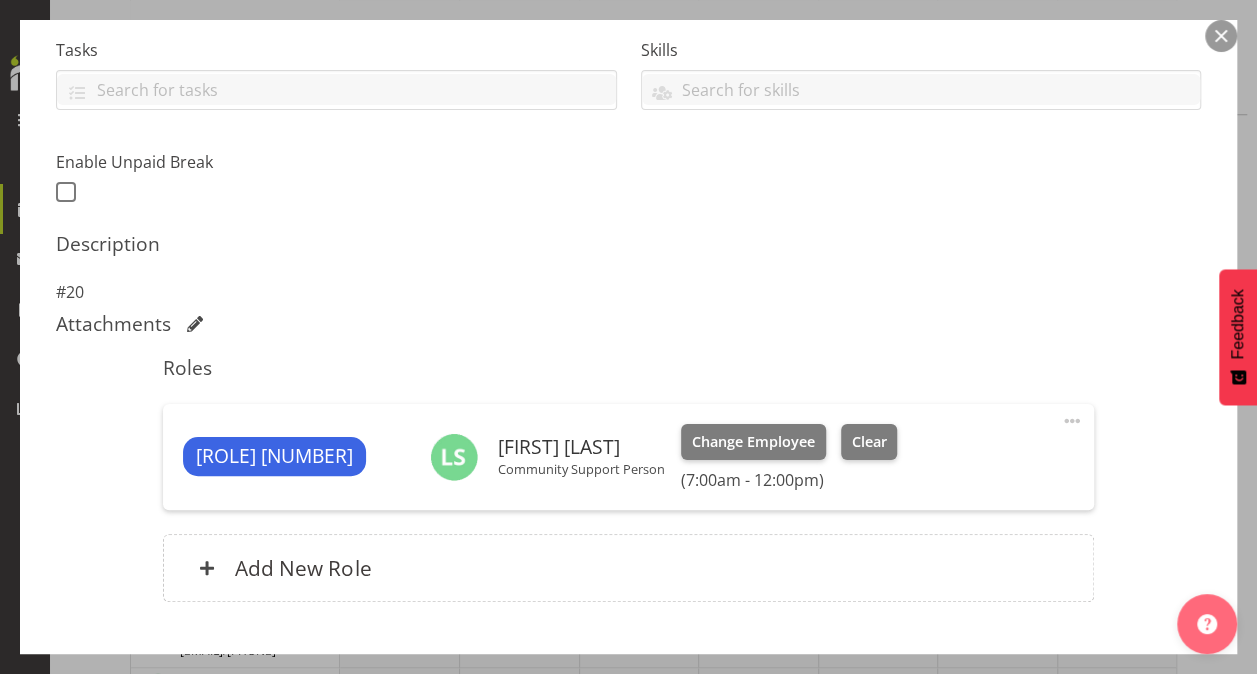 click at bounding box center [1072, 421] 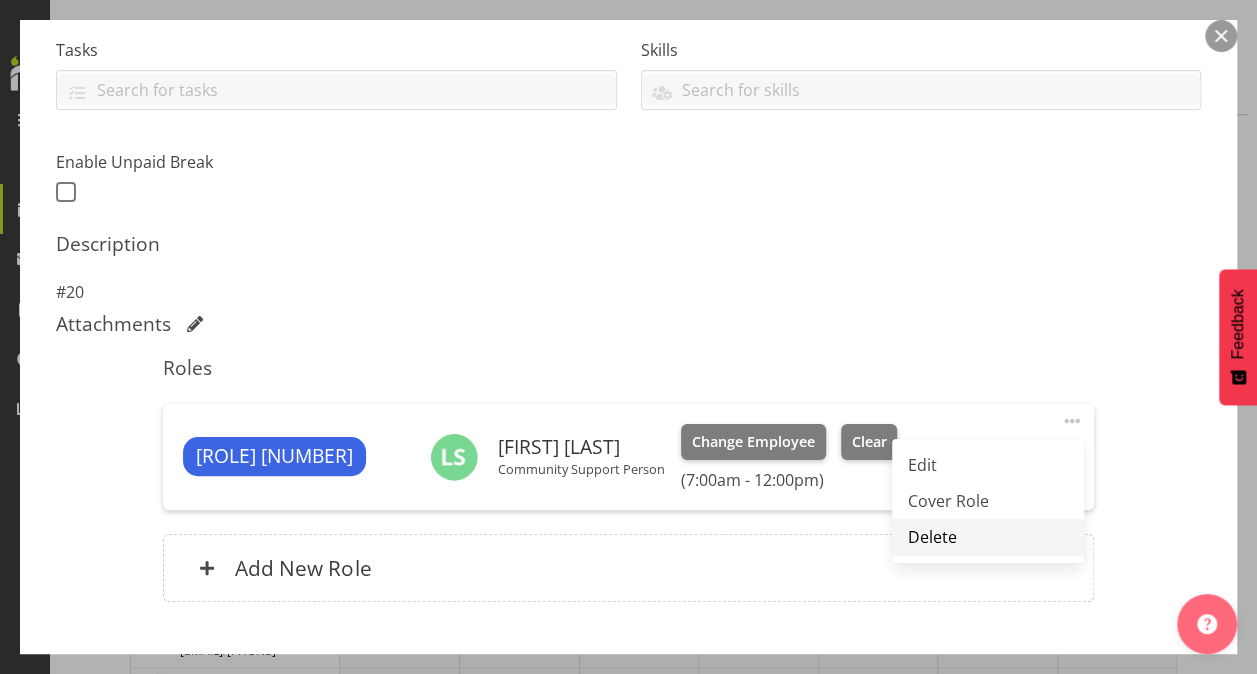 click on "Delete" at bounding box center (988, 537) 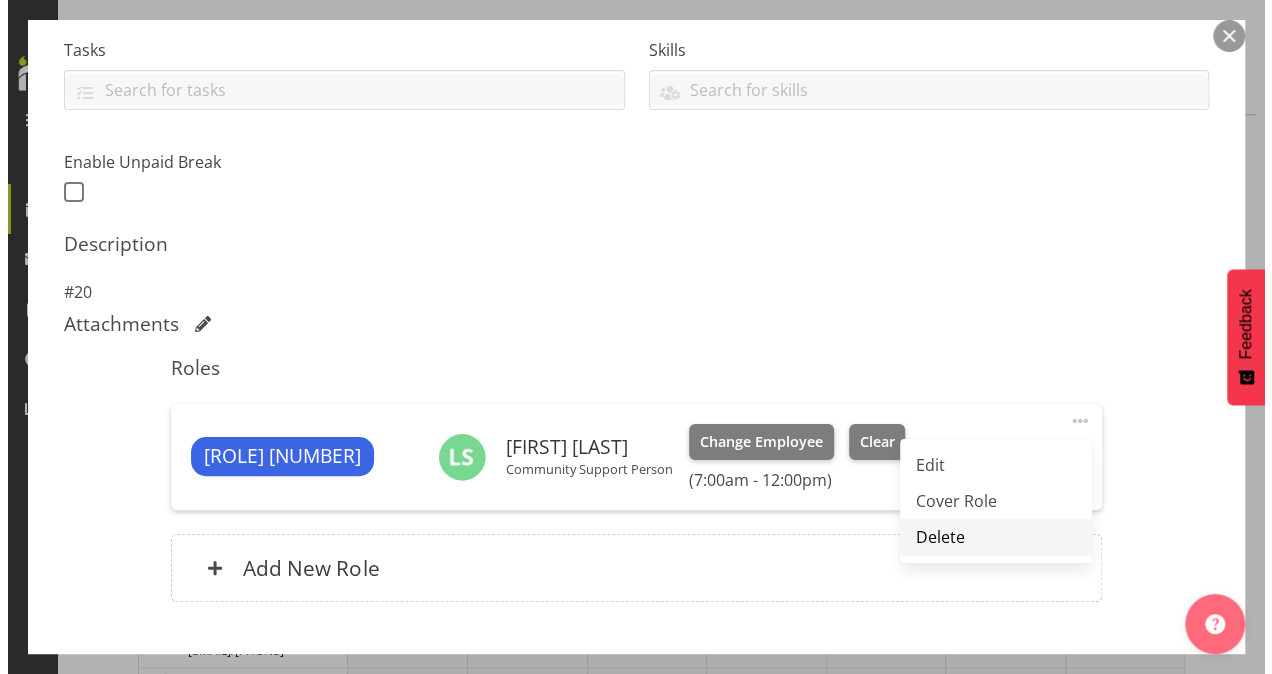 scroll, scrollTop: 417, scrollLeft: 0, axis: vertical 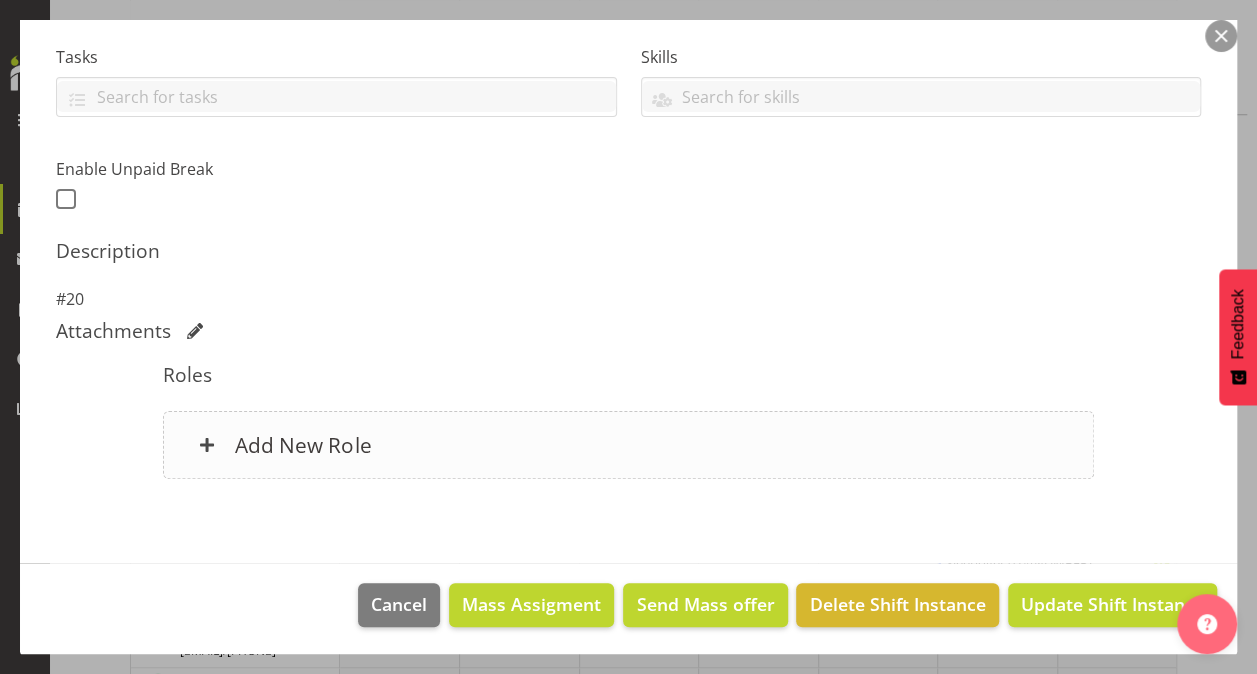 click on "Add New Role" at bounding box center [628, 445] 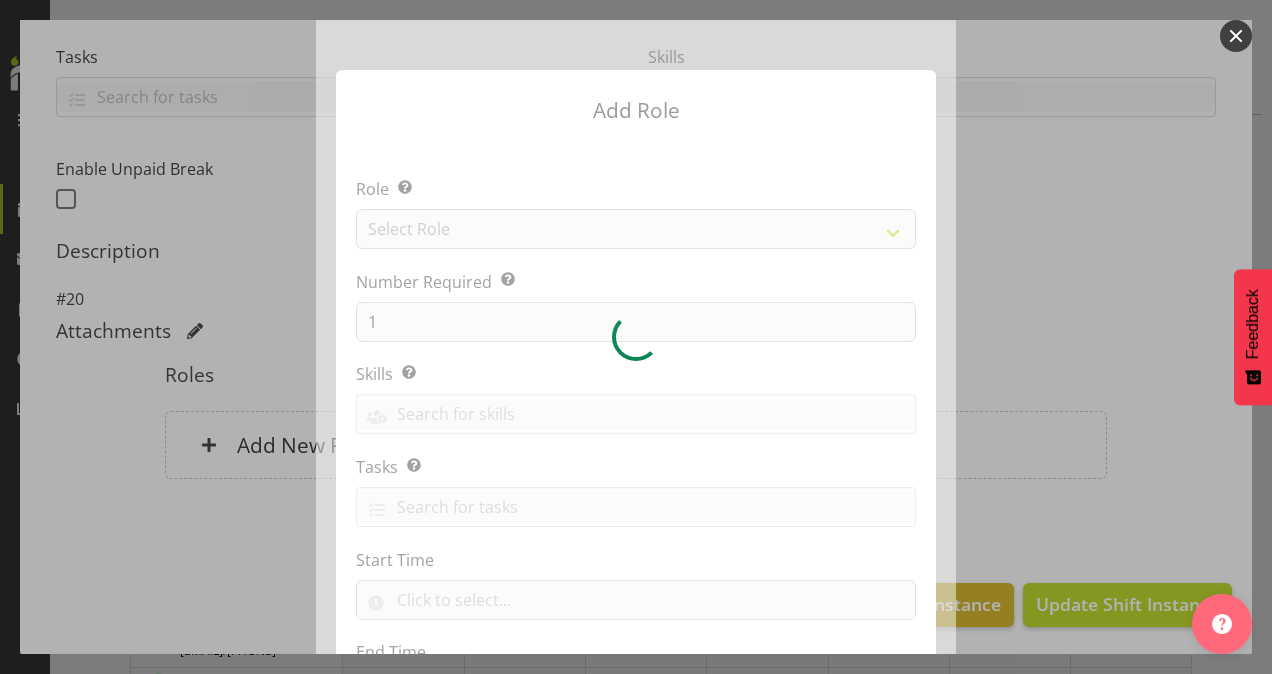click at bounding box center [636, 337] 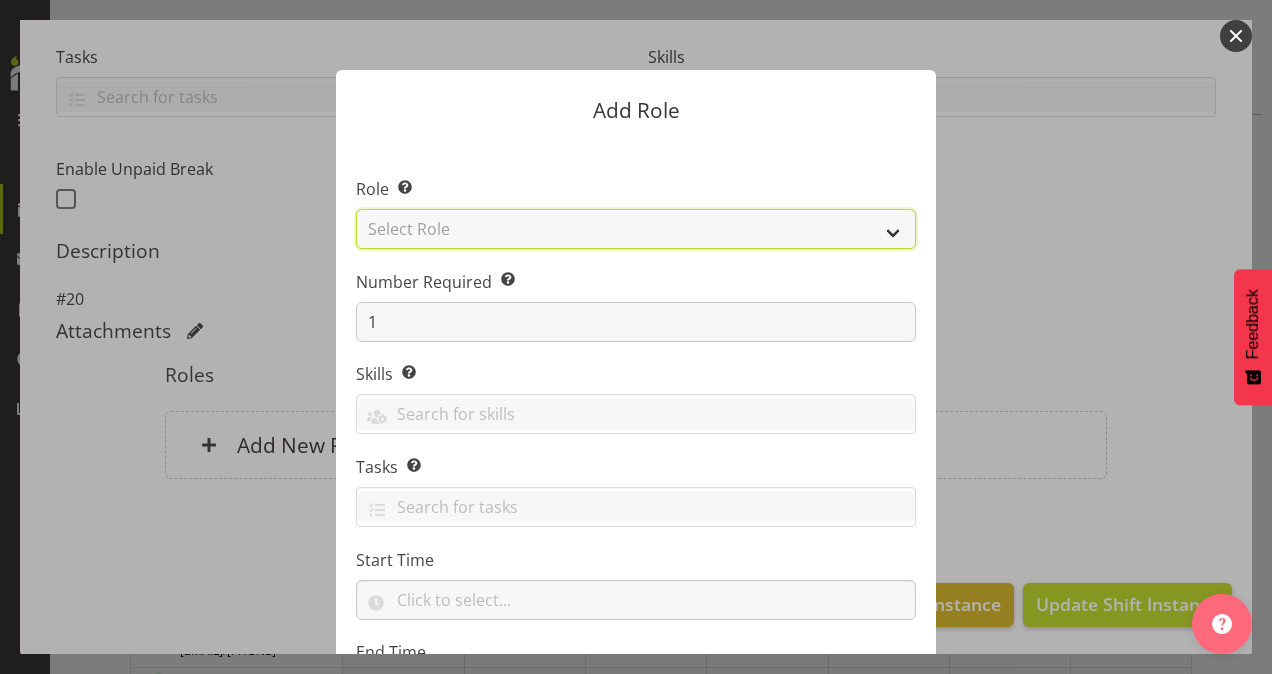 click on "Select Role  Area Manager Art Coordination Community - SIL Community Leader Community Support Person Community Support Person - Casual House Leader Office Admin On-Call call out Senate Senior Coordinator SIL Coordination Sleep Over Volunteer" at bounding box center (636, 229) 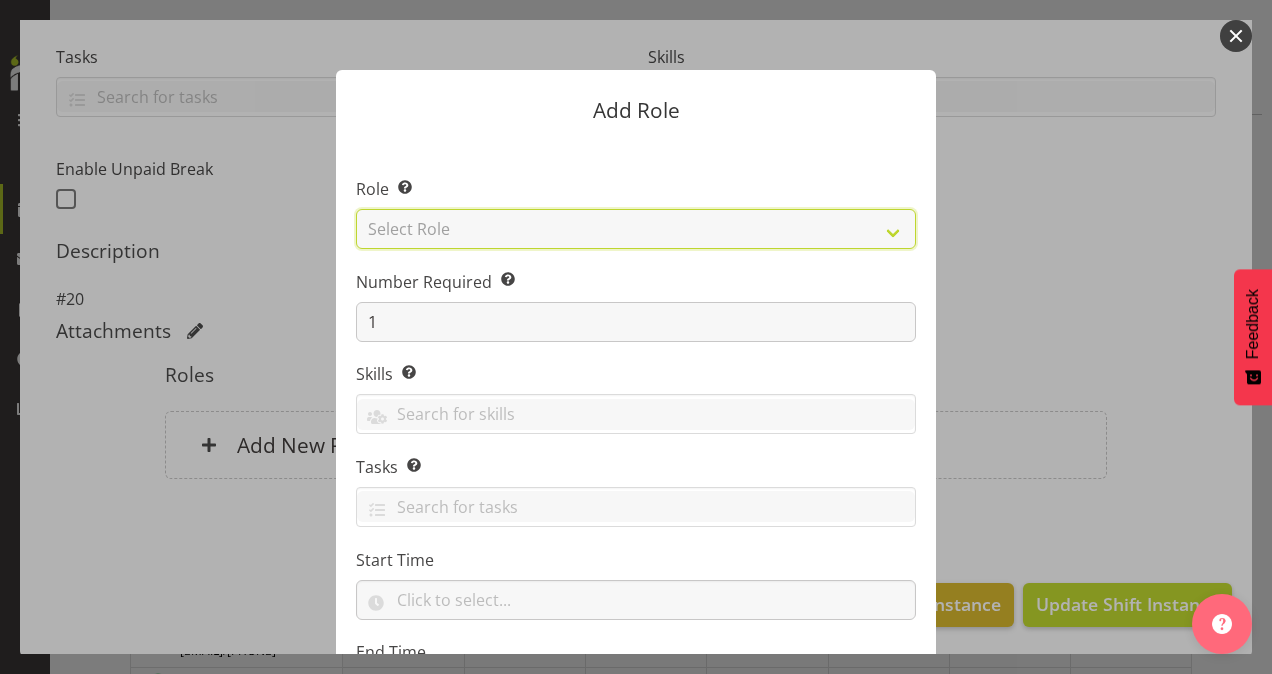 select on "12" 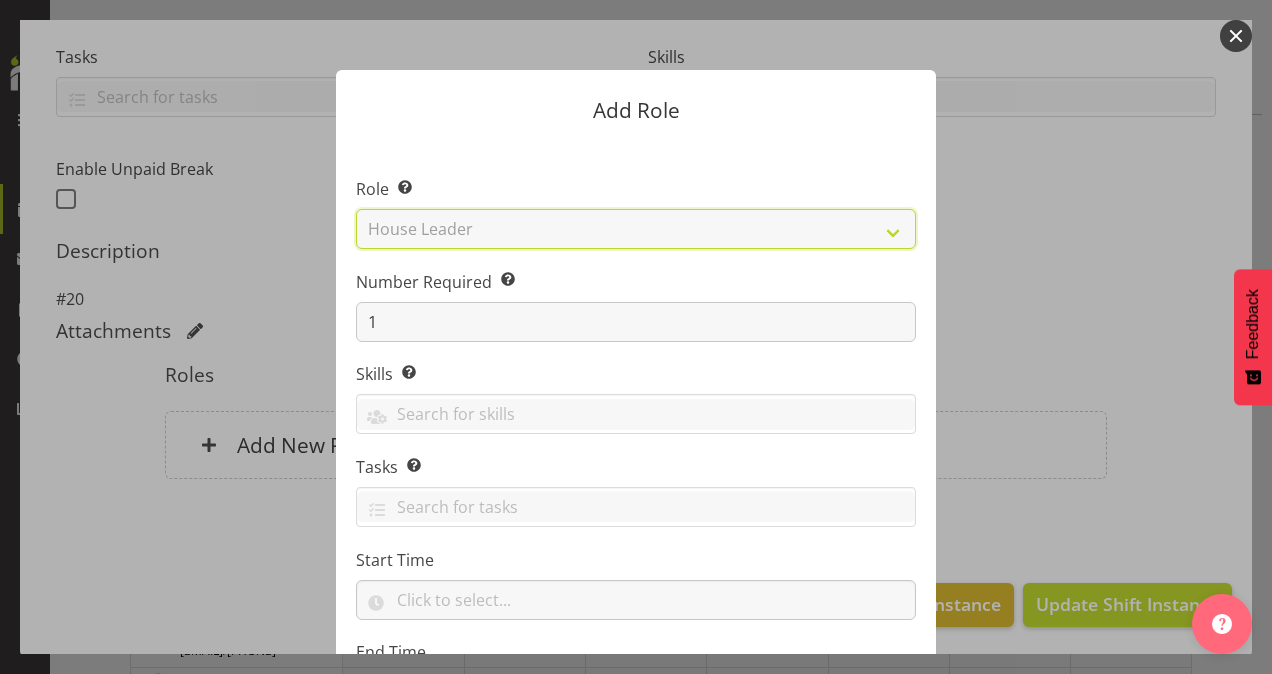click on "Select Role  Area Manager Art Coordination Community - SIL Community Leader Community Support Person Community Support Person - Casual House Leader Office Admin On-Call call out Senate Senior Coordinator SIL Coordination Sleep Over Volunteer" at bounding box center (636, 229) 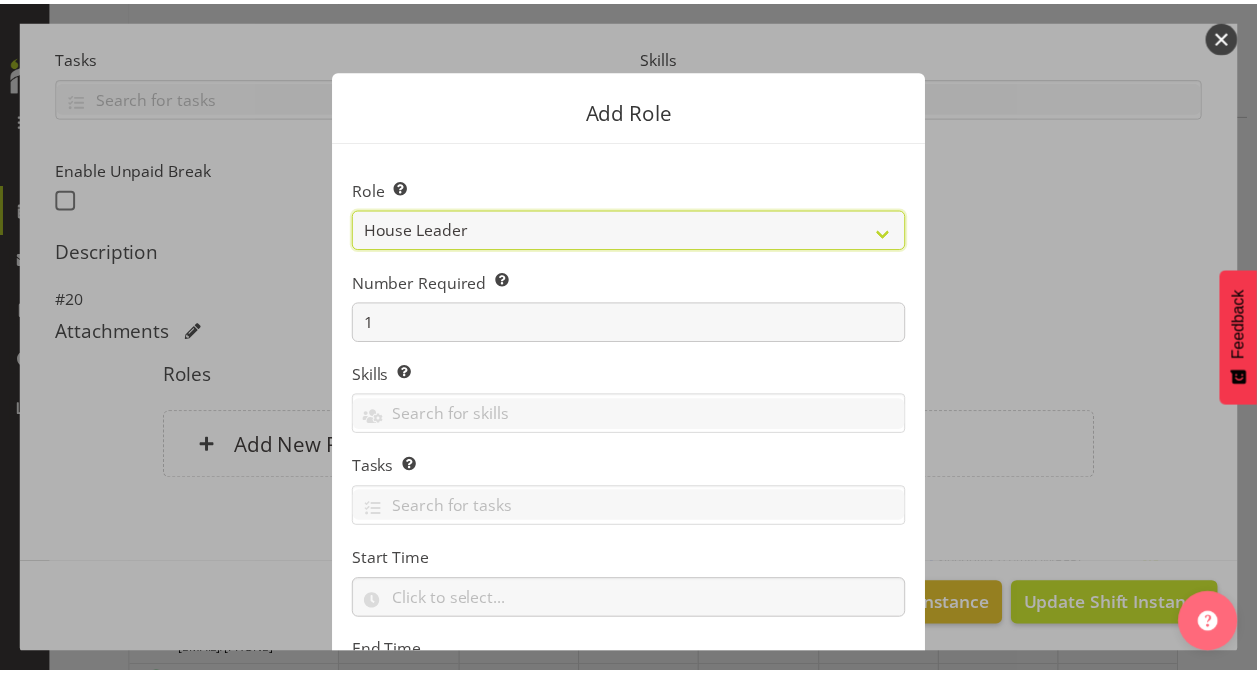 scroll, scrollTop: 192, scrollLeft: 0, axis: vertical 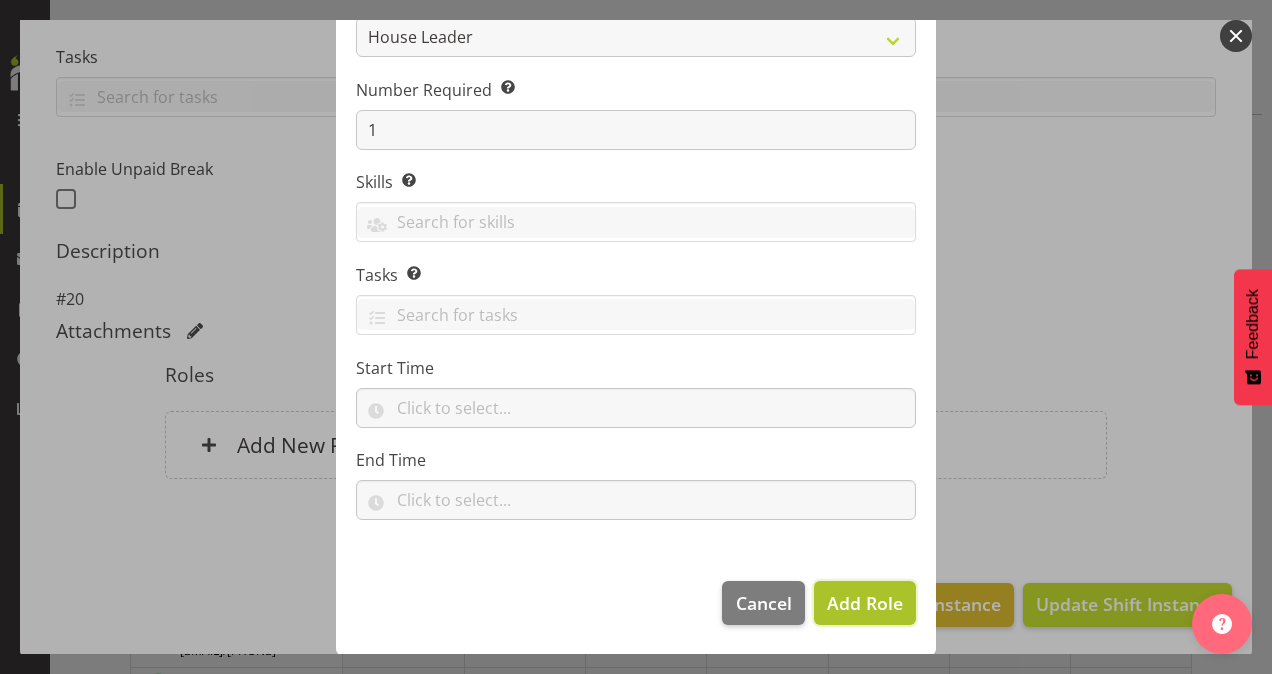 click on "Add Role" at bounding box center [865, 603] 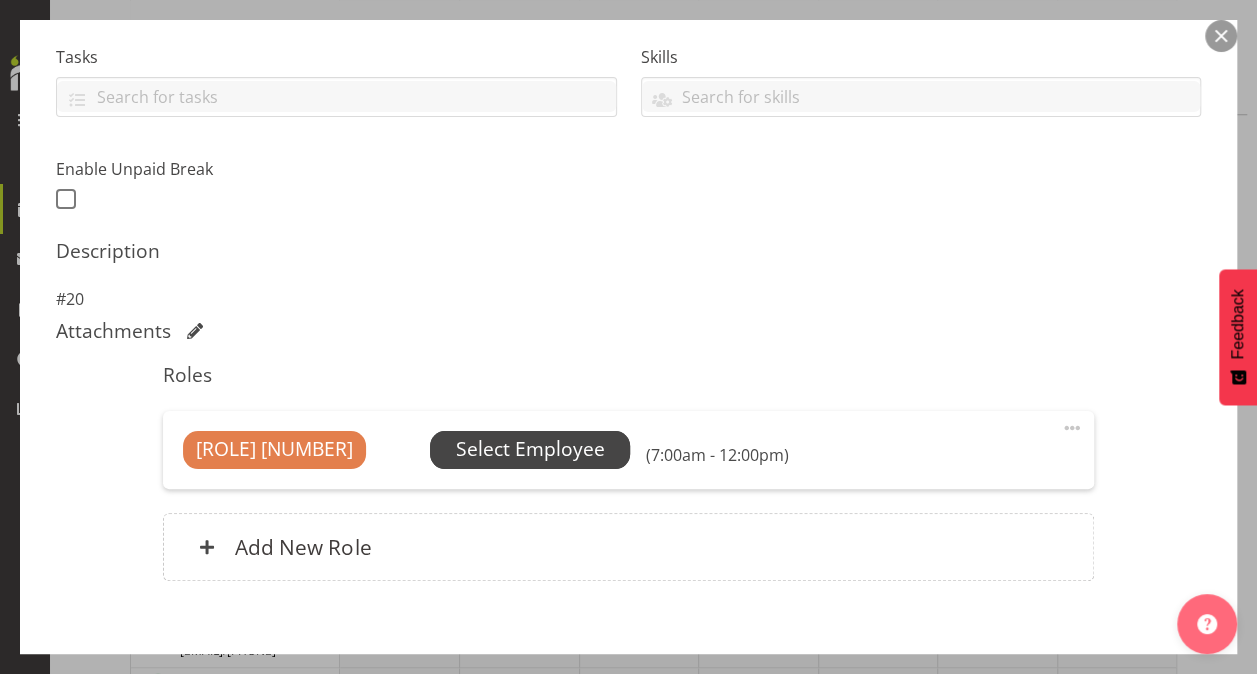 click on "Select Employee" at bounding box center (530, 449) 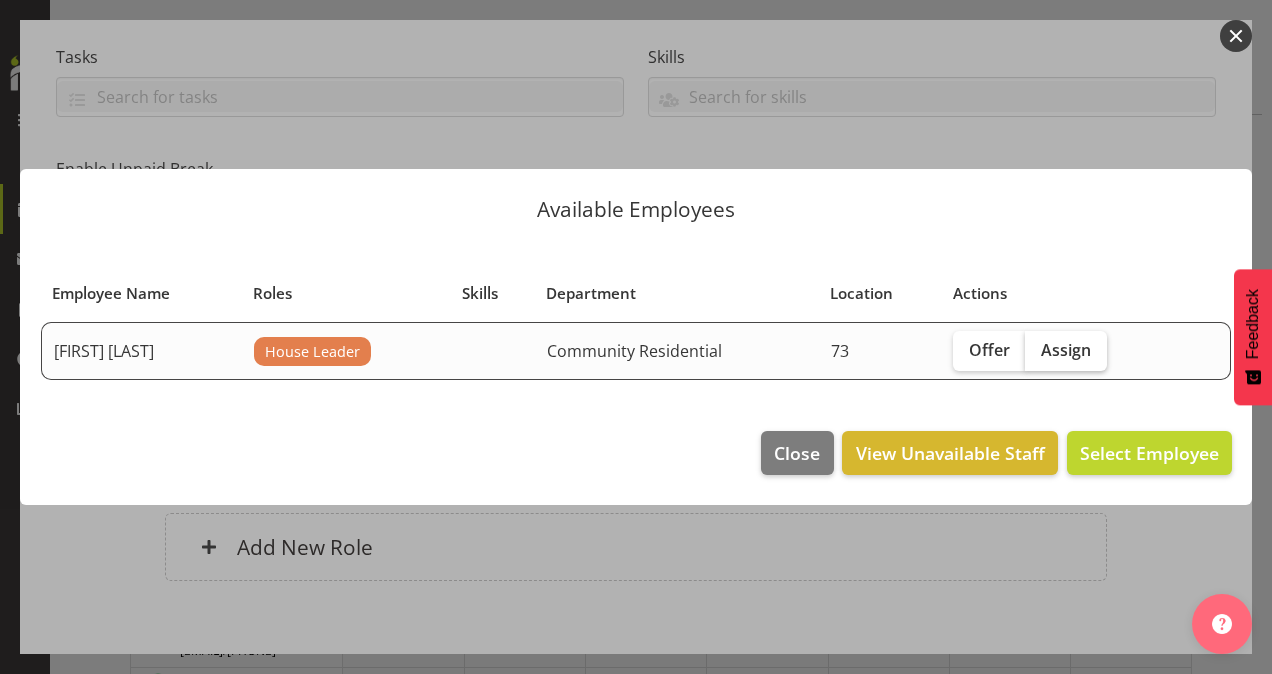 click on "Assign" at bounding box center (1066, 351) 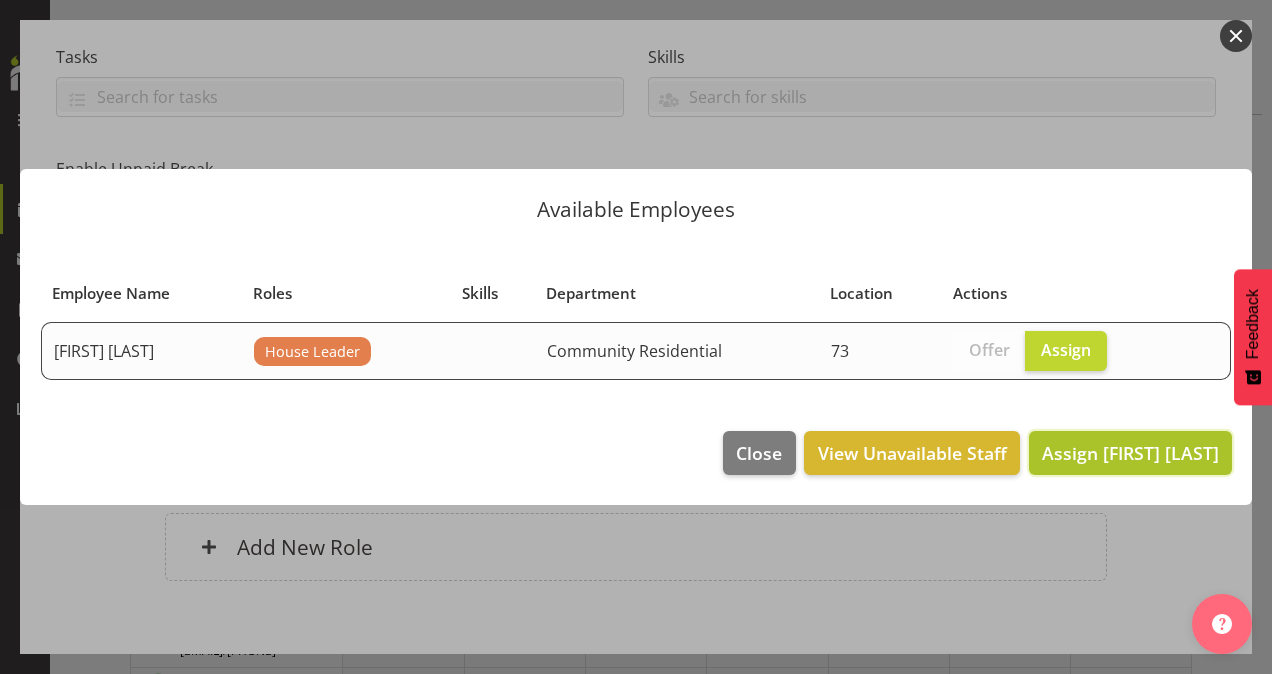 click on "Assign [FIRST] [LAST]" at bounding box center [1130, 453] 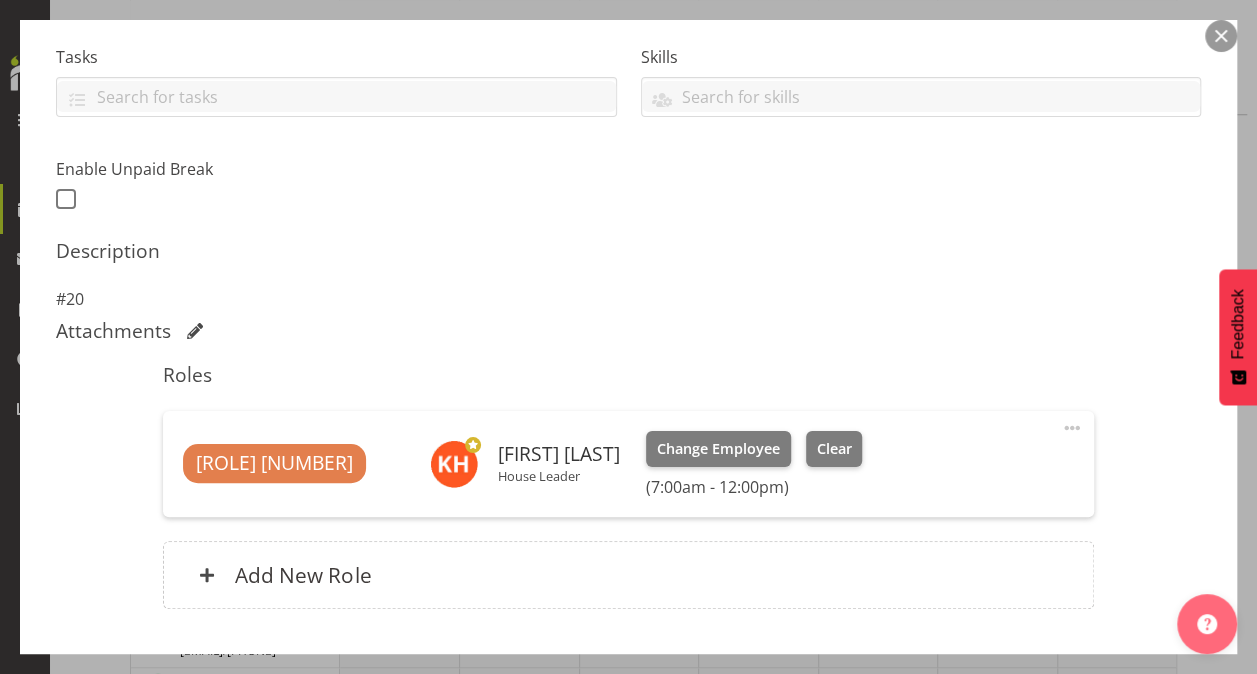 scroll, scrollTop: 547, scrollLeft: 0, axis: vertical 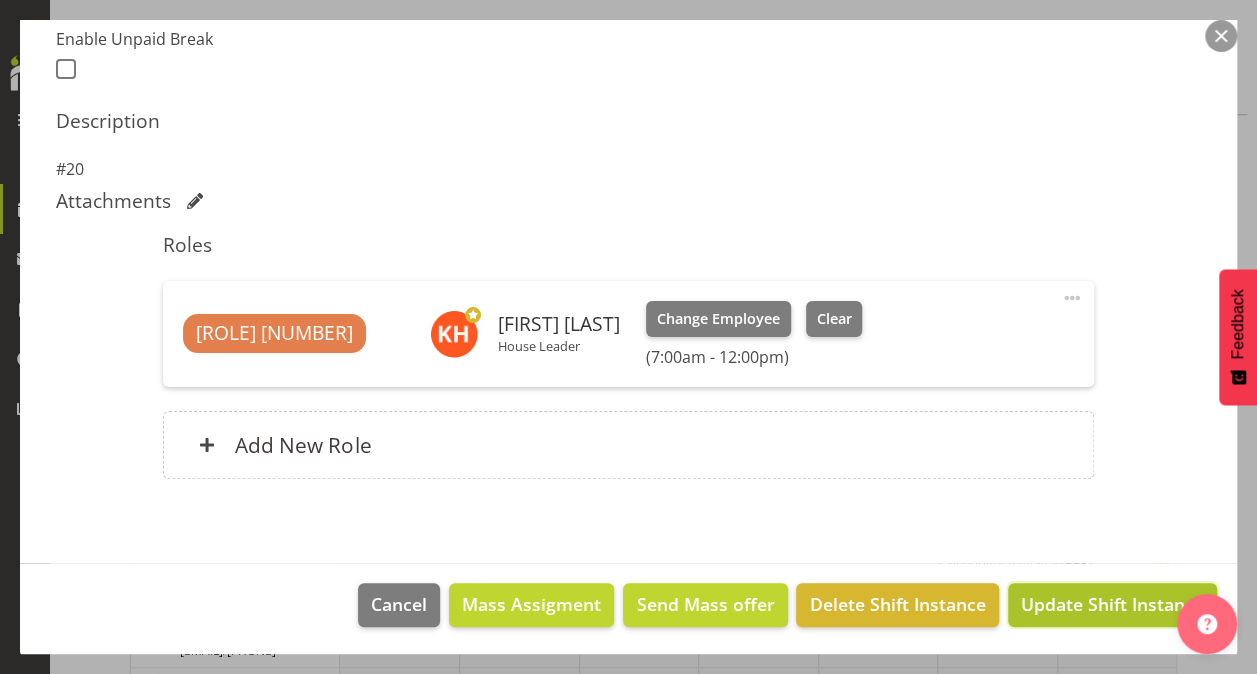 click on "Update Shift Instance" at bounding box center (1112, 604) 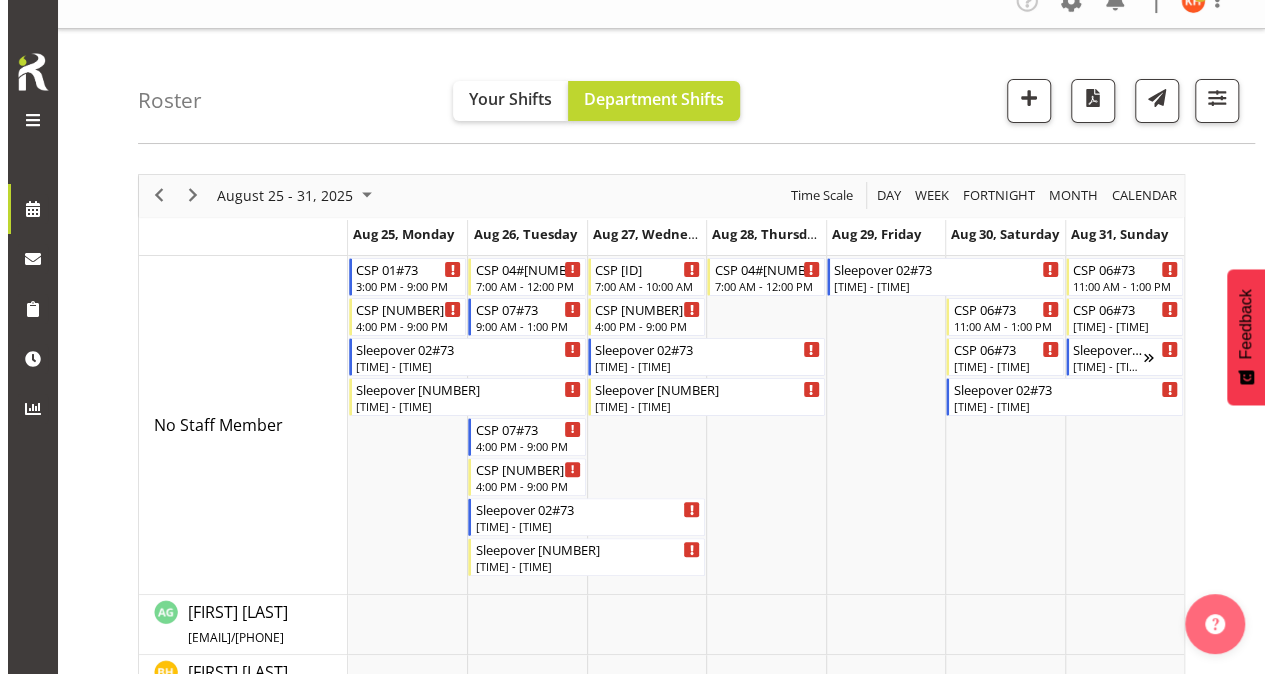 scroll, scrollTop: 22, scrollLeft: 0, axis: vertical 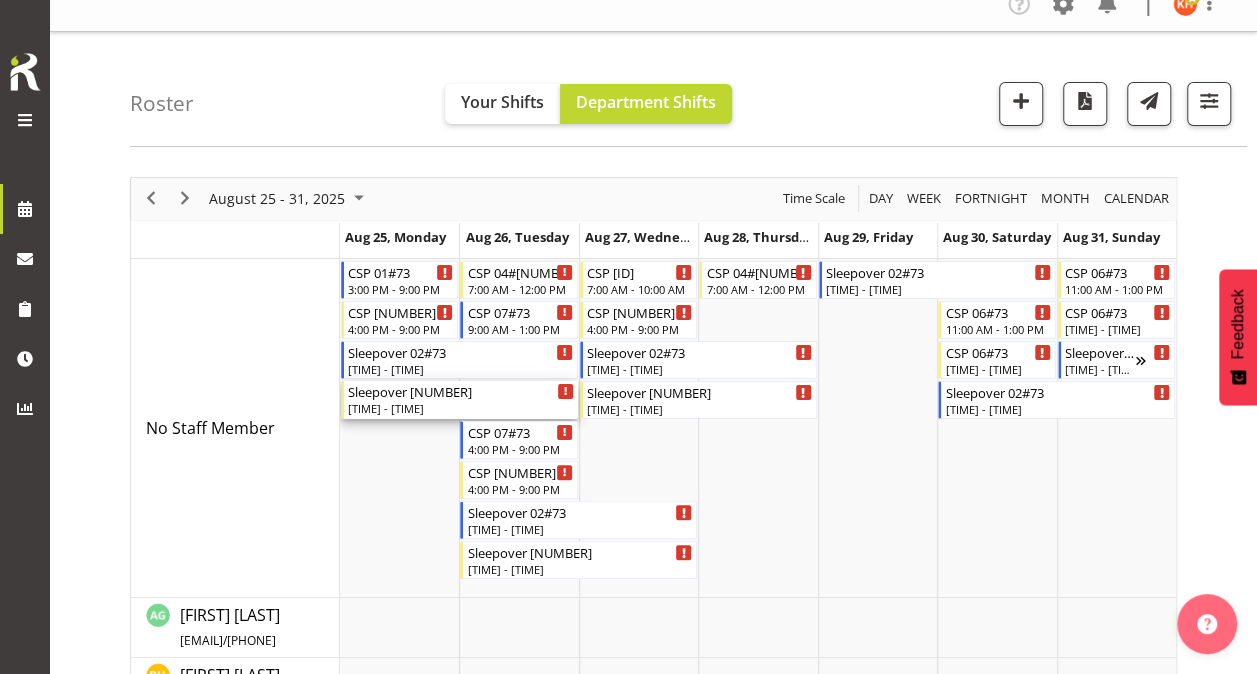 click on "Sleepover [NUMBER]" at bounding box center (461, 391) 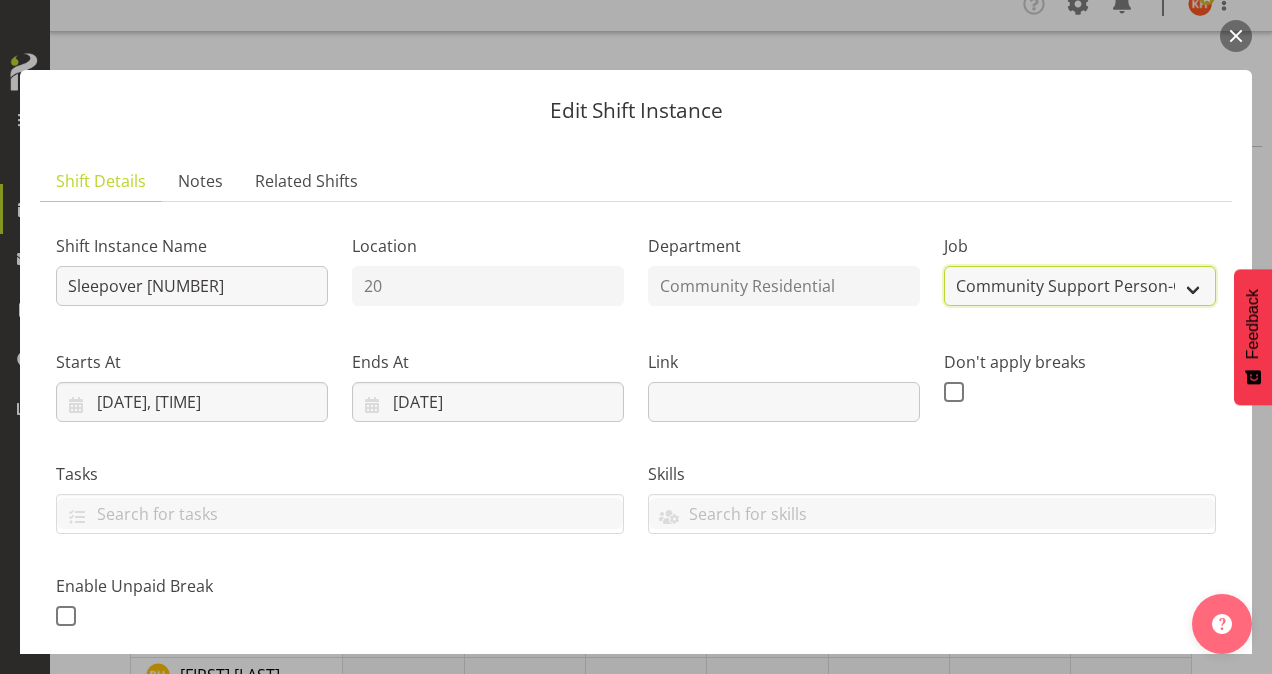 click on "Create new job   Accounts Admin Art Coordinator Community Leader Community Support Person Community Support Person-Casual House Leader Office Admin Senior Coordinator Service Manager Volunteer" at bounding box center [1080, 286] 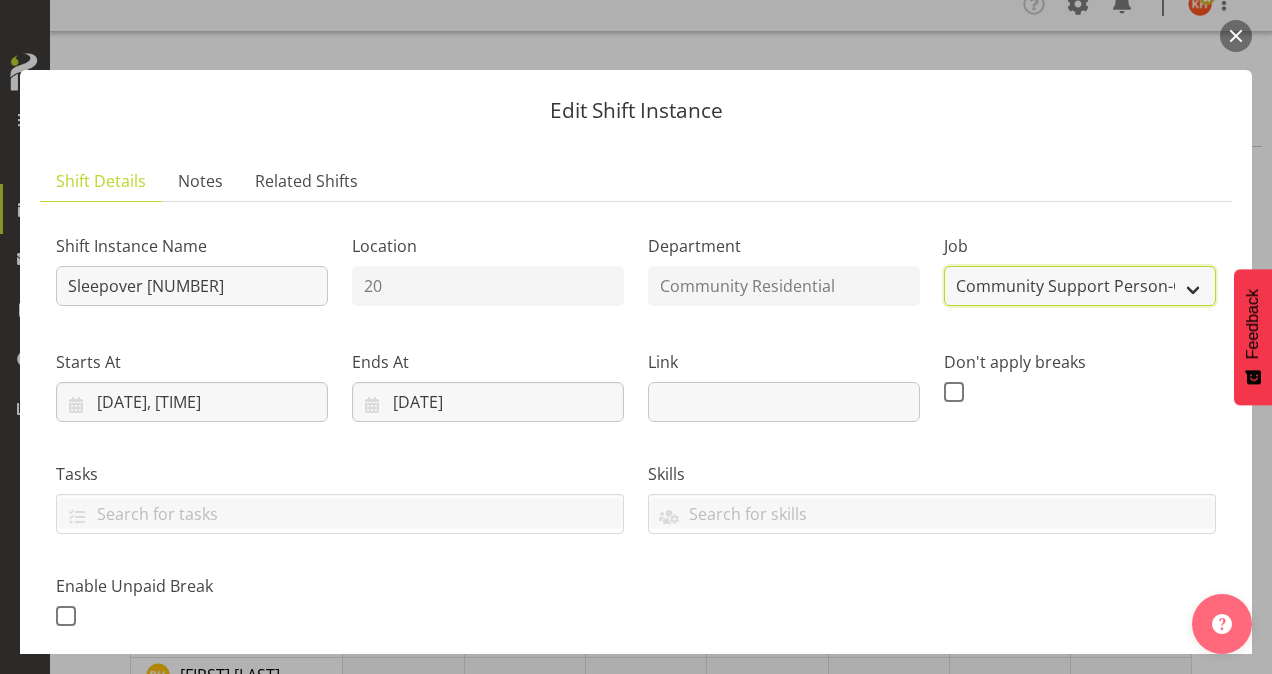 select on "2" 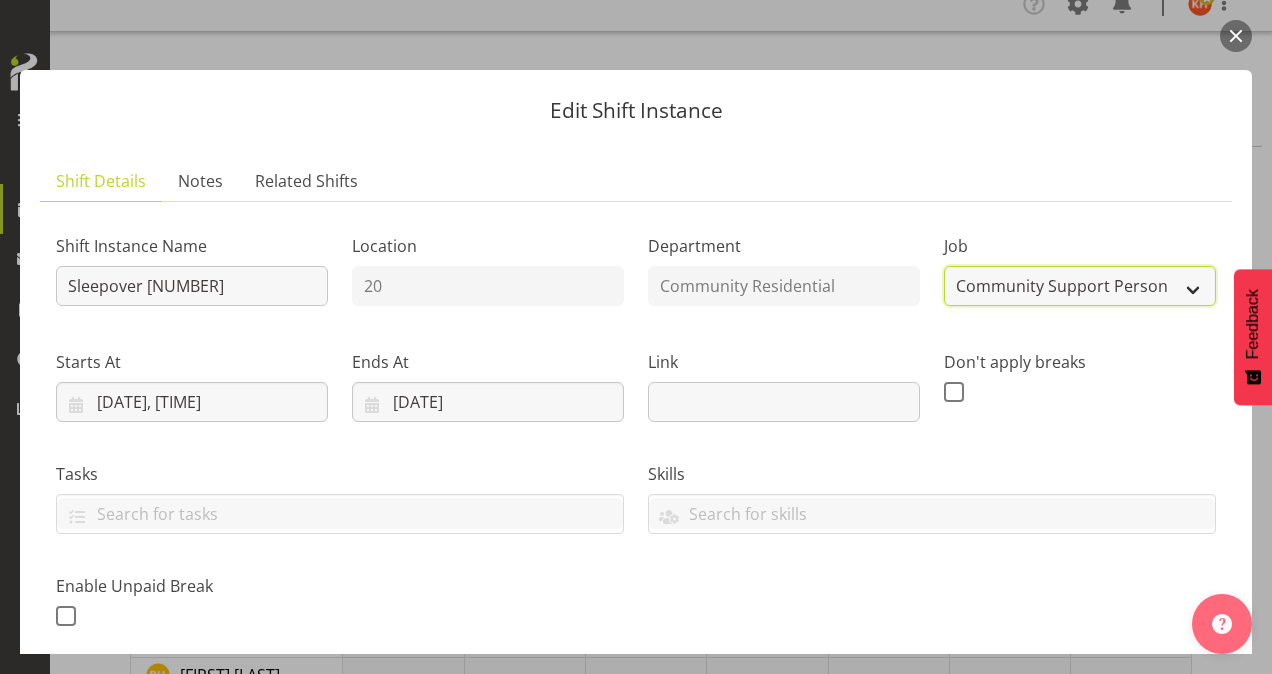 click on "Create new job   Accounts Admin Art Coordinator Community Leader Community Support Person Community Support Person-Casual House Leader Office Admin Senior Coordinator Service Manager Volunteer" at bounding box center [1080, 286] 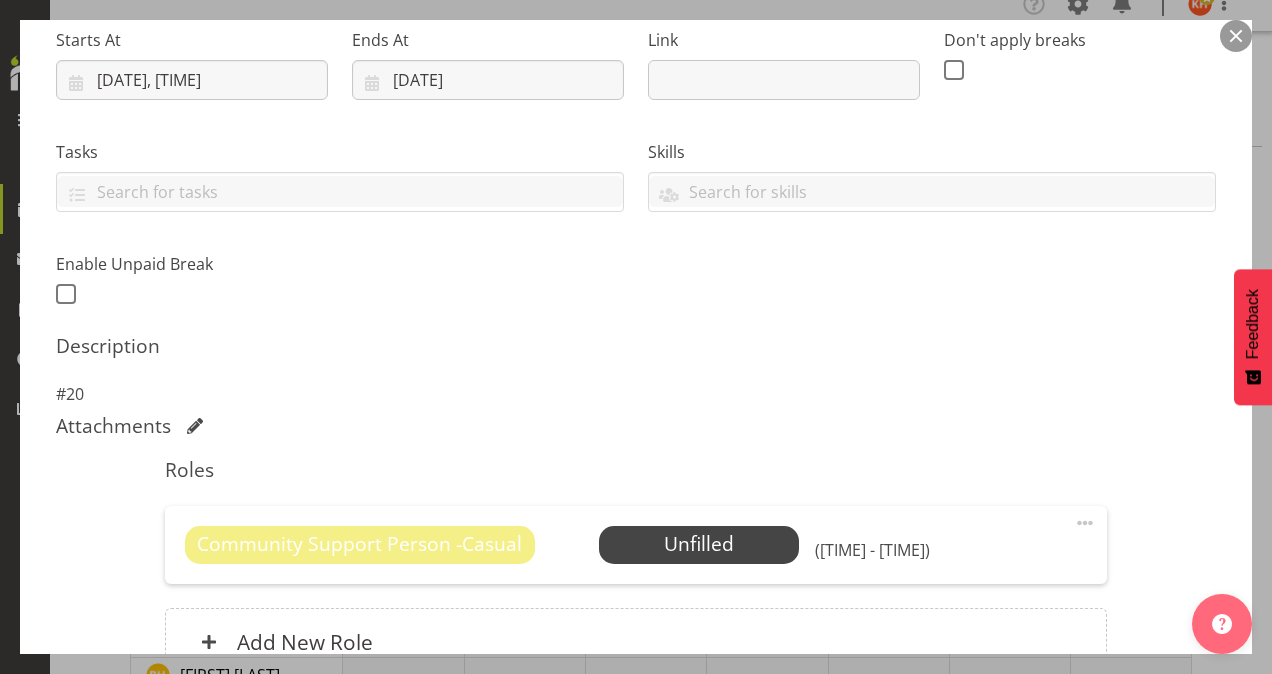 scroll, scrollTop: 323, scrollLeft: 0, axis: vertical 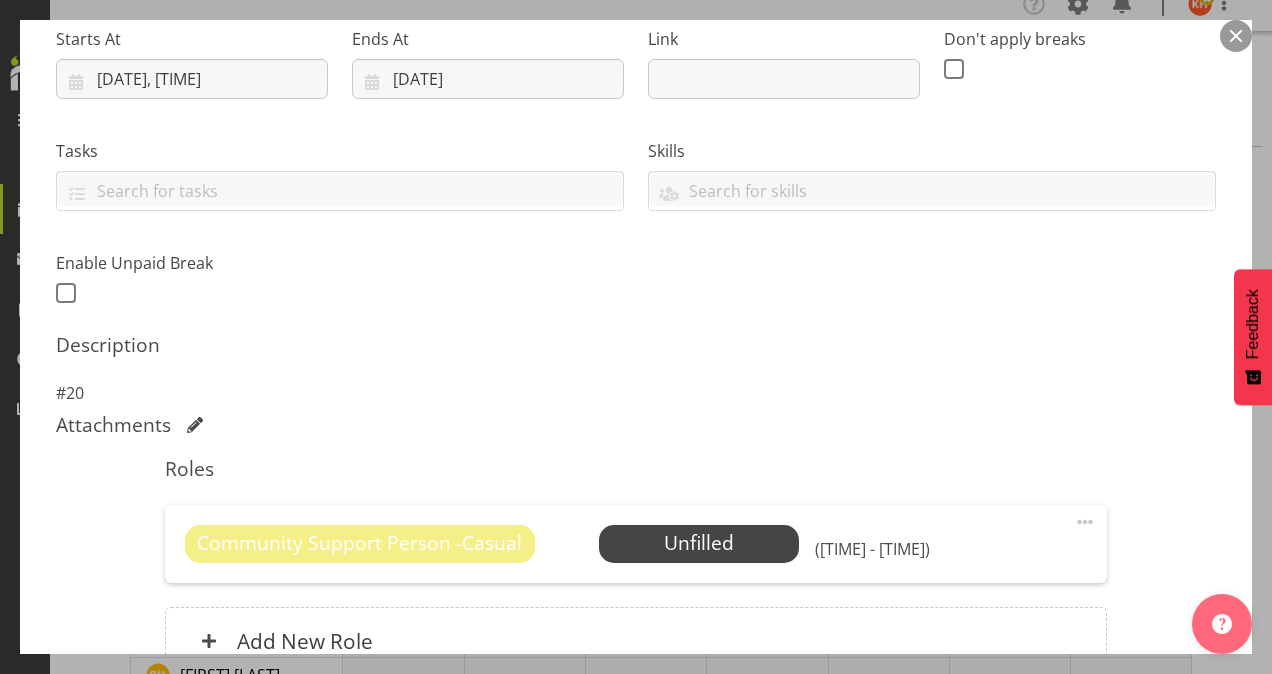 click at bounding box center (1085, 522) 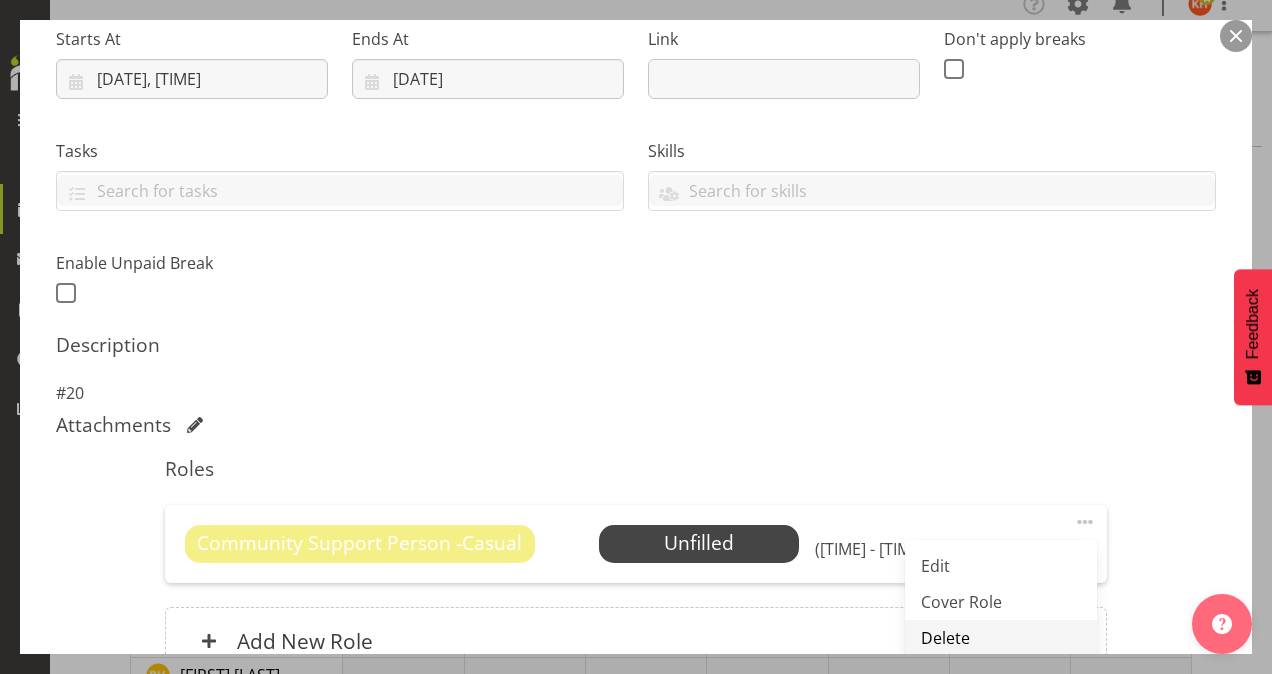 click on "Delete" at bounding box center [1001, 638] 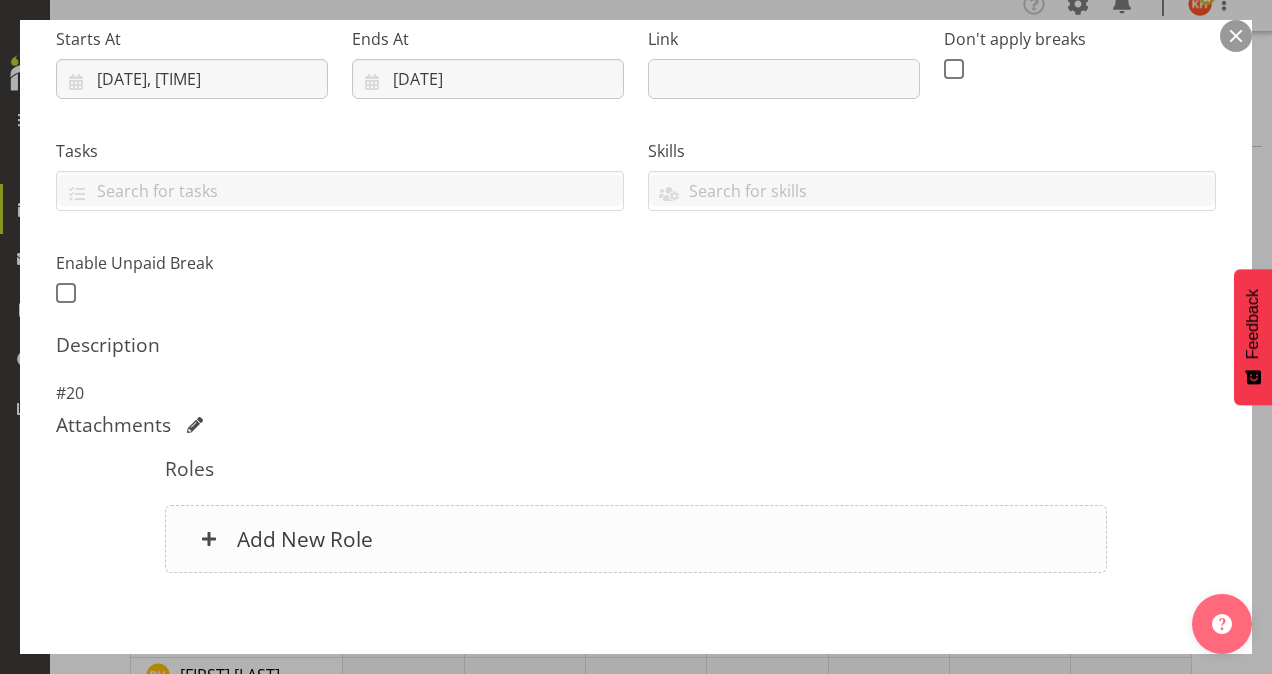 click on "Add New Role" at bounding box center [305, 539] 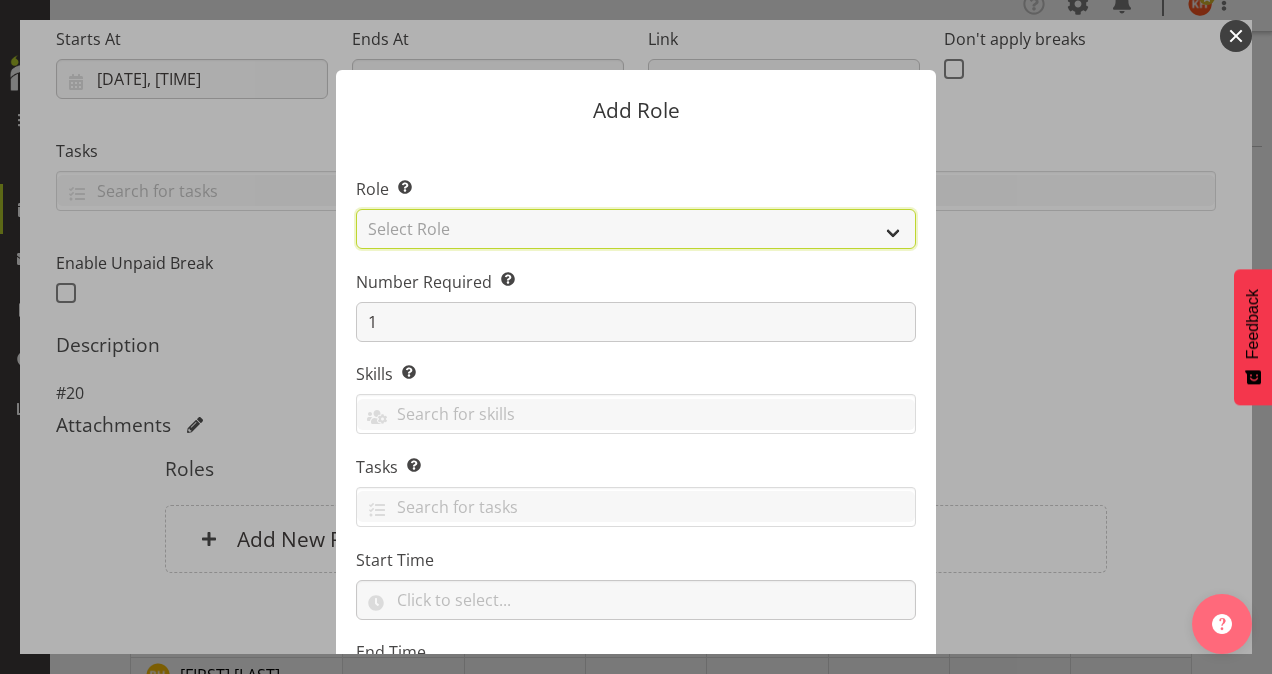 click on "Select Role  Area Manager Art Coordination Community - SIL Community Leader Community Support Person Community Support Person - Casual House Leader Office Admin On-Call call out Senate Senior Coordinator SIL Coordination Sleep Over Volunteer" at bounding box center [636, 229] 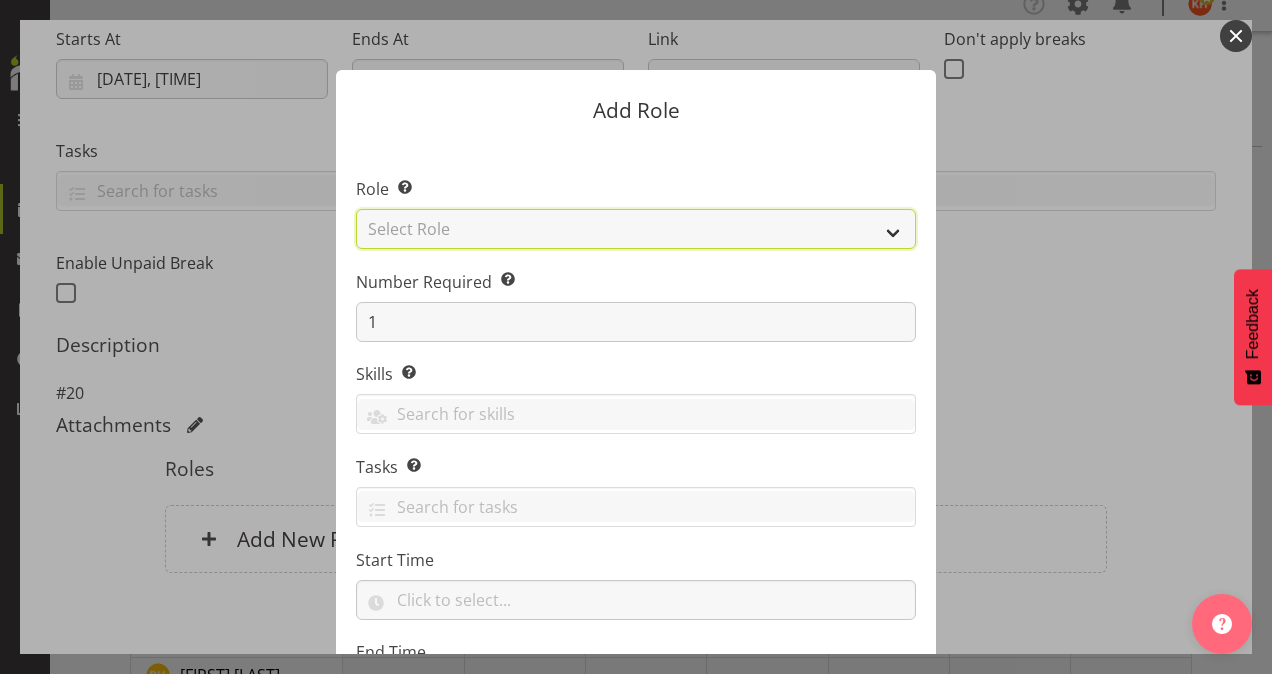 select on "13" 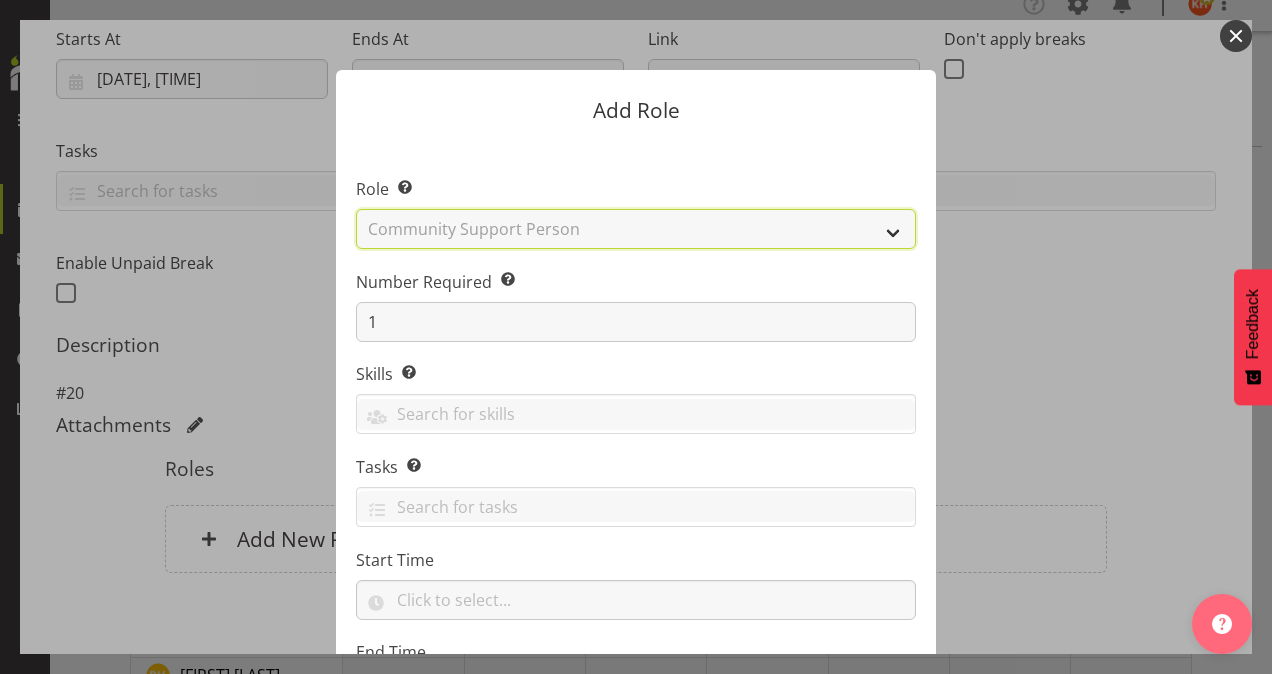 click on "Select Role  Area Manager Art Coordination Community - SIL Community Leader Community Support Person Community Support Person - Casual House Leader Office Admin On-Call call out Senate Senior Coordinator SIL Coordination Sleep Over Volunteer" at bounding box center (636, 229) 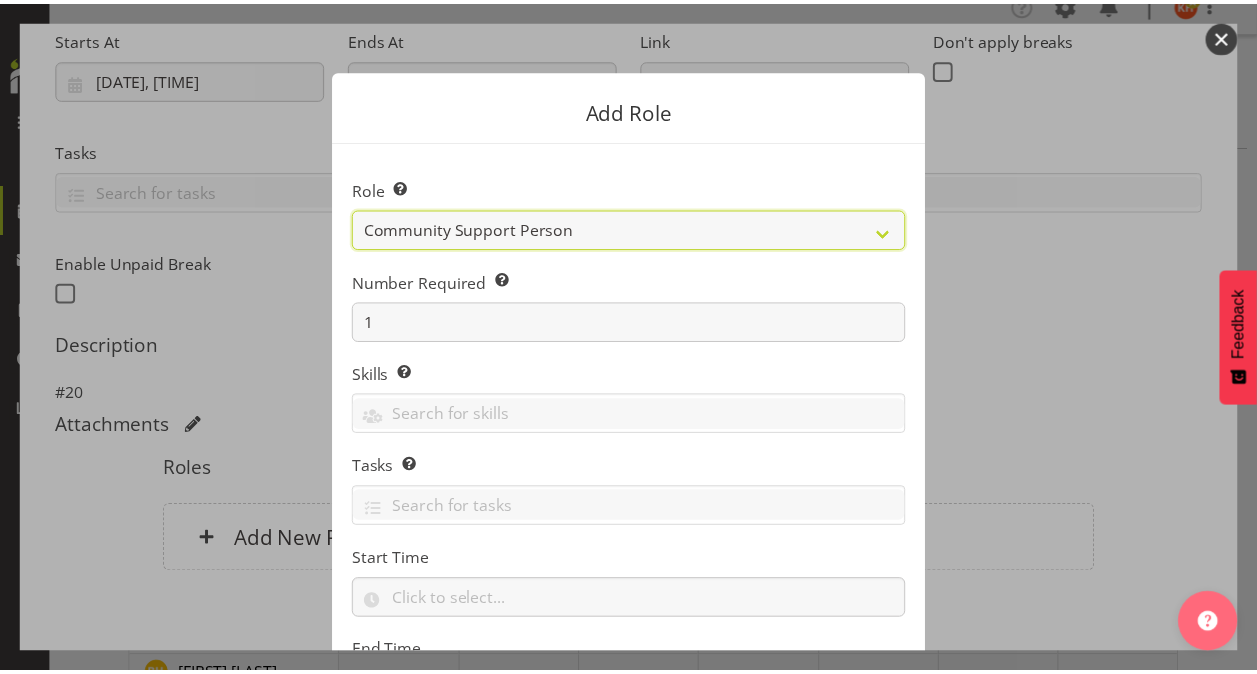 scroll, scrollTop: 192, scrollLeft: 0, axis: vertical 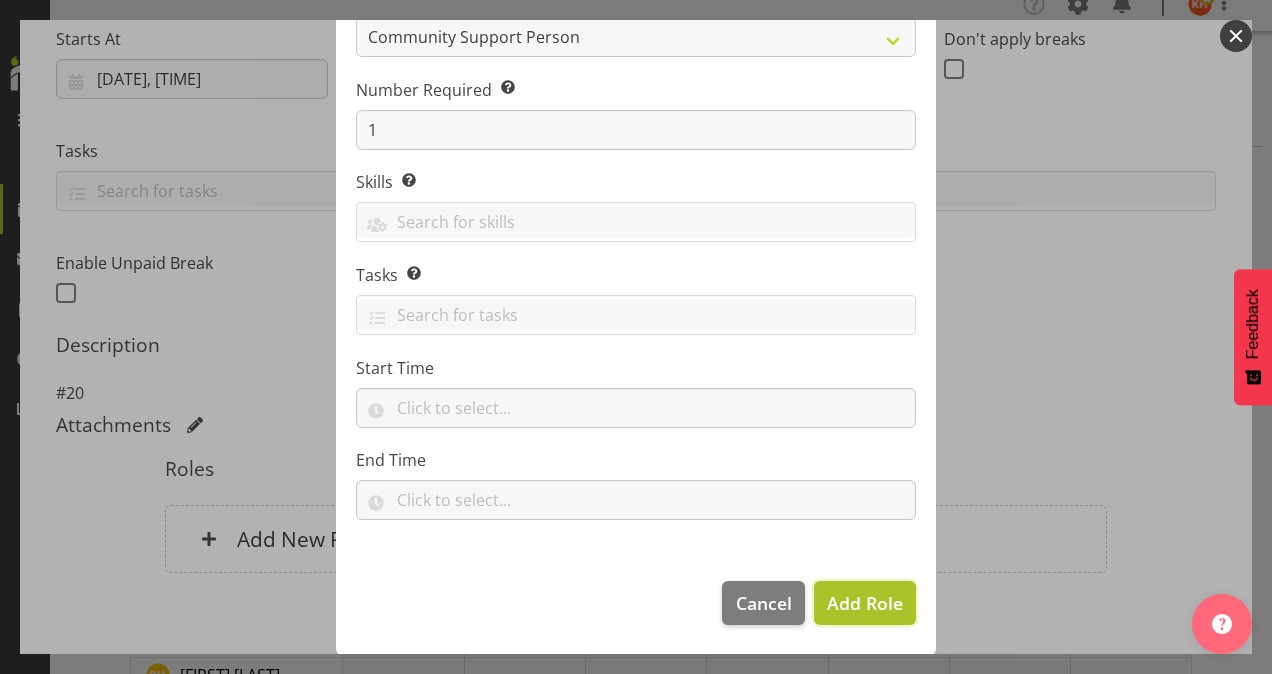 click on "Add Role" at bounding box center (865, 603) 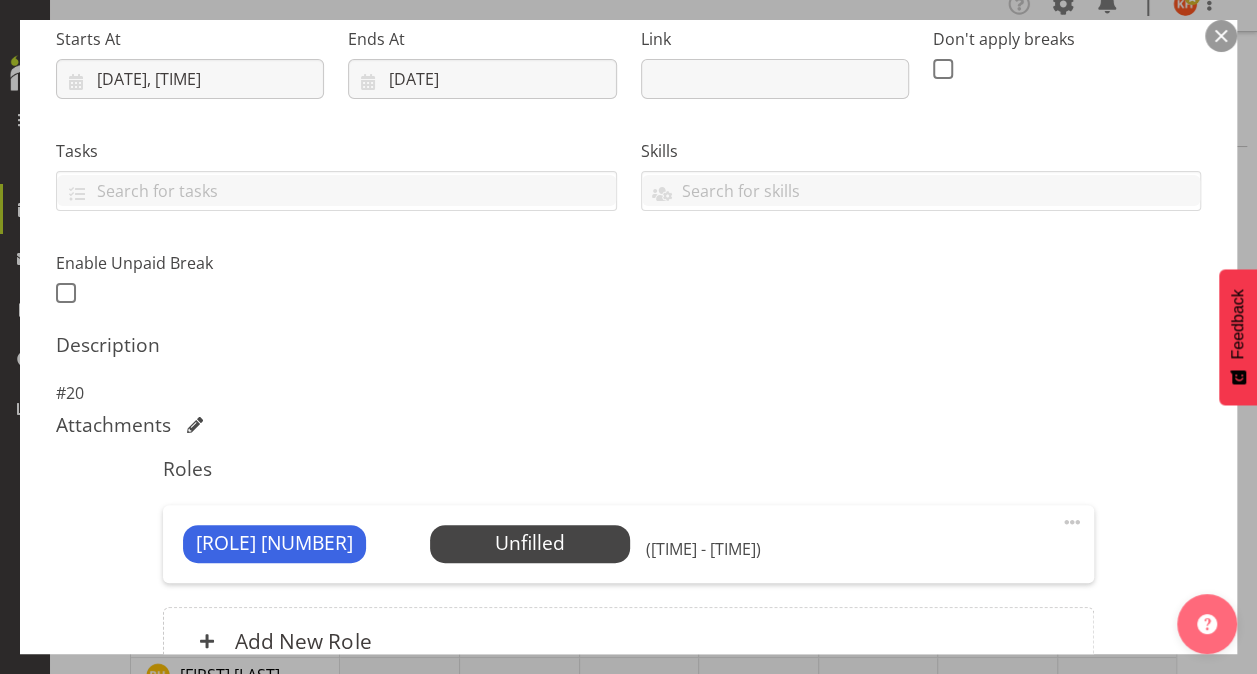scroll, scrollTop: 445, scrollLeft: 0, axis: vertical 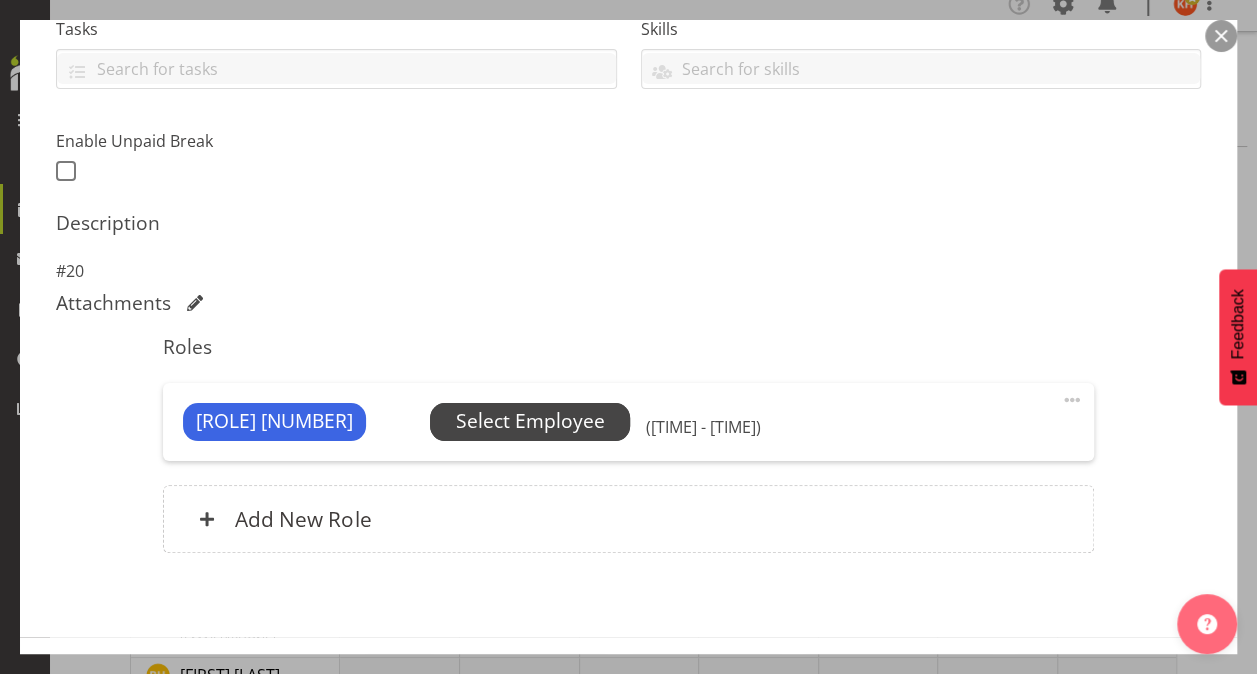 click on "Select Employee" at bounding box center [530, 421] 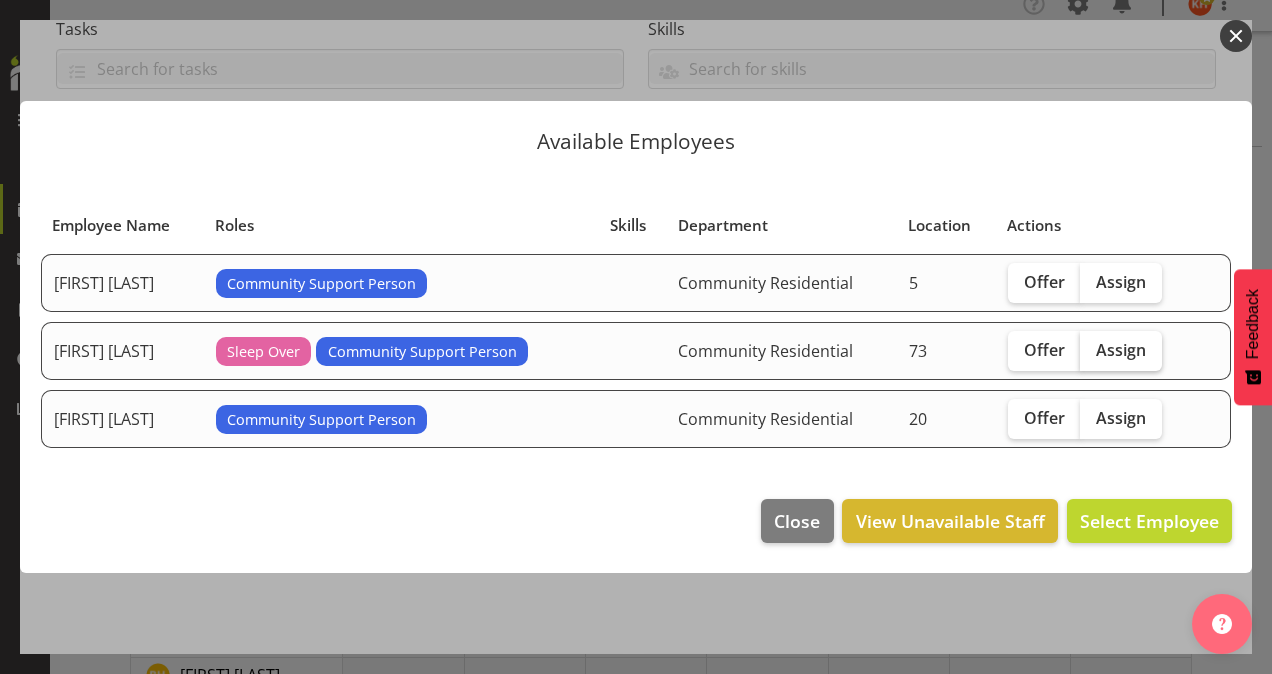 click on "Assign" at bounding box center [1121, 350] 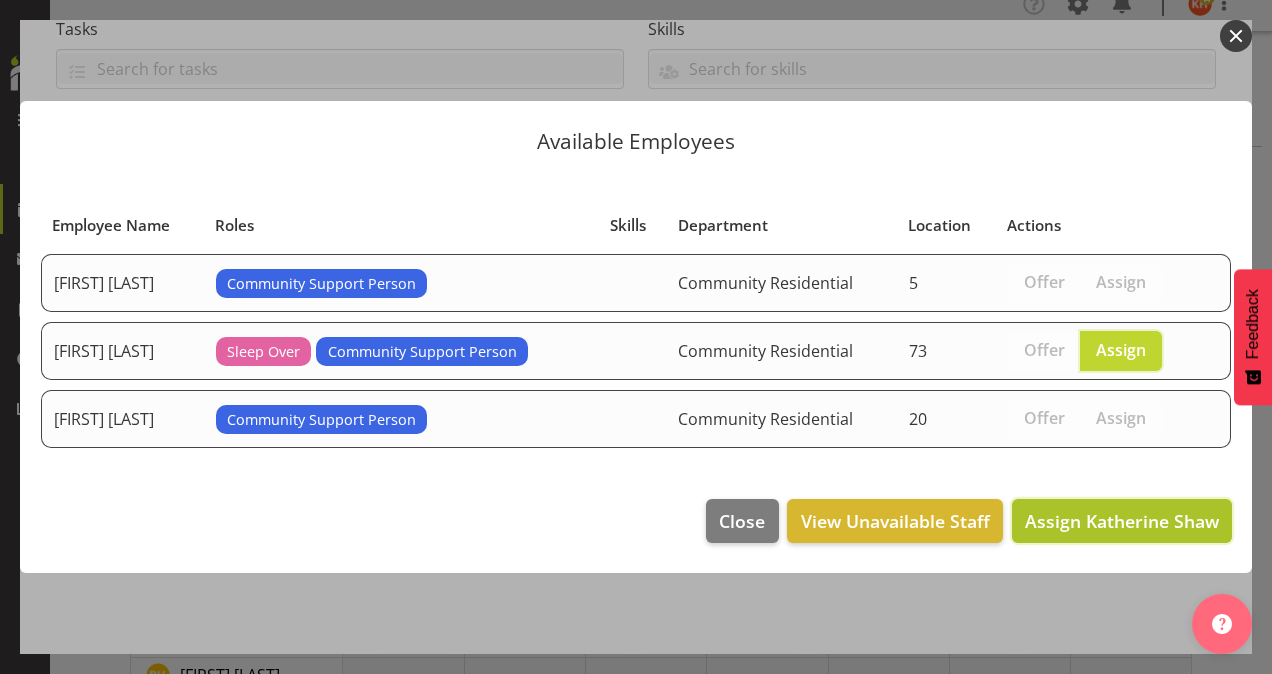click on "Assign Katherine Shaw" at bounding box center [1122, 521] 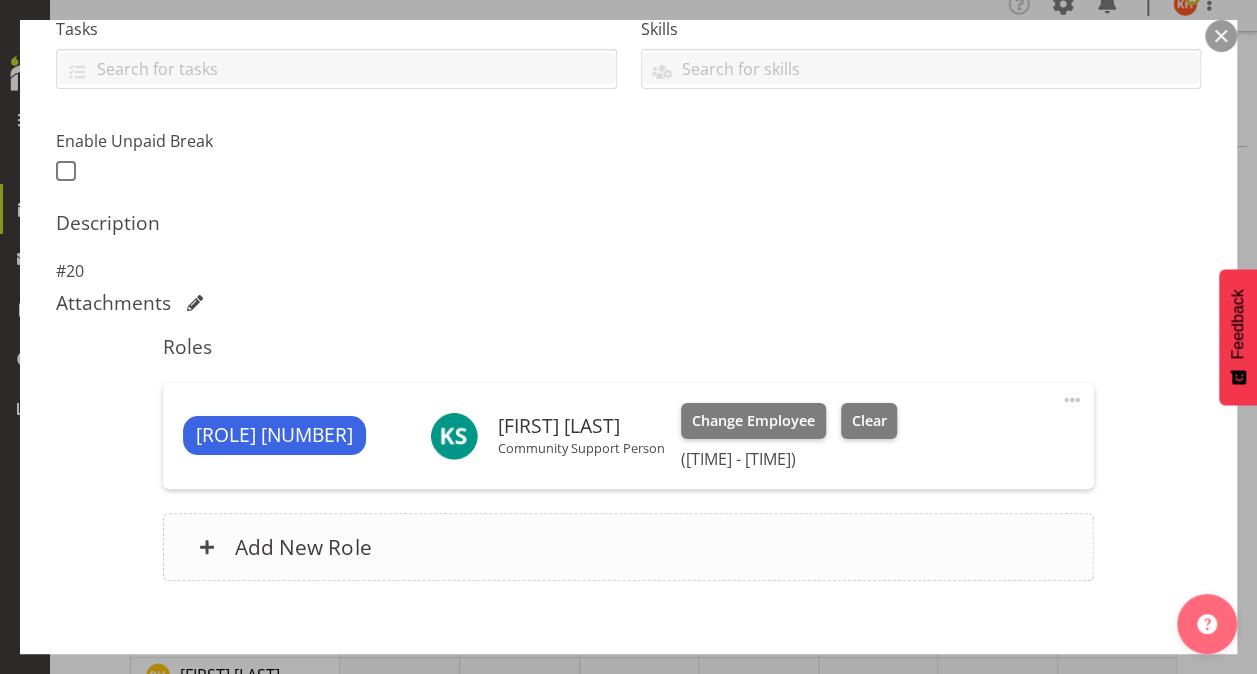 scroll, scrollTop: 547, scrollLeft: 0, axis: vertical 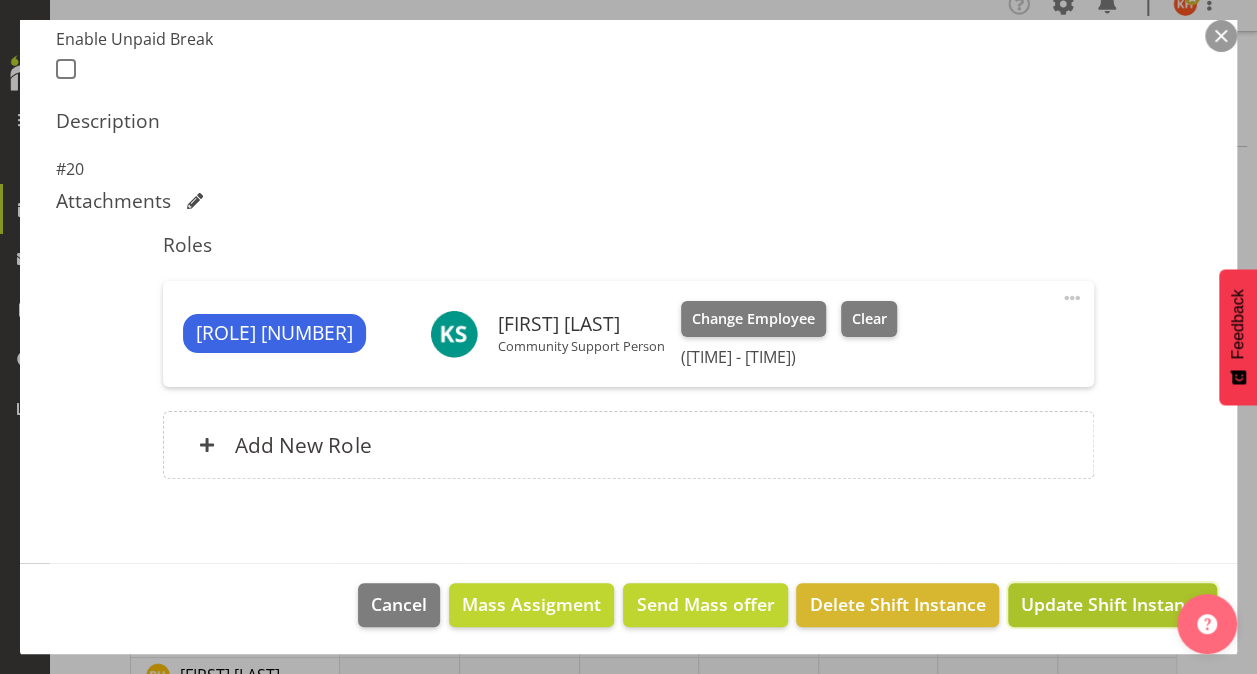 click on "Update Shift Instance" at bounding box center [1112, 604] 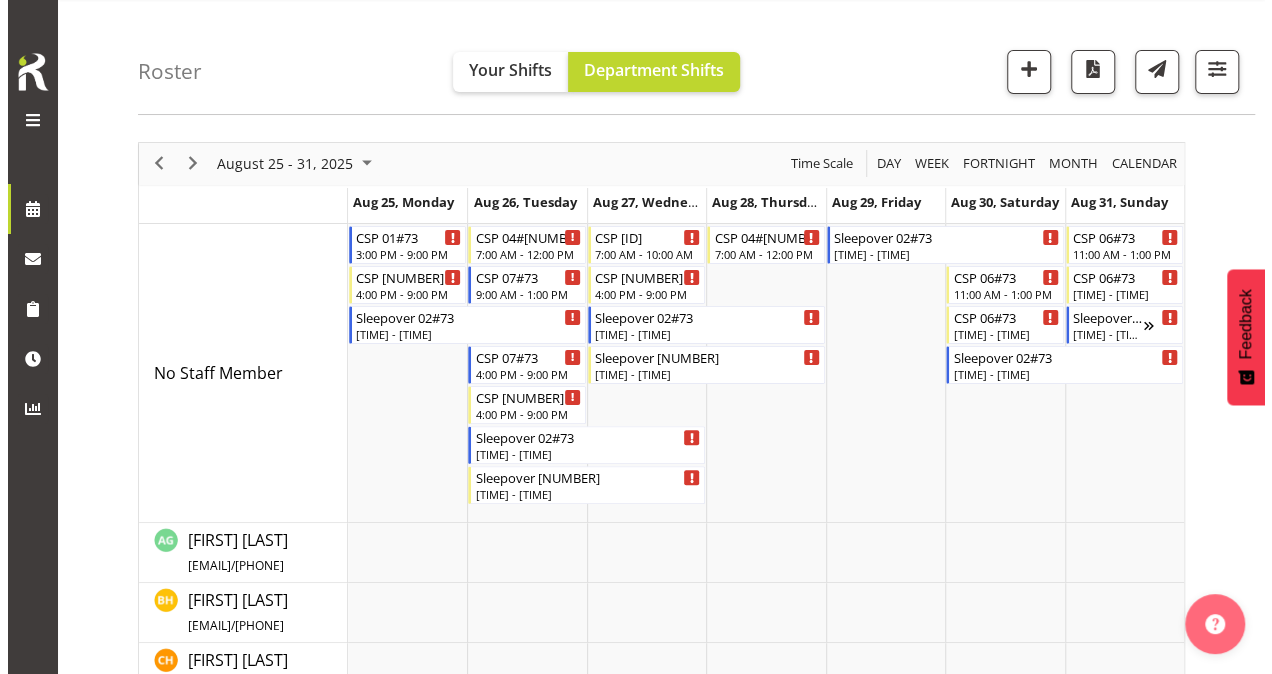scroll, scrollTop: 55, scrollLeft: 0, axis: vertical 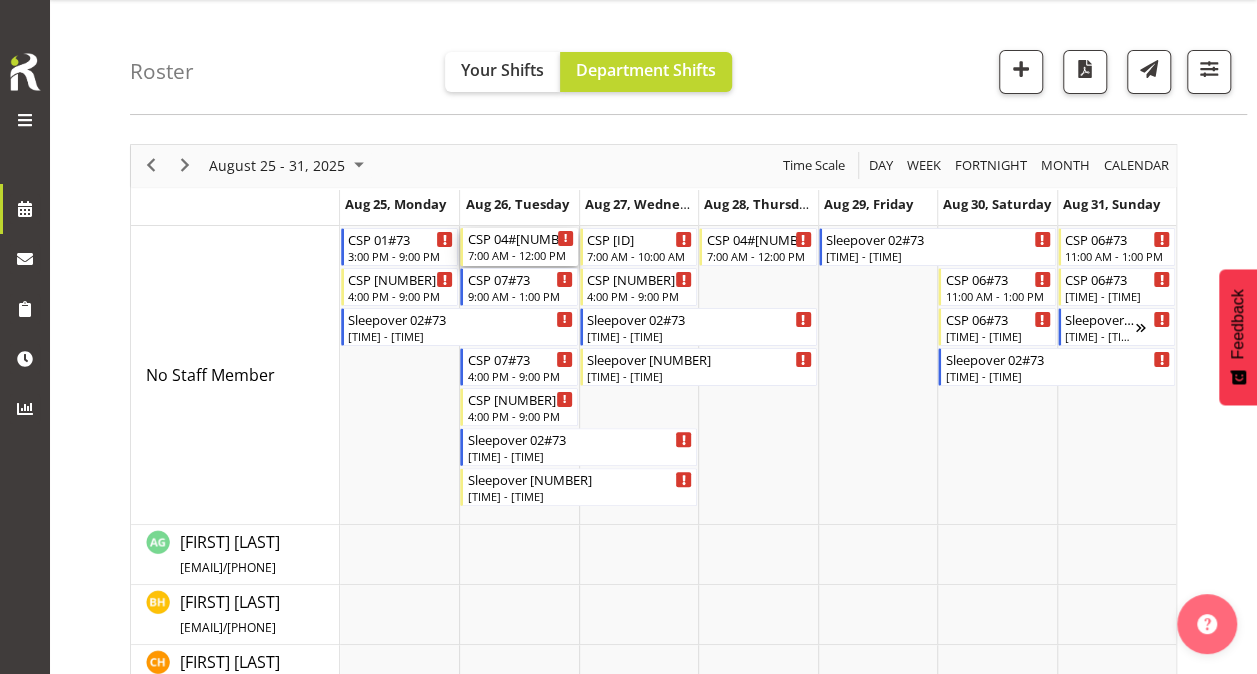 click on "7:00 AM - 12:00 PM" at bounding box center [520, 255] 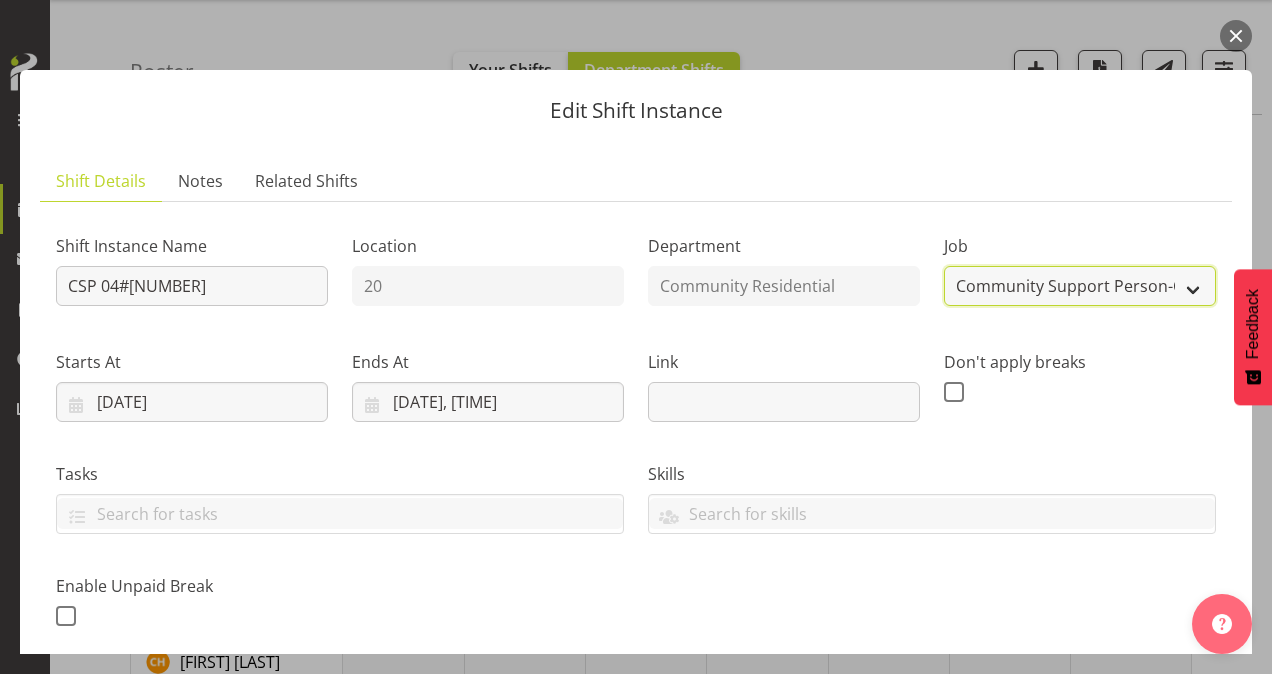 click on "Create new job   Accounts Admin Art Coordinator Community Leader Community Support Person Community Support Person-Casual House Leader Office Admin Senior Coordinator Service Manager Volunteer" at bounding box center [1080, 286] 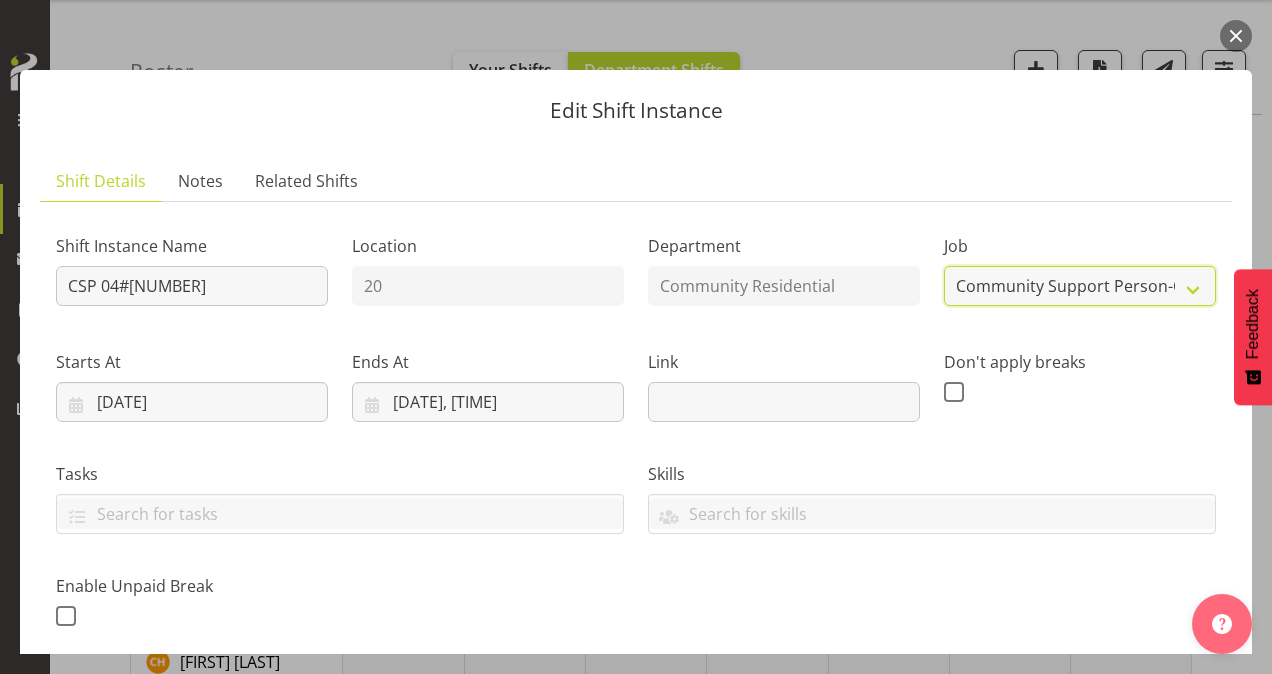 select on "2" 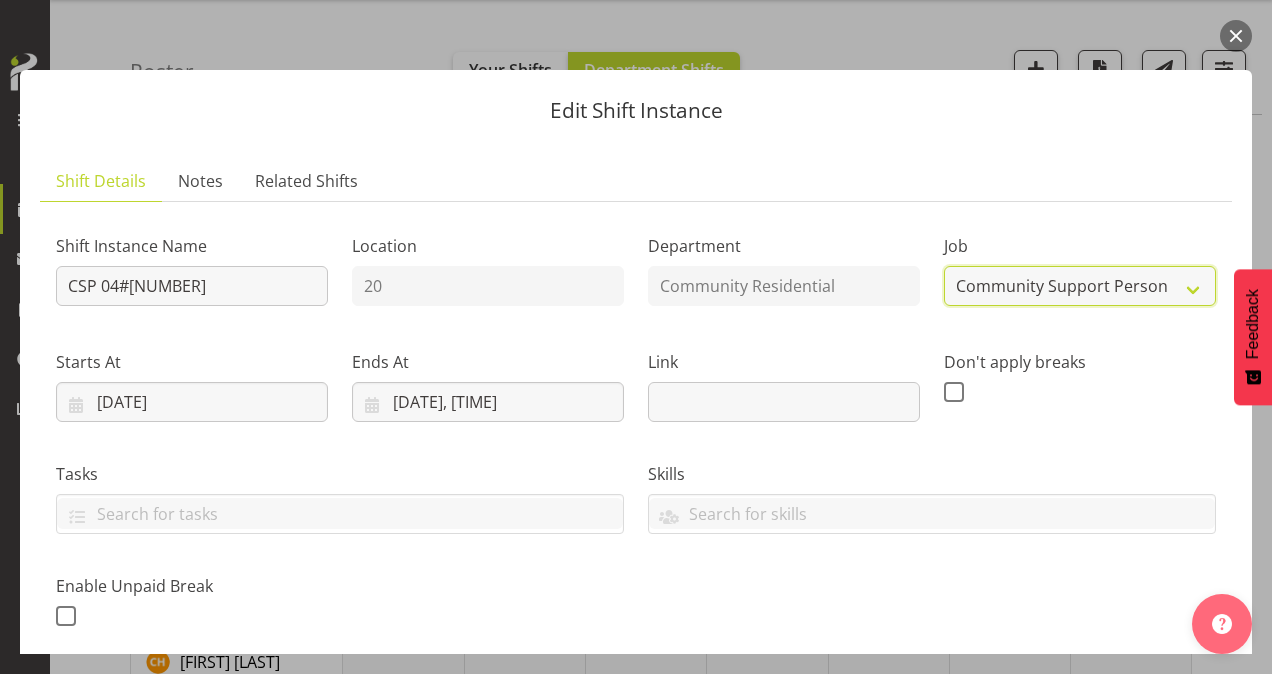 click on "Create new job   Accounts Admin Art Coordinator Community Leader Community Support Person Community Support Person-Casual House Leader Office Admin Senior Coordinator Service Manager Volunteer" at bounding box center [1080, 286] 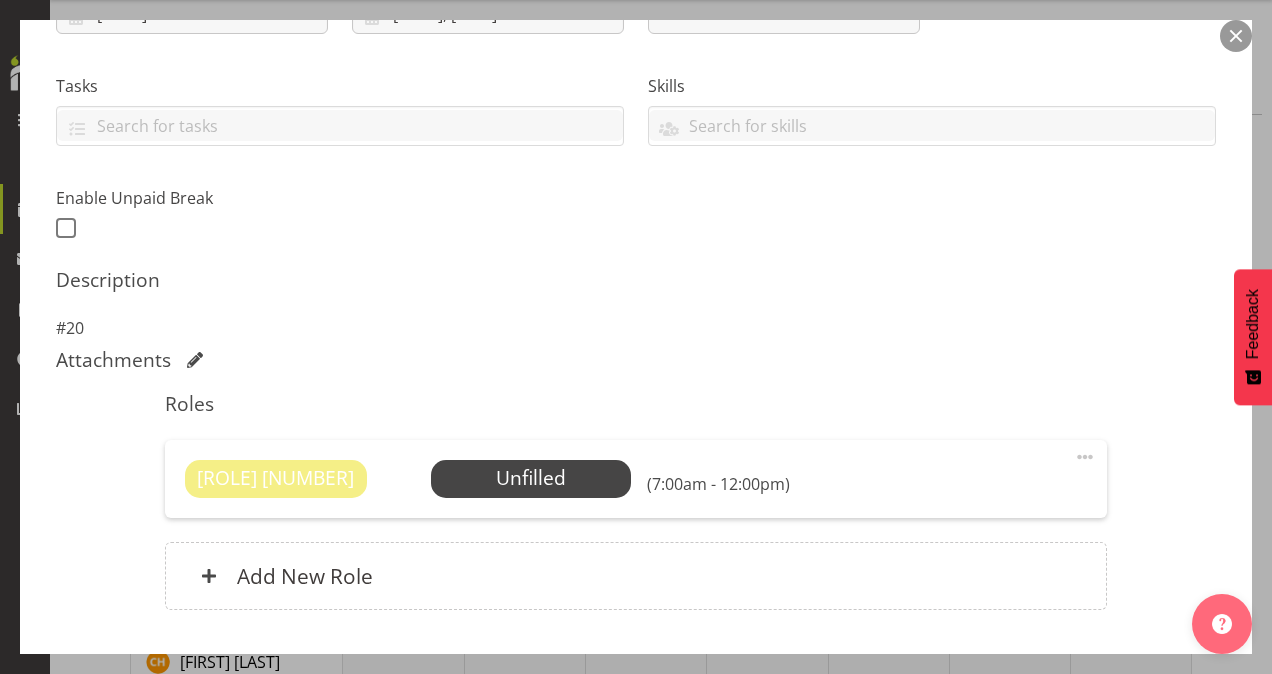 scroll, scrollTop: 389, scrollLeft: 0, axis: vertical 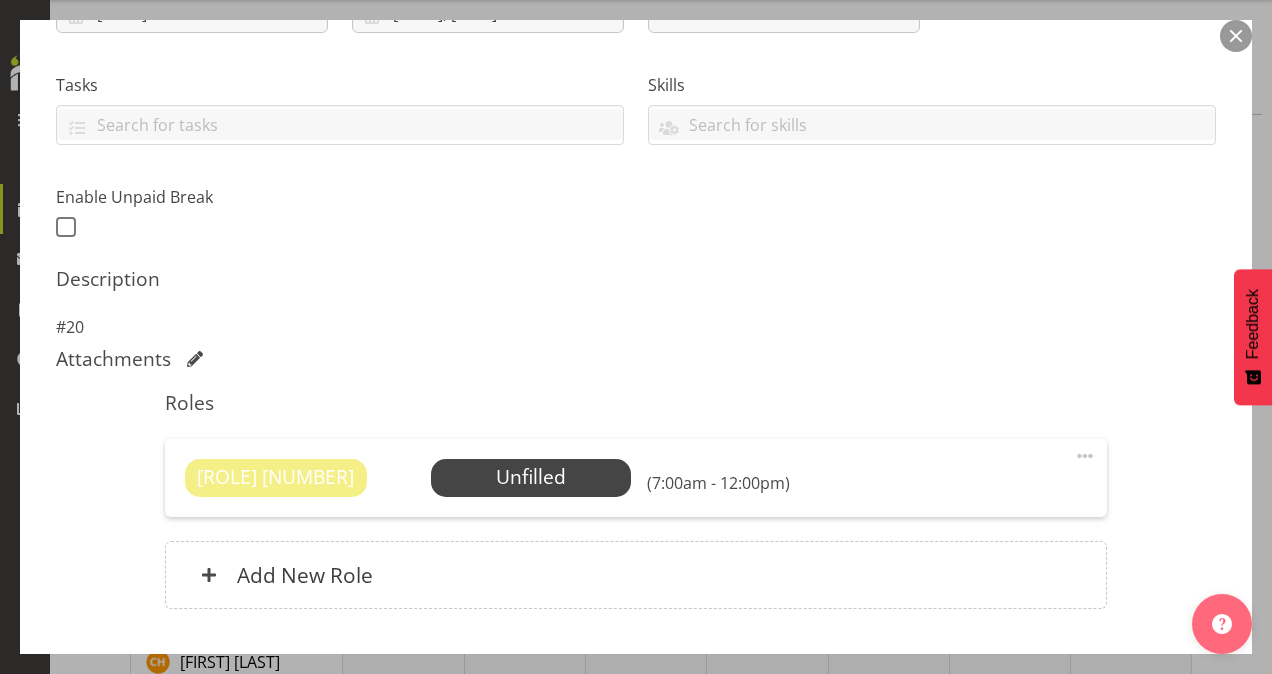 click at bounding box center (1085, 456) 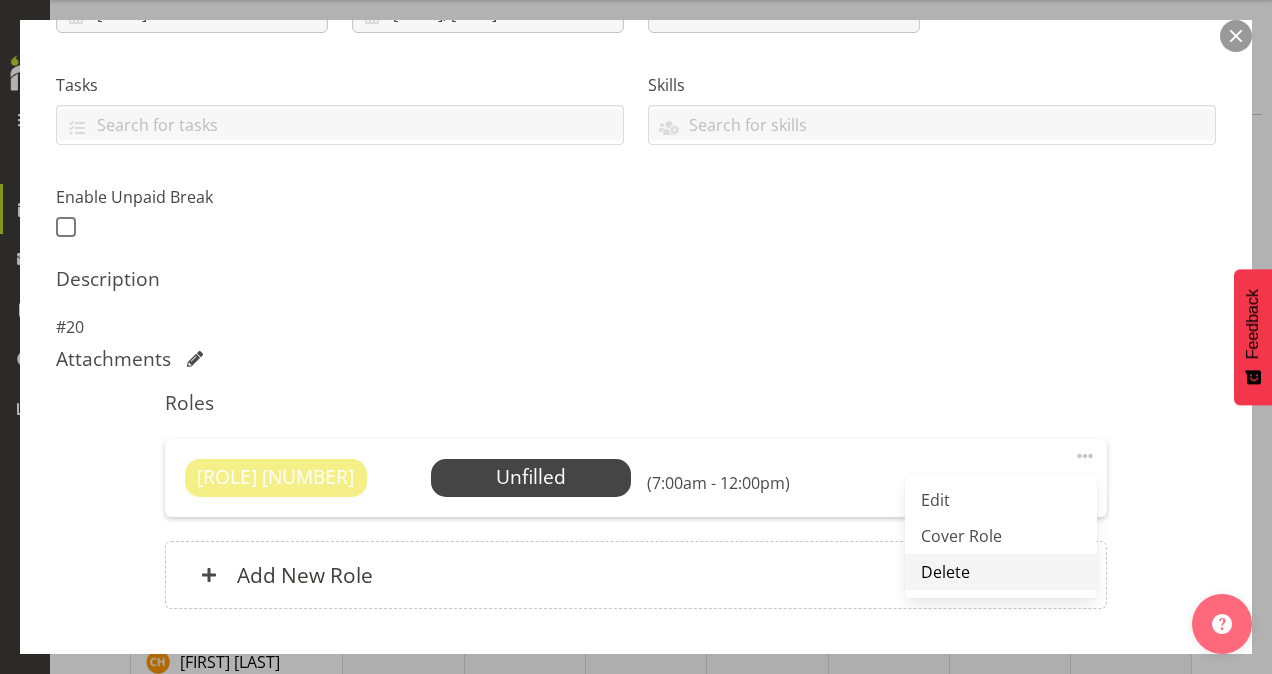 click on "Delete" at bounding box center (1001, 572) 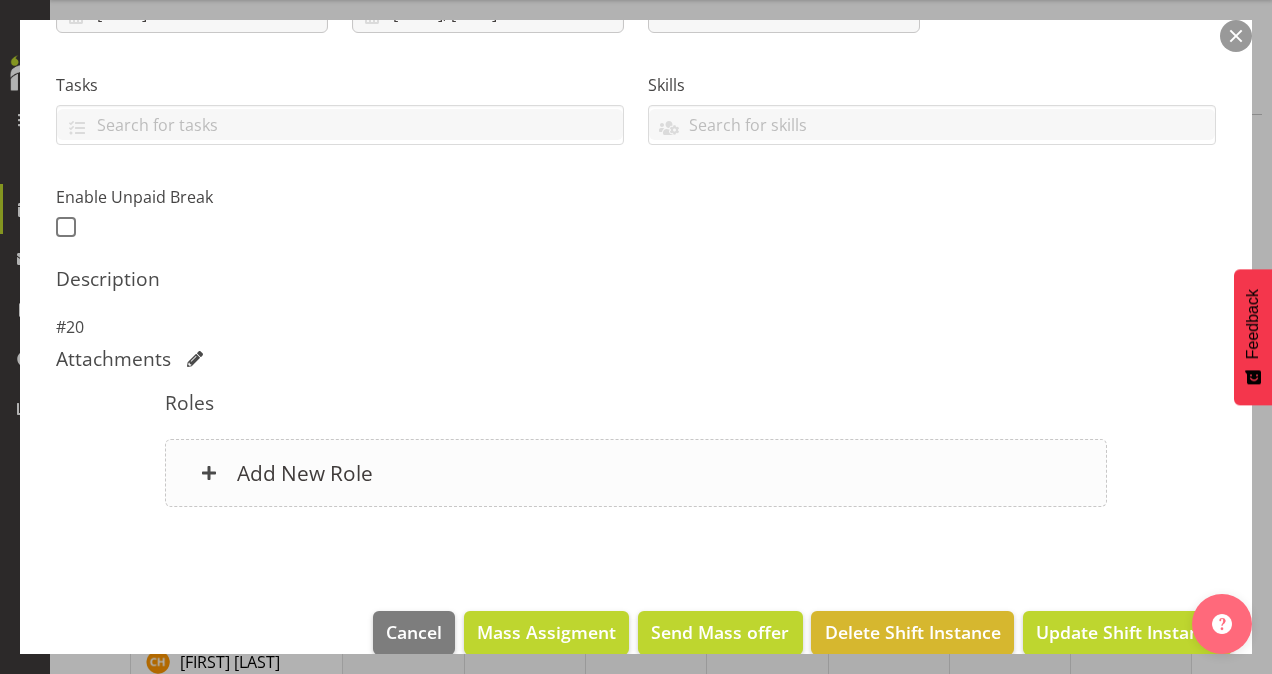 click on "Add New Role" at bounding box center (636, 473) 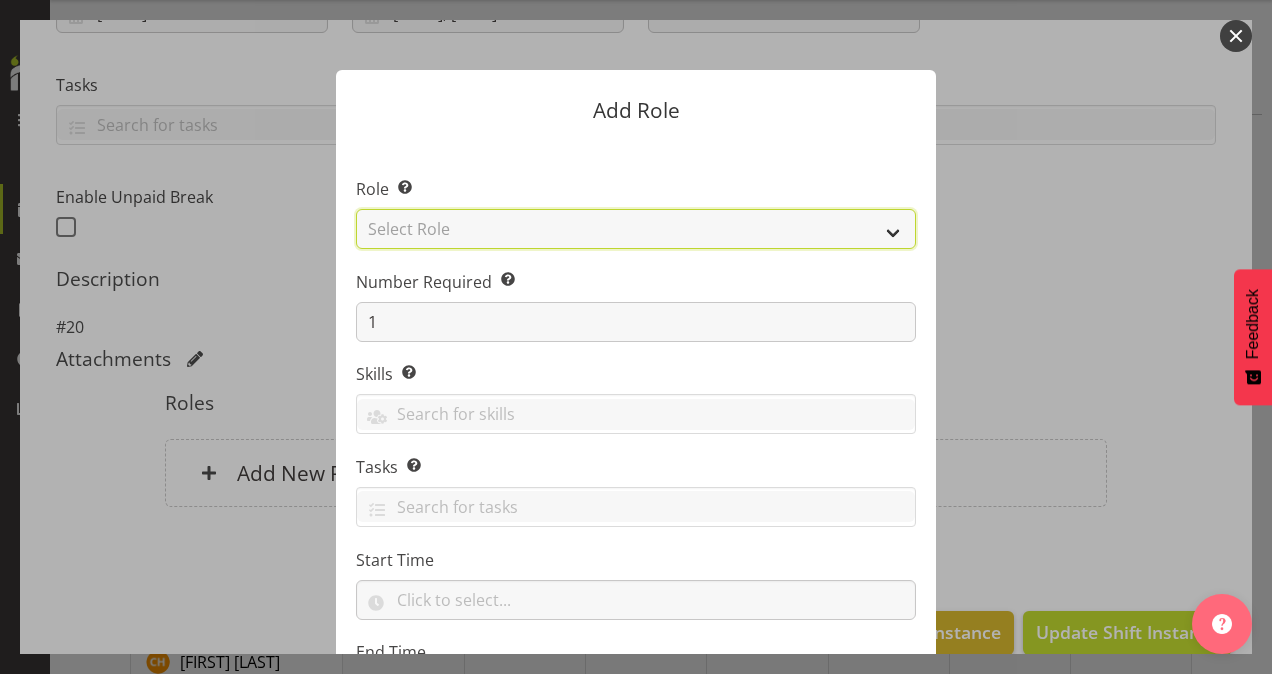 click on "Select Role  Area Manager Art Coordination Community - SIL Community Leader Community Support Person Community Support Person - Casual House Leader Office Admin On-Call call out Senate Senior Coordinator SIL Coordination Sleep Over Volunteer" at bounding box center (636, 229) 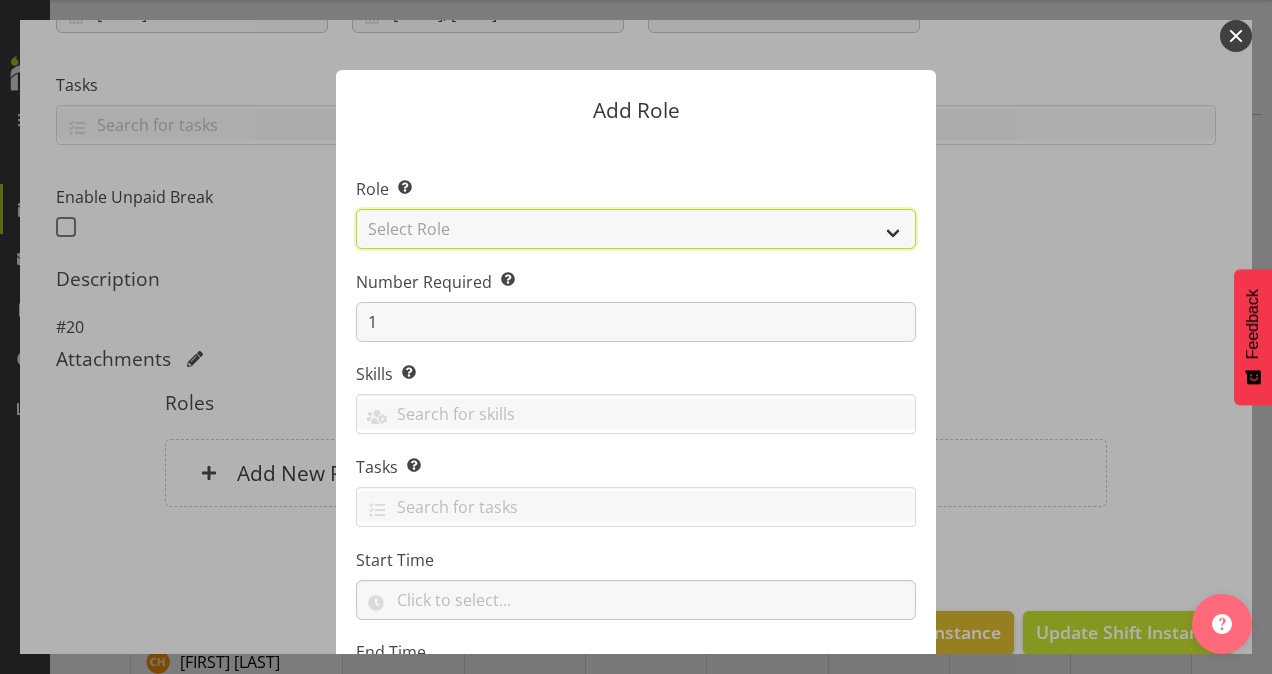select on "13" 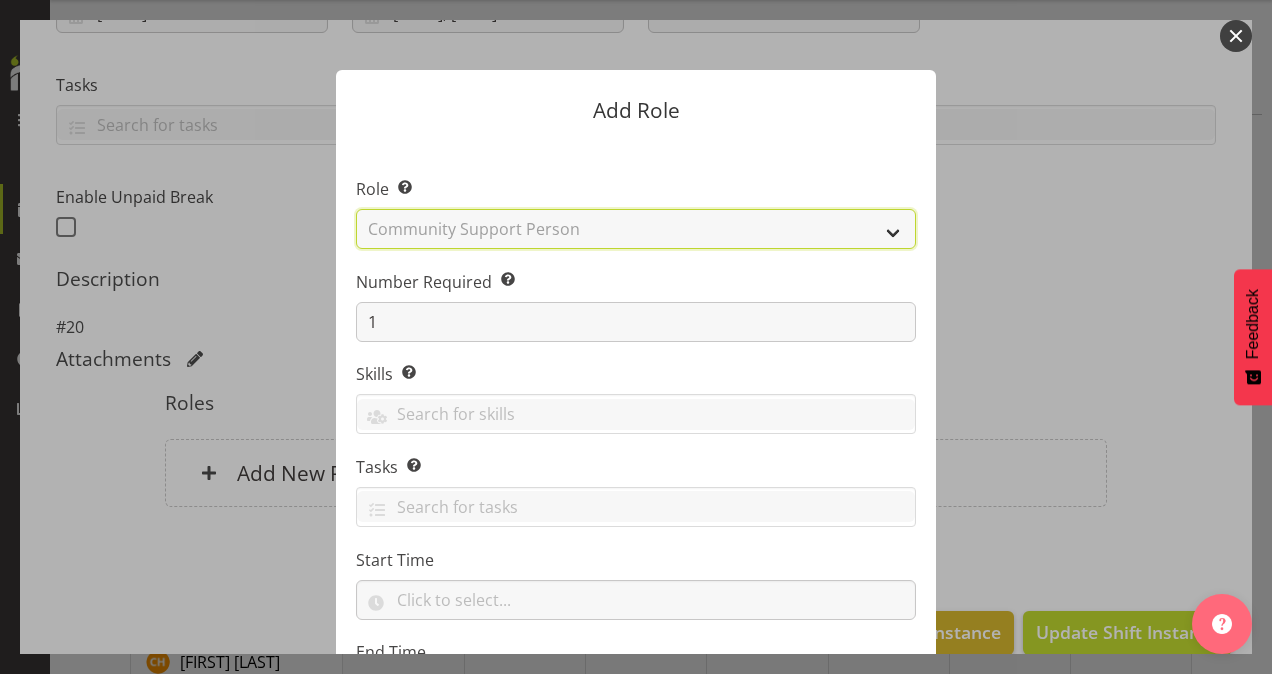 click on "Select Role  Area Manager Art Coordination Community - SIL Community Leader Community Support Person Community Support Person - Casual House Leader Office Admin On-Call call out Senate Senior Coordinator SIL Coordination Sleep Over Volunteer" at bounding box center [636, 229] 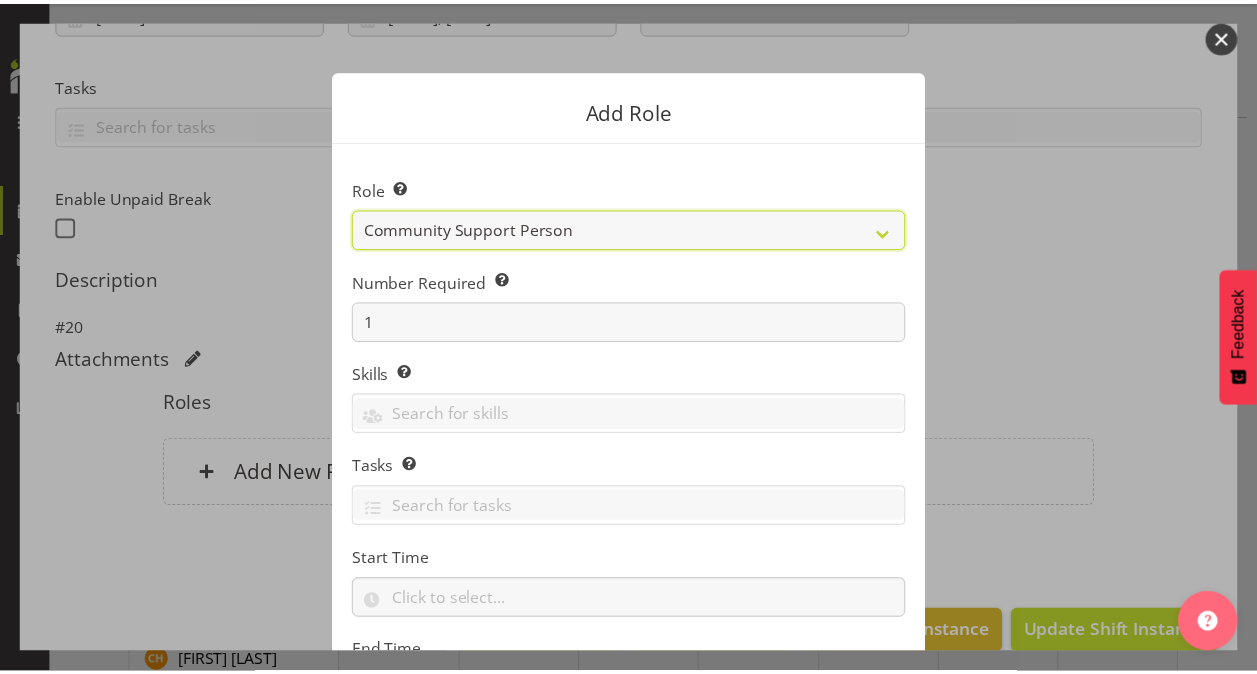 scroll, scrollTop: 192, scrollLeft: 0, axis: vertical 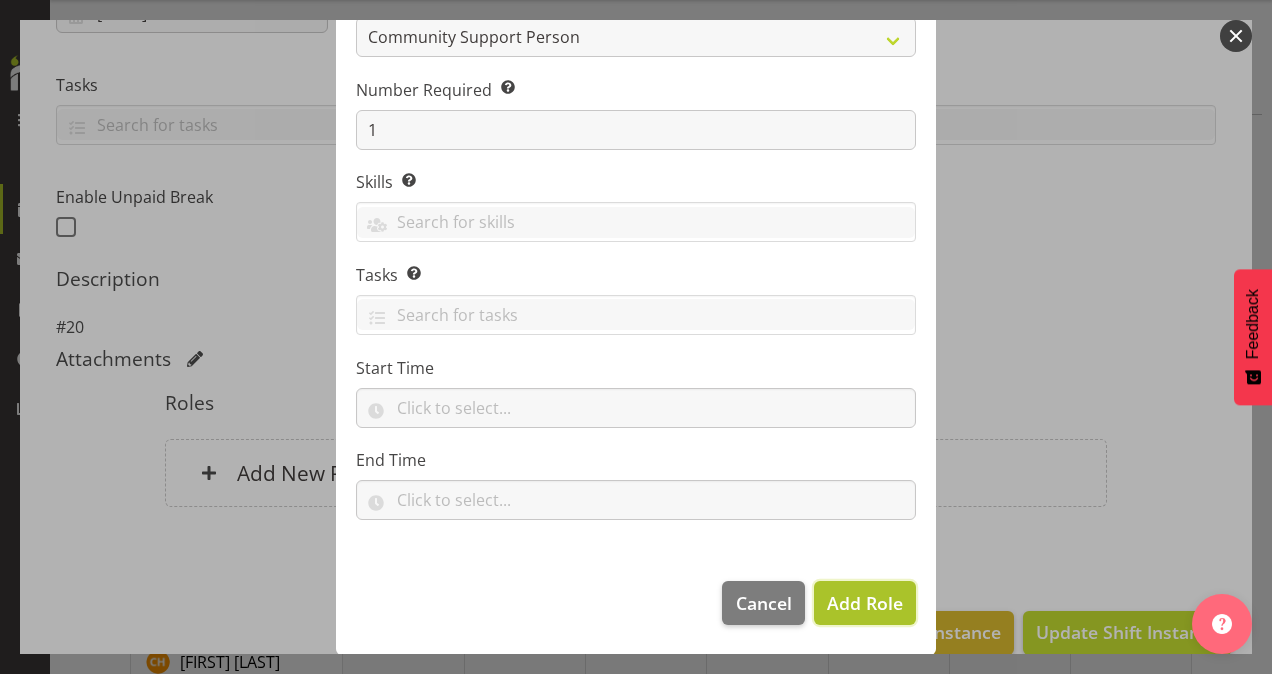 click on "Add Role" at bounding box center (865, 603) 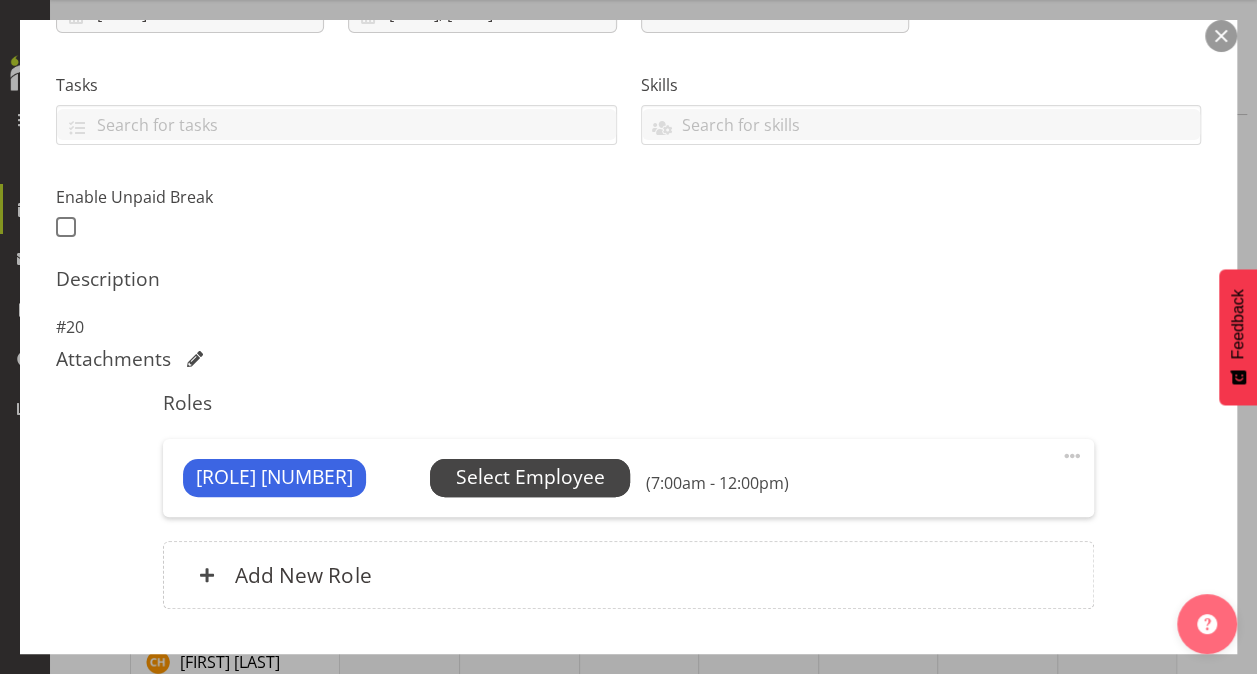 click on "Select Employee" at bounding box center (530, 477) 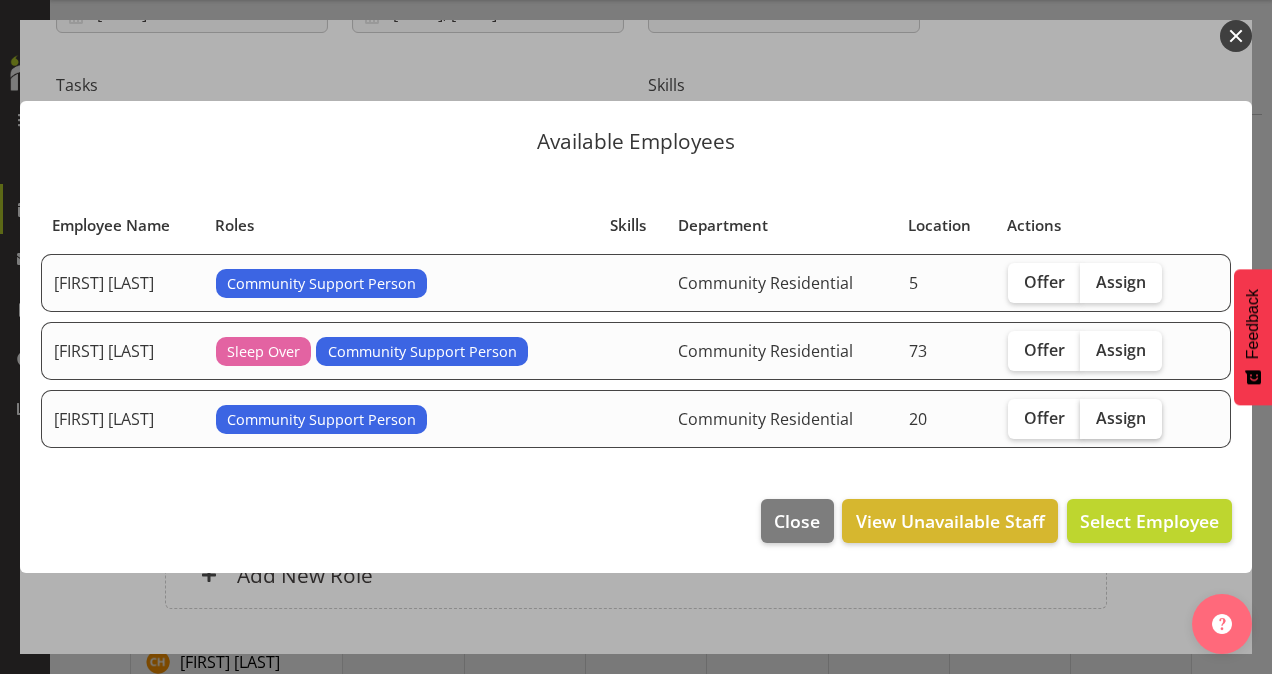 click on "Assign" at bounding box center [1121, 418] 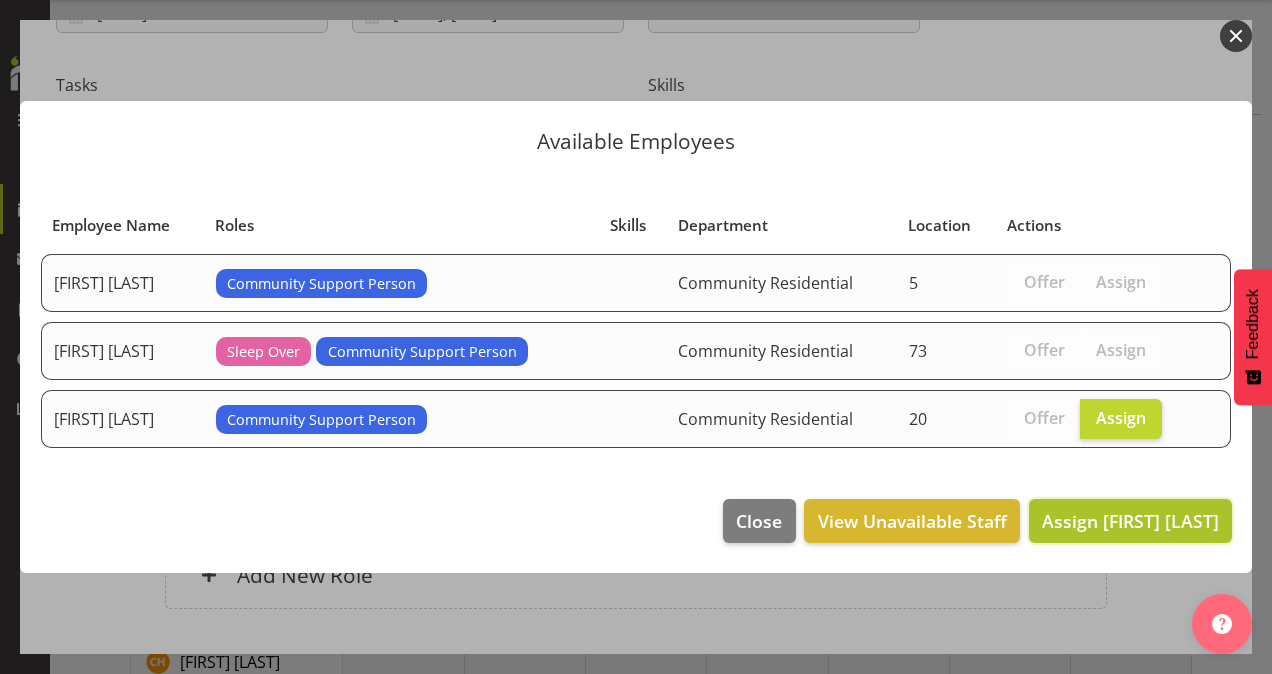 click on "Assign [FIRST] [LAST]" at bounding box center [1130, 521] 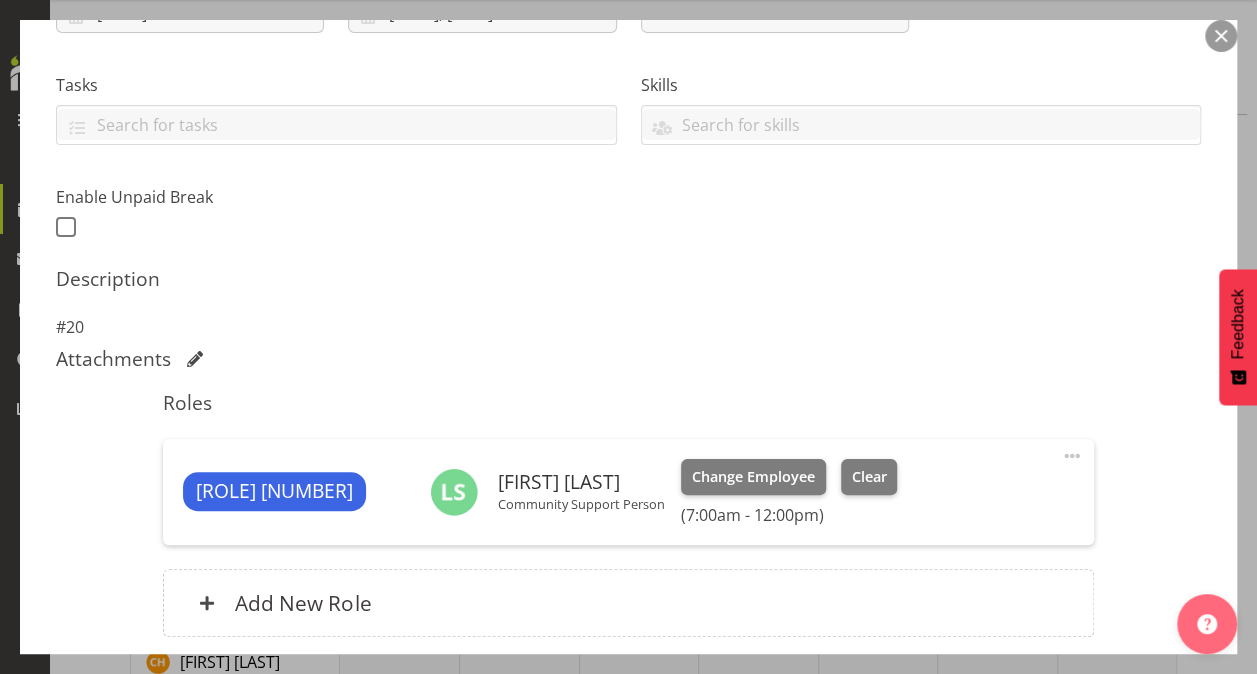 scroll, scrollTop: 547, scrollLeft: 0, axis: vertical 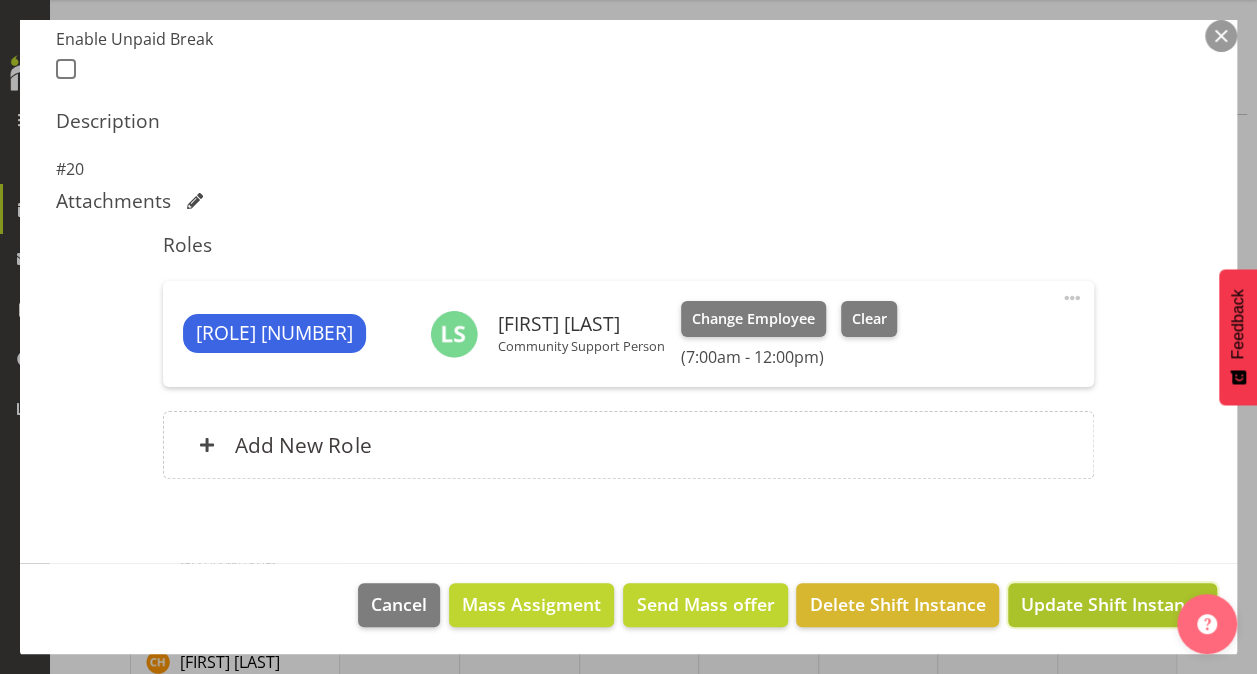click on "Update Shift Instance" at bounding box center [1112, 604] 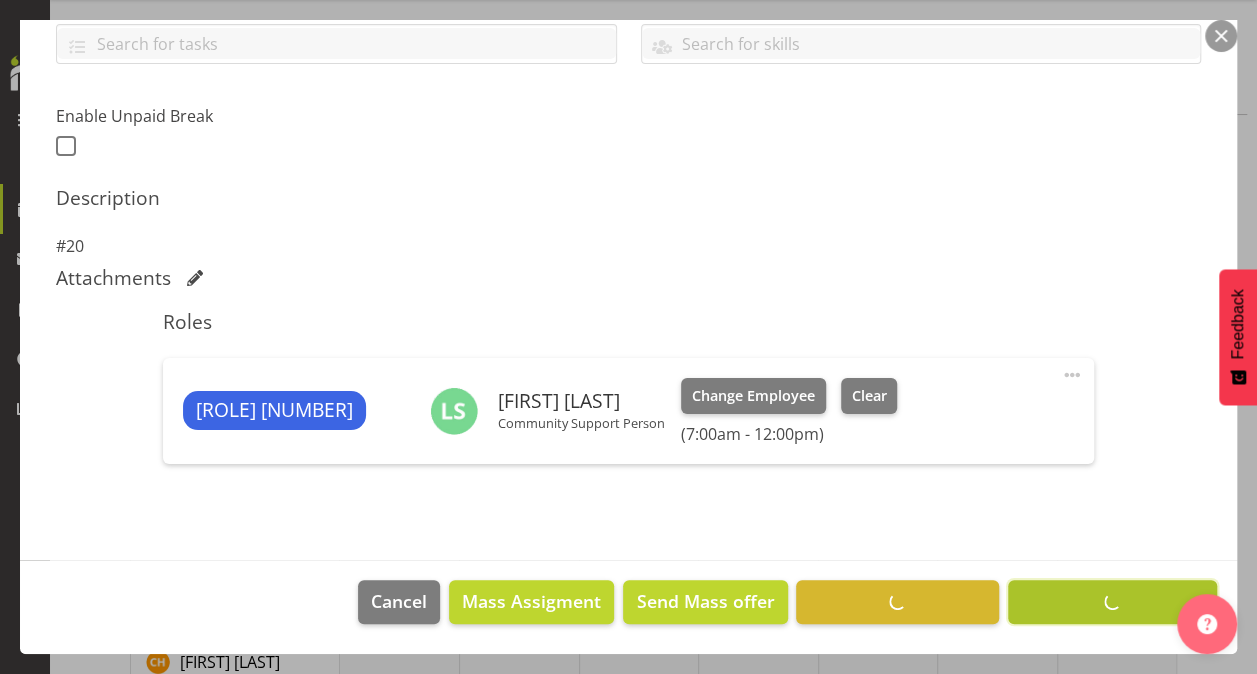 scroll, scrollTop: 468, scrollLeft: 0, axis: vertical 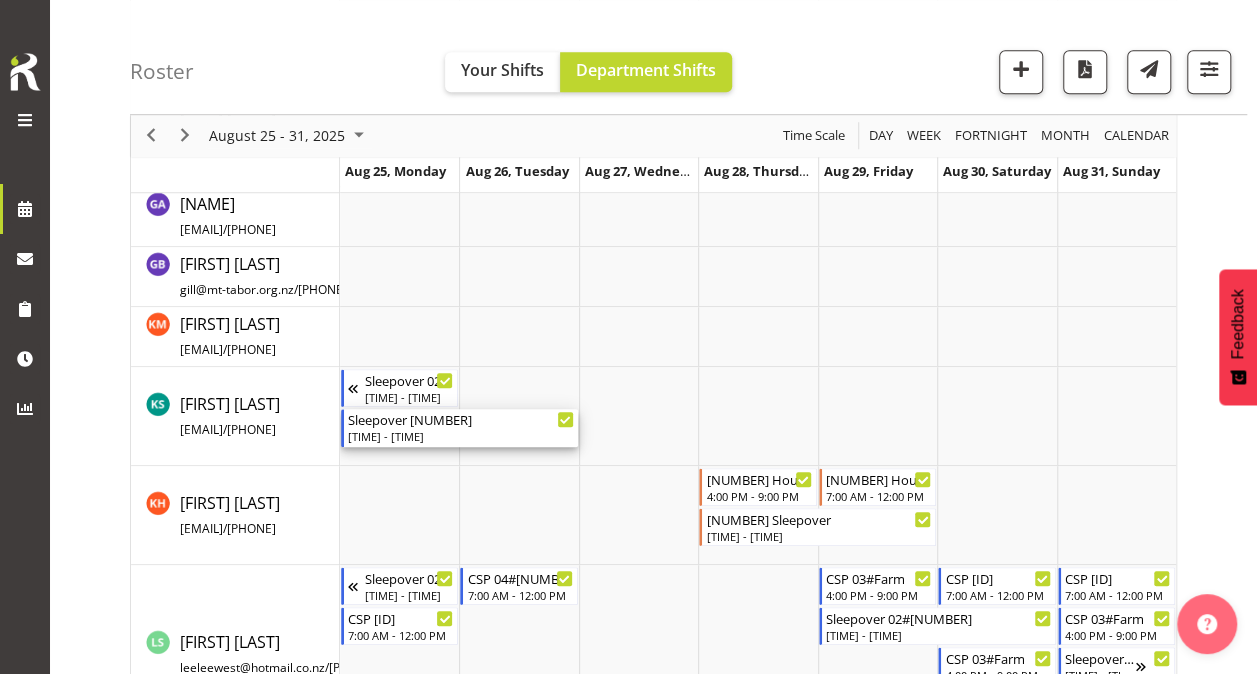 click on "Sleepover [NUMBER]" at bounding box center (461, 419) 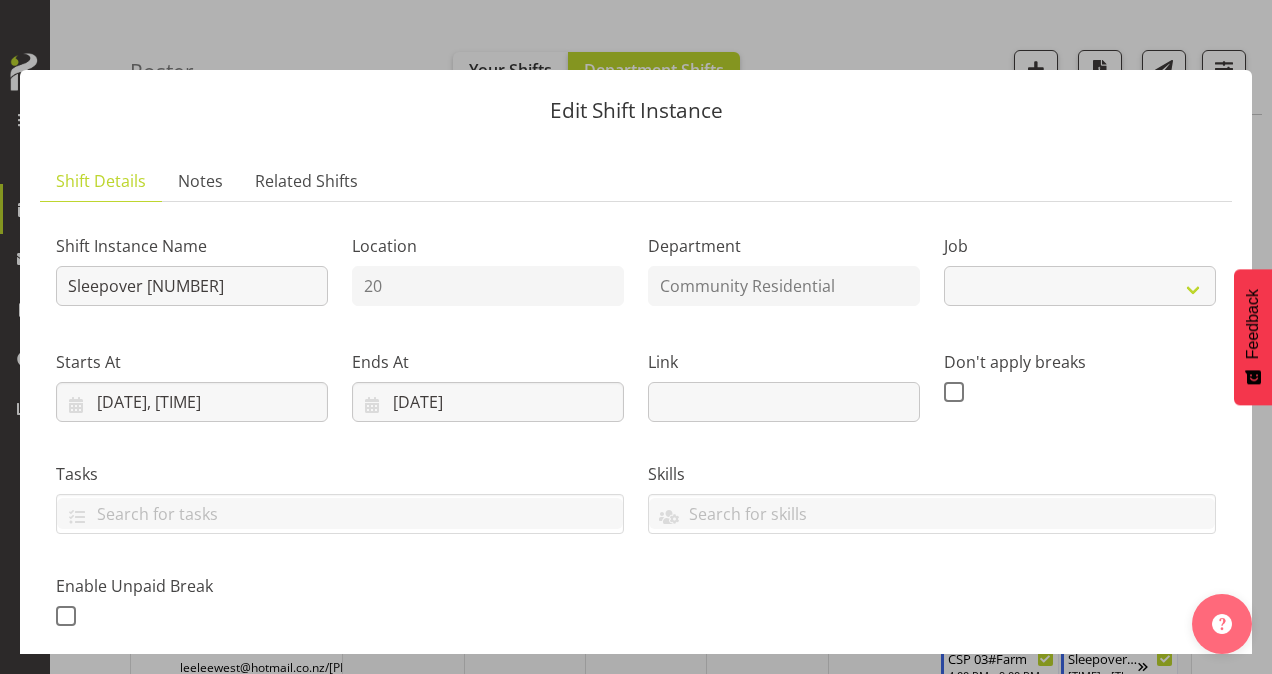 select on "2" 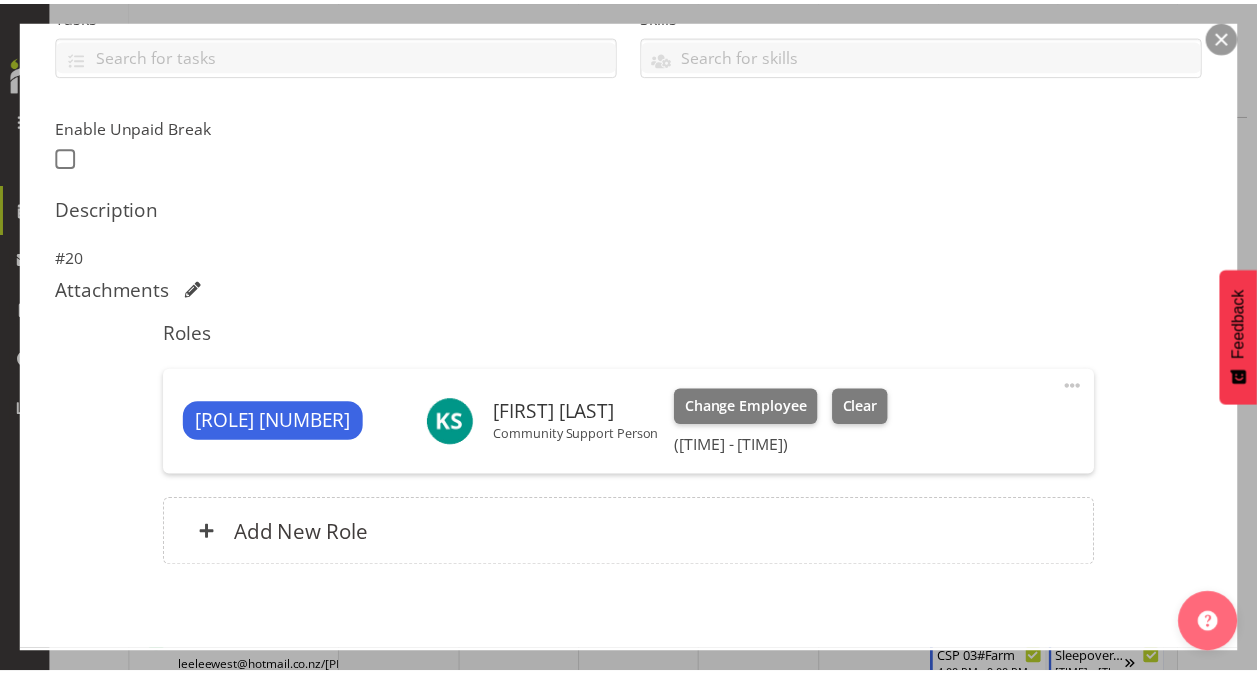 scroll, scrollTop: 460, scrollLeft: 0, axis: vertical 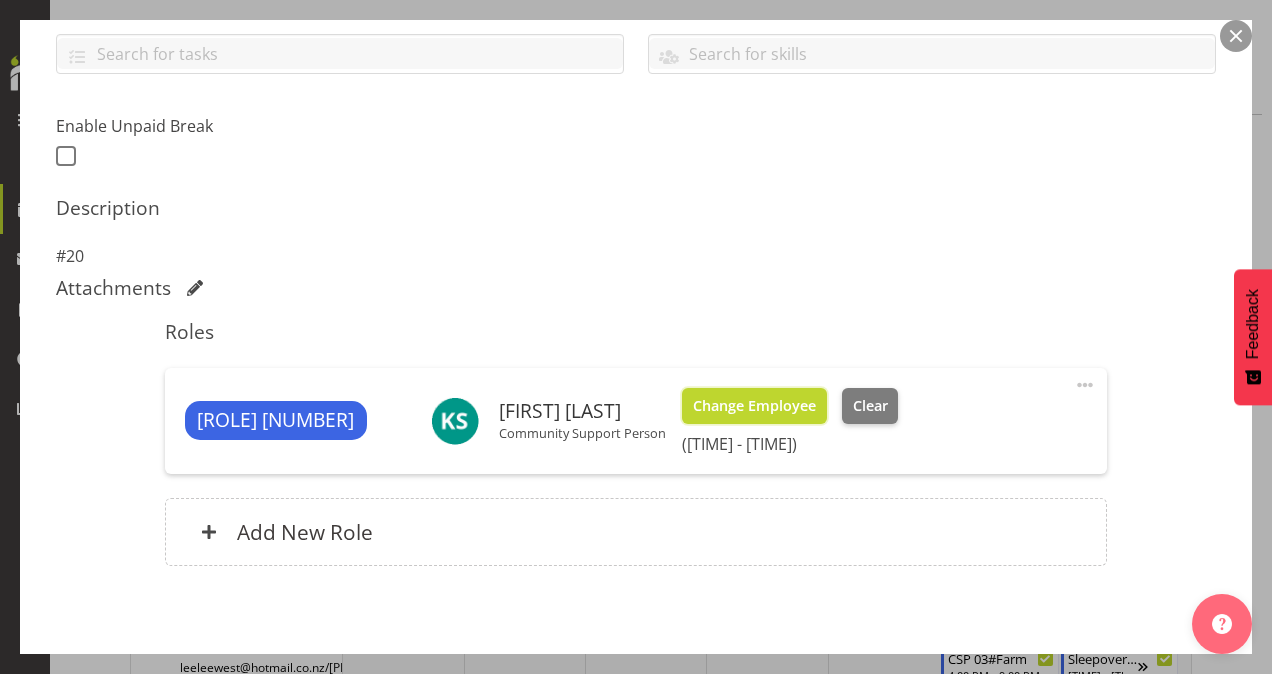 click on "Change Employee" at bounding box center [754, 406] 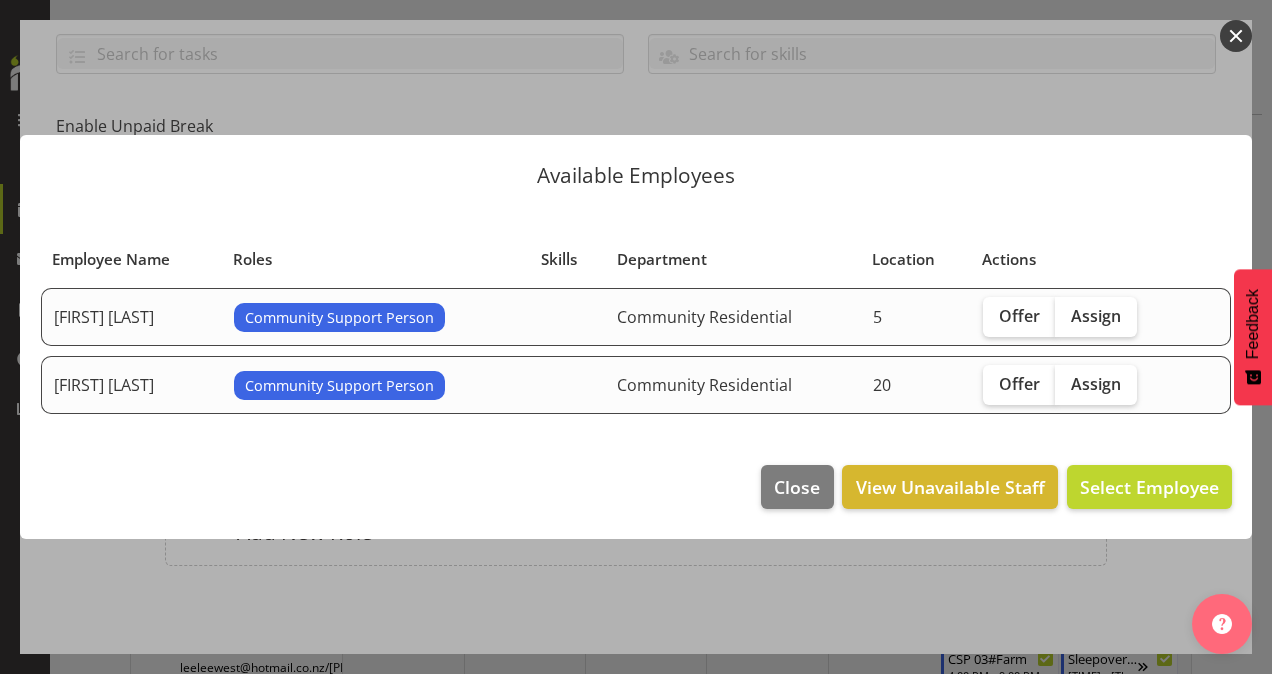 click on "Community Residential" at bounding box center [732, 385] 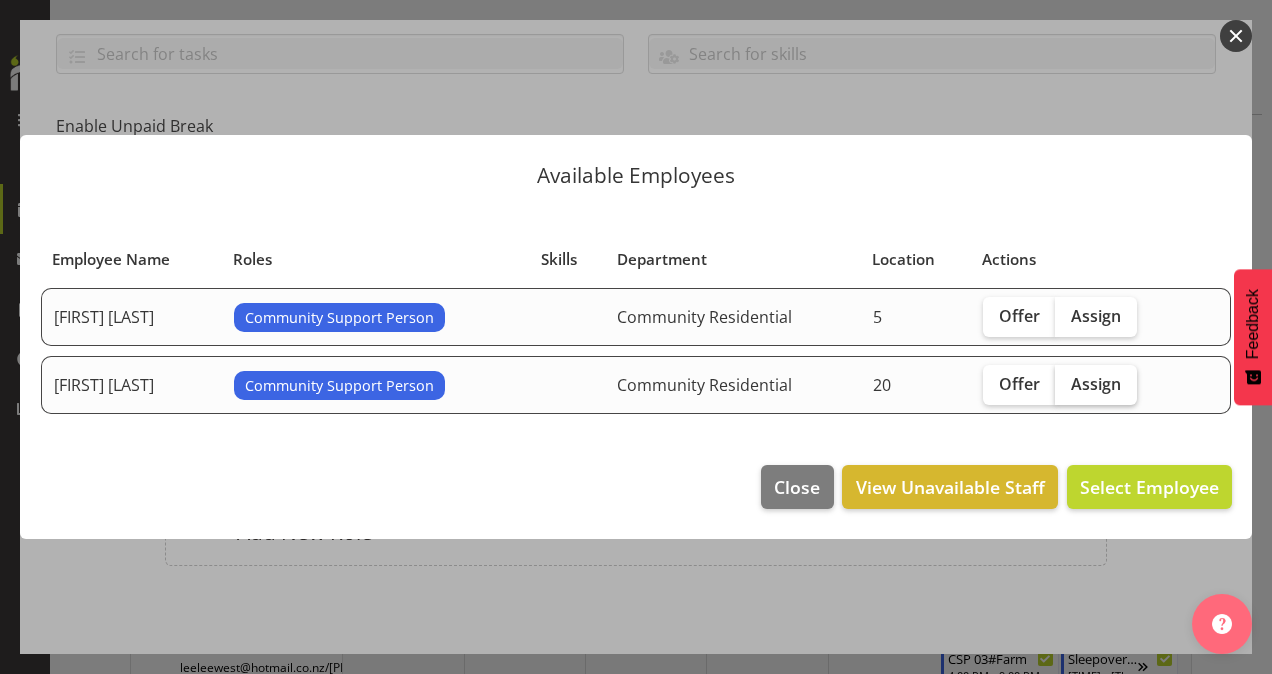 click on "Assign" at bounding box center [1096, 384] 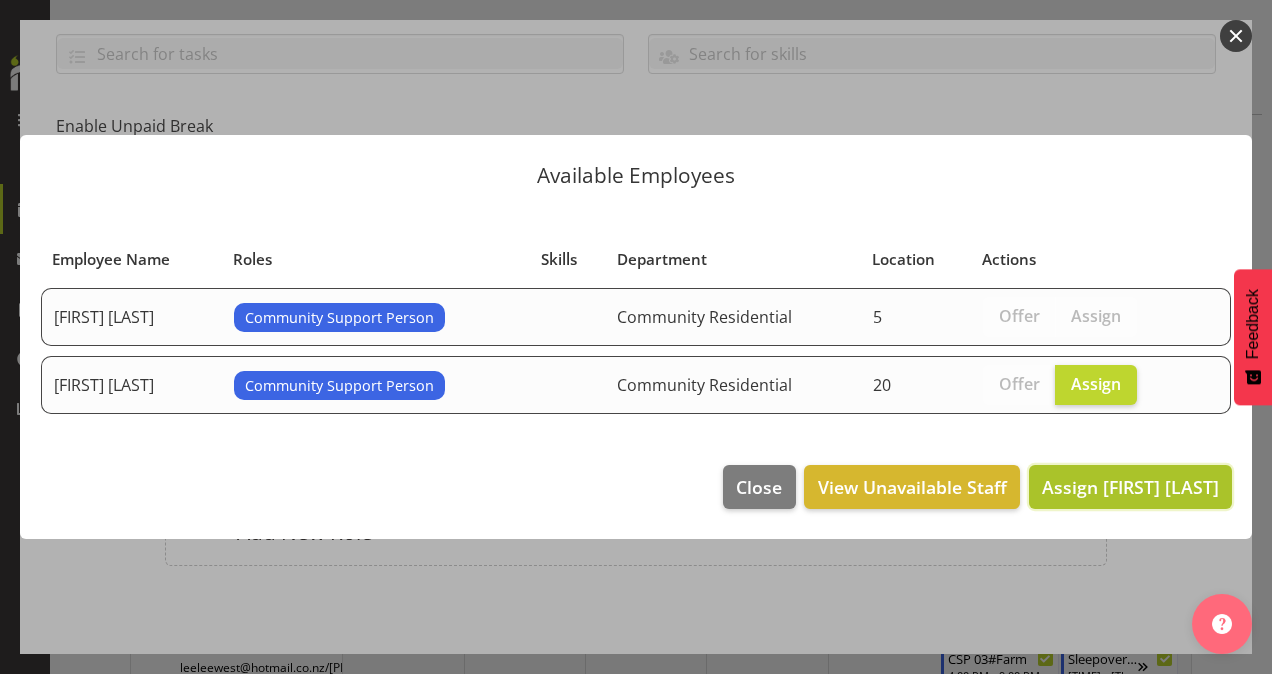 click on "Assign [FIRST] [LAST]" at bounding box center [1130, 487] 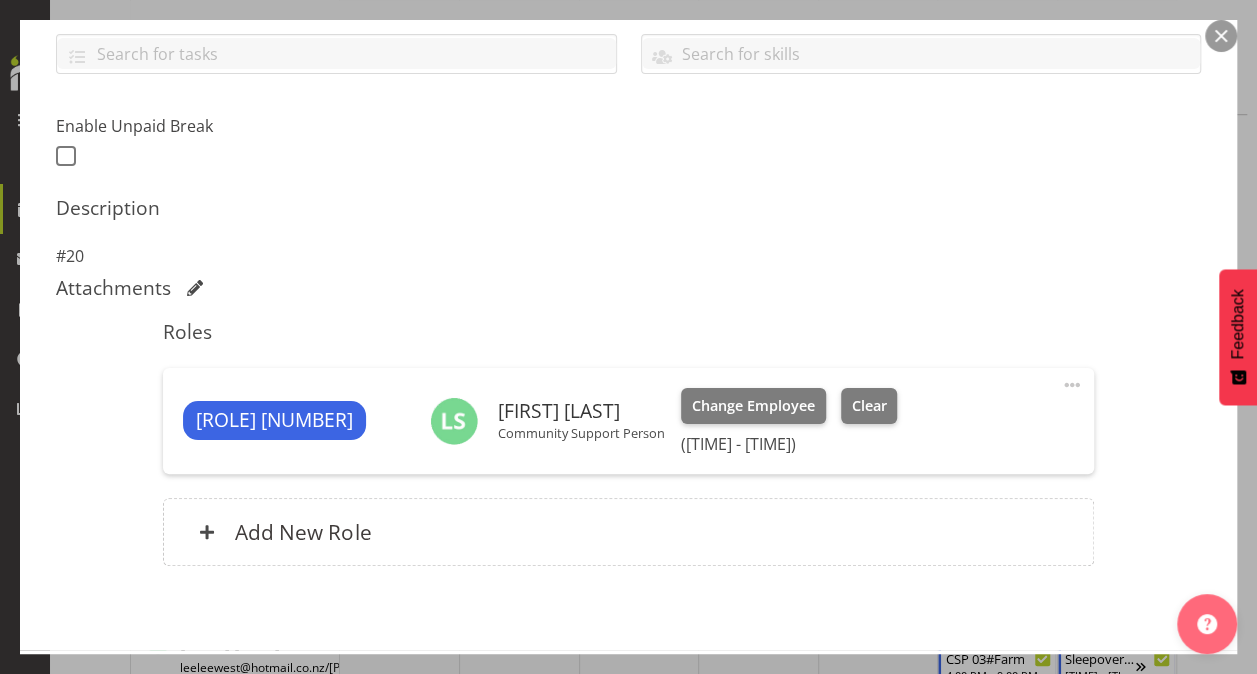 scroll, scrollTop: 547, scrollLeft: 0, axis: vertical 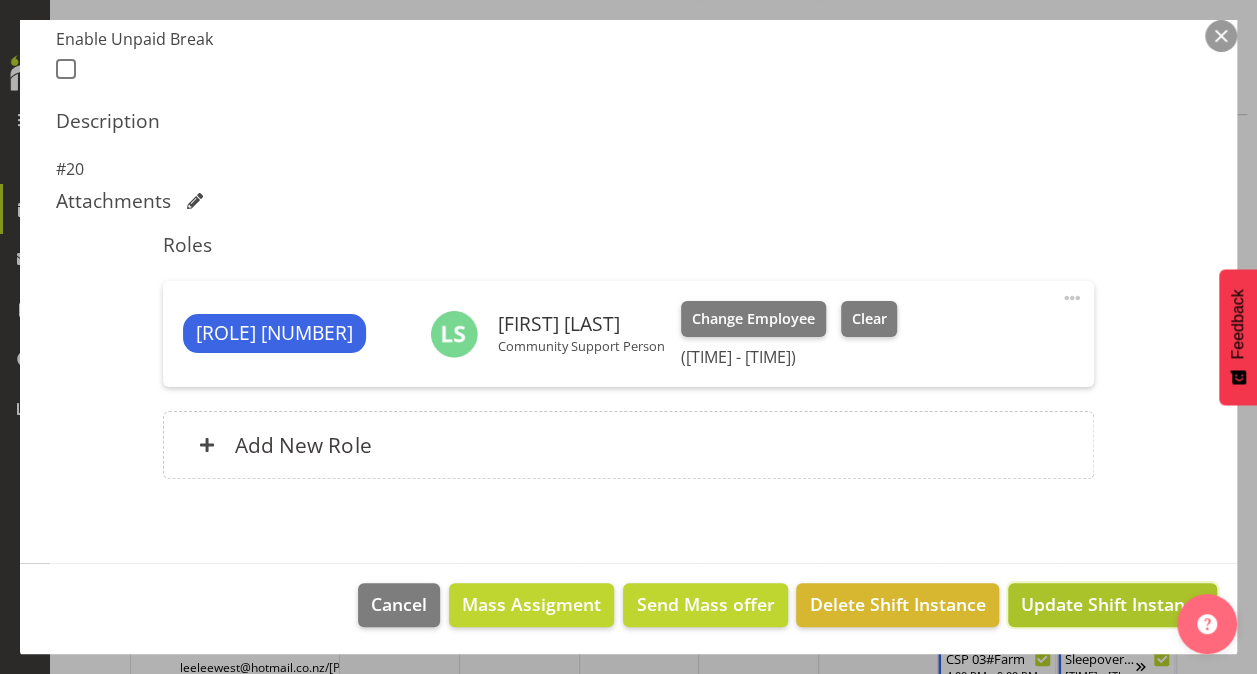 click on "Update Shift Instance" at bounding box center [1112, 604] 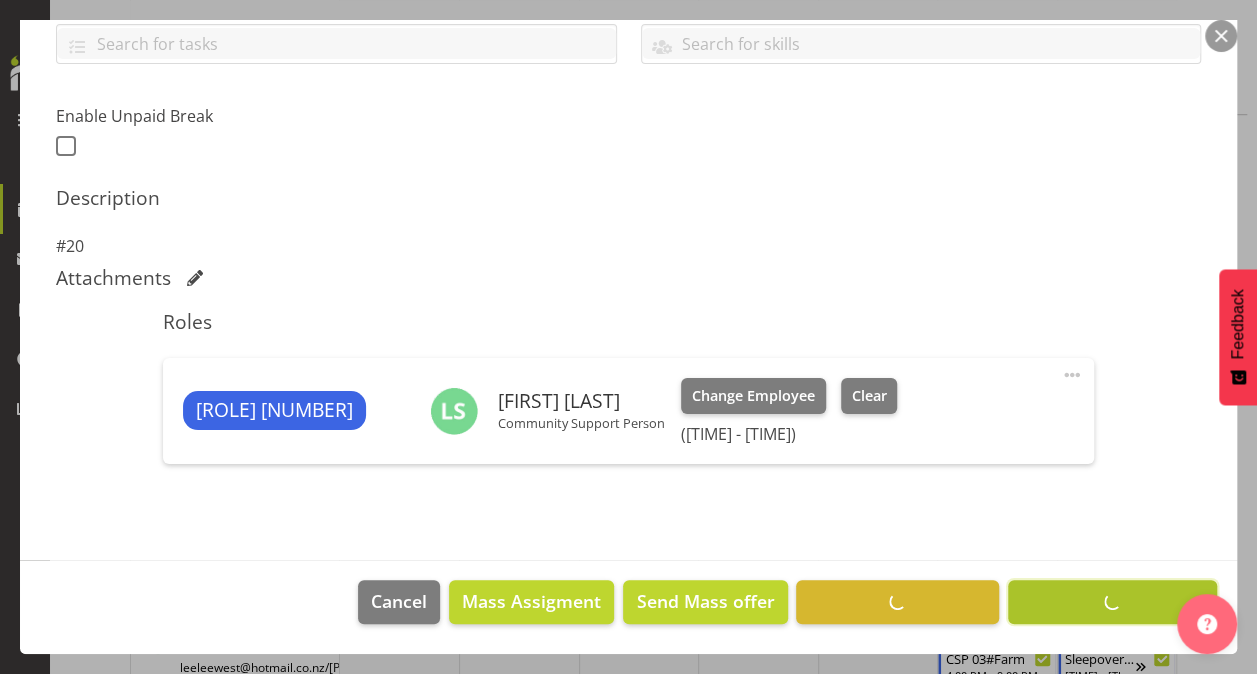 scroll, scrollTop: 468, scrollLeft: 0, axis: vertical 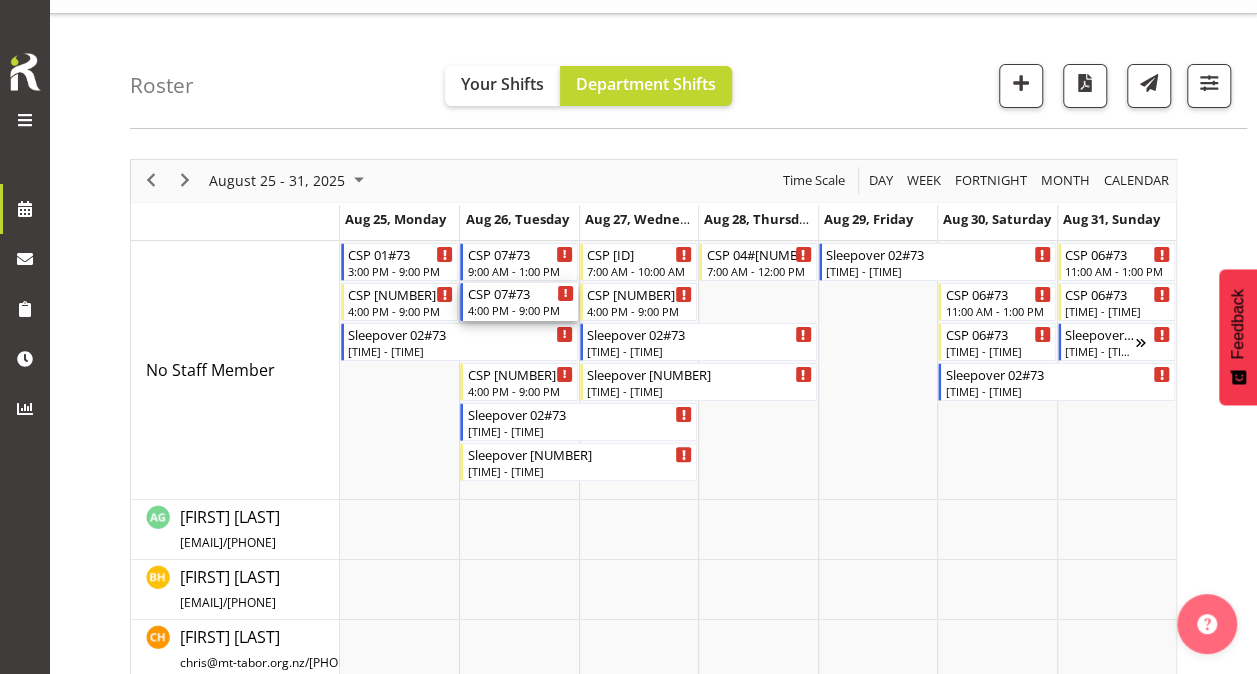 click on "4:00 PM - 9:00 PM" at bounding box center [520, 310] 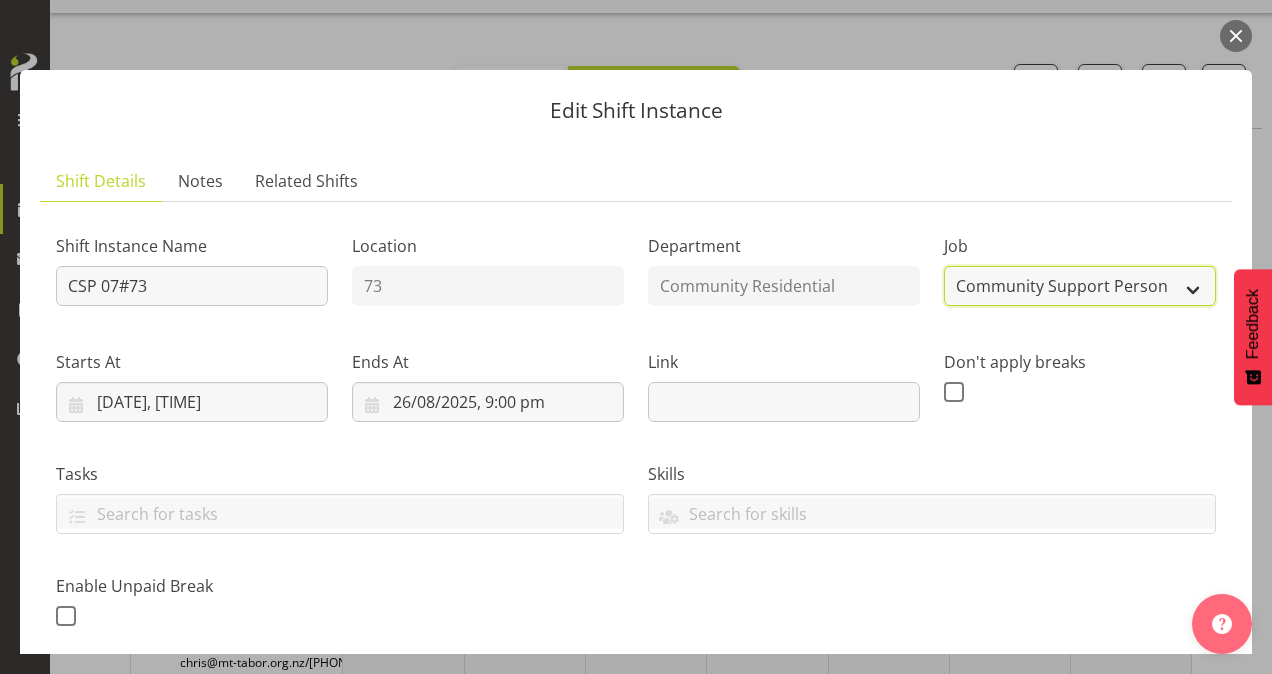 click on "Create new job   Accounts Admin Art Coordinator Community Leader Community Support Person Community Support Person-Casual House Leader Office Admin Senior Coordinator Service Manager Volunteer" at bounding box center (1080, 286) 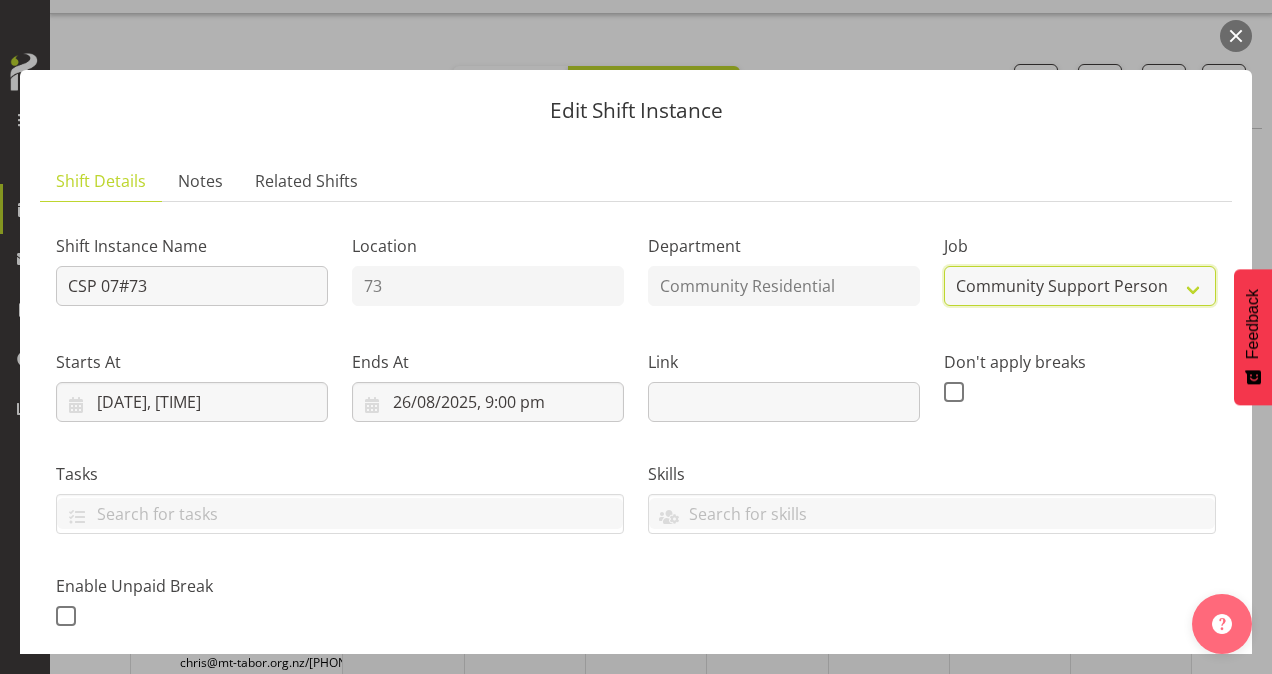 select on "1" 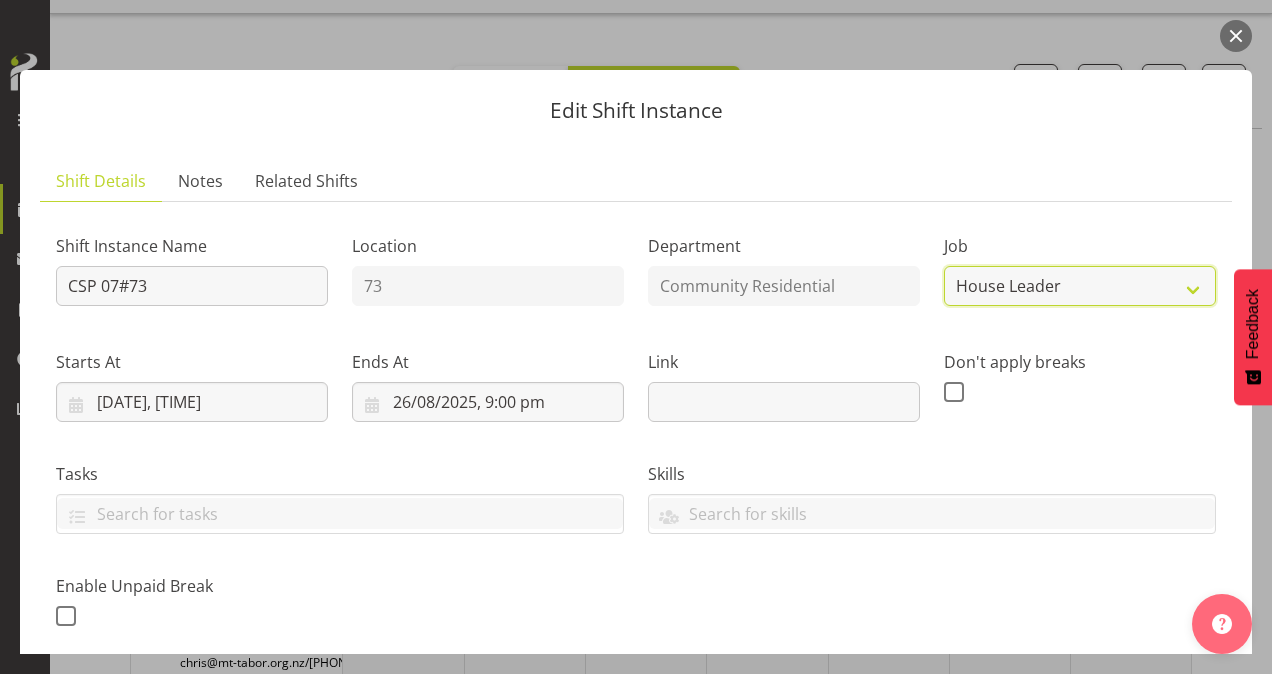 click on "Create new job   Accounts Admin Art Coordinator Community Leader Community Support Person Community Support Person-Casual House Leader Office Admin Senior Coordinator Service Manager Volunteer" at bounding box center [1080, 286] 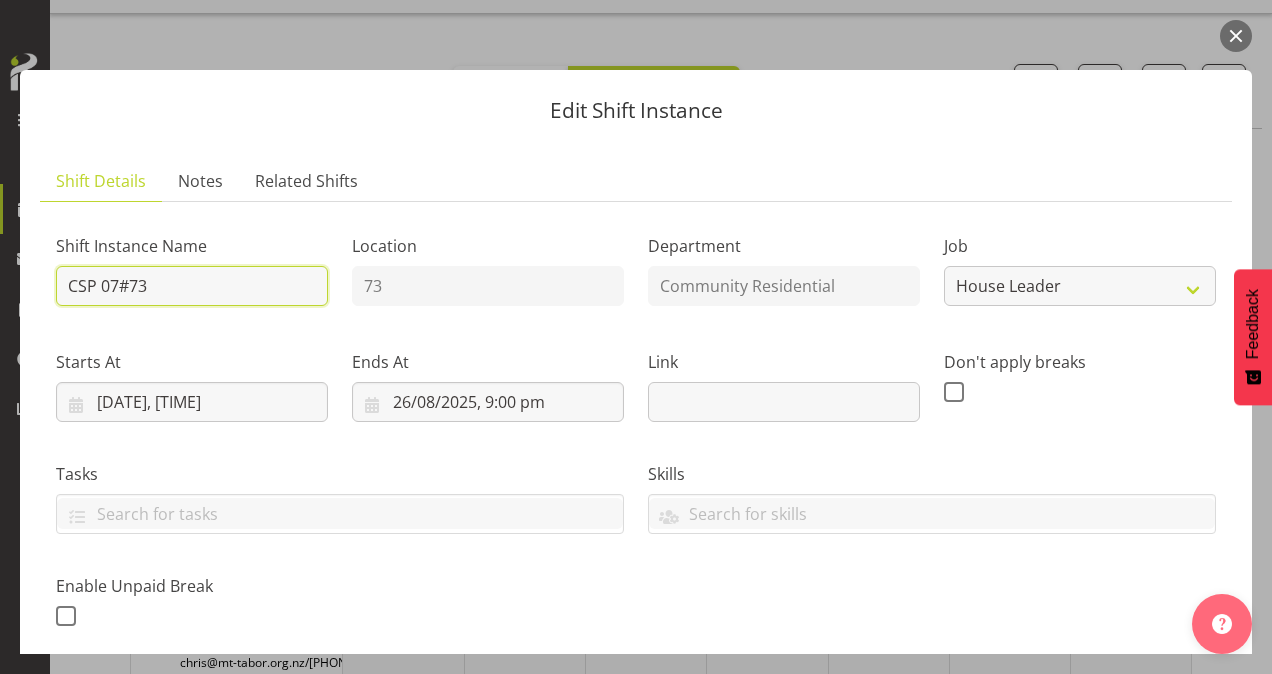 drag, startPoint x: 178, startPoint y: 288, endPoint x: -4, endPoint y: 292, distance: 182.04395 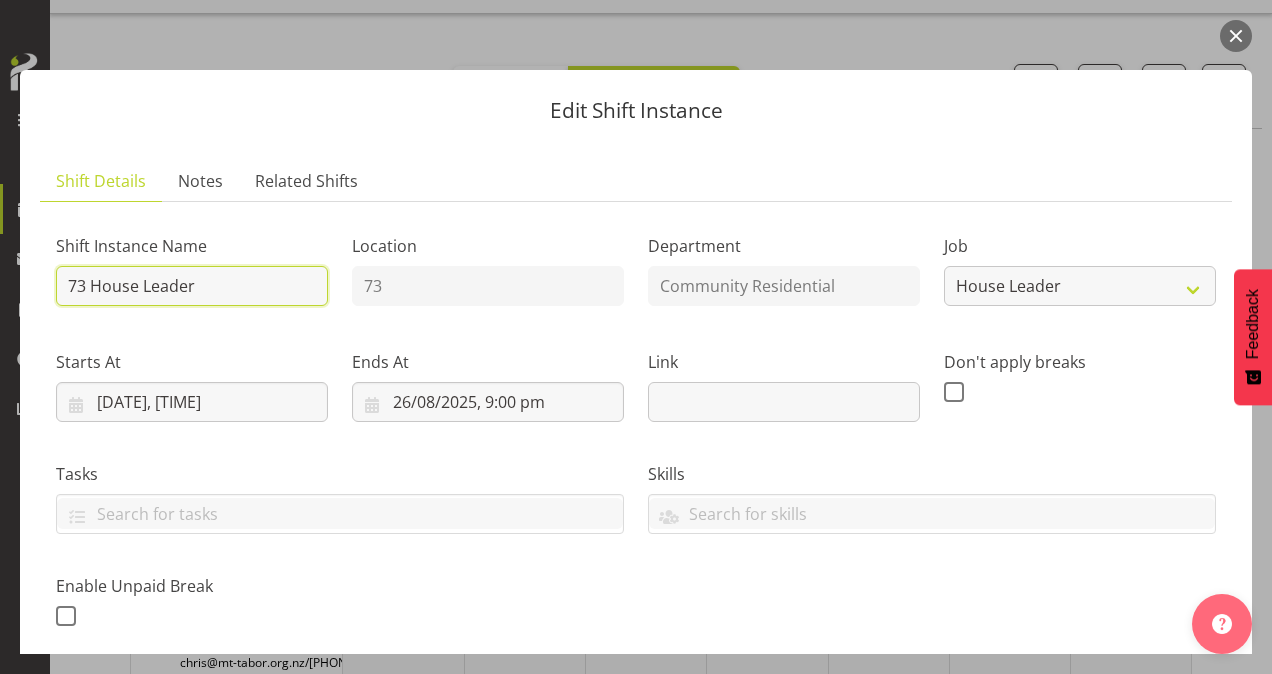 type on "73 House Leader" 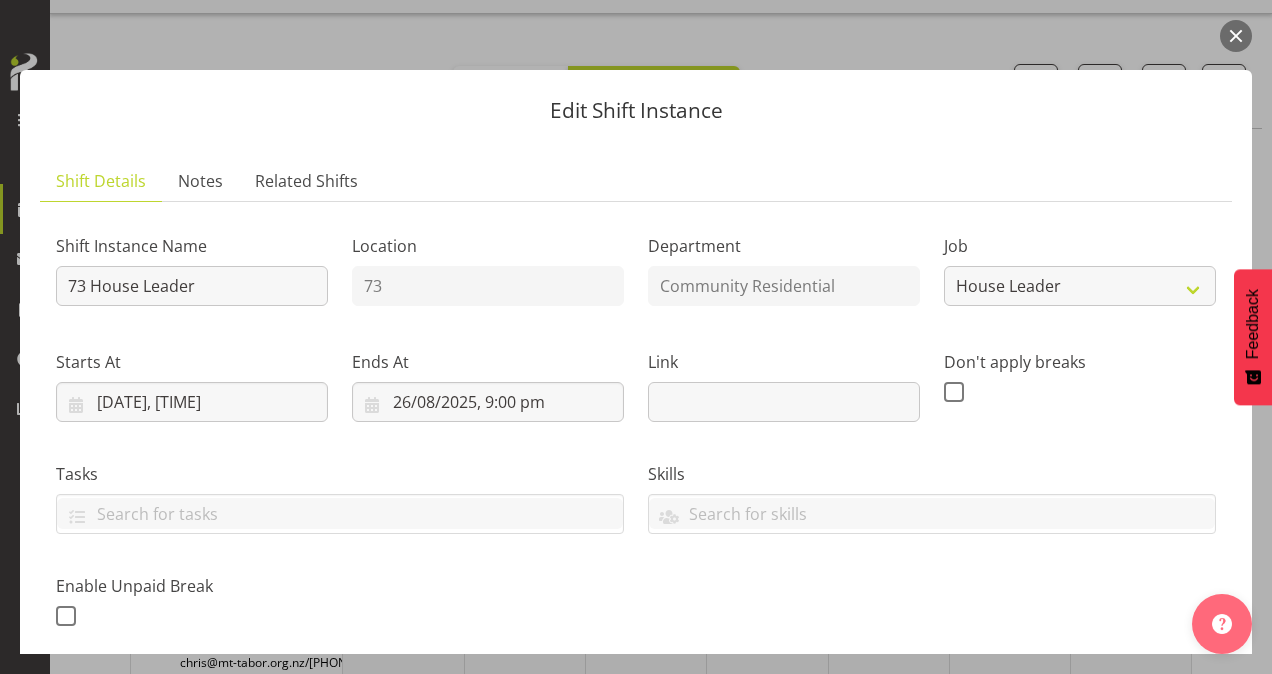 click on "Tasks" at bounding box center (340, 474) 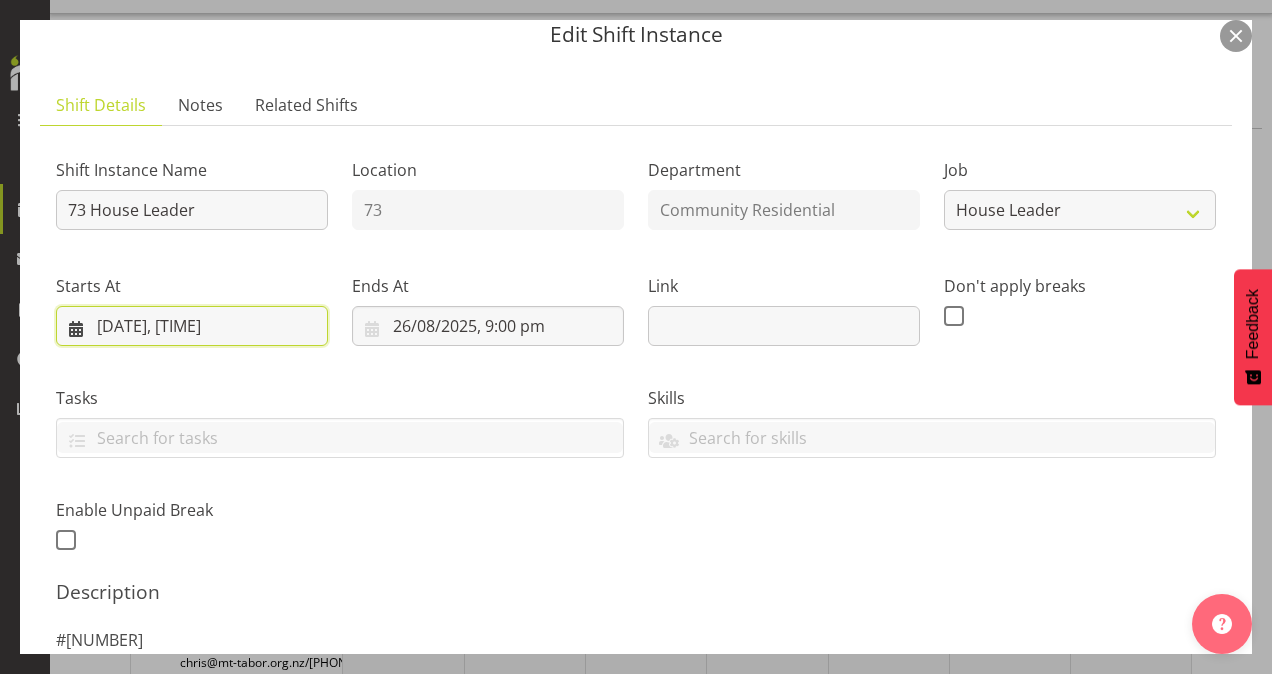 click on "[DATE], [TIME]" at bounding box center (192, 326) 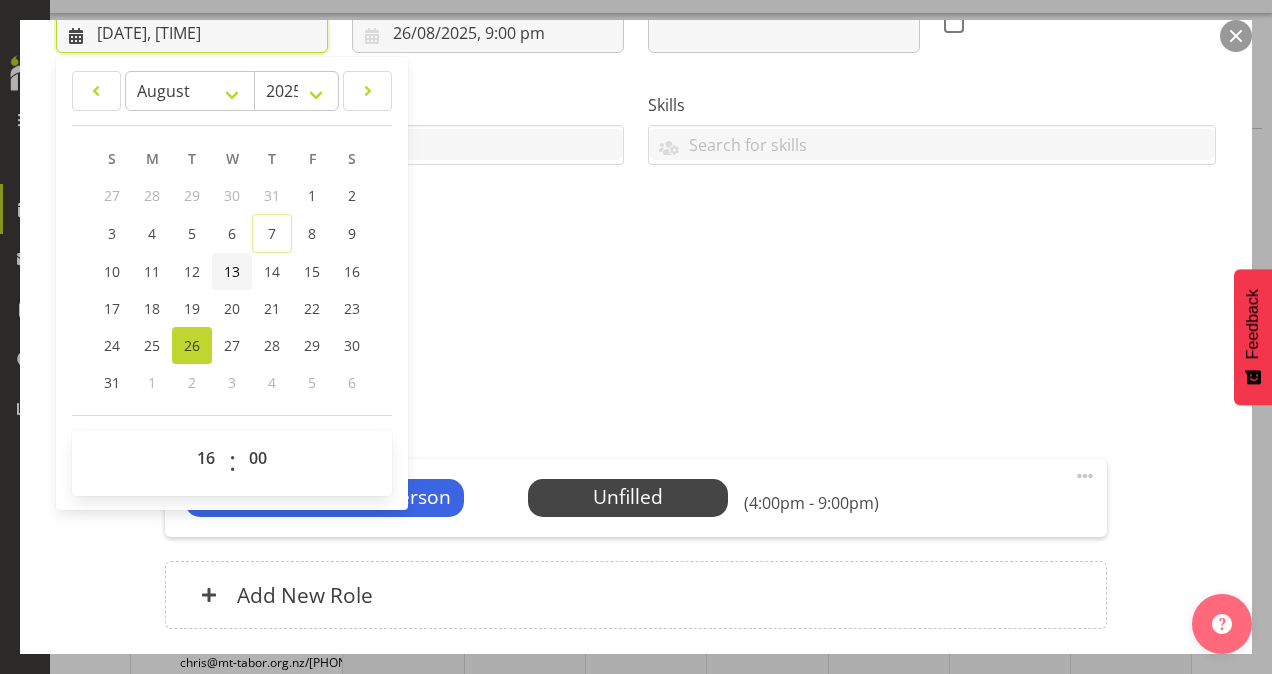 scroll, scrollTop: 385, scrollLeft: 0, axis: vertical 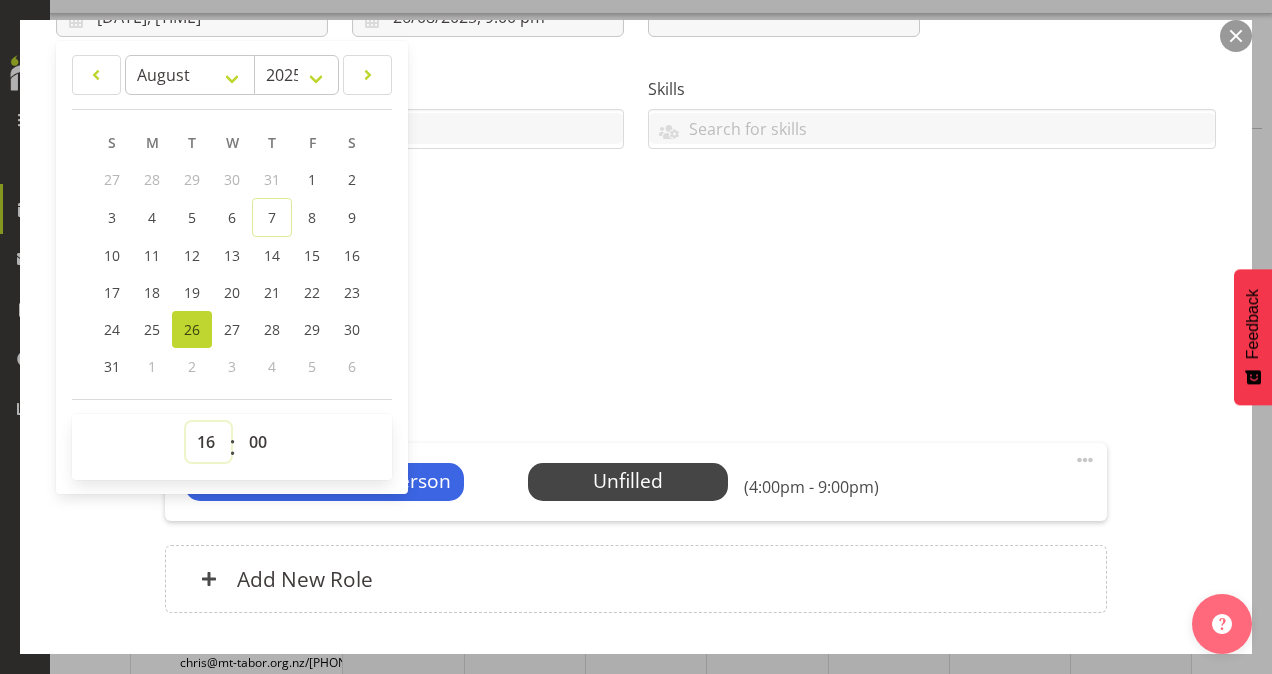 click on "00   01   02   03   04   05   06   07   08   09   10   11   12   13   14   15   16   17   18   19   20   21   22   23" at bounding box center (208, 442) 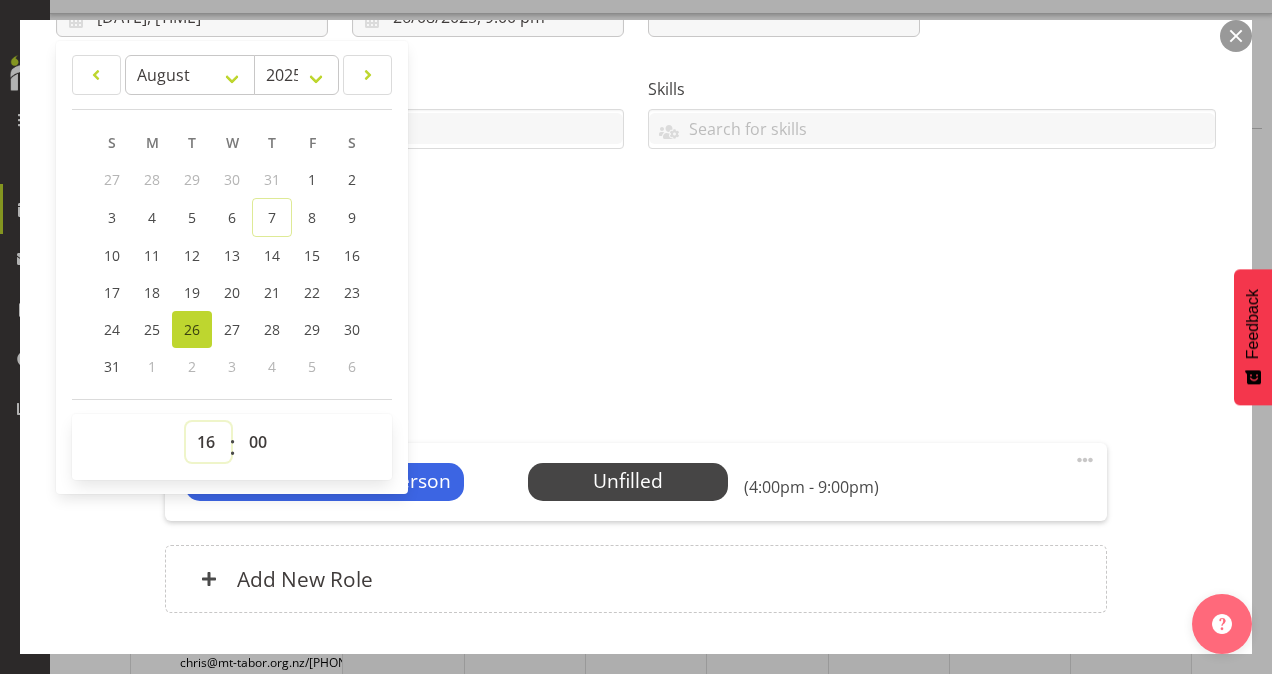 select on "13" 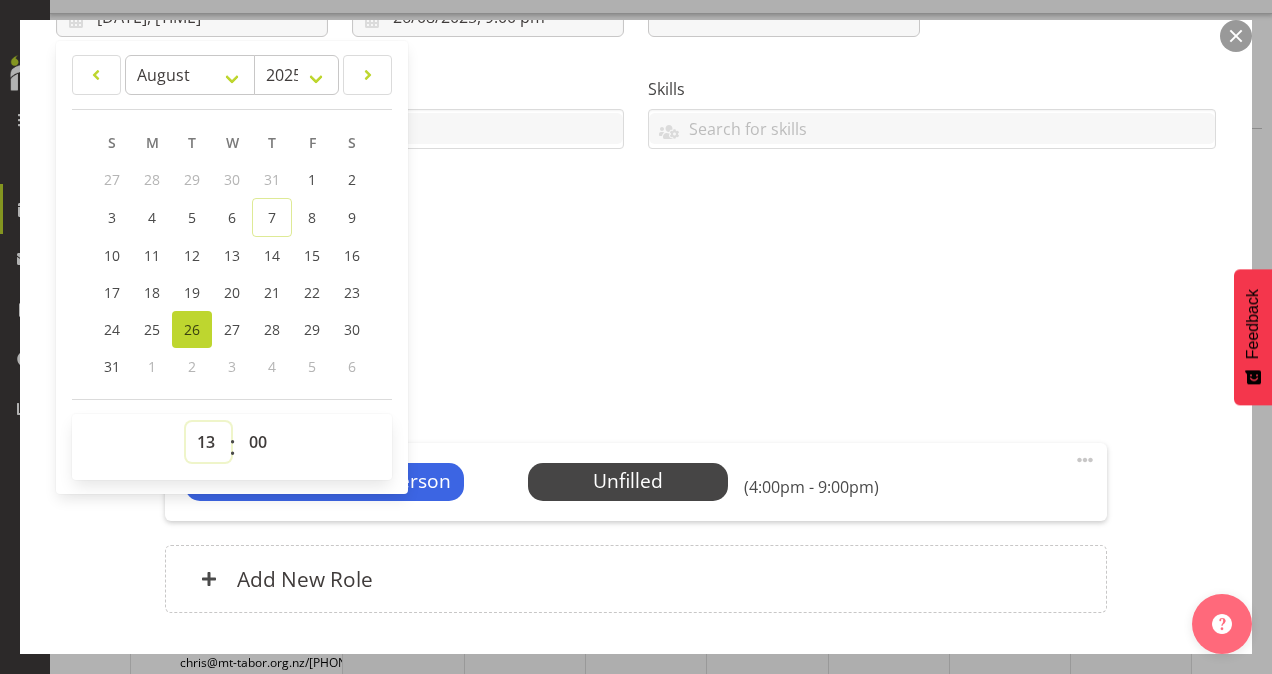 click on "00   01   02   03   04   05   06   07   08   09   10   11   12   13   14   15   16   17   18   19   20   21   22   23" at bounding box center [208, 442] 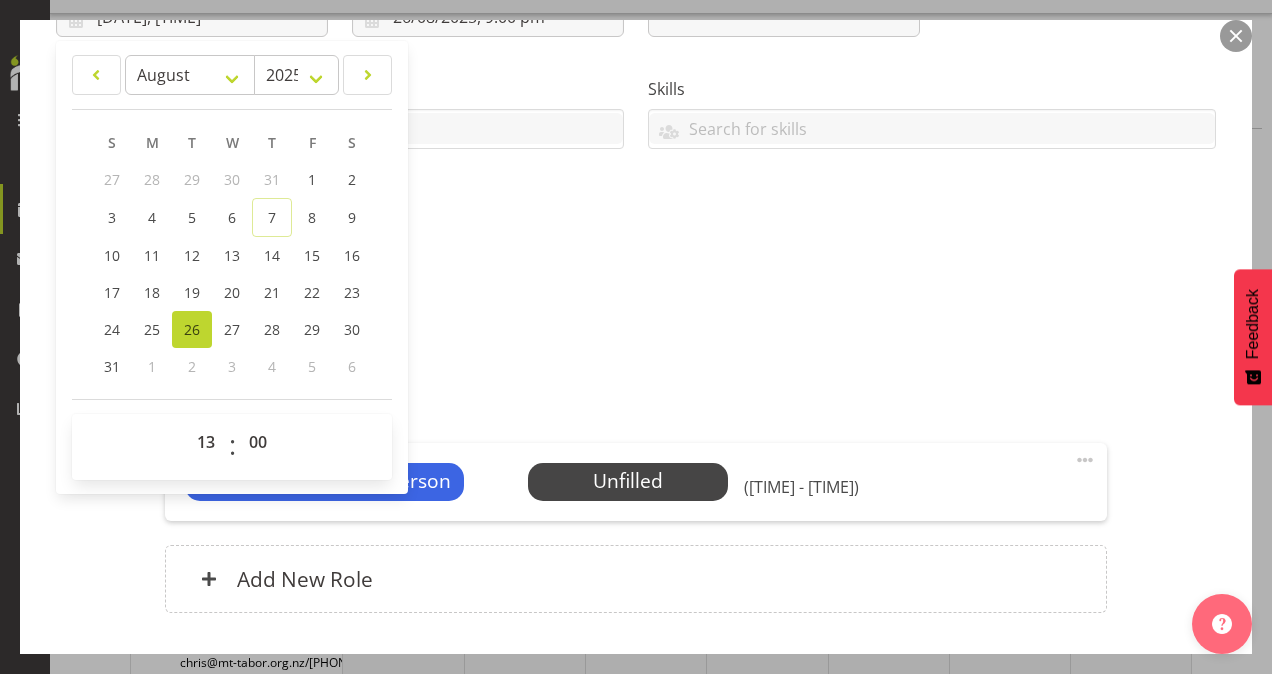 click on "Description
#[ID]" at bounding box center (636, 307) 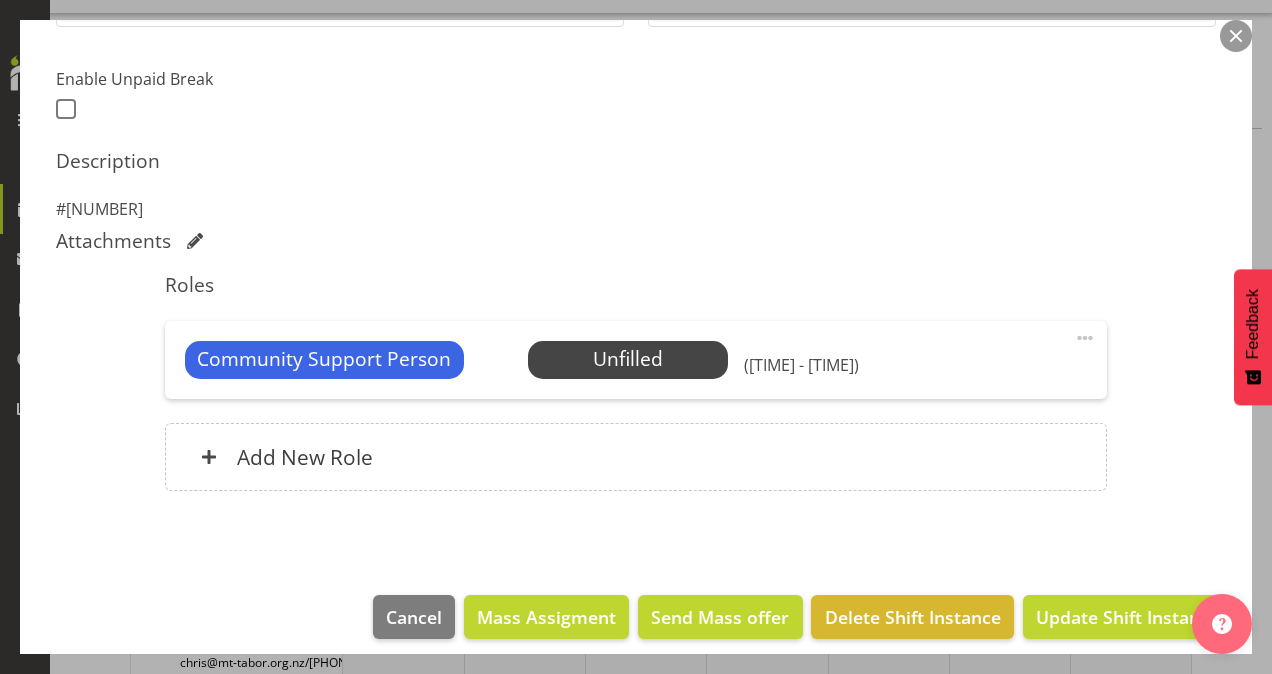scroll, scrollTop: 520, scrollLeft: 0, axis: vertical 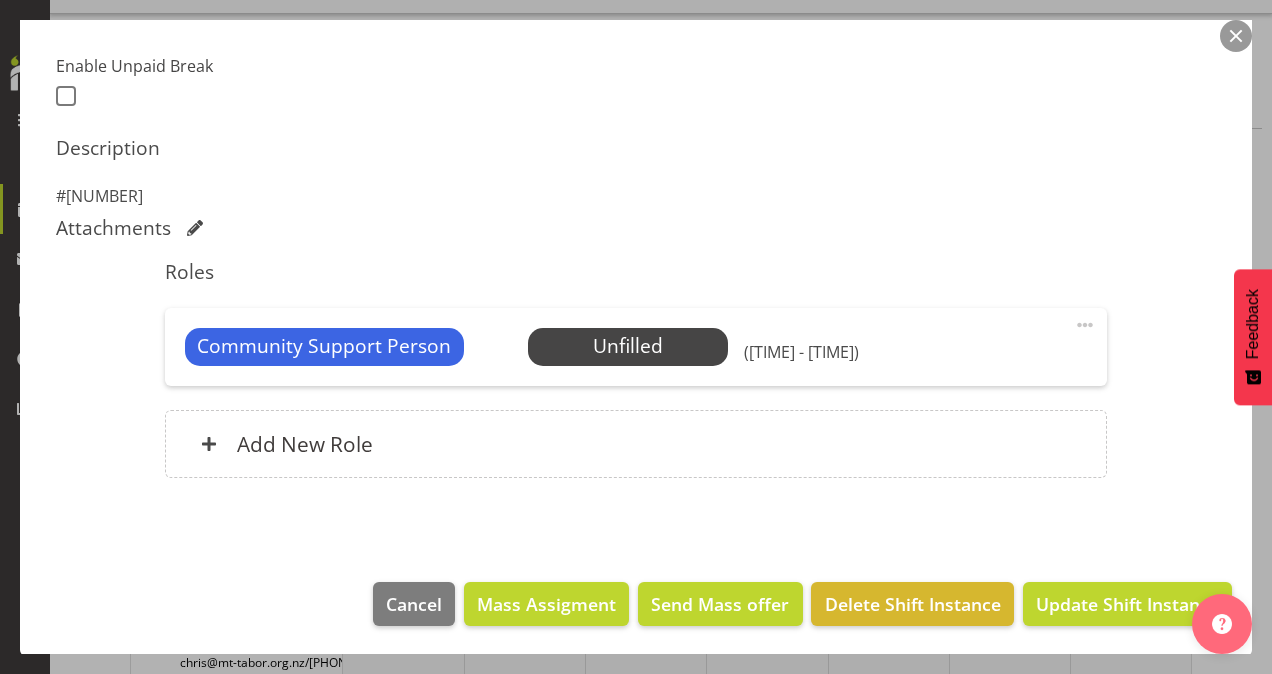 click at bounding box center (1085, 325) 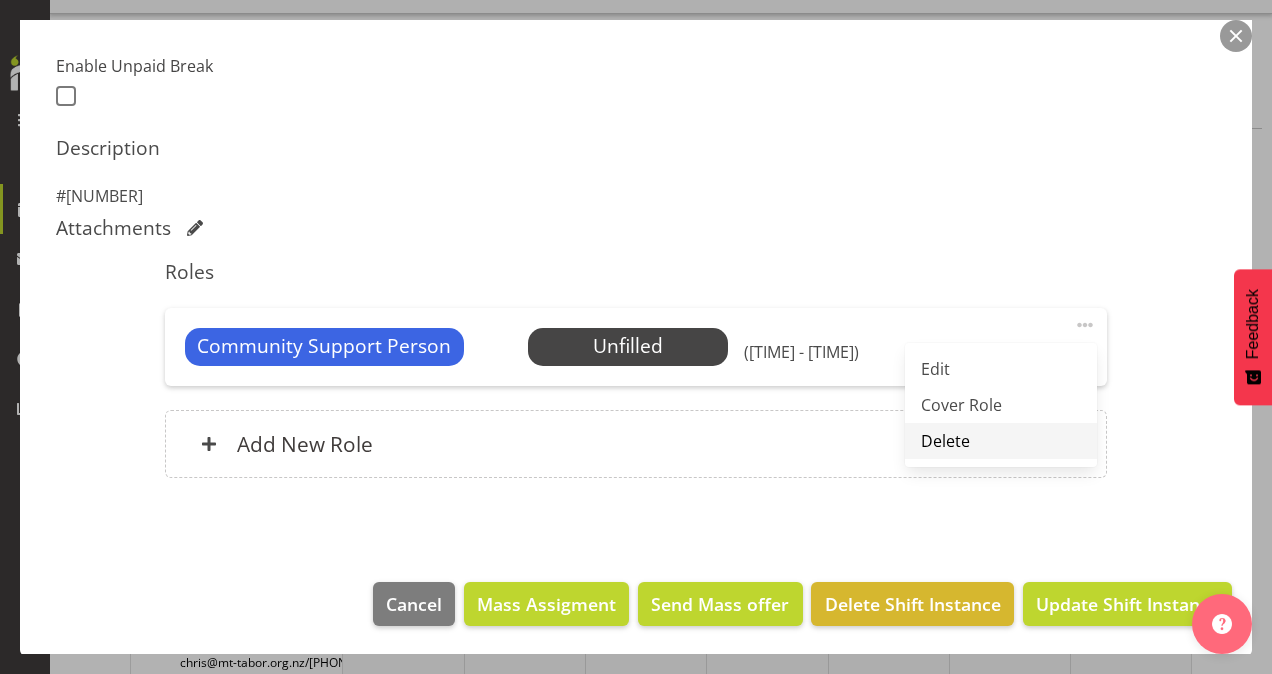 click on "Delete" at bounding box center [1001, 441] 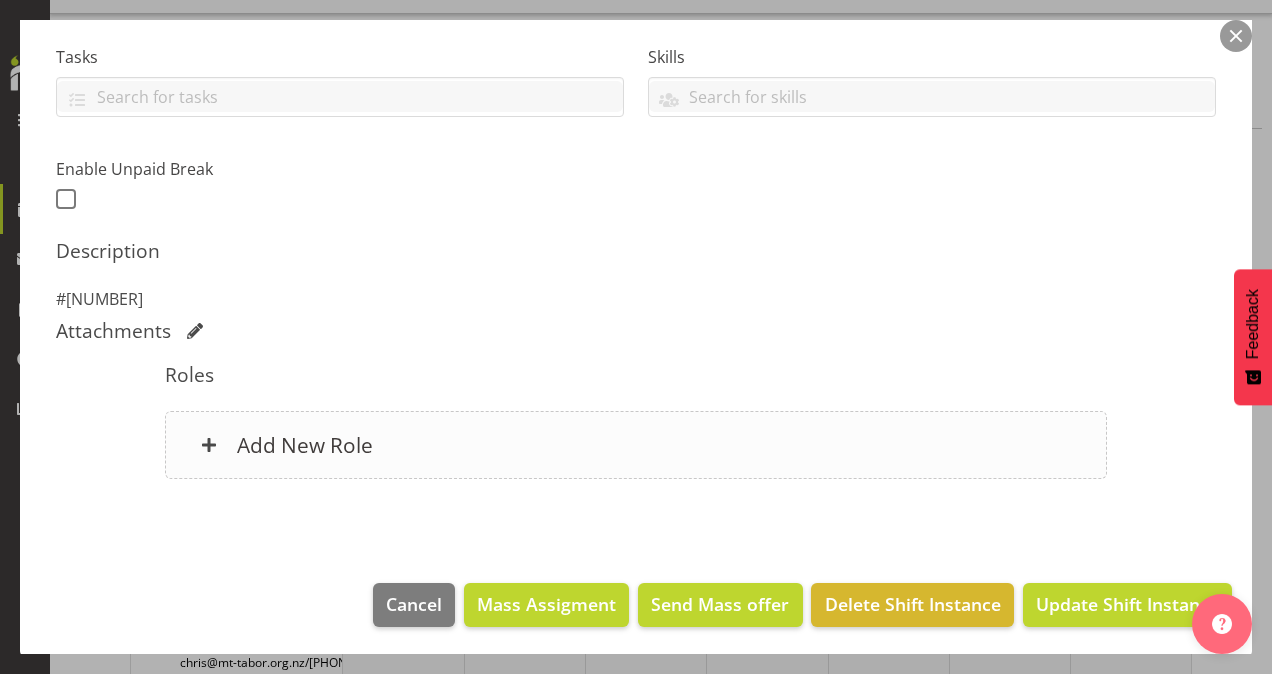 click on "Add New Role" at bounding box center (305, 445) 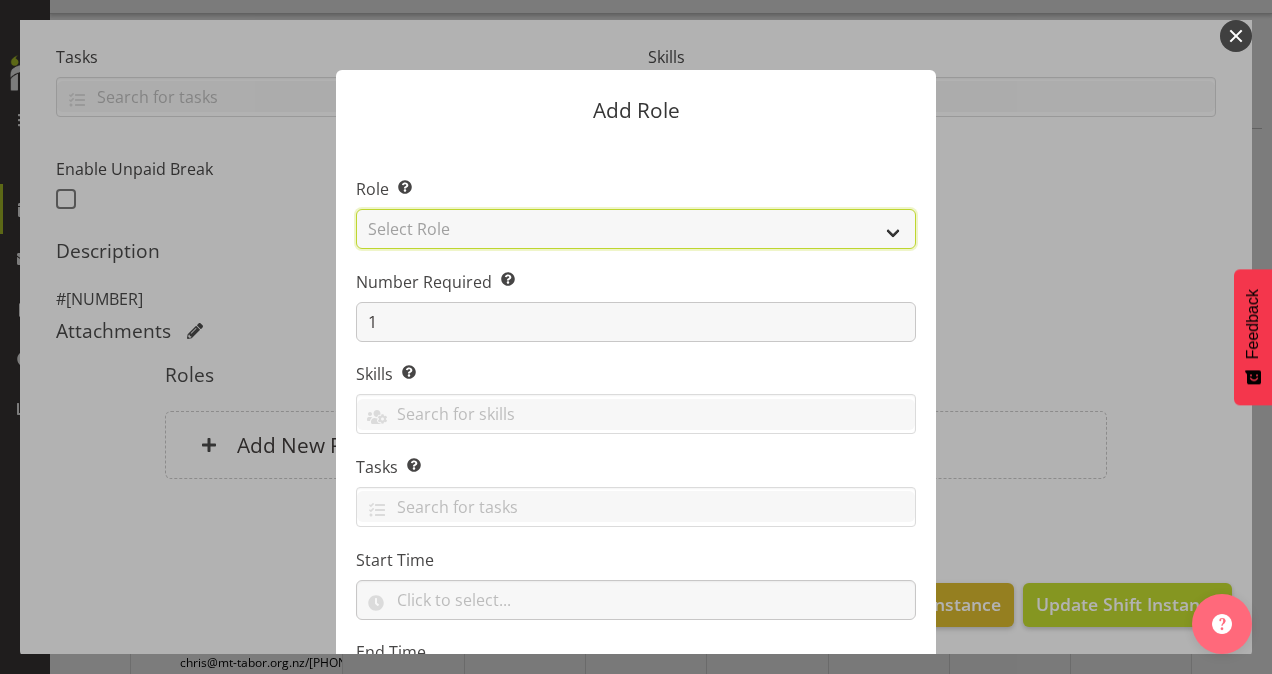 click on "Select Role  Area Manager Art Coordination Community - SIL Community Leader Community Support Person Community Support Person - Casual House Leader Office Admin On-Call call out Senate Senior Coordinator SIL Coordination Sleep Over Volunteer" at bounding box center (636, 229) 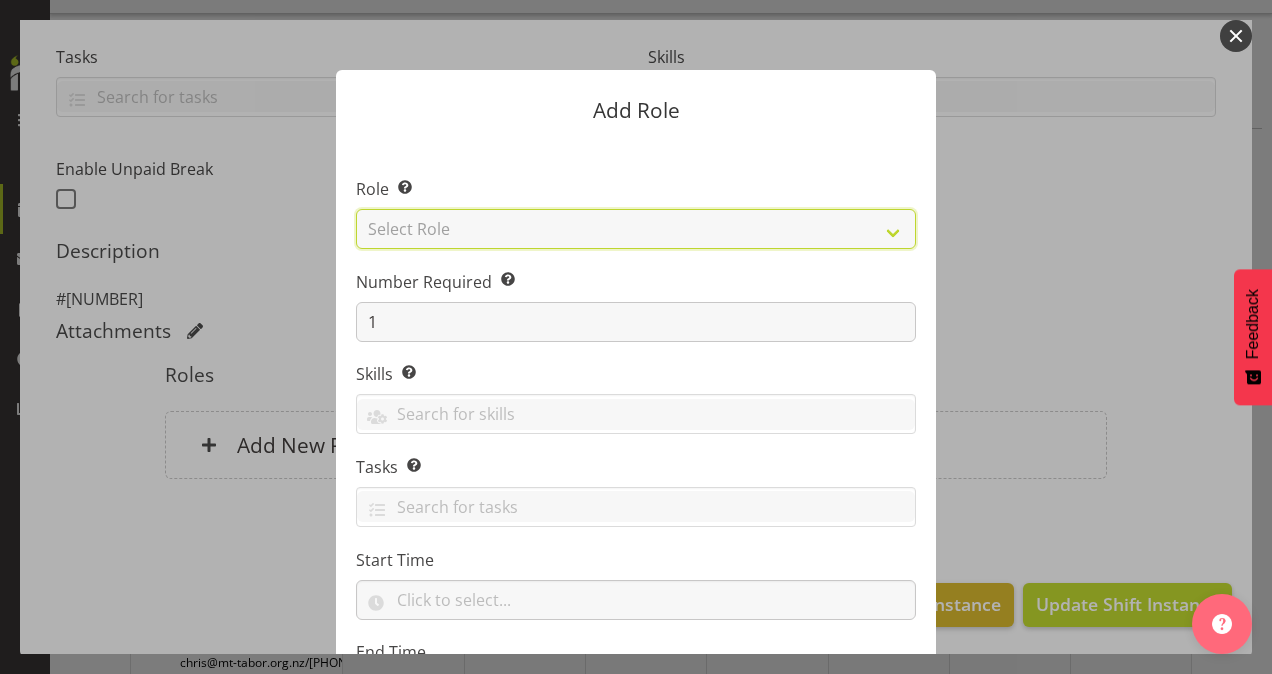 select on "12" 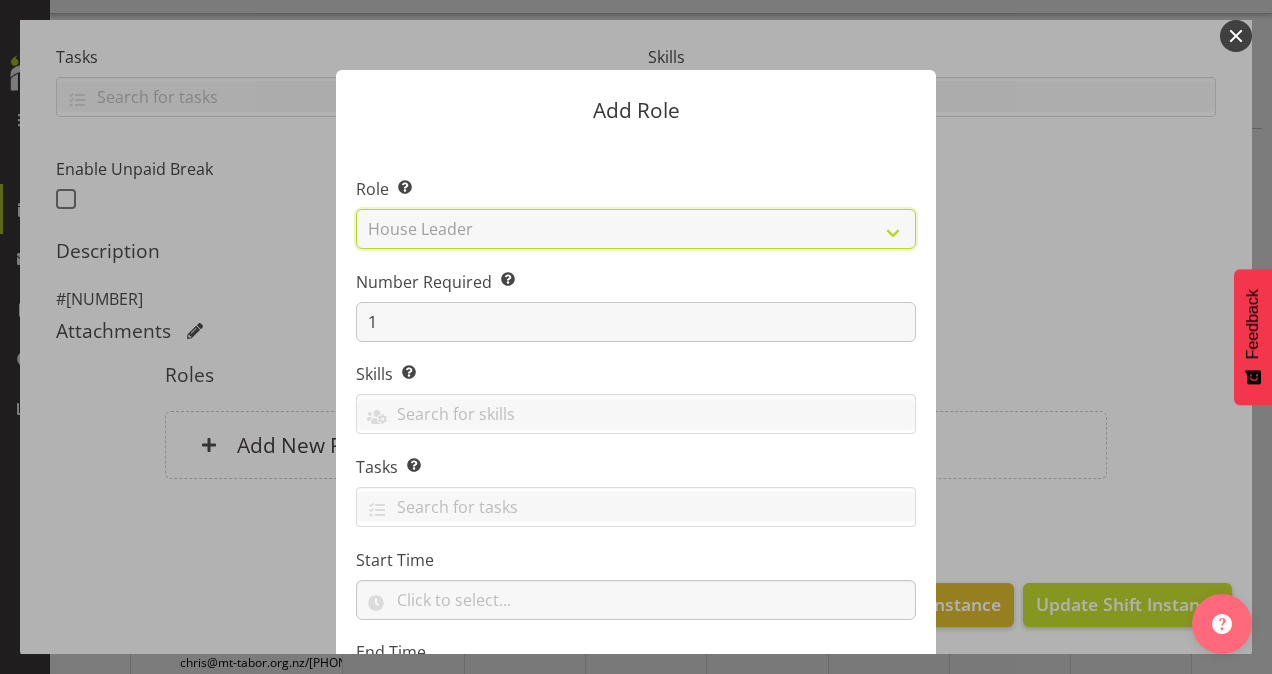 click on "Select Role  Area Manager Art Coordination Community - SIL Community Leader Community Support Person Community Support Person - Casual House Leader Office Admin On-Call call out Senate Senior Coordinator SIL Coordination Sleep Over Volunteer" at bounding box center (636, 229) 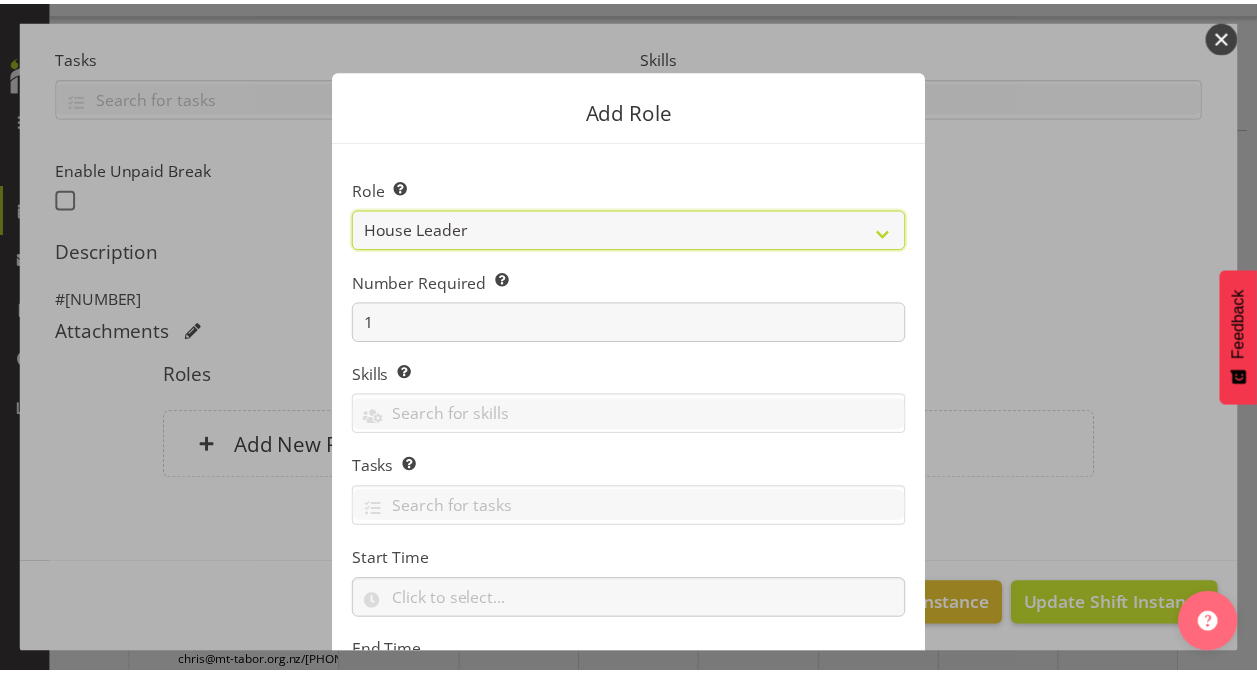 scroll, scrollTop: 192, scrollLeft: 0, axis: vertical 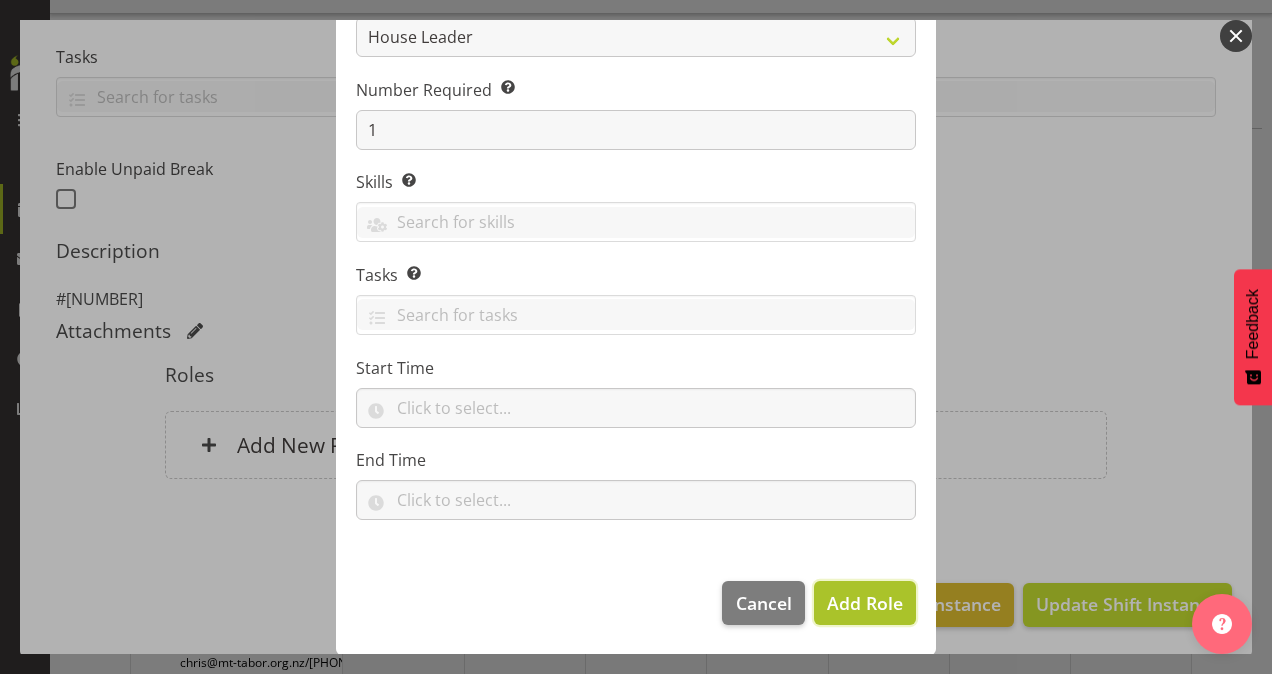 click on "Add Role" at bounding box center [865, 603] 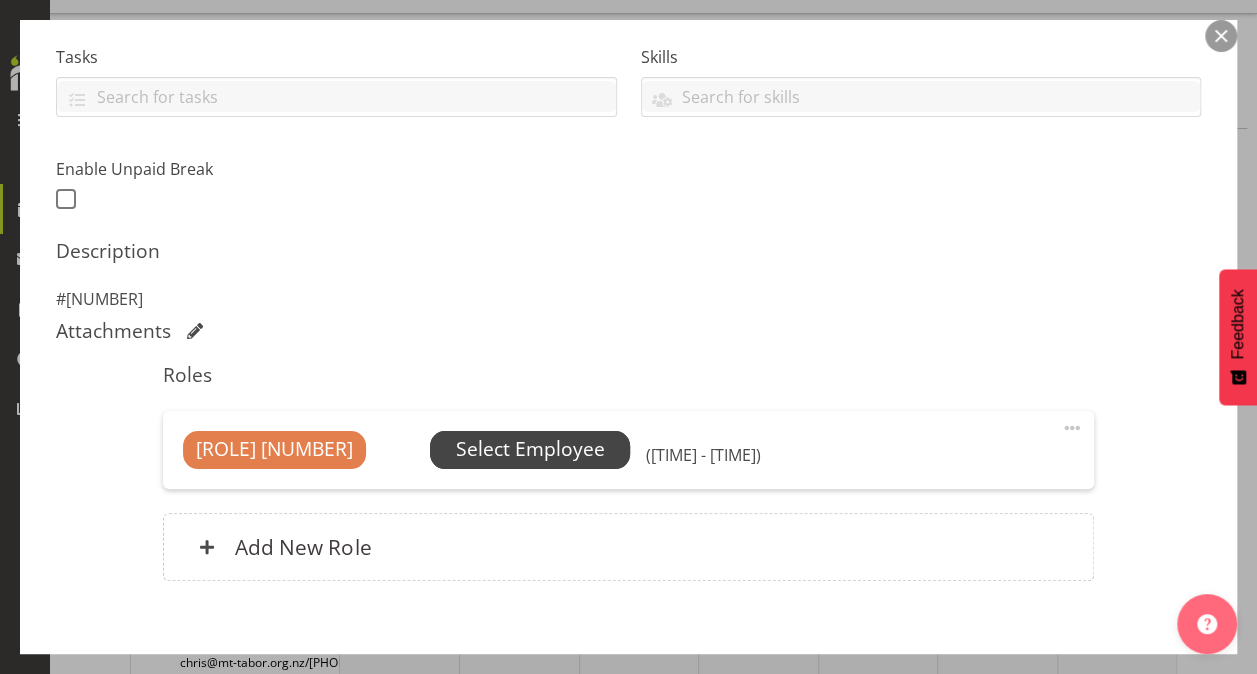 click on "Select Employee" at bounding box center [530, 449] 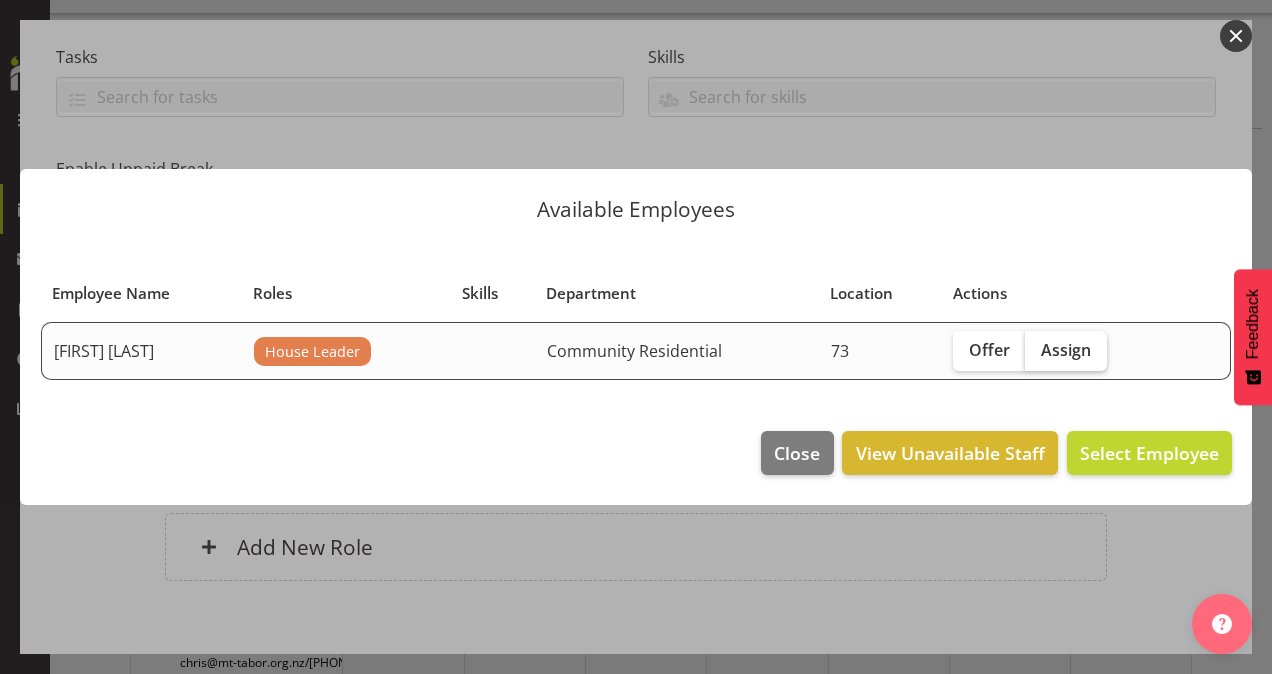 click on "Assign" at bounding box center [1066, 350] 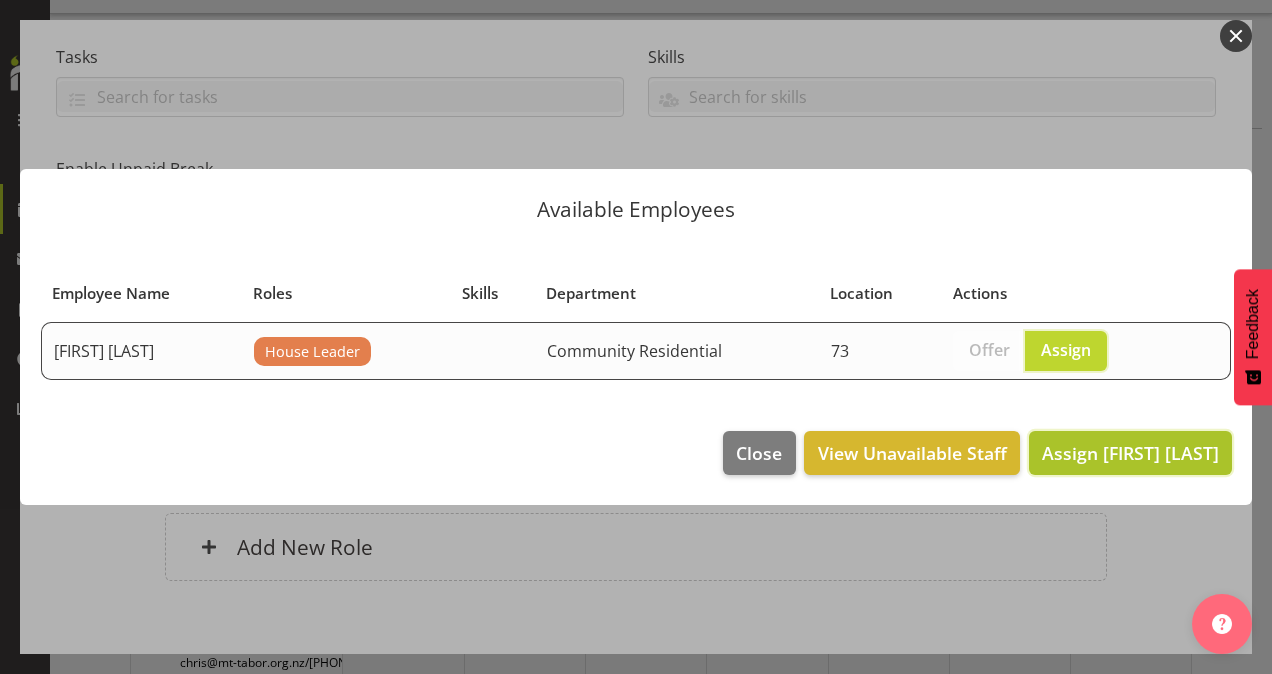 click on "Assign [FIRST] [LAST]" at bounding box center [1130, 453] 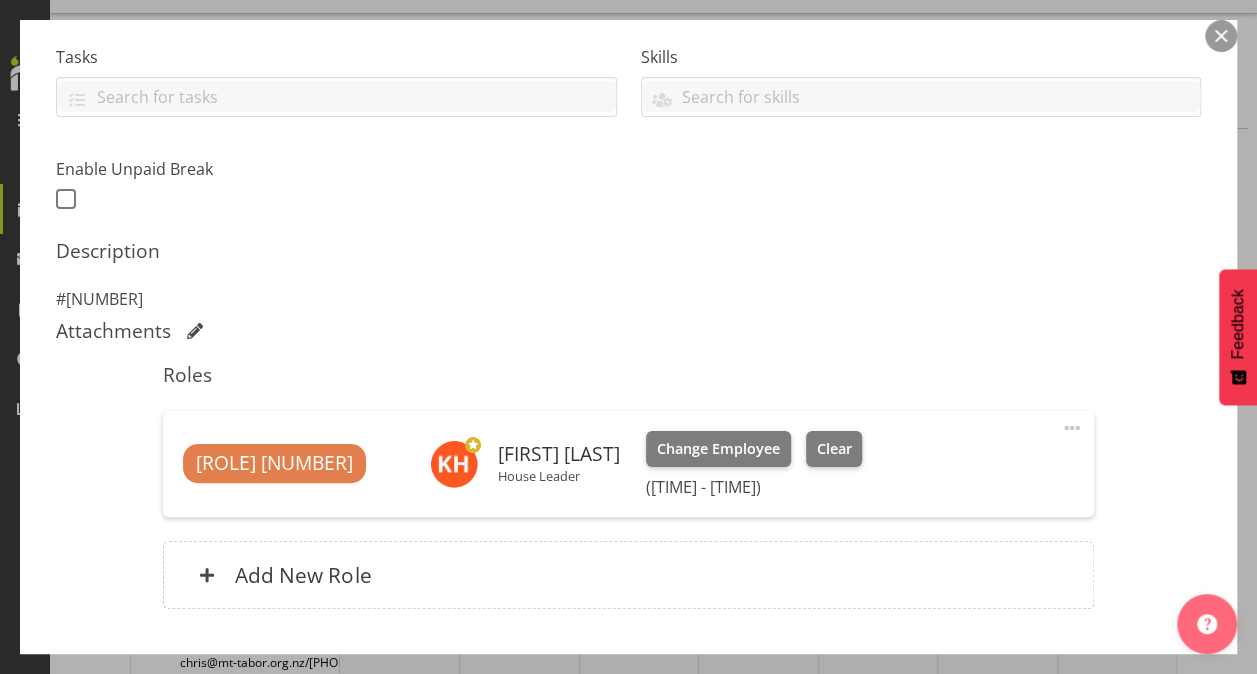 scroll, scrollTop: 547, scrollLeft: 0, axis: vertical 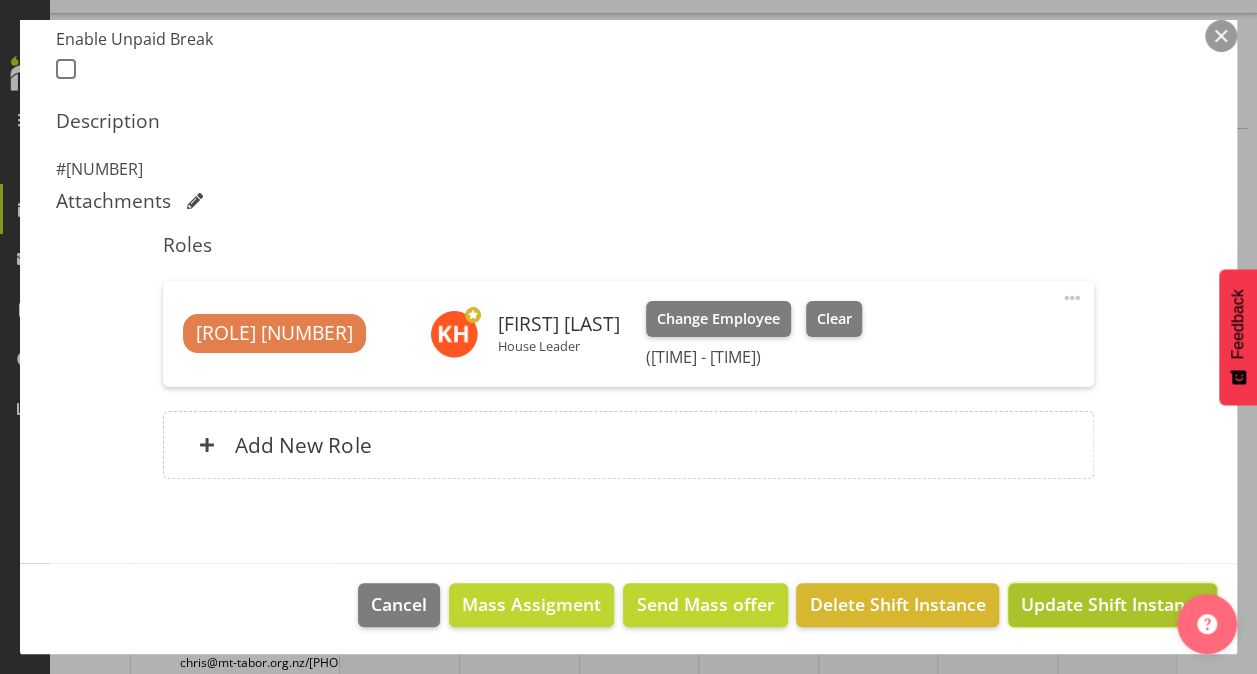 click on "Update Shift Instance" at bounding box center (1112, 604) 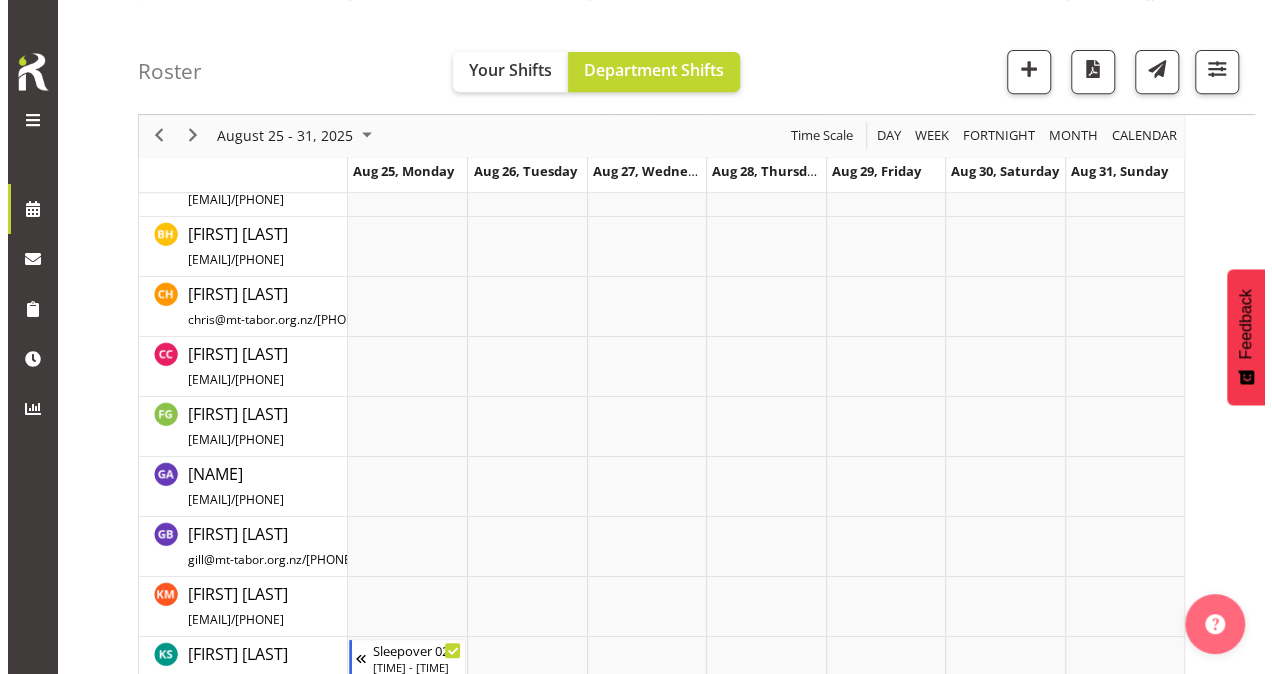 scroll, scrollTop: 0, scrollLeft: 0, axis: both 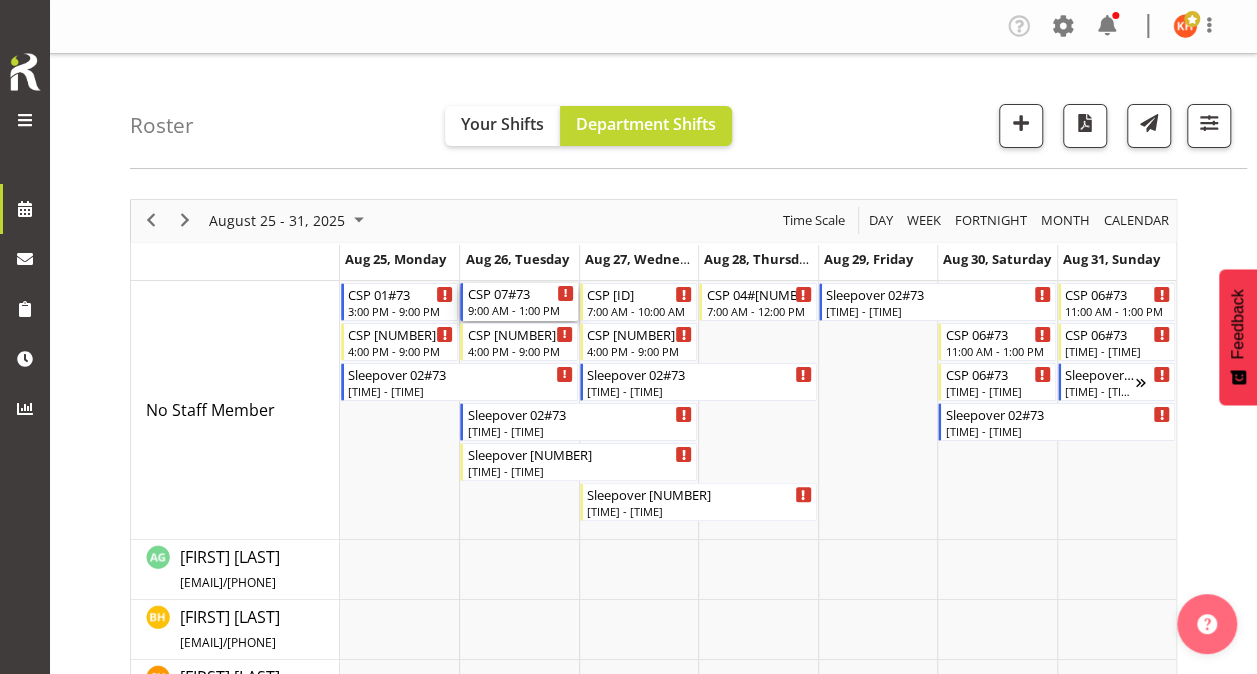 click on "9:00 AM - 1:00 PM" at bounding box center (520, 310) 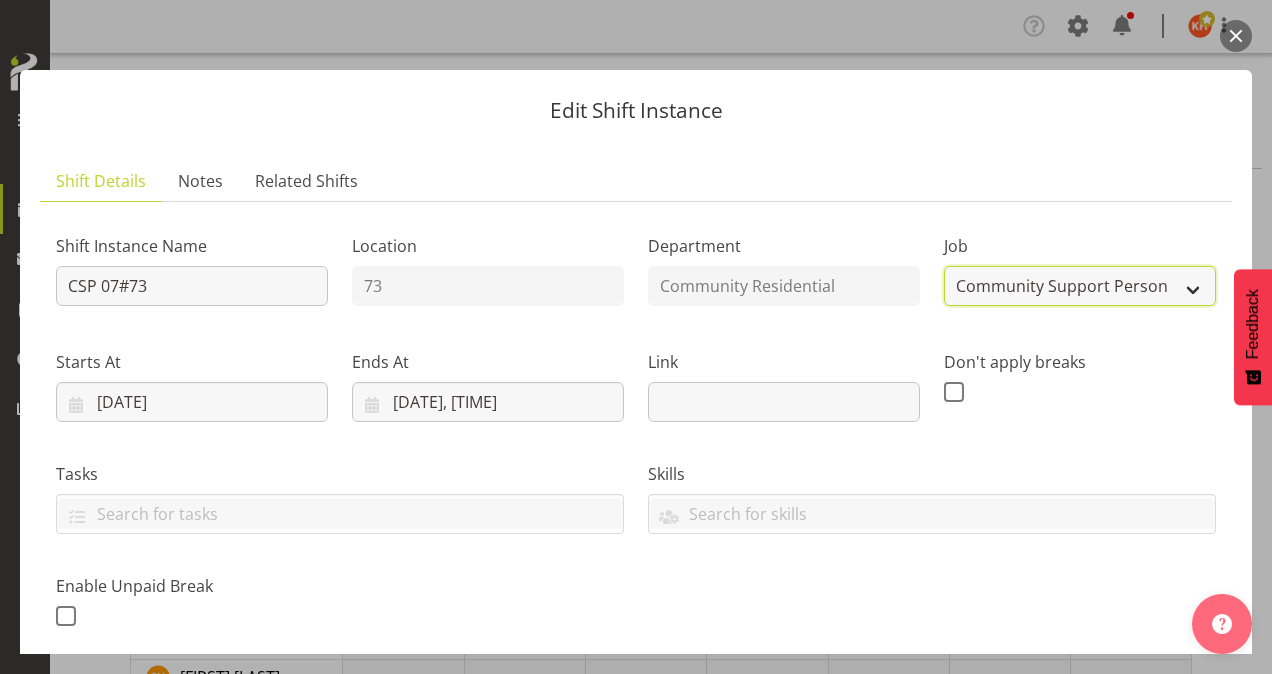 click on "Create new job   Accounts Admin Art Coordinator Community Leader Community Support Person Community Support Person-Casual House Leader Office Admin Senior Coordinator Service Manager Volunteer" at bounding box center (1080, 286) 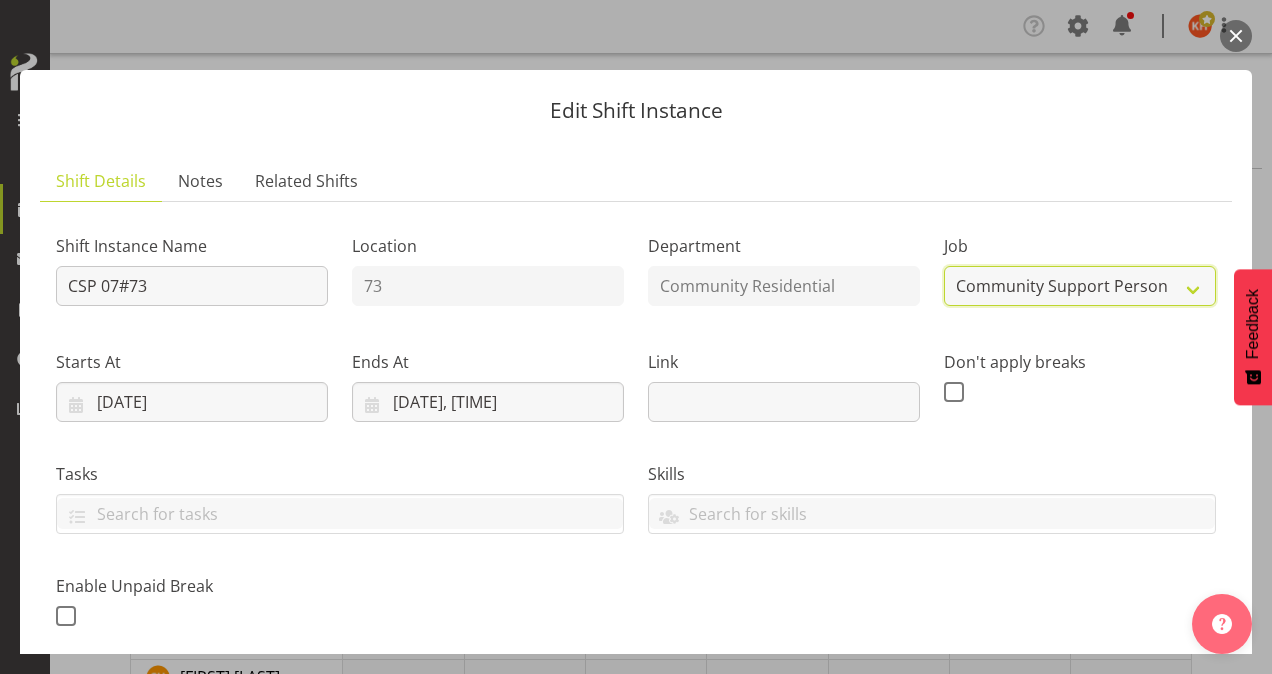 select on "3" 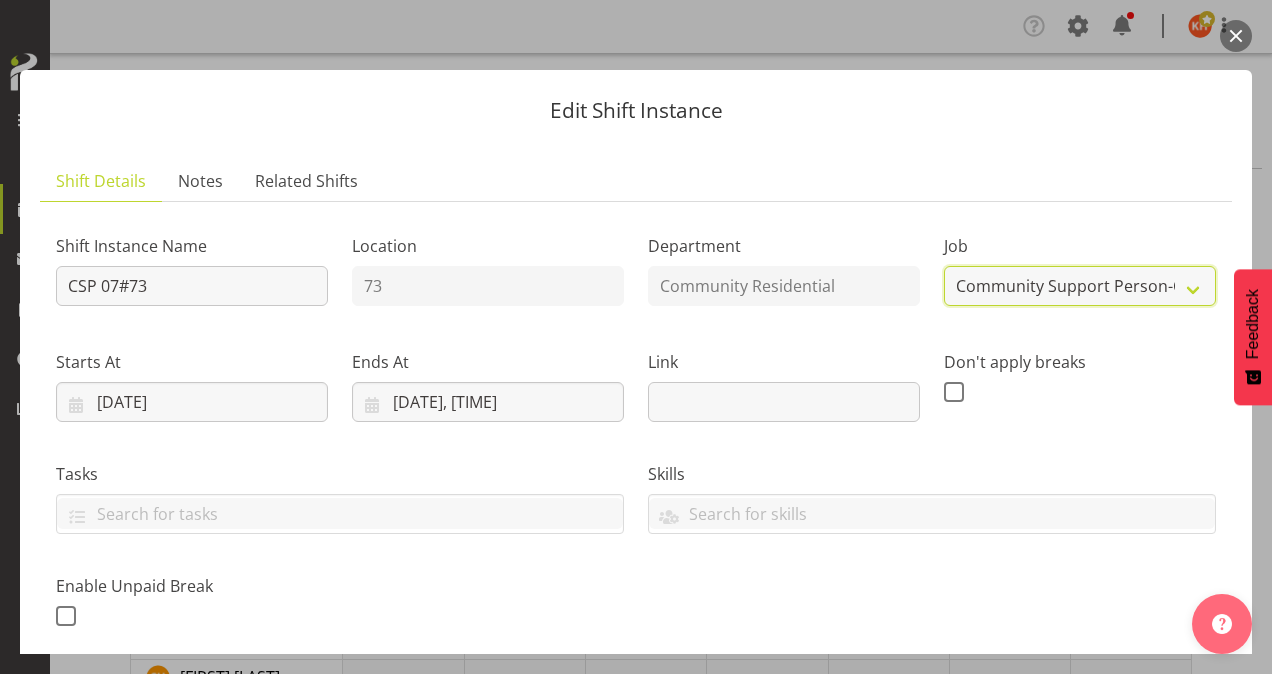 click on "Create new job   Accounts Admin Art Coordinator Community Leader Community Support Person Community Support Person-Casual House Leader Office Admin Senior Coordinator Service Manager Volunteer" at bounding box center [1080, 286] 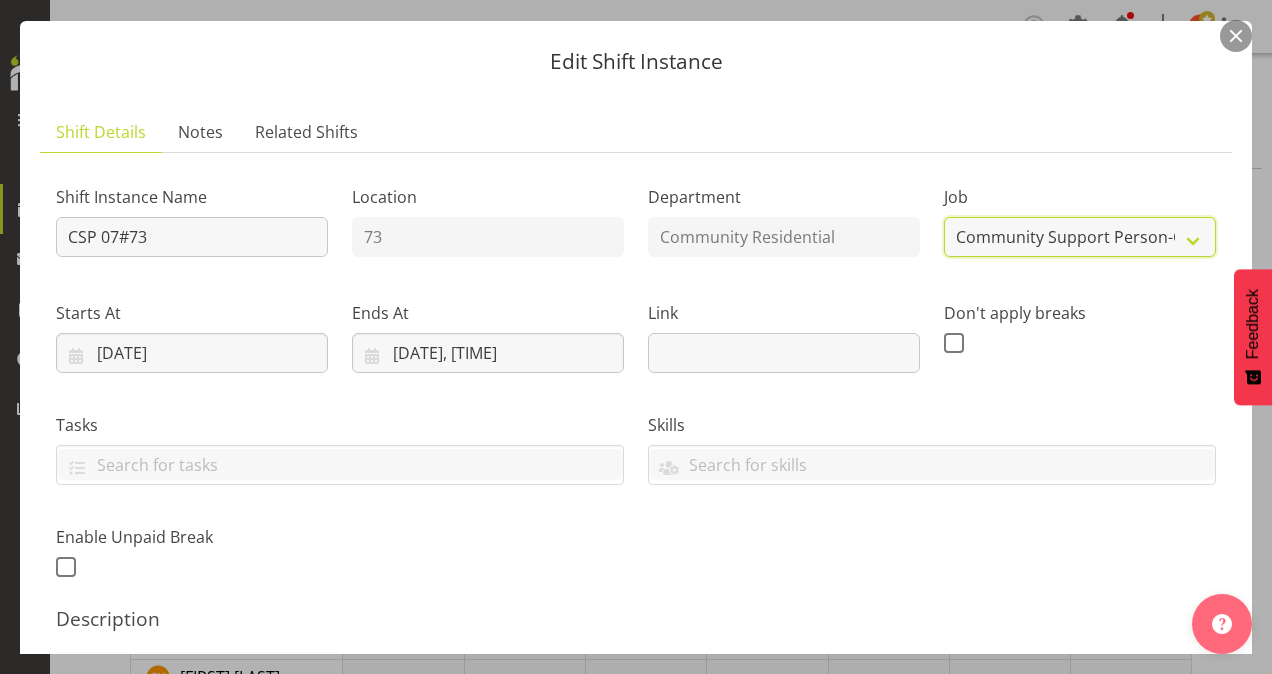 scroll, scrollTop: 48, scrollLeft: 0, axis: vertical 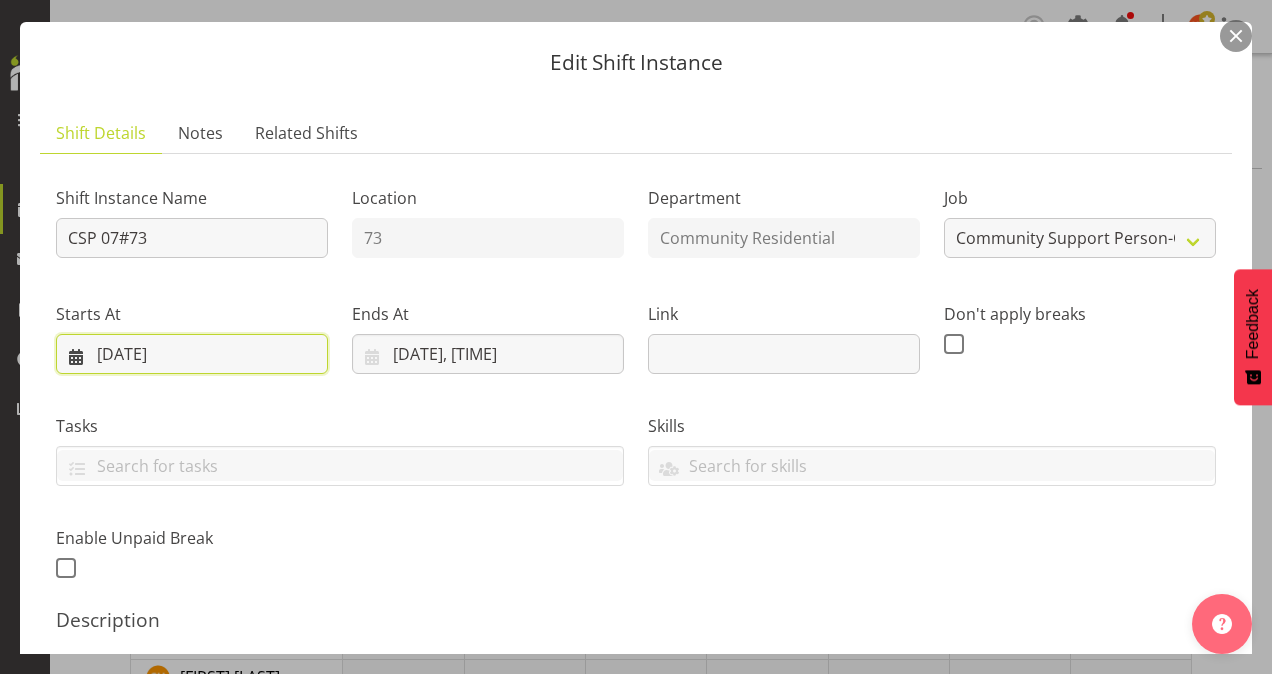 click on "[DATE]" at bounding box center [192, 354] 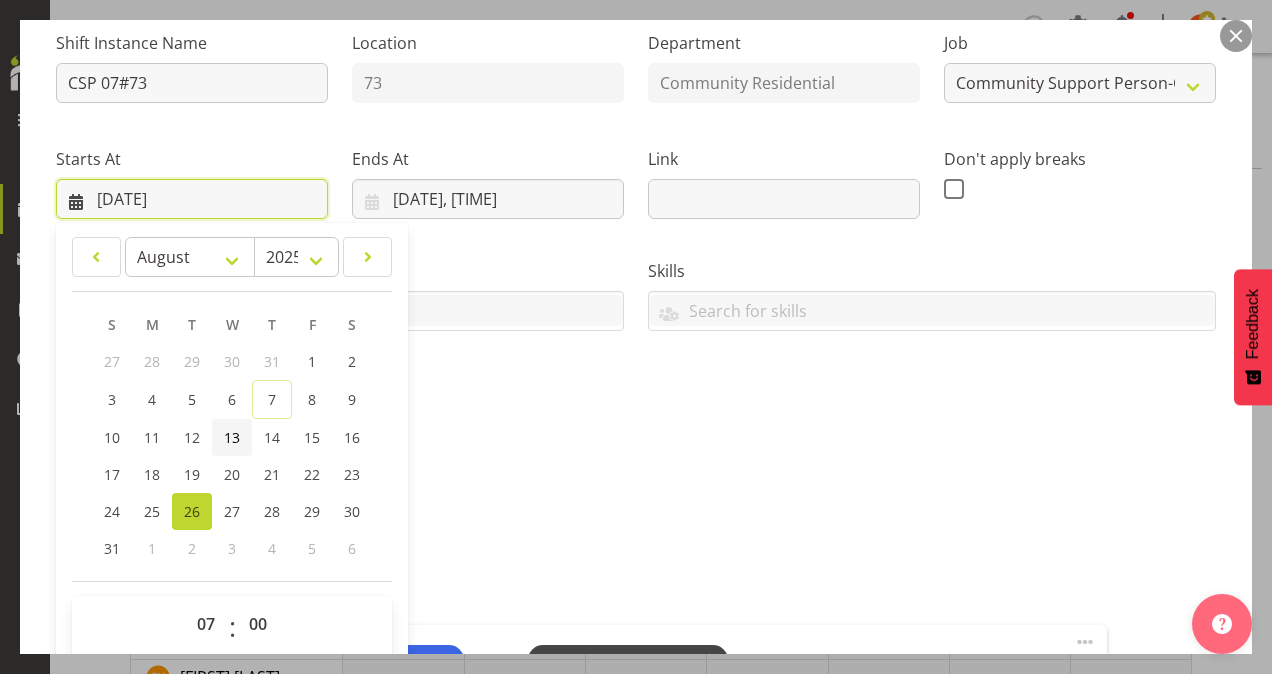 scroll, scrollTop: 248, scrollLeft: 0, axis: vertical 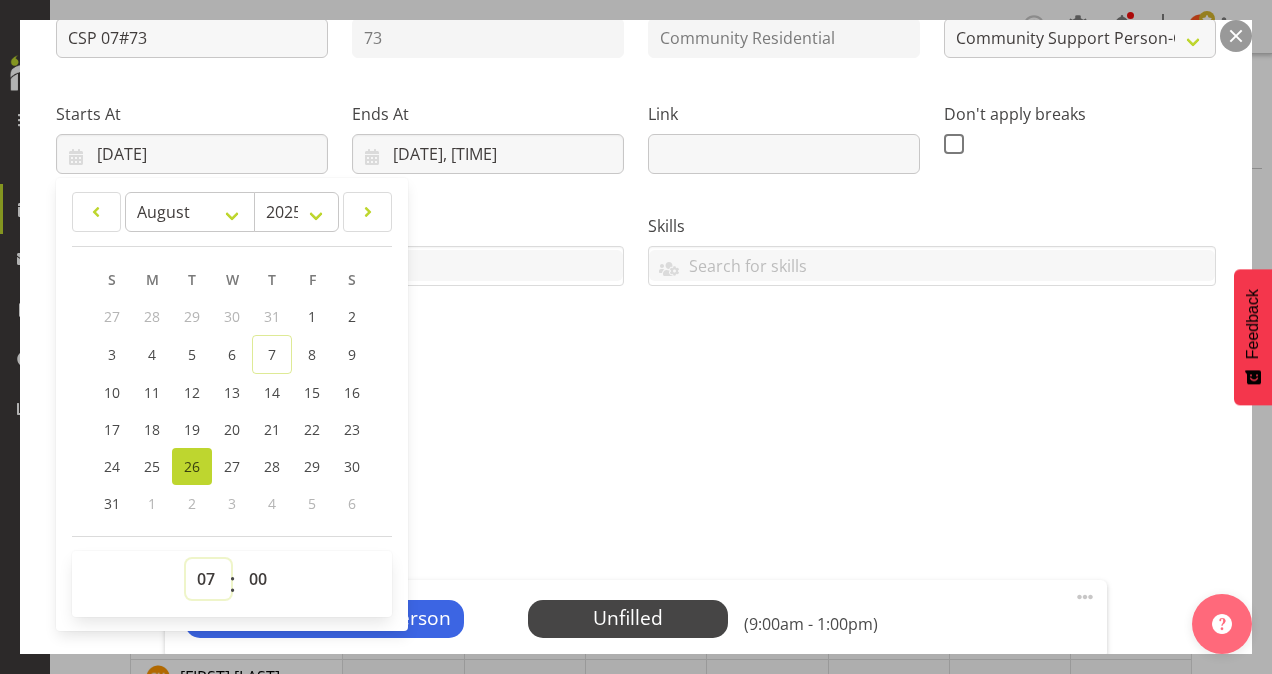 click on "00   01   02   03   04   05   06   07   08   09   10   11   12   13   14   15   16   17   18   19   20   21   22   23" at bounding box center [208, 579] 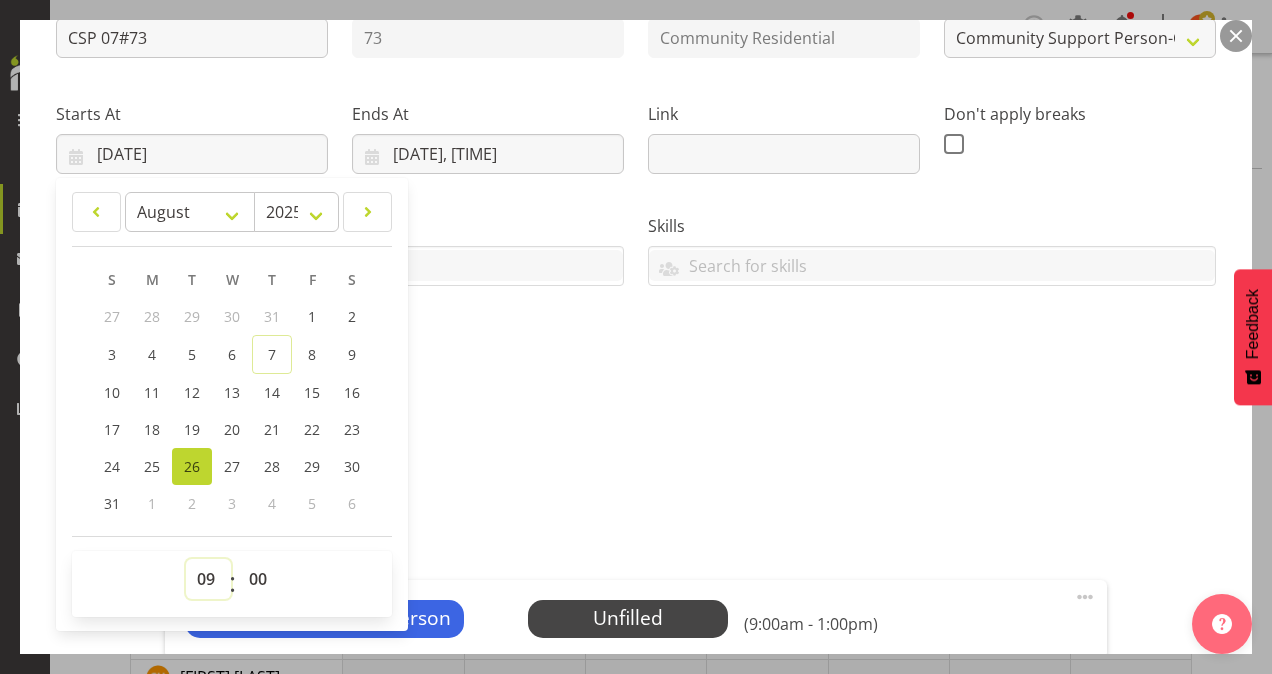 click on "00   01   02   03   04   05   06   07   08   09   10   11   12   13   14   15   16   17   18   19   20   21   22   23" at bounding box center (208, 579) 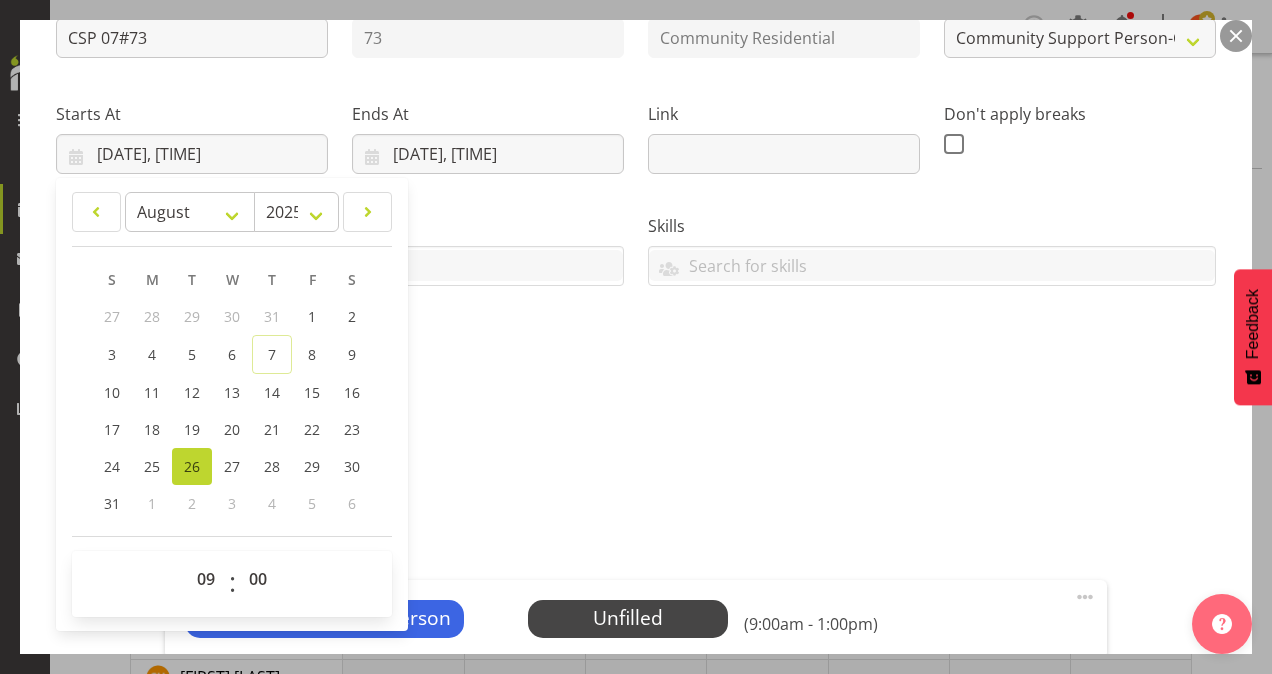 click on "Description" at bounding box center (636, 420) 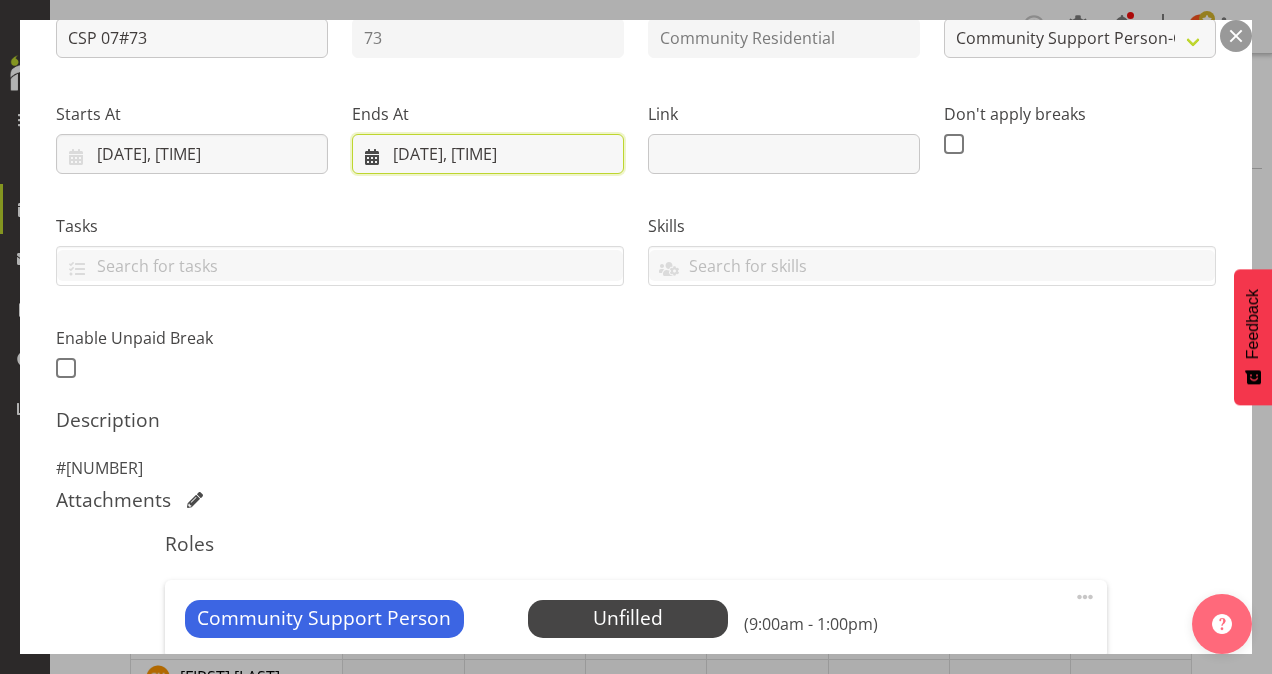 click on "[DATE], [TIME]" at bounding box center (488, 154) 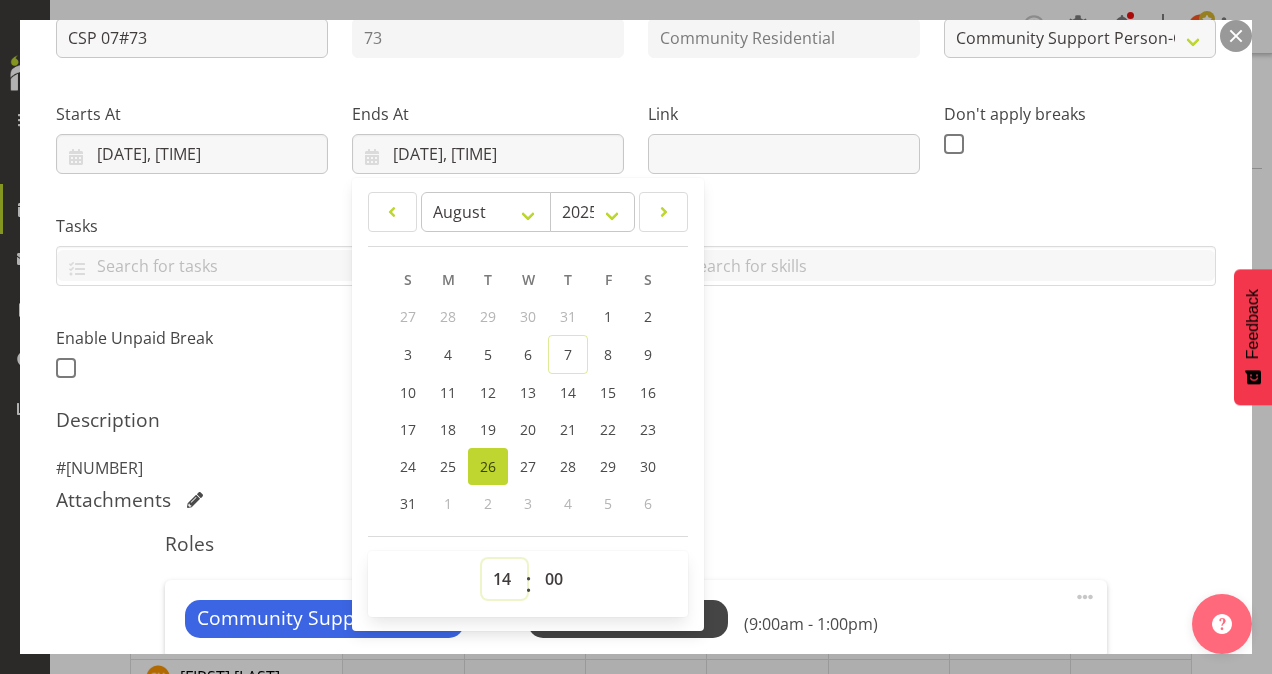 click on "00   01   02   03   04   05   06   07   08   09   10   11   12   13   14   15   16   17   18   19   20   21   22   23" at bounding box center (504, 579) 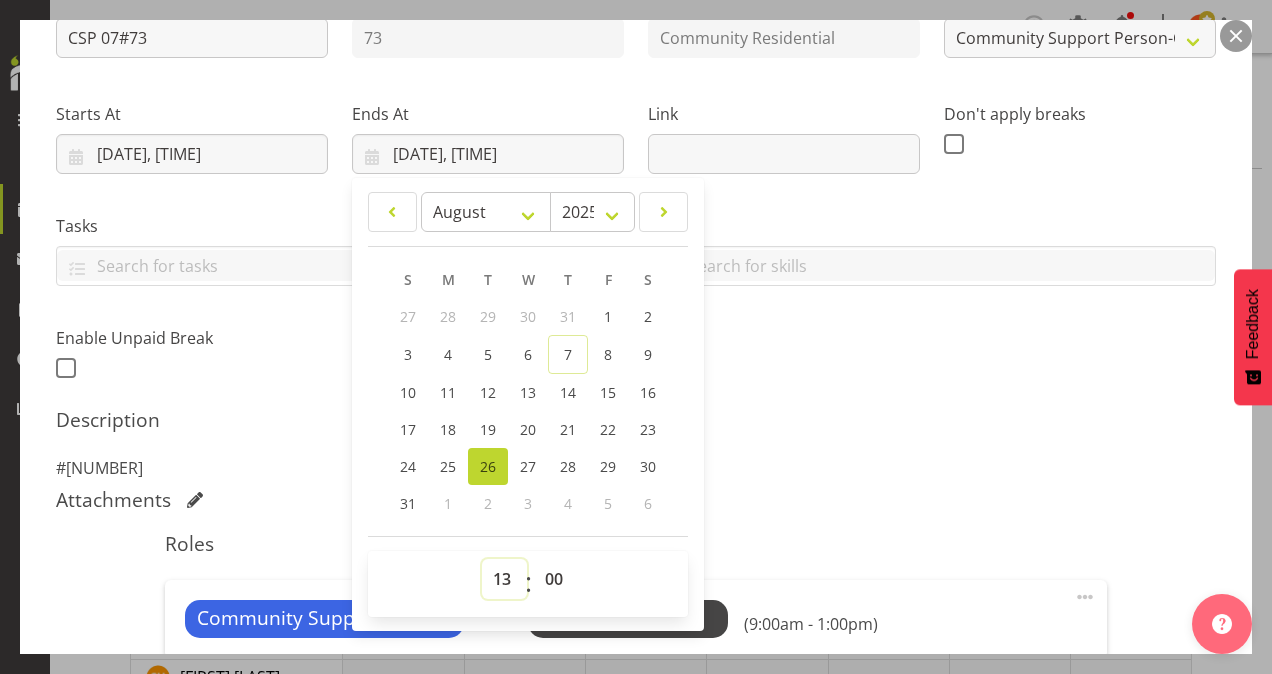 click on "00   01   02   03   04   05   06   07   08   09   10   11   12   13   14   15   16   17   18   19   20   21   22   23" at bounding box center [504, 579] 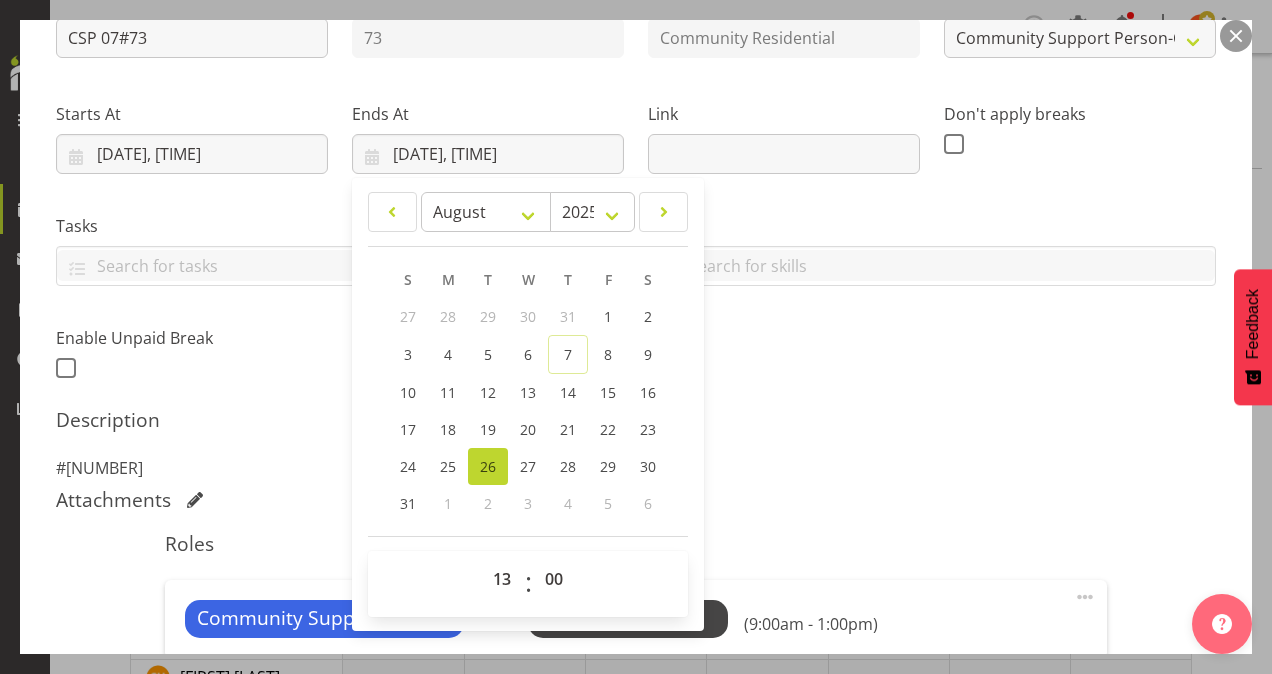 click on "Description" at bounding box center [636, 420] 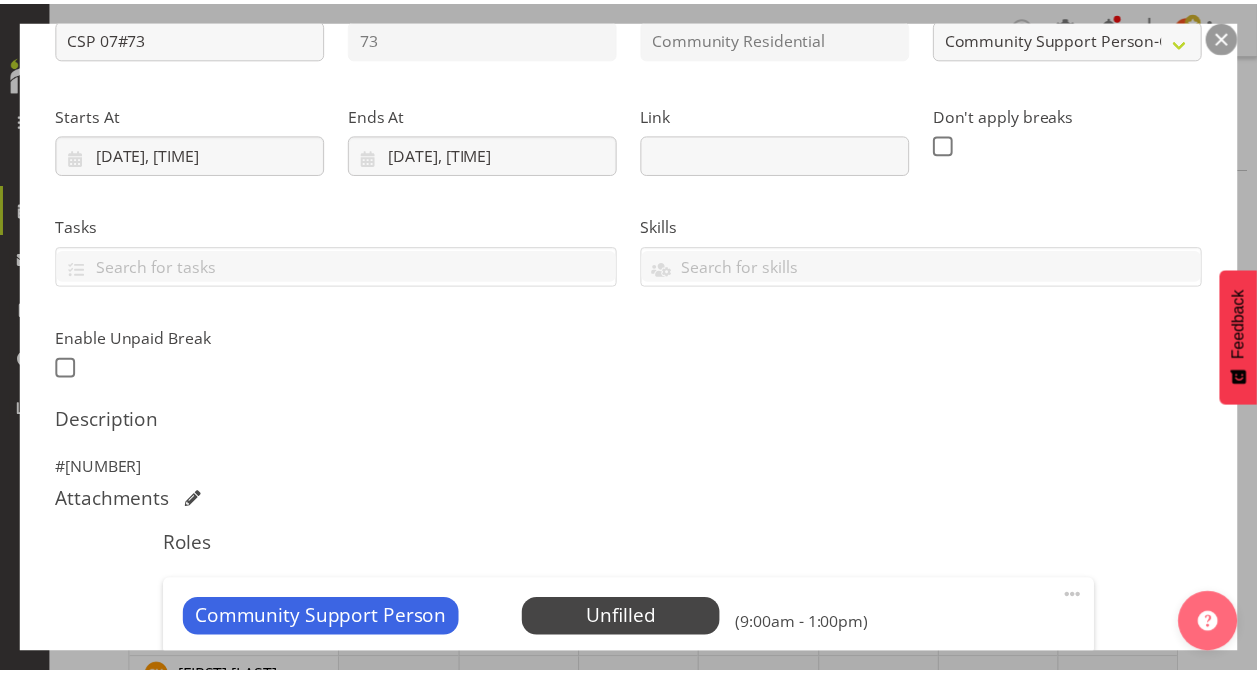 scroll, scrollTop: 436, scrollLeft: 0, axis: vertical 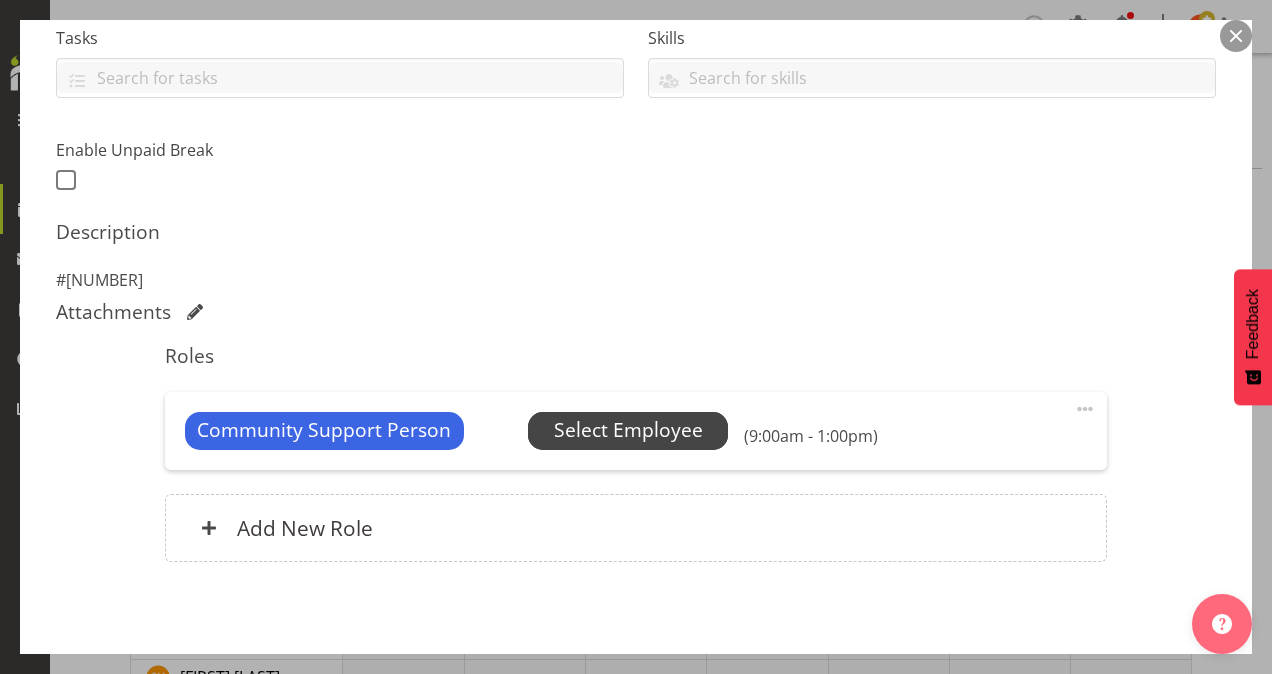 click on "Select Employee" at bounding box center (628, 430) 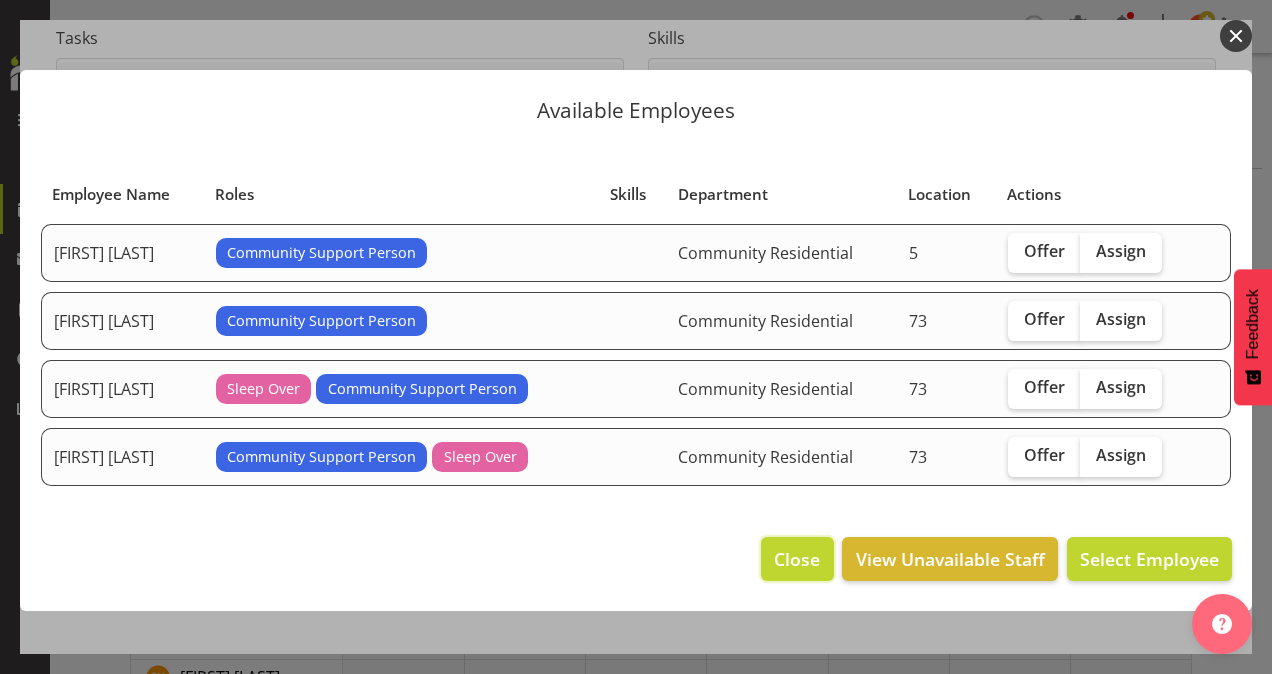 click on "Close" at bounding box center (797, 559) 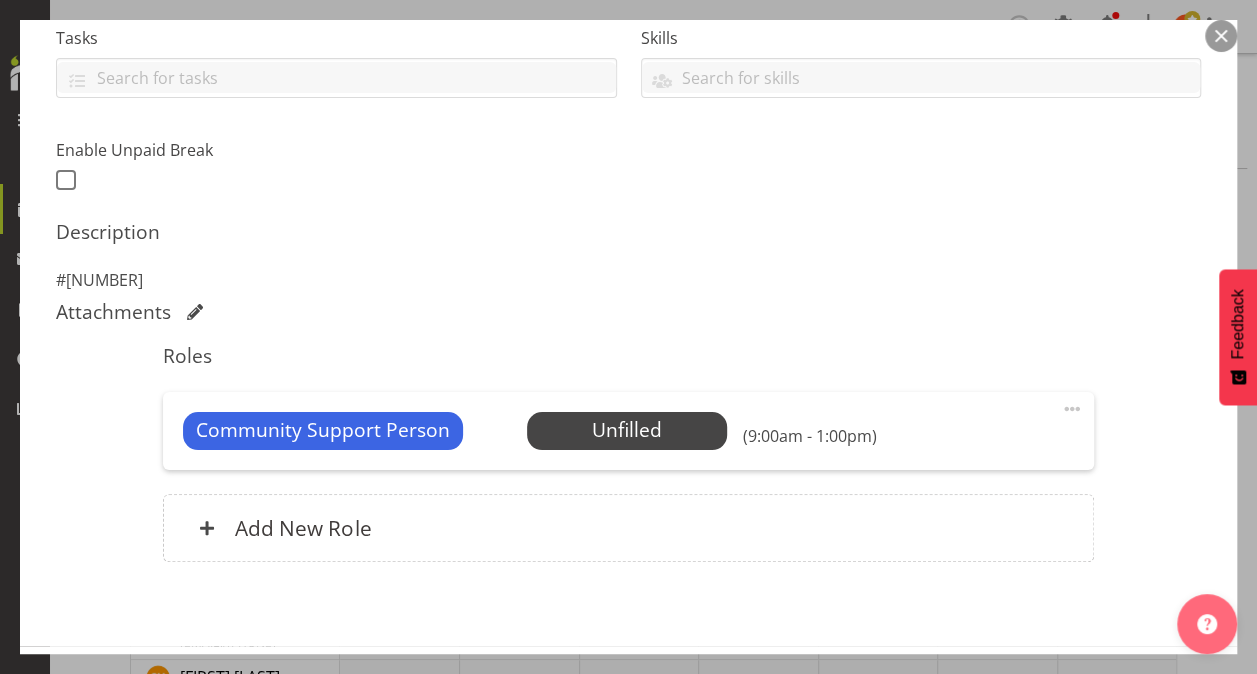 click at bounding box center (1072, 409) 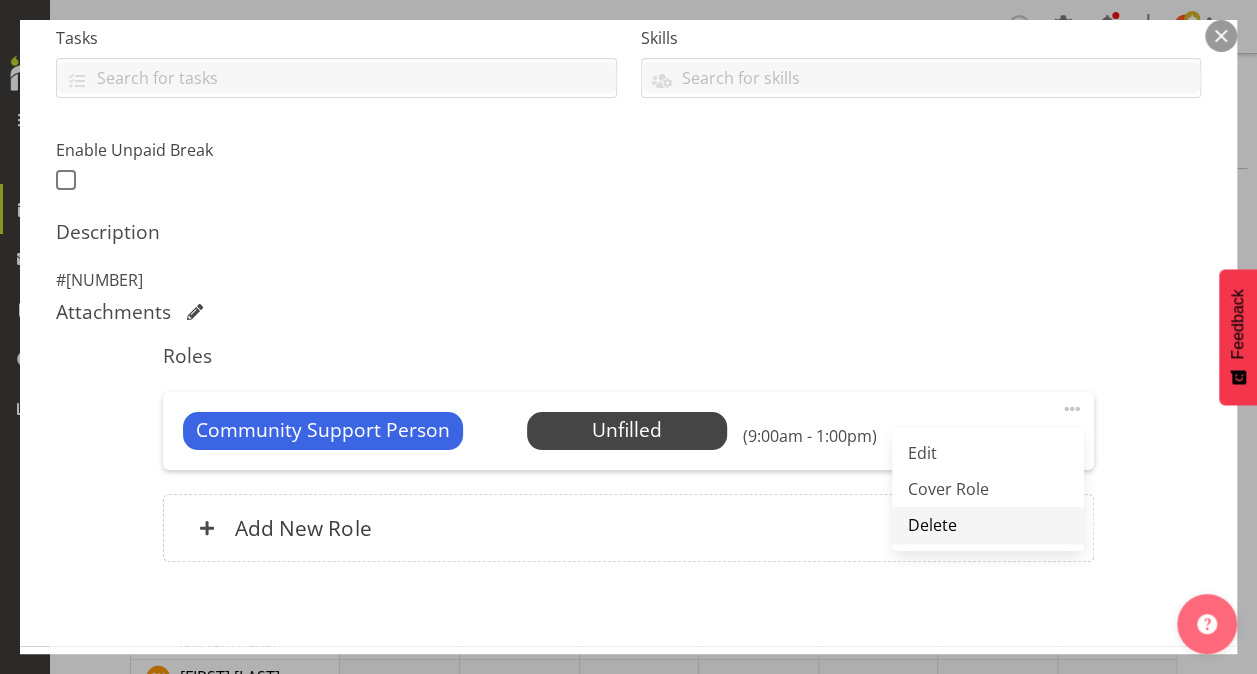 click on "Delete" at bounding box center [988, 525] 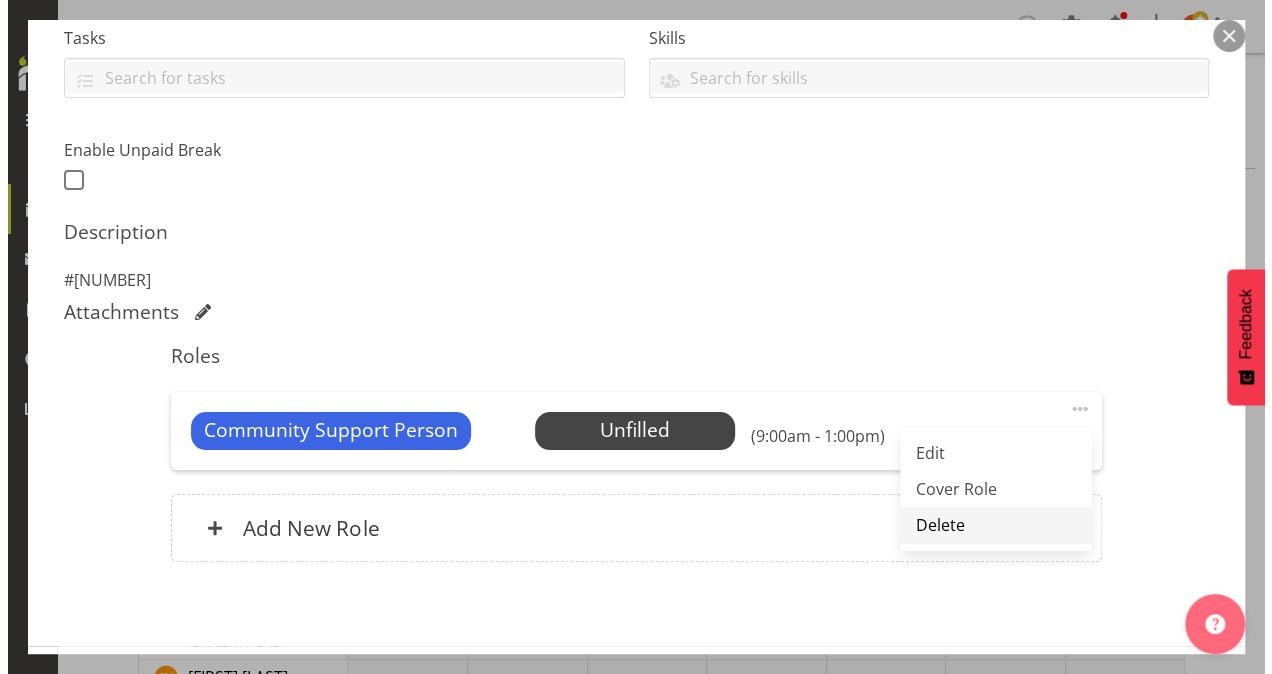 scroll, scrollTop: 417, scrollLeft: 0, axis: vertical 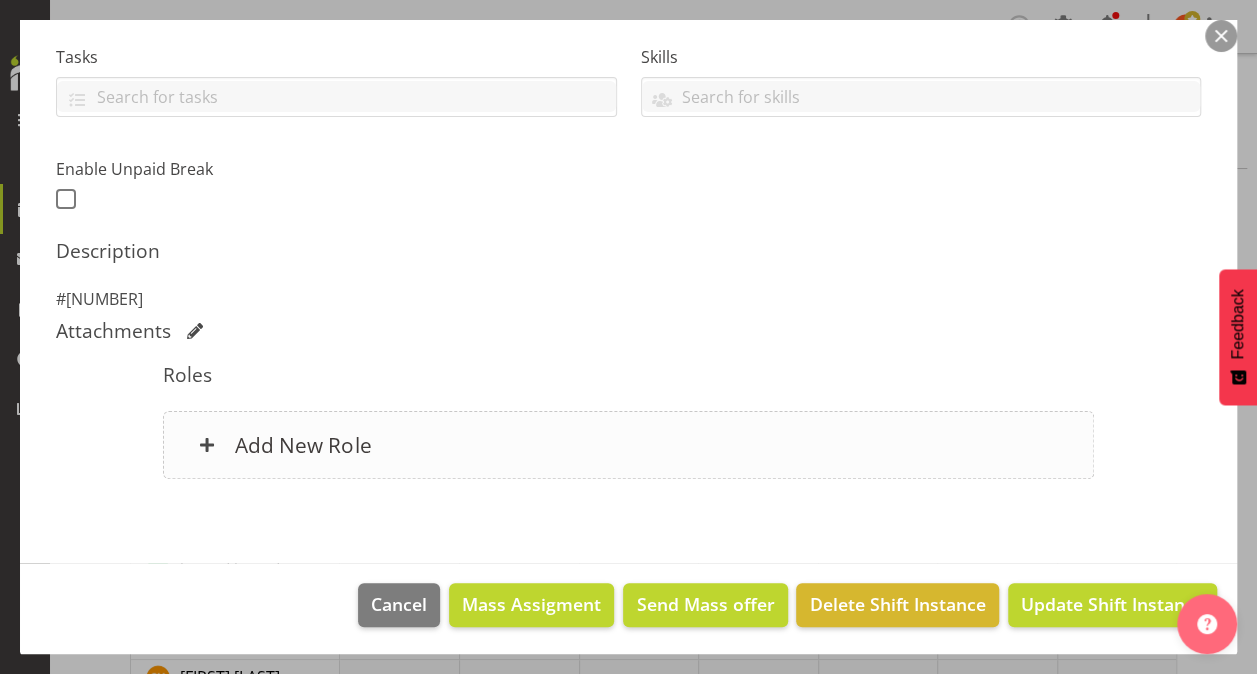 click on "Add New Role" at bounding box center [303, 445] 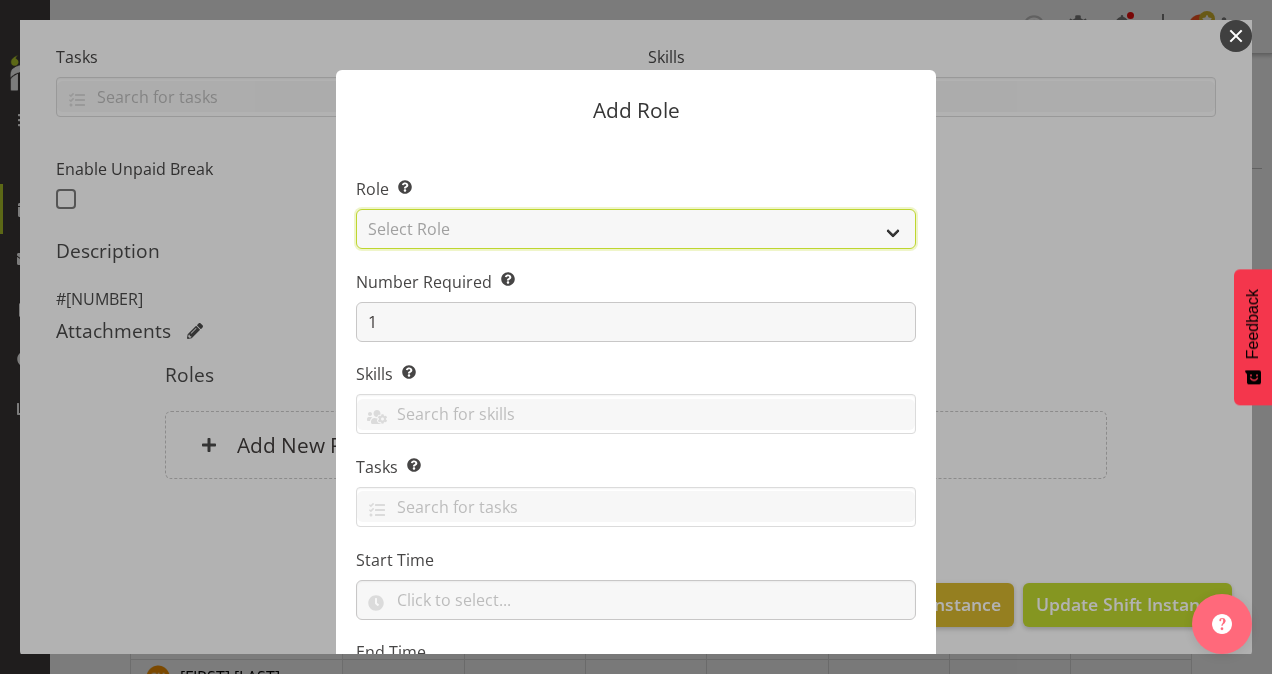 click on "Select Role  Area Manager Art Coordination Community - SIL Community Leader Community Support Person Community Support Person - Casual House Leader Office Admin On-Call call out Senate Senior Coordinator SIL Coordination Sleep Over Volunteer" at bounding box center [636, 229] 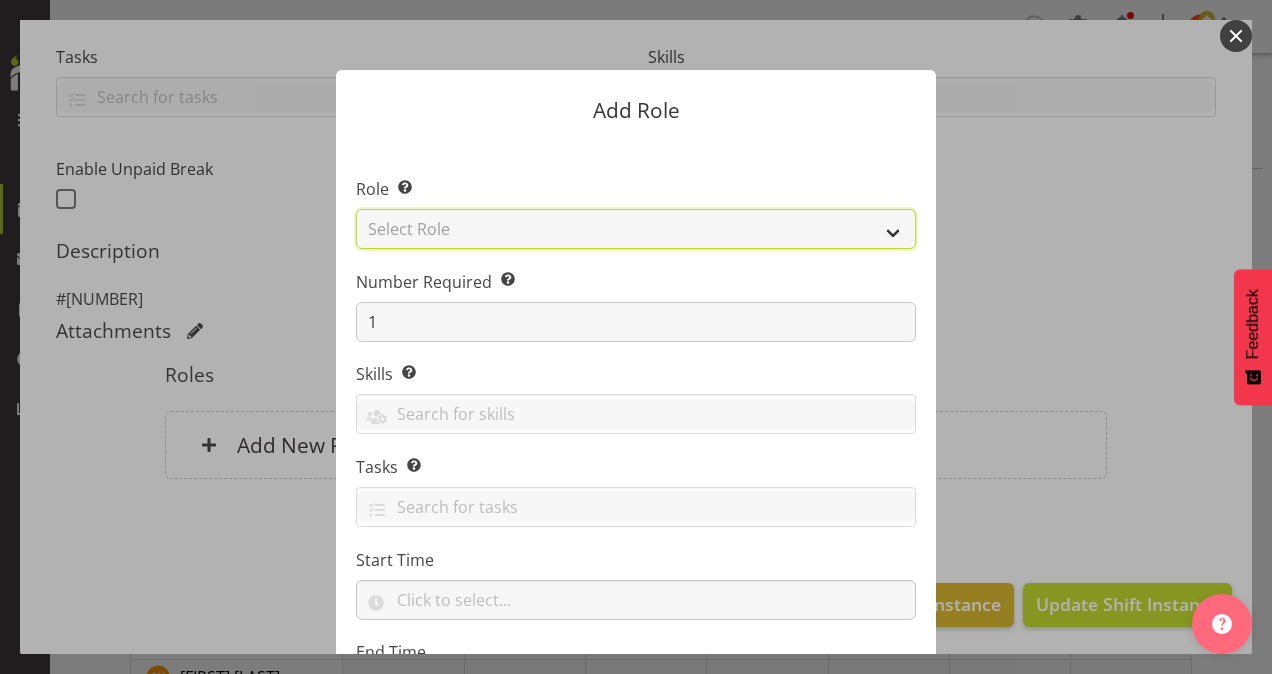 select on "[NUMBER]" 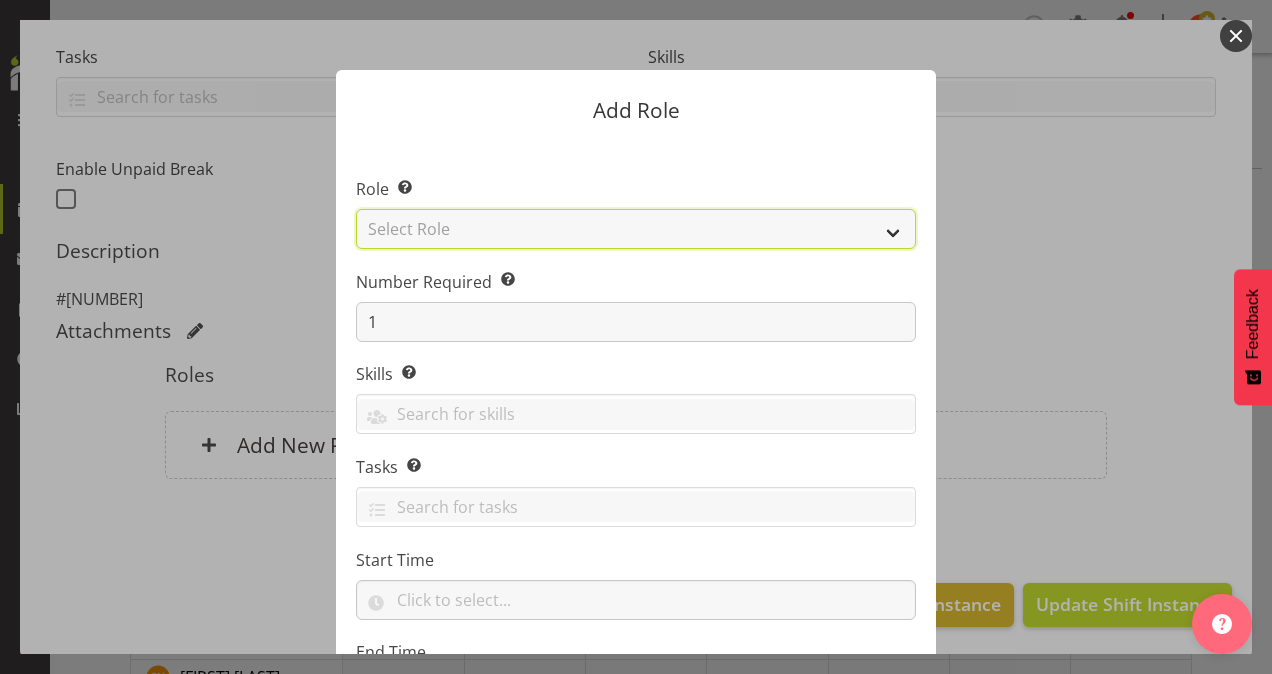 click on "Select Role  Area Manager Art Coordination Community - SIL Community Leader Community Support Person Community Support Person - Casual House Leader Office Admin On-Call call out Senate Senior Coordinator SIL Coordination Sleep Over Volunteer" at bounding box center (636, 229) 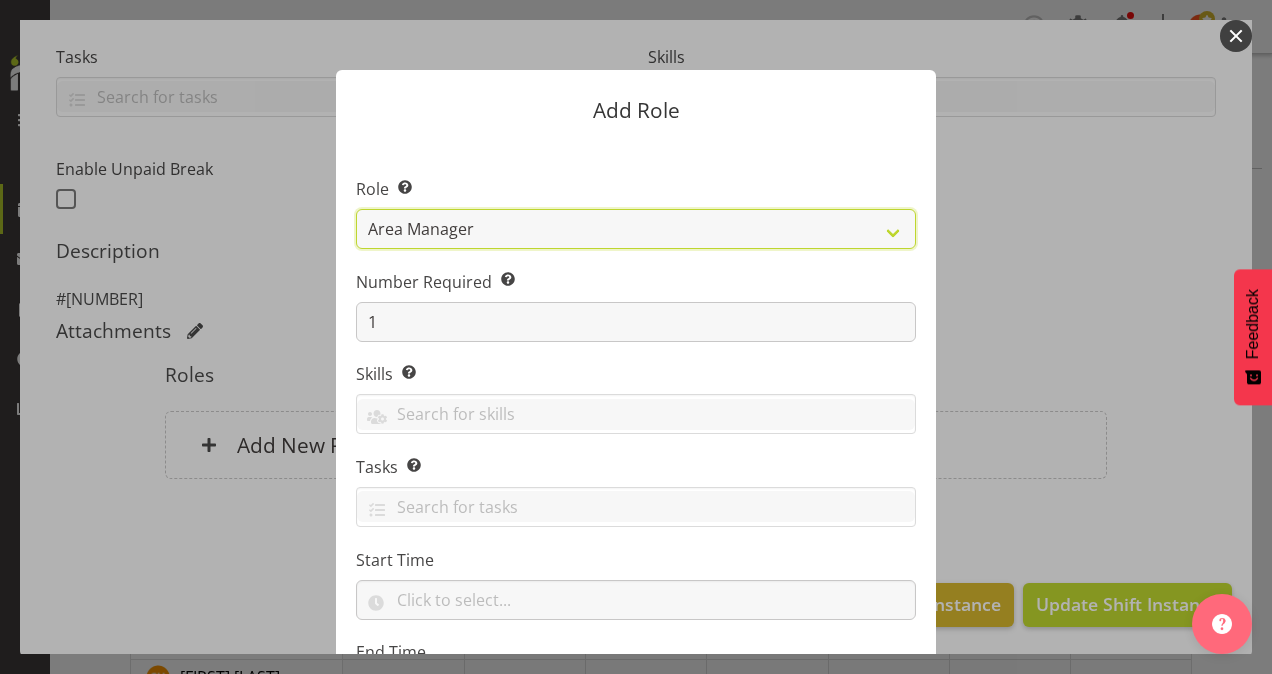 scroll, scrollTop: 192, scrollLeft: 0, axis: vertical 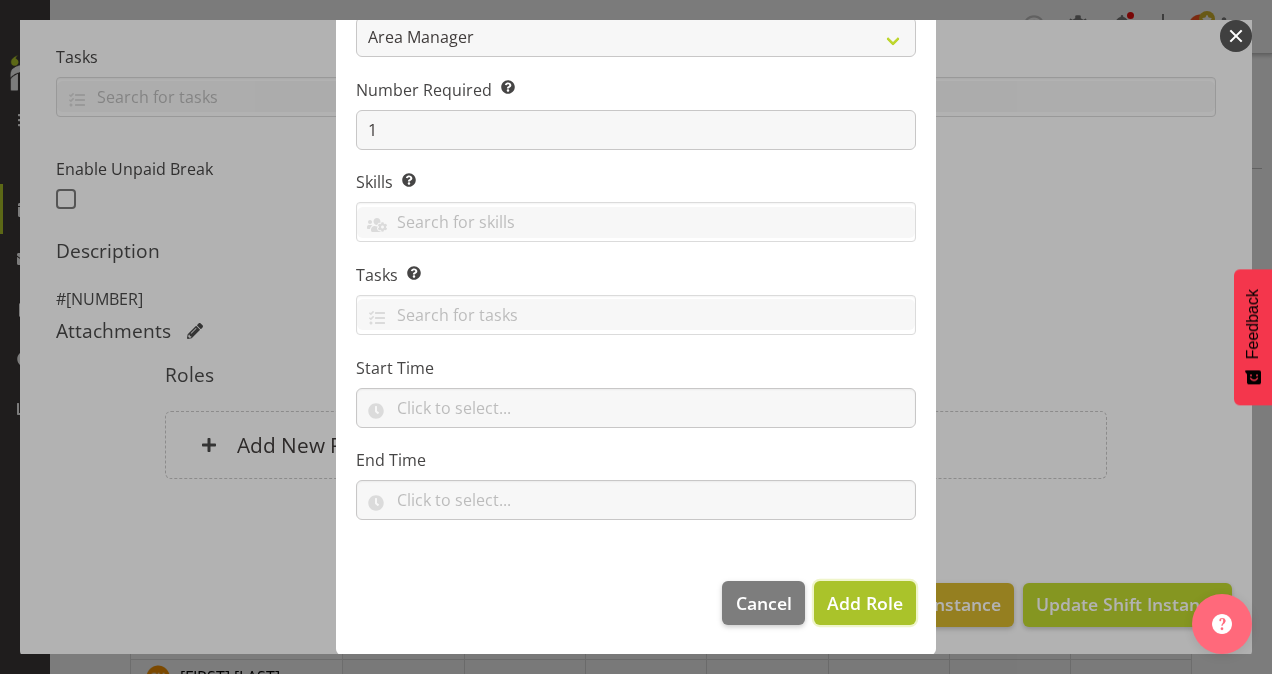 click on "Add Role" at bounding box center (865, 603) 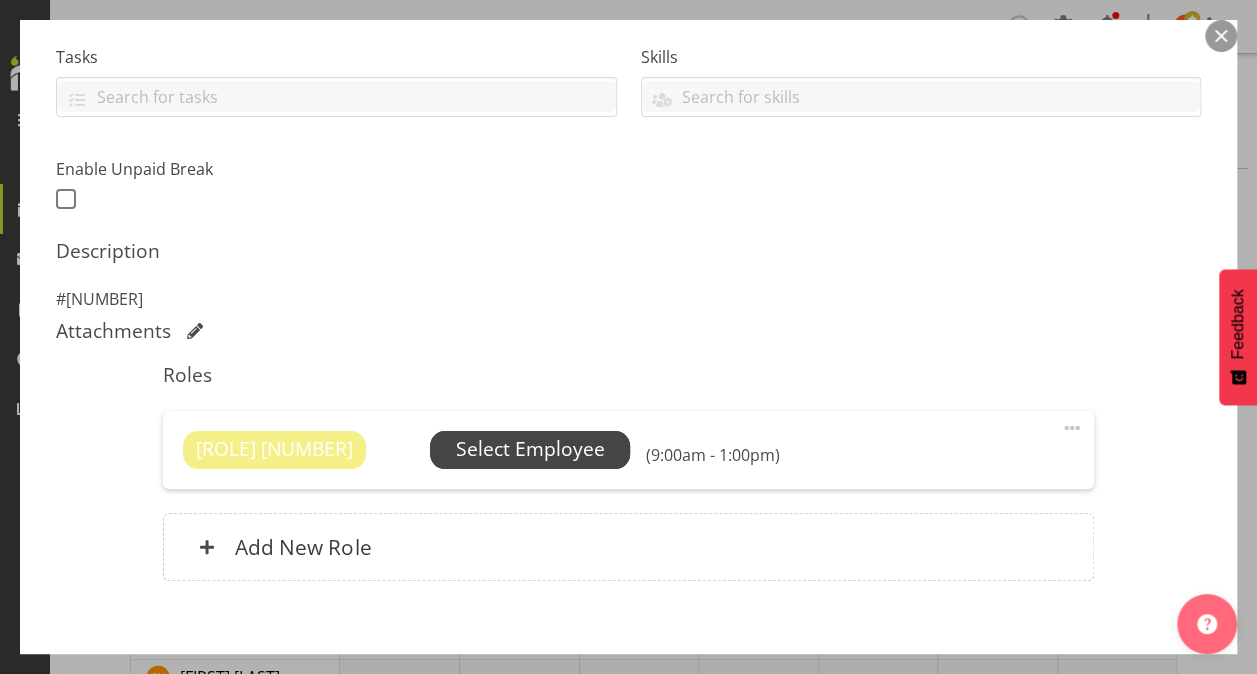 click on "Select Employee" at bounding box center (530, 449) 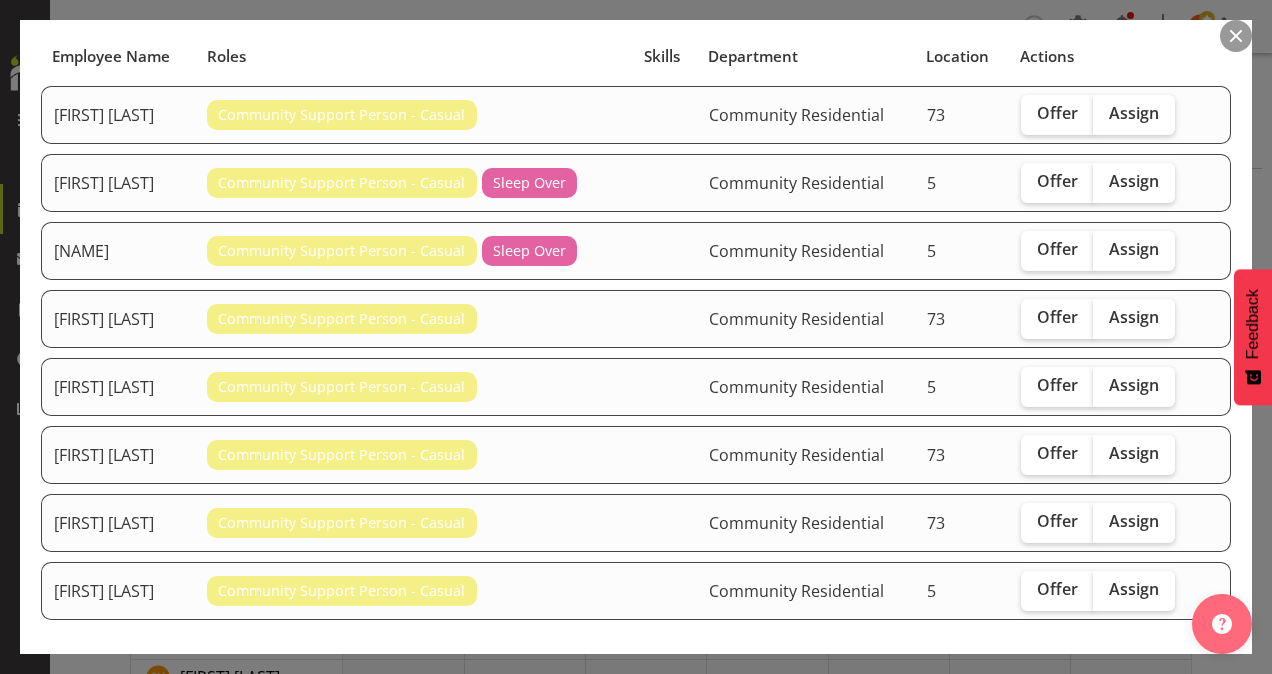 scroll, scrollTop: 138, scrollLeft: 0, axis: vertical 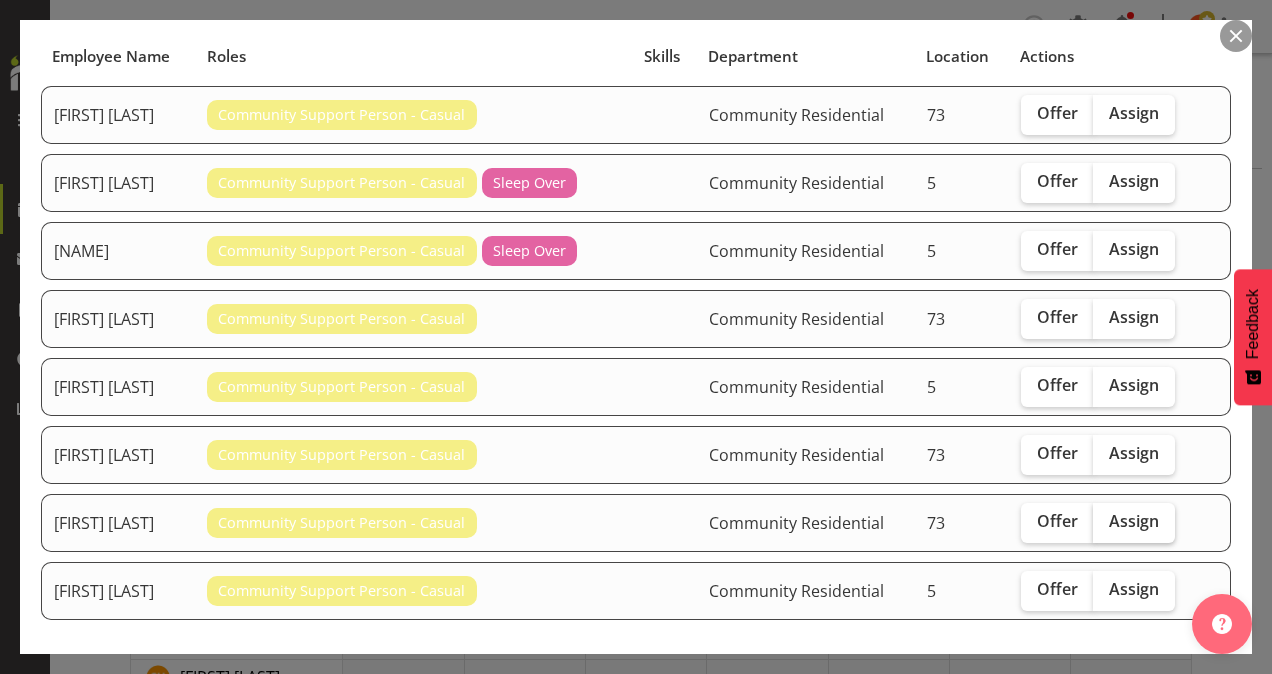 click on "Assign" at bounding box center [1134, 521] 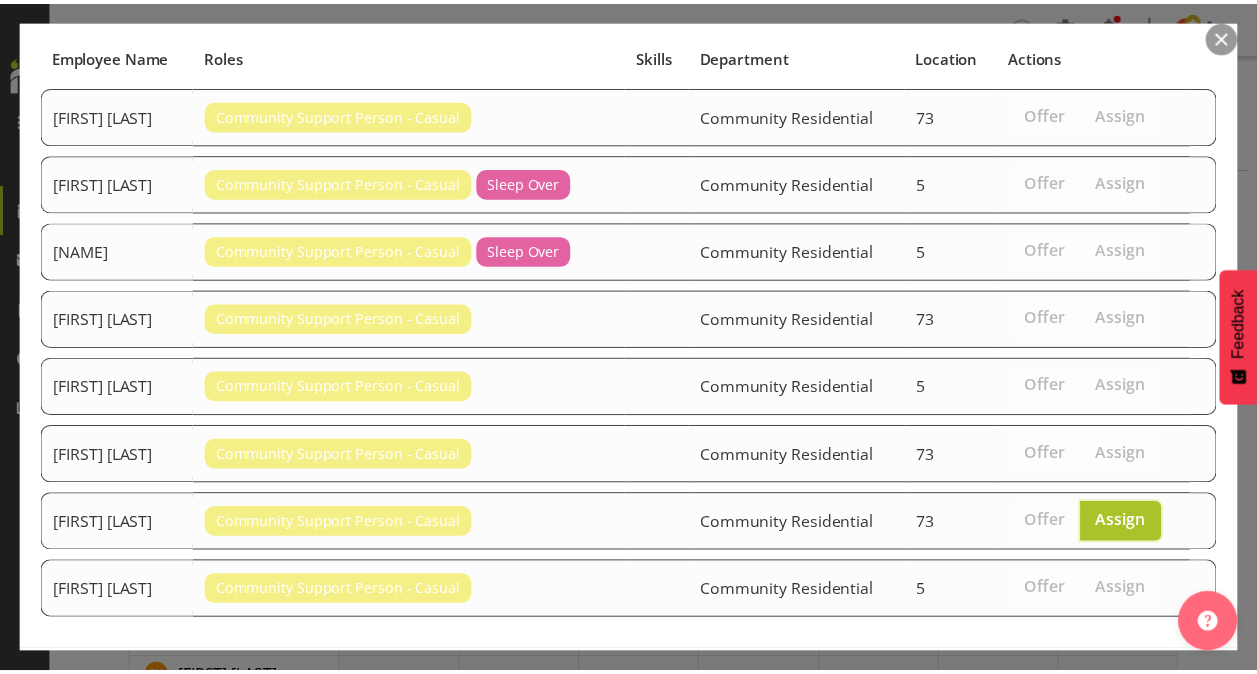 scroll, scrollTop: 222, scrollLeft: 0, axis: vertical 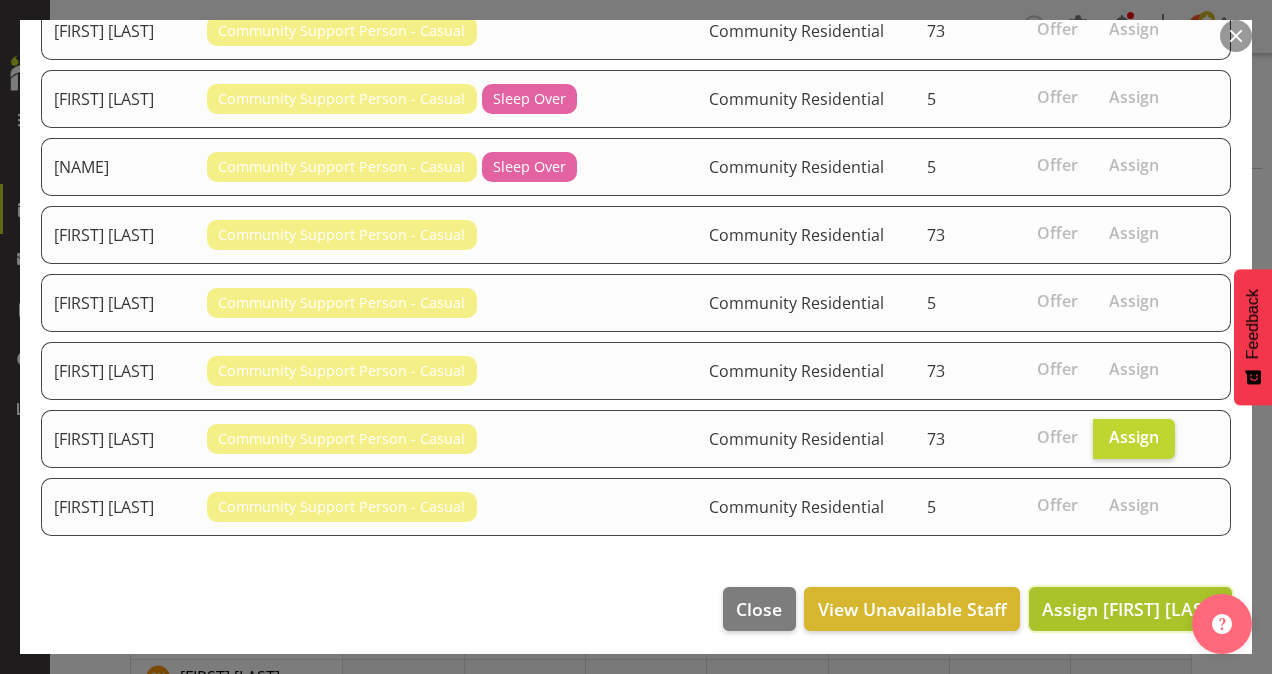 click on "Assign [FIRST] [LAST]" at bounding box center (1130, 609) 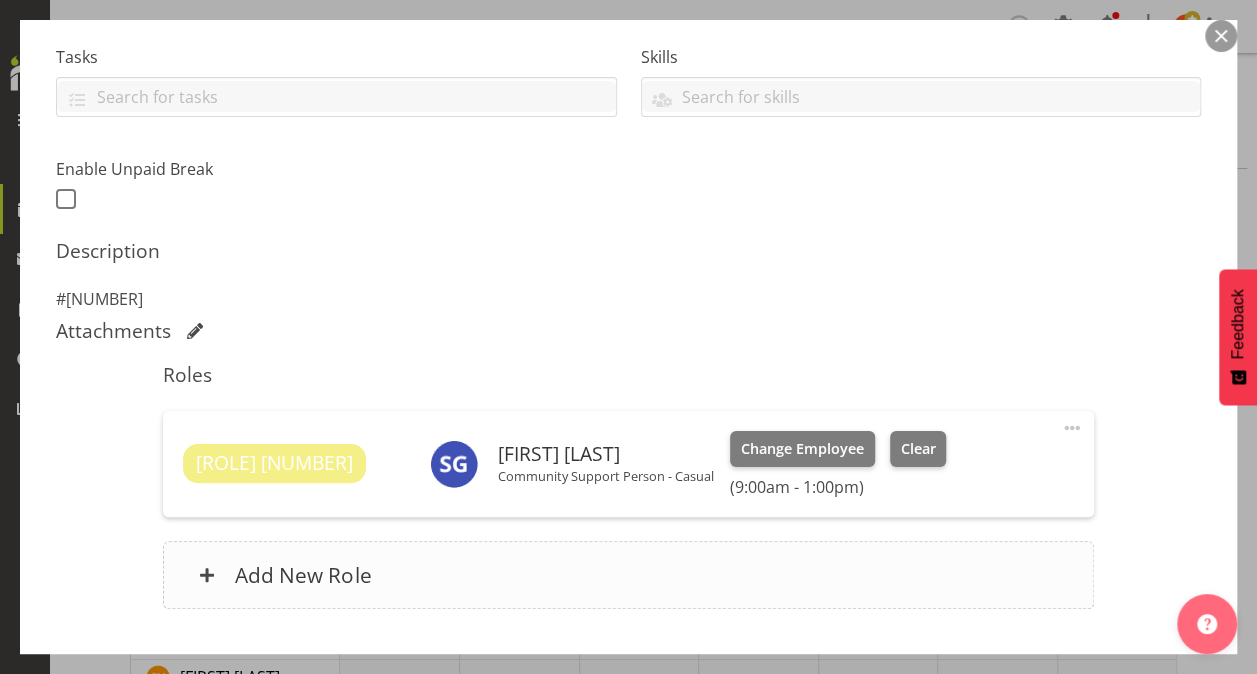 scroll, scrollTop: 547, scrollLeft: 0, axis: vertical 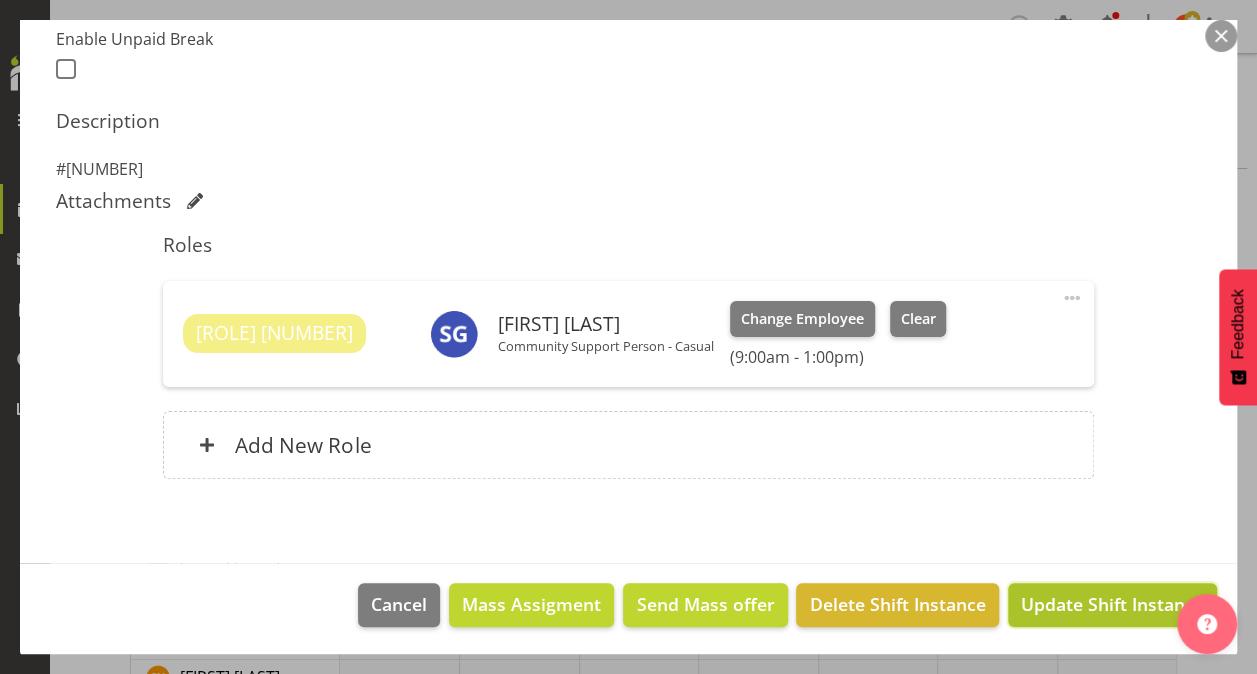 click on "Update Shift Instance" at bounding box center (1112, 604) 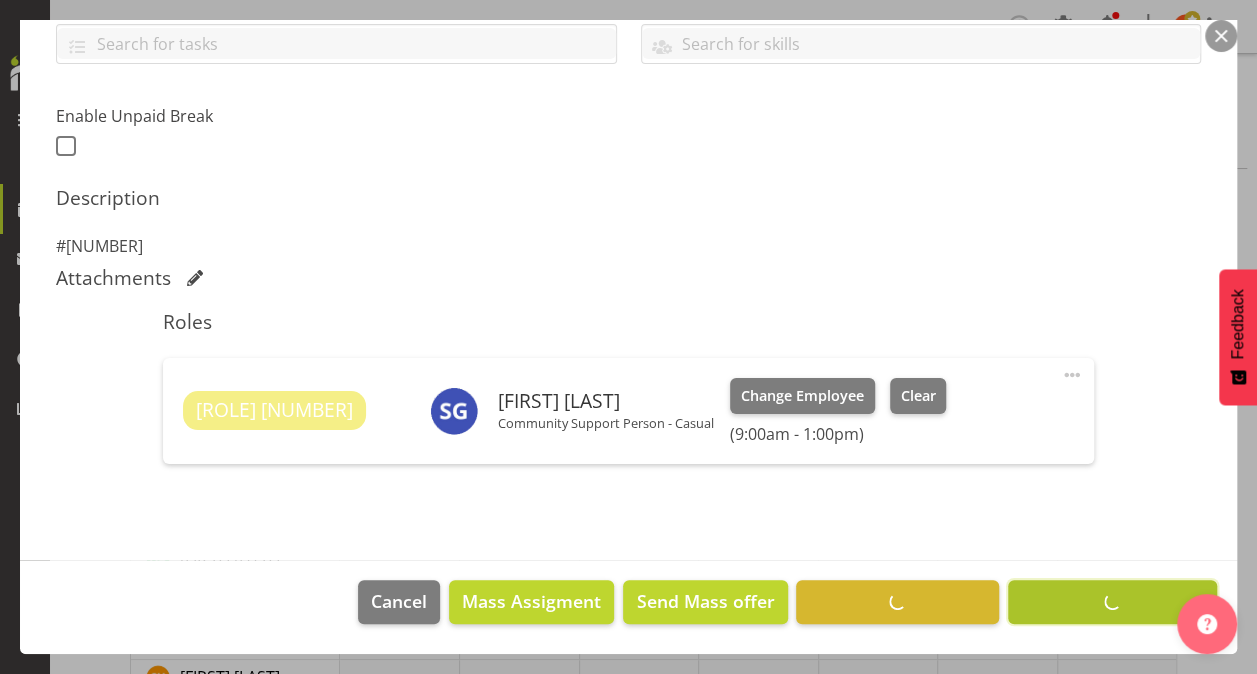 scroll, scrollTop: 468, scrollLeft: 0, axis: vertical 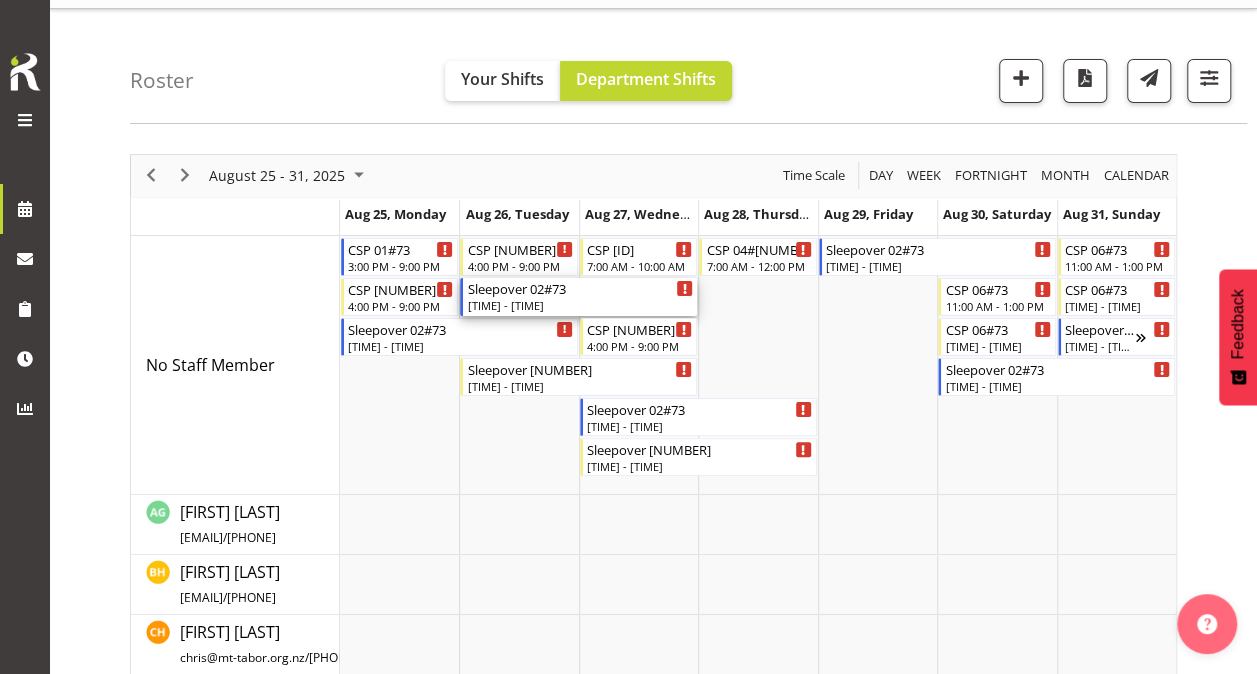 click on "[TIME] - [TIME]" at bounding box center [580, 305] 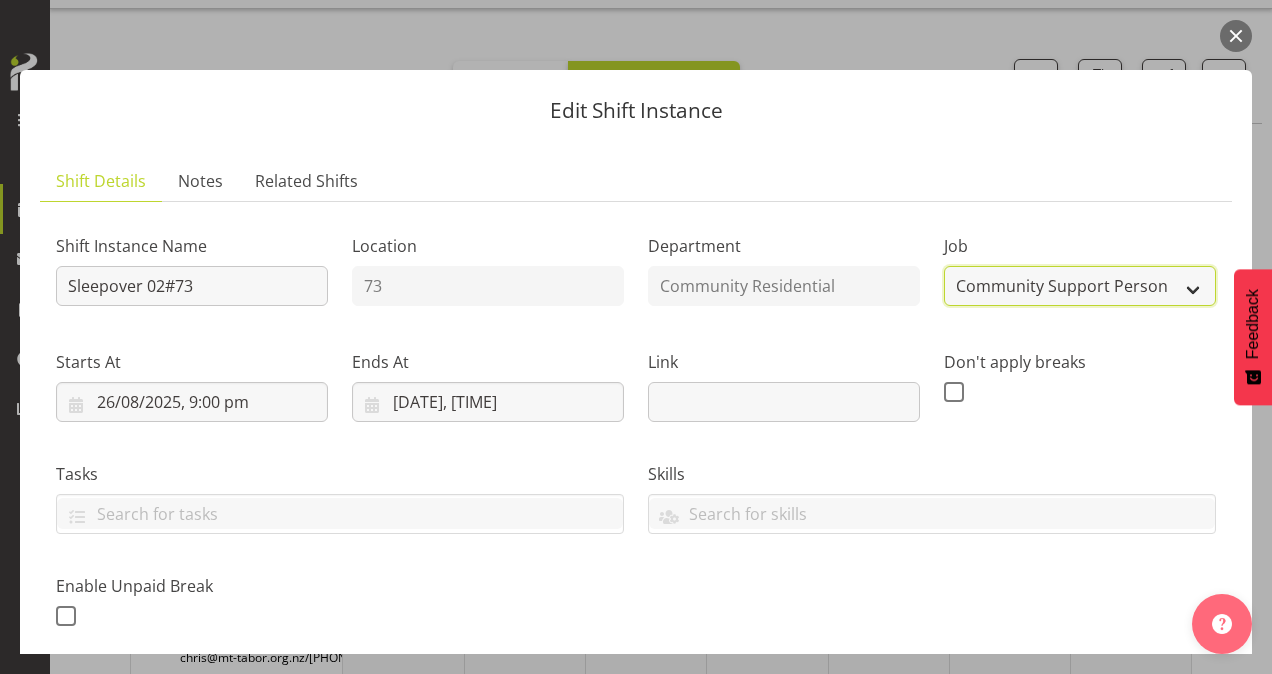 click on "Create new job   Accounts Admin Art Coordinator Community Leader Community Support Person Community Support Person-Casual House Leader Office Admin Senior Coordinator Service Manager Volunteer" at bounding box center (1080, 286) 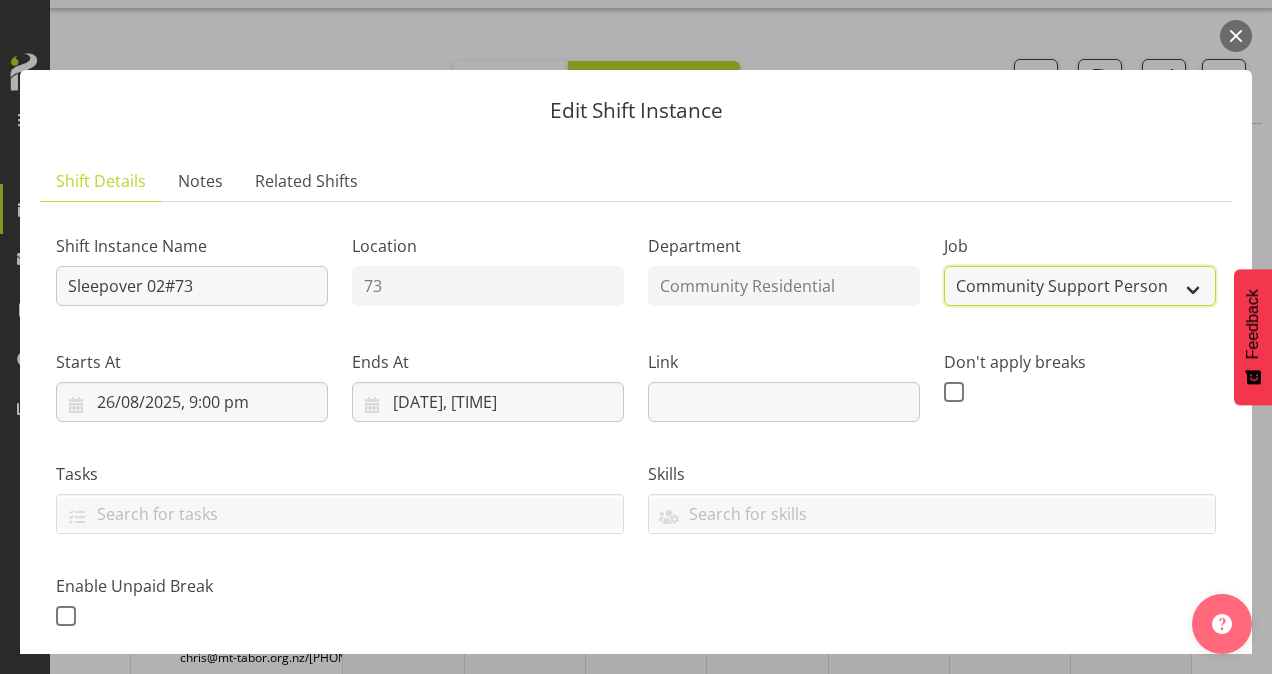 select on "1" 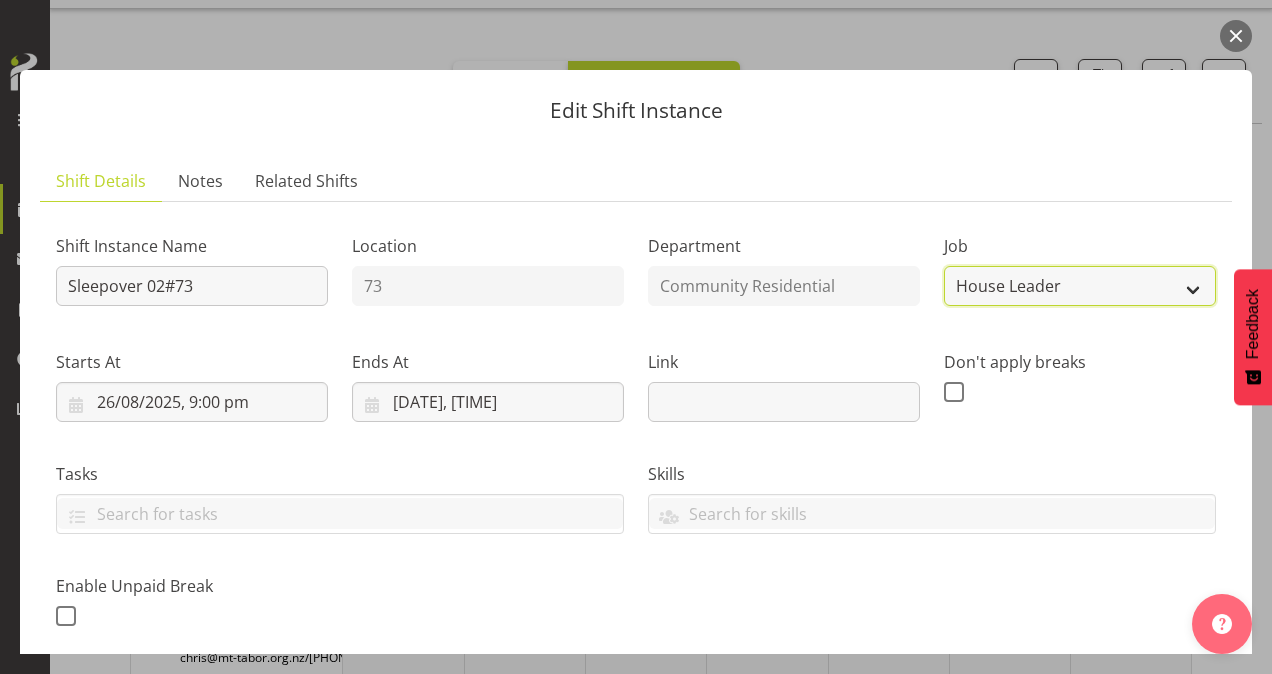 click on "Create new job   Accounts Admin Art Coordinator Community Leader Community Support Person Community Support Person-Casual House Leader Office Admin Senior Coordinator Service Manager Volunteer" at bounding box center [1080, 286] 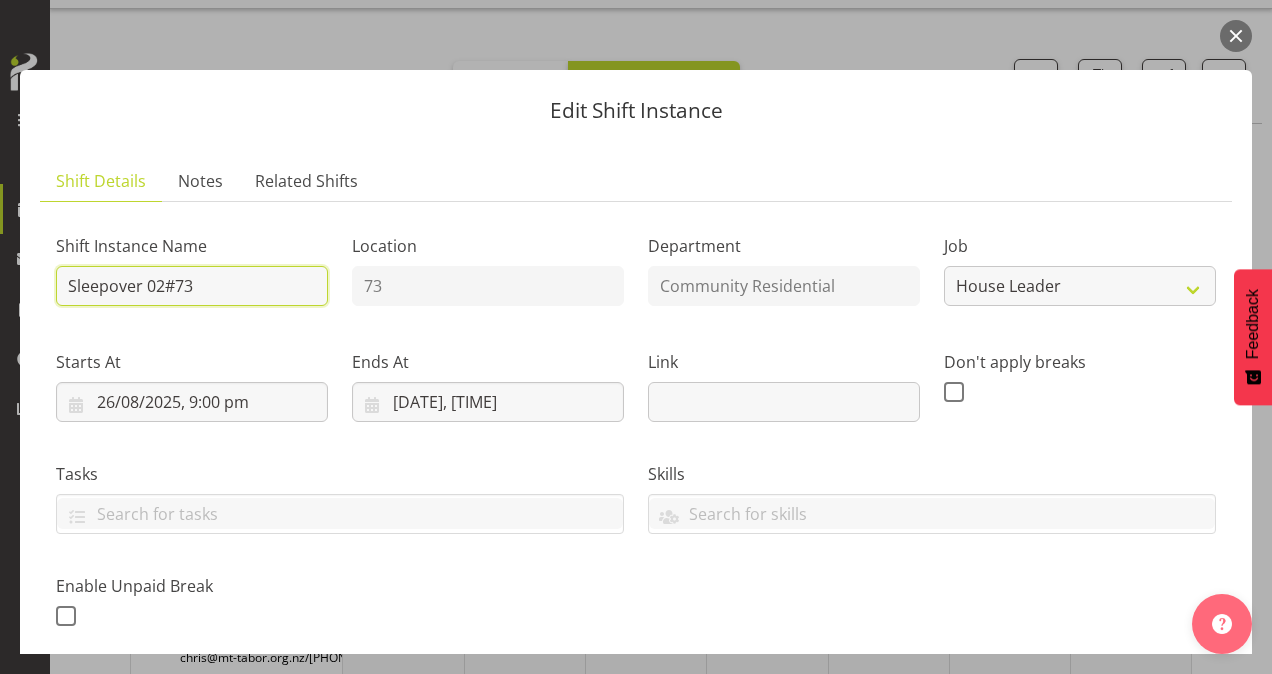 drag, startPoint x: 174, startPoint y: 284, endPoint x: -4, endPoint y: 321, distance: 181.80484 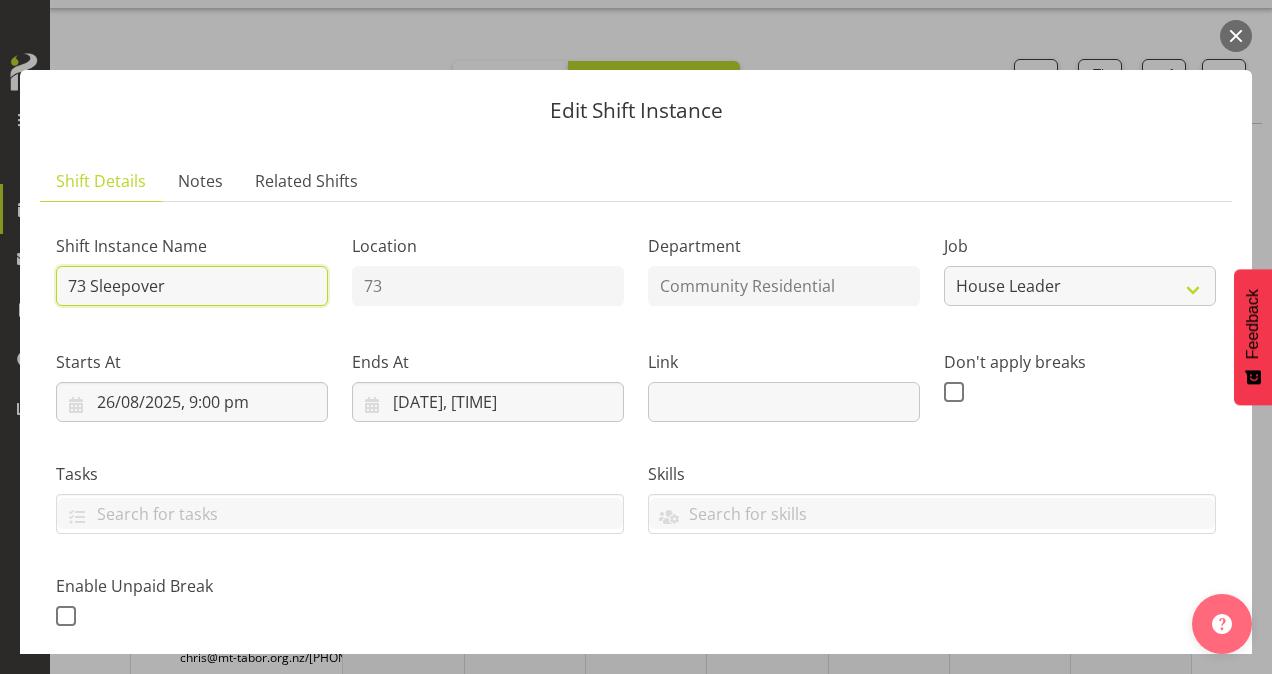 scroll, scrollTop: 396, scrollLeft: 0, axis: vertical 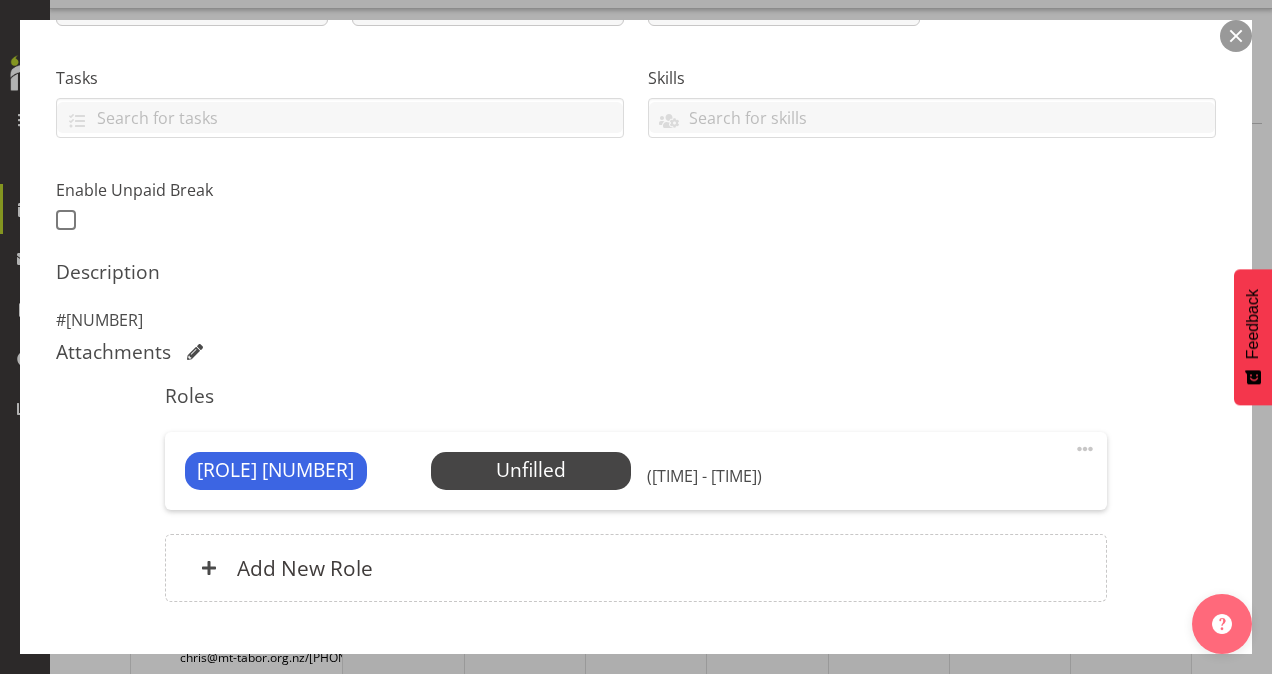 type on "73 Sleepover" 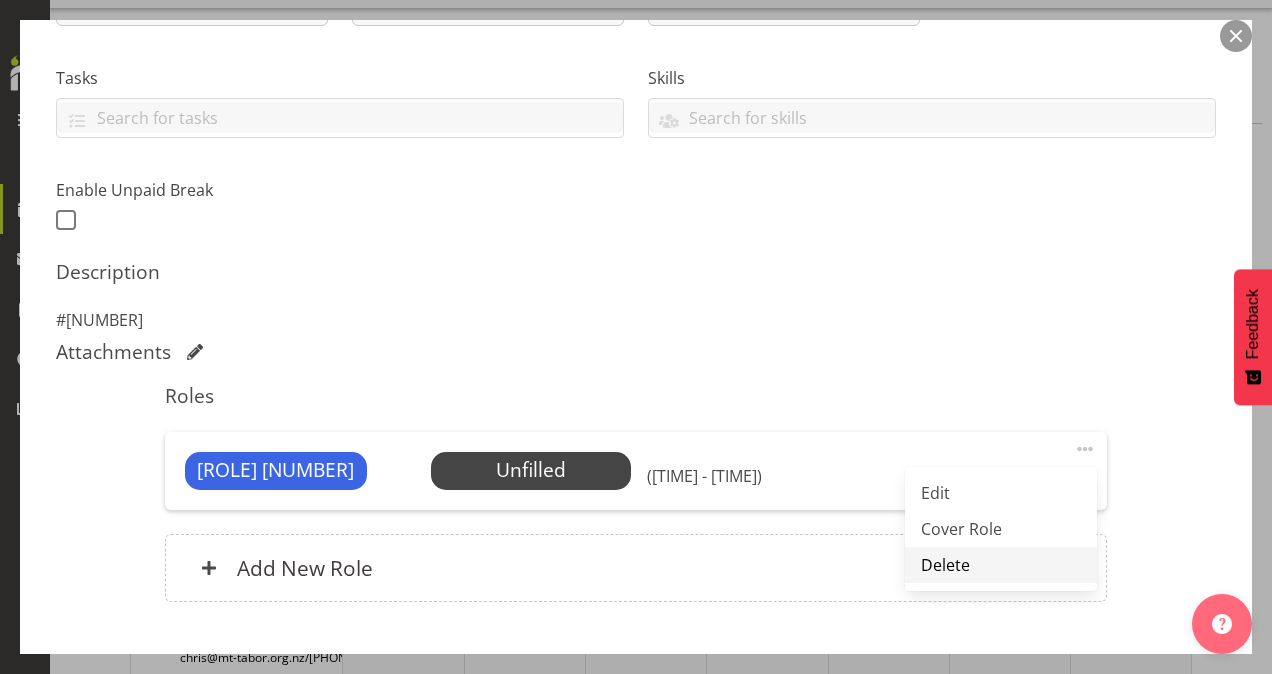 click on "Delete" at bounding box center (1001, 565) 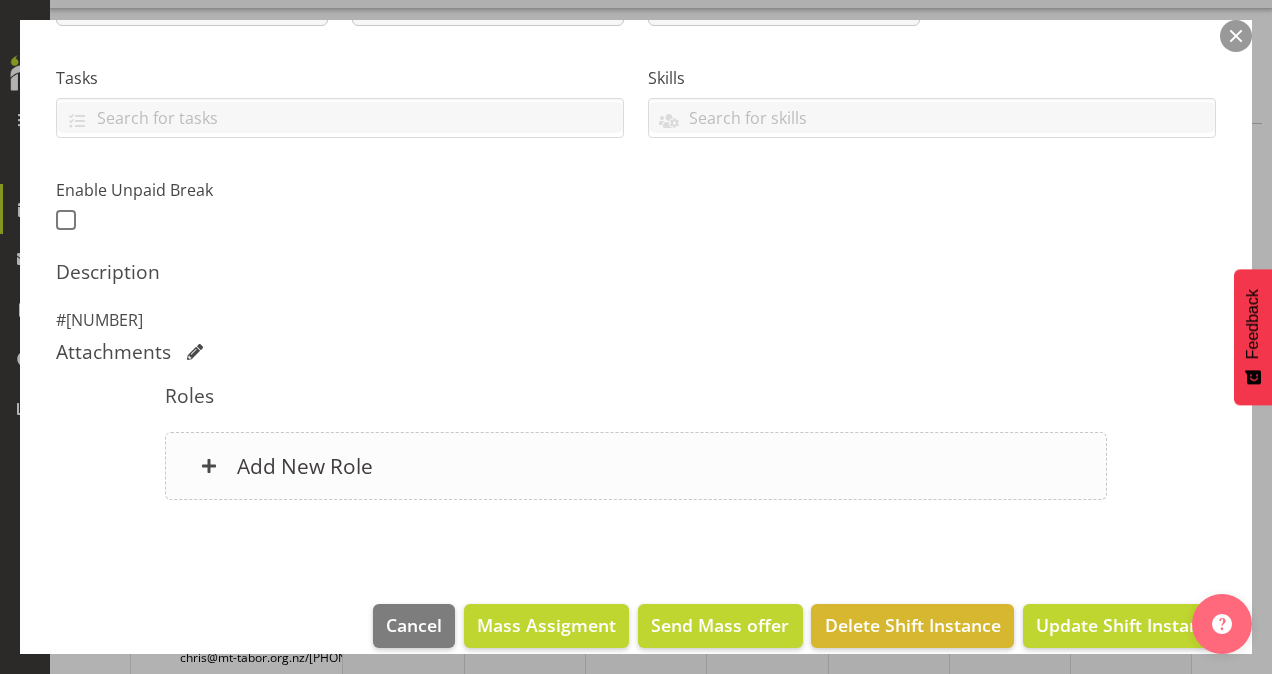 click on "Add New Role" at bounding box center (636, 466) 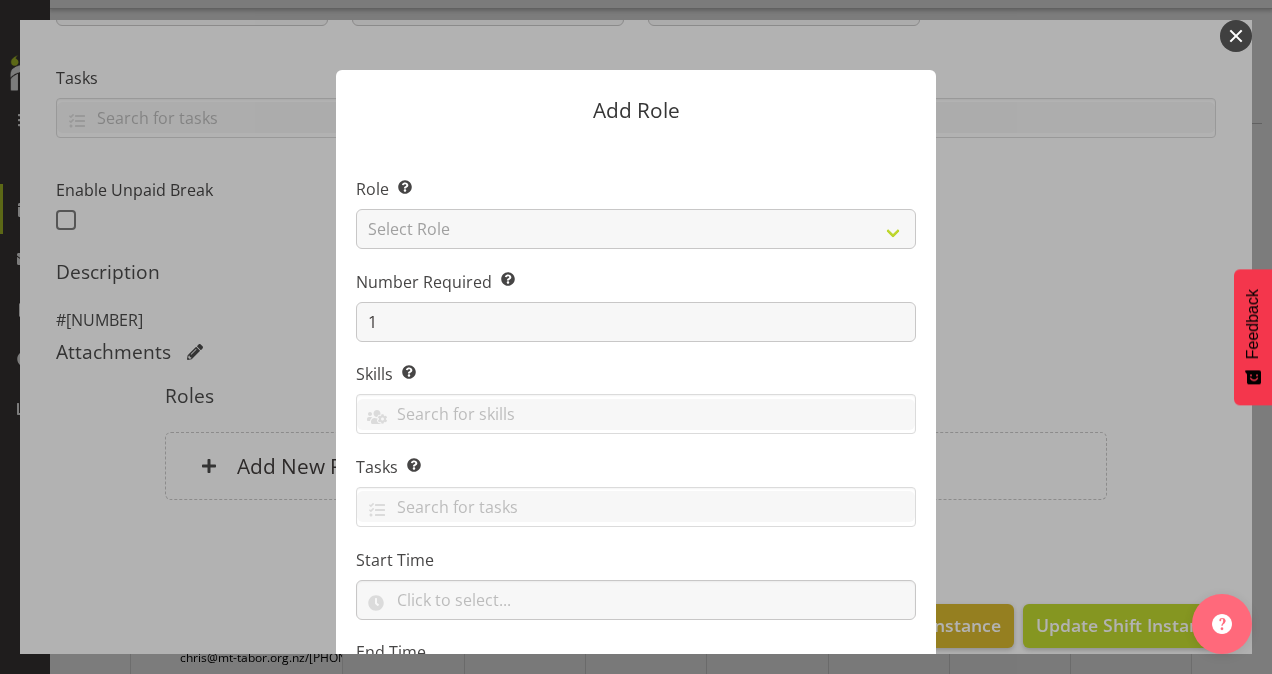 click on "Role
Select the role you wish to add to the shift.    Select Role  Area Manager Art Coordination Community - SIL Community Leader Community Support Person Community Support Person - Casual House Leader Office Admin On-Call call out Senate Senior Coordinator SIL Coordination Sleep Over Volunteer
Number Required
Select the number of employees needed for this position.   [NUMBER]
Skills
Selecting skills here means they are specific to this position. When selecting employees for this shift, the employee must have both the role and skill to be available to work. (e.g. ‘Bar License’ skill may be selected for a bartender role only.)    Senate   Senate
Tasks
Selecting tasks here means these tasks are specific to this role. When selecting employees for this shift, tasks will only be assigned to specific roles." at bounding box center [636, 447] 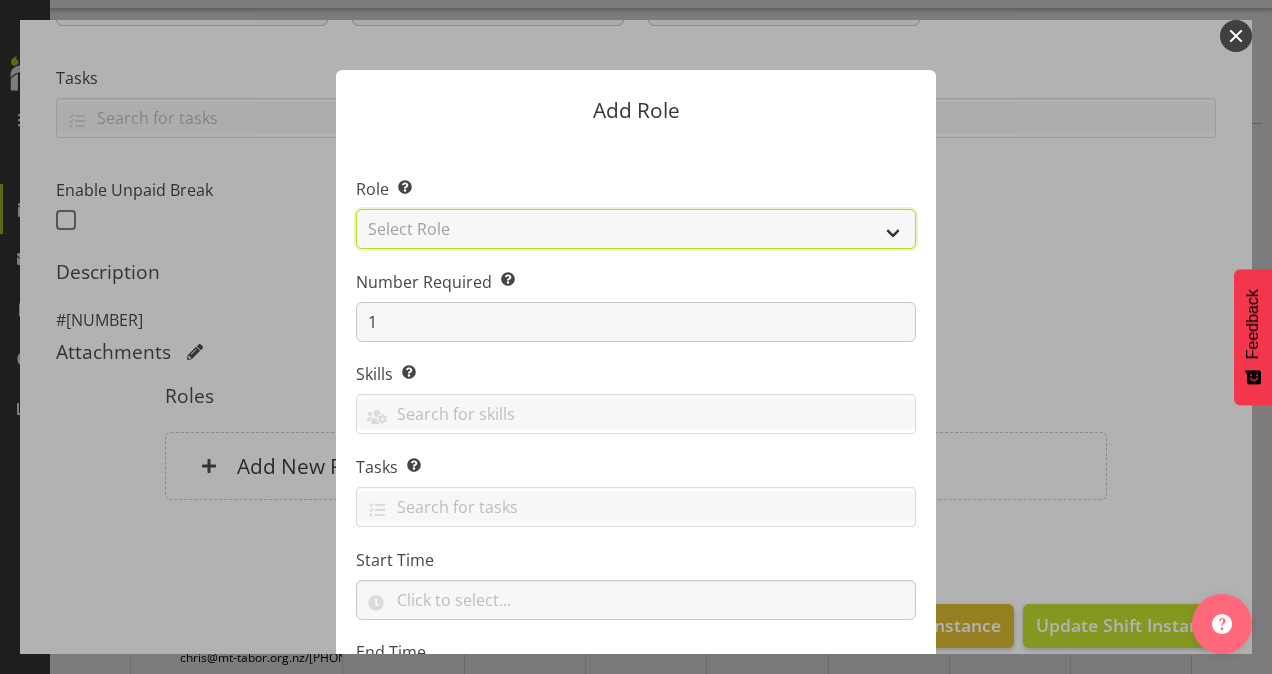 click on "Select Role  Area Manager Art Coordination Community - SIL Community Leader Community Support Person Community Support Person - Casual House Leader Office Admin On-Call call out Senate Senior Coordinator SIL Coordination Sleep Over Volunteer" at bounding box center (636, 229) 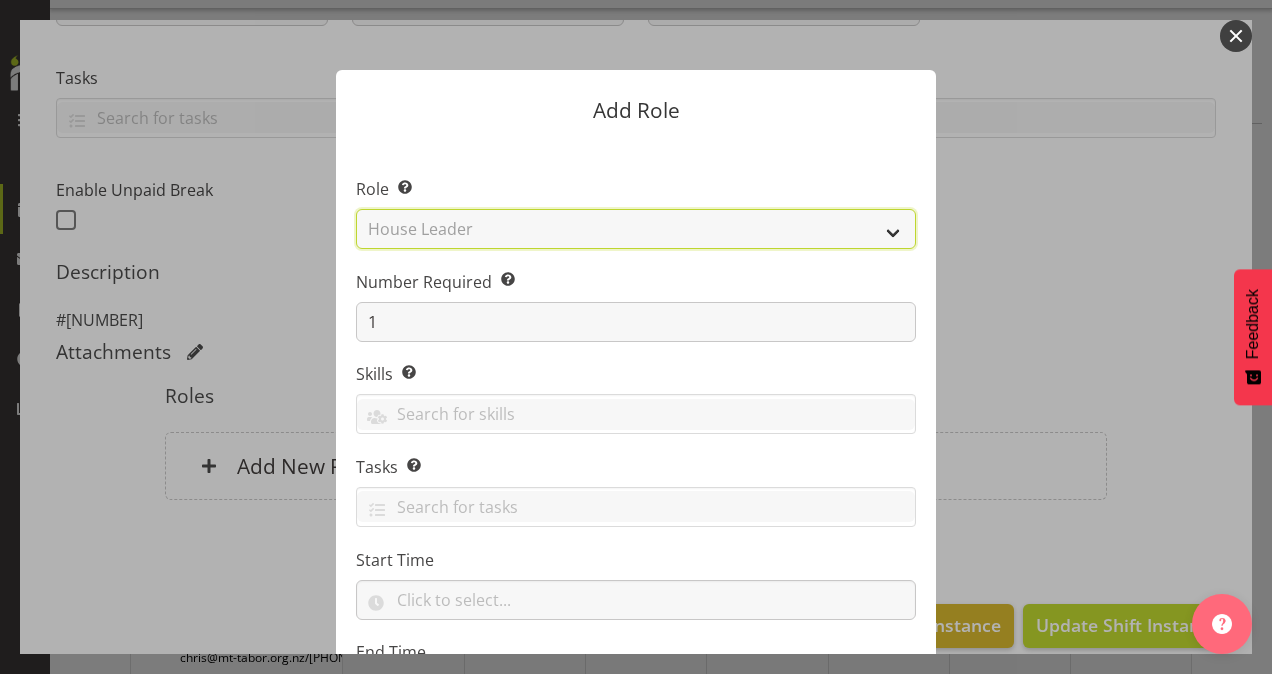 click on "Select Role  Area Manager Art Coordination Community - SIL Community Leader Community Support Person Community Support Person - Casual House Leader Office Admin On-Call call out Senate Senior Coordinator SIL Coordination Sleep Over Volunteer" at bounding box center [636, 229] 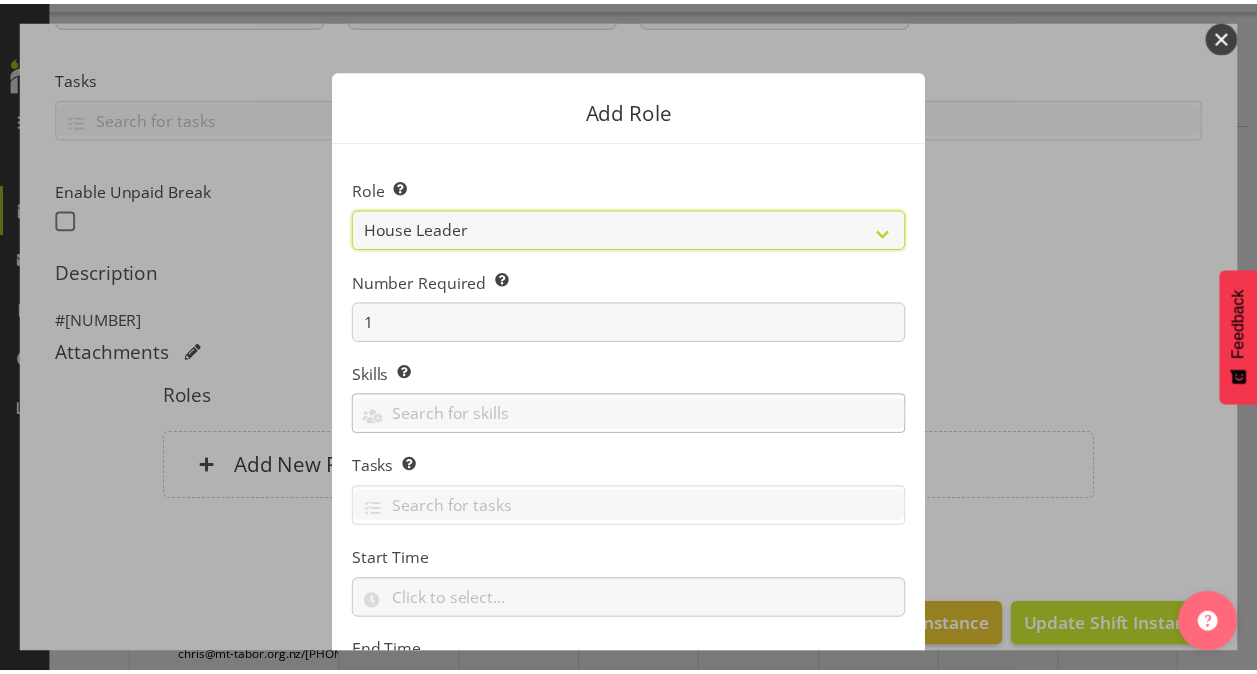 scroll, scrollTop: 192, scrollLeft: 0, axis: vertical 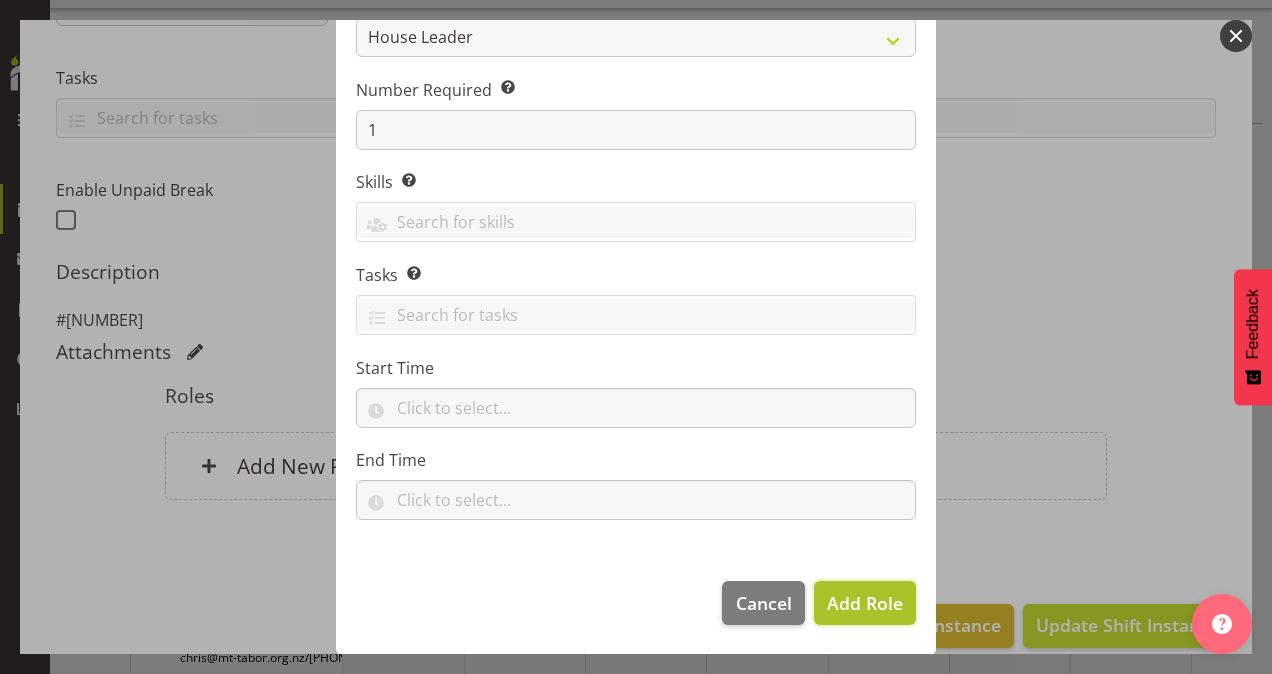 click on "Add Role" at bounding box center [865, 603] 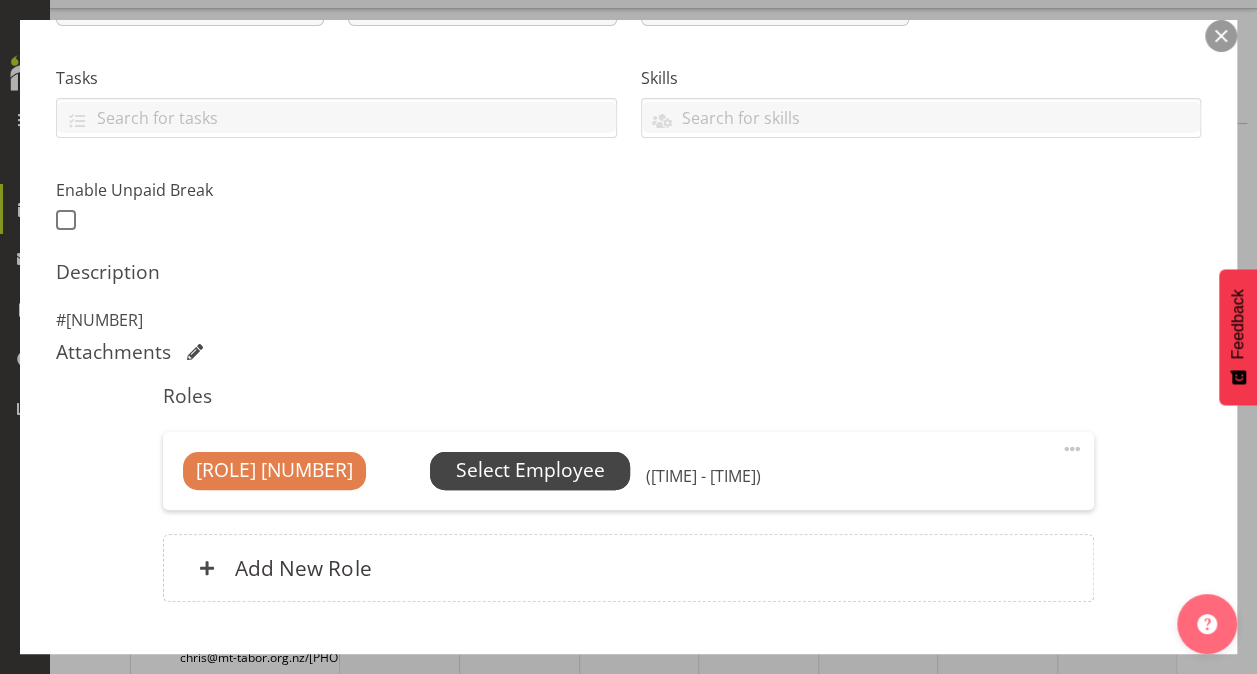 click on "Select Employee" at bounding box center [530, 470] 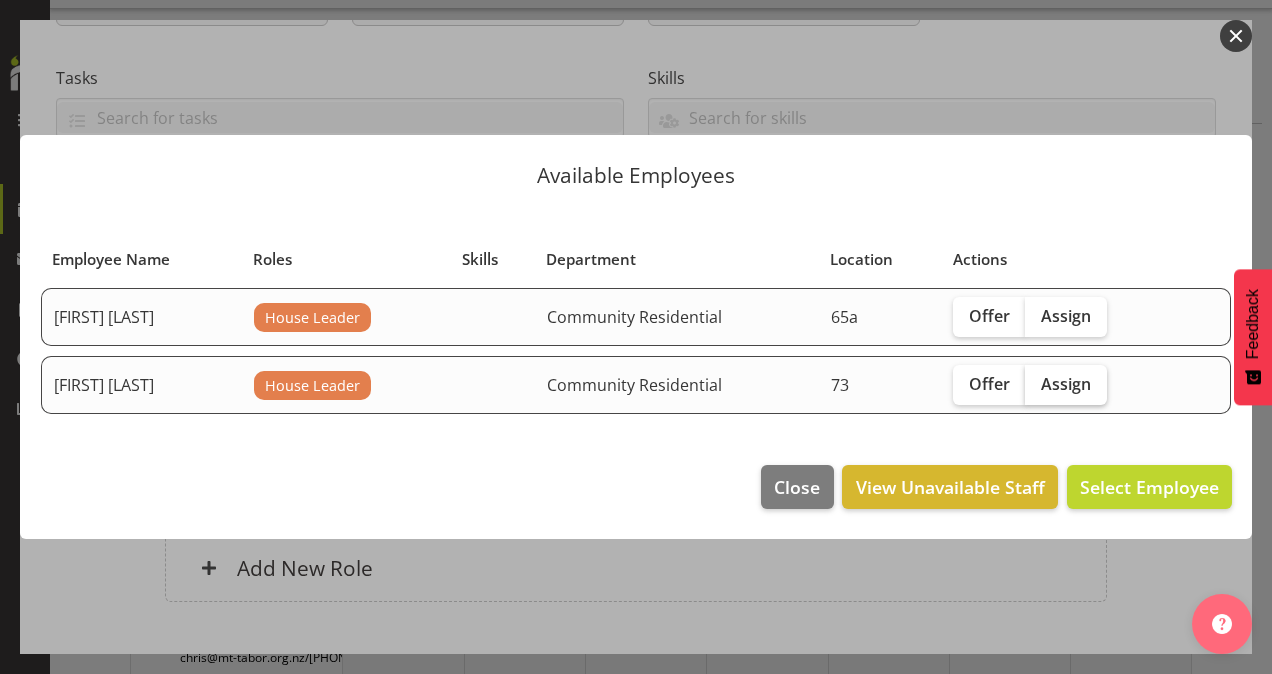 click on "Assign" at bounding box center [1066, 384] 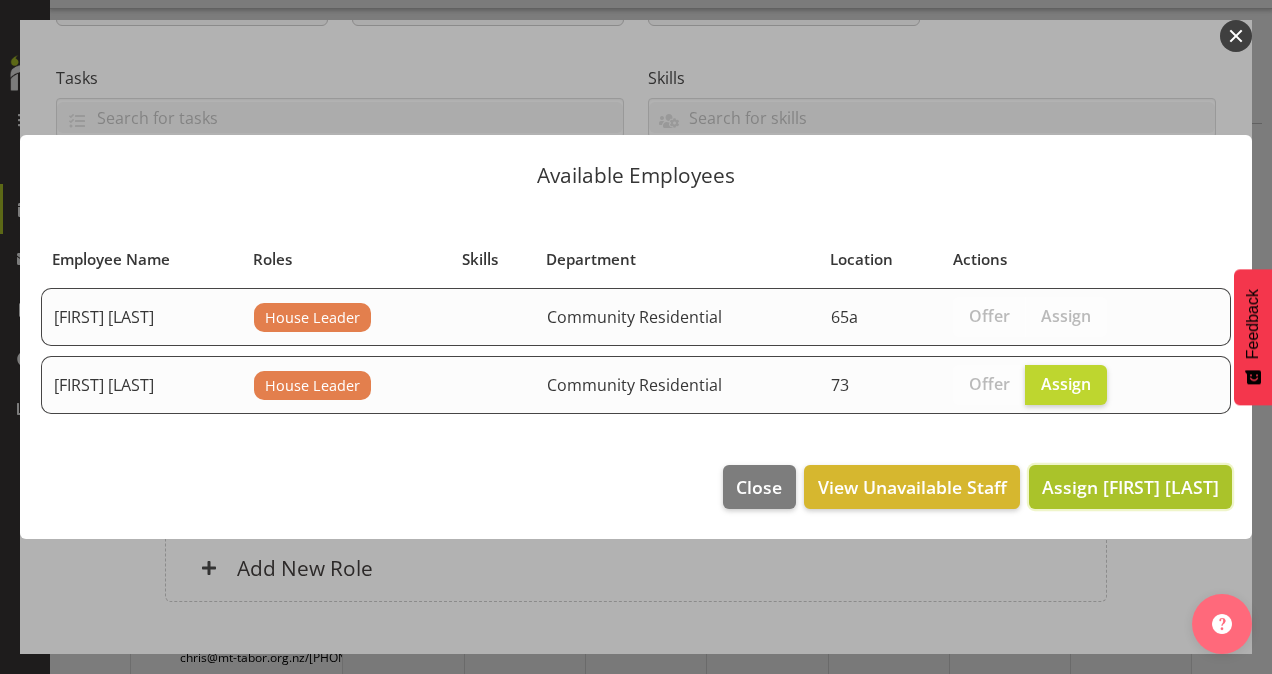 click on "Assign [FIRST] [LAST]" at bounding box center (1130, 487) 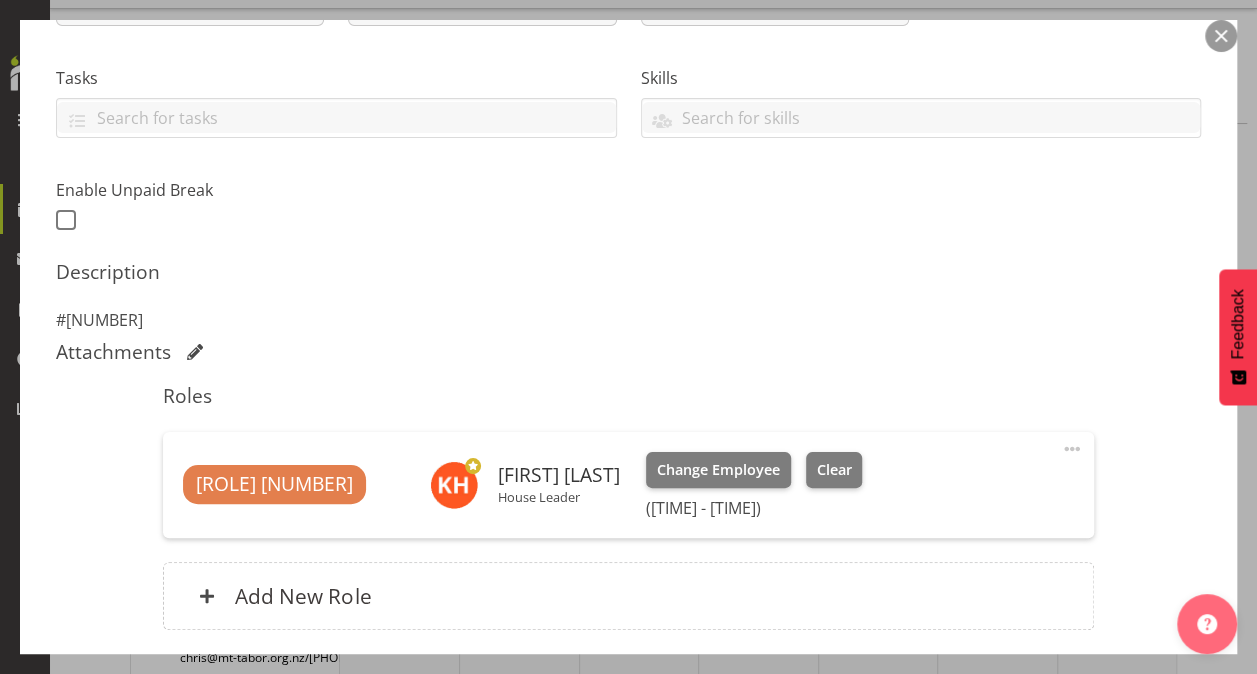 scroll, scrollTop: 547, scrollLeft: 0, axis: vertical 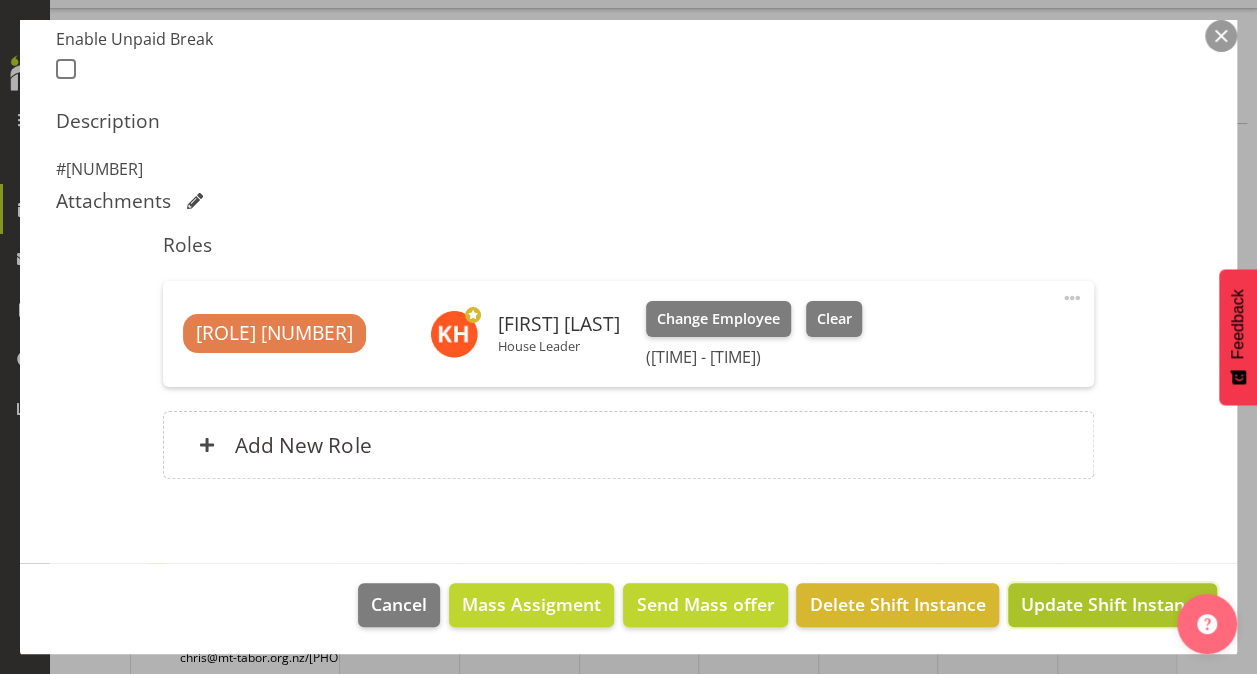 click on "Update Shift Instance" at bounding box center [1112, 604] 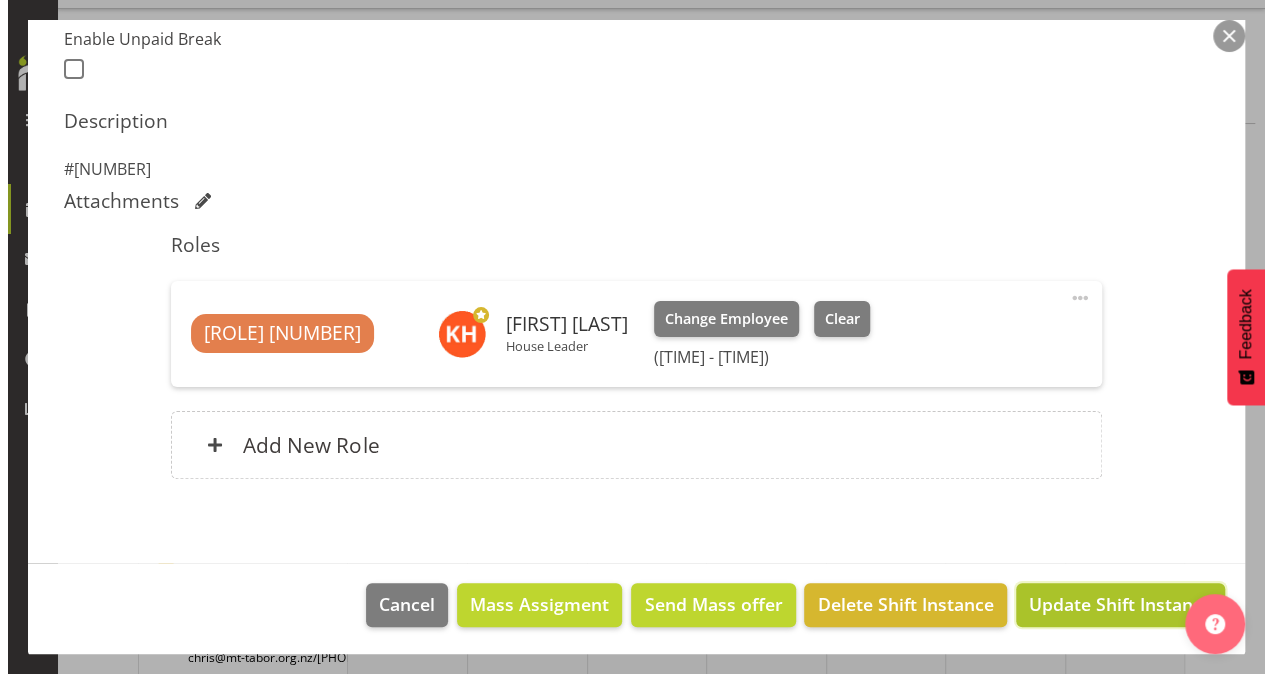scroll, scrollTop: 468, scrollLeft: 0, axis: vertical 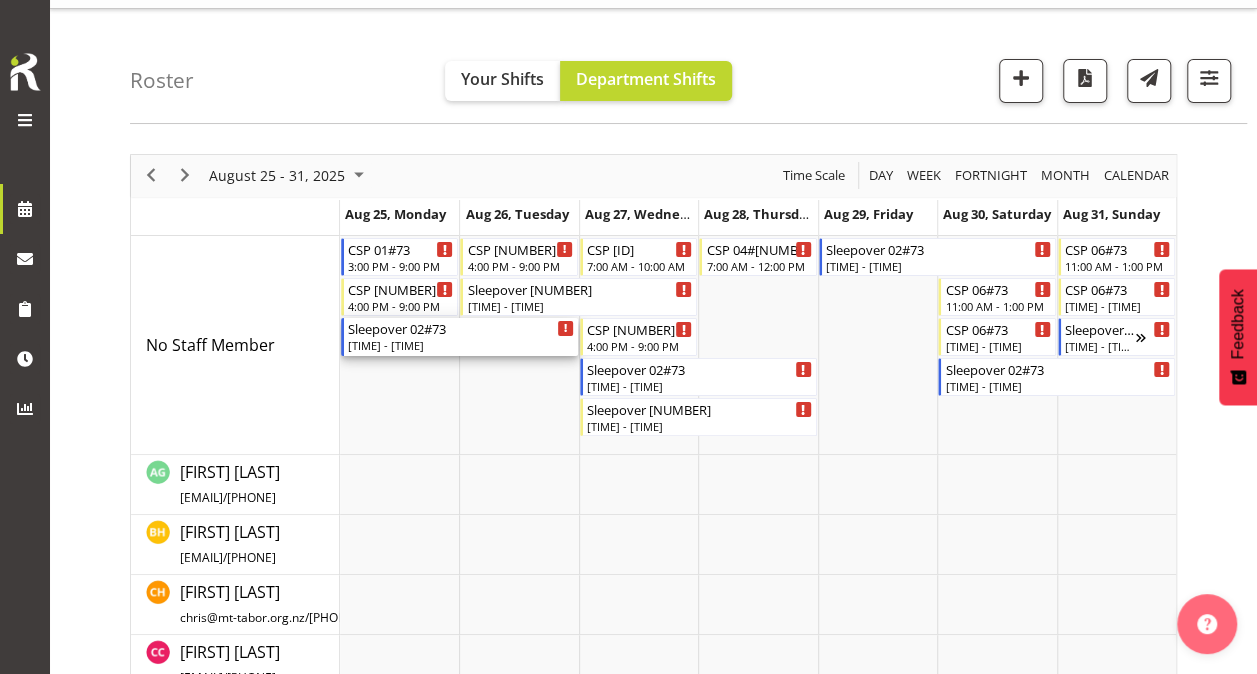 click on "Sleepover 02#73" at bounding box center [461, 328] 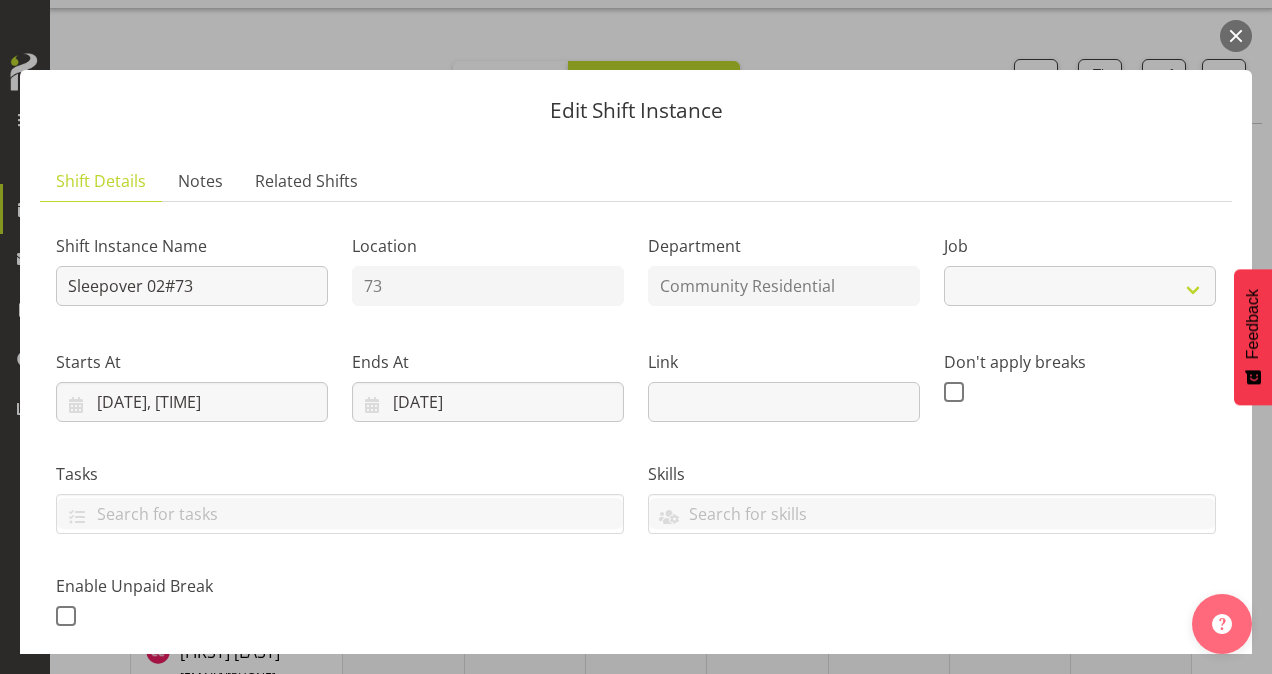 select on "2" 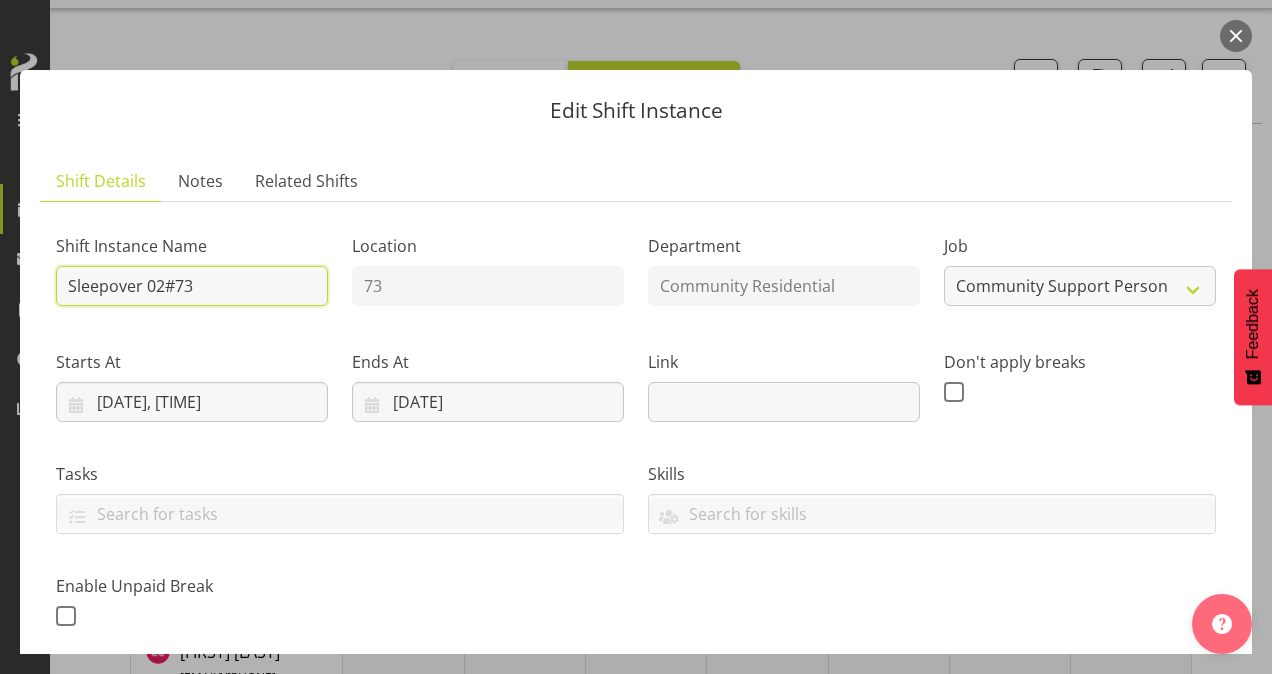 click on "L'Arche Mount Tabor
Tasks
Jobs
Employees
Profile
Log Out
Roster   Your Shifts
Department Shifts
2 Locations
Clear
20
30
Clear          All Jobs  All Jobs     Search for a particular employee" at bounding box center [636, 292] 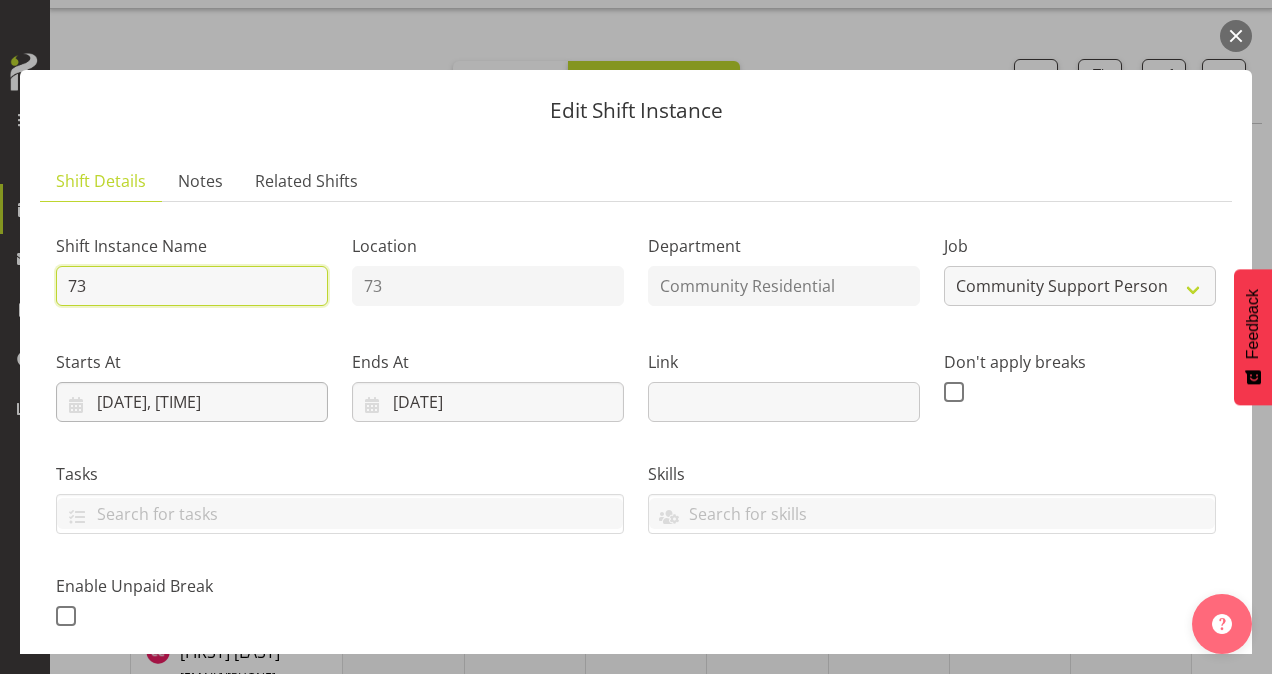 type on "73 Sleepover" 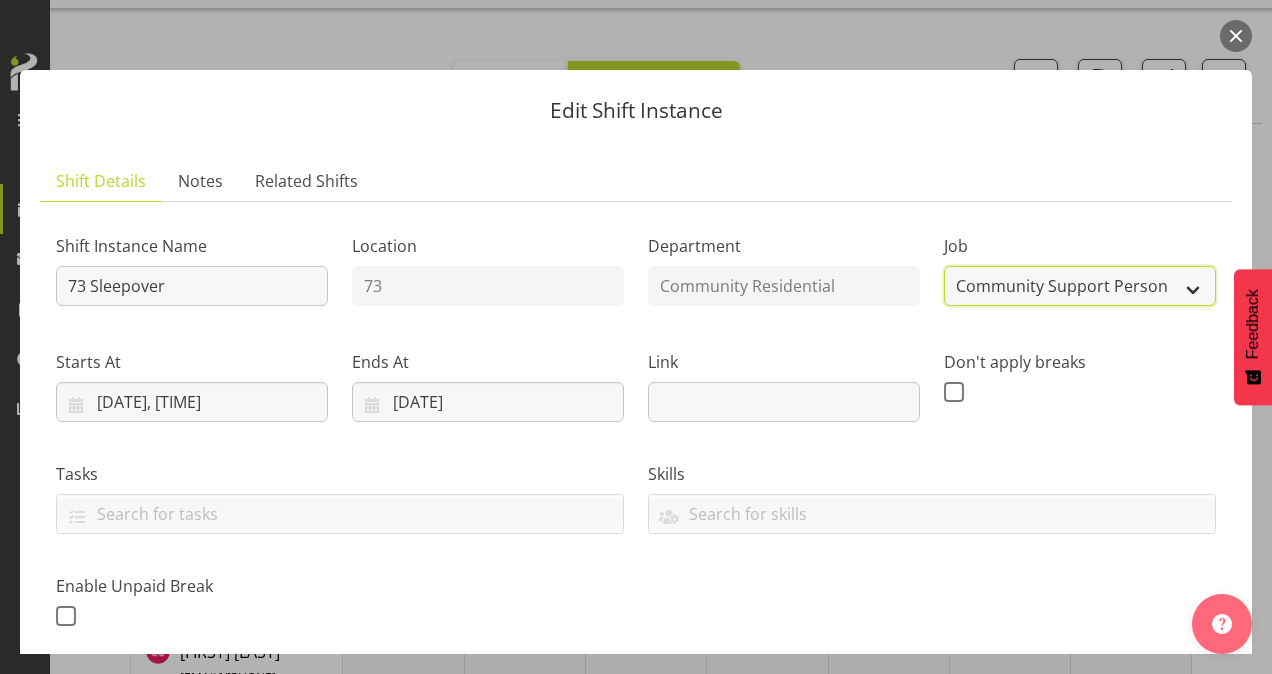 click on "Create new job   Accounts Admin Art Coordinator Community Leader Community Support Person Community Support Person-Casual House Leader Office Admin Senior Coordinator Service Manager Volunteer" at bounding box center (1080, 286) 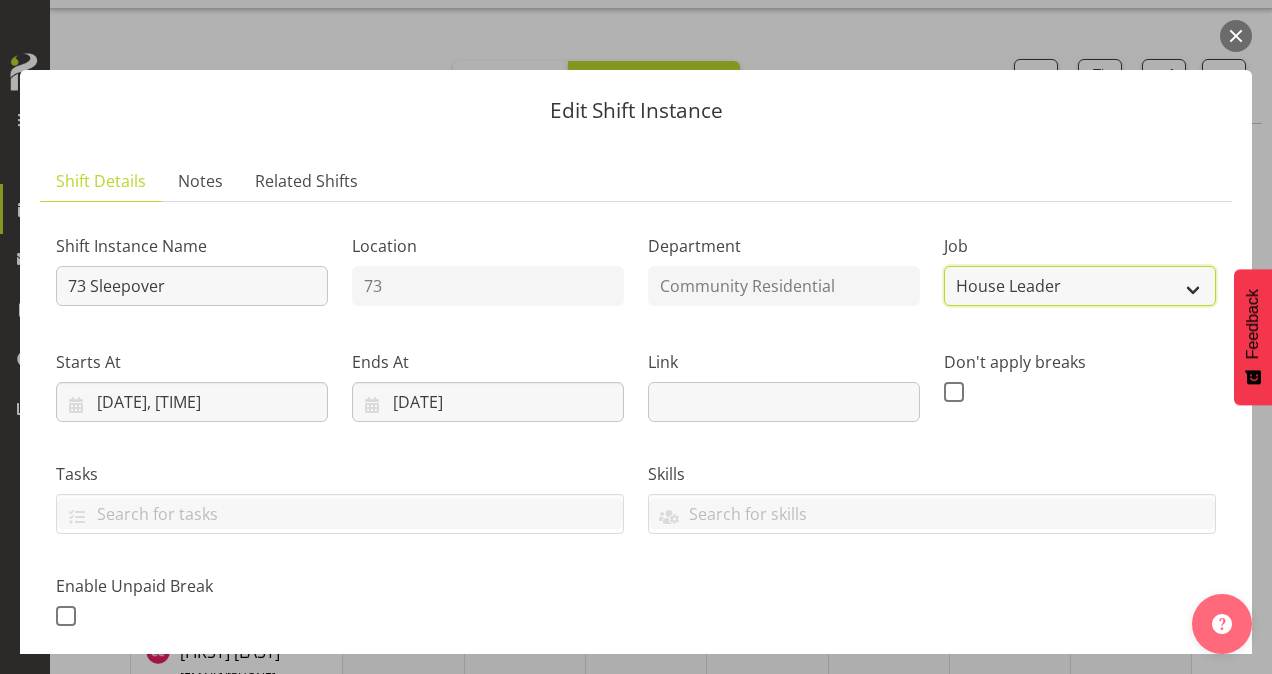 click on "Create new job   Accounts Admin Art Coordinator Community Leader Community Support Person Community Support Person-Casual House Leader Office Admin Senior Coordinator Service Manager Volunteer" at bounding box center (1080, 286) 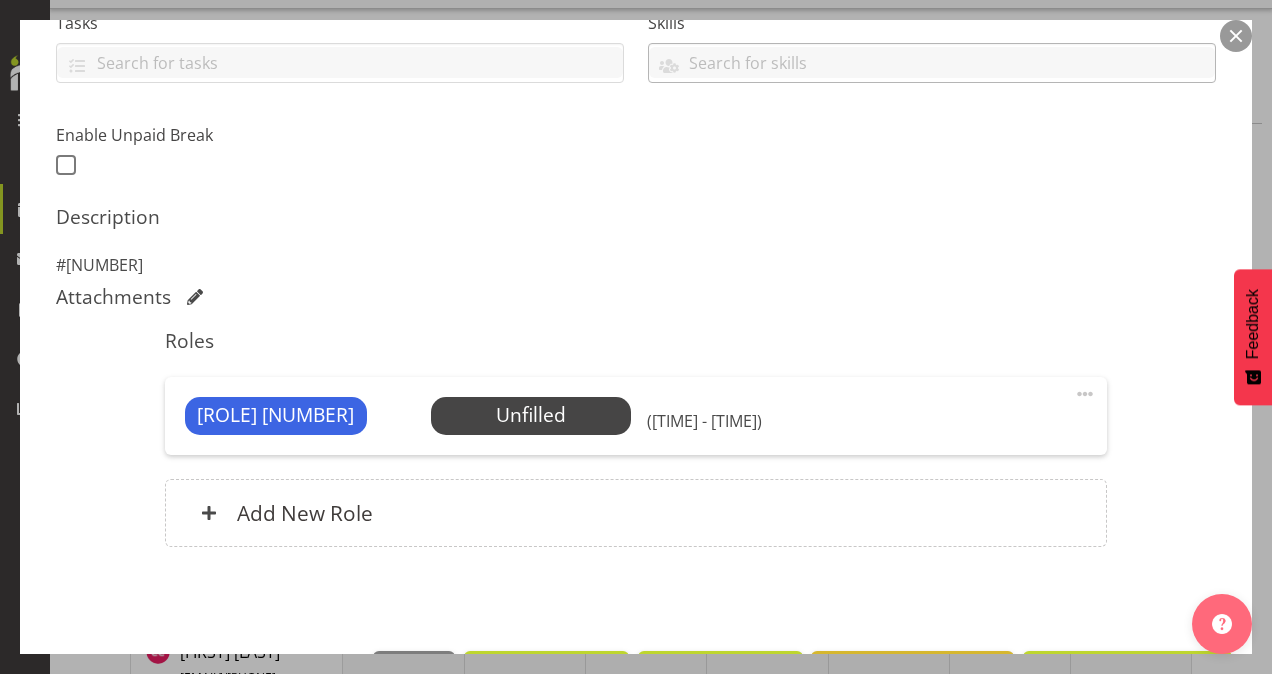 scroll, scrollTop: 452, scrollLeft: 0, axis: vertical 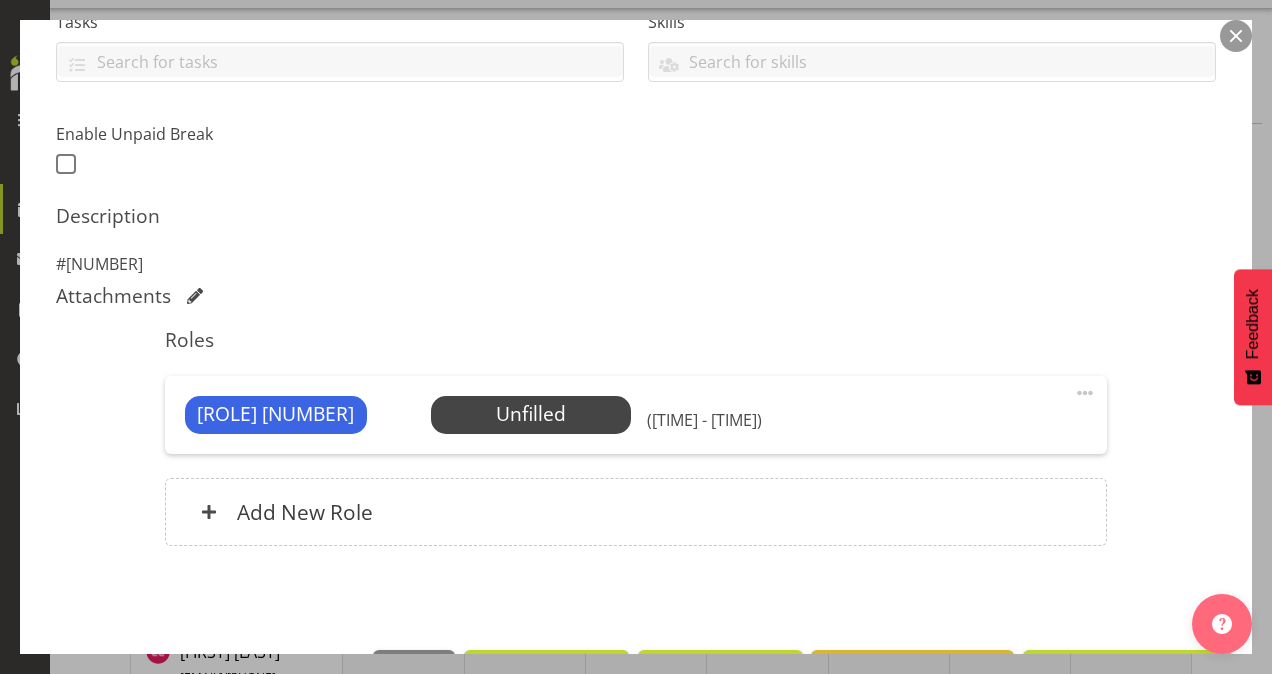 click at bounding box center [1085, 393] 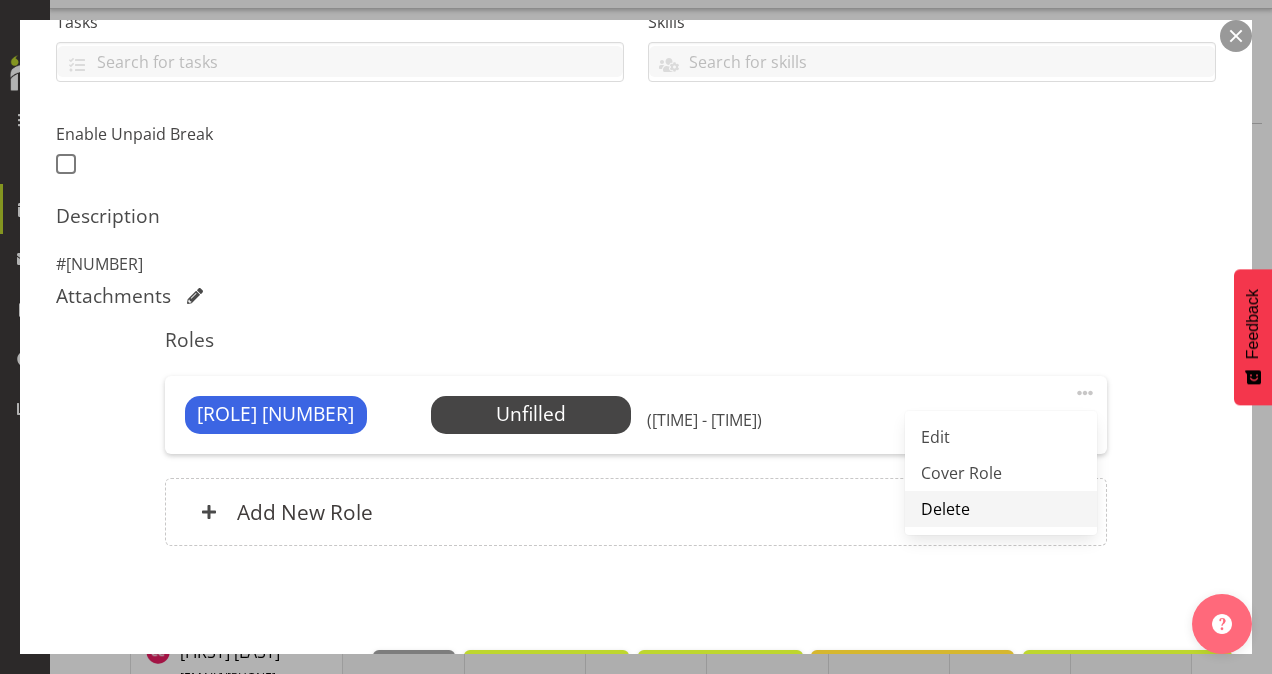click on "Delete" at bounding box center [1001, 509] 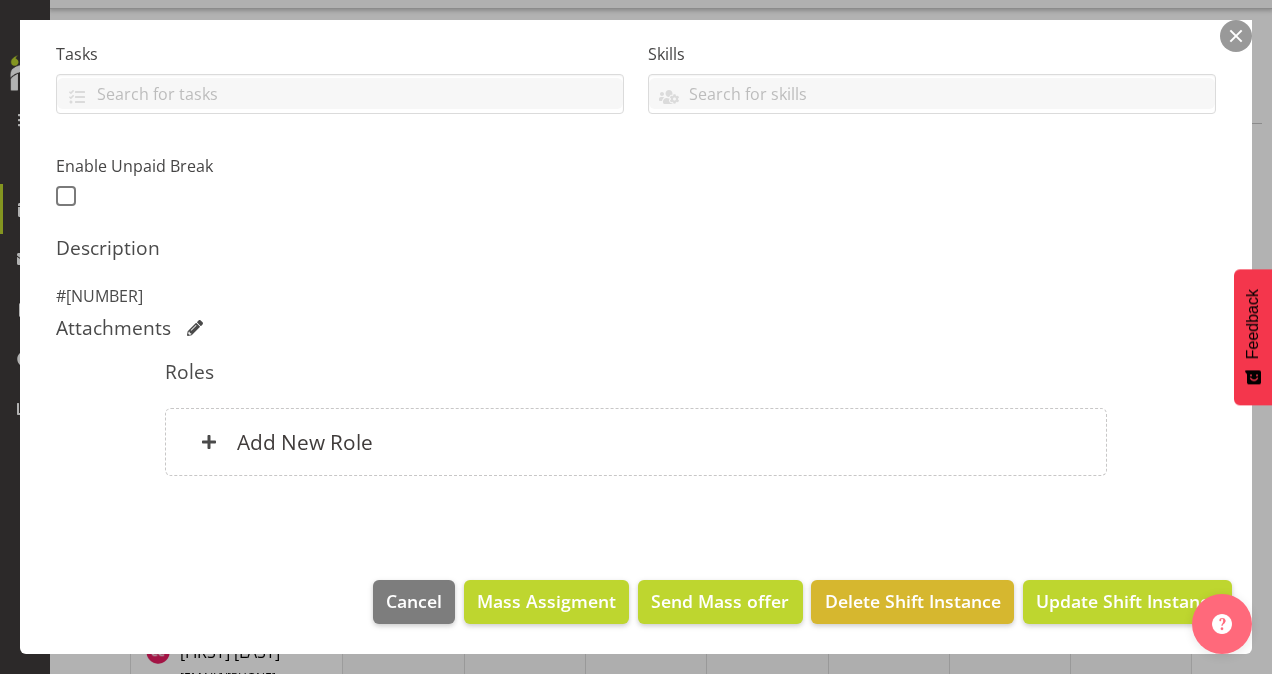 scroll, scrollTop: 417, scrollLeft: 0, axis: vertical 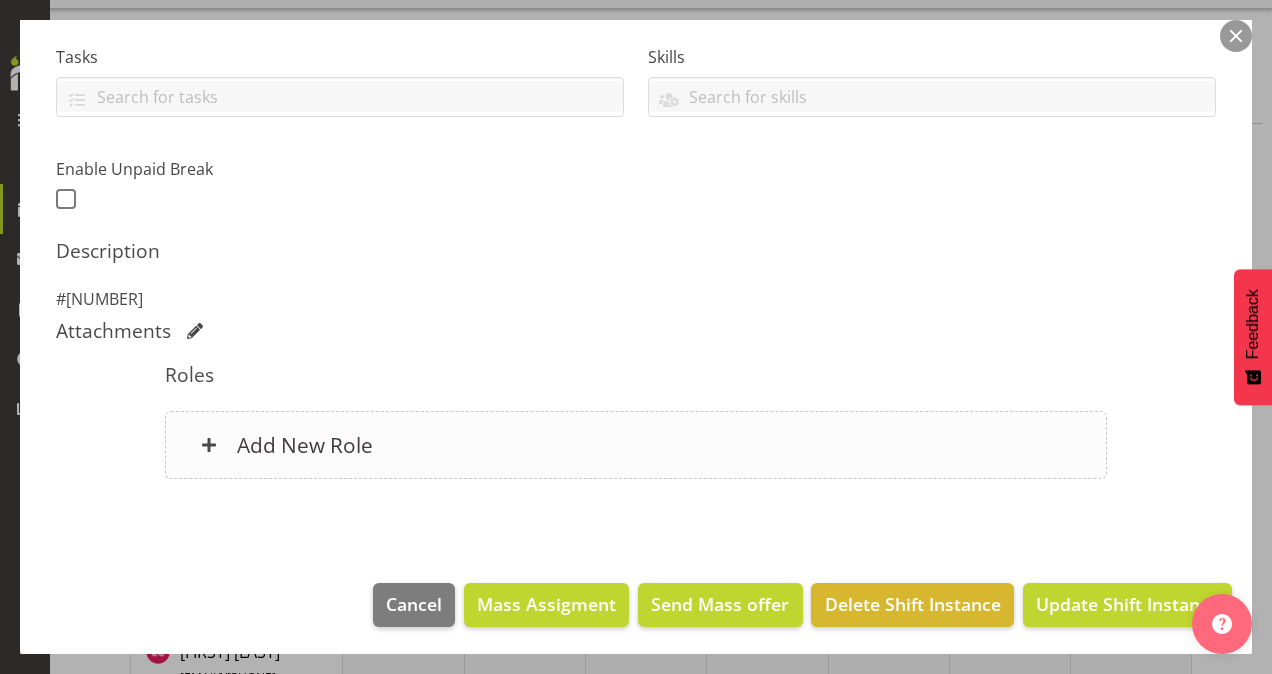 click on "Add New Role" at bounding box center (305, 445) 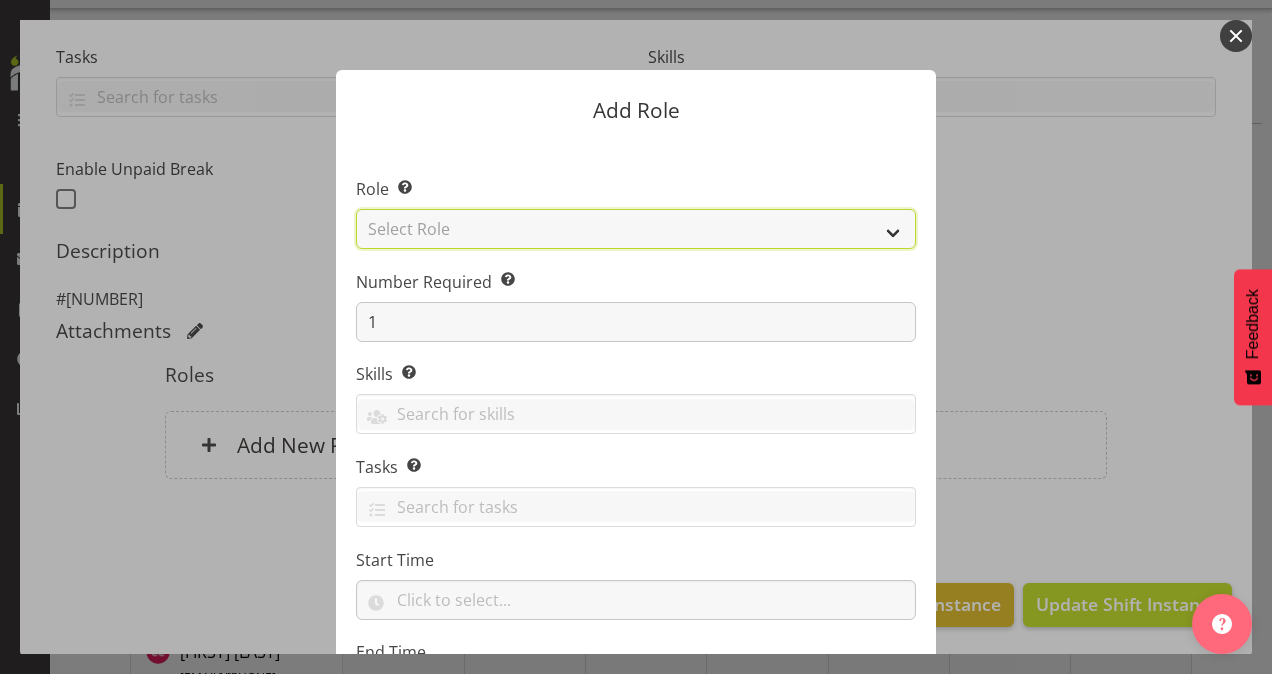 click on "Select Role  Area Manager Art Coordination Community - SIL Community Leader Community Support Person Community Support Person - Casual House Leader Office Admin On-Call call out Senate Senior Coordinator SIL Coordination Sleep Over Volunteer" at bounding box center [636, 229] 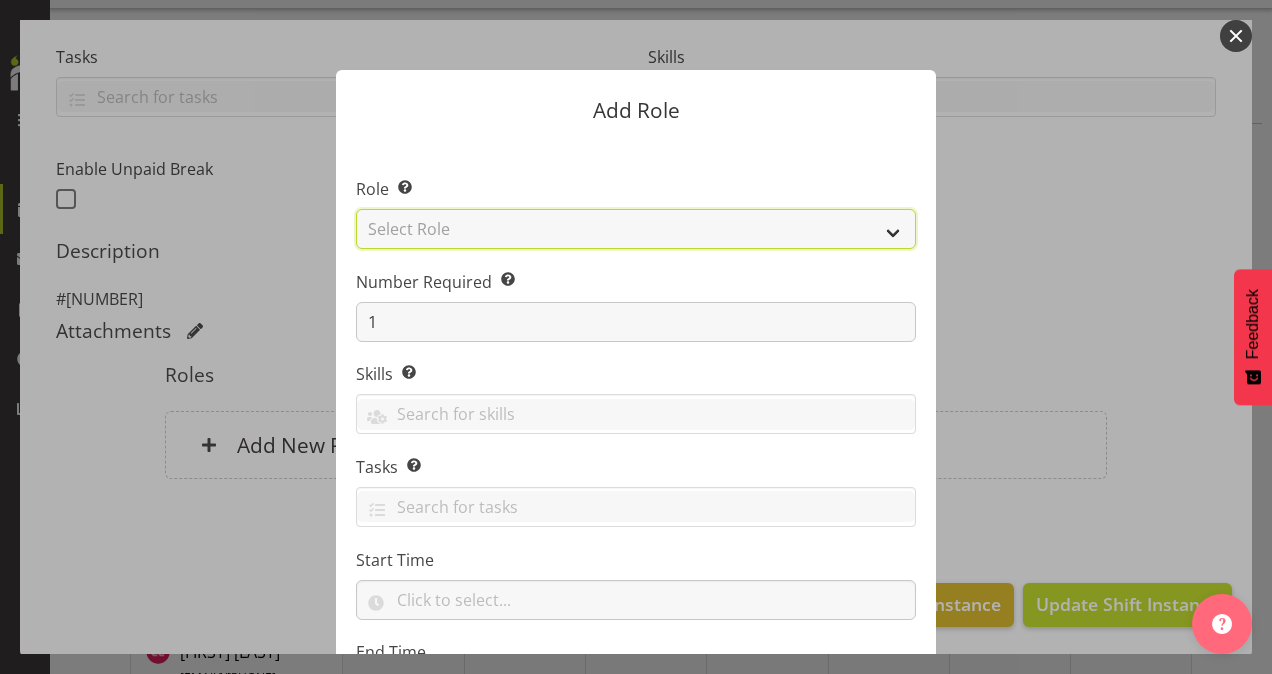 select on "12" 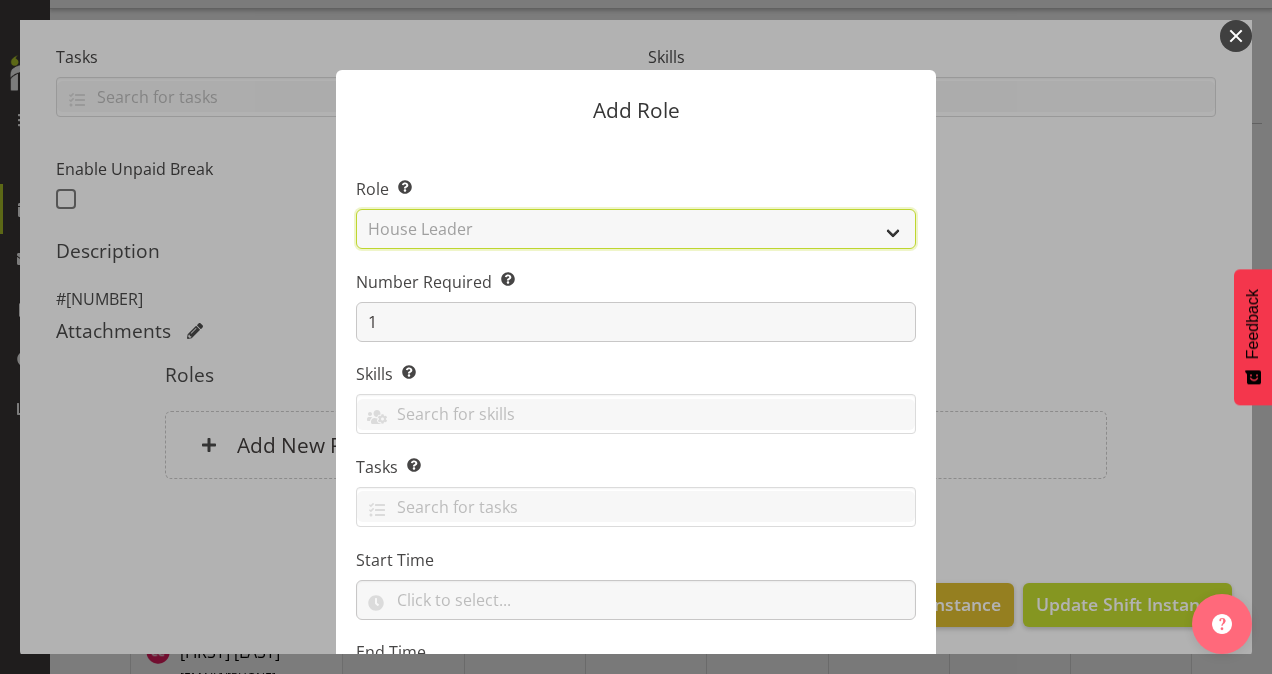 click on "Select Role  Area Manager Art Coordination Community - SIL Community Leader Community Support Person Community Support Person - Casual House Leader Office Admin On-Call call out Senate Senior Coordinator SIL Coordination Sleep Over Volunteer" at bounding box center (636, 229) 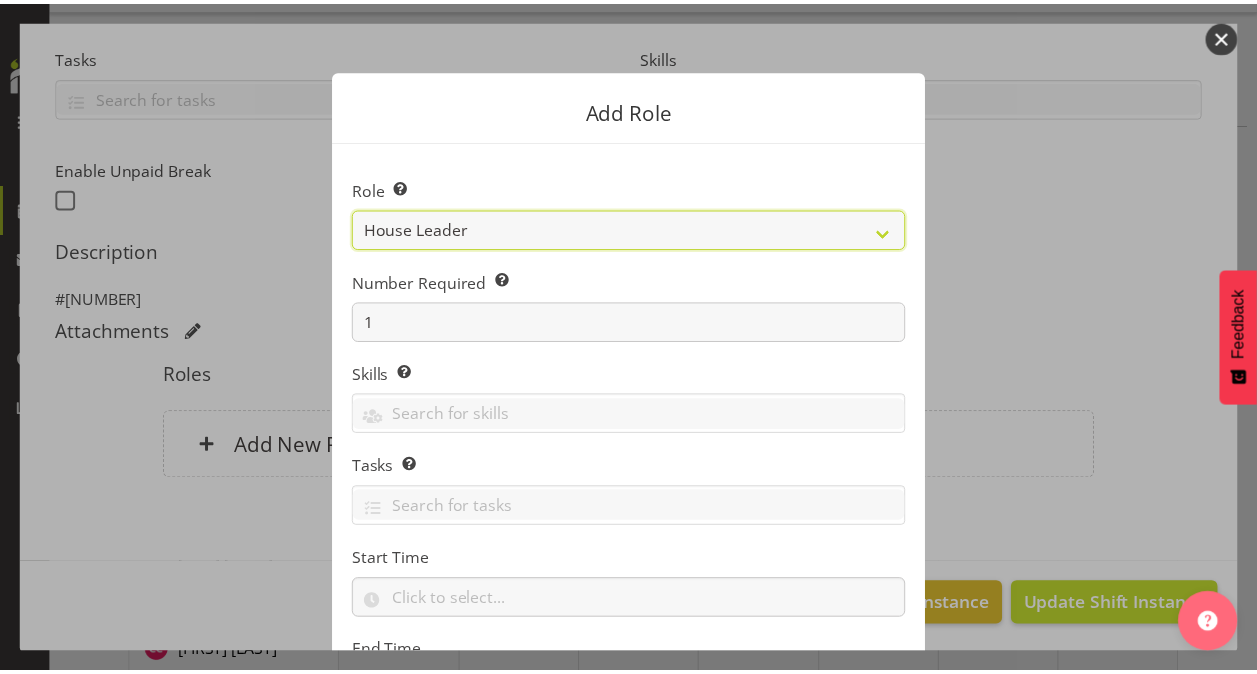 scroll, scrollTop: 192, scrollLeft: 0, axis: vertical 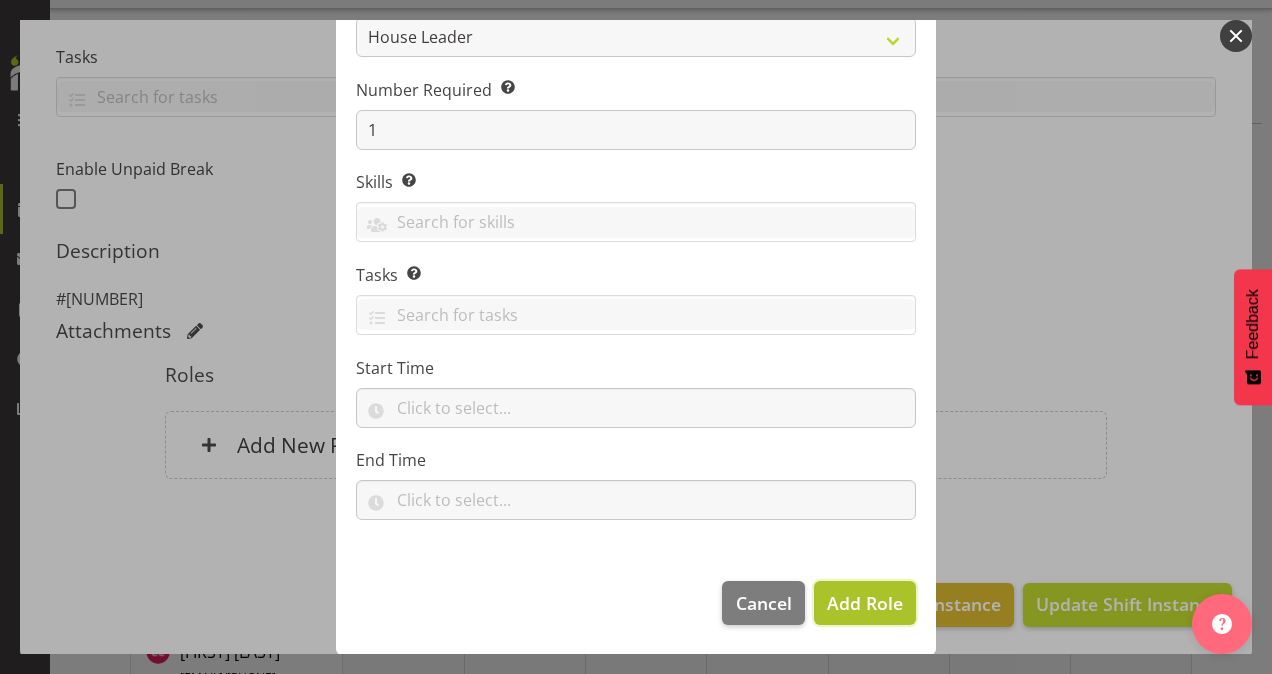 click on "Add Role" at bounding box center (865, 603) 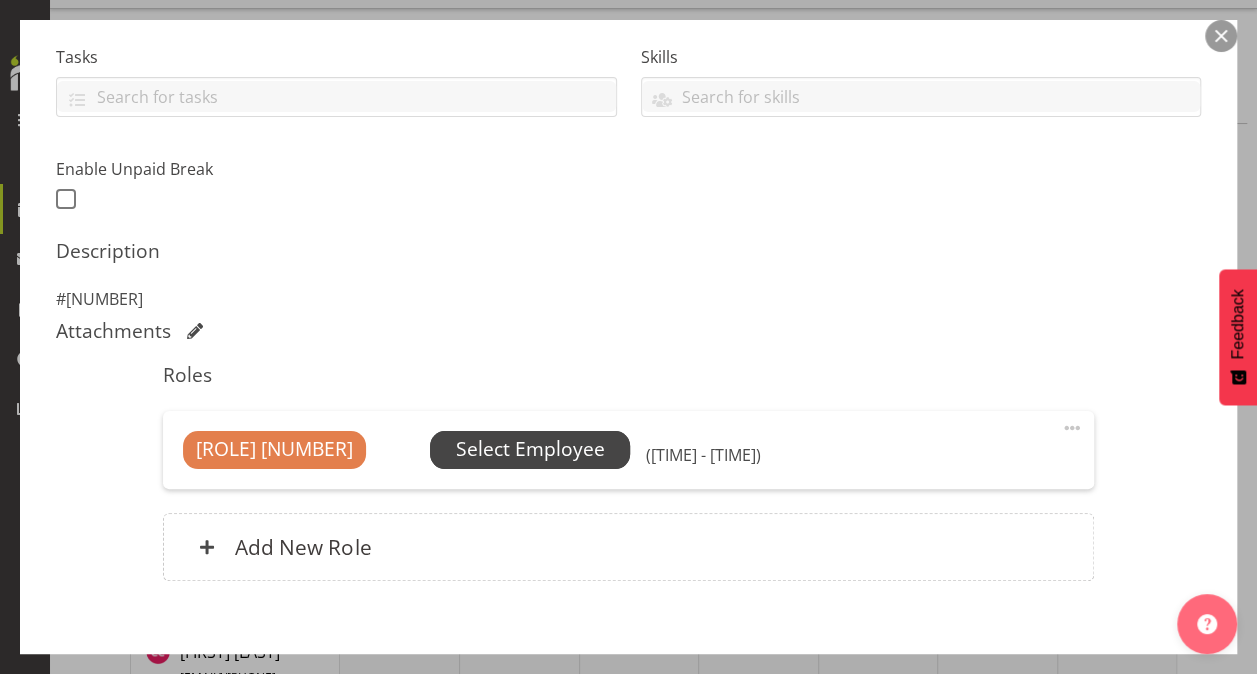 click on "Select Employee" at bounding box center (530, 449) 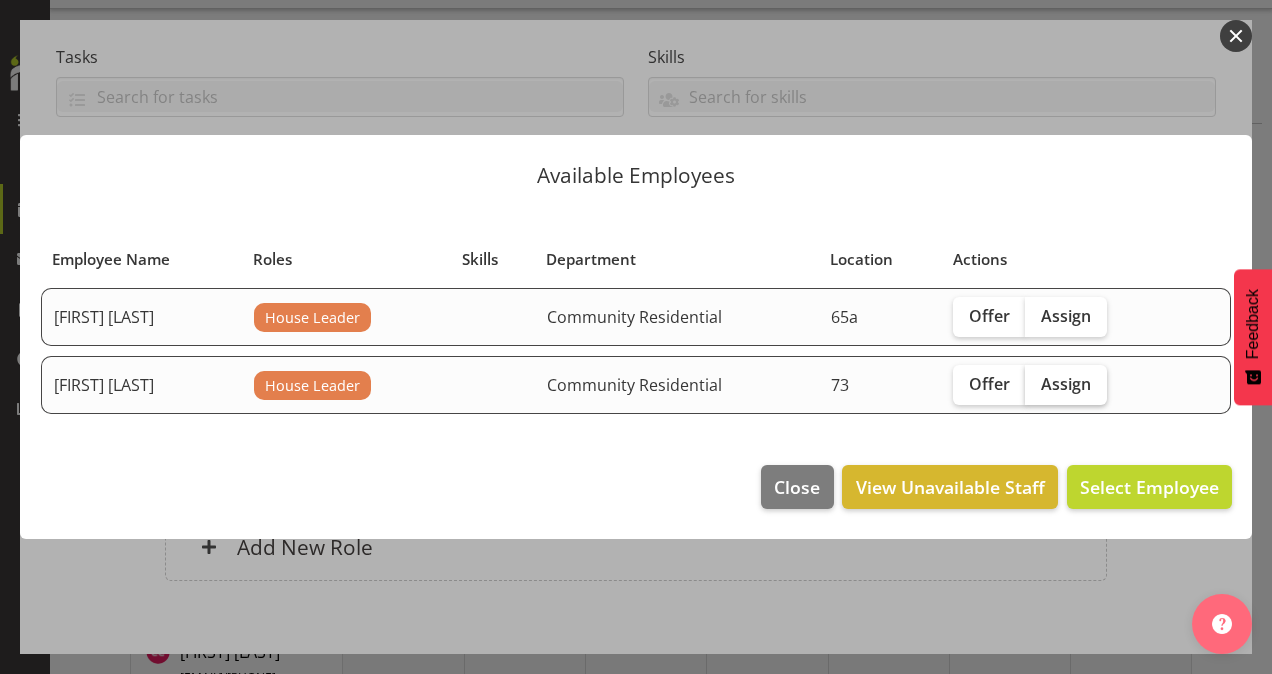 click on "Assign" at bounding box center (1066, 384) 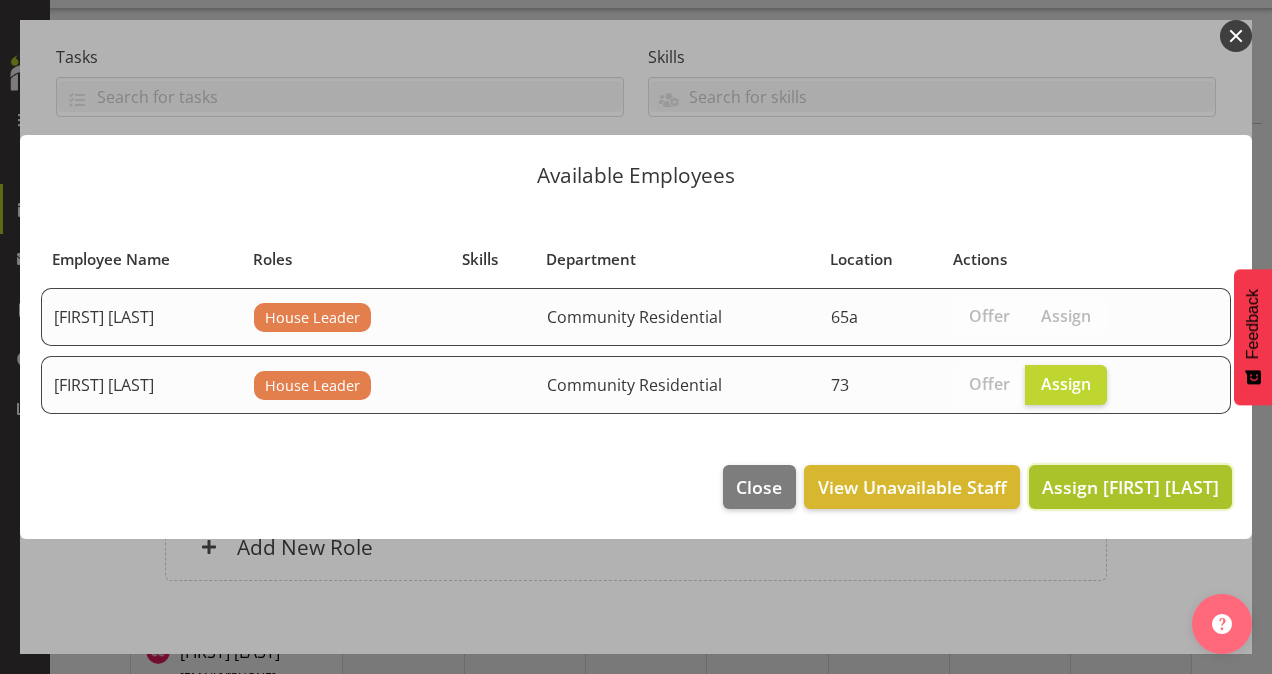 click on "Assign [FIRST] [LAST]" at bounding box center [1130, 487] 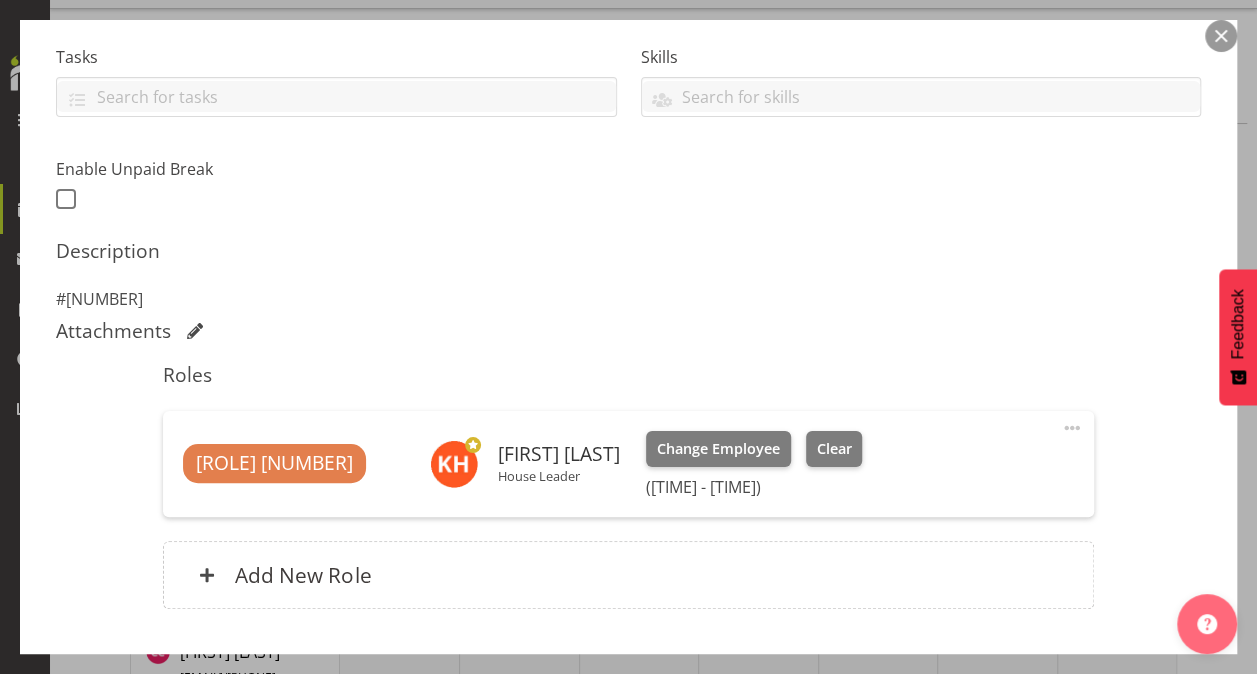 scroll, scrollTop: 547, scrollLeft: 0, axis: vertical 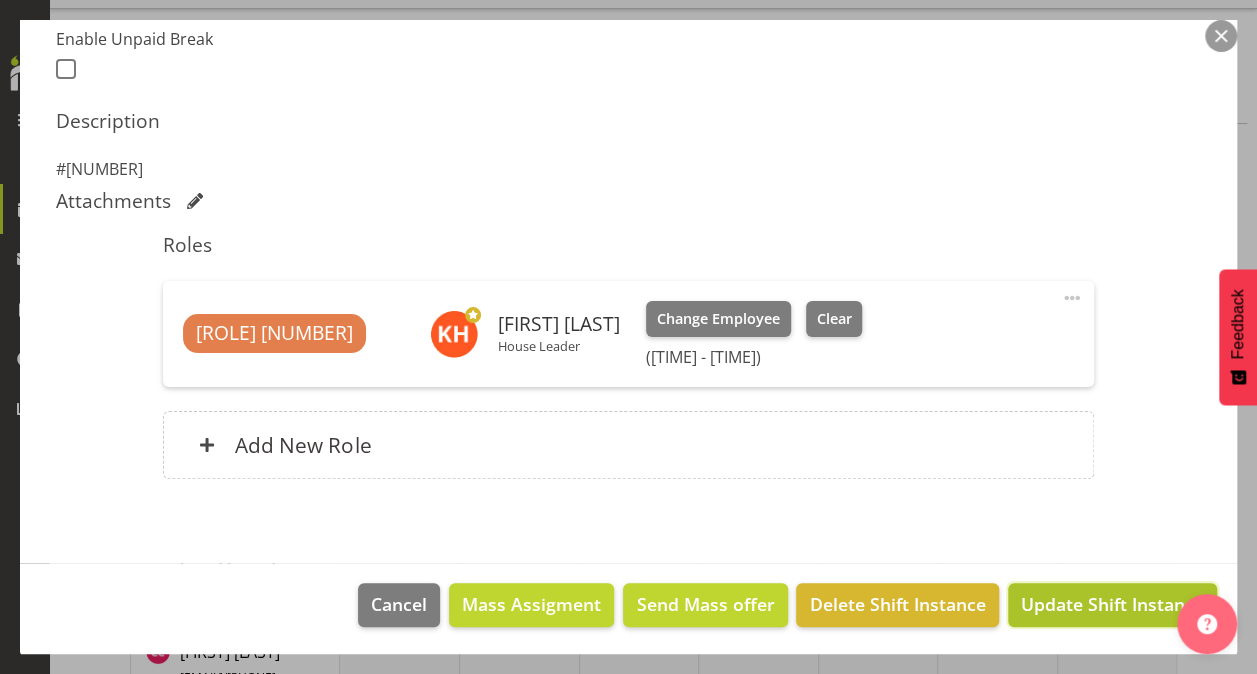 click on "Update Shift Instance" at bounding box center [1112, 604] 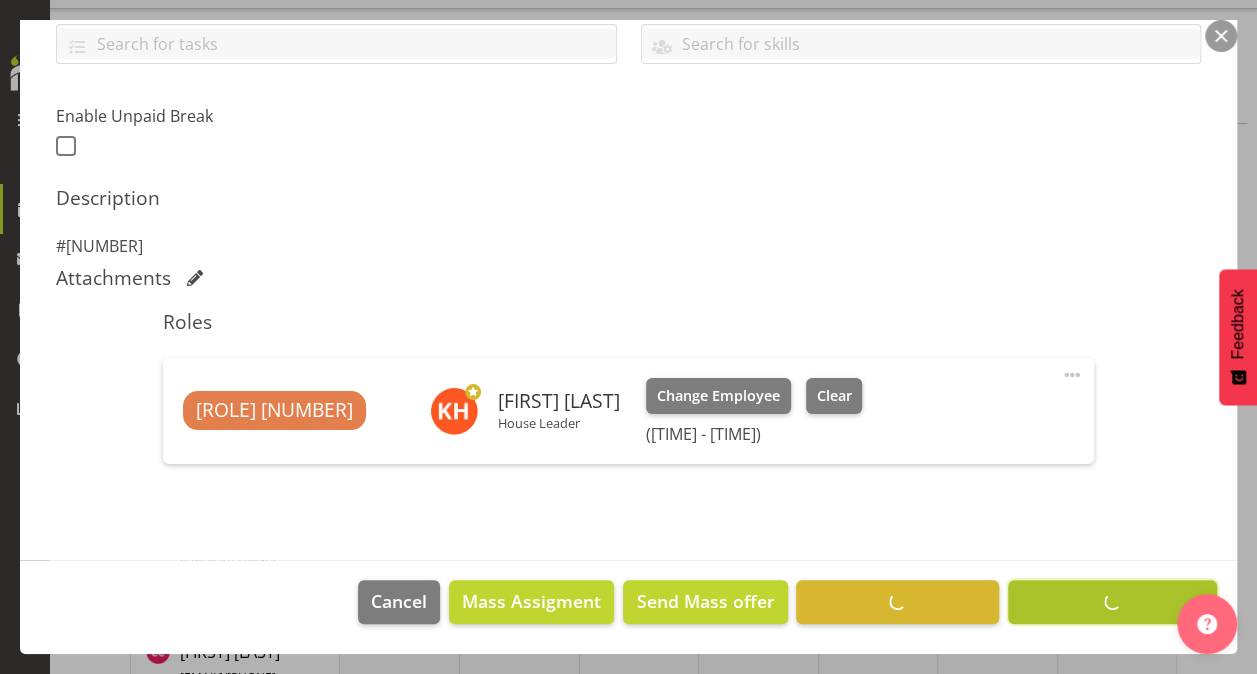 scroll, scrollTop: 468, scrollLeft: 0, axis: vertical 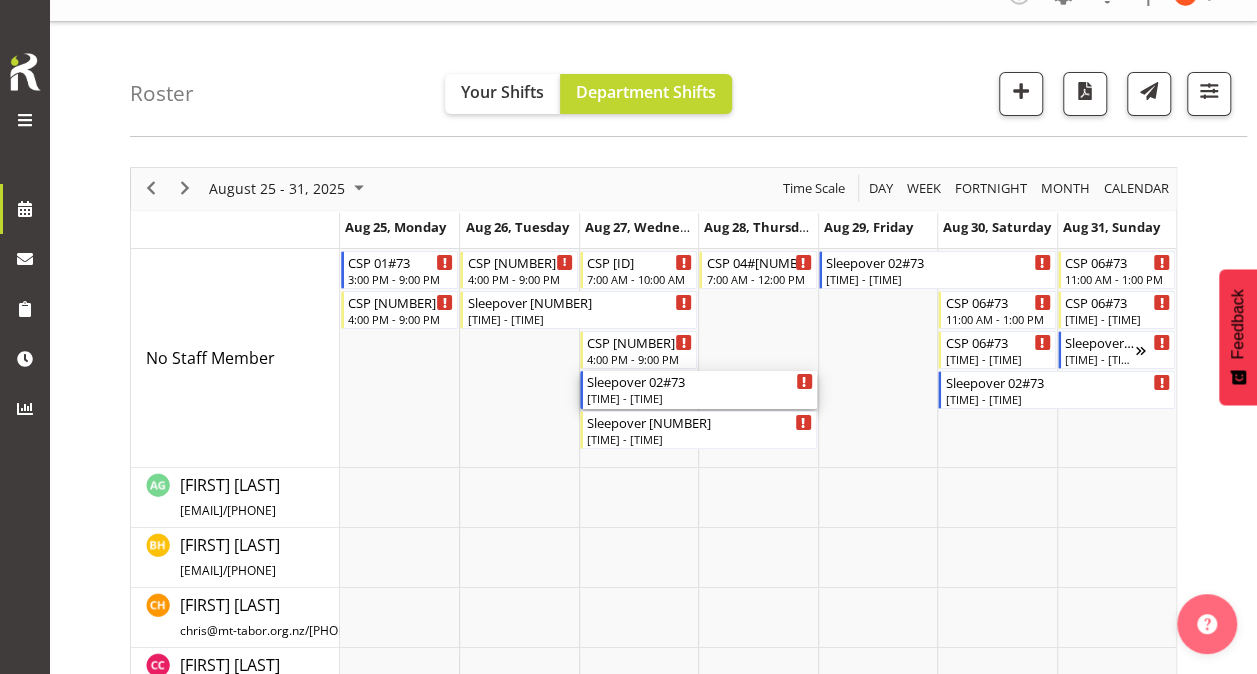 click on "Sleepover 02#73" at bounding box center (700, 381) 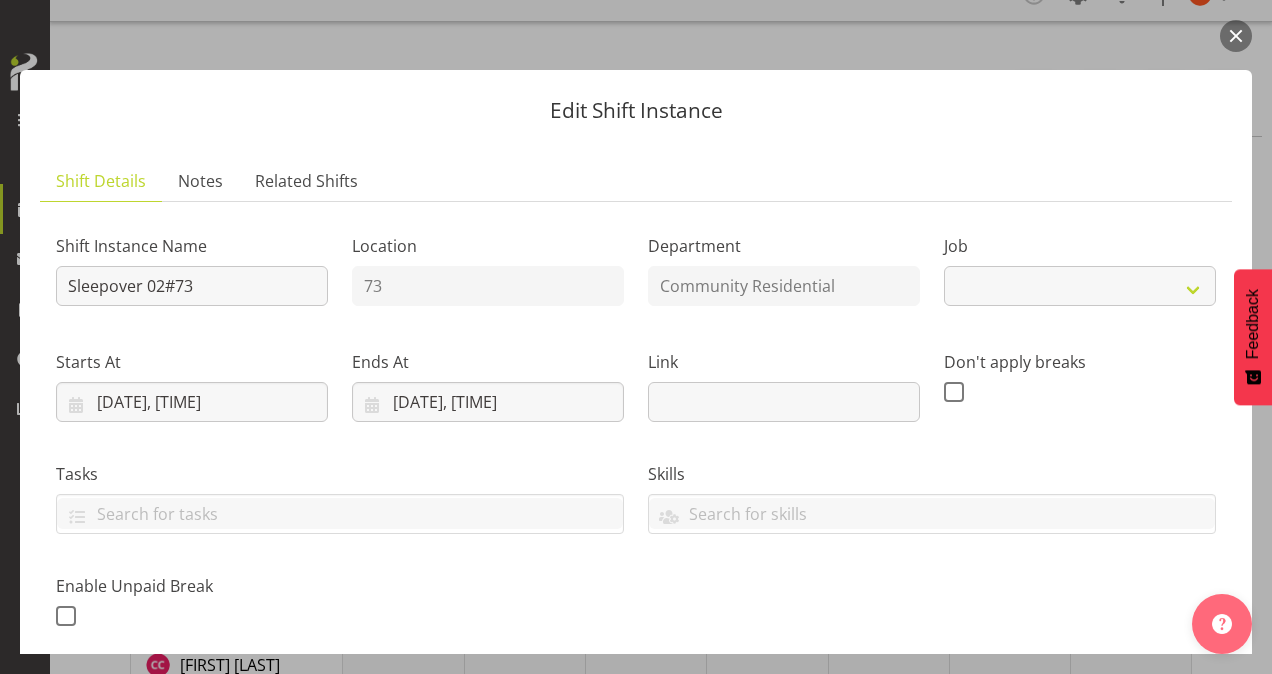 select on "2" 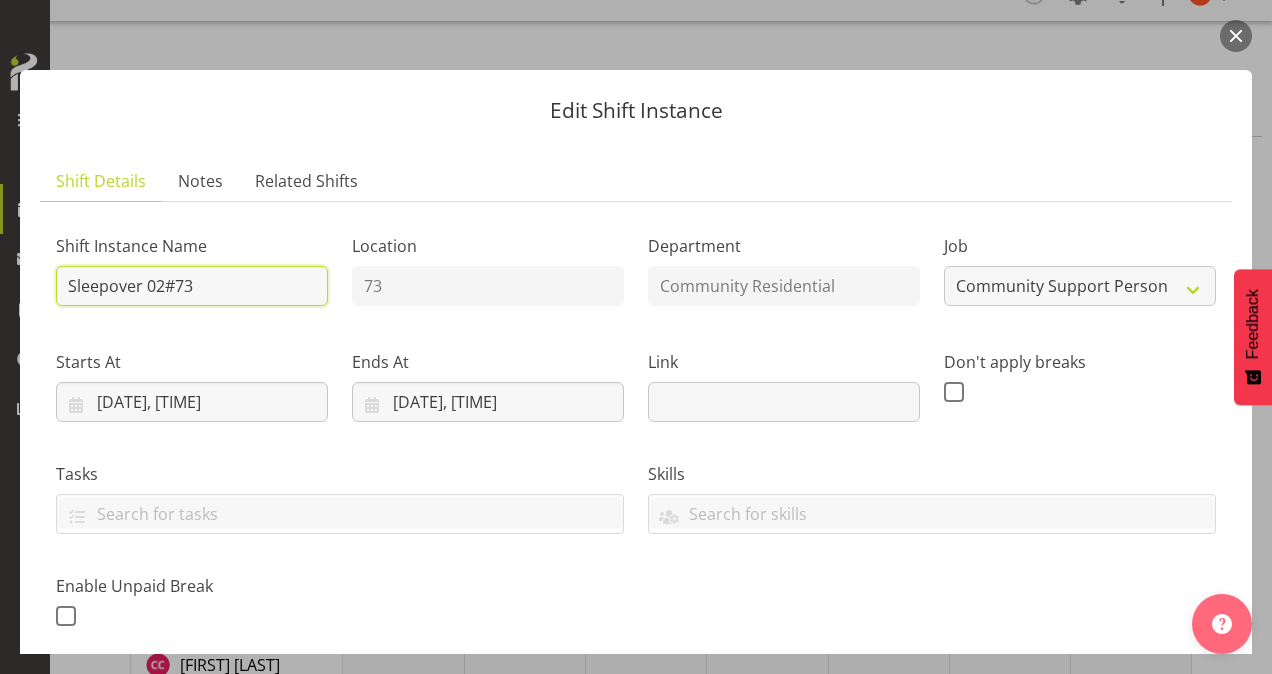 drag, startPoint x: 228, startPoint y: 273, endPoint x: -4, endPoint y: 284, distance: 232.26064 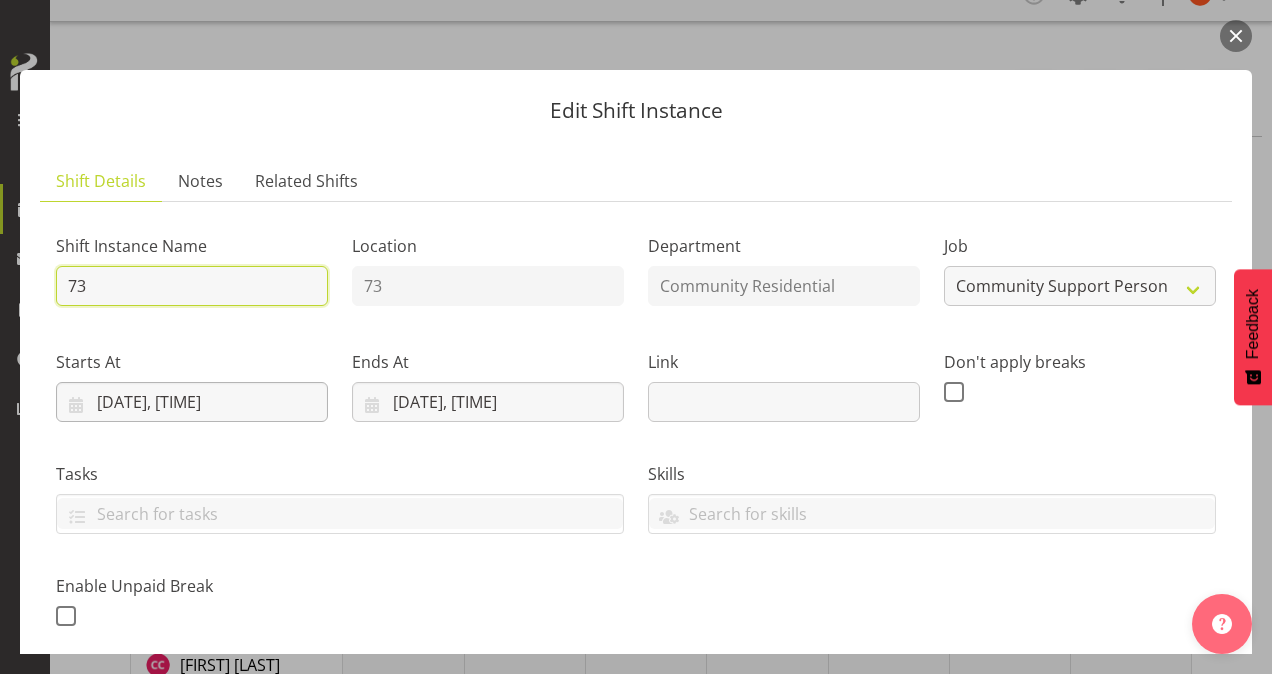 type on "73 Sleepover" 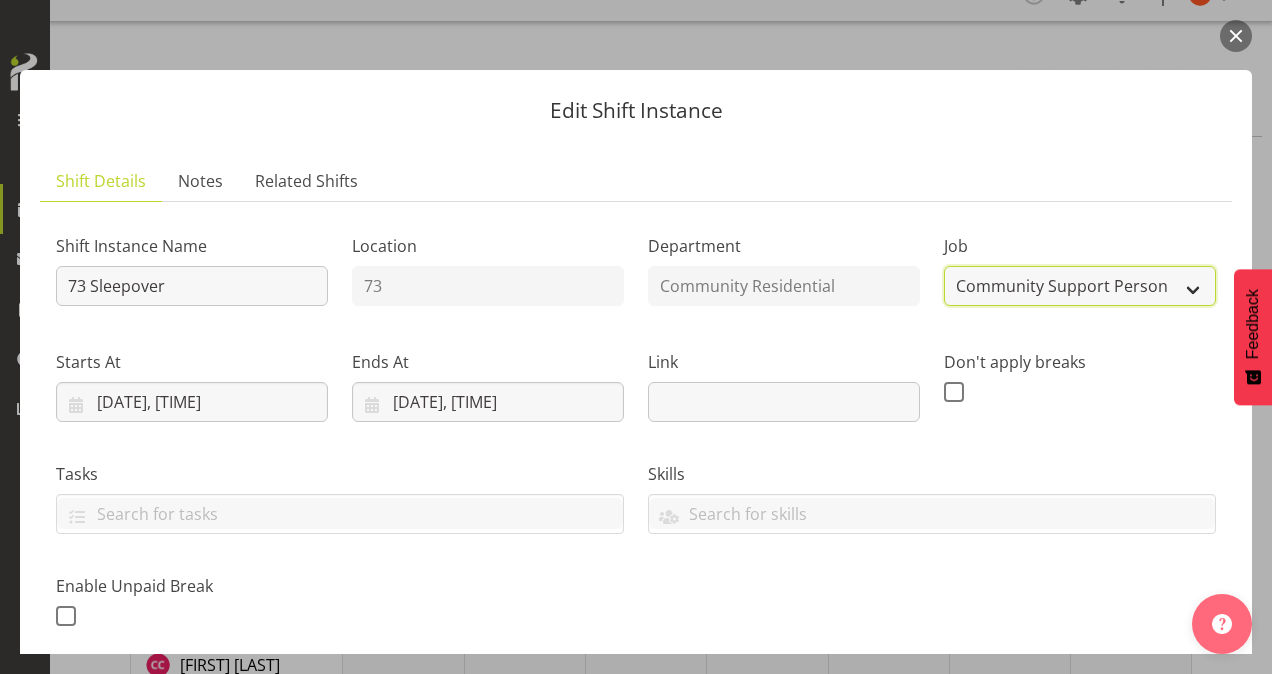 click on "Create new job   Accounts Admin Art Coordinator Community Leader Community Support Person Community Support Person-Casual House Leader Office Admin Senior Coordinator Service Manager Volunteer" at bounding box center (1080, 286) 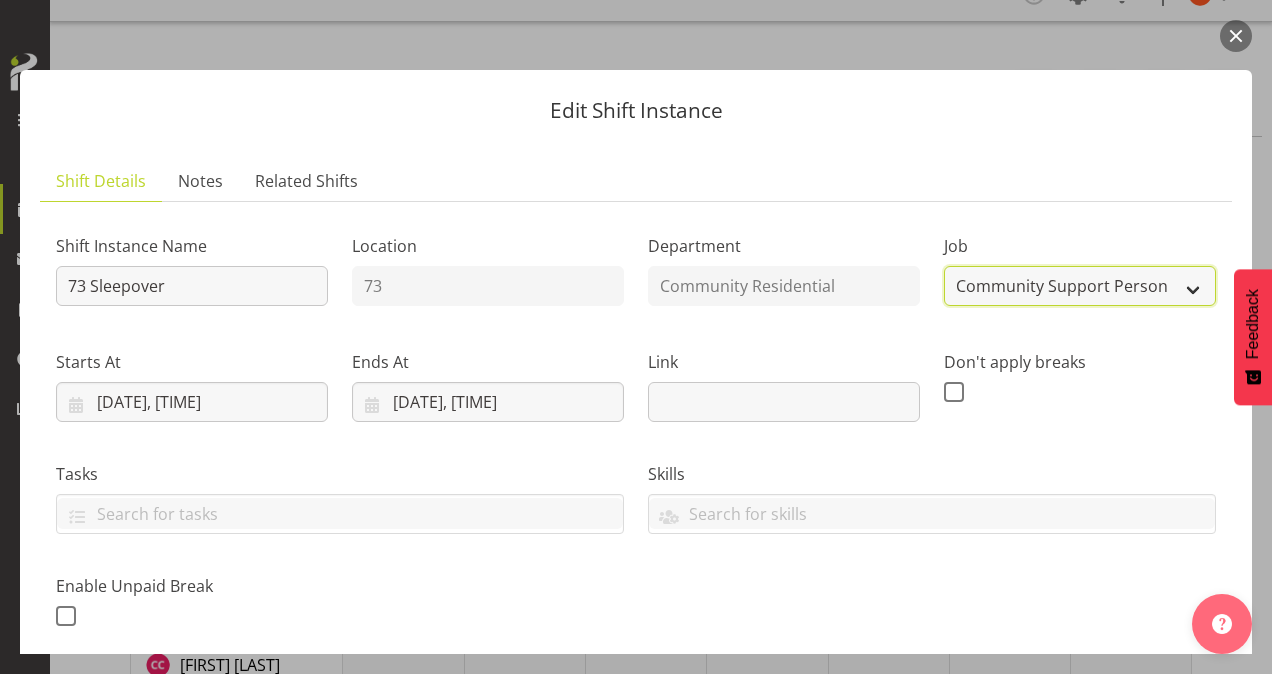 select on "1" 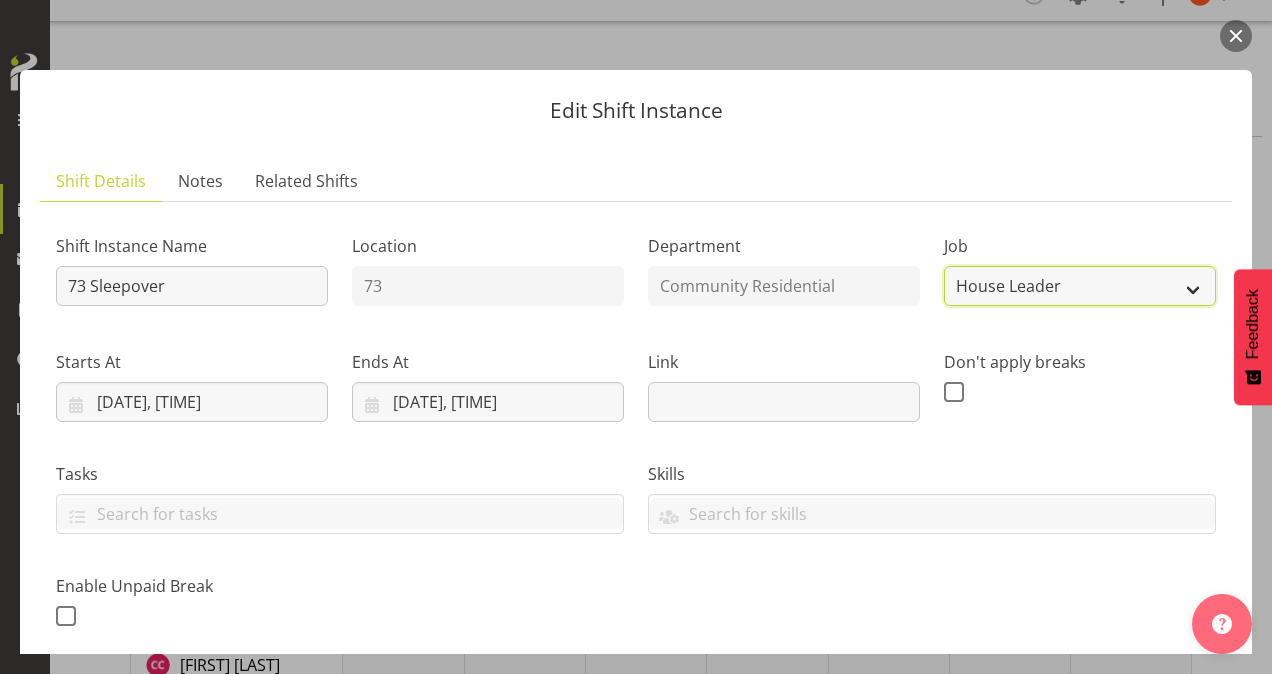 click on "Create new job   Accounts Admin Art Coordinator Community Leader Community Support Person Community Support Person-Casual House Leader Office Admin Senior Coordinator Service Manager Volunteer" at bounding box center (1080, 286) 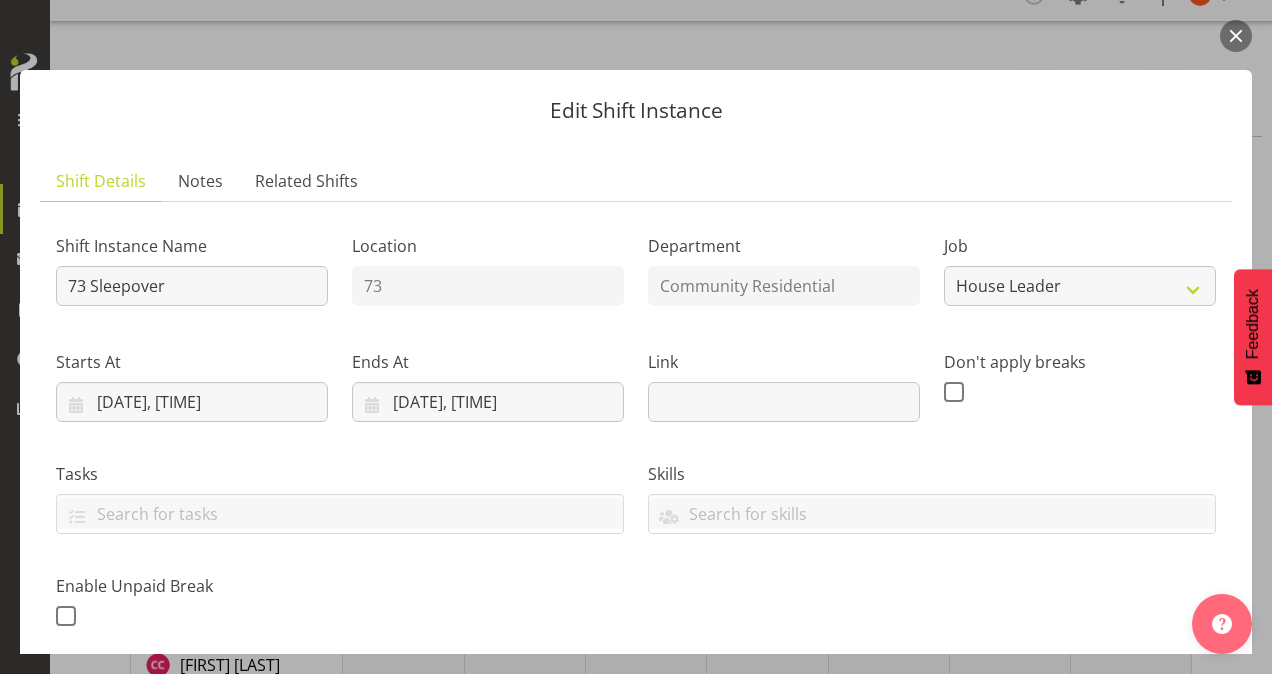 click on "Skills  Senate   Senate" at bounding box center (932, 490) 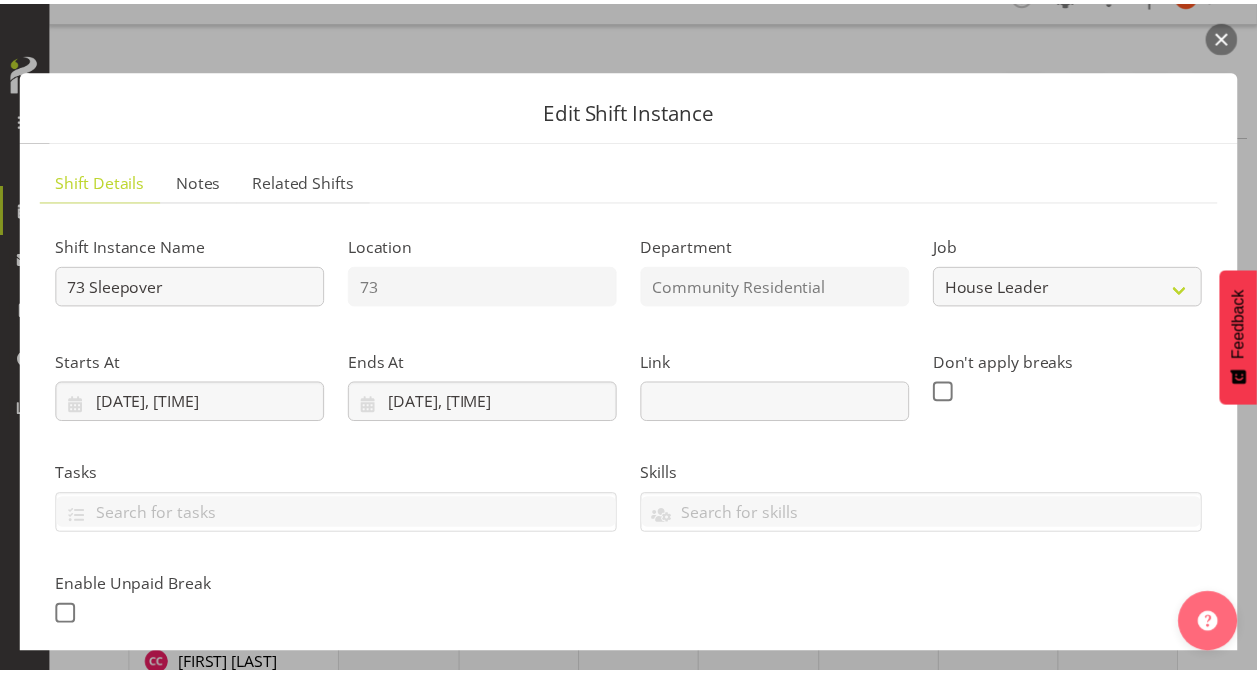 scroll, scrollTop: 520, scrollLeft: 0, axis: vertical 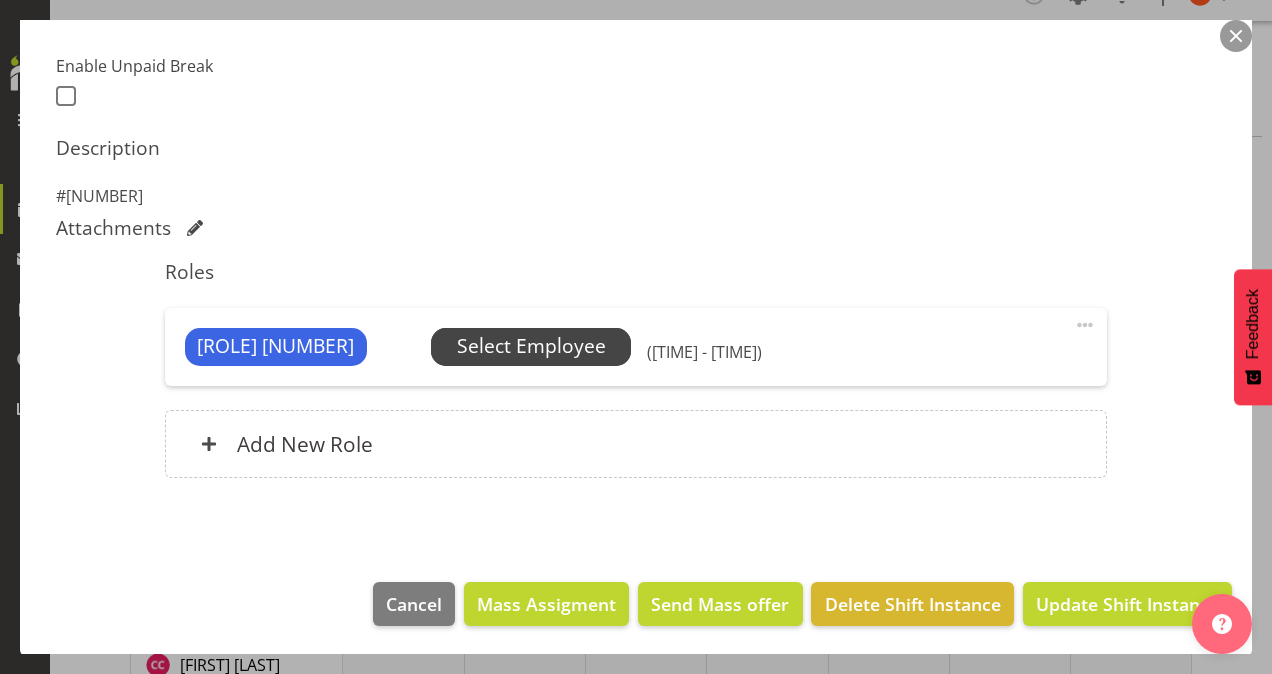click on "Select Employee" at bounding box center (531, 346) 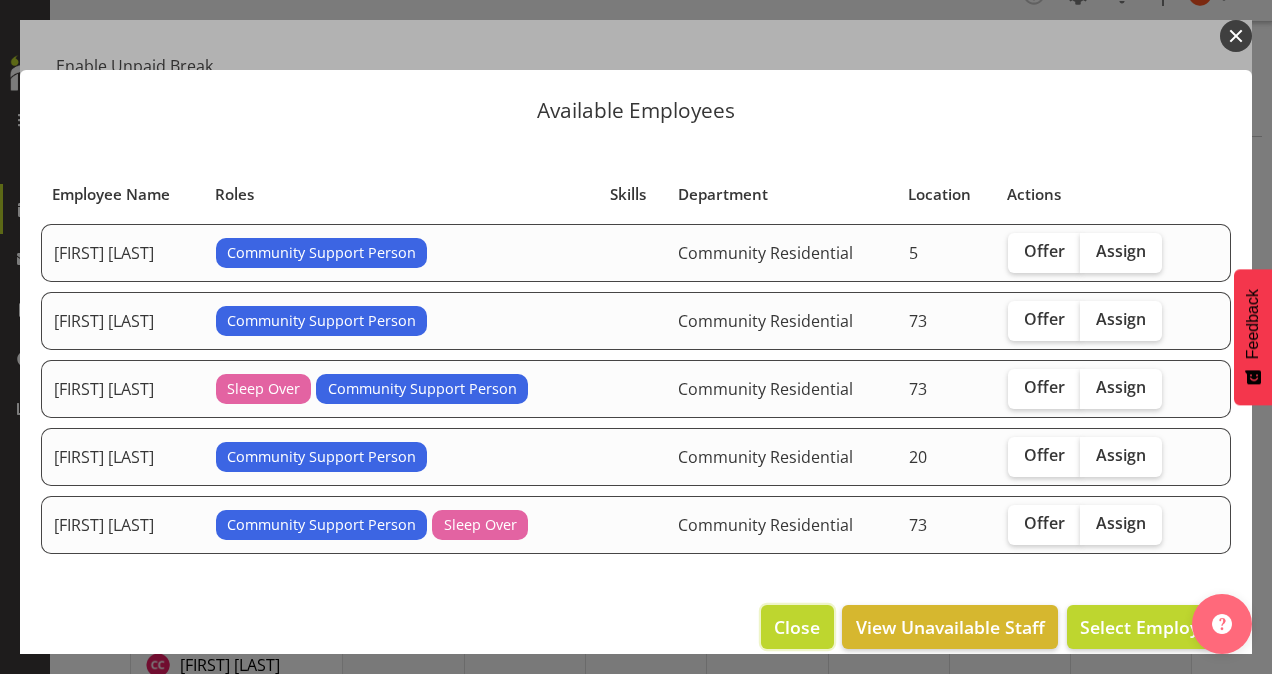 click on "Close" at bounding box center (797, 627) 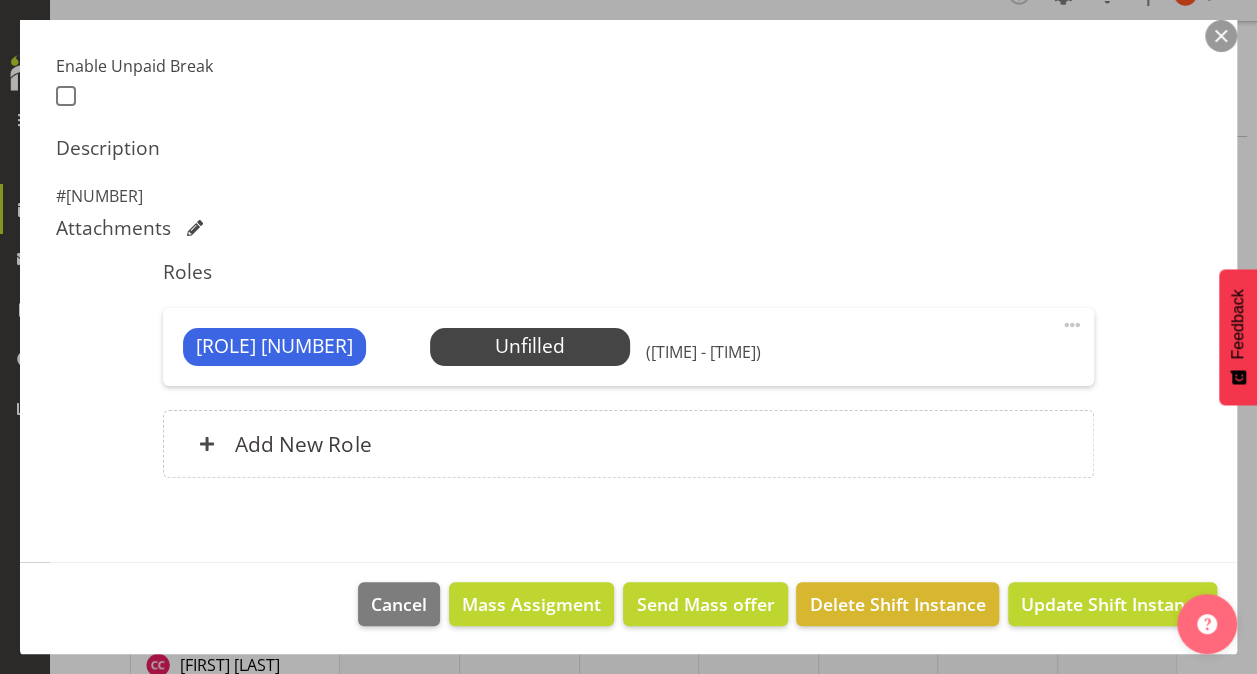 click at bounding box center (1072, 325) 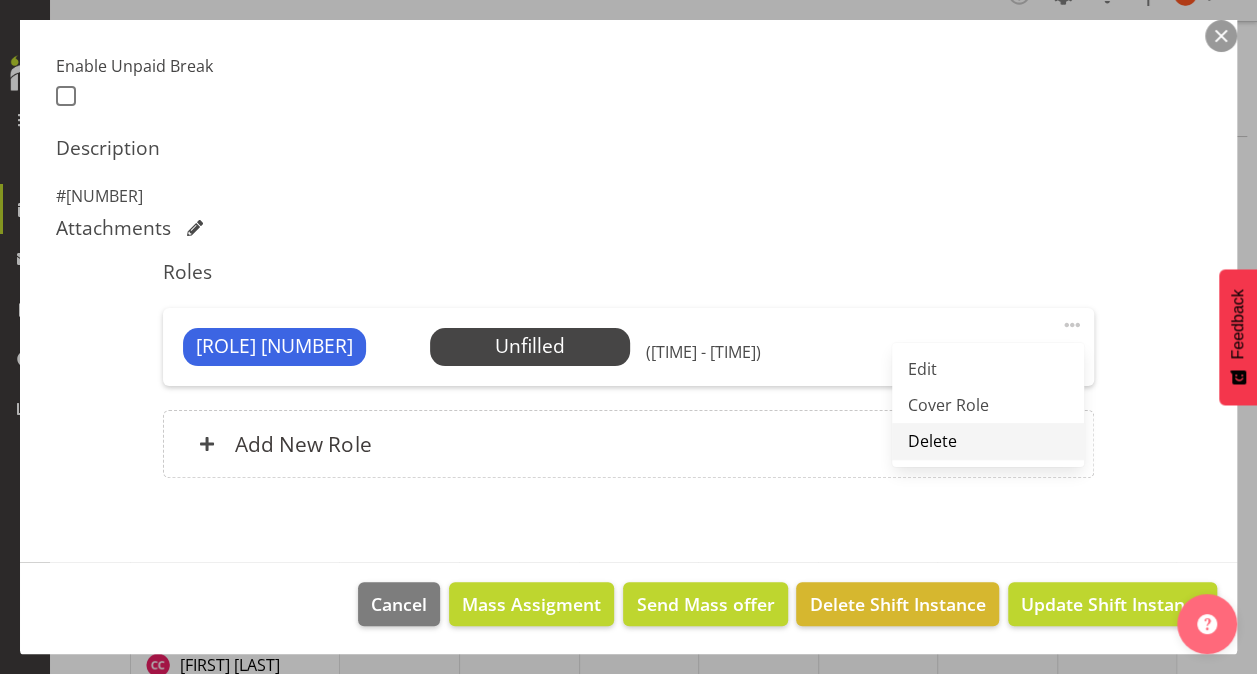 click on "Delete" at bounding box center [988, 441] 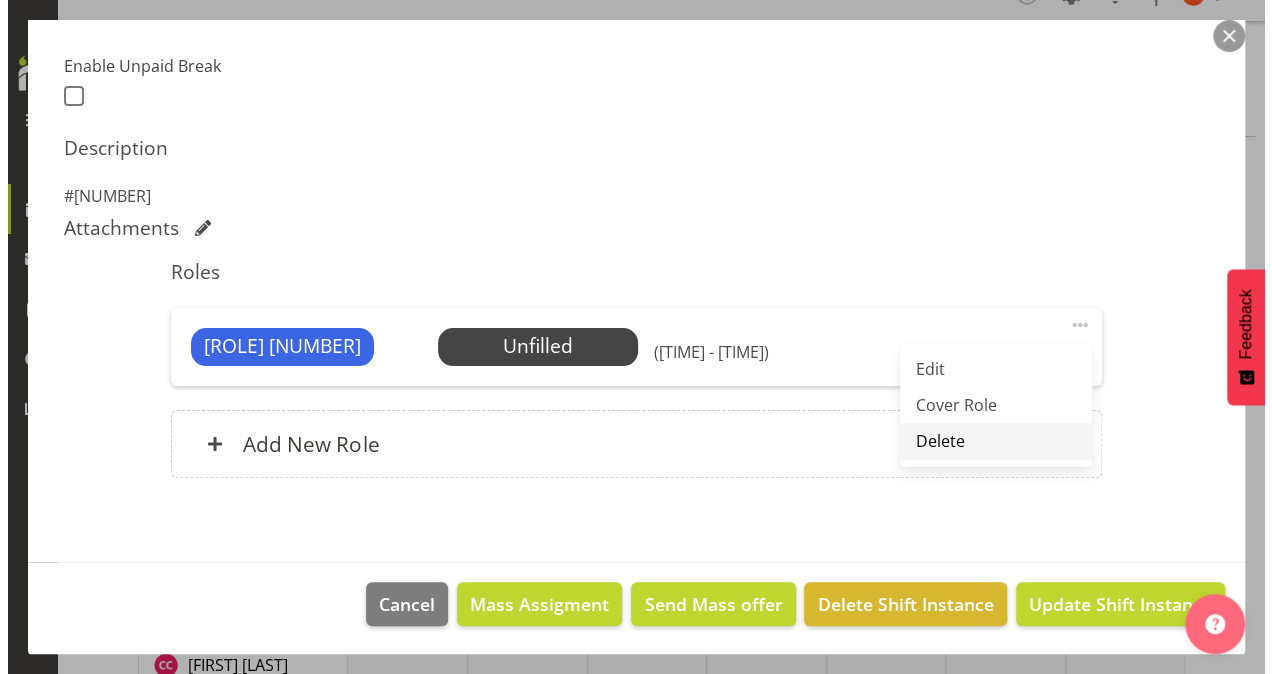 scroll, scrollTop: 417, scrollLeft: 0, axis: vertical 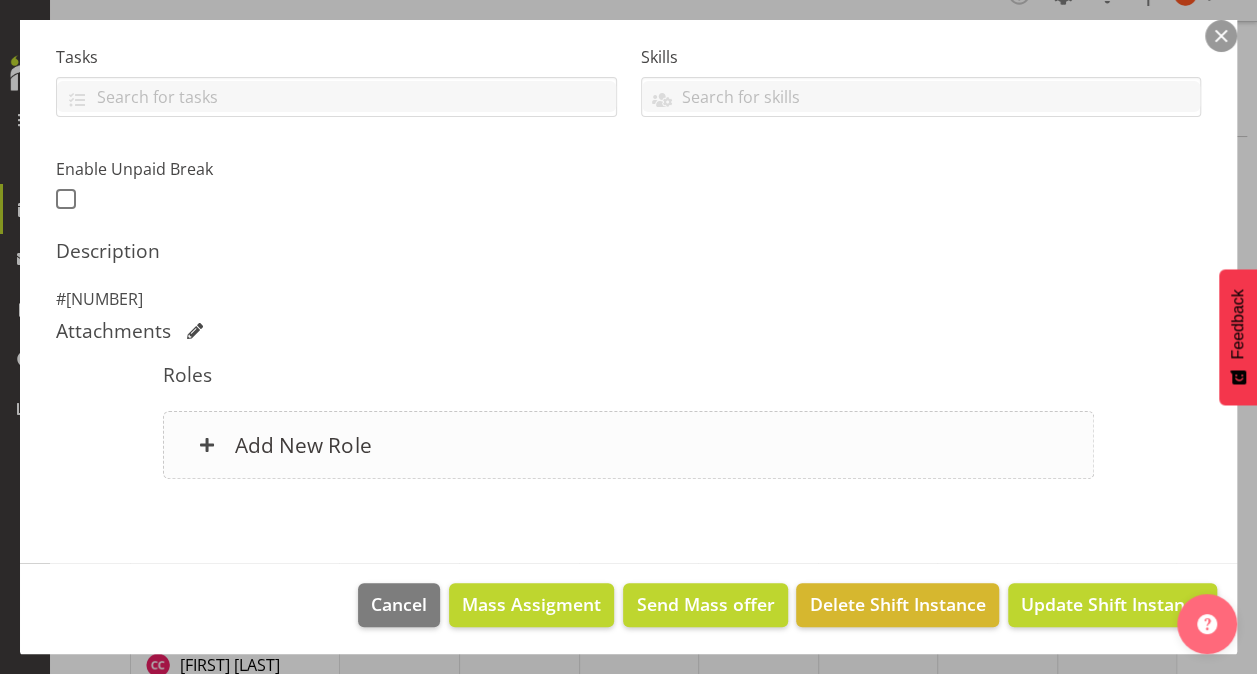 click on "Add New Role" at bounding box center [303, 445] 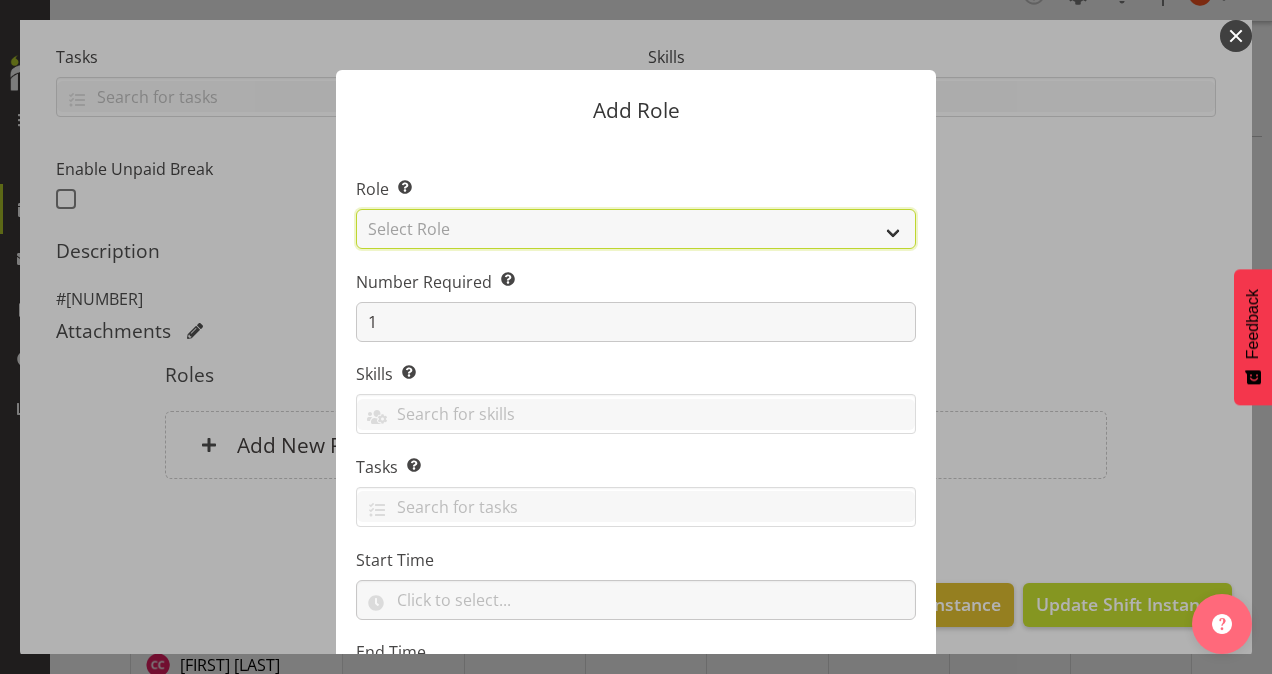 click on "Select Role  Area Manager Art Coordination Community - SIL Community Leader Community Support Person Community Support Person - Casual House Leader Office Admin On-Call call out Senate Senior Coordinator SIL Coordination Sleep Over Volunteer" at bounding box center [636, 229] 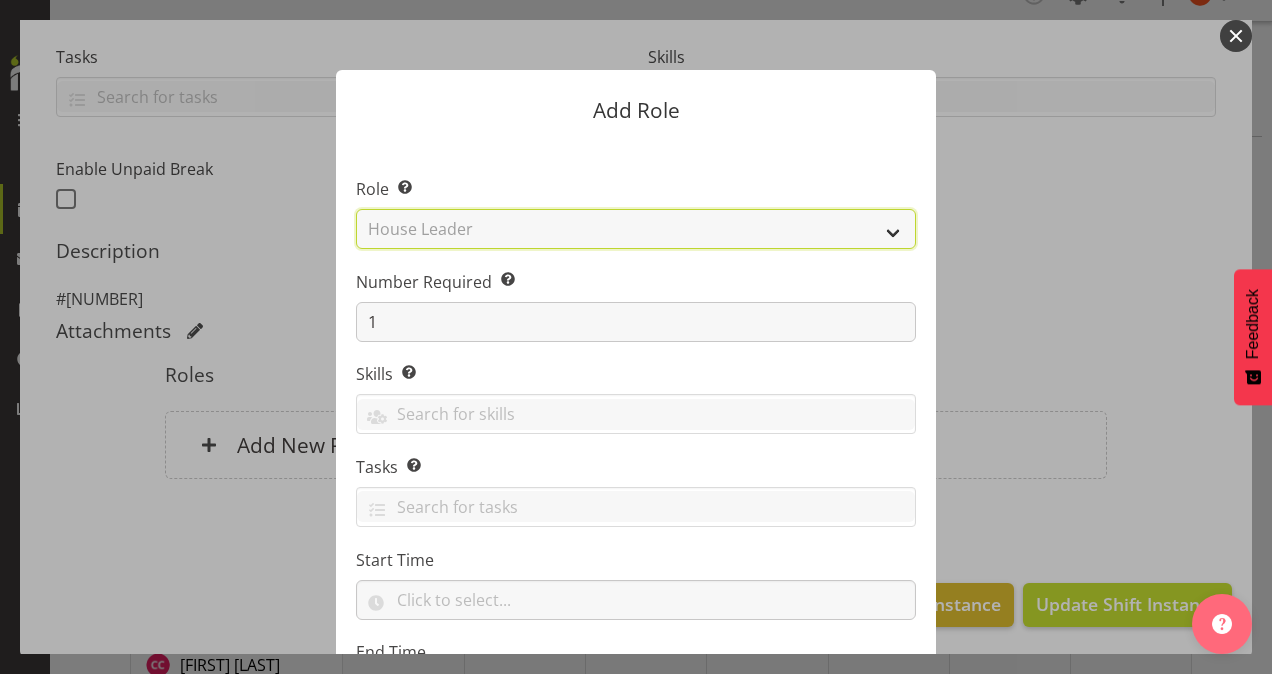 click on "Select Role  Area Manager Art Coordination Community - SIL Community Leader Community Support Person Community Support Person - Casual House Leader Office Admin On-Call call out Senate Senior Coordinator SIL Coordination Sleep Over Volunteer" at bounding box center (636, 229) 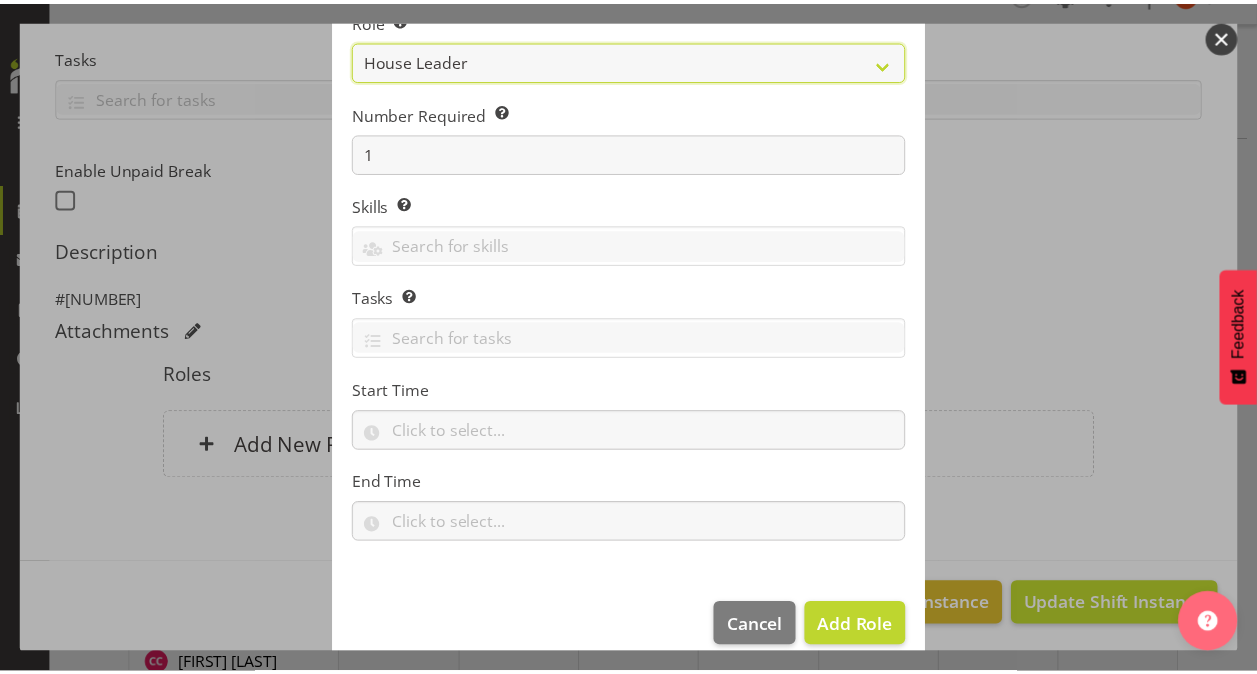 scroll, scrollTop: 192, scrollLeft: 0, axis: vertical 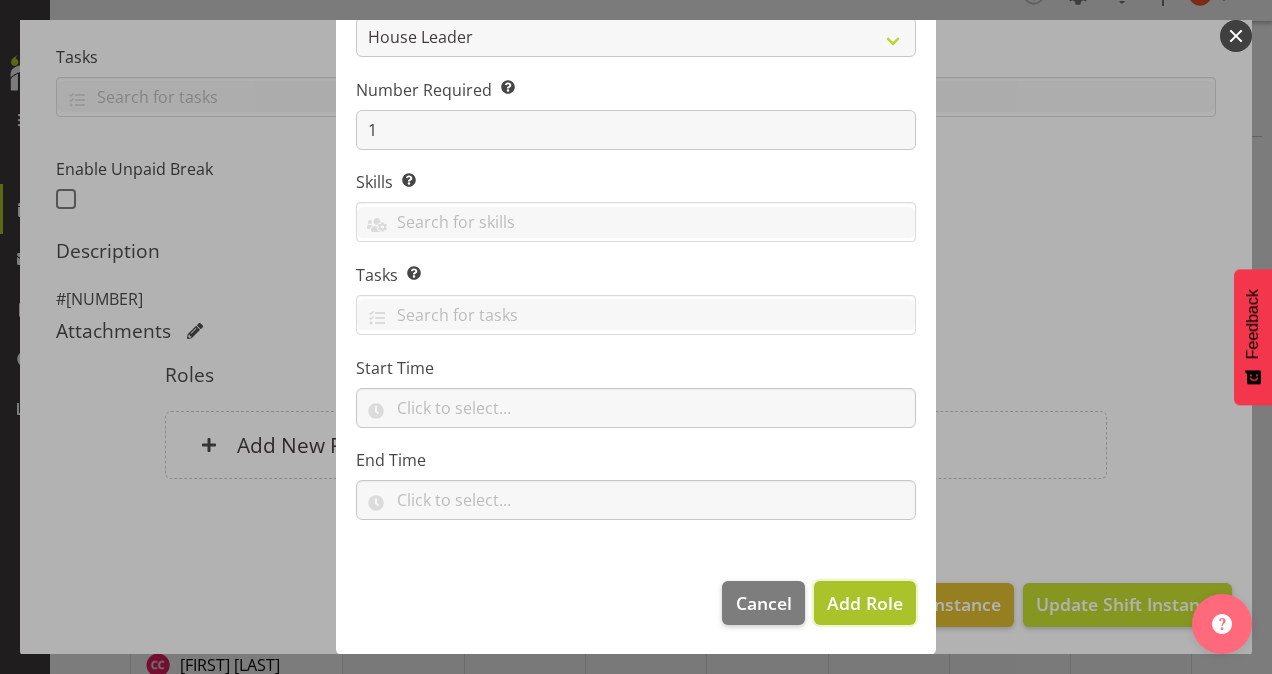click on "Add Role" at bounding box center [865, 603] 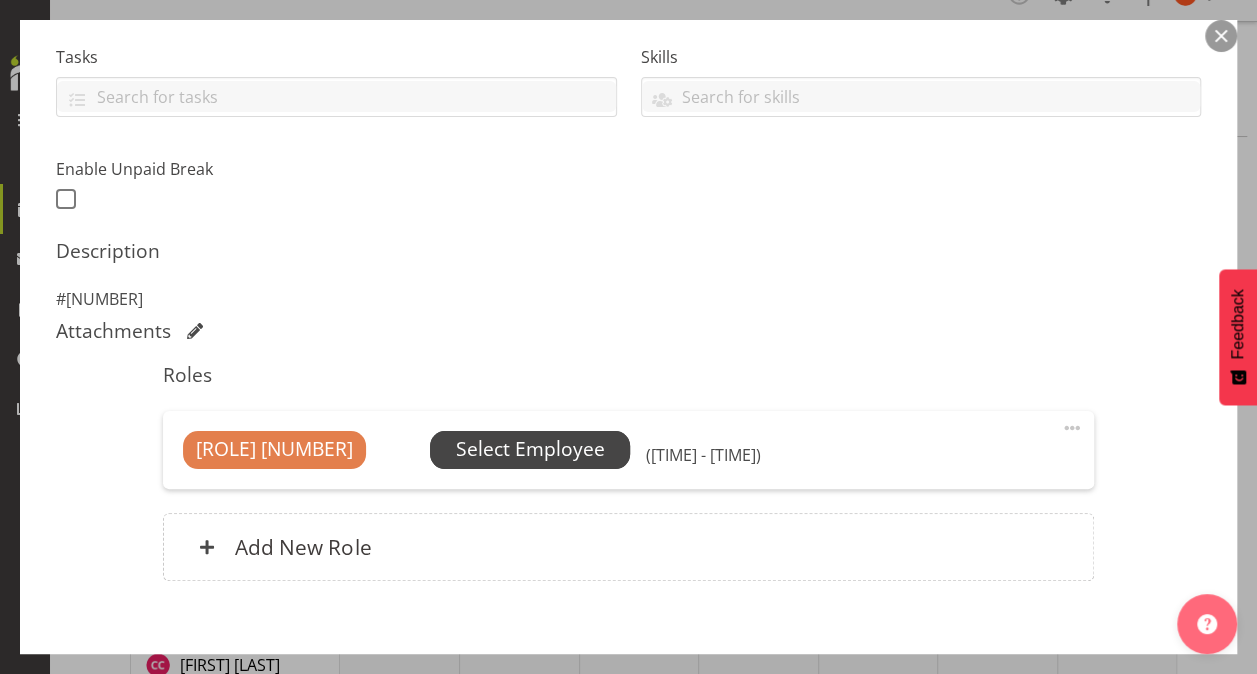 click on "Select Employee" at bounding box center (530, 449) 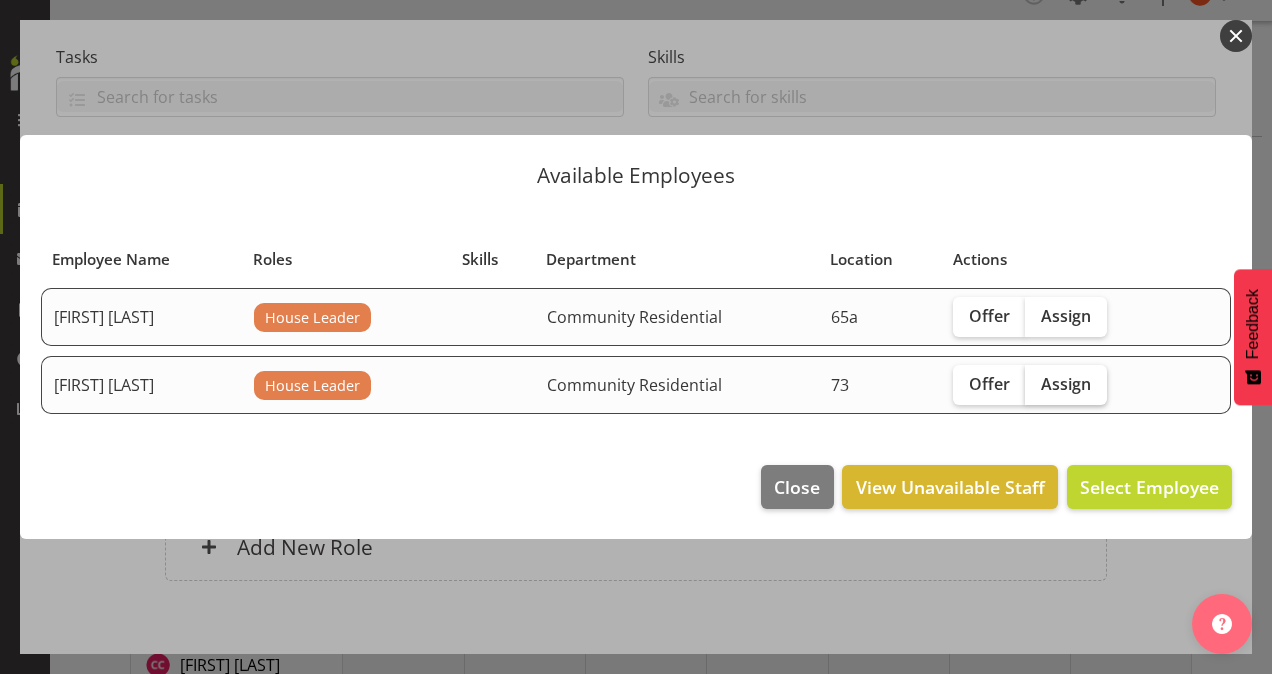 click on "Assign" at bounding box center (1066, 384) 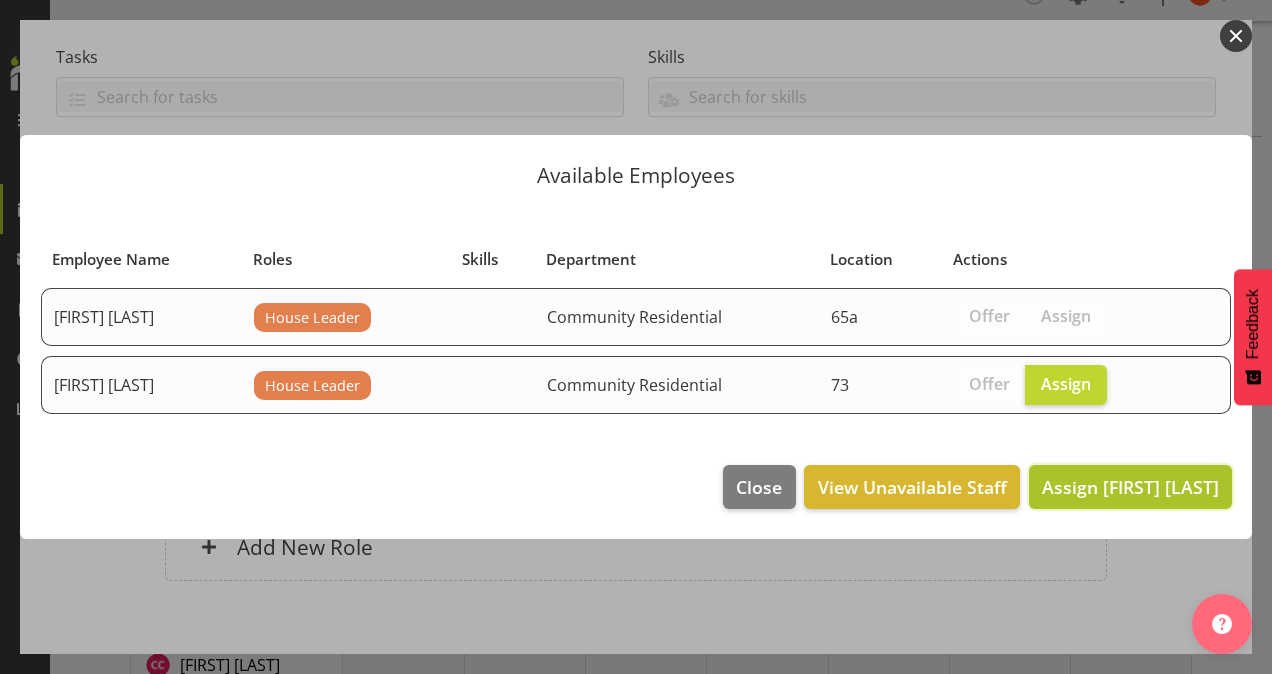 click on "Assign [FIRST] [LAST]" at bounding box center (1130, 487) 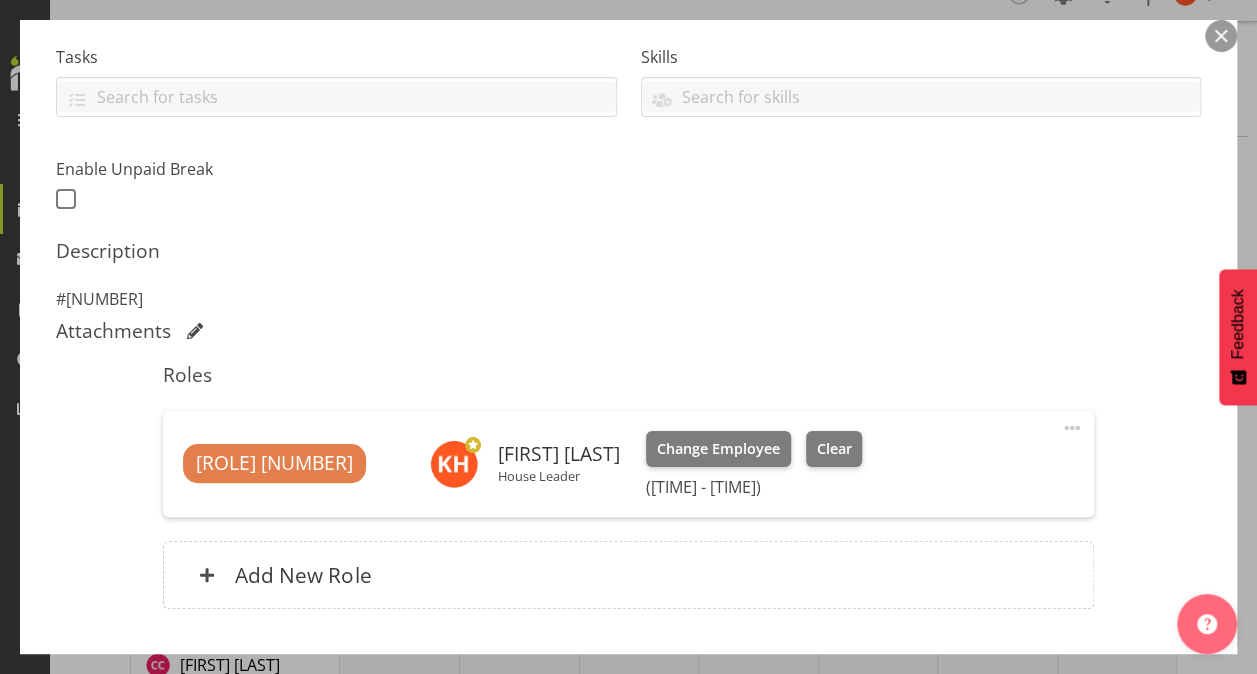 scroll, scrollTop: 547, scrollLeft: 0, axis: vertical 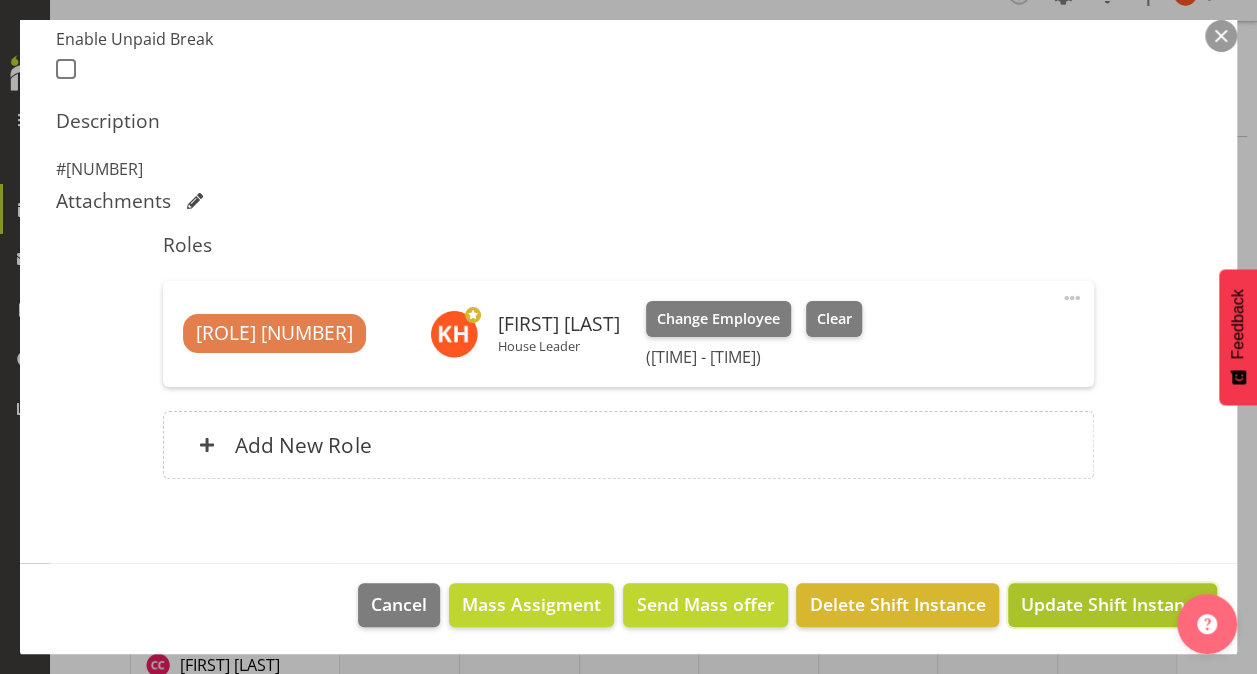 click on "Update Shift Instance" at bounding box center [1112, 604] 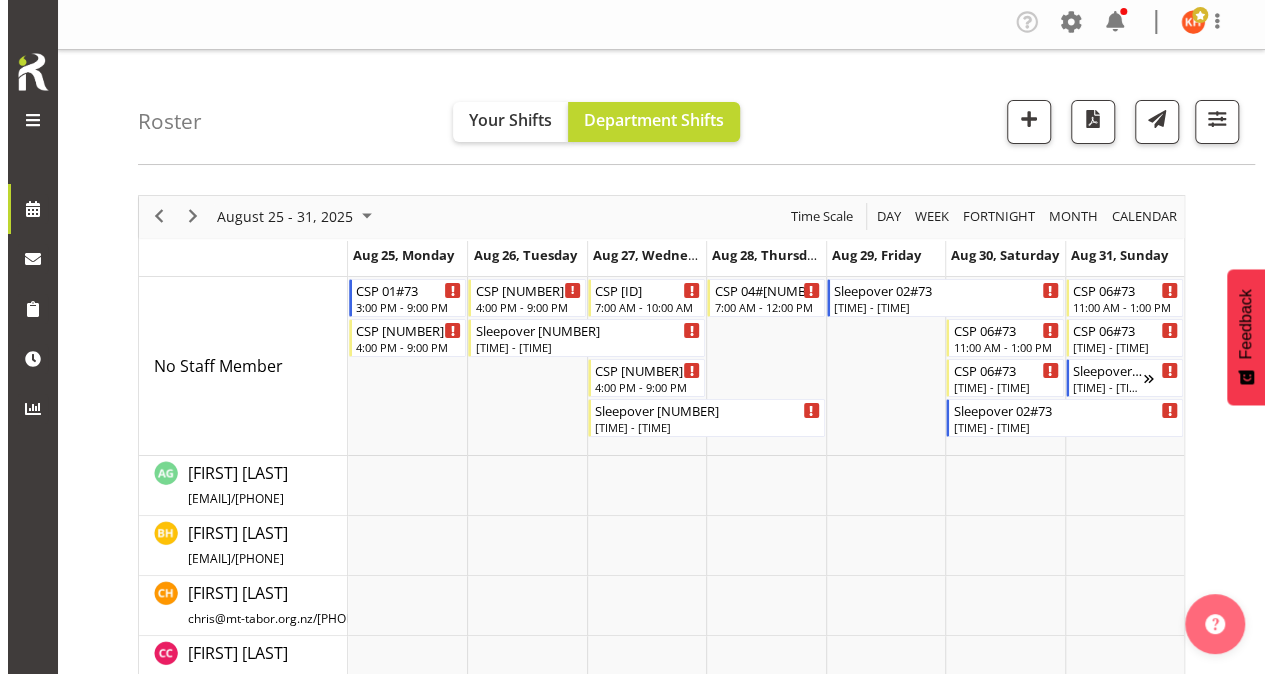 scroll, scrollTop: 0, scrollLeft: 0, axis: both 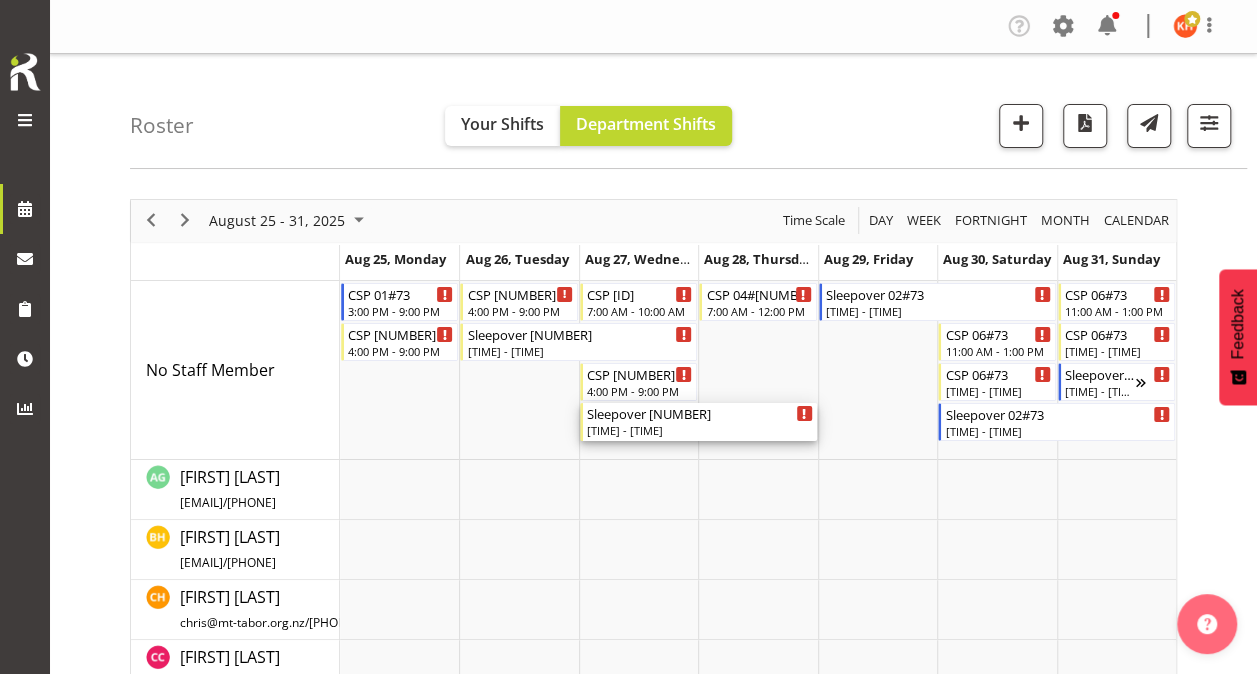 click on "[TIME] - [TIME]" at bounding box center (700, 430) 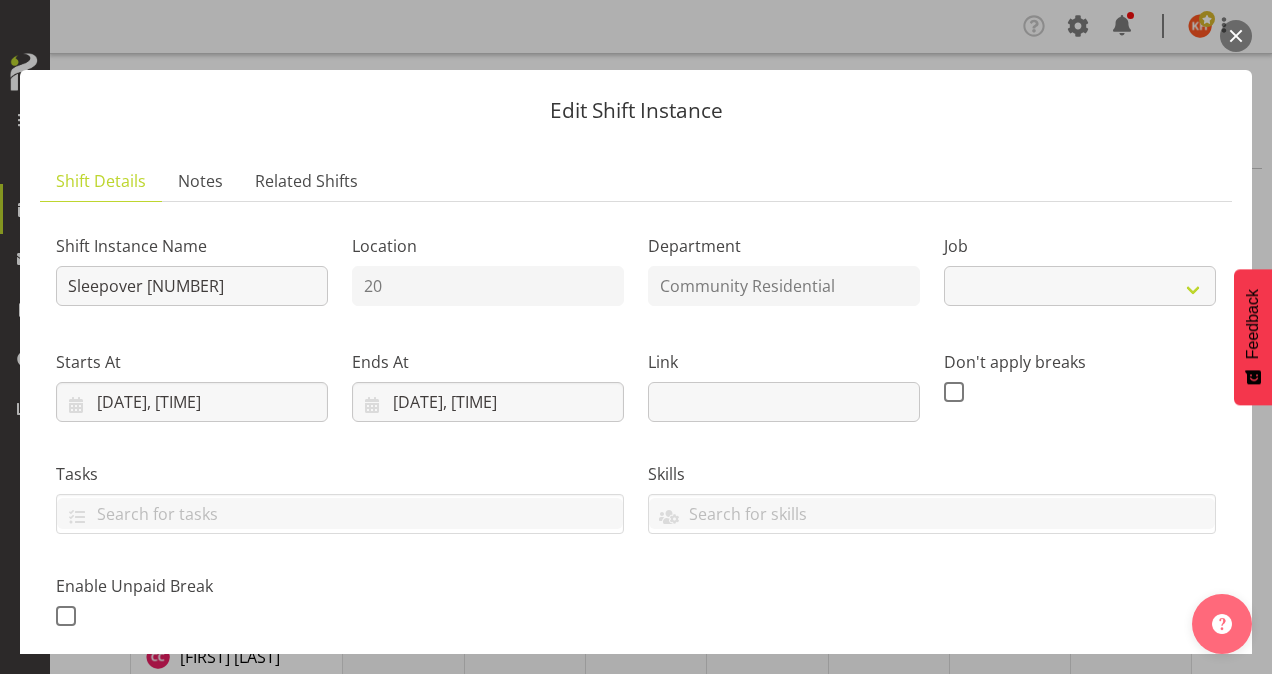 select on "3" 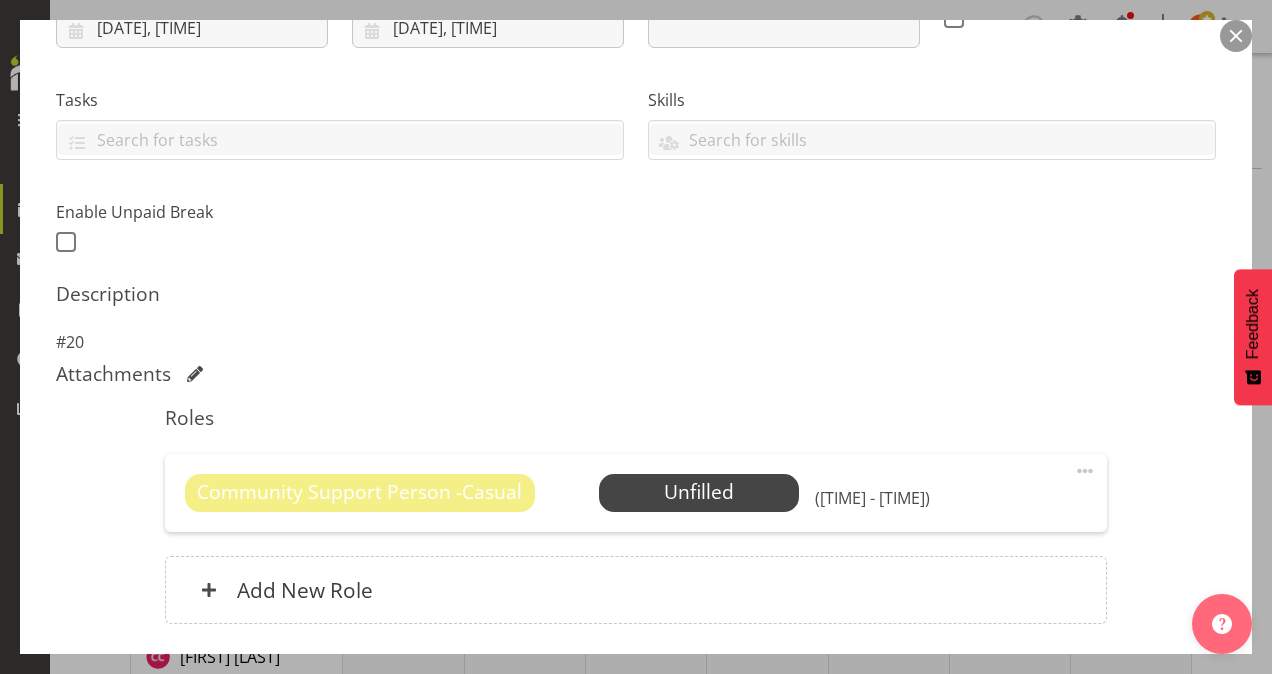 scroll, scrollTop: 378, scrollLeft: 0, axis: vertical 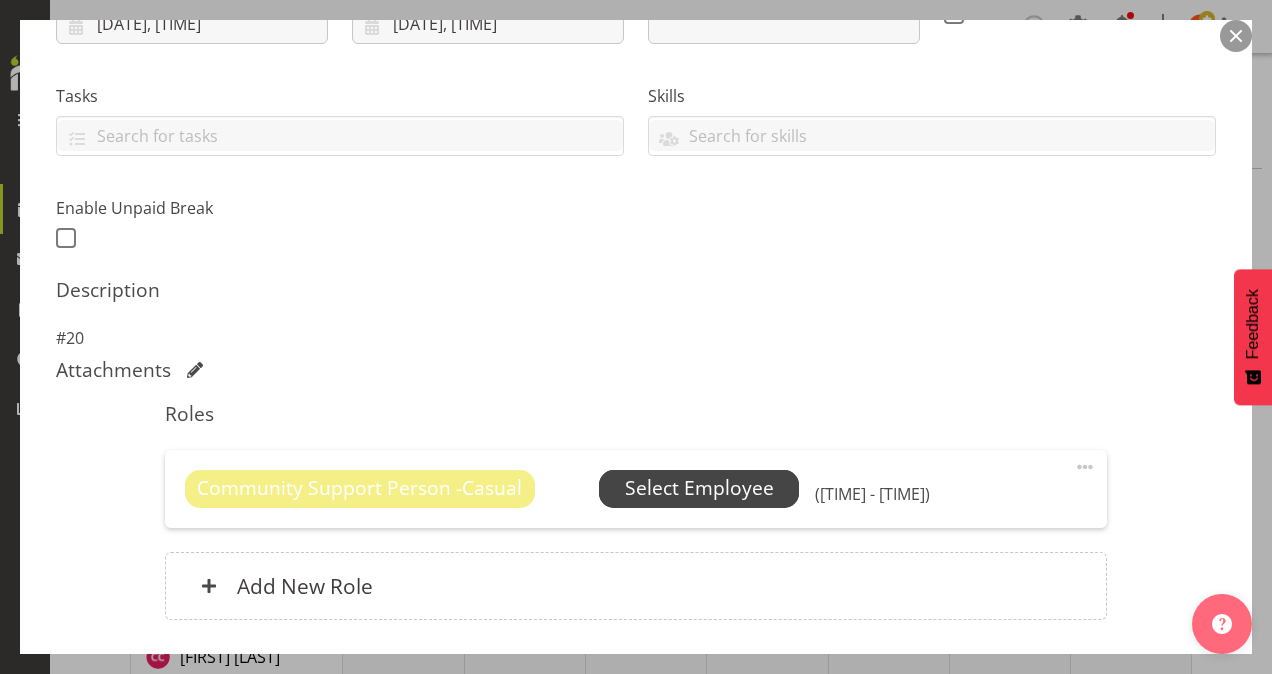 click on "Select Employee" at bounding box center [699, 488] 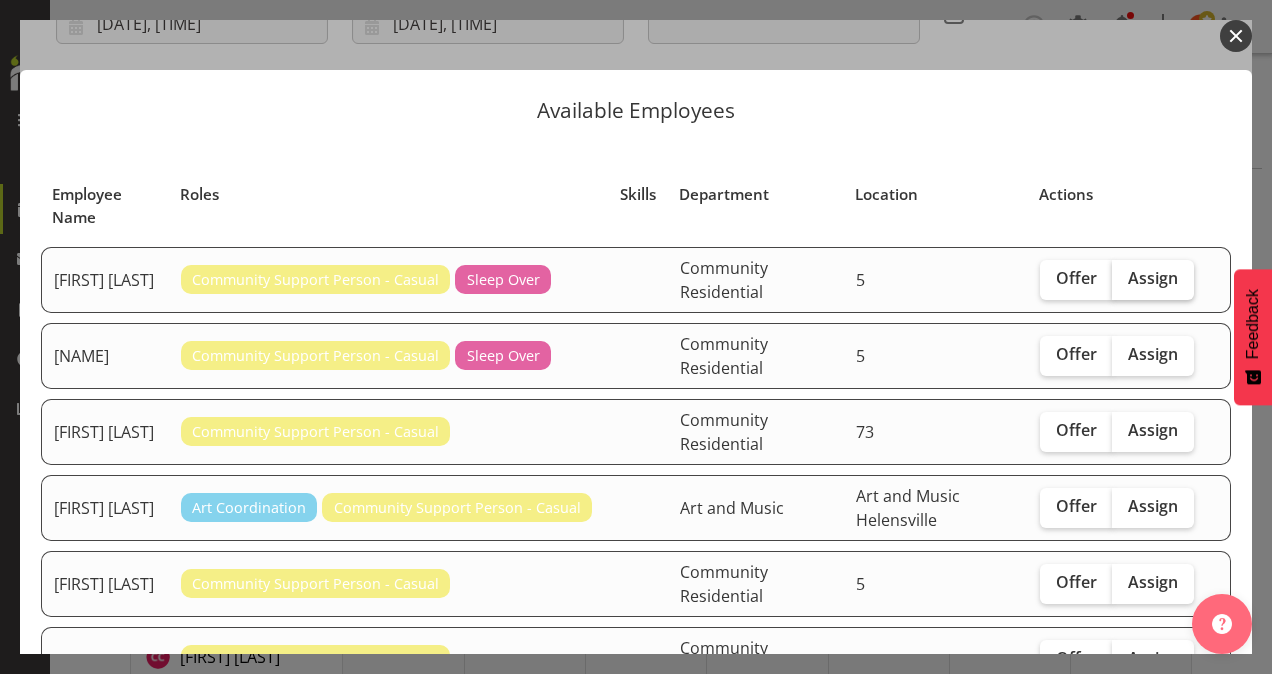 click on "Assign" at bounding box center [1153, 278] 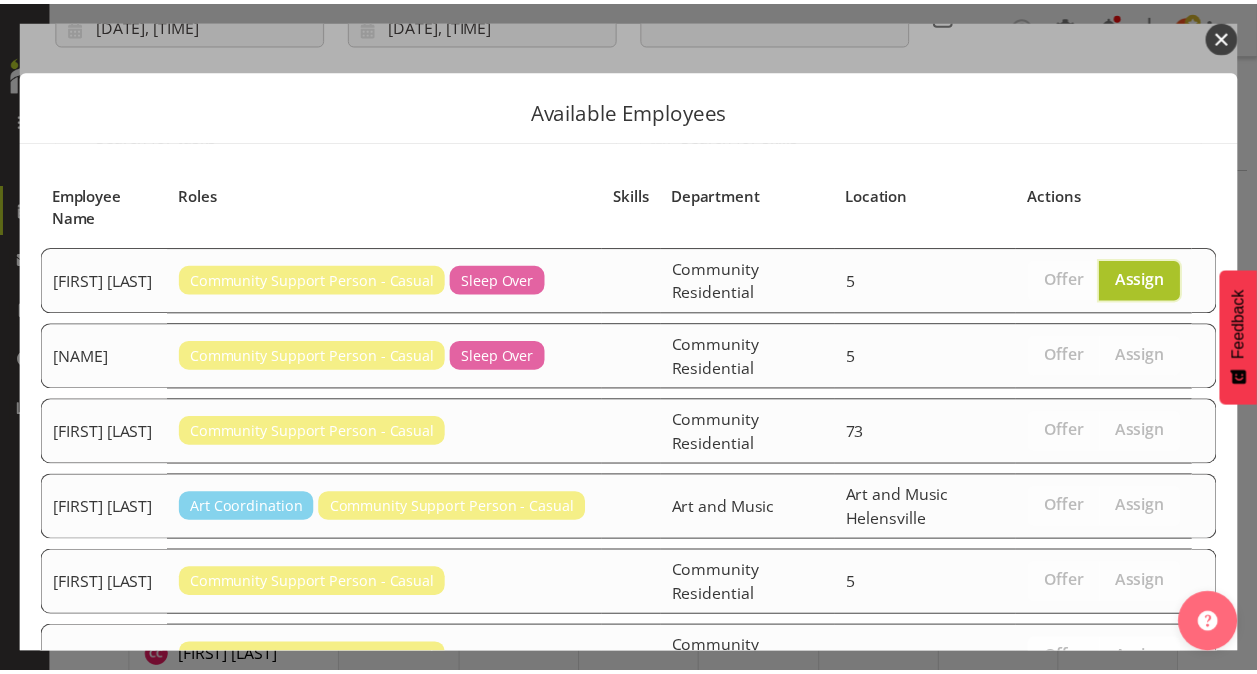 scroll, scrollTop: 211, scrollLeft: 0, axis: vertical 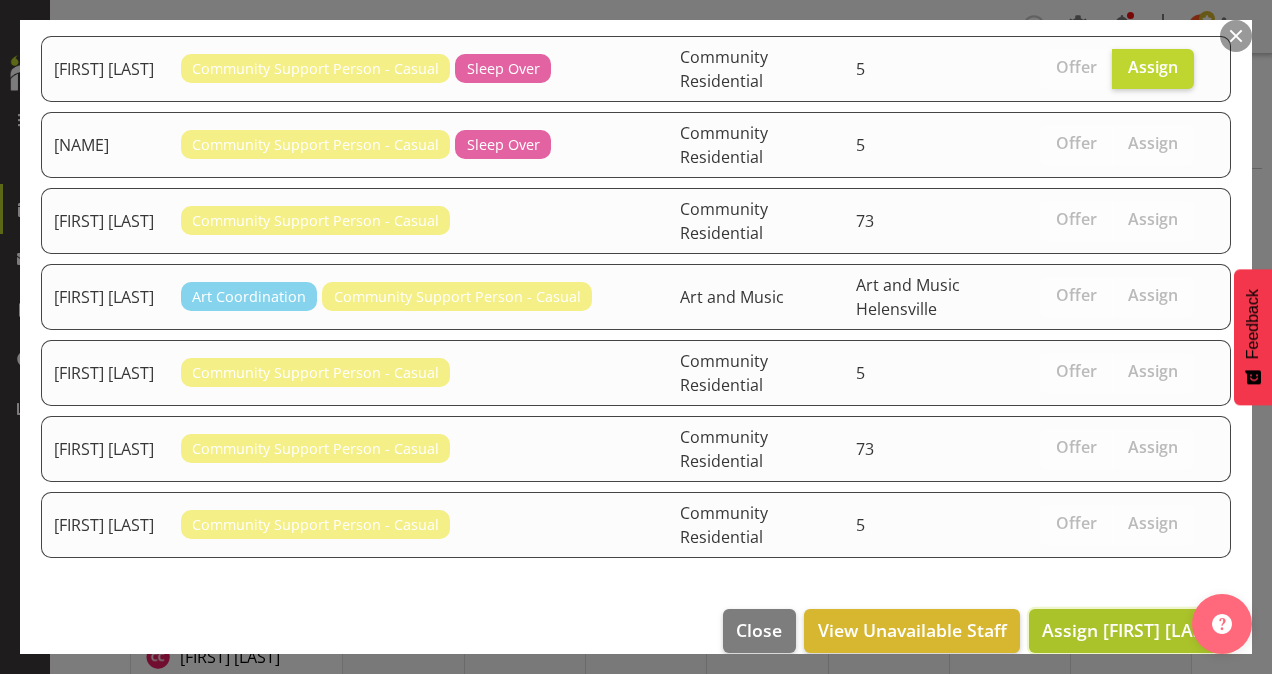 click on "Assign [FIRST] [LAST]" at bounding box center [1130, 630] 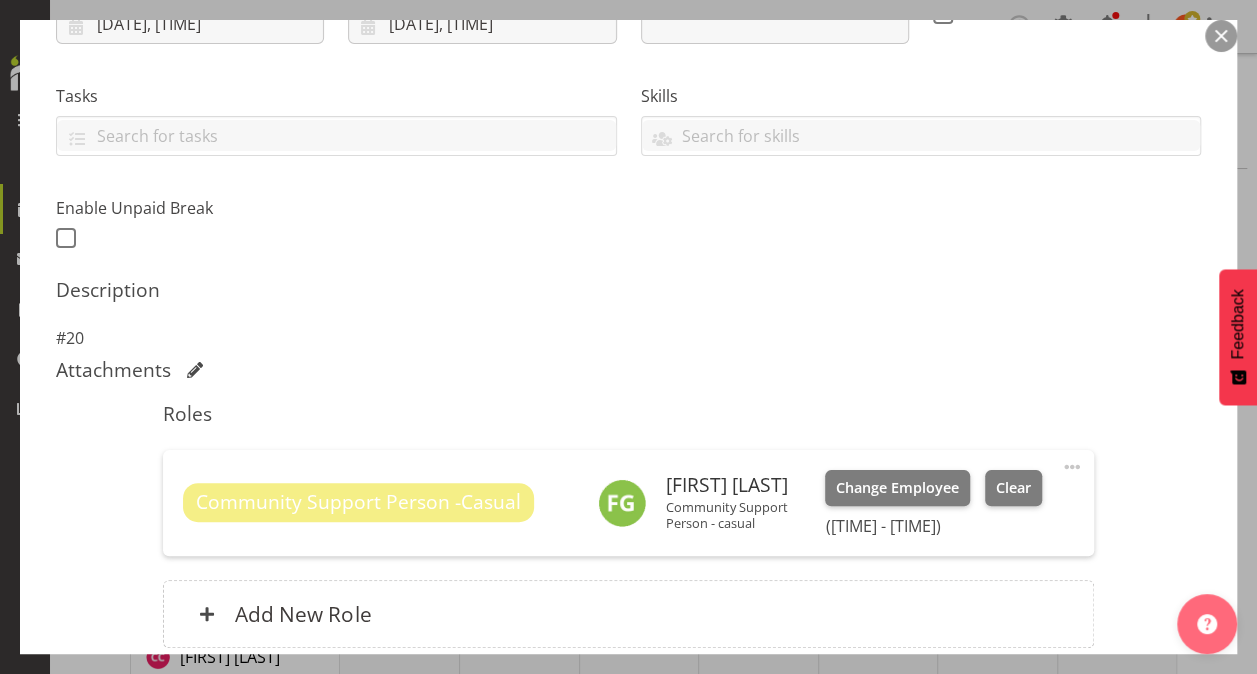 scroll, scrollTop: 560, scrollLeft: 0, axis: vertical 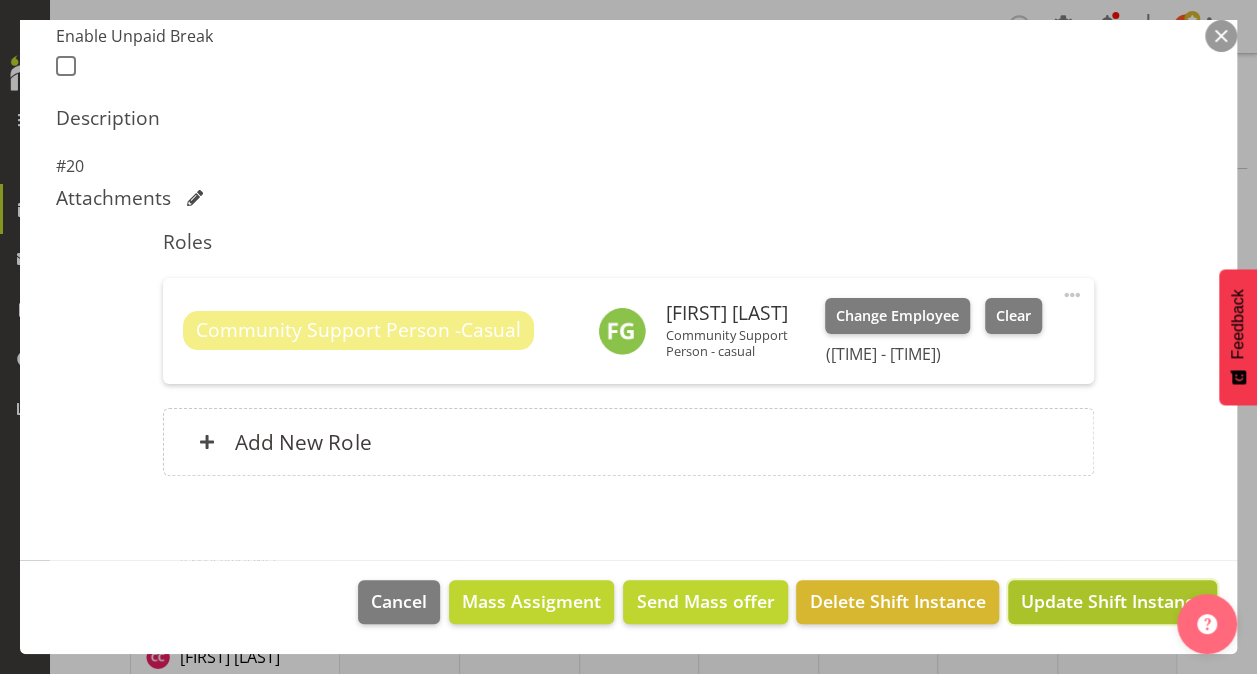 click on "Update Shift Instance" at bounding box center [1112, 601] 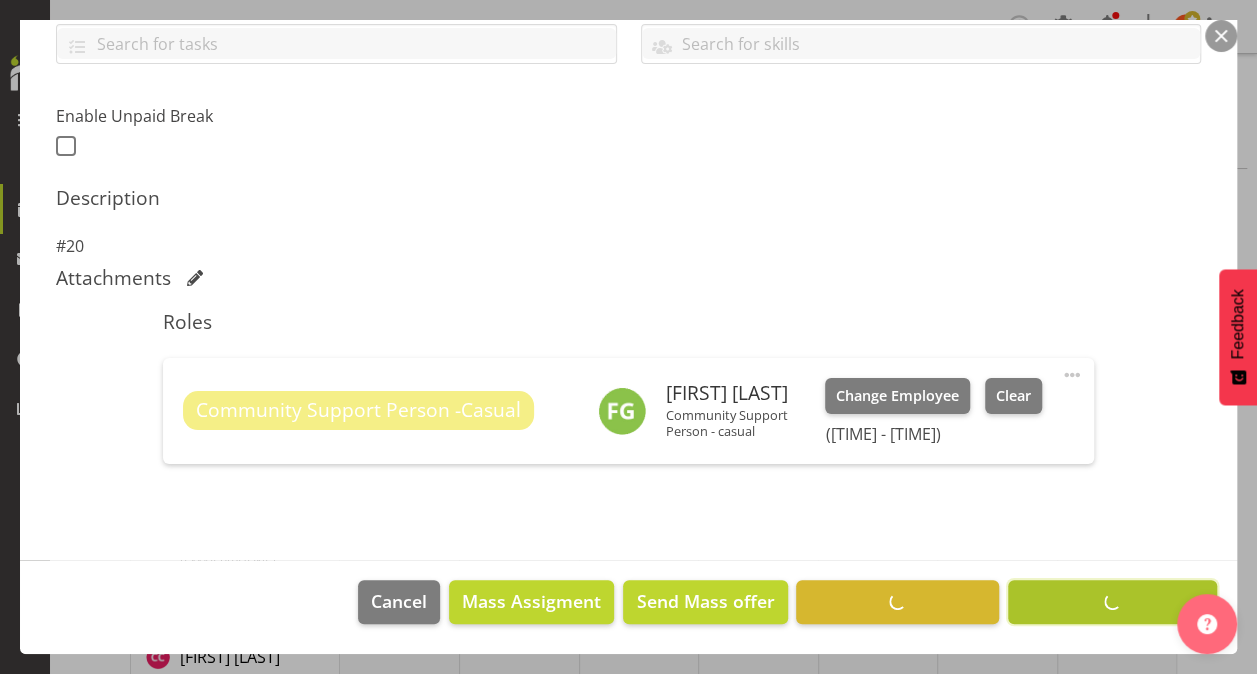scroll, scrollTop: 481, scrollLeft: 0, axis: vertical 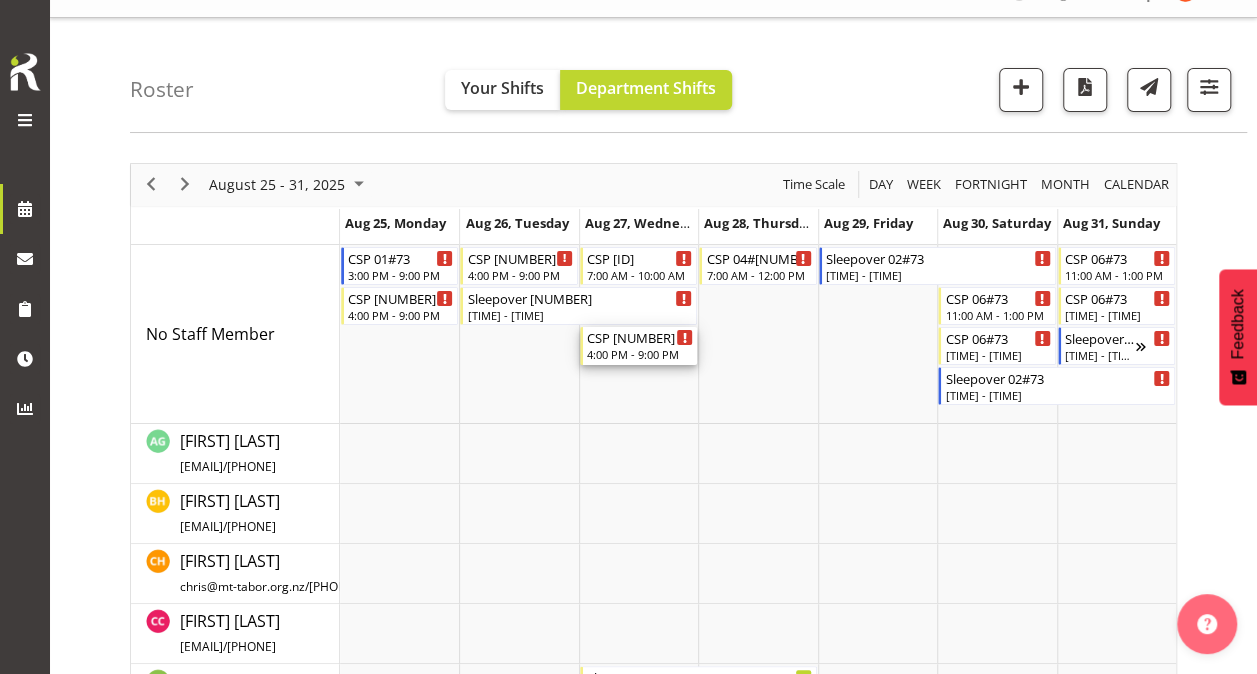 click on "4:00 PM - 9:00 PM" at bounding box center (640, 354) 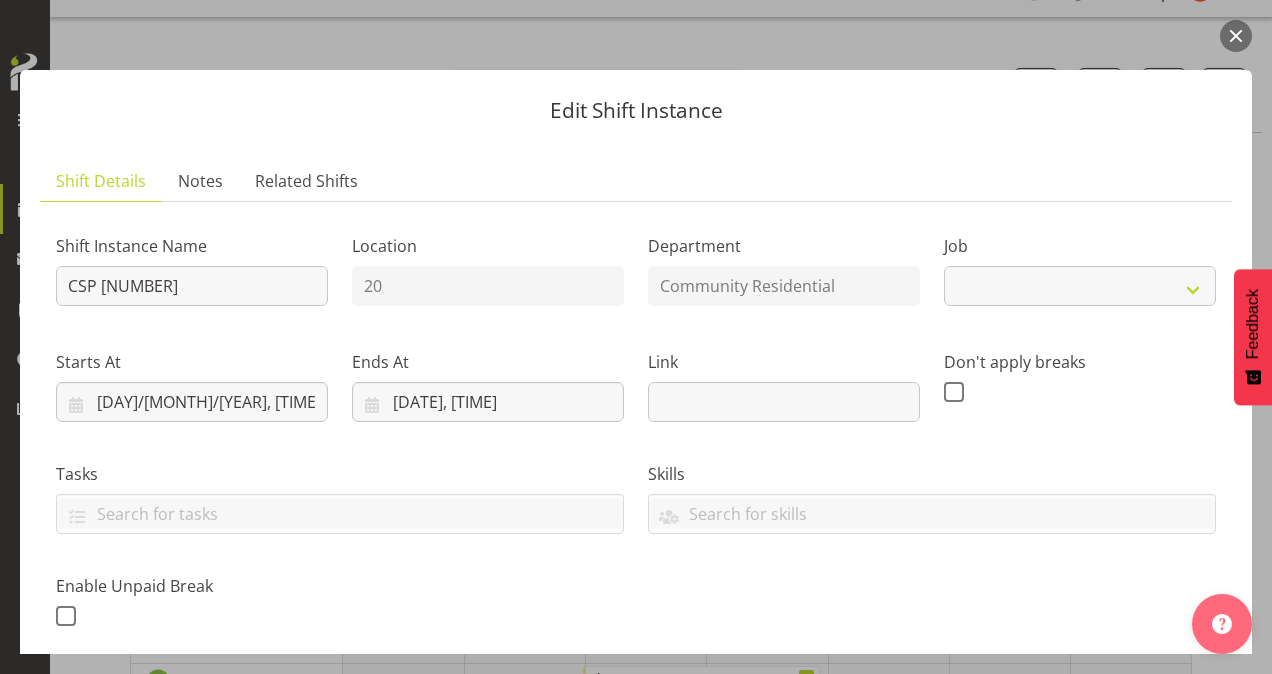 select on "3" 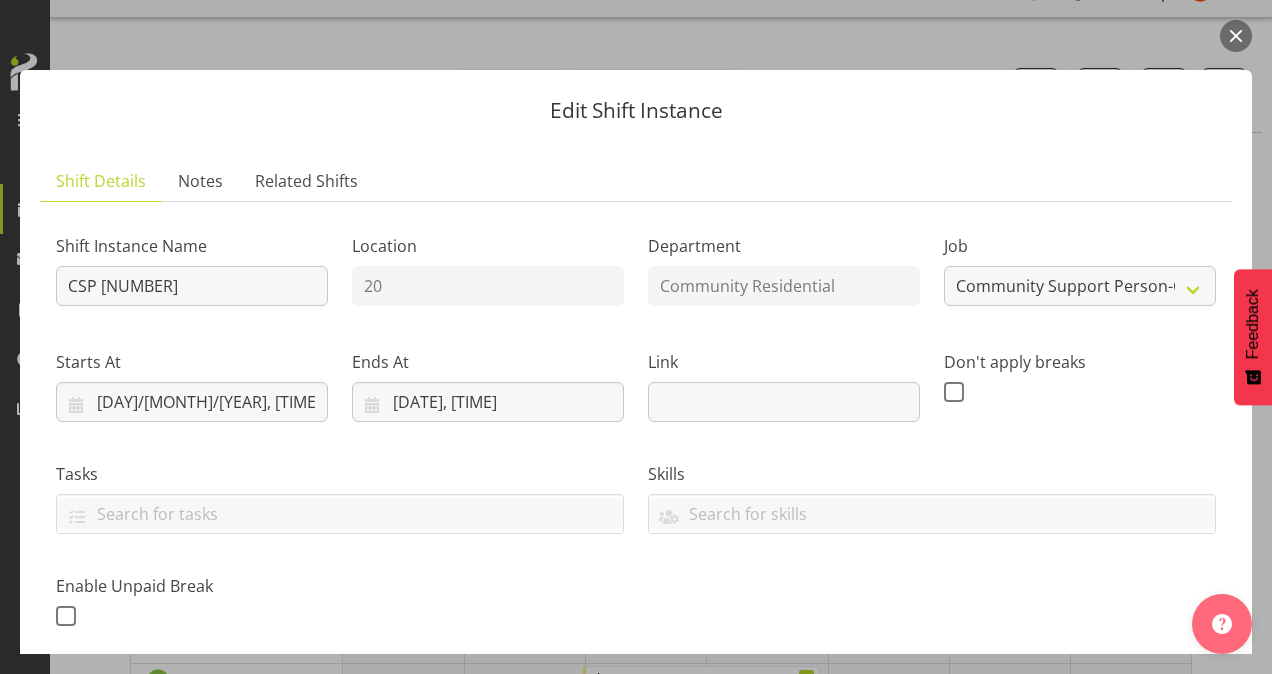 scroll, scrollTop: 448, scrollLeft: 0, axis: vertical 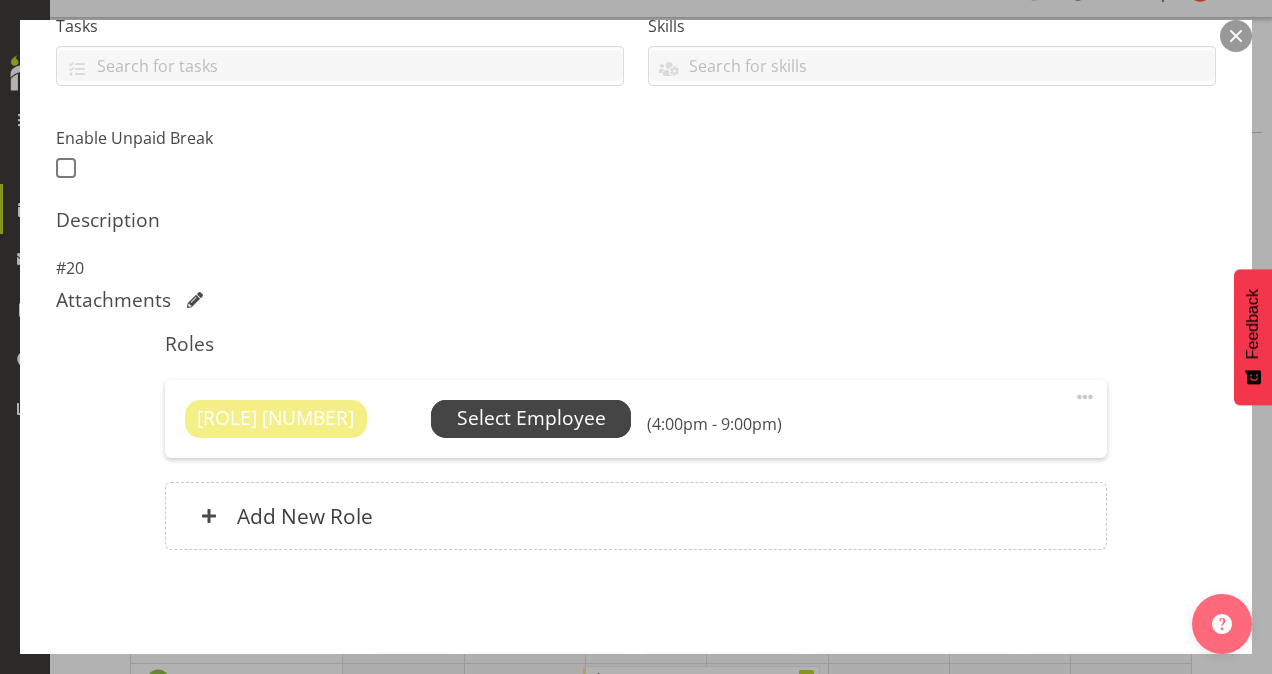 click on "Select Employee" at bounding box center (531, 418) 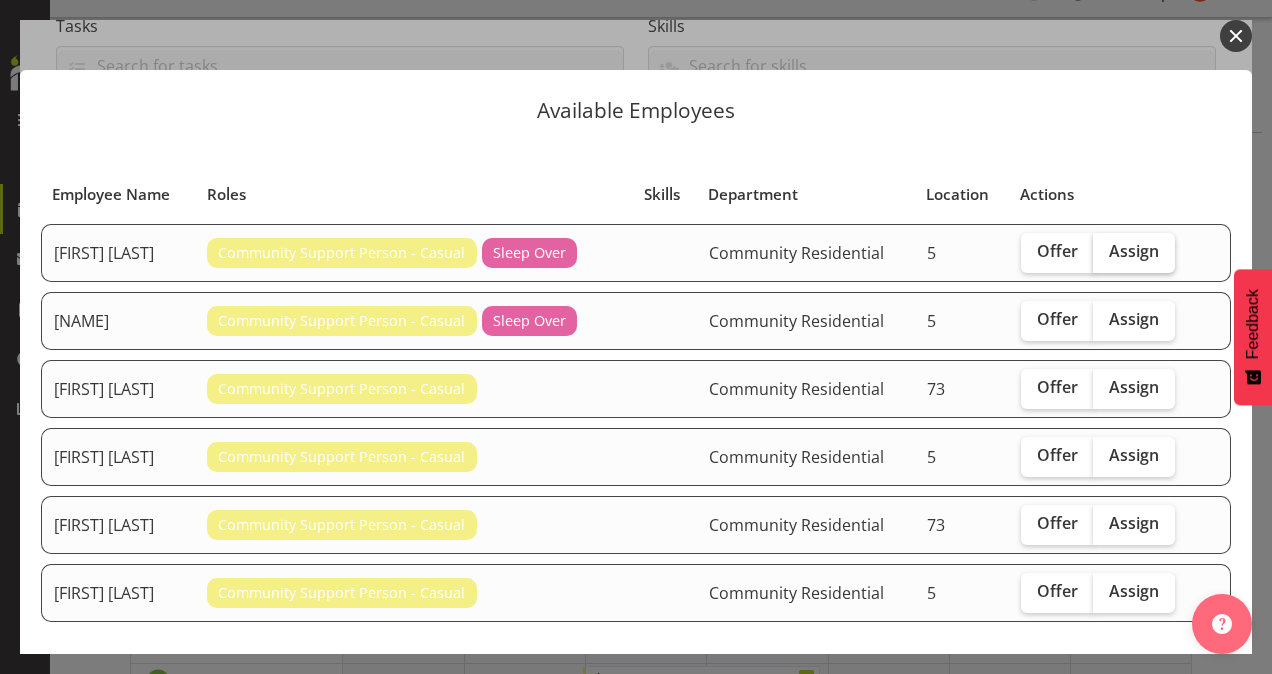 click on "Assign" at bounding box center (1134, 251) 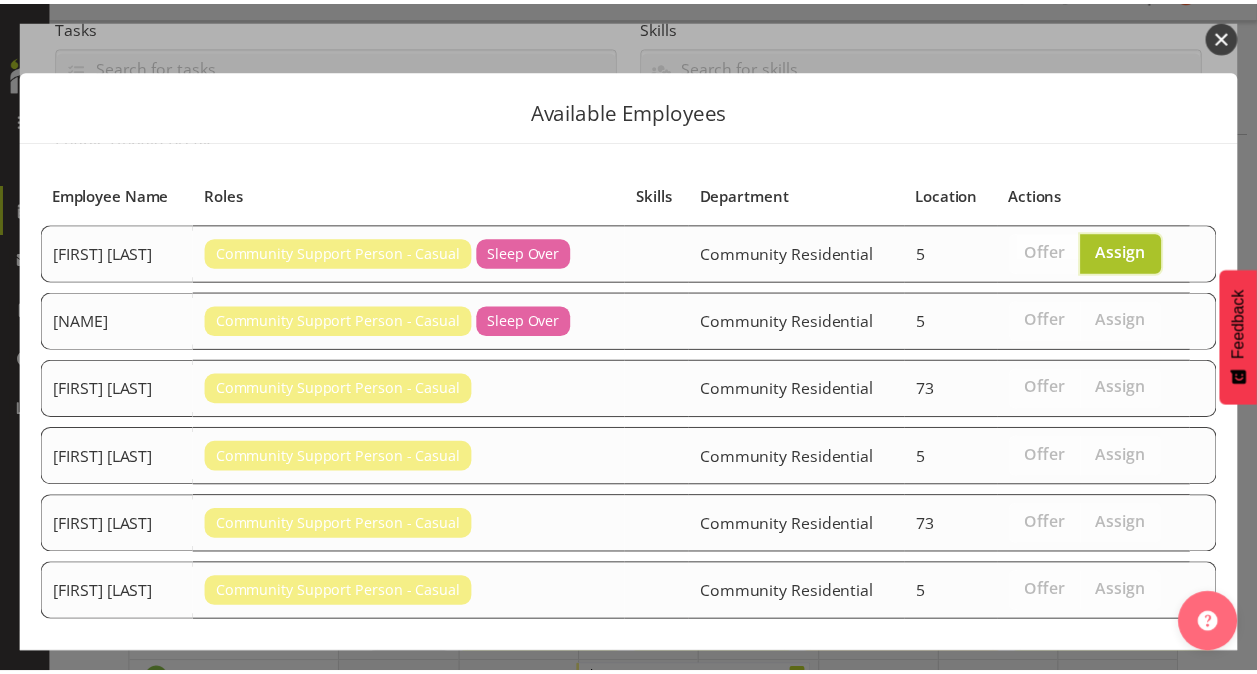 scroll, scrollTop: 88, scrollLeft: 0, axis: vertical 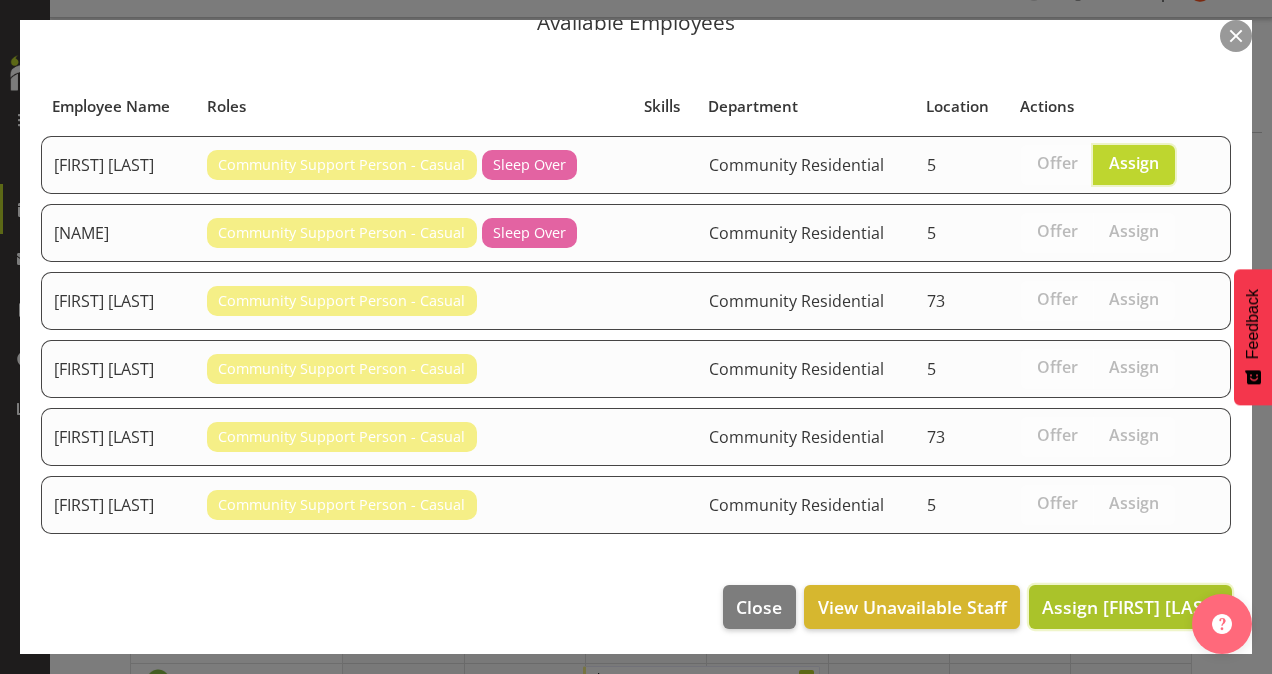 click on "Assign [FIRST] [LAST]" at bounding box center (1130, 607) 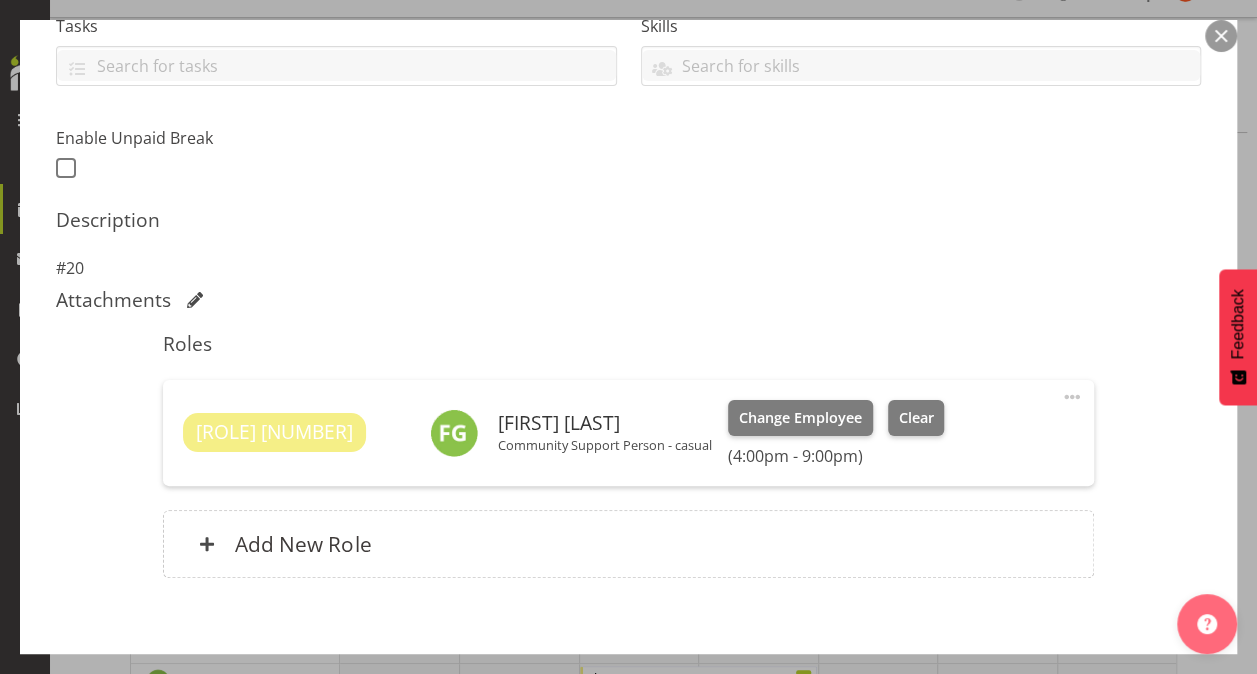 scroll, scrollTop: 560, scrollLeft: 0, axis: vertical 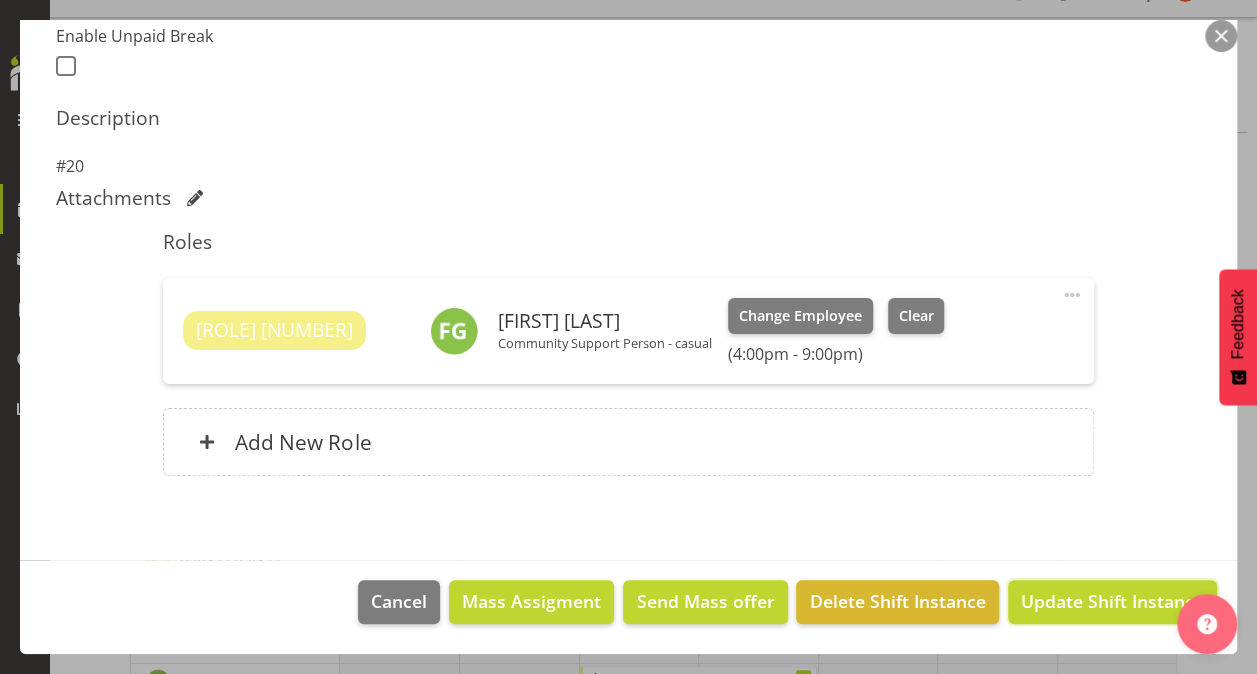 click on "Update Shift Instance" at bounding box center [1112, 601] 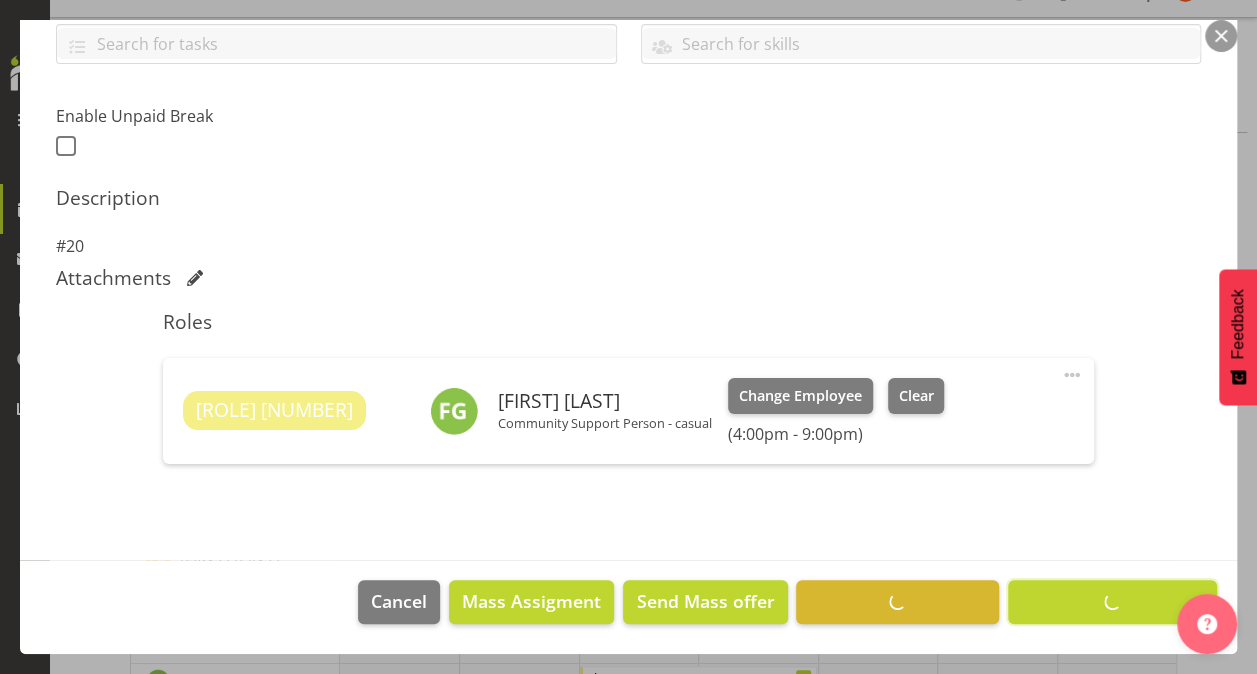scroll, scrollTop: 481, scrollLeft: 0, axis: vertical 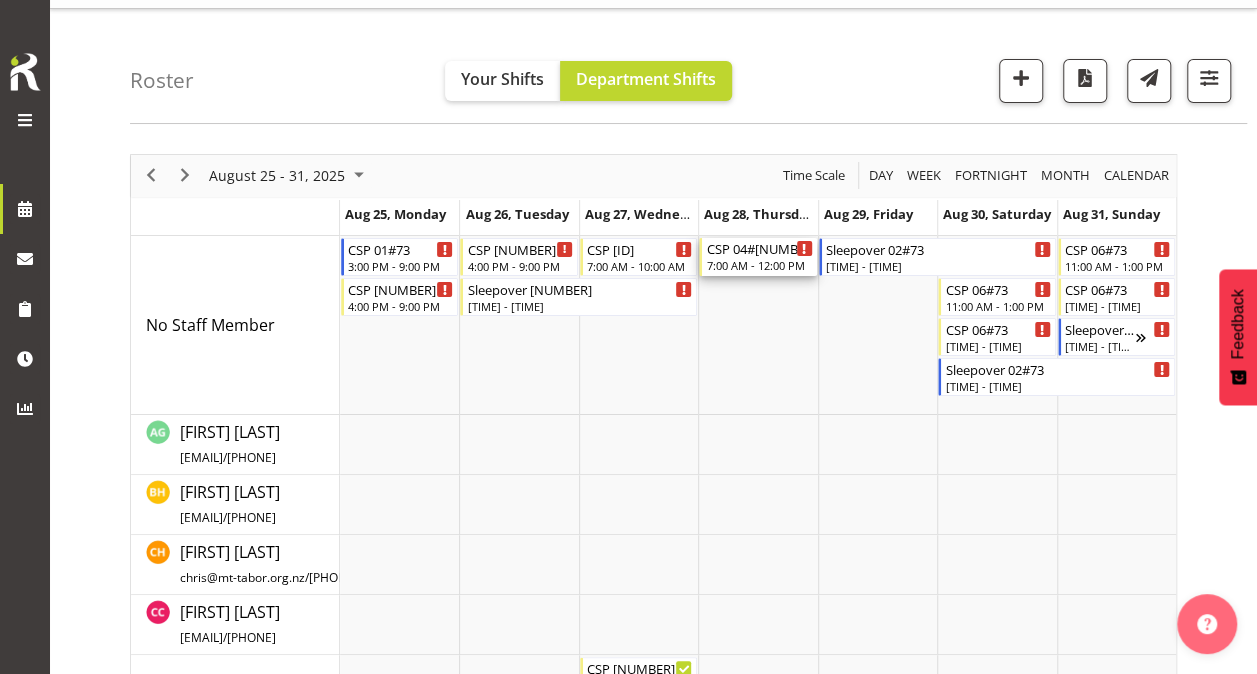 click on "7:00 AM - 12:00 PM" at bounding box center [759, 265] 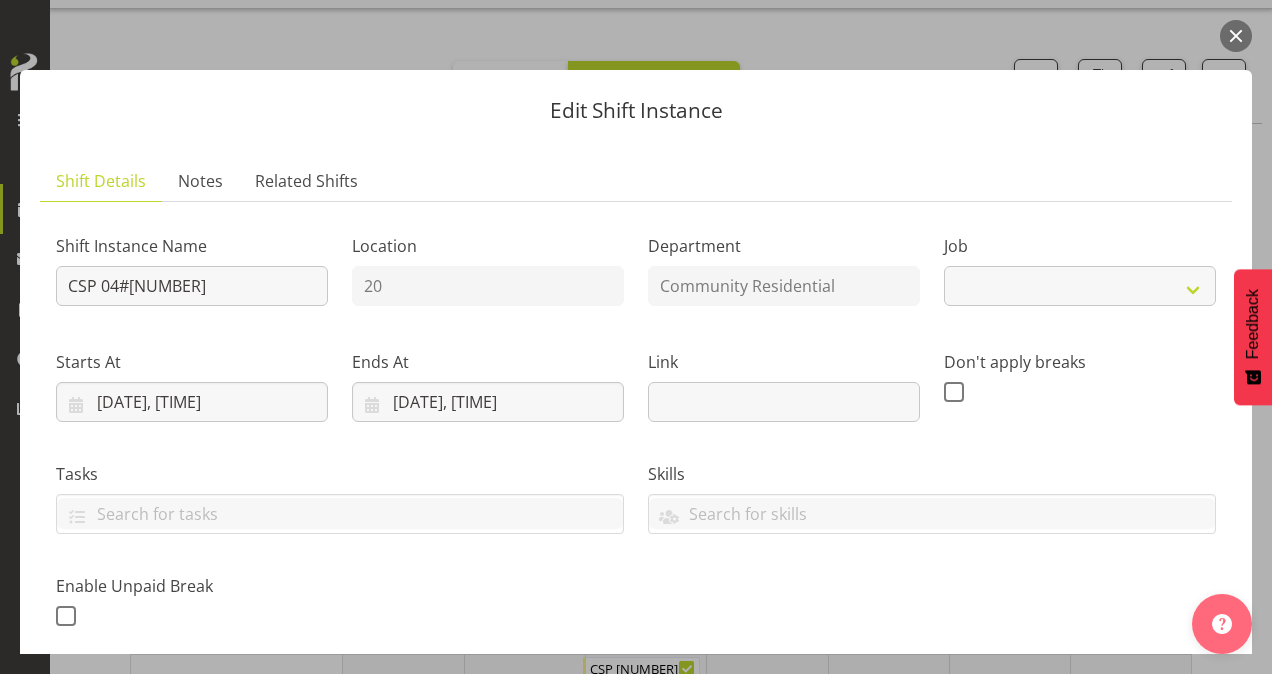 select on "3" 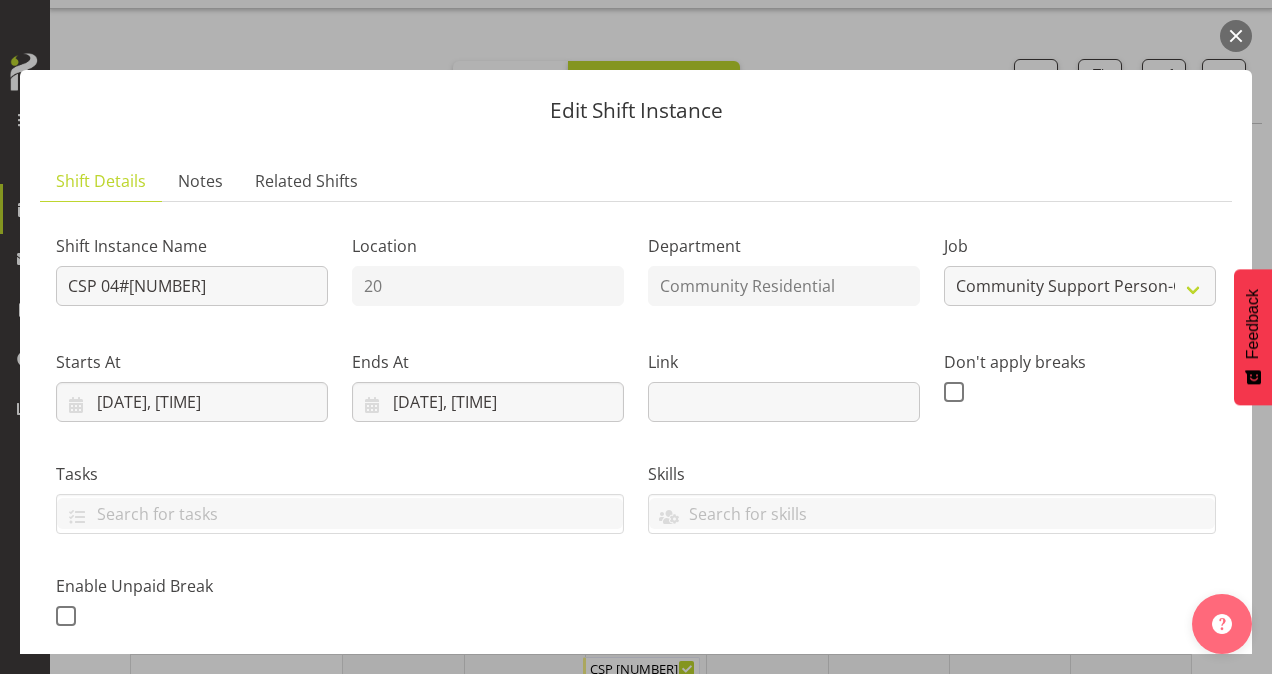 scroll, scrollTop: 326, scrollLeft: 0, axis: vertical 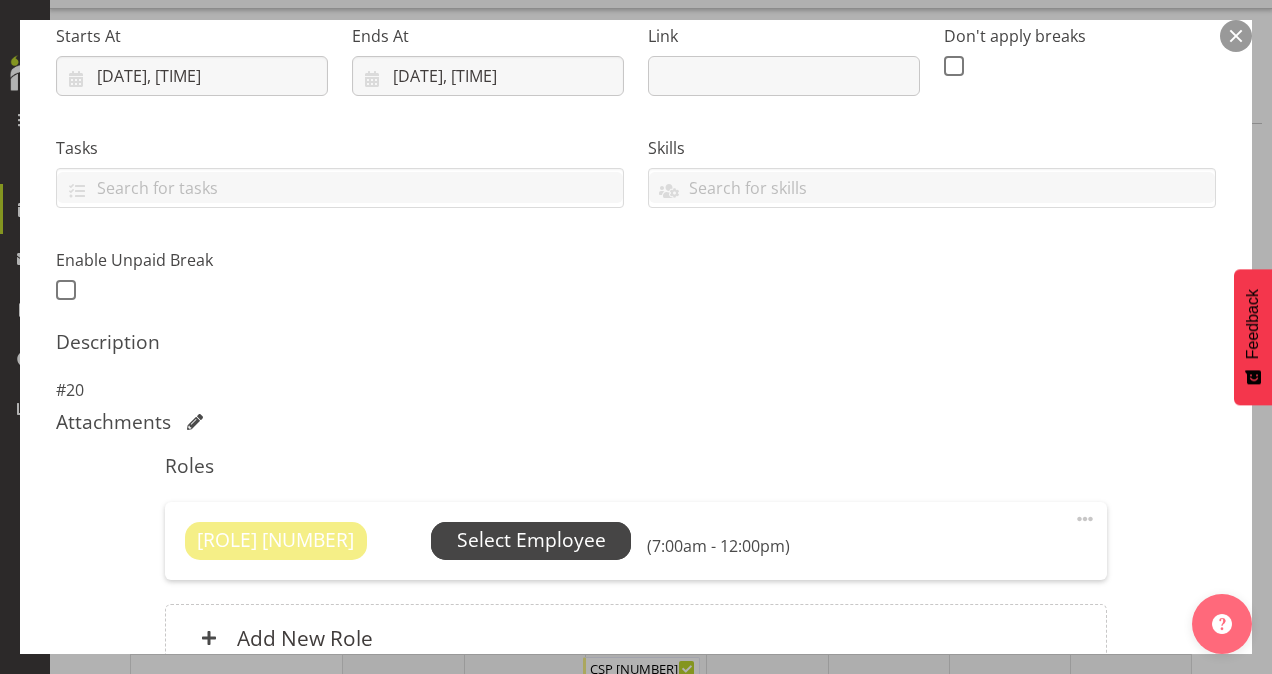 click on "Select Employee" at bounding box center [531, 540] 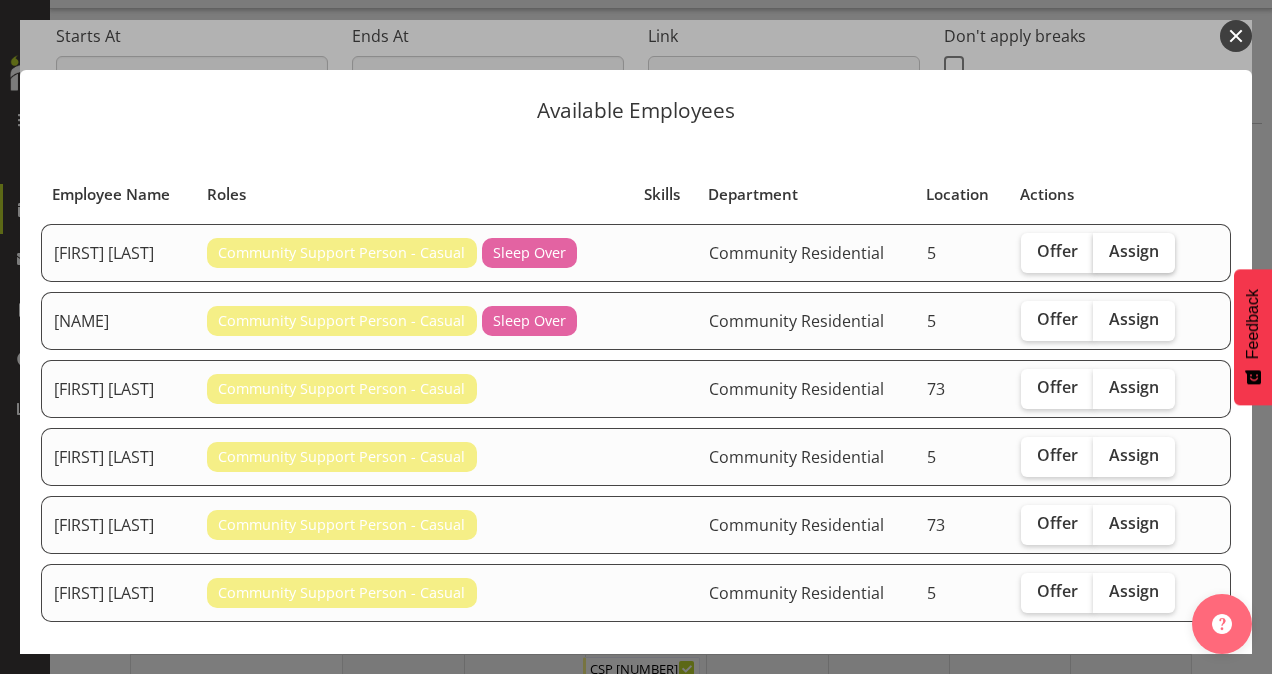 click on "Assign" at bounding box center [1134, 251] 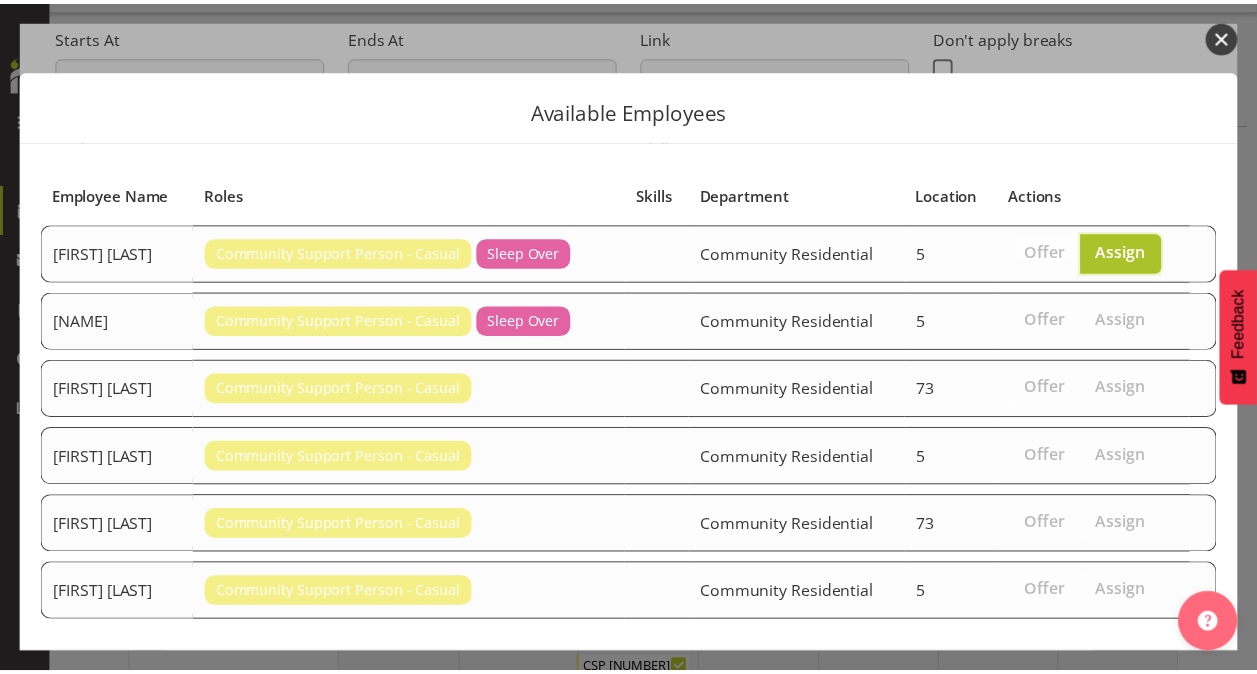 scroll, scrollTop: 88, scrollLeft: 0, axis: vertical 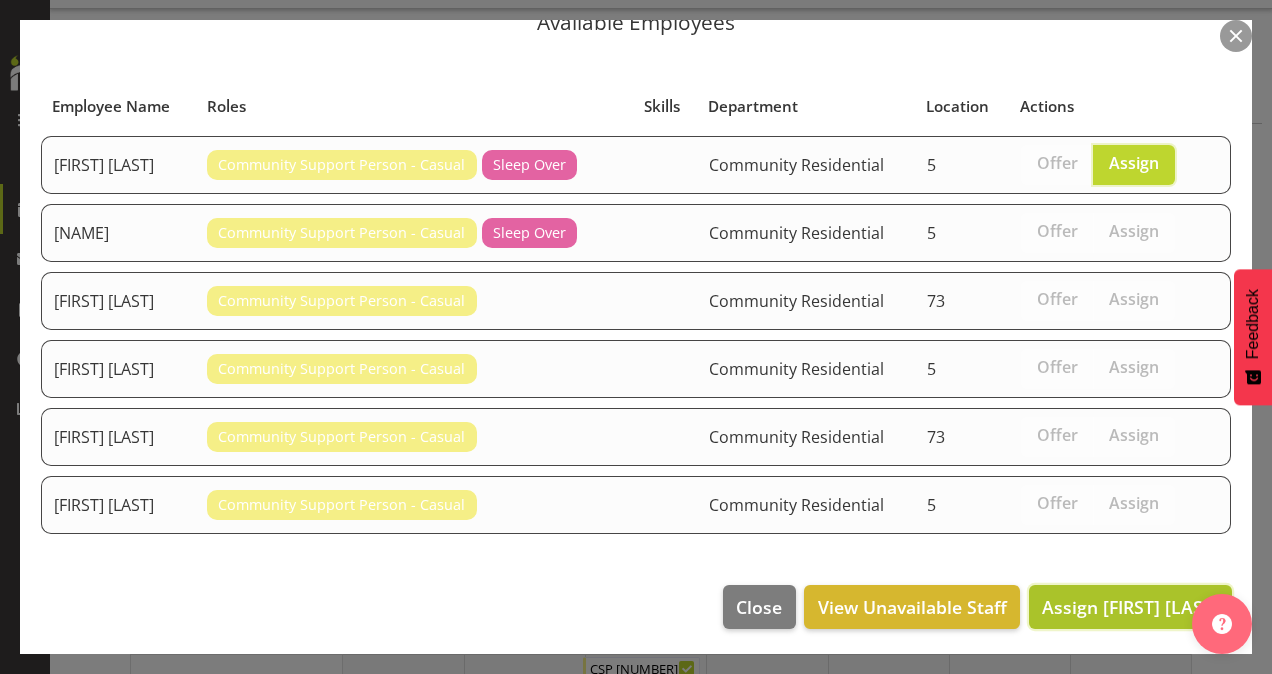 click on "Assign [FIRST] [LAST]" at bounding box center (1130, 607) 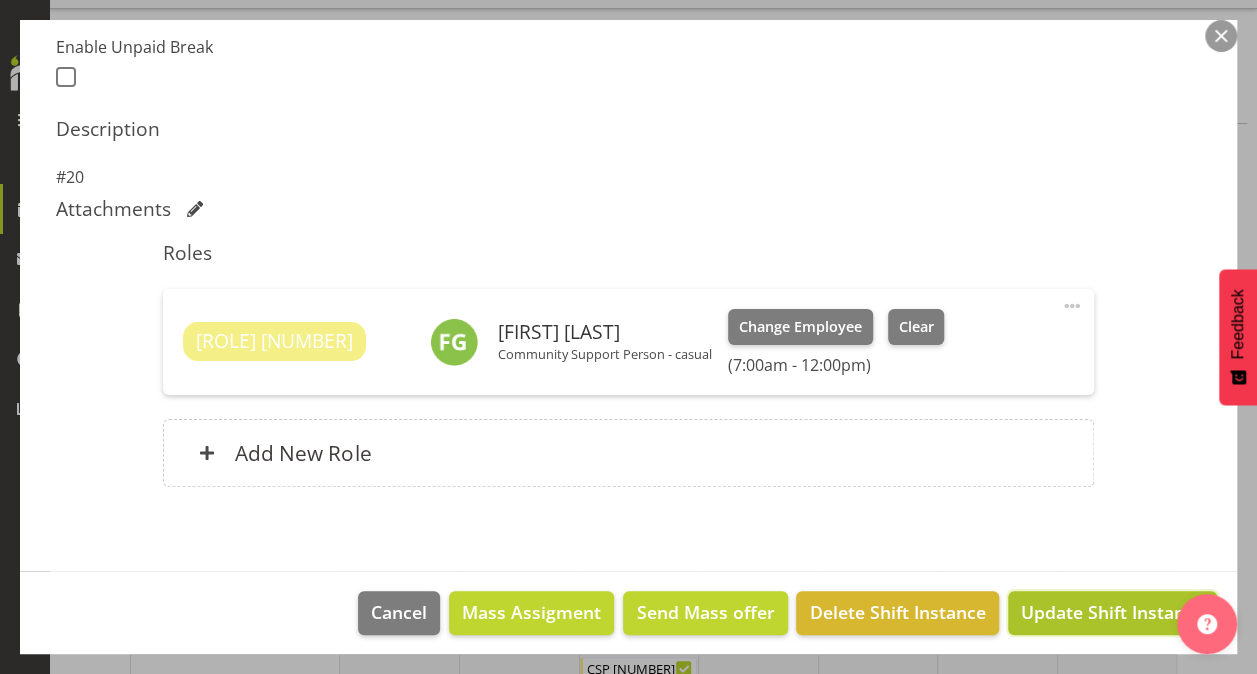 click on "Update Shift Instance" at bounding box center (1112, 612) 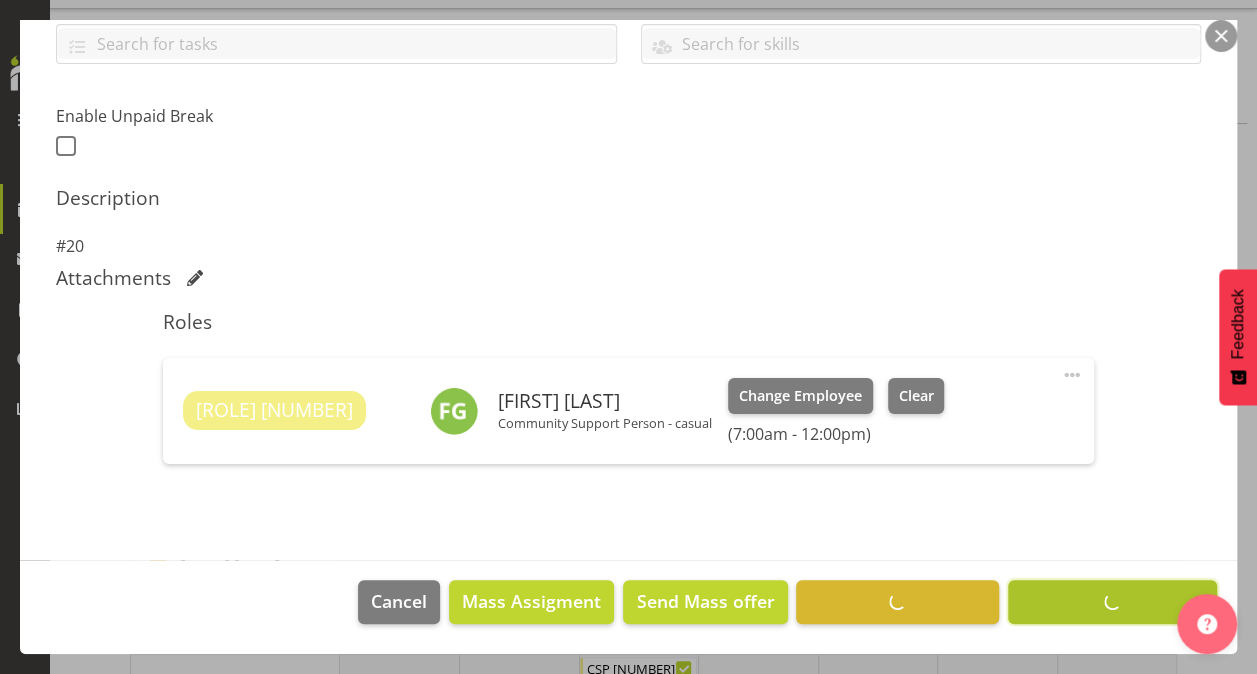 scroll, scrollTop: 481, scrollLeft: 0, axis: vertical 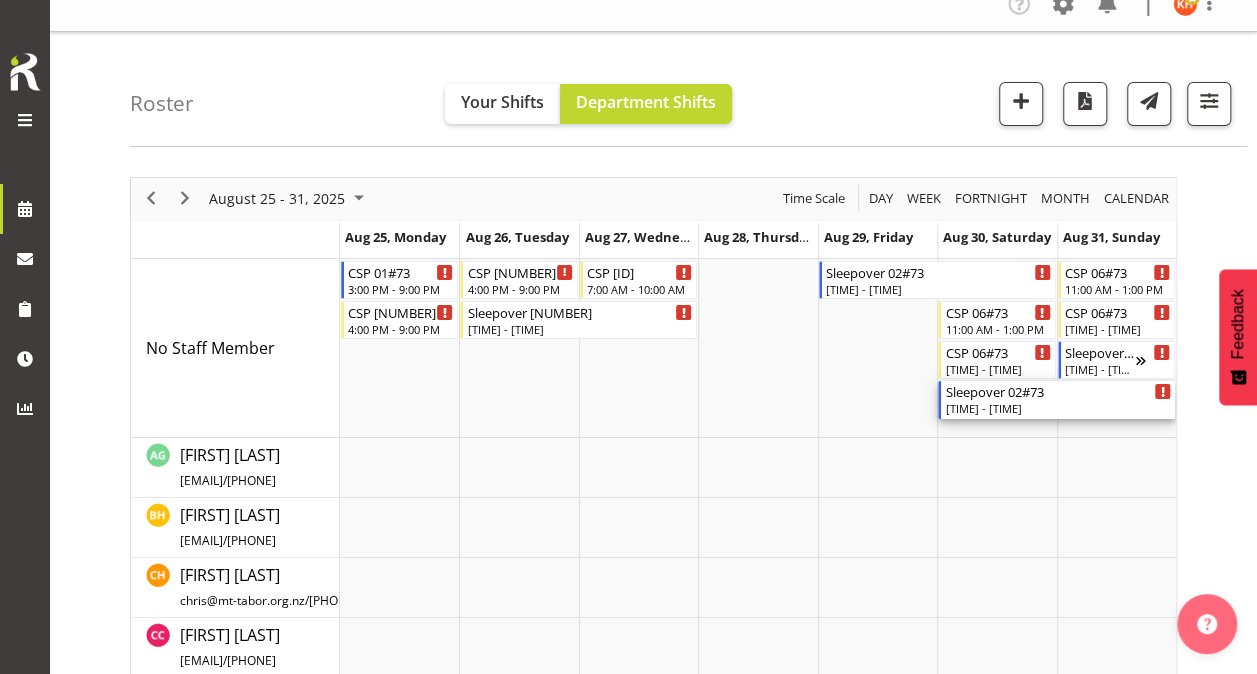 click on "[TIME] - [TIME]" at bounding box center [1058, 408] 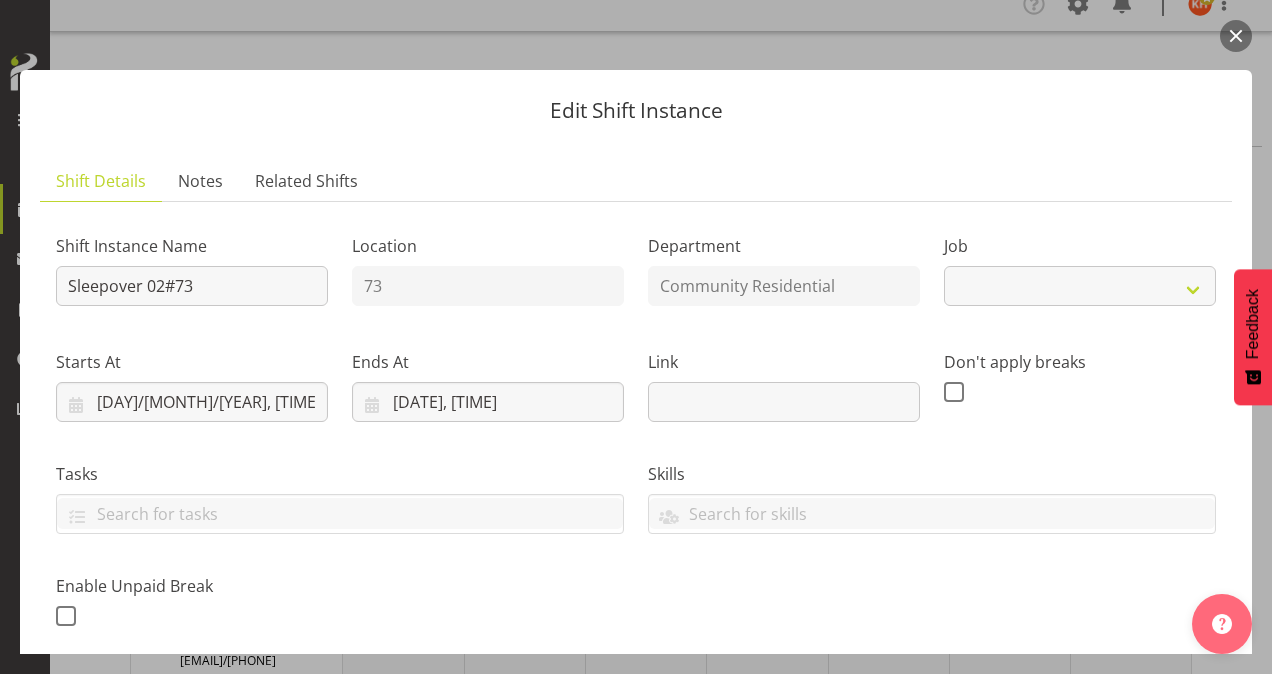 select on "2" 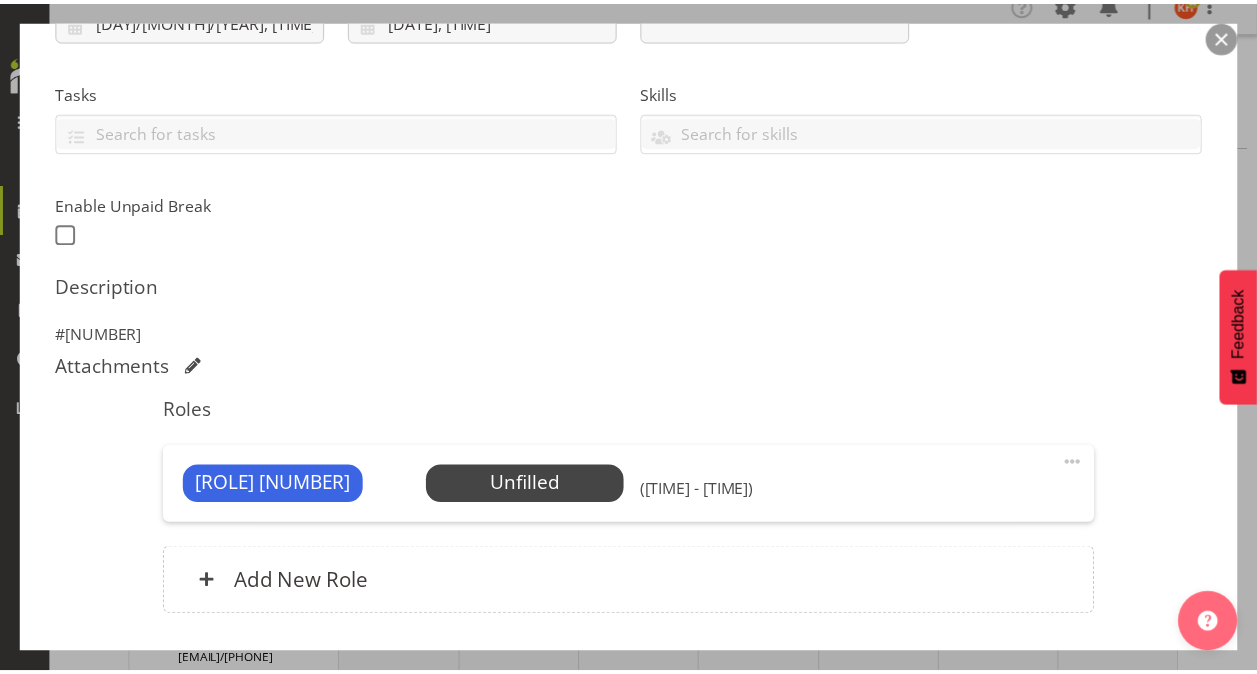 scroll, scrollTop: 382, scrollLeft: 0, axis: vertical 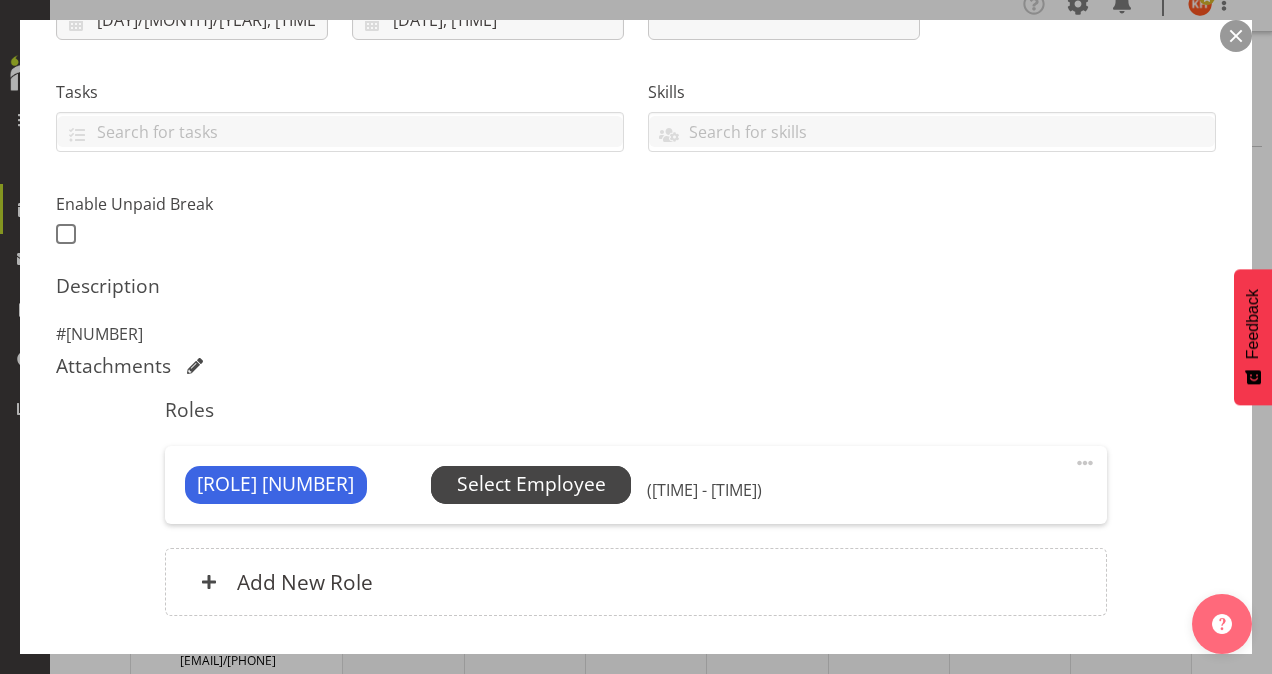 click on "Select Employee" at bounding box center (531, 484) 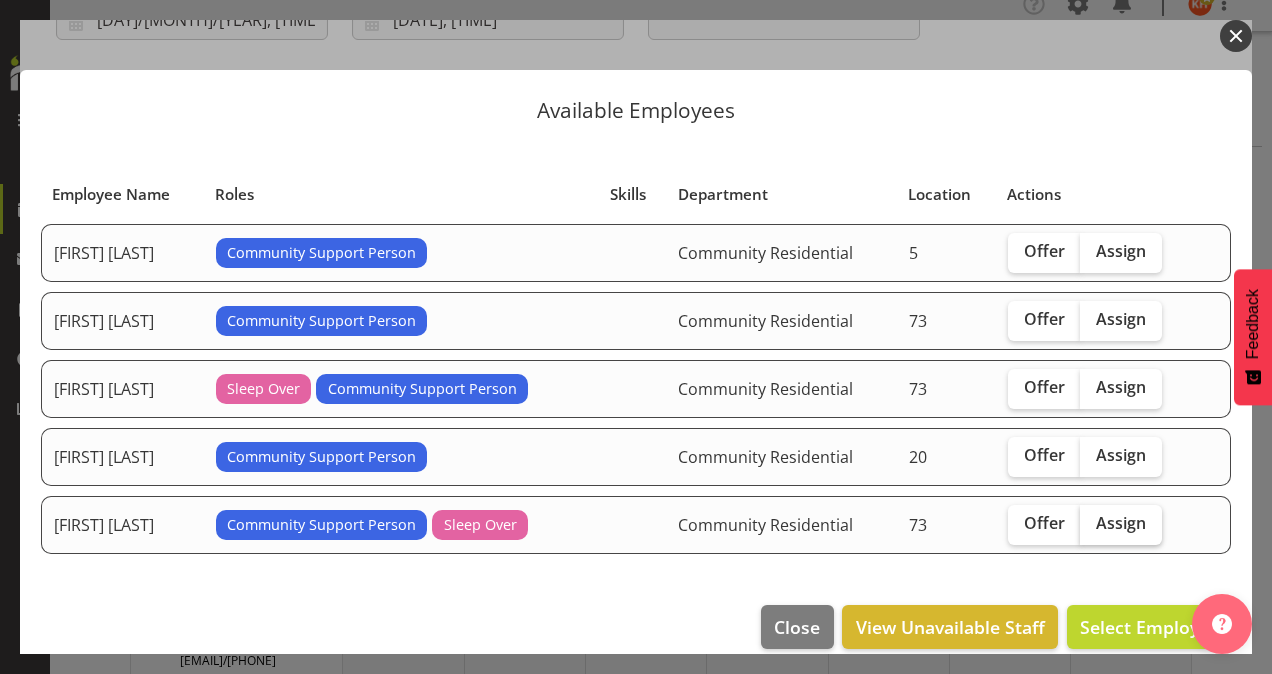click on "Assign" at bounding box center [1121, 525] 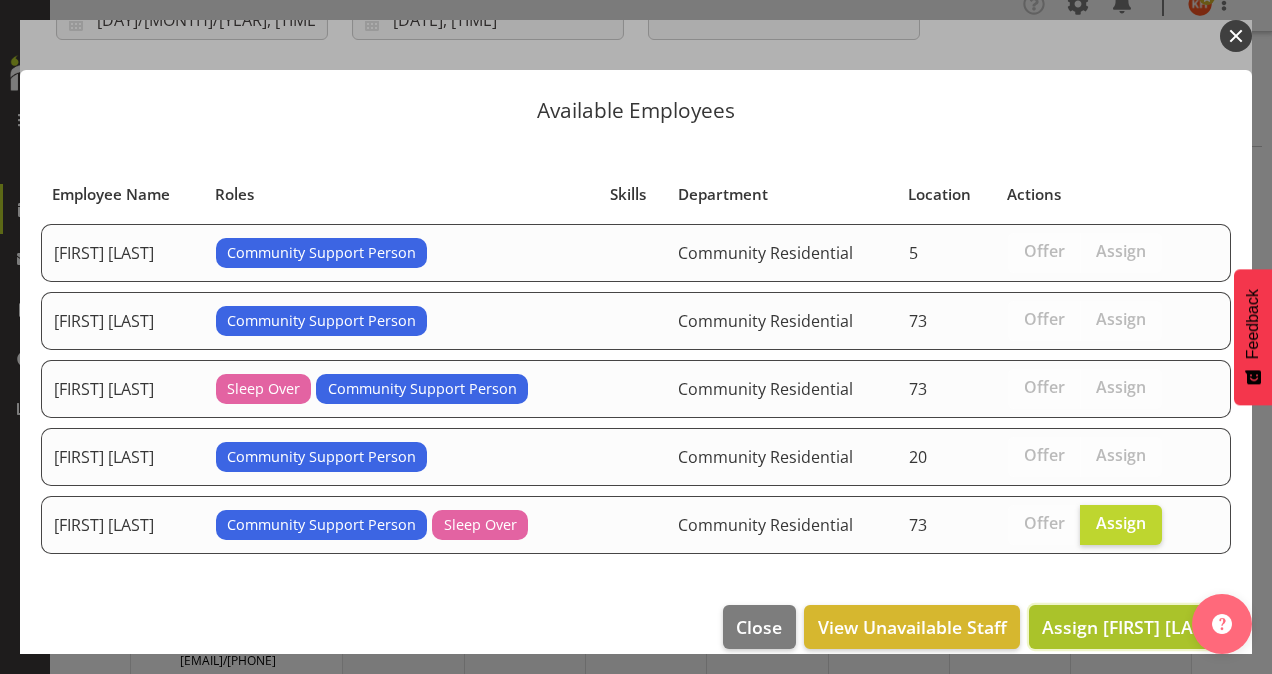click on "Assign [FIRST] [LAST]" at bounding box center [1130, 627] 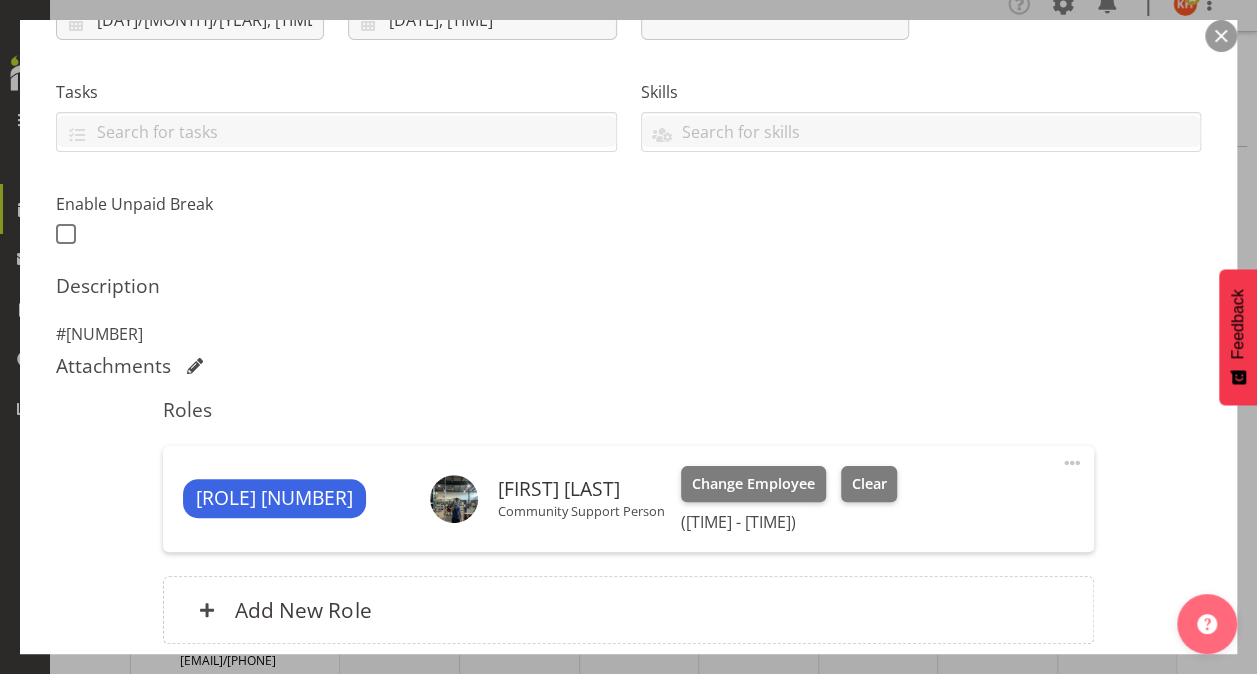 scroll, scrollTop: 547, scrollLeft: 0, axis: vertical 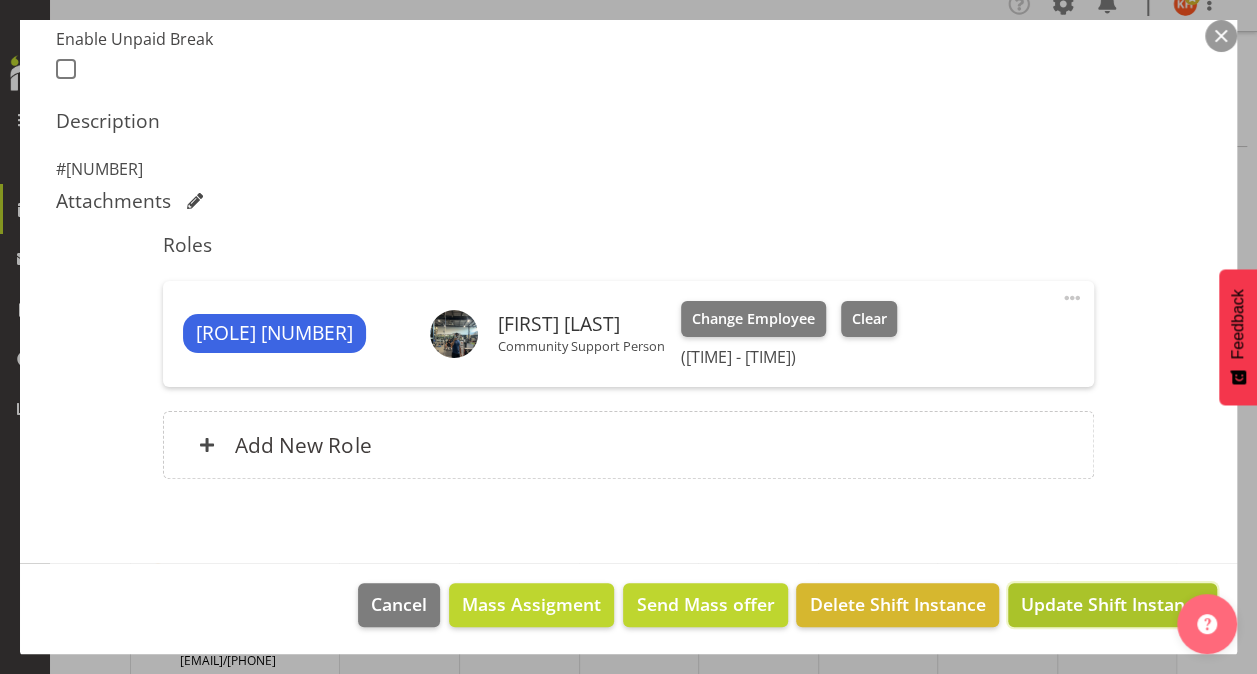 click on "Update Shift Instance" at bounding box center (1112, 604) 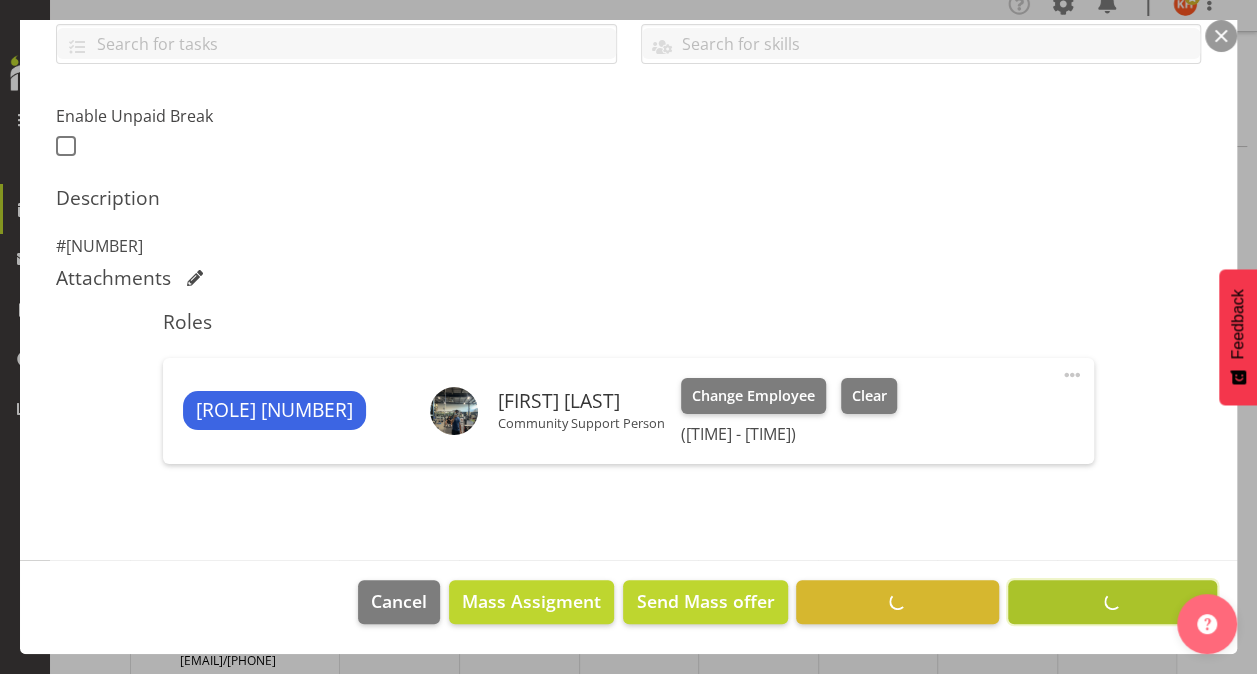 scroll, scrollTop: 468, scrollLeft: 0, axis: vertical 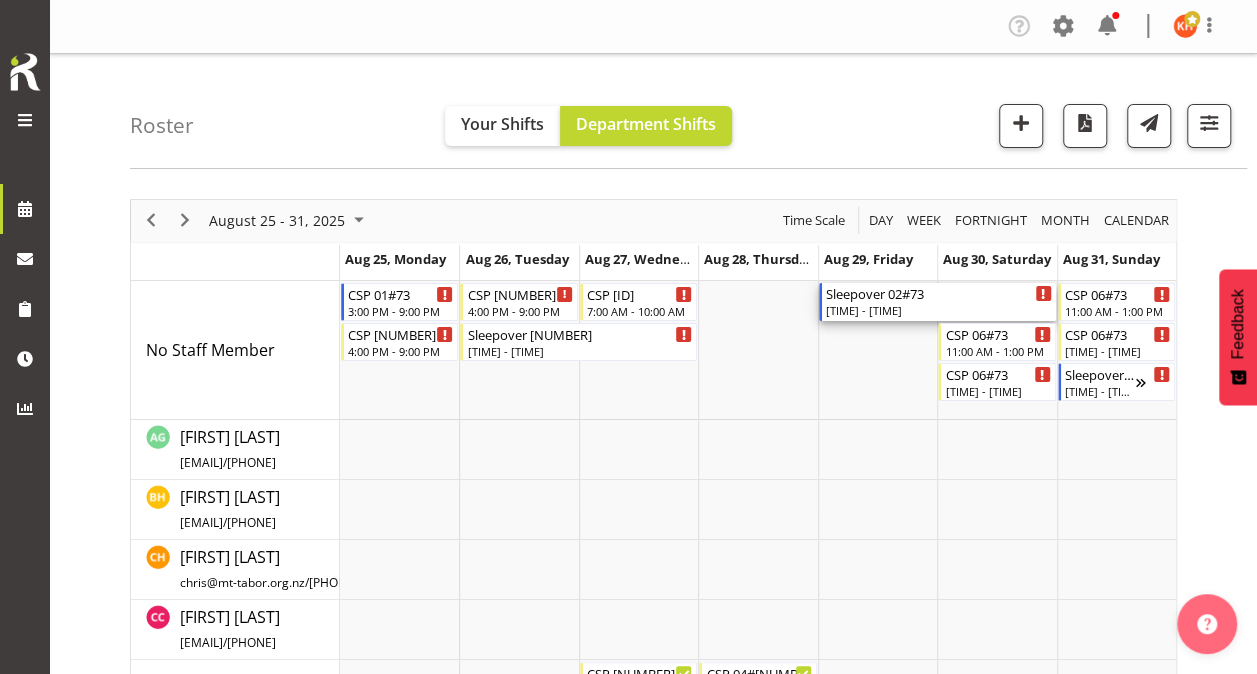 click on "Sleepover 02#73" at bounding box center (939, 293) 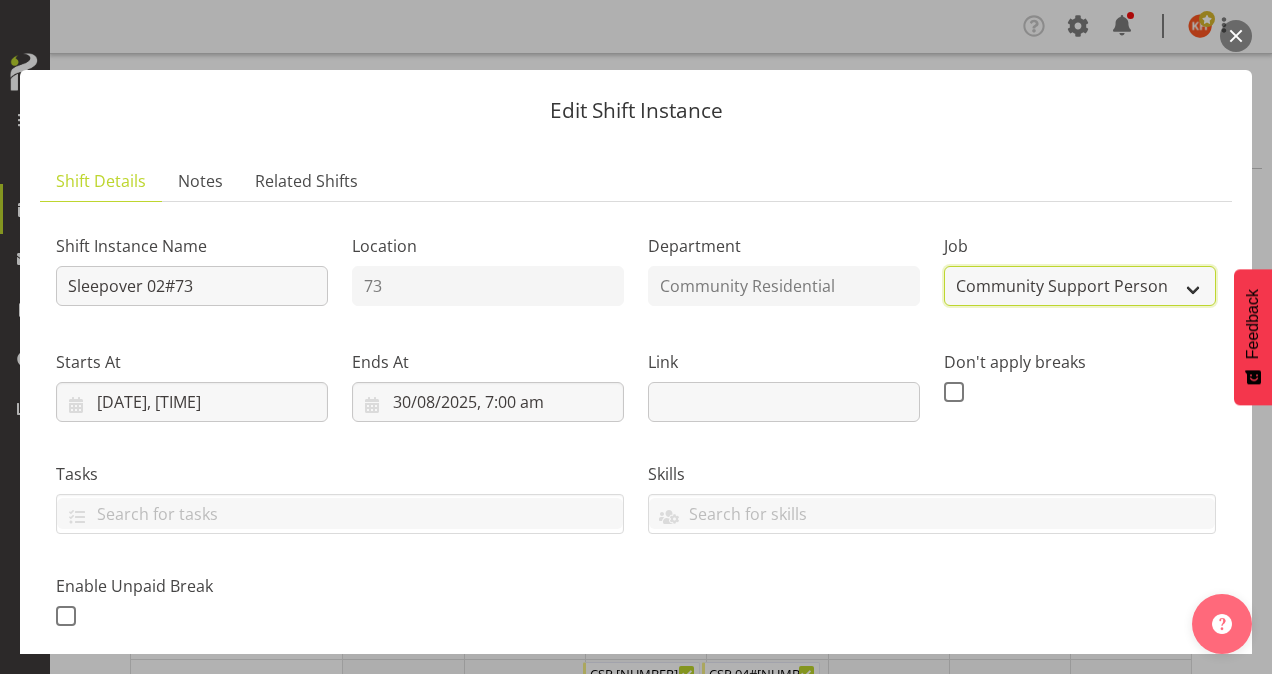 click on "Create new job   Accounts Admin Art Coordinator Community Leader Community Support Person Community Support Person-Casual House Leader Office Admin Senior Coordinator Service Manager Volunteer" at bounding box center [1080, 286] 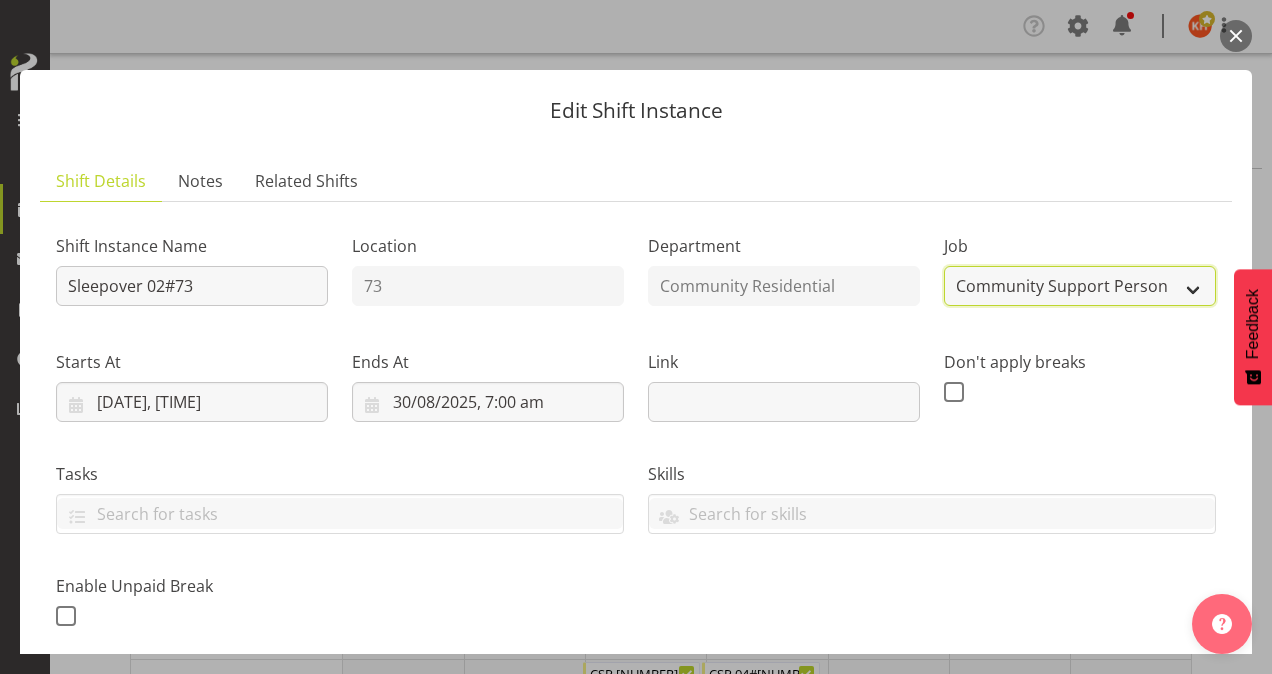select on "3" 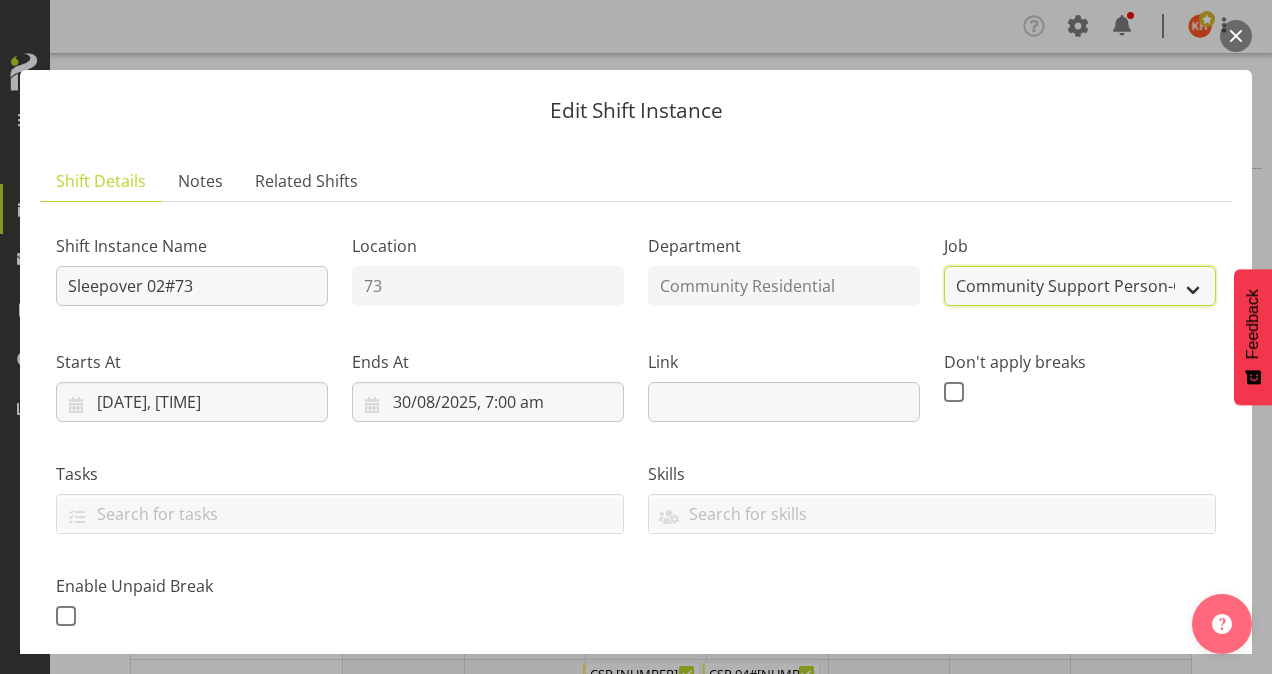 click on "Create new job   Accounts Admin Art Coordinator Community Leader Community Support Person Community Support Person-Casual House Leader Office Admin Senior Coordinator Service Manager Volunteer" at bounding box center [1080, 286] 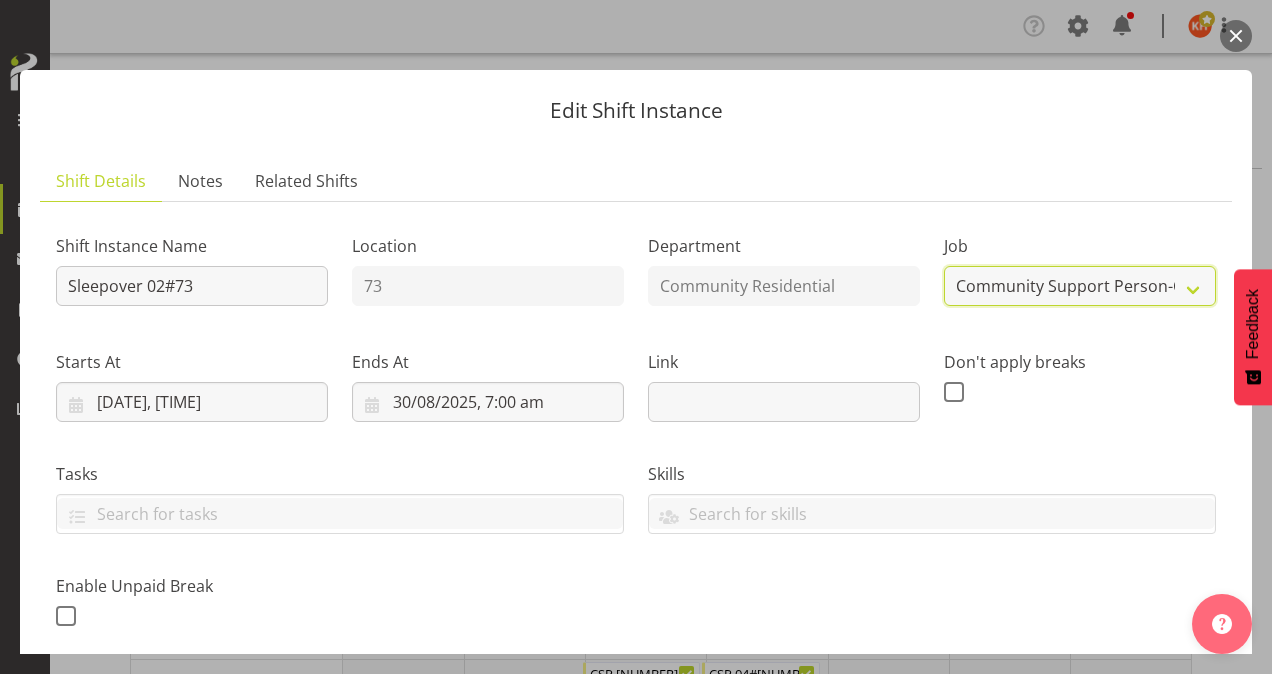scroll, scrollTop: 445, scrollLeft: 0, axis: vertical 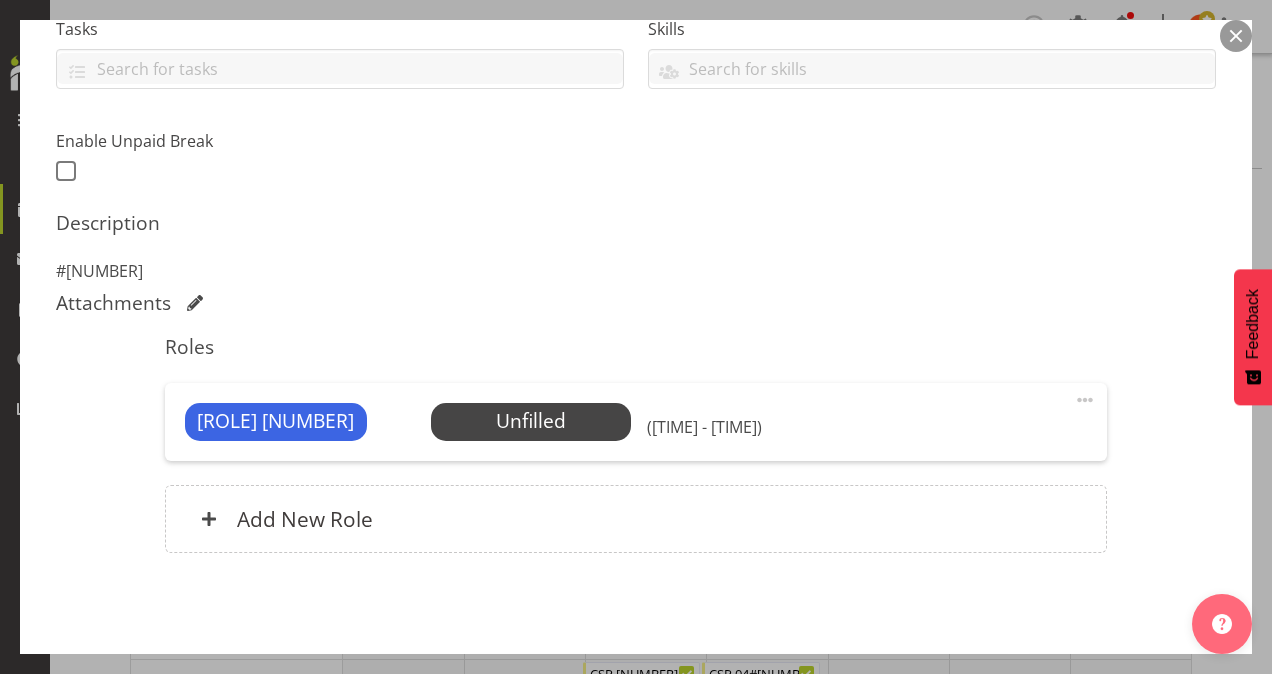click at bounding box center (1085, 400) 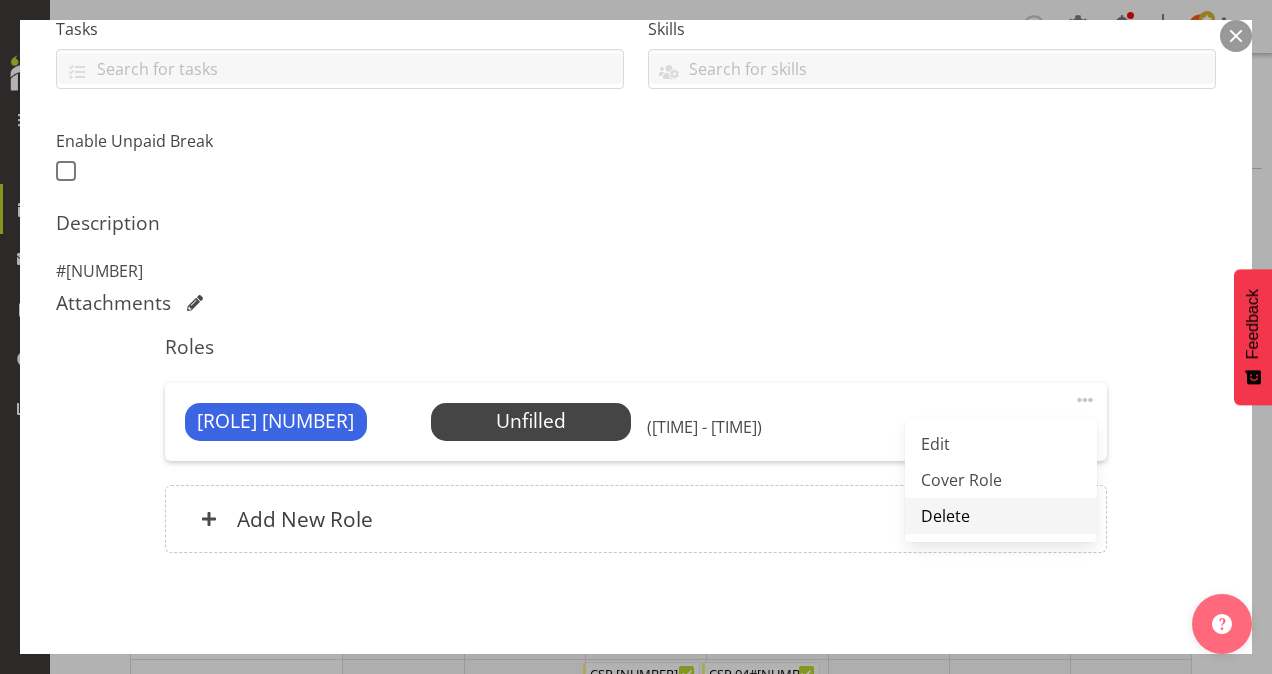 click on "Delete" at bounding box center [1001, 516] 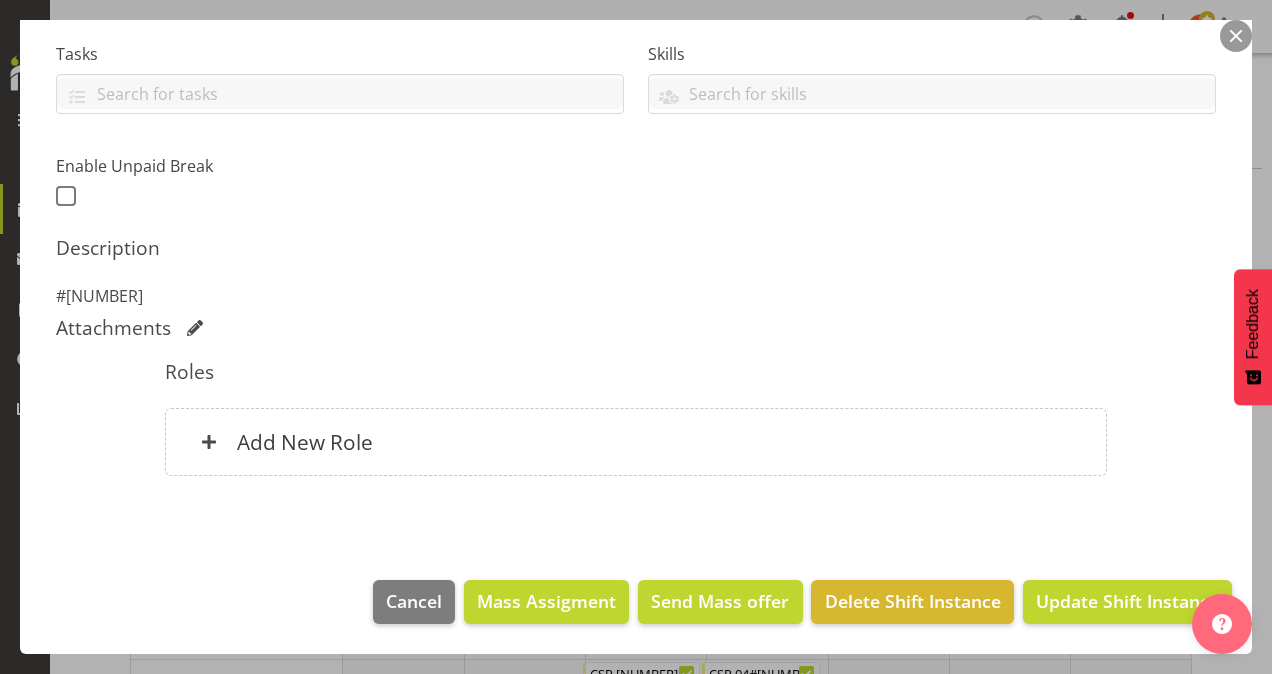 scroll, scrollTop: 417, scrollLeft: 0, axis: vertical 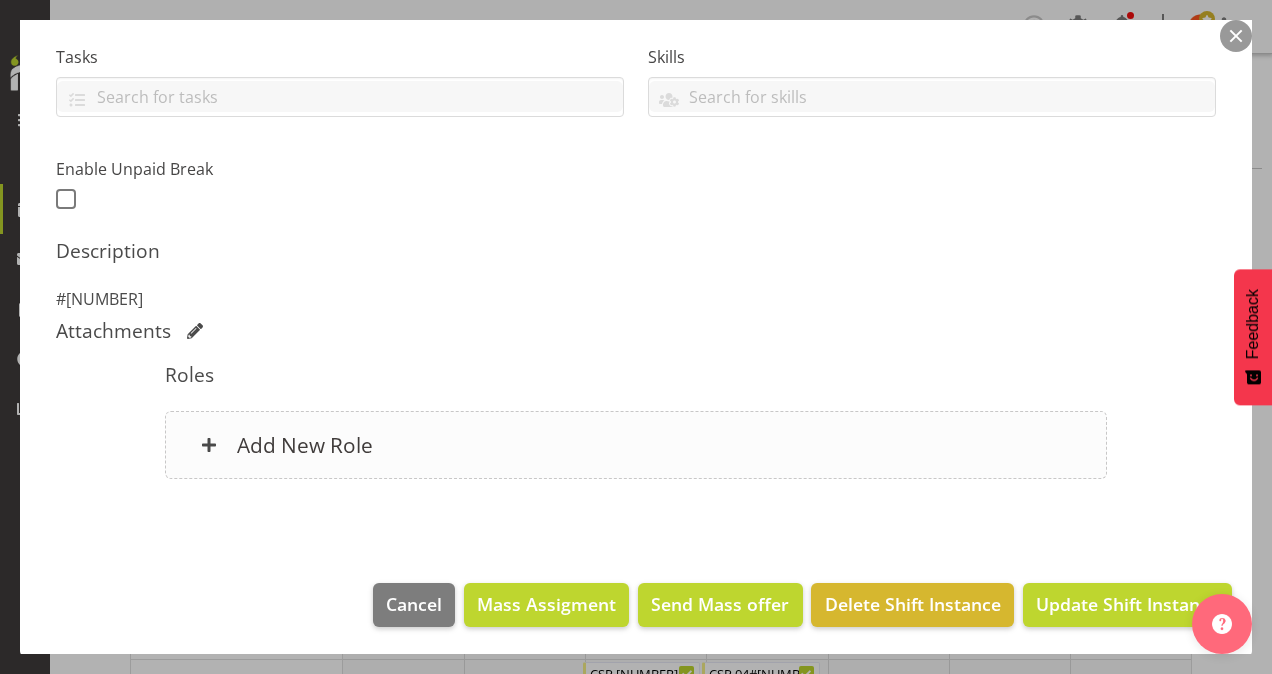 click on "Add New Role" at bounding box center [305, 445] 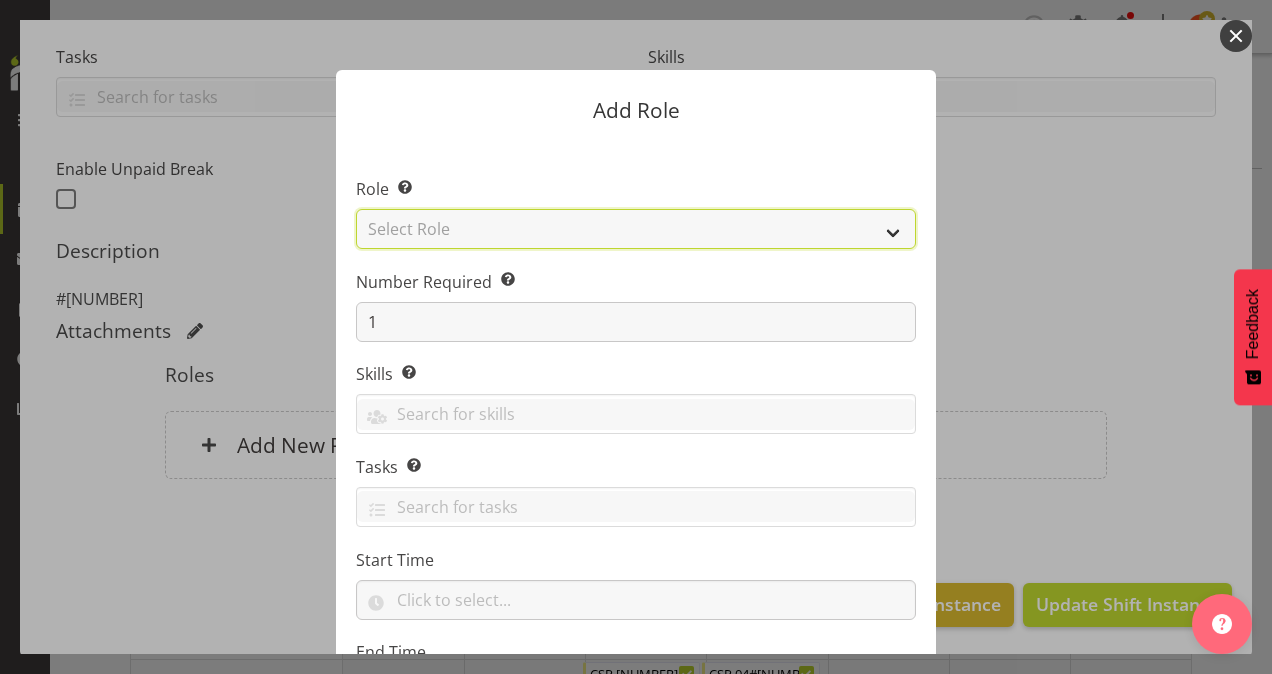 click on "Select Role  Area Manager Art Coordination Community - SIL Community Leader Community Support Person Community Support Person - Casual House Leader Office Admin On-Call call out Senate Senior Coordinator SIL Coordination Sleep Over Volunteer" at bounding box center [636, 229] 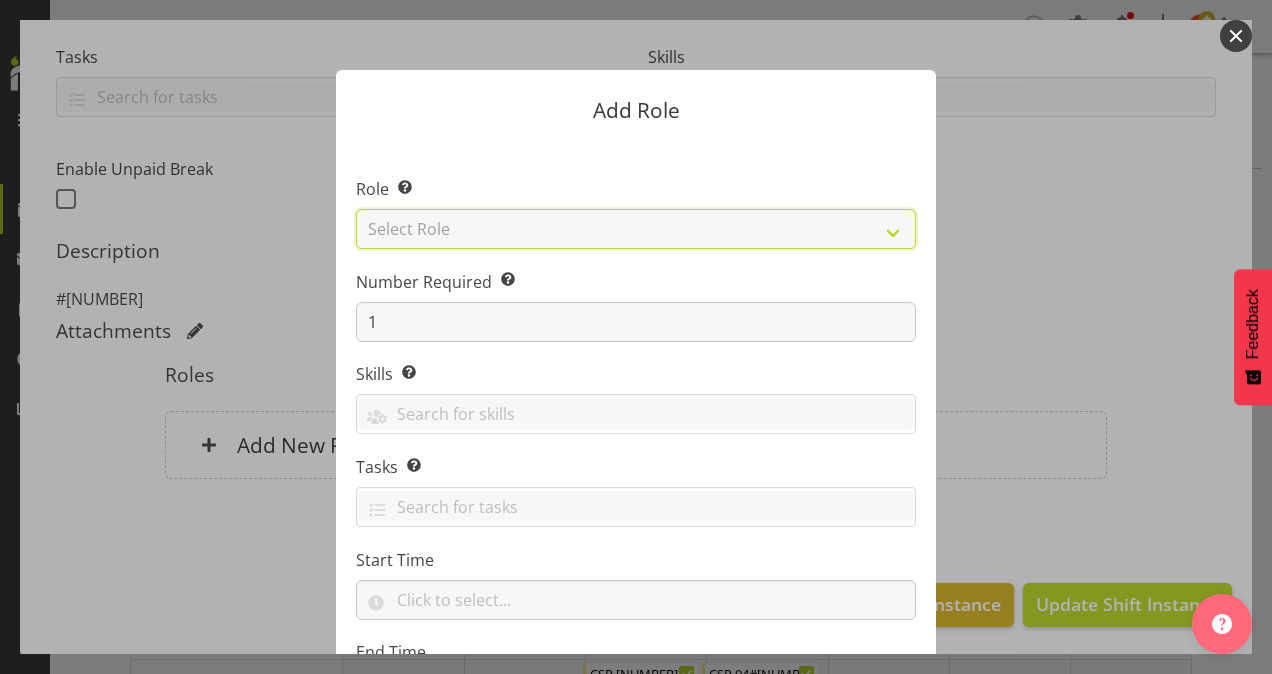 select on "[NUMBER]" 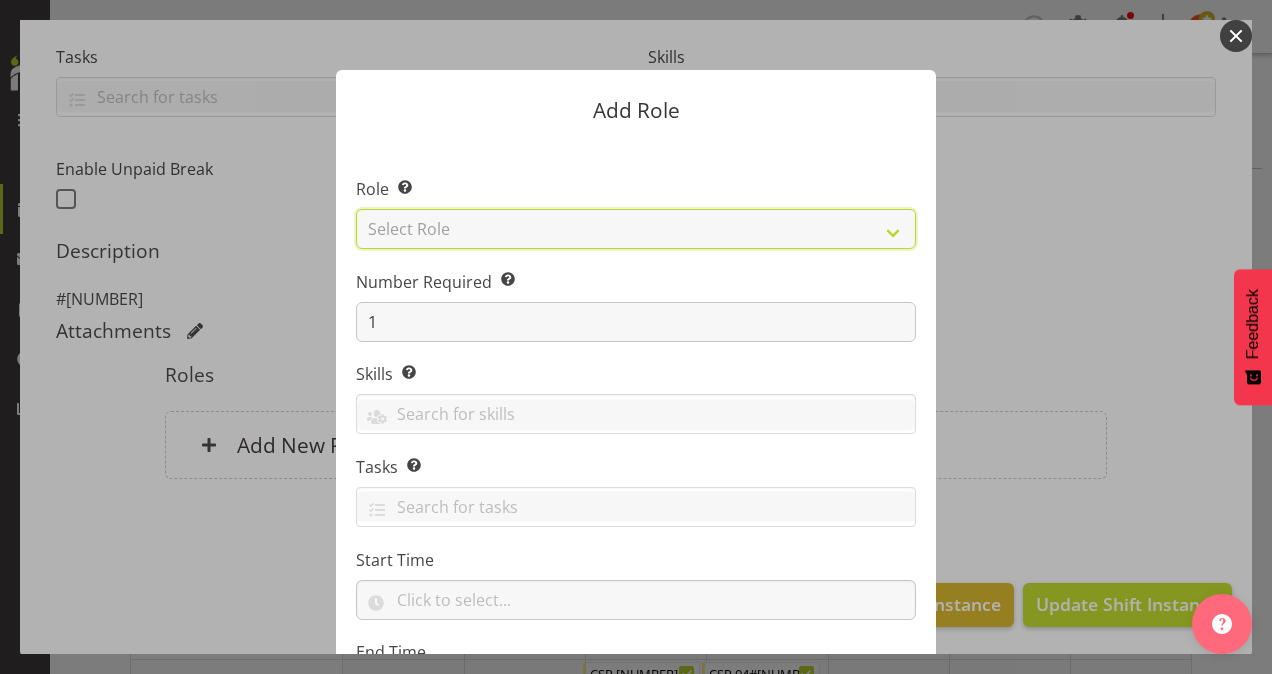 click on "Select Role  Area Manager Art Coordination Community - SIL Community Leader Community Support Person Community Support Person - Casual House Leader Office Admin On-Call call out Senate Senior Coordinator SIL Coordination Sleep Over Volunteer" at bounding box center (636, 229) 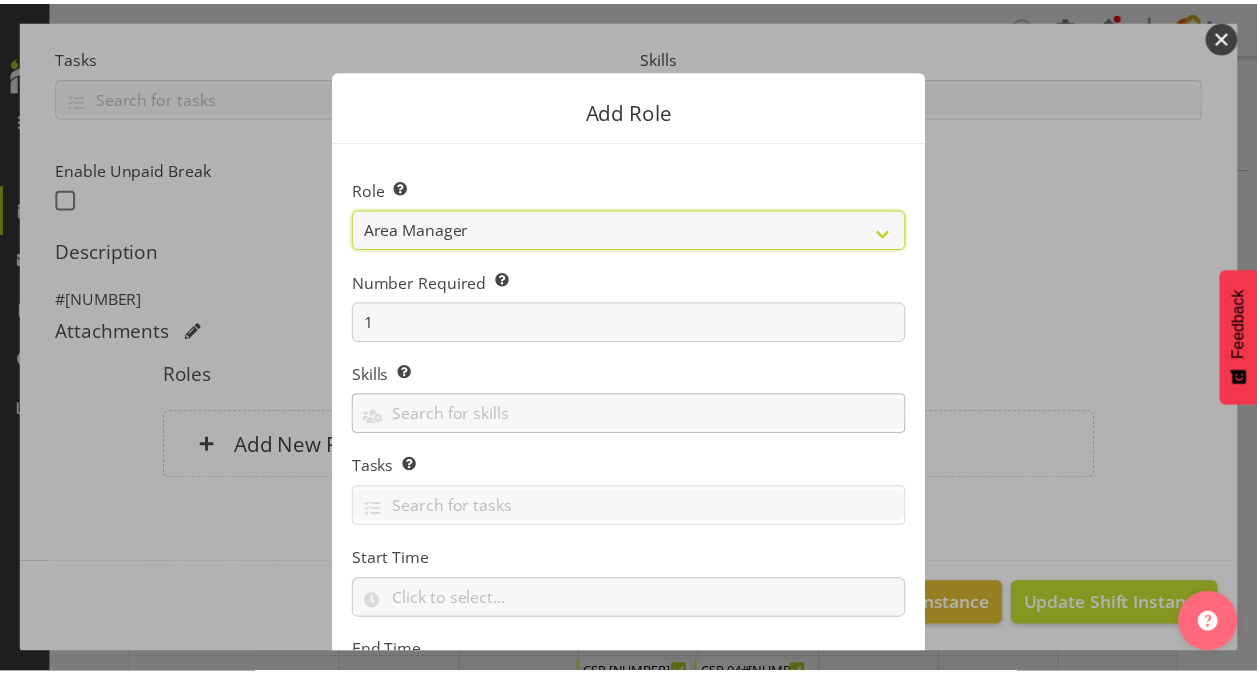 scroll, scrollTop: 192, scrollLeft: 0, axis: vertical 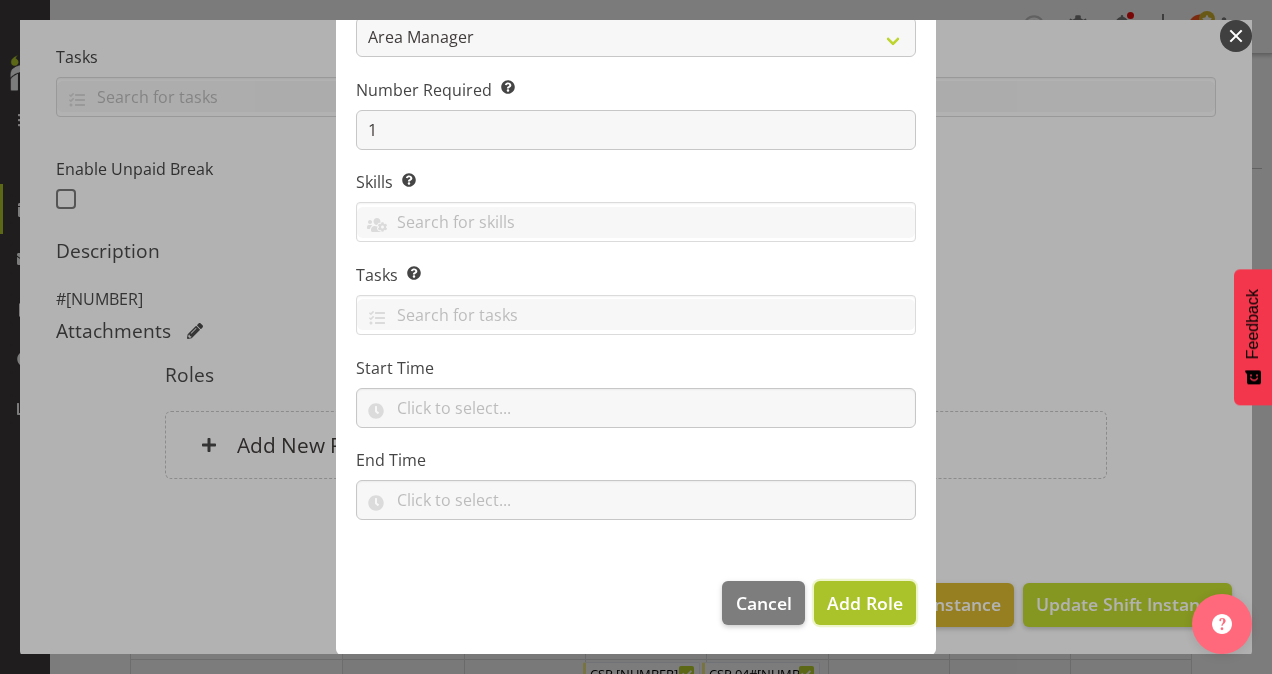 click on "Add Role" at bounding box center (865, 603) 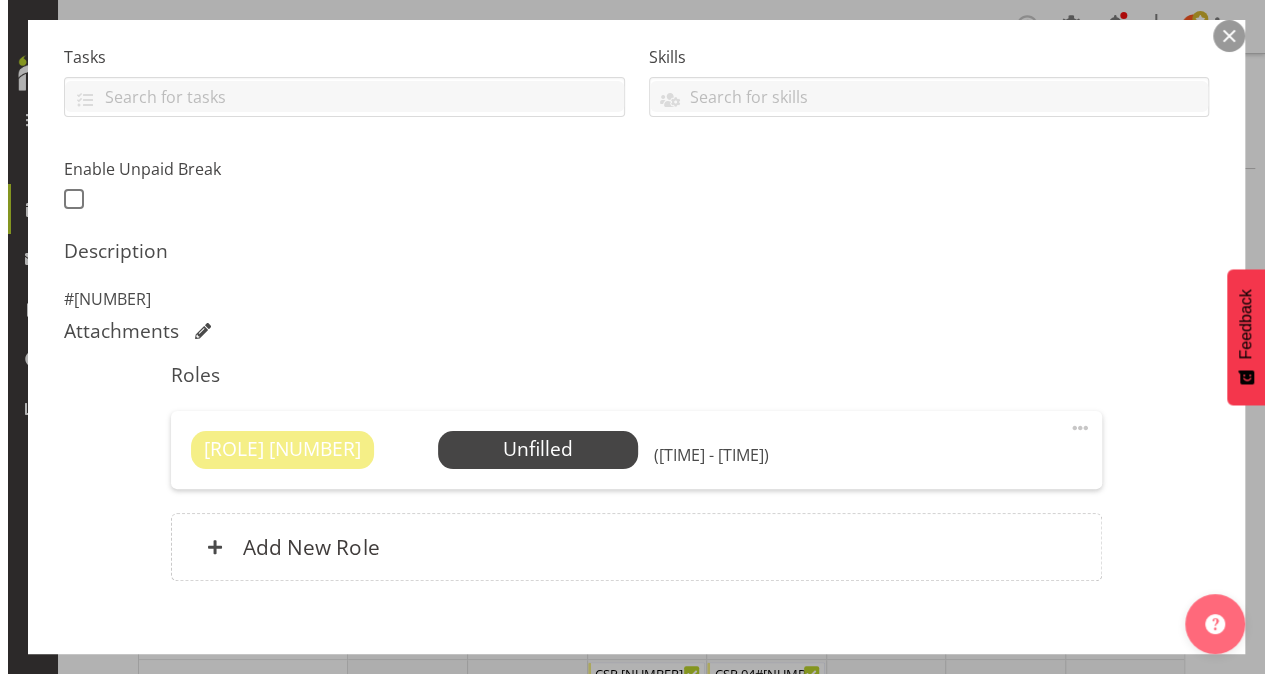 scroll, scrollTop: 466, scrollLeft: 0, axis: vertical 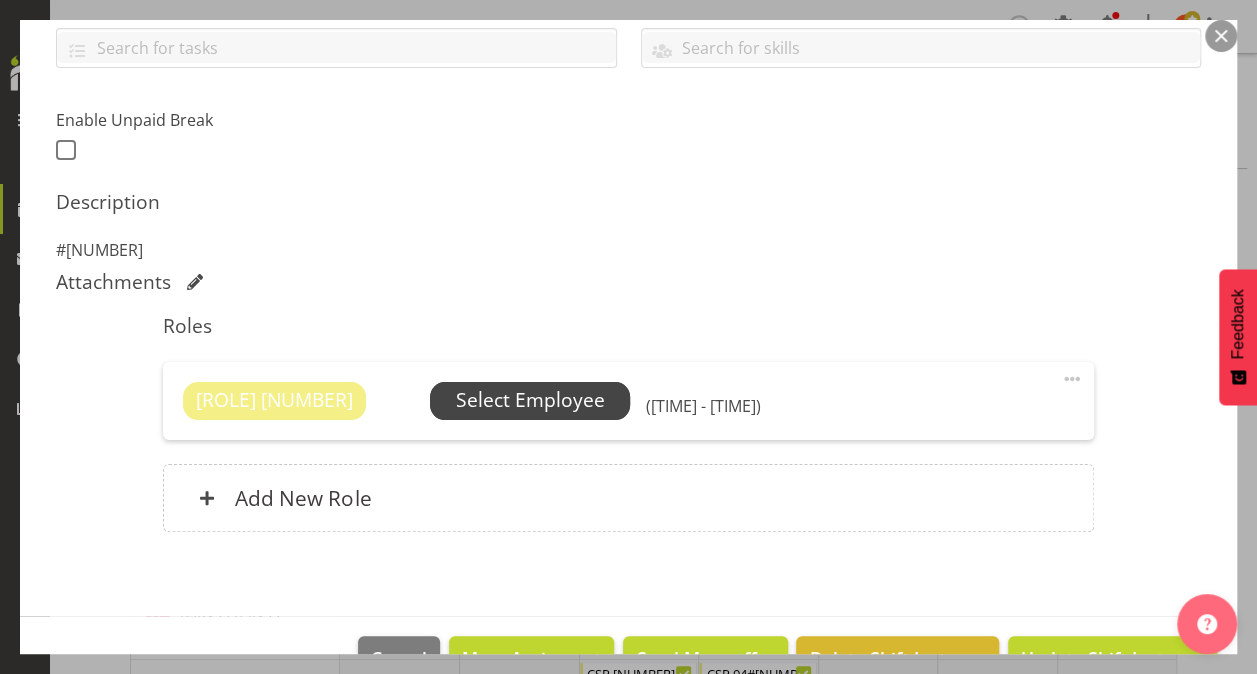 click on "Select Employee" at bounding box center (530, 400) 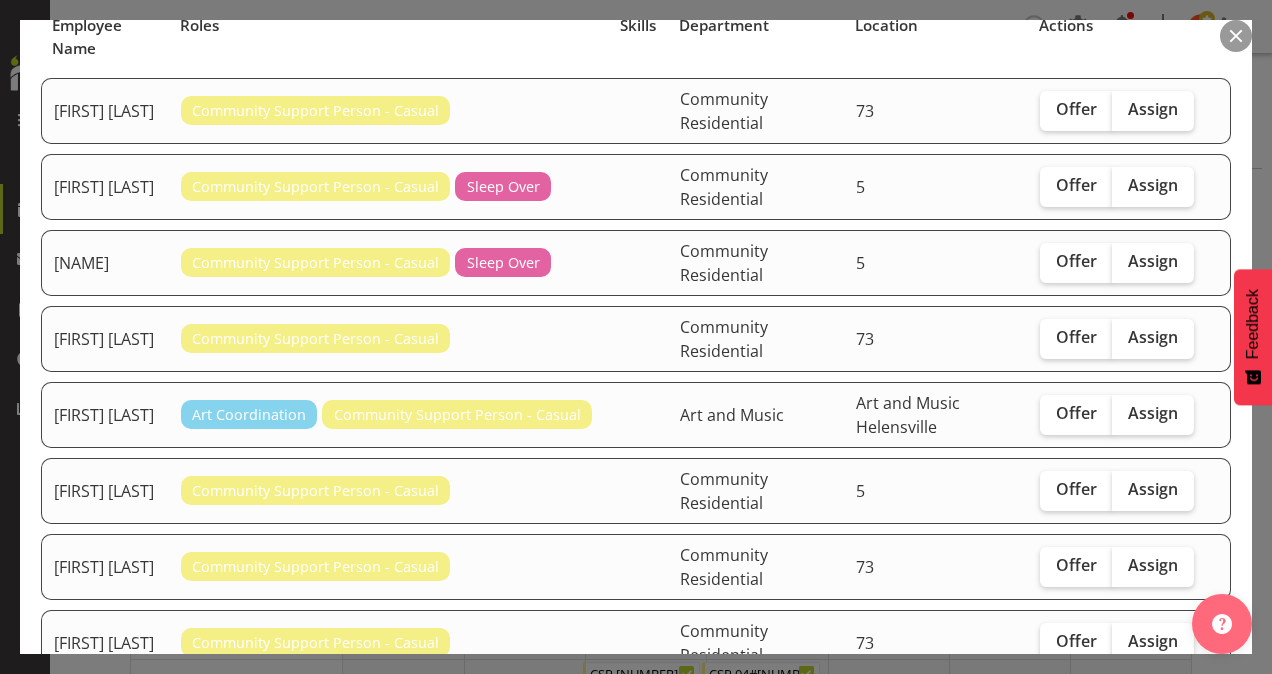 scroll, scrollTop: 244, scrollLeft: 0, axis: vertical 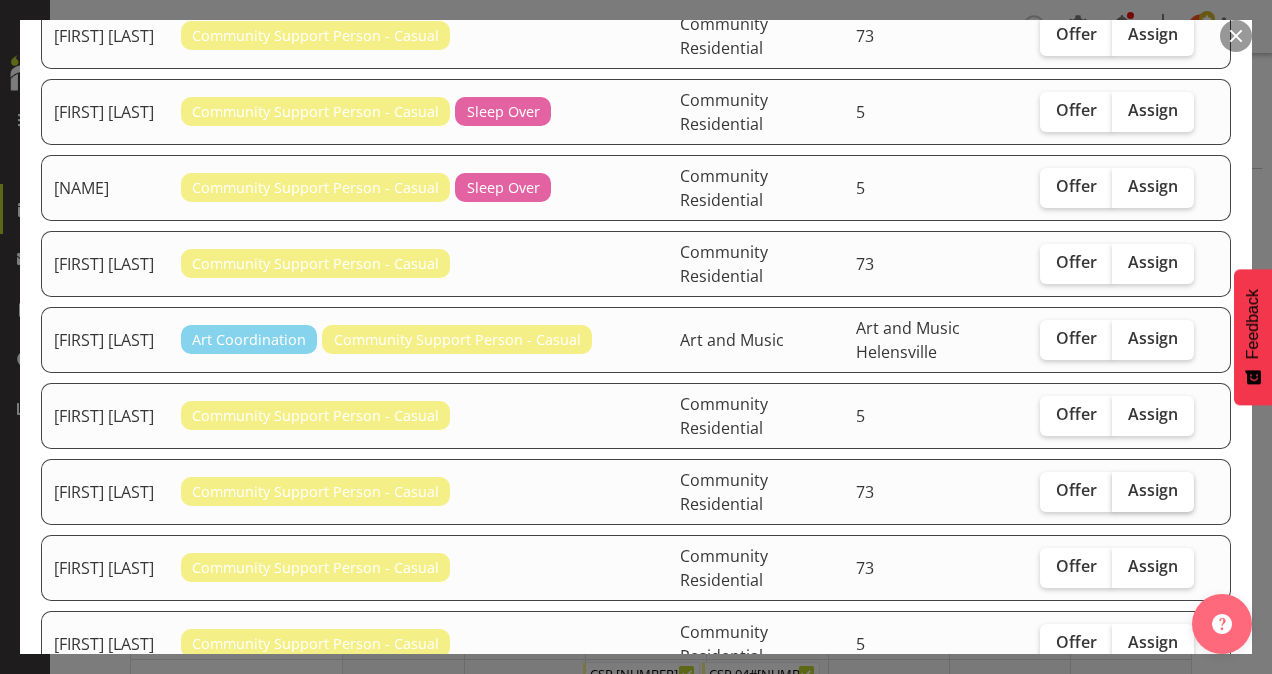click on "Assign" at bounding box center (1153, 490) 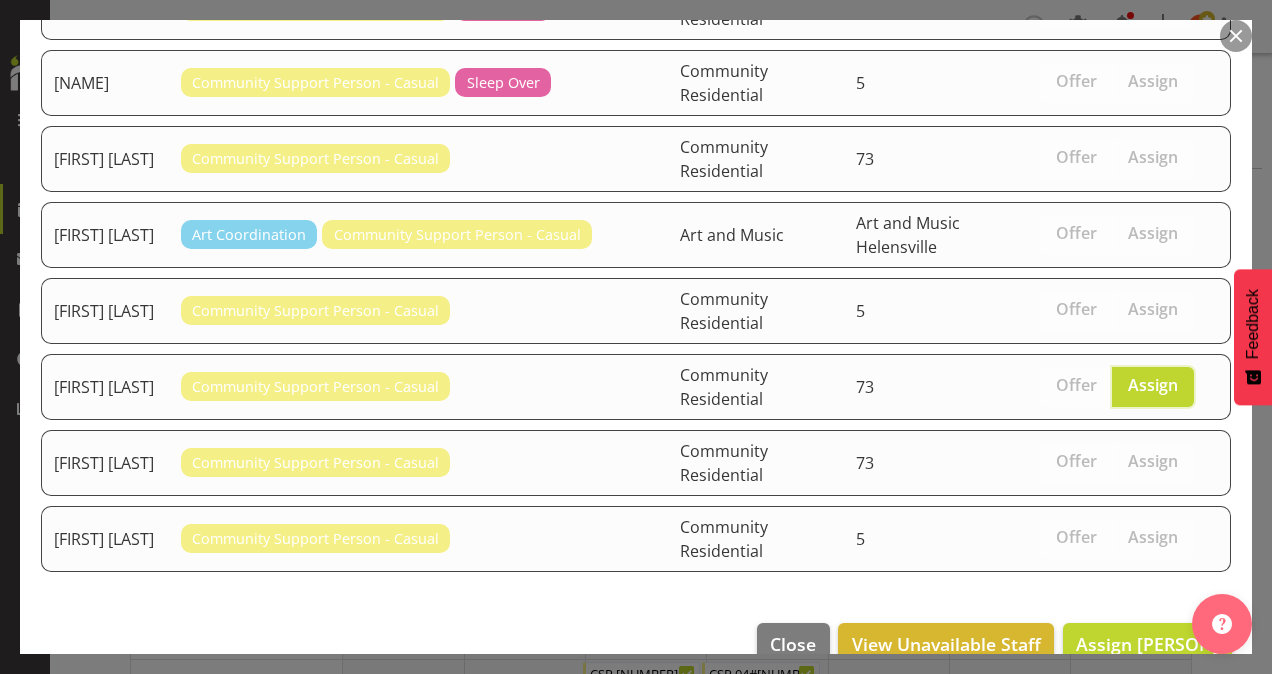 scroll, scrollTop: 348, scrollLeft: 0, axis: vertical 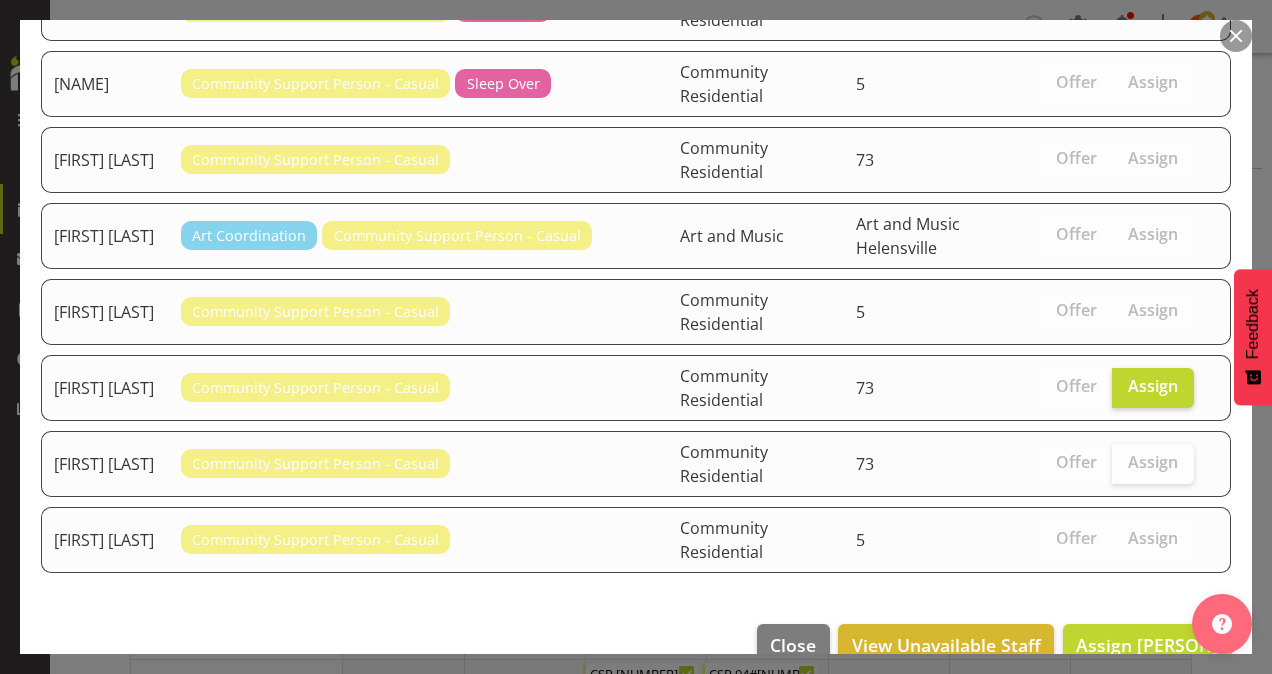 click on "Assign" at bounding box center [1153, 462] 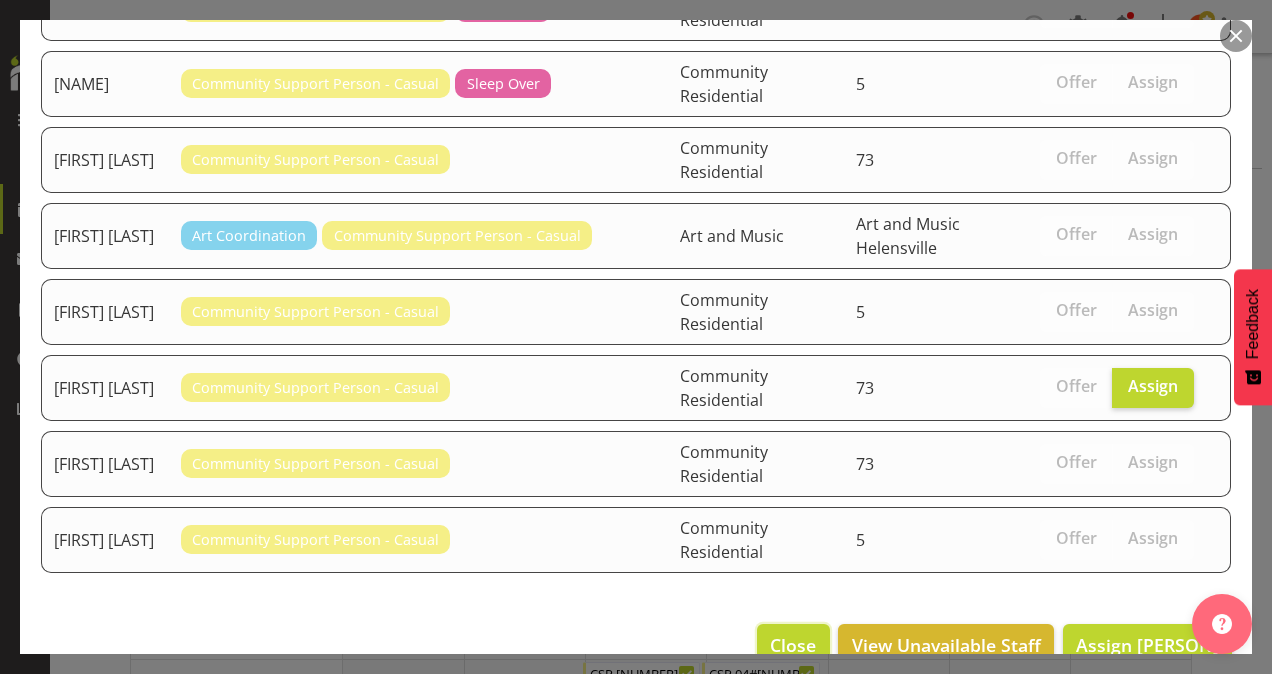 click on "Close" at bounding box center (793, 645) 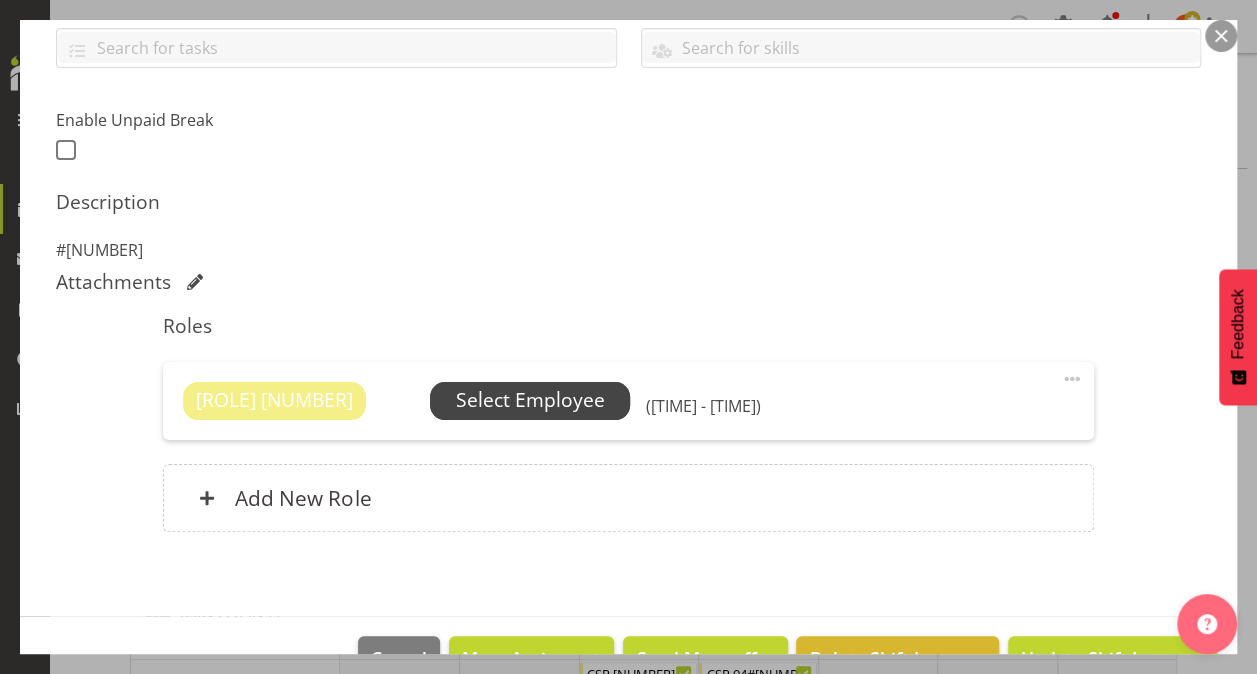 click on "Select Employee" at bounding box center [530, 400] 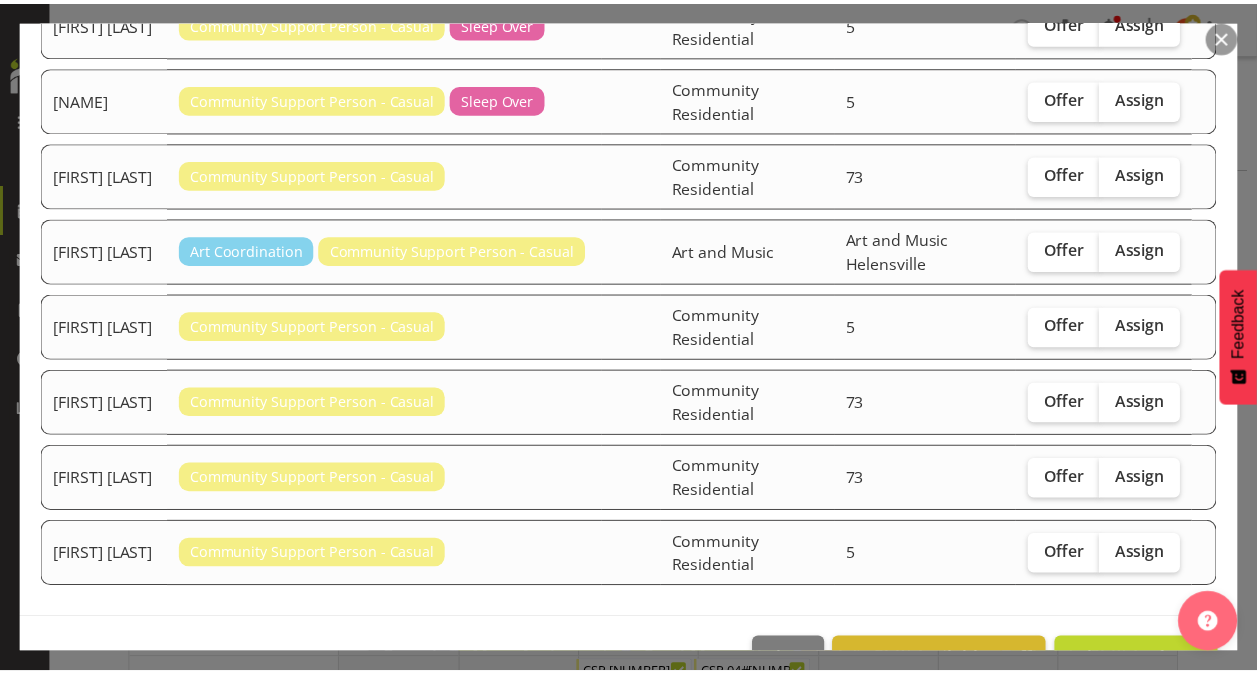 scroll, scrollTop: 334, scrollLeft: 0, axis: vertical 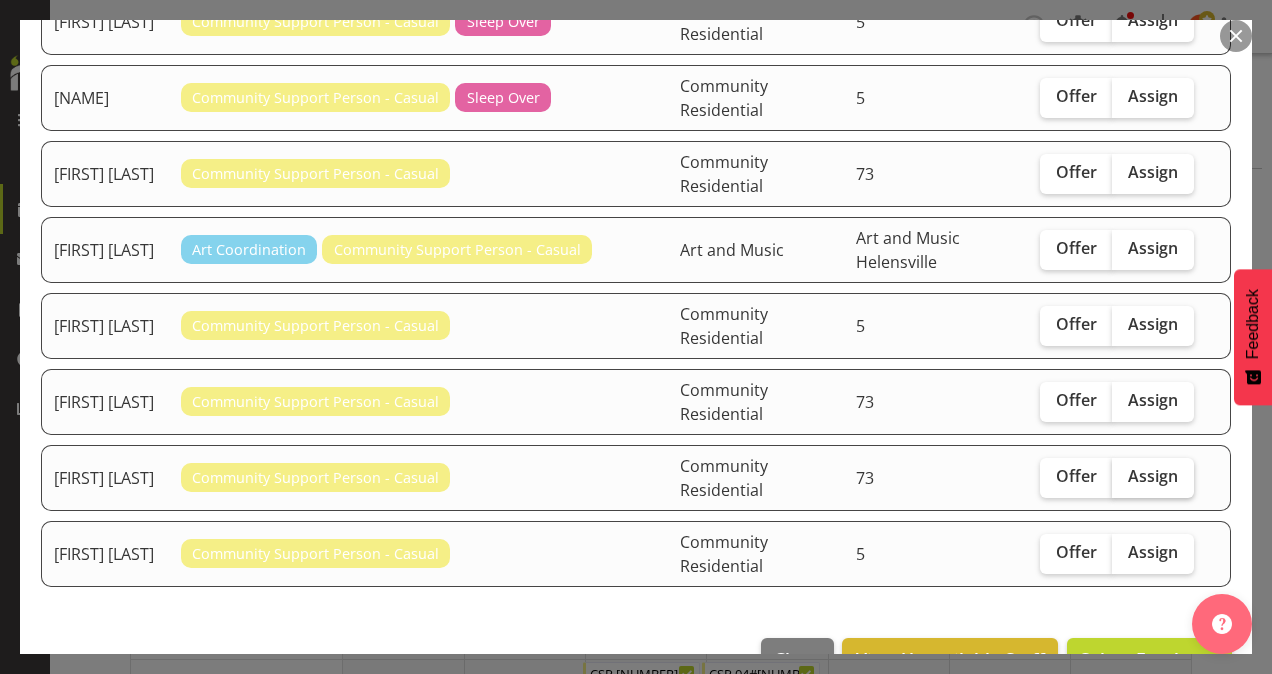click on "Assign" at bounding box center [1153, 476] 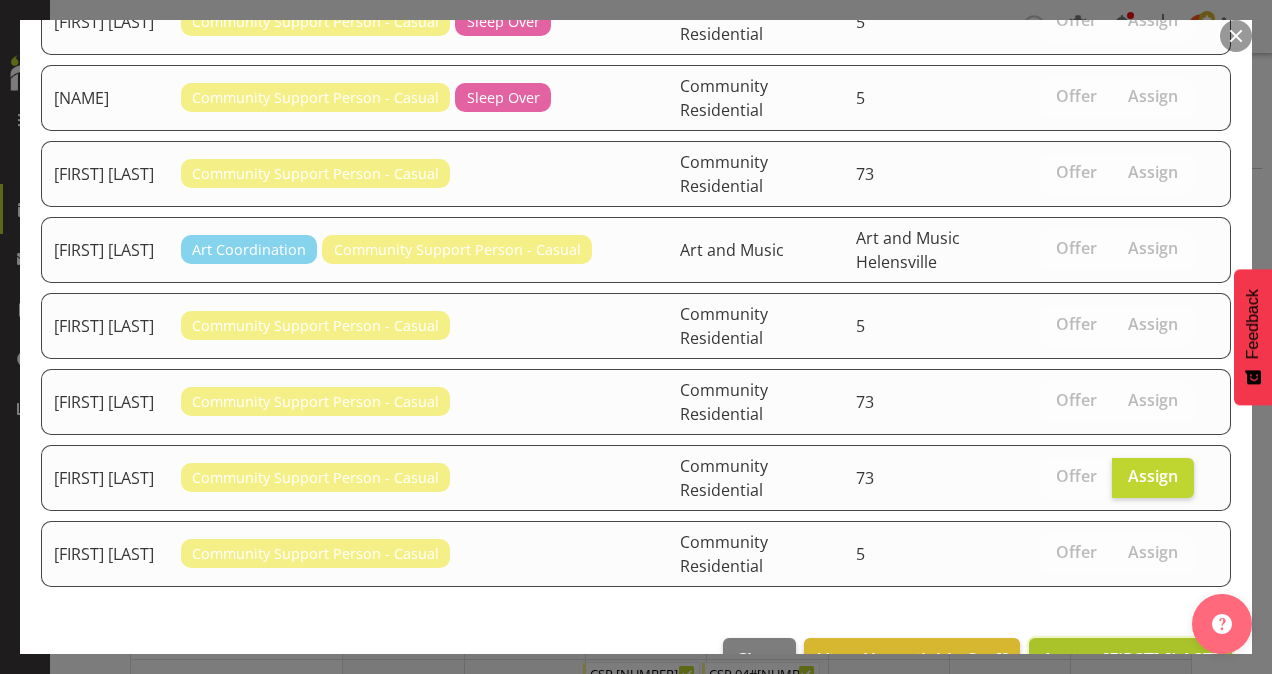 click on "Assign [FIRST] [LAST]" at bounding box center [1130, 659] 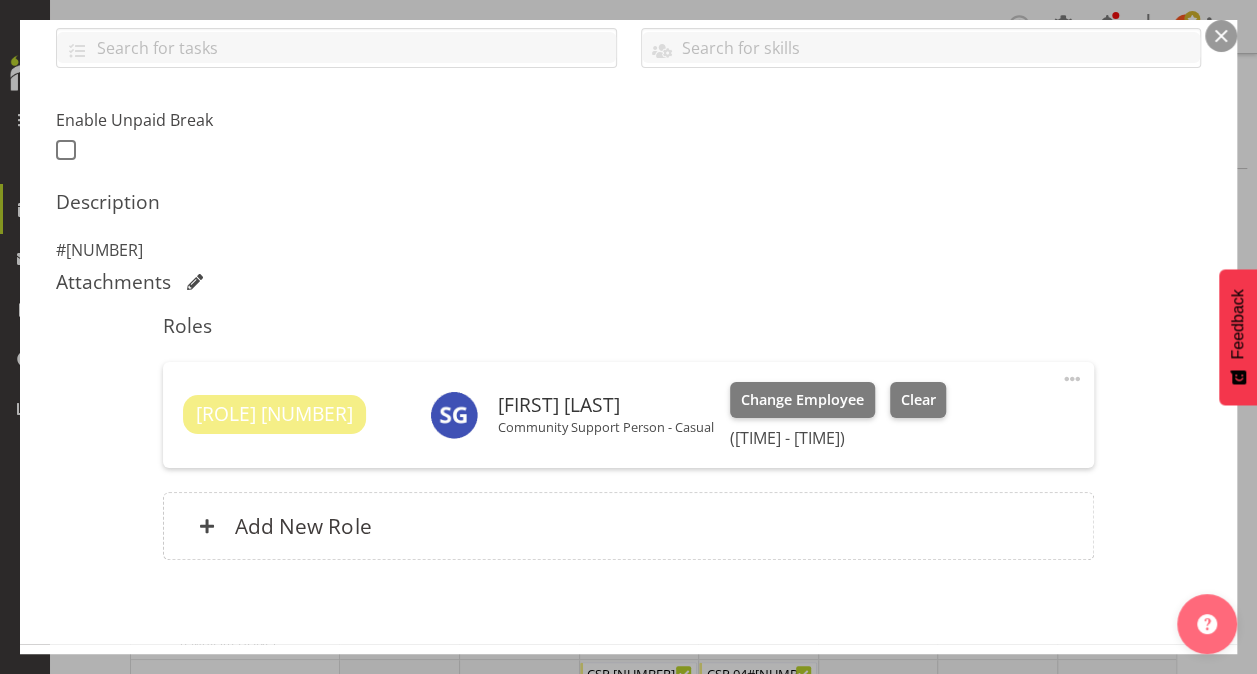 scroll, scrollTop: 547, scrollLeft: 0, axis: vertical 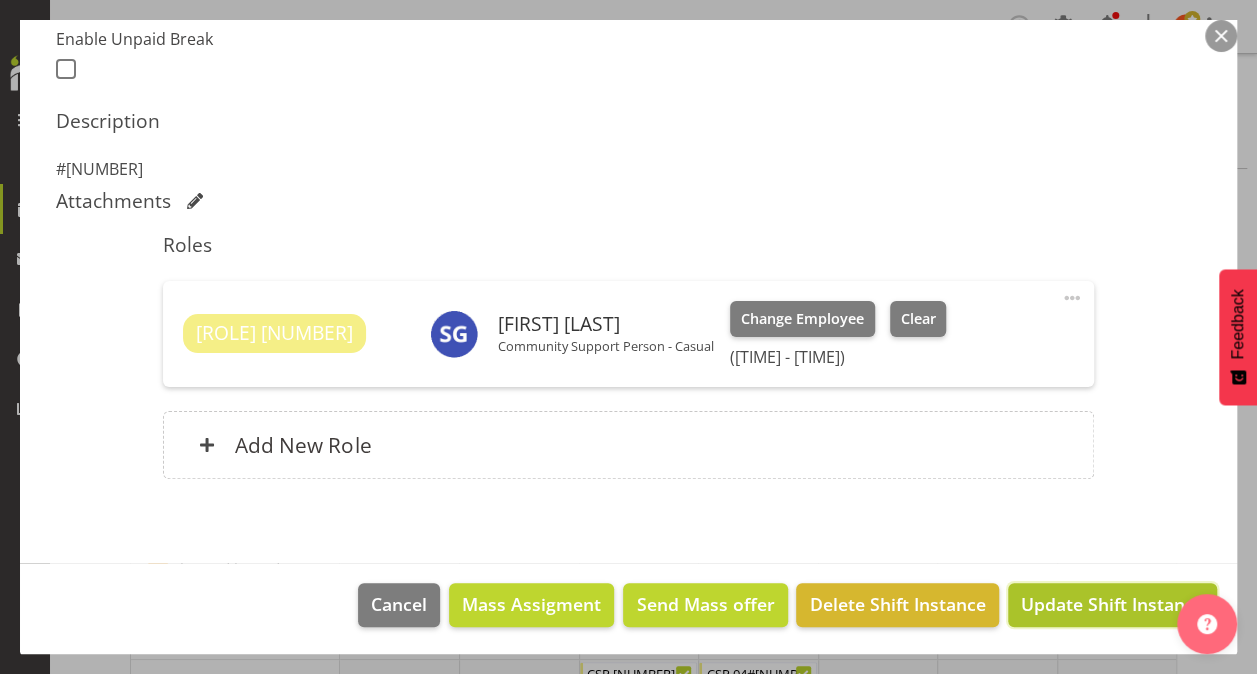 click on "Update Shift Instance" at bounding box center (1112, 604) 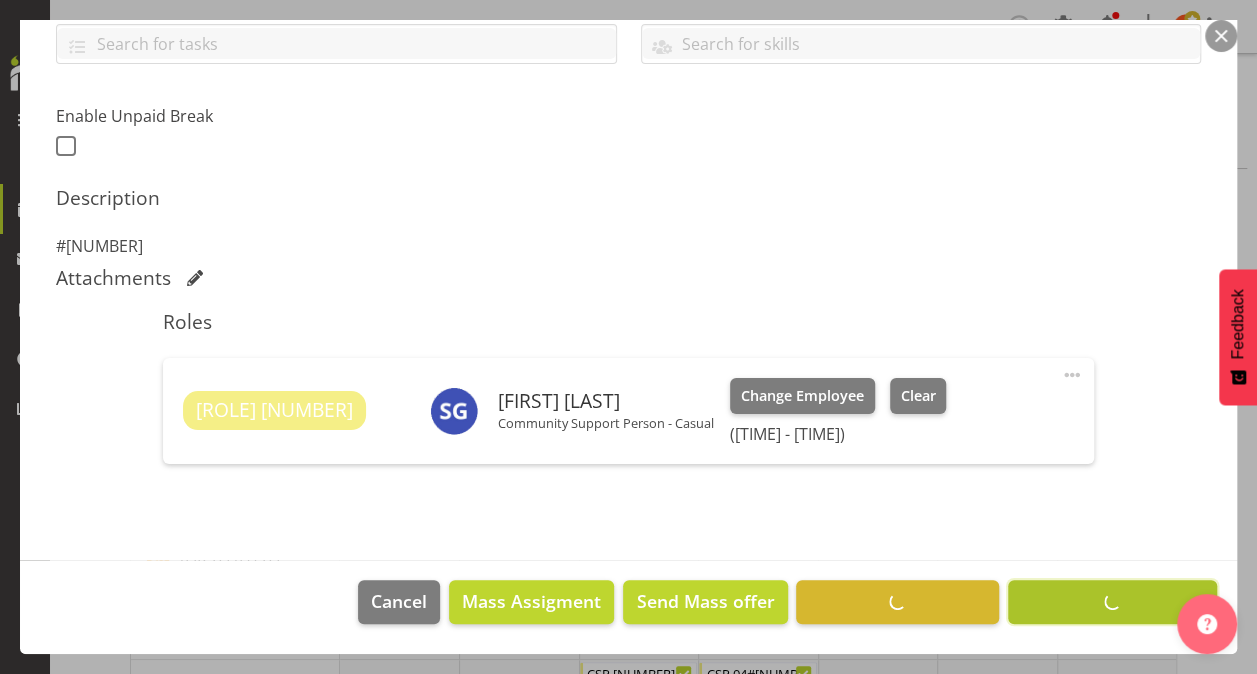 scroll, scrollTop: 468, scrollLeft: 0, axis: vertical 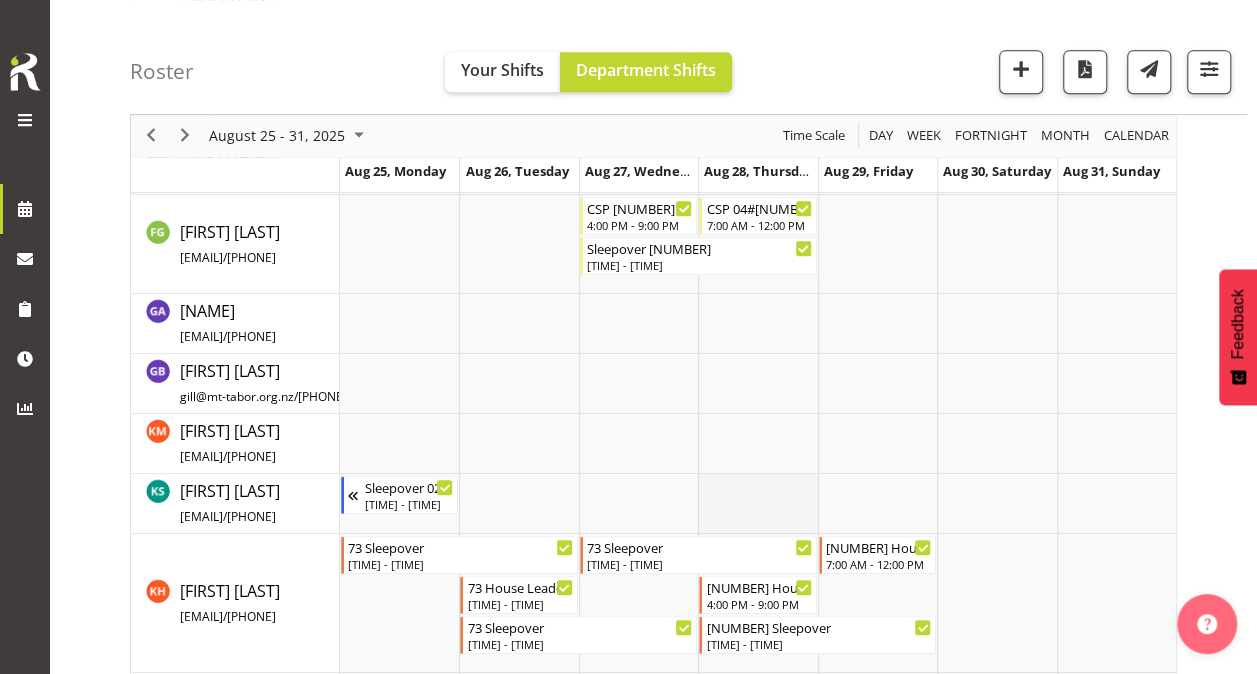 click at bounding box center [757, 504] 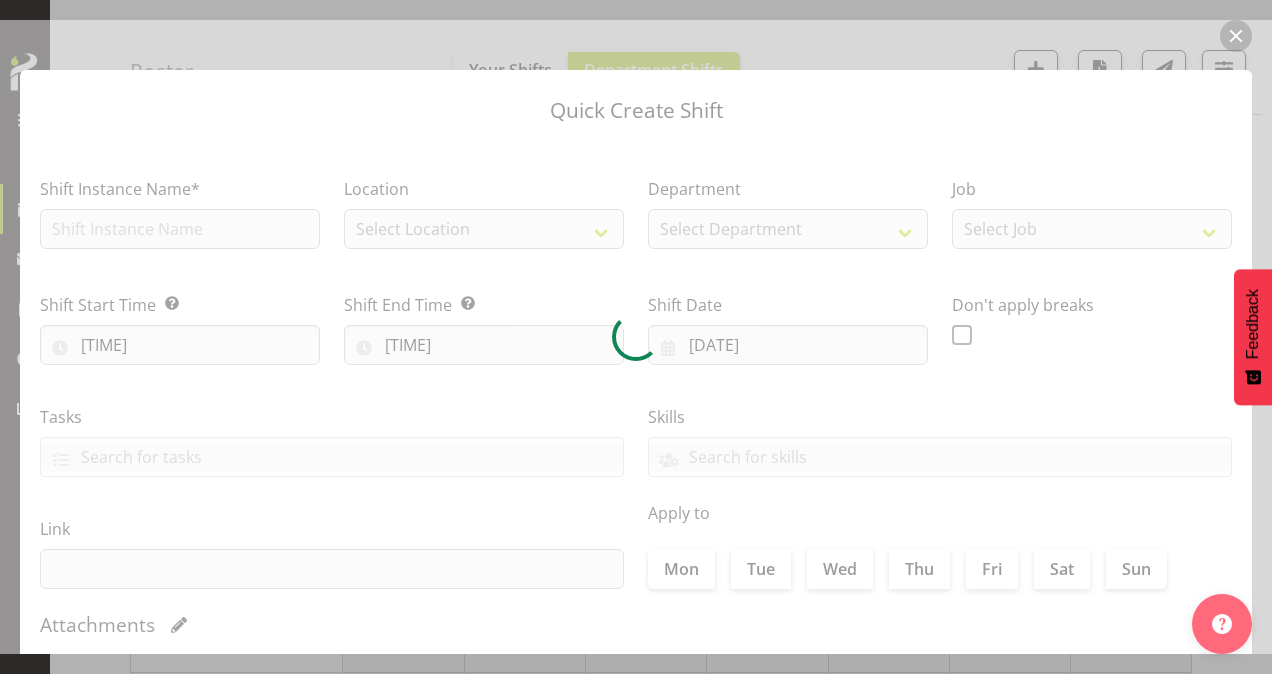 type on "[DATE]" 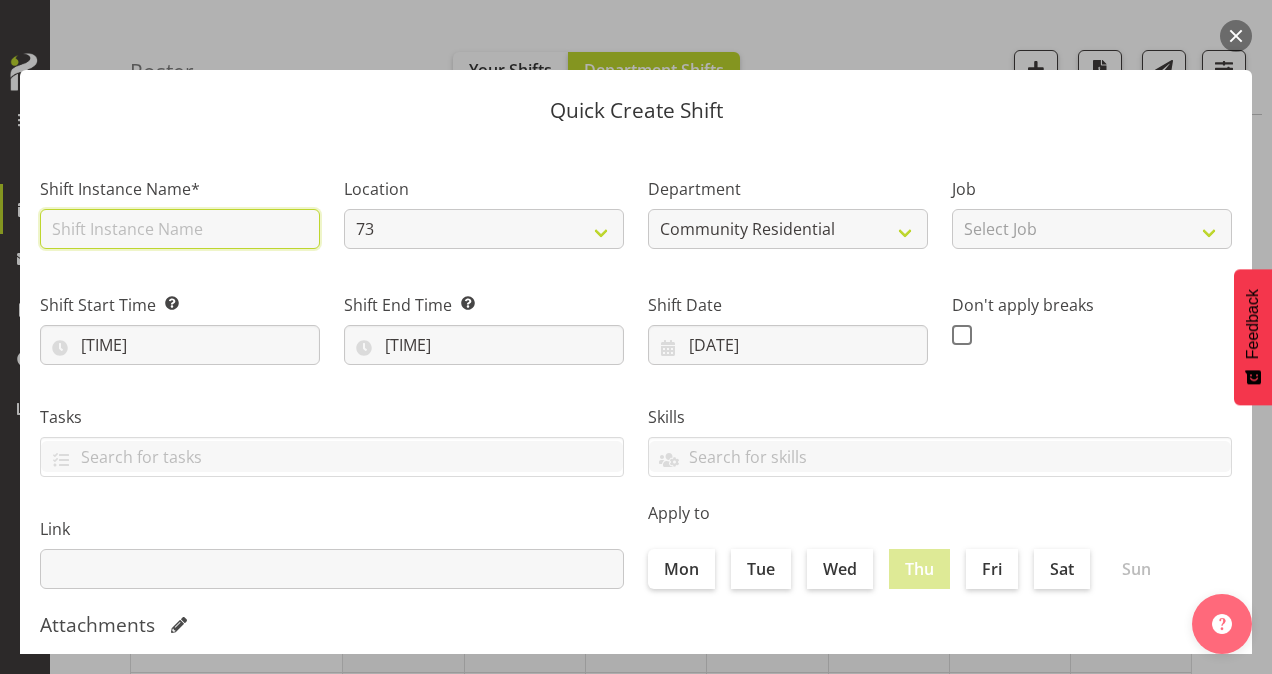 click at bounding box center [180, 229] 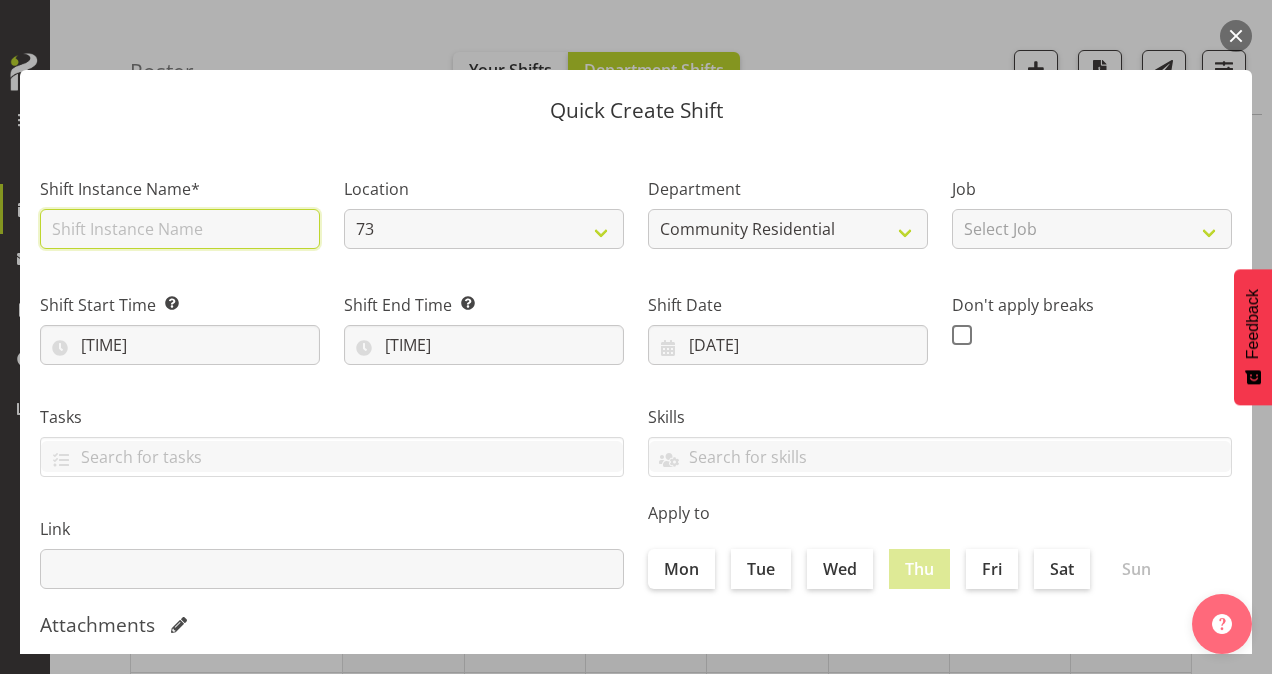 type on "Sleepover #73" 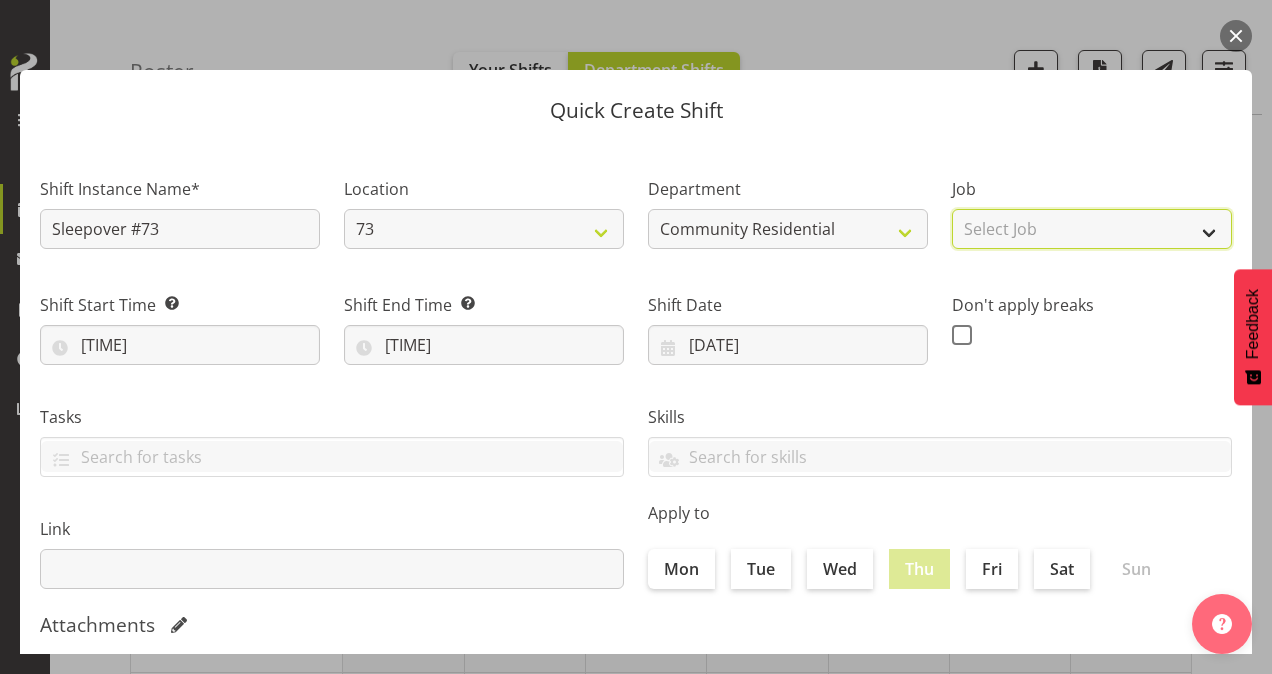 click on "Select Job  Accounts Admin Art Coordinator Community Leader Community Support Person Community Support Person-Casual House Leader Office Admin Senior Coordinator Service Manager Volunteer" at bounding box center [1092, 229] 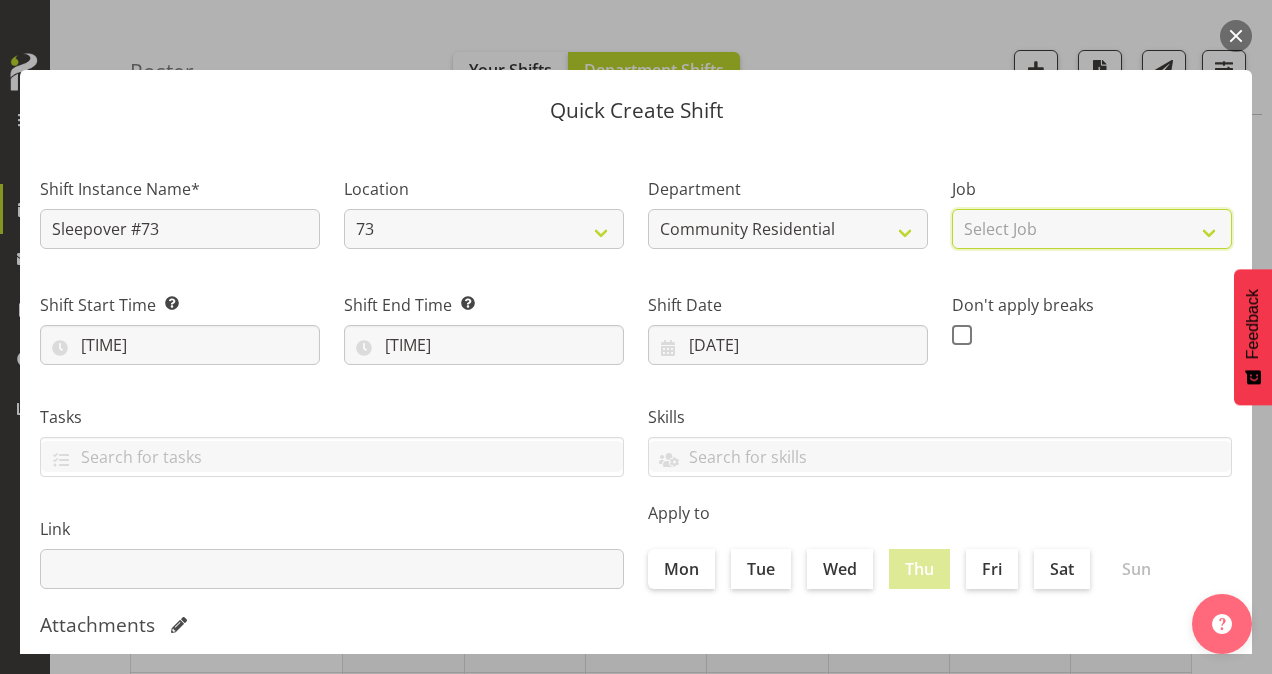 select on "2" 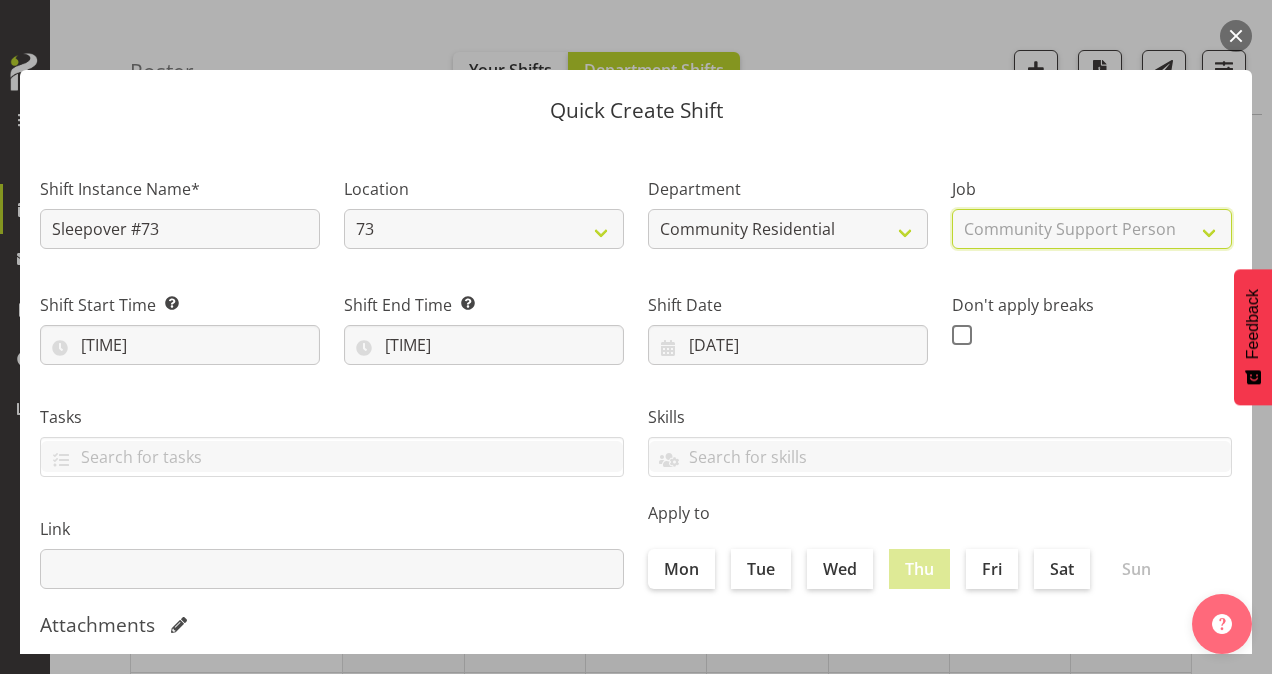 click on "Select Job  Accounts Admin Art Coordinator Community Leader Community Support Person Community Support Person-Casual House Leader Office Admin Senior Coordinator Service Manager Volunteer" at bounding box center (1092, 229) 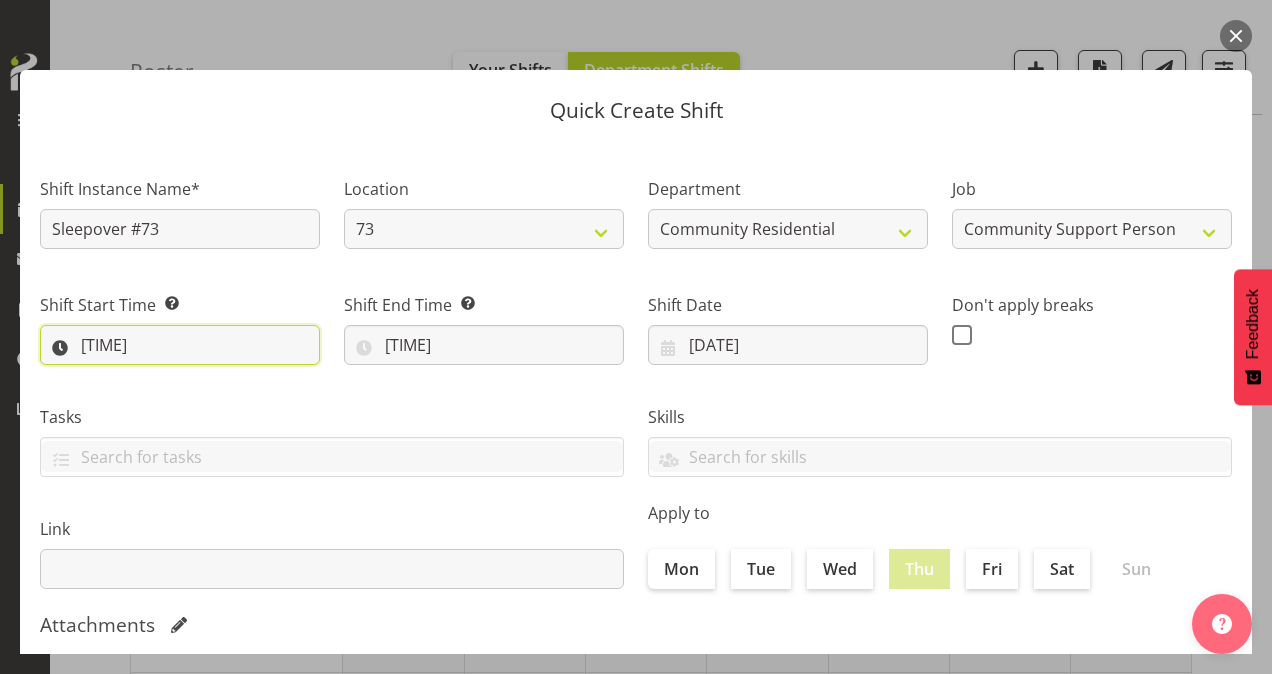 click on "[TIME]" at bounding box center [180, 345] 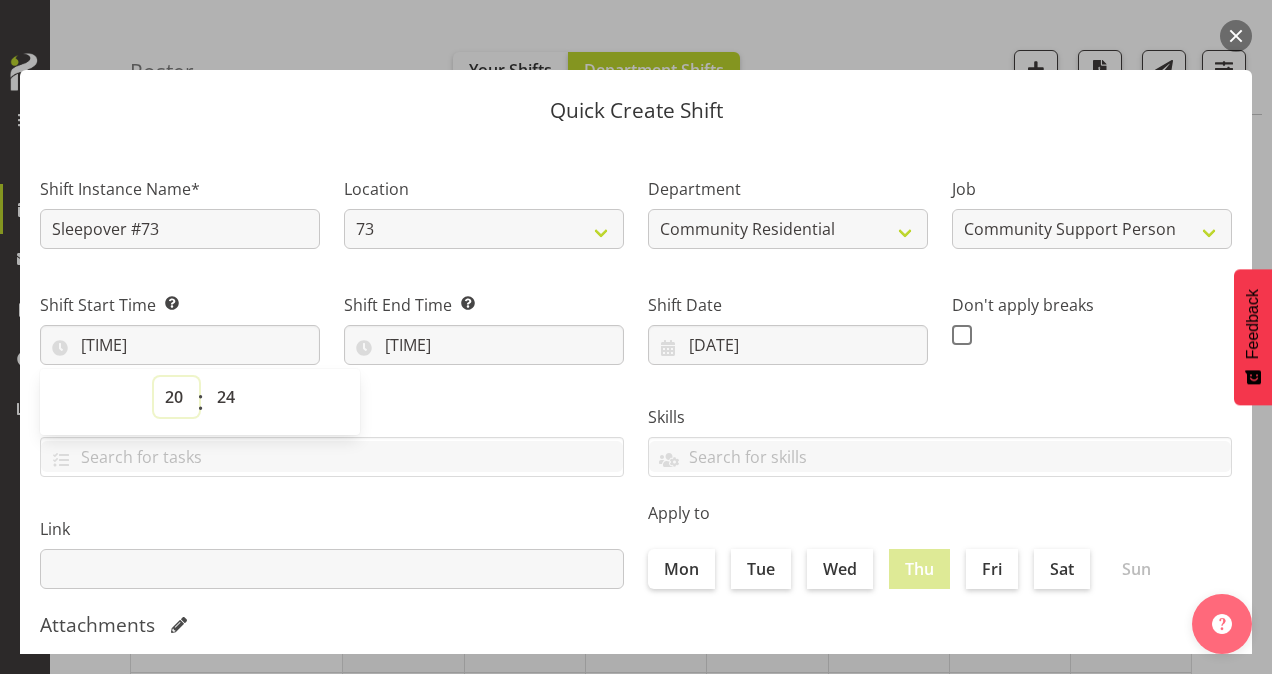 click on "00   01   02   03   04   05   06   07   08   09   10   11   12   13   14   15   16   17   18   19   20   21   22   23" at bounding box center [176, 397] 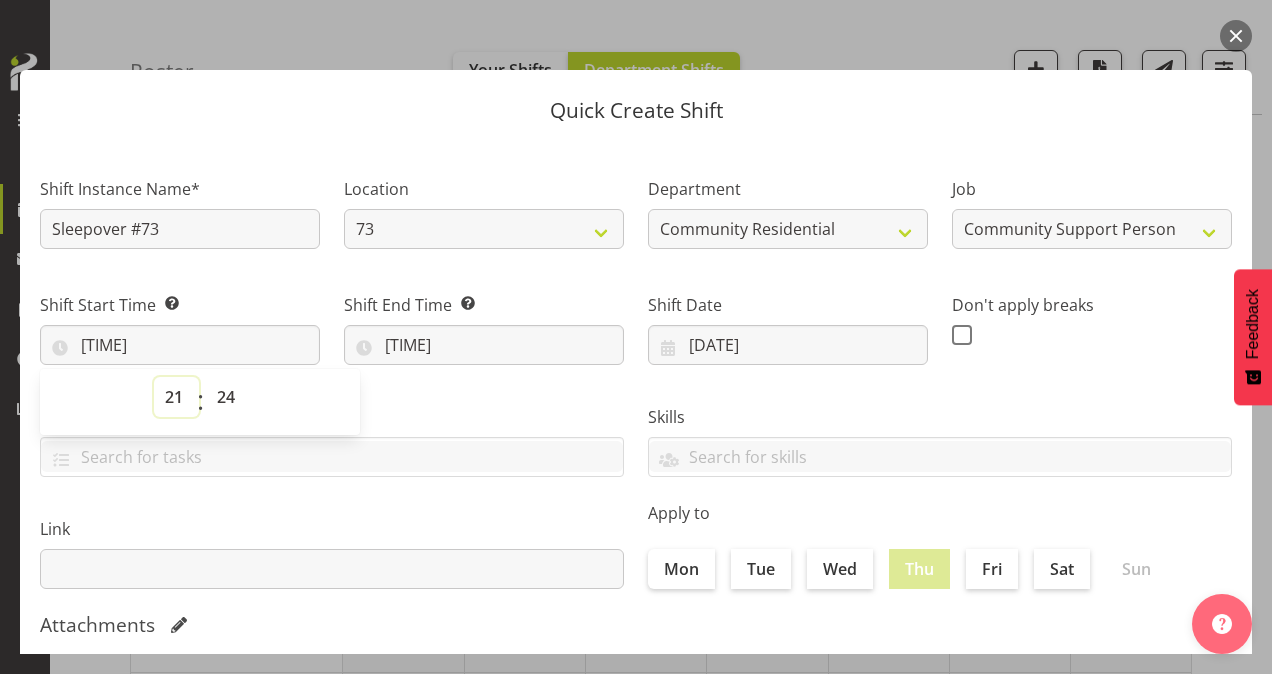 click on "00   01   02   03   04   05   06   07   08   09   10   11   12   13   14   15   16   17   18   19   20   21   22   23" at bounding box center [176, 397] 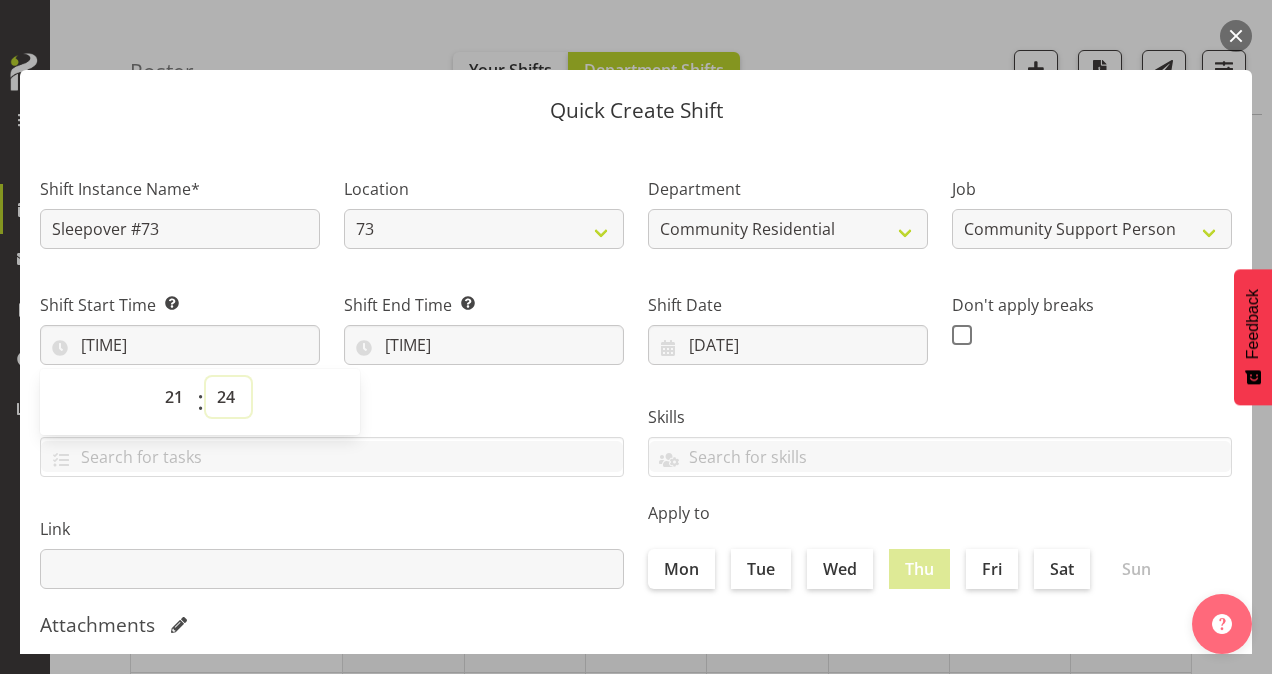 click on "00   01   02   03   04   05   06   07   08   09   10   11   12   13   14   15   16   17   18   19   20   21   22   23   24   25   26   27   28   29   30   31   32   33   34   35   36   37   38   39   40   41   42   43   44   45   46   47   48   49   50   51   52   53   54   55   56   57   58   59" at bounding box center [228, 397] 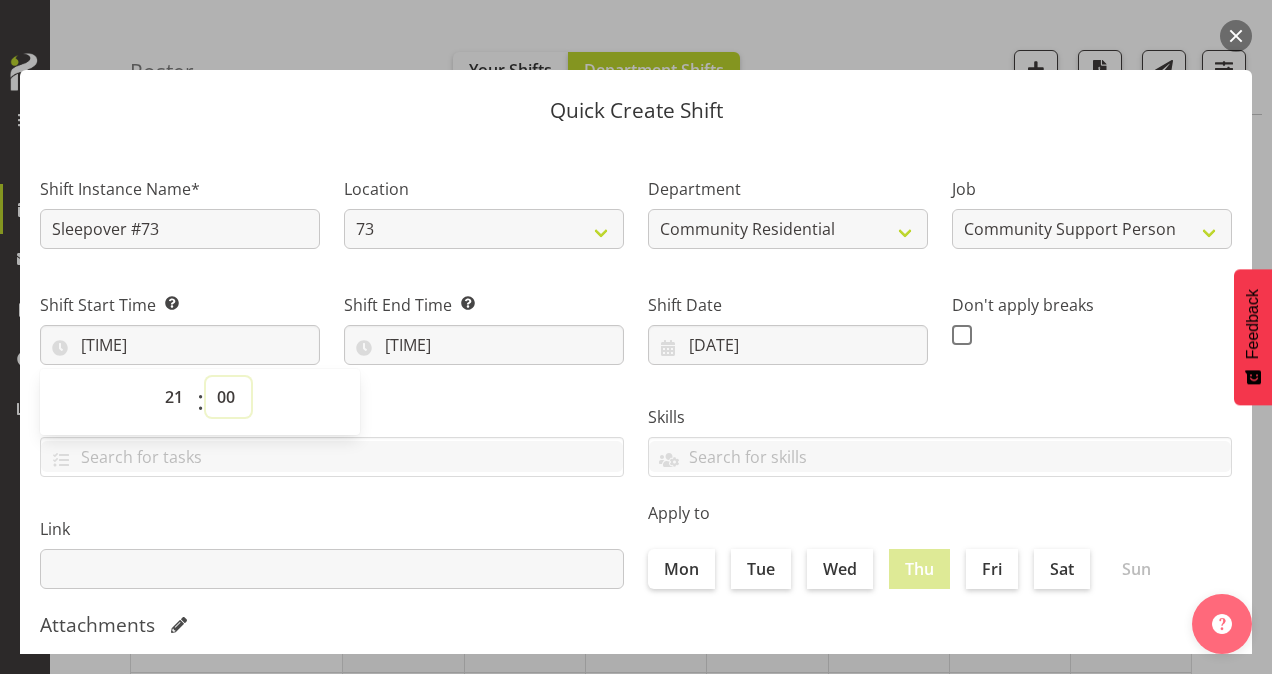click on "00   01   02   03   04   05   06   07   08   09   10   11   12   13   14   15   16   17   18   19   20   21   22   23   24   25   26   27   28   29   30   31   32   33   34   35   36   37   38   39   40   41   42   43   44   45   46   47   48   49   50   51   52   53   54   55   56   57   58   59" at bounding box center (228, 397) 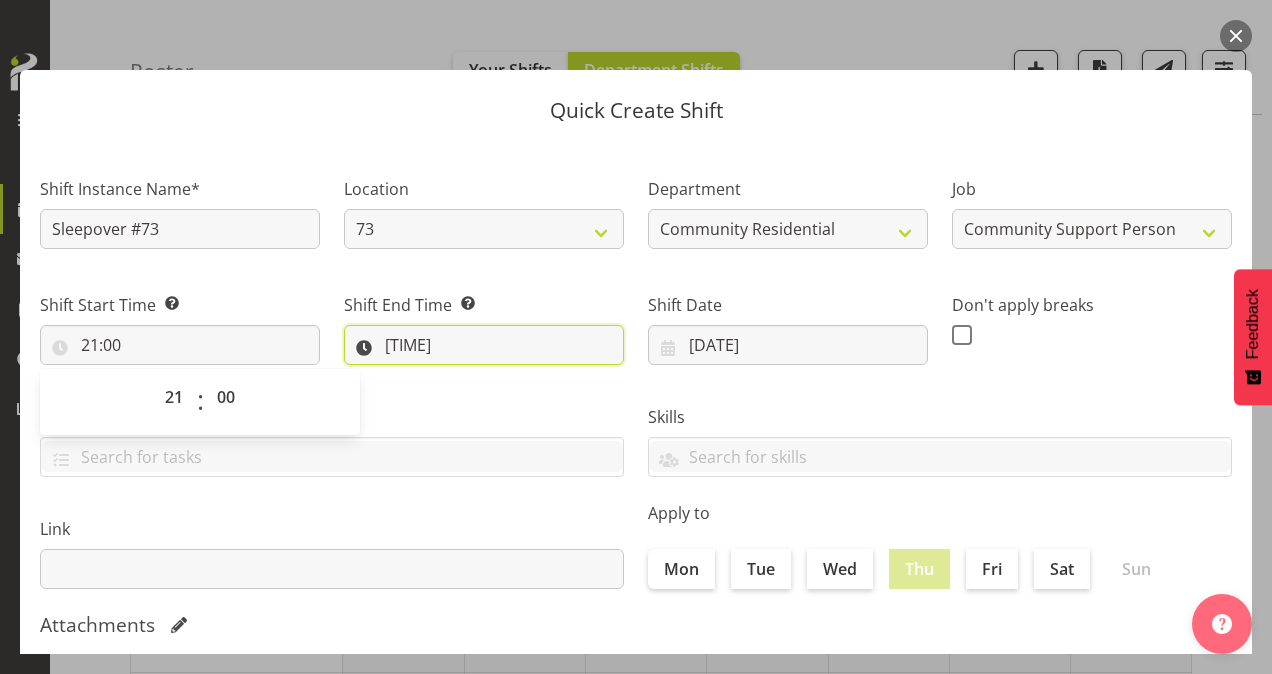 click on "[TIME]" at bounding box center (484, 345) 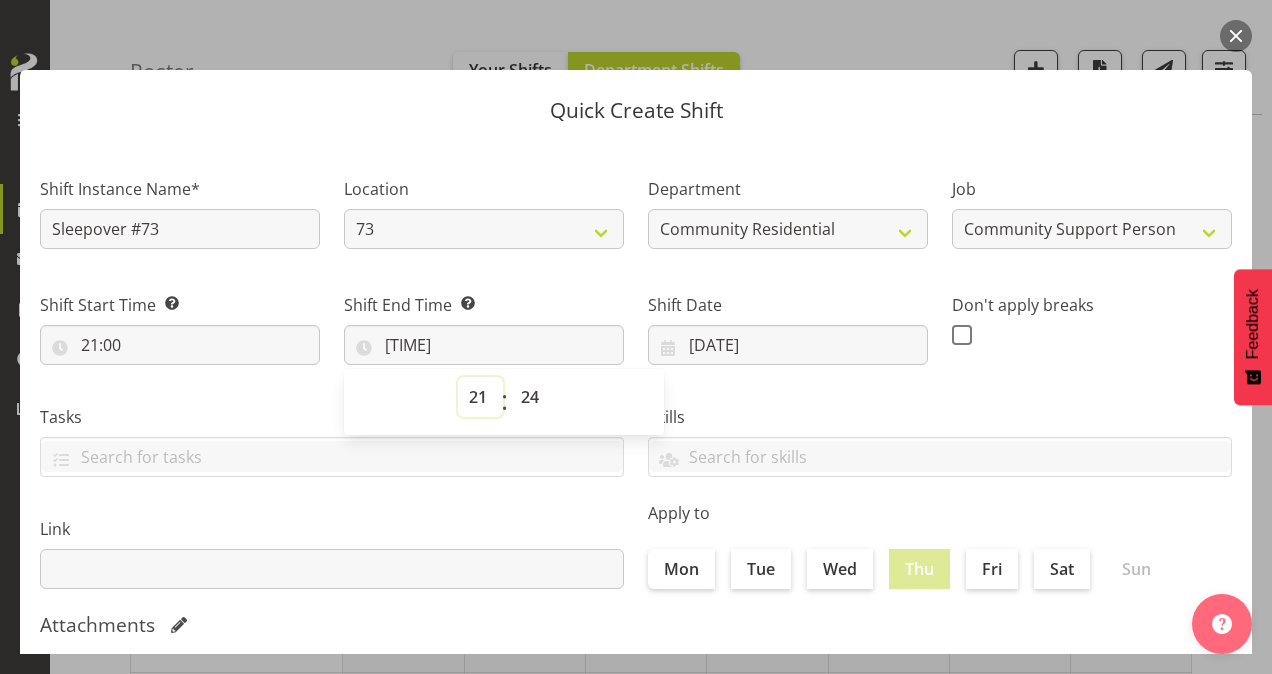 click on "00   01   02   03   04   05   06   07   08   09   10   11   12   13   14   15   16   17   18   19   20   21   22   23" at bounding box center [480, 397] 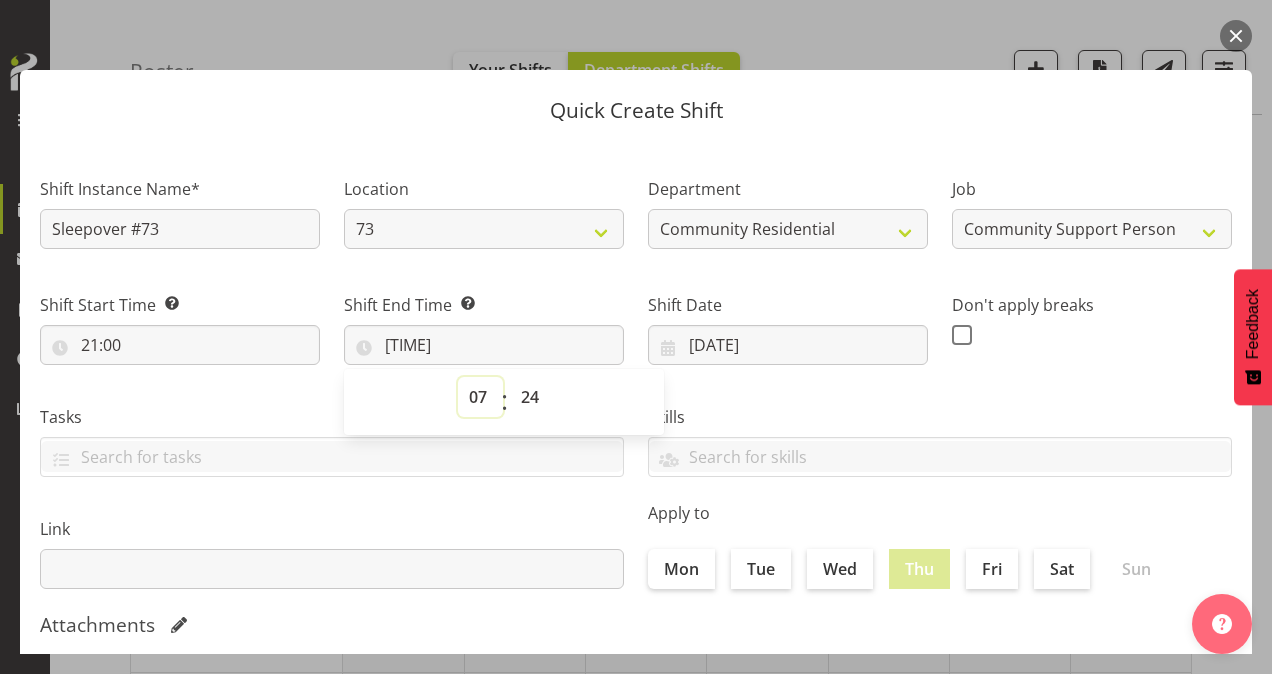 click on "00   01   02   03   04   05   06   07   08   09   10   11   12   13   14   15   16   17   18   19   20   21   22   23" at bounding box center [480, 397] 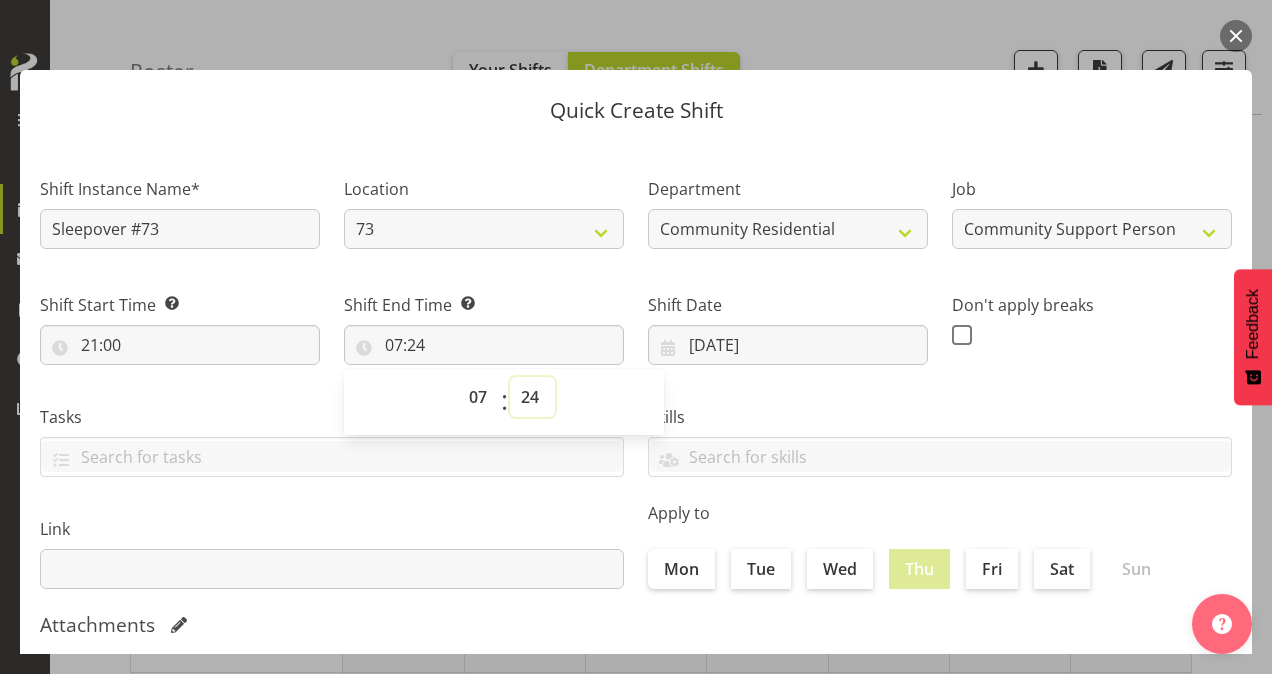 click on "00   01   02   03   04   05   06   07   08   09   10   11   12   13   14   15   16   17   18   19   20   21   22   23   24   25   26   27   28   29   30   31   32   33   34   35   36   37   38   39   40   41   42   43   44   45   46   47   48   49   50   51   52   53   54   55   56   57   58   59" at bounding box center (532, 397) 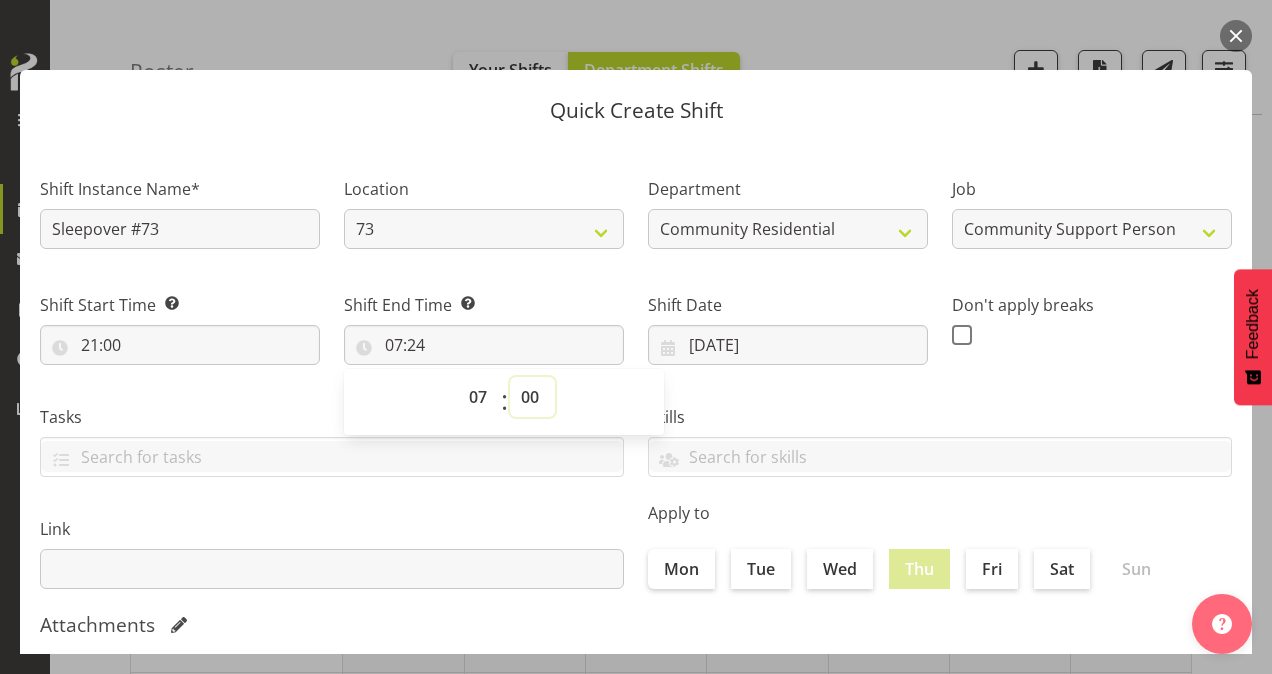 click on "00   01   02   03   04   05   06   07   08   09   10   11   12   13   14   15   16   17   18   19   20   21   22   23   24   25   26   27   28   29   30   31   32   33   34   35   36   37   38   39   40   41   42   43   44   45   46   47   48   49   50   51   52   53   54   55   56   57   58   59" at bounding box center [532, 397] 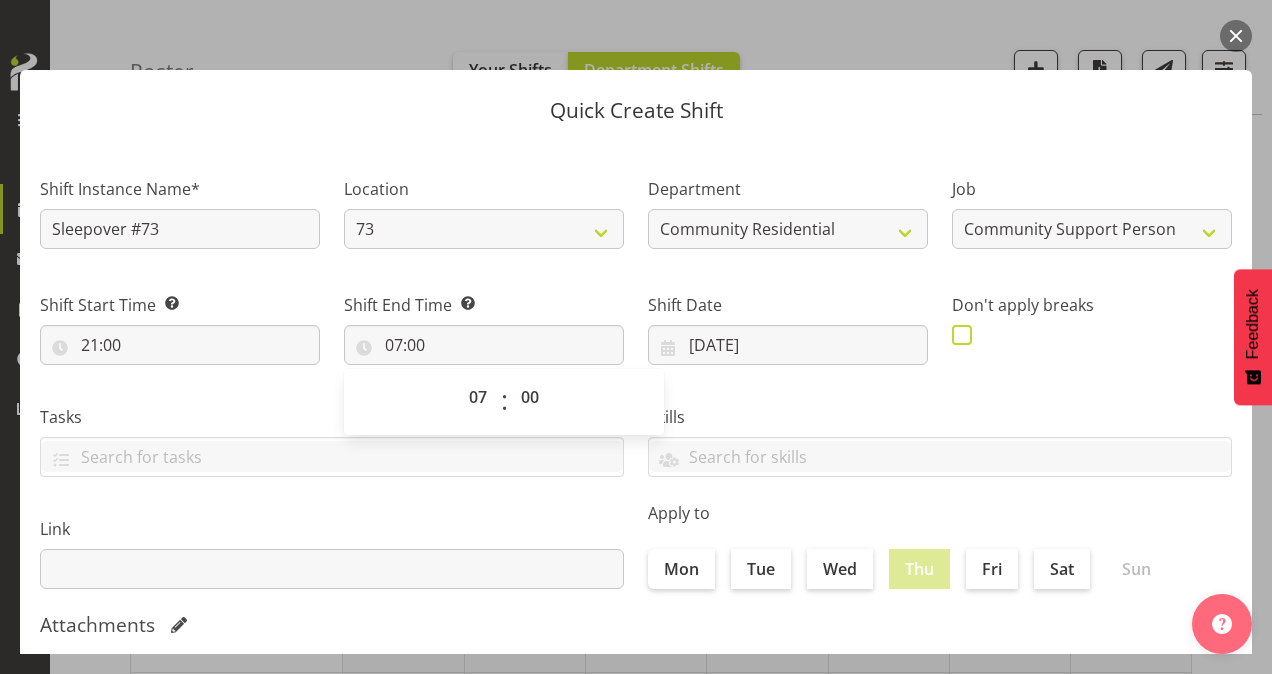 click at bounding box center [962, 335] 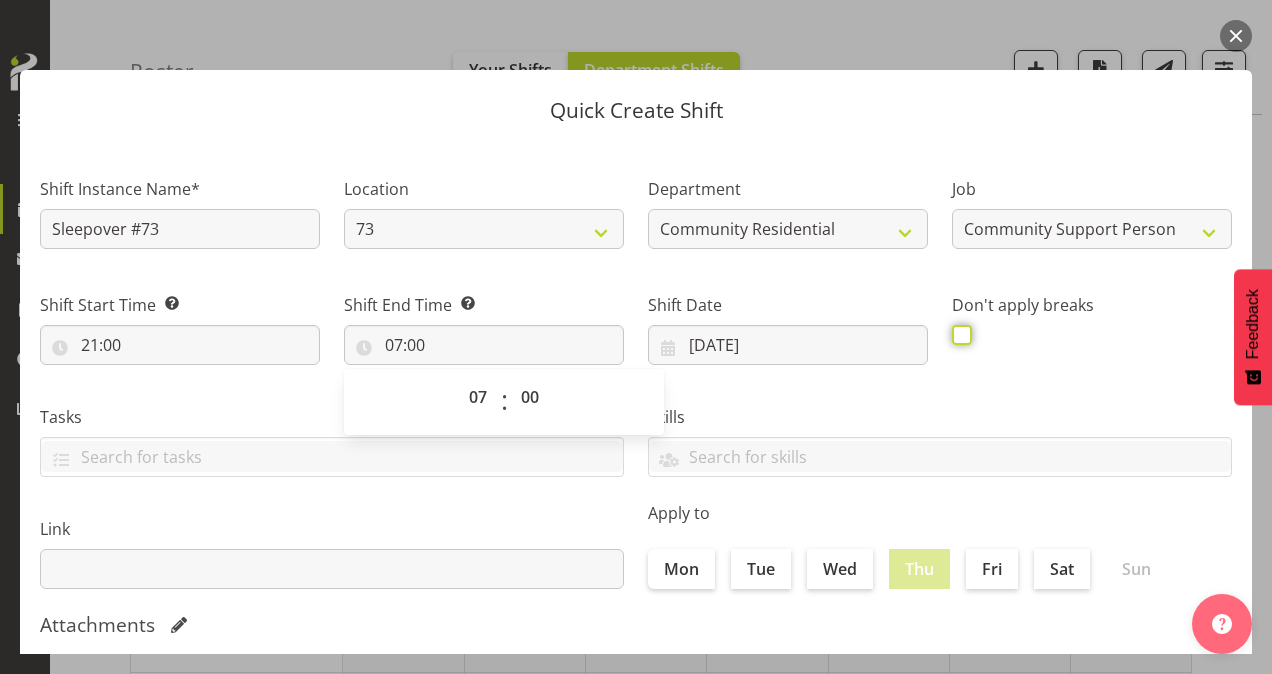click at bounding box center (958, 334) 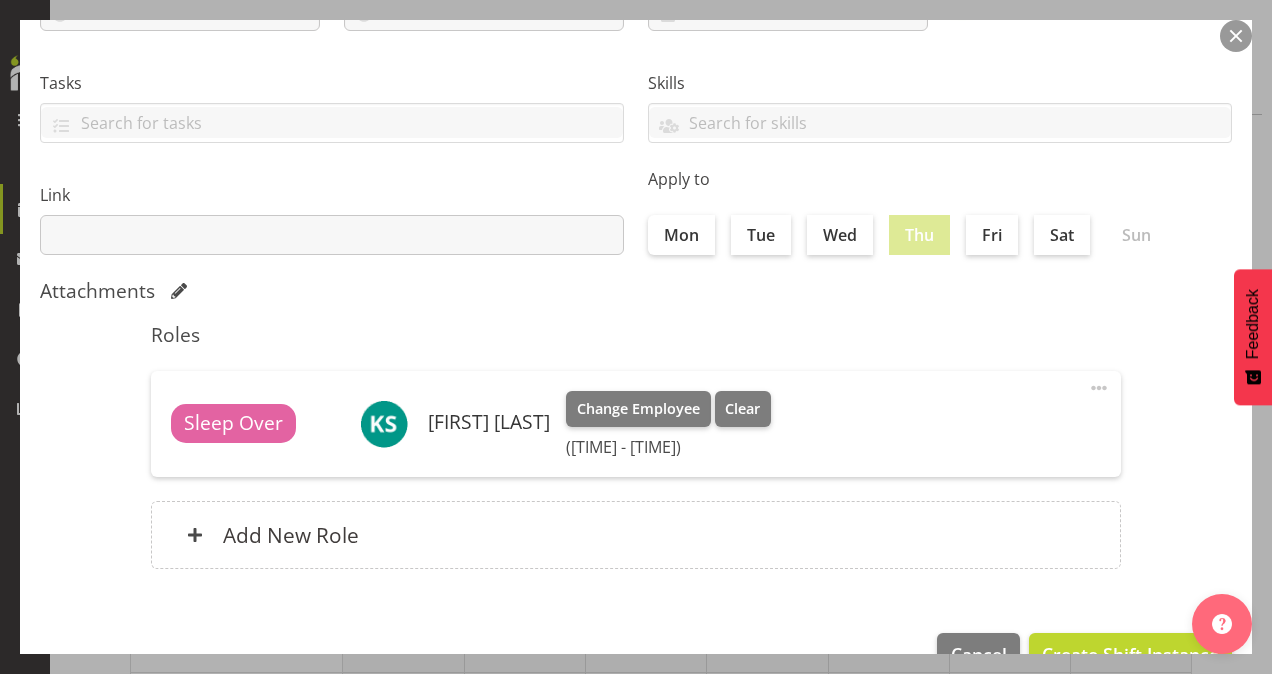scroll, scrollTop: 385, scrollLeft: 0, axis: vertical 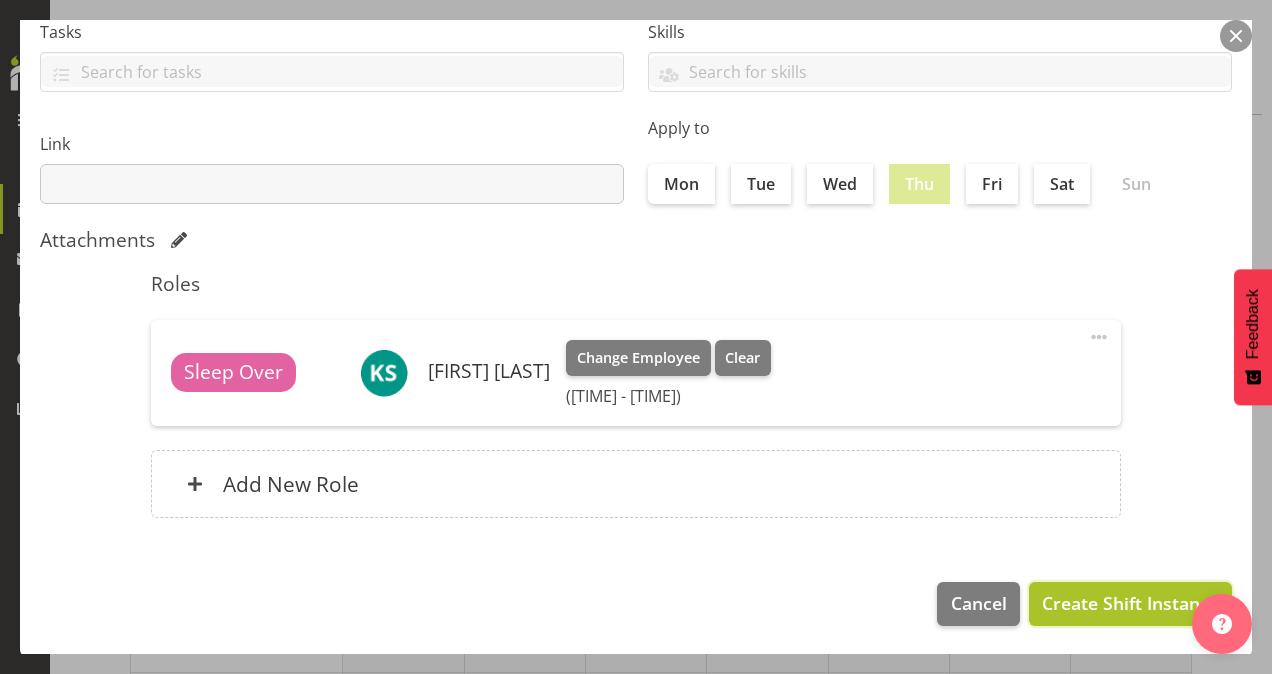 click on "Create Shift Instance" at bounding box center [1130, 603] 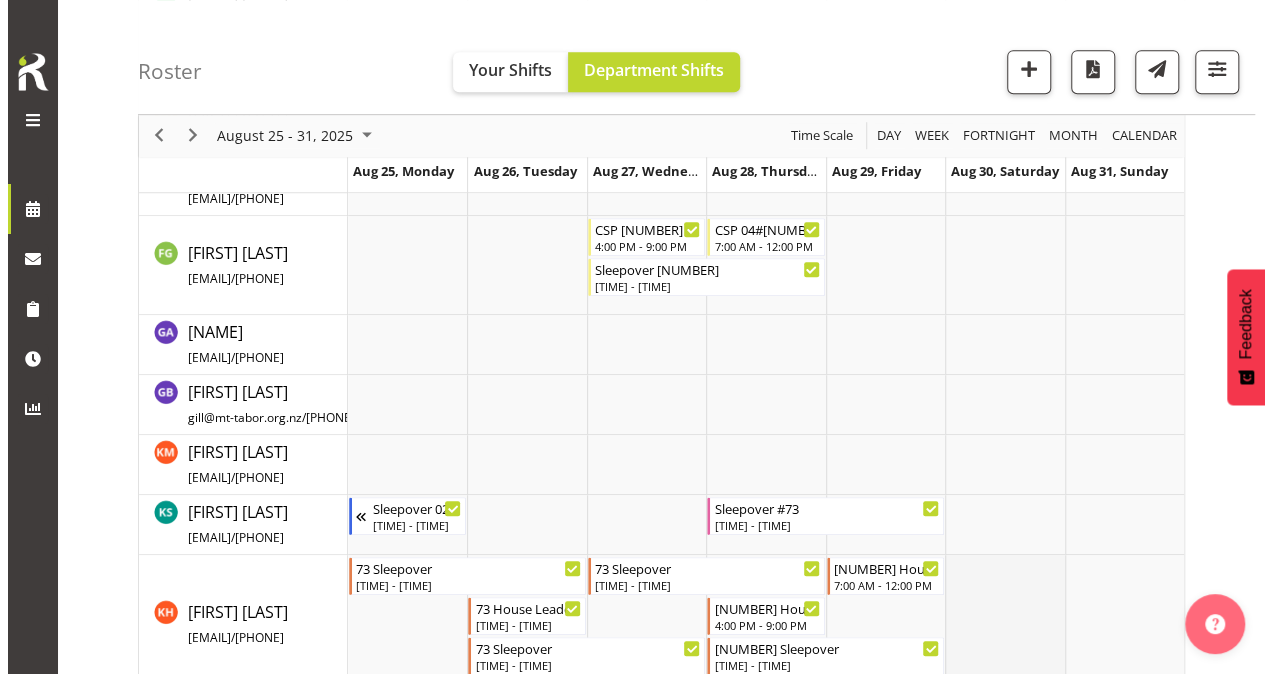 scroll, scrollTop: 0, scrollLeft: 0, axis: both 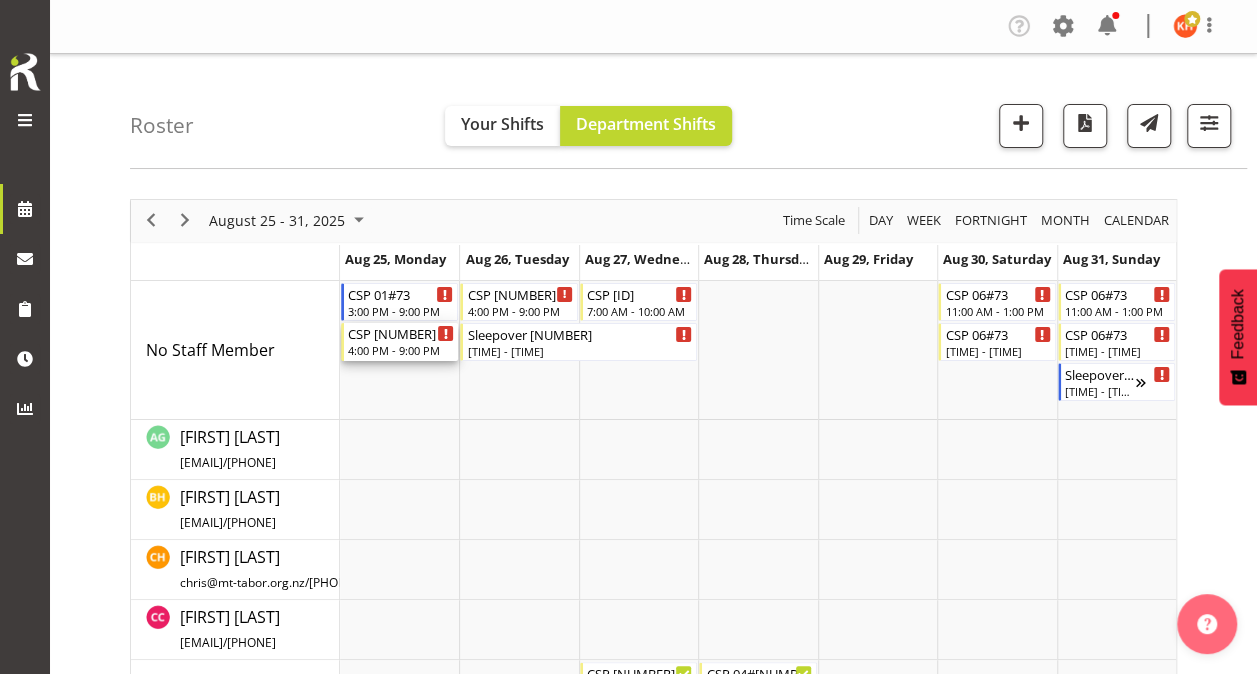 click on "4:00 PM - 9:00 PM" at bounding box center (401, 350) 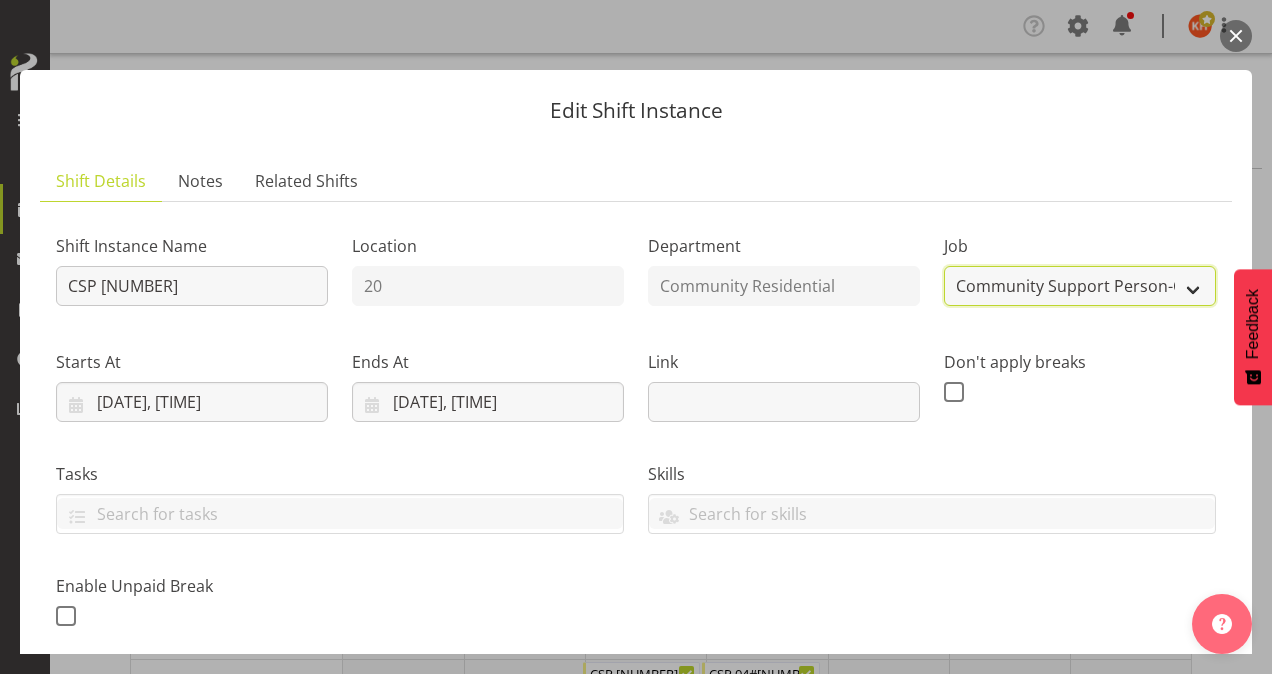 click on "Create new job   Accounts Admin Art Coordinator Community Leader Community Support Person Community Support Person-Casual House Leader Office Admin Senior Coordinator Service Manager Volunteer" at bounding box center [1080, 286] 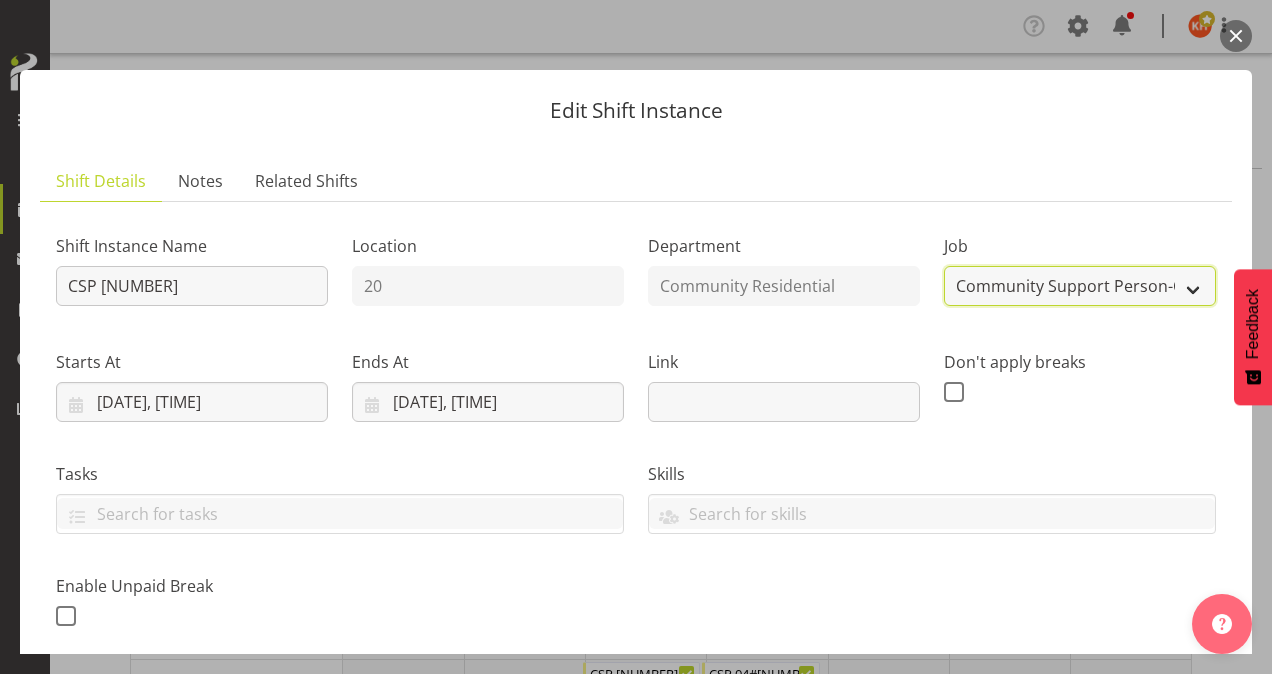 select on "2" 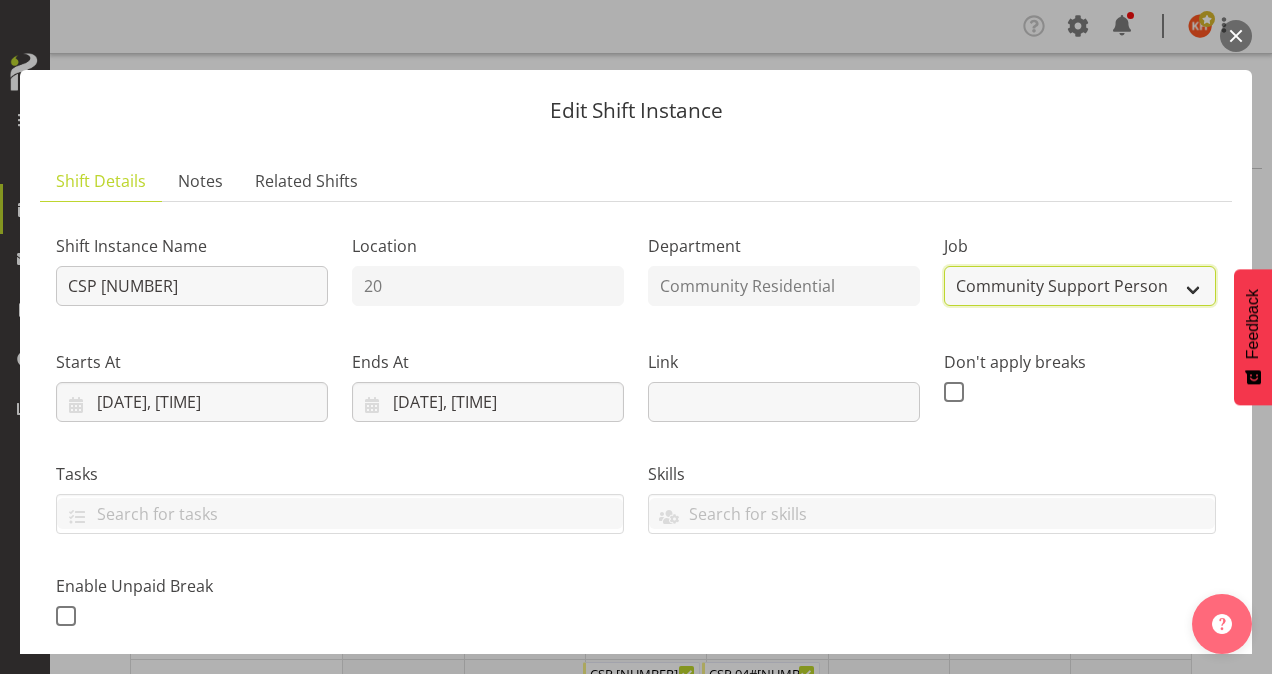 click on "Create new job   Accounts Admin Art Coordinator Community Leader Community Support Person Community Support Person-Casual House Leader Office Admin Senior Coordinator Service Manager Volunteer" at bounding box center (1080, 286) 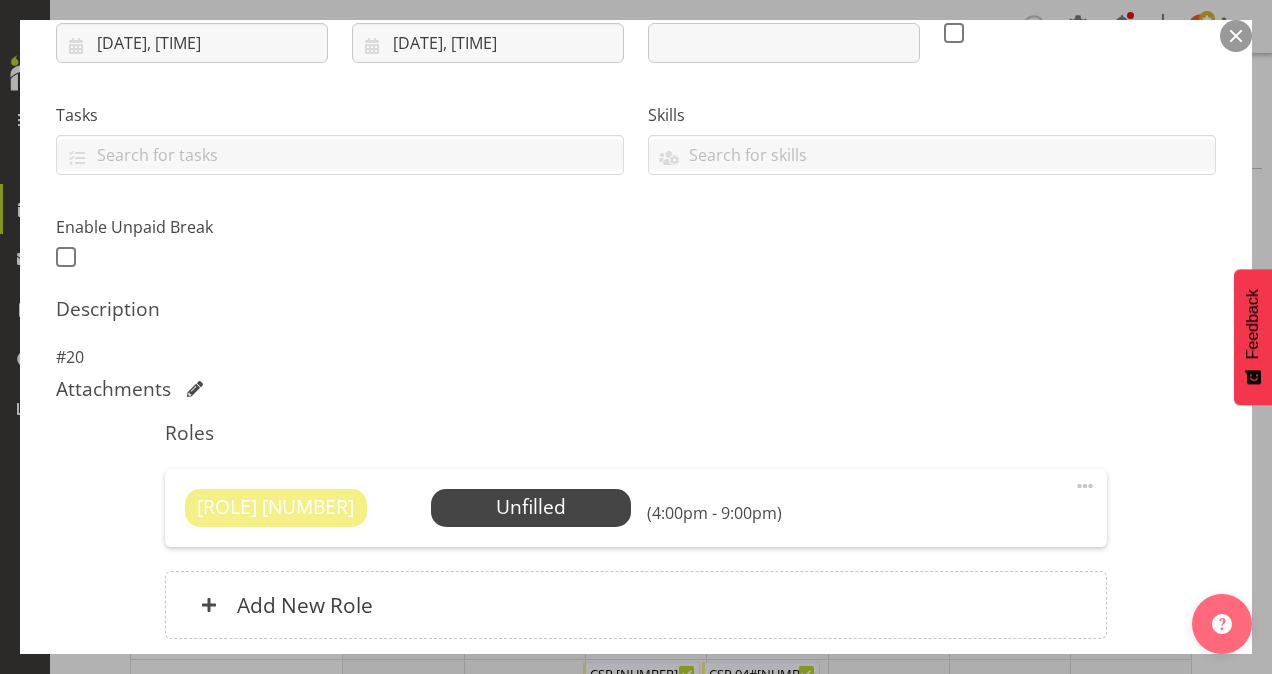 scroll, scrollTop: 360, scrollLeft: 0, axis: vertical 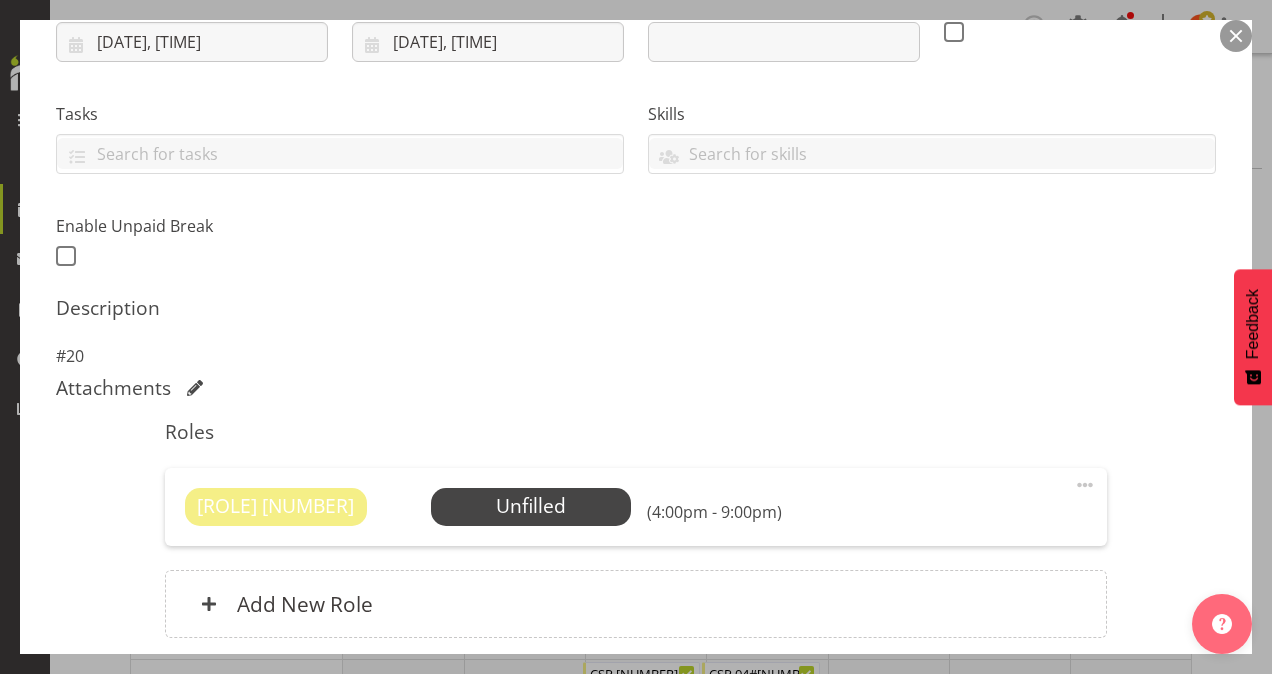 click at bounding box center [1085, 485] 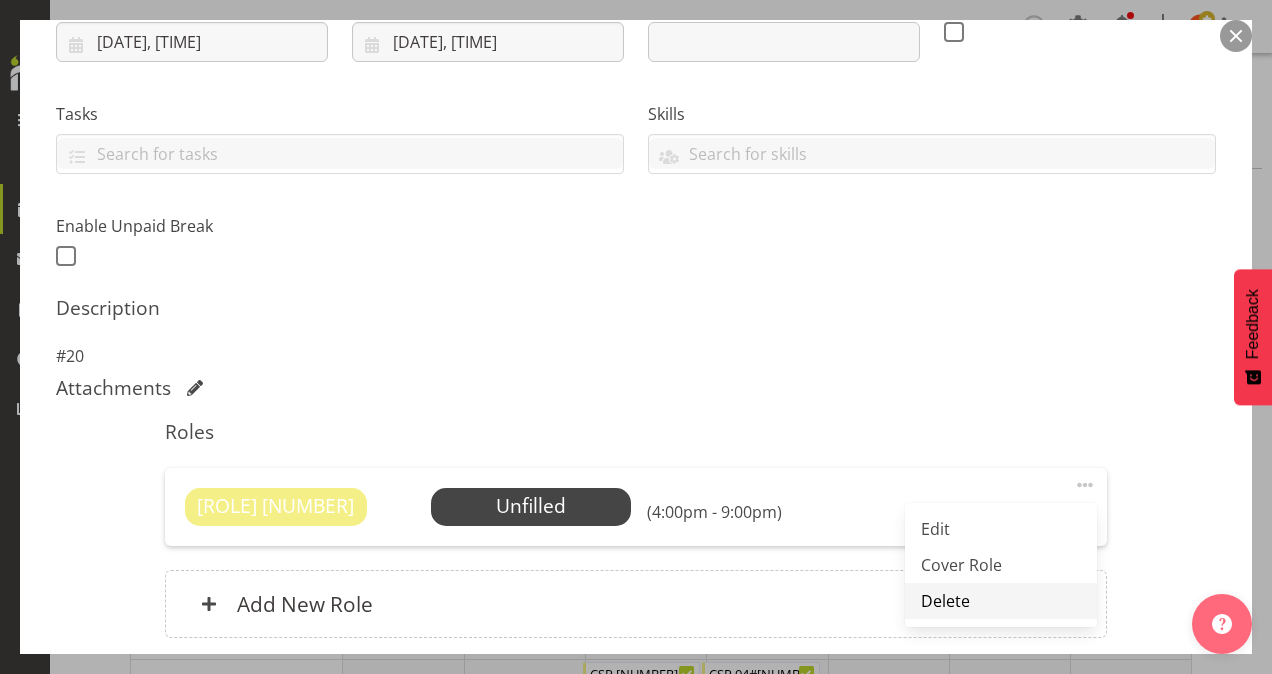 click on "Delete" at bounding box center (1001, 601) 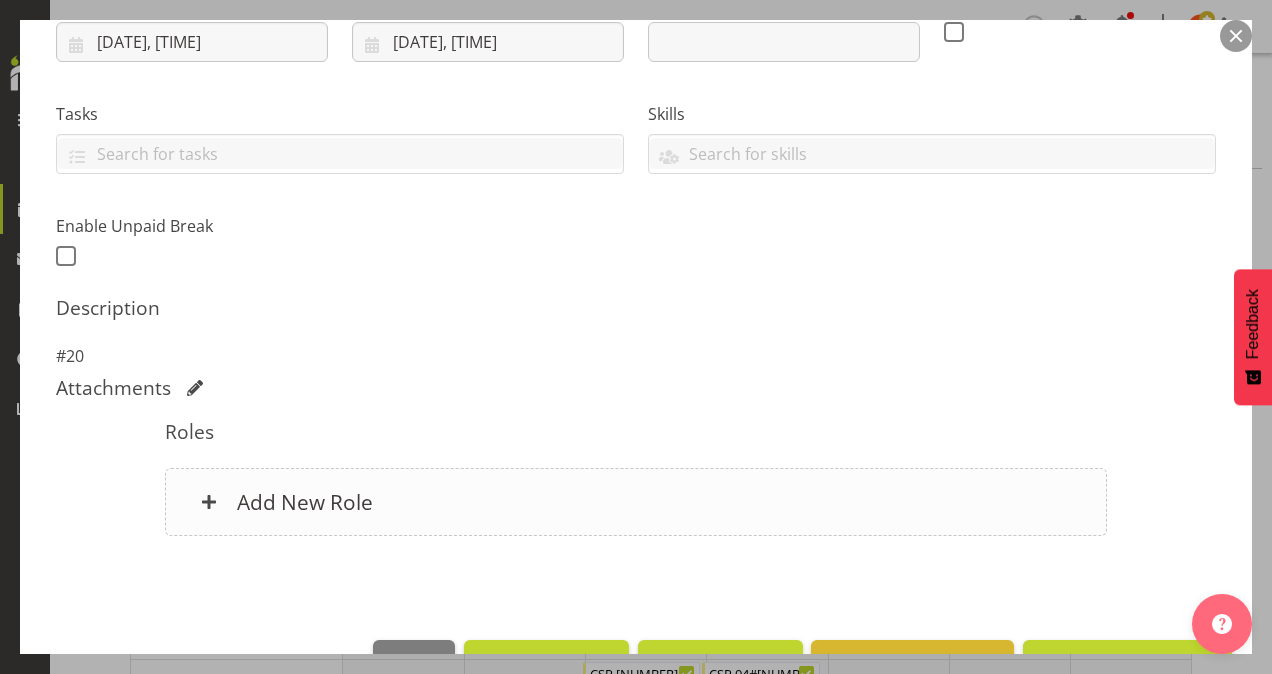 click on "Add New Role" at bounding box center [305, 502] 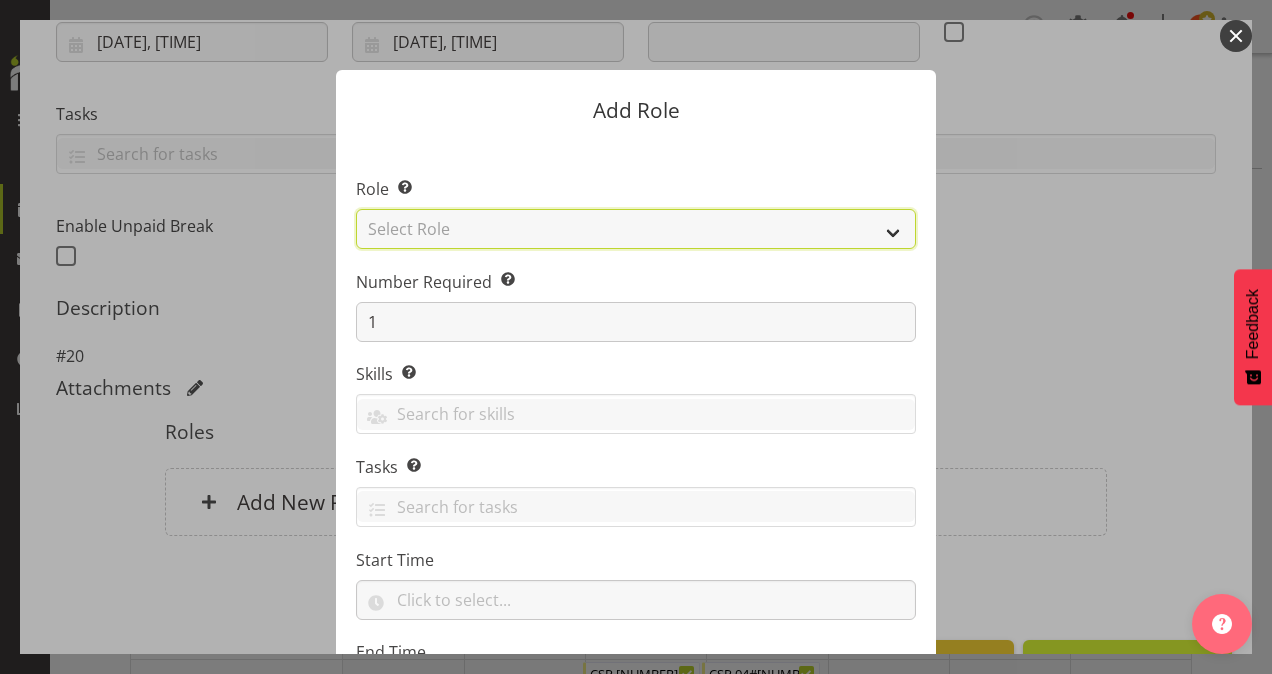 click on "Select Role  Area Manager Art Coordination Community - SIL Community Leader Community Support Person Community Support Person - Casual House Leader Office Admin On-Call call out Senate Senior Coordinator SIL Coordination Sleep Over Volunteer" at bounding box center [636, 229] 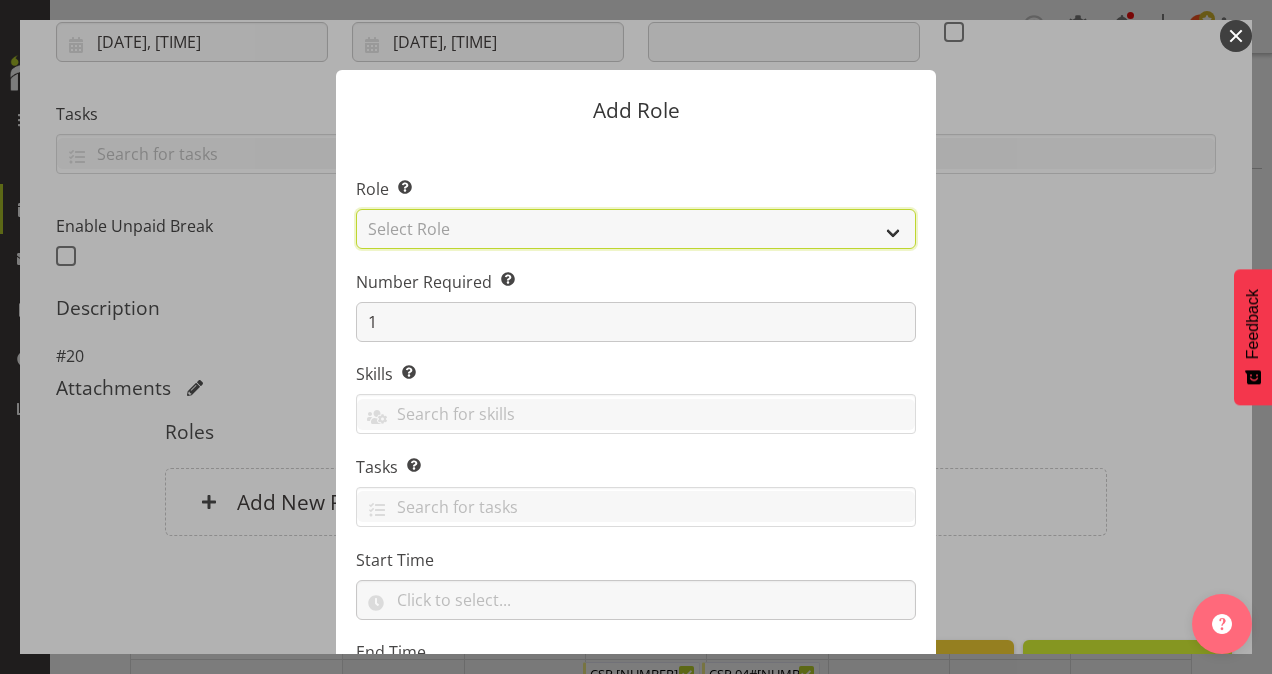 select on "13" 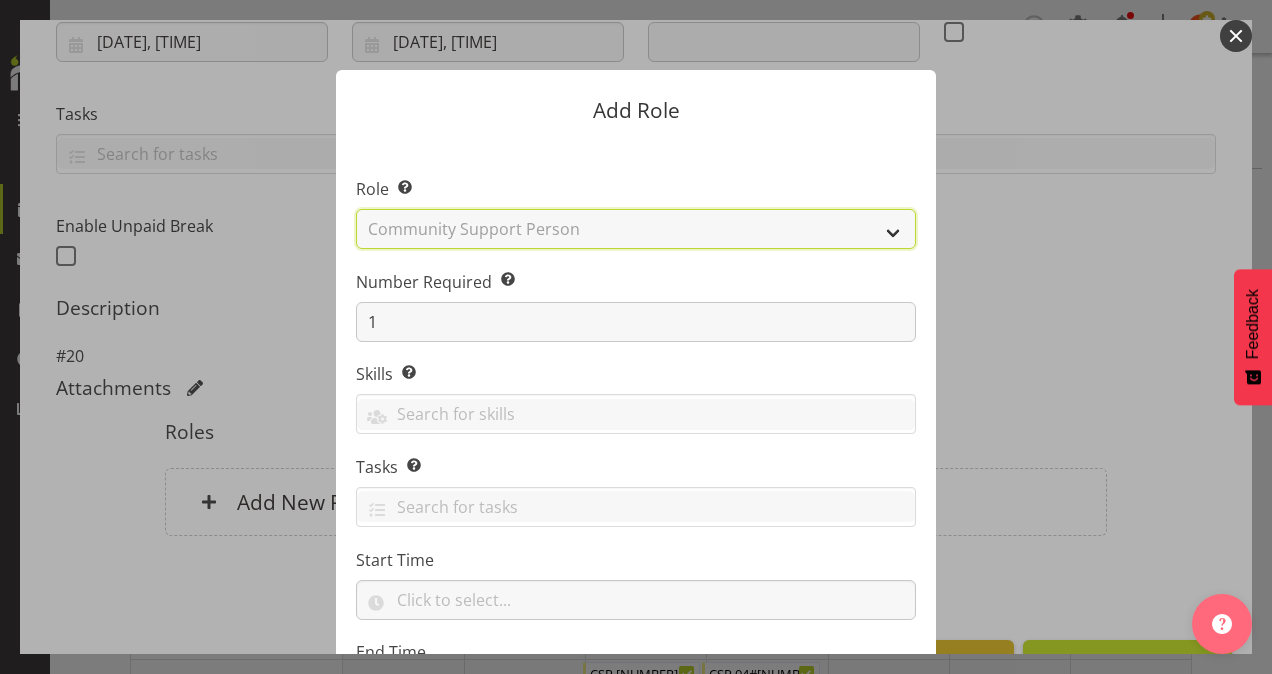 click on "Select Role  Area Manager Art Coordination Community - SIL Community Leader Community Support Person Community Support Person - Casual House Leader Office Admin On-Call call out Senate Senior Coordinator SIL Coordination Sleep Over Volunteer" at bounding box center (636, 229) 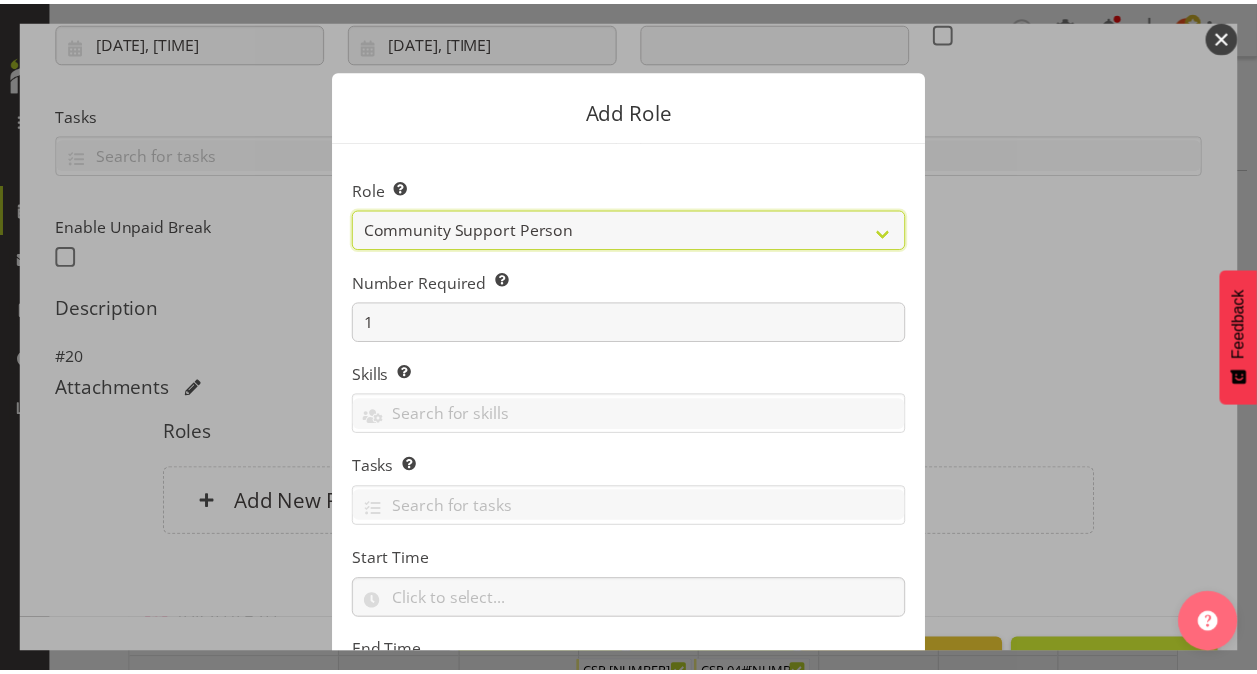 scroll, scrollTop: 192, scrollLeft: 0, axis: vertical 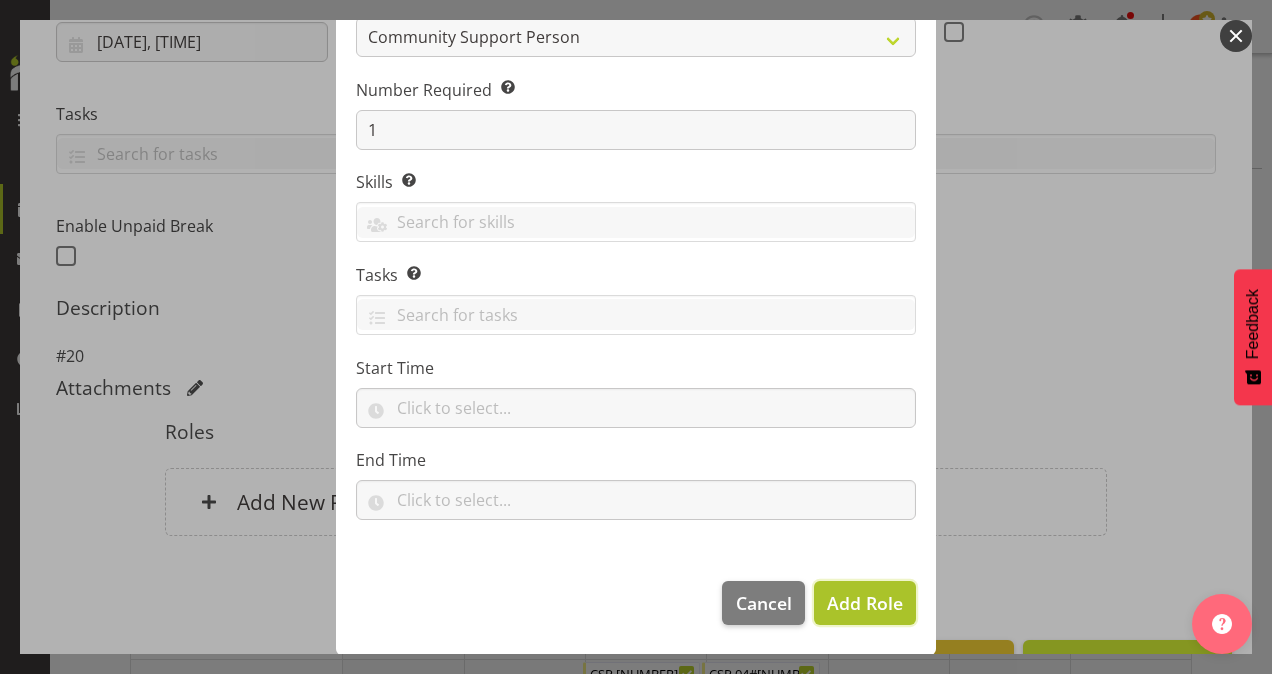 click on "Add Role" at bounding box center (865, 603) 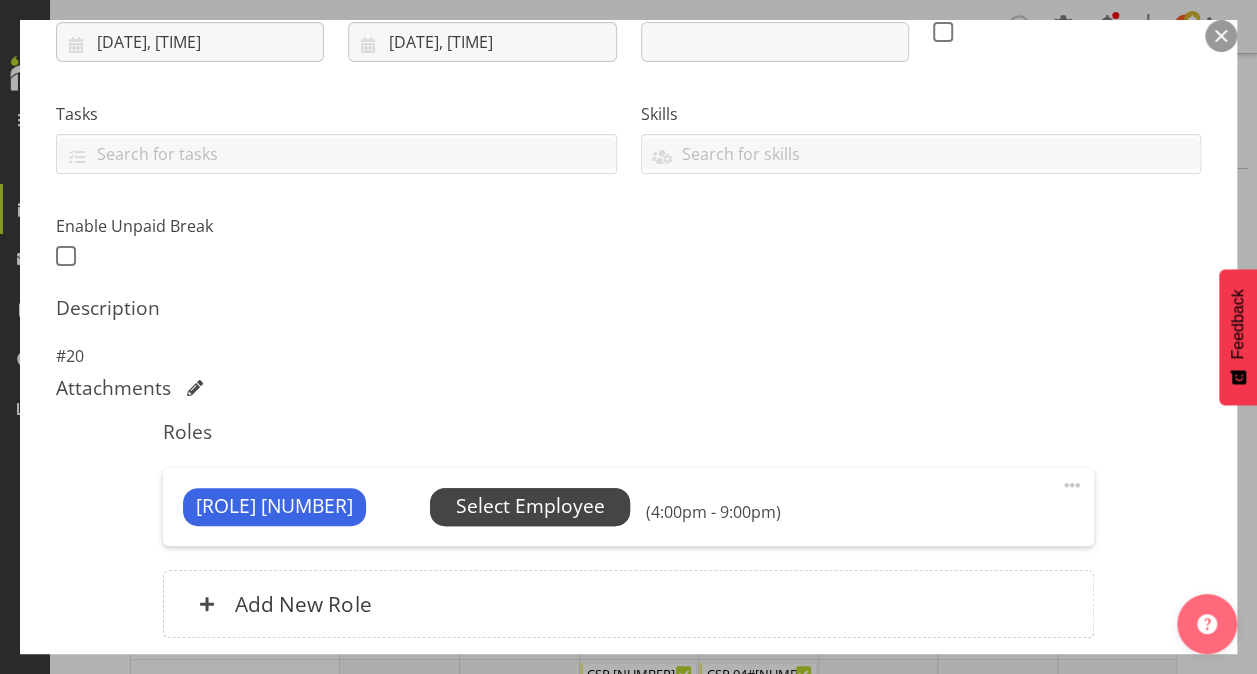 click on "Select Employee" at bounding box center [530, 506] 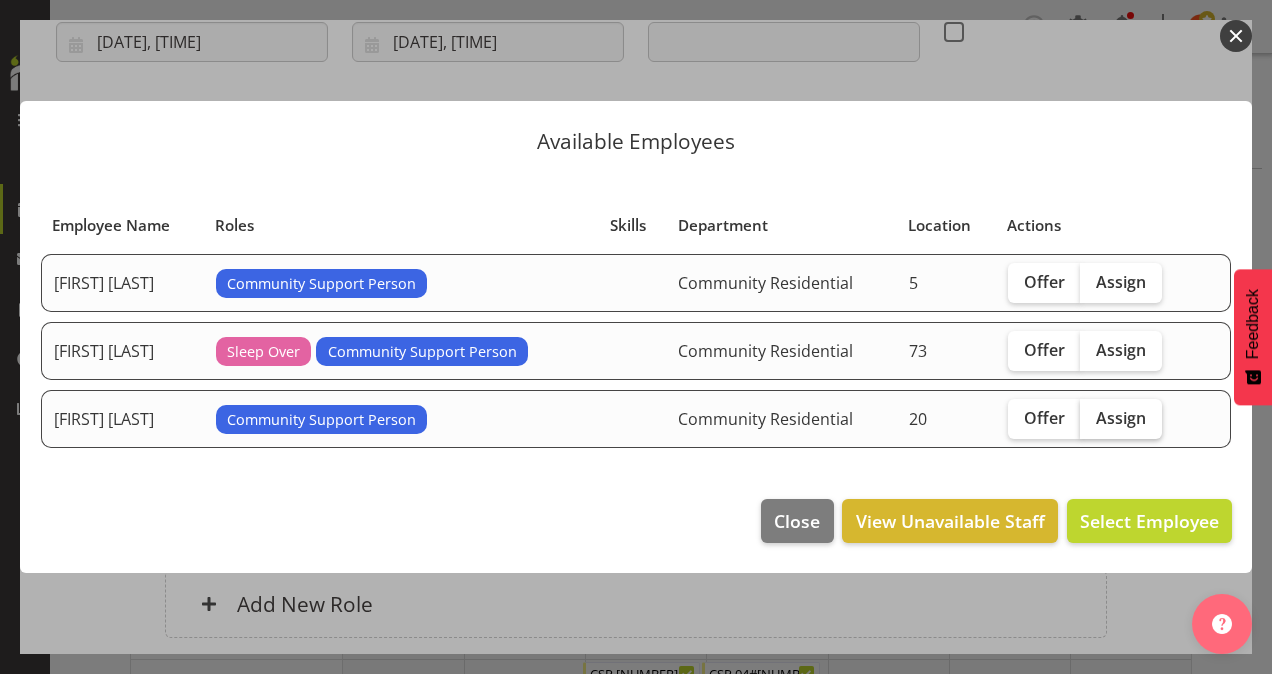 click on "Assign" at bounding box center [1121, 418] 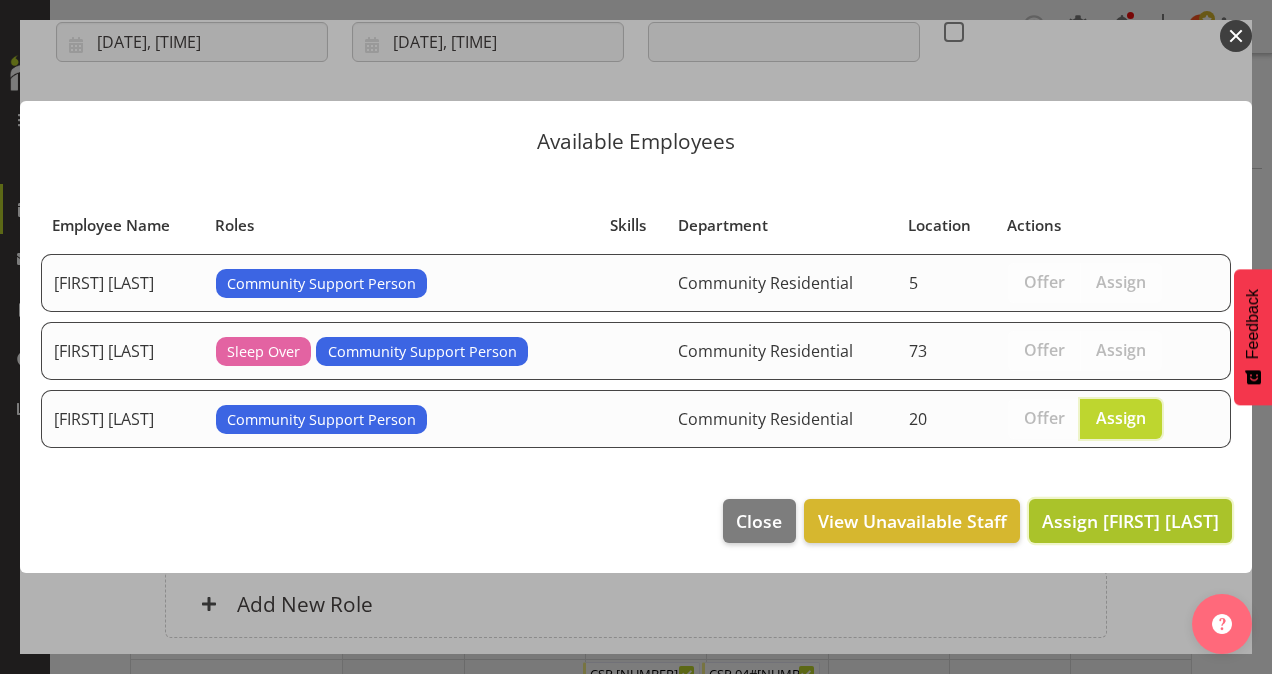 click on "Assign [FIRST] [LAST]" at bounding box center [1130, 521] 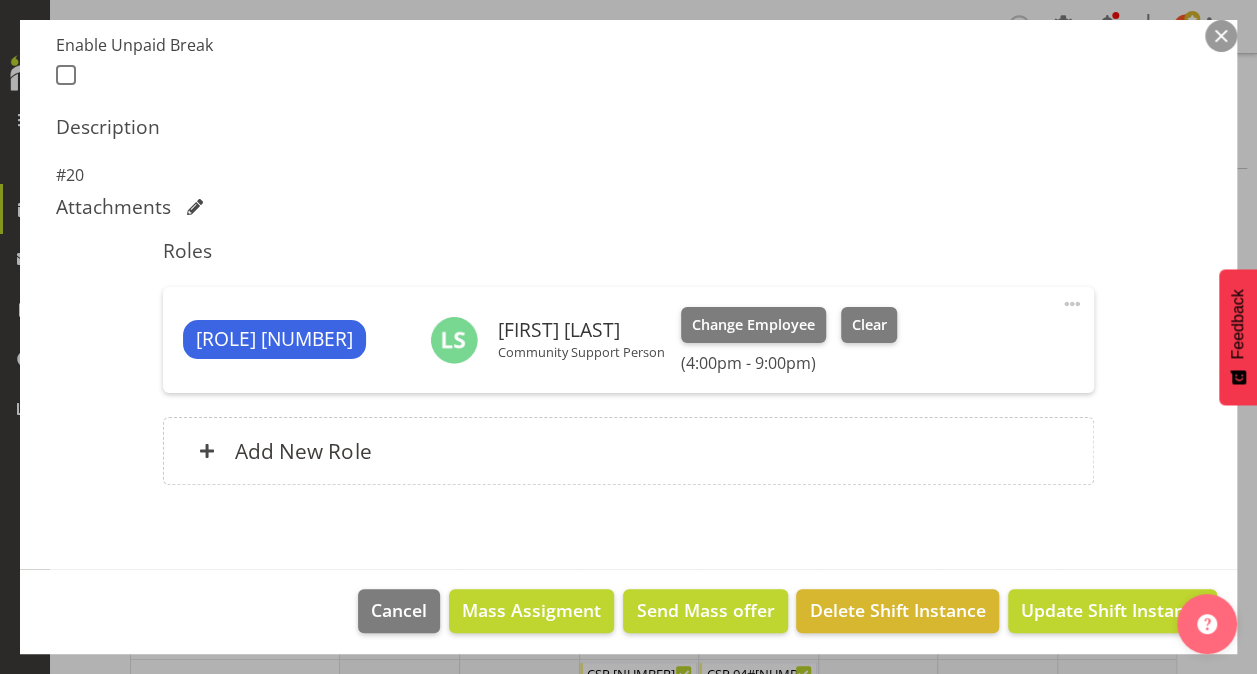 scroll, scrollTop: 547, scrollLeft: 0, axis: vertical 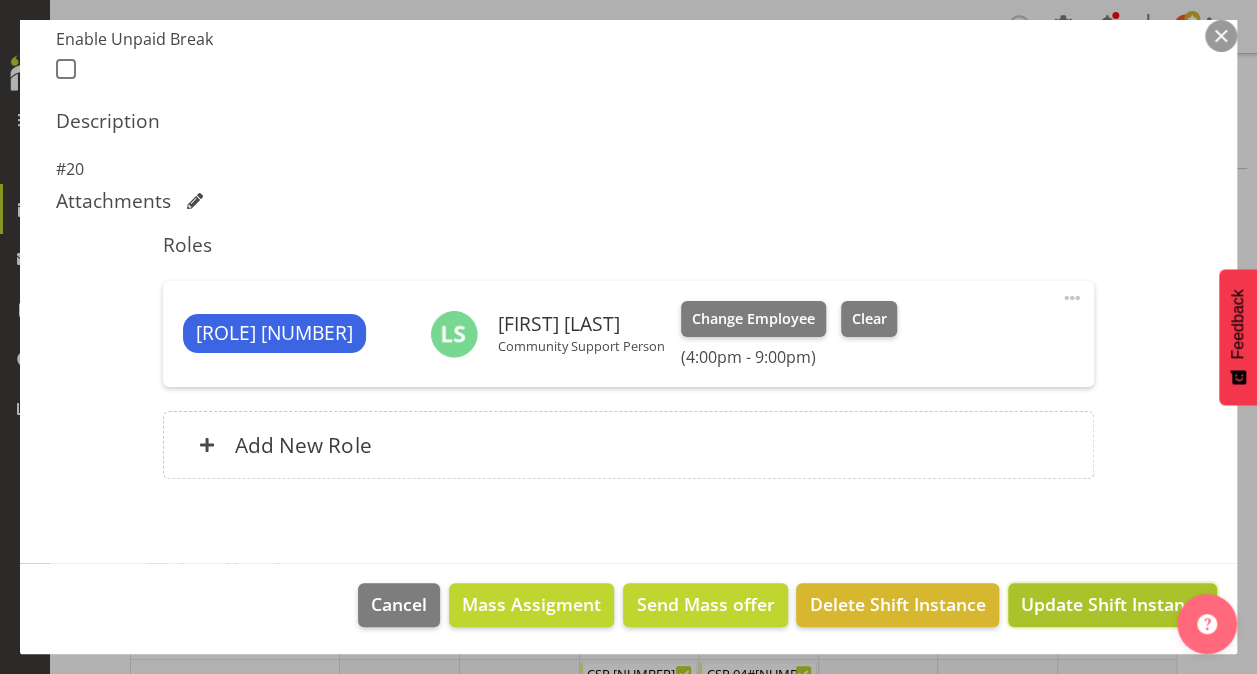 click on "Update Shift Instance" at bounding box center [1112, 604] 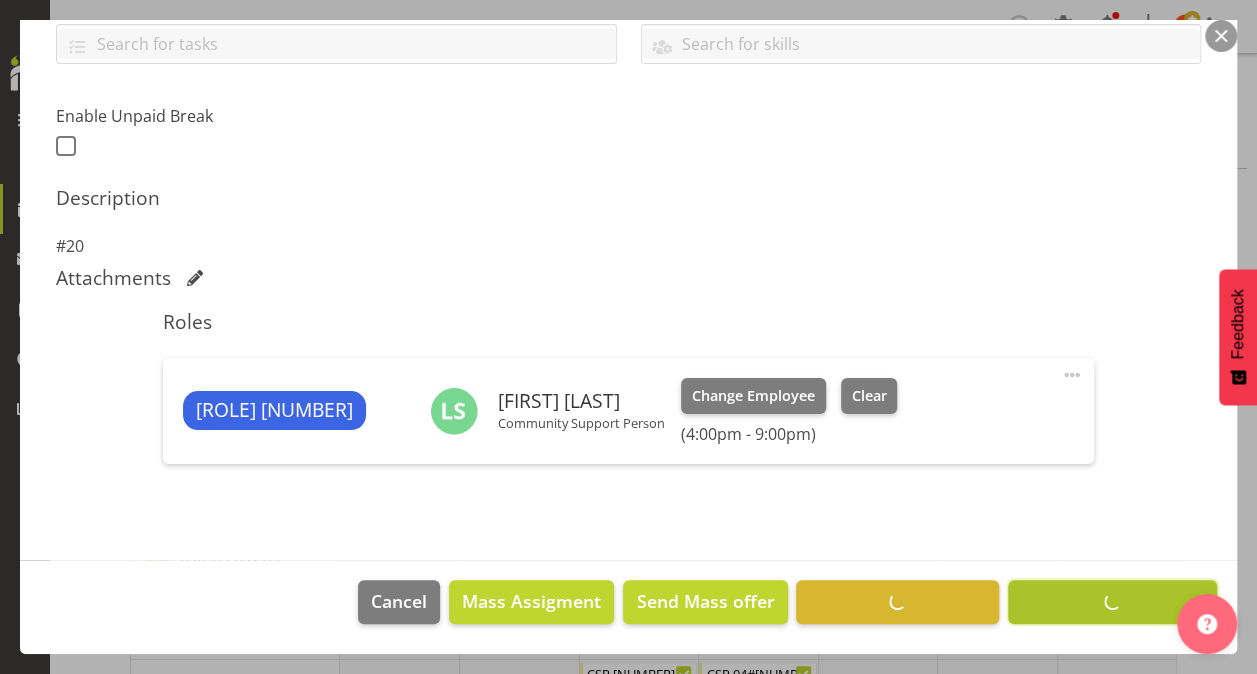 scroll, scrollTop: 468, scrollLeft: 0, axis: vertical 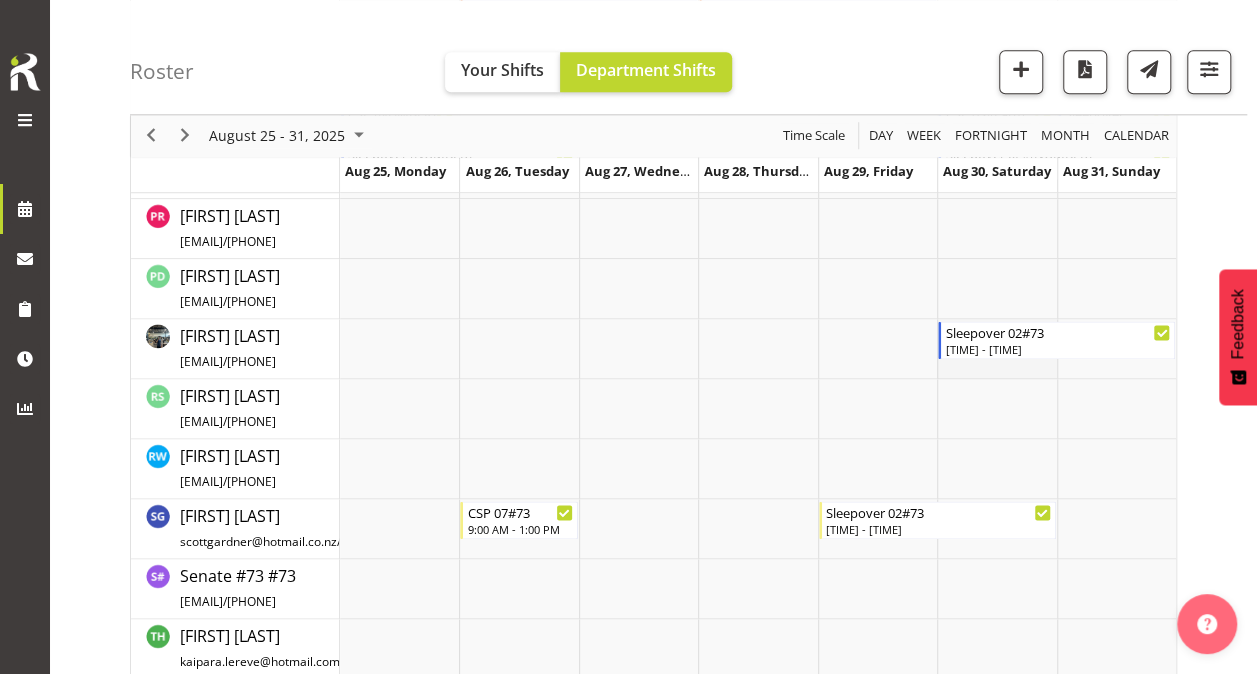 click at bounding box center (996, 349) 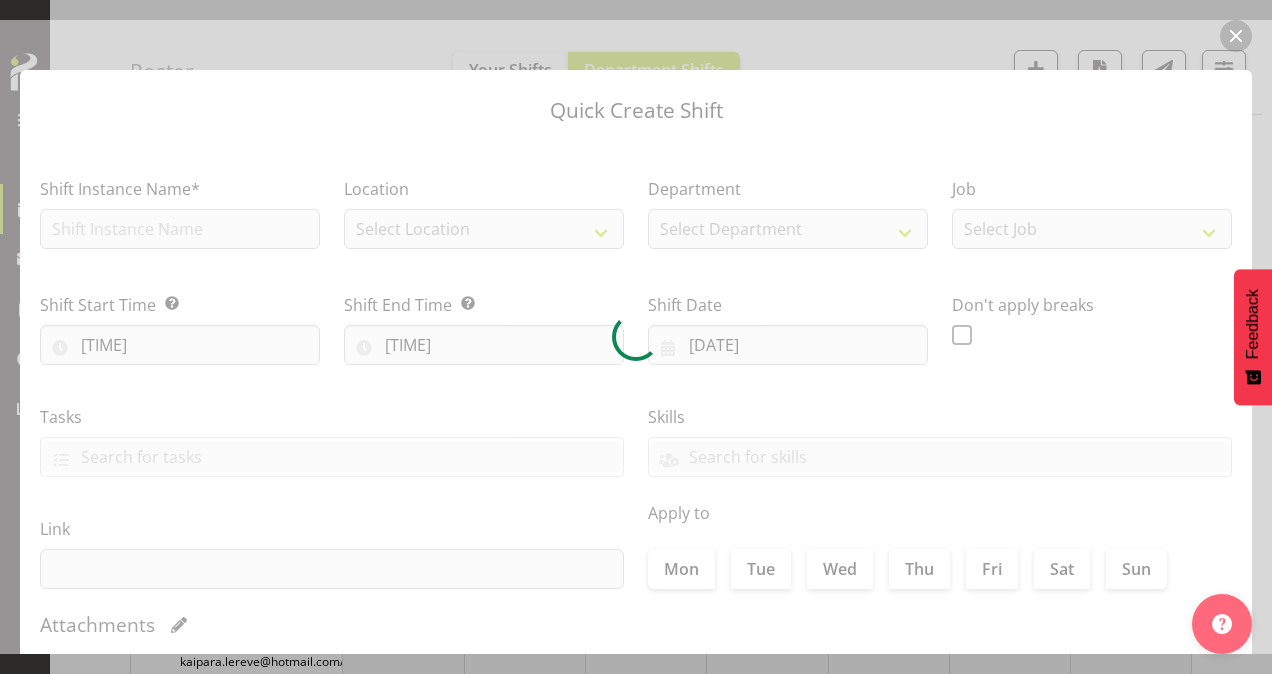 type on "[DATE]" 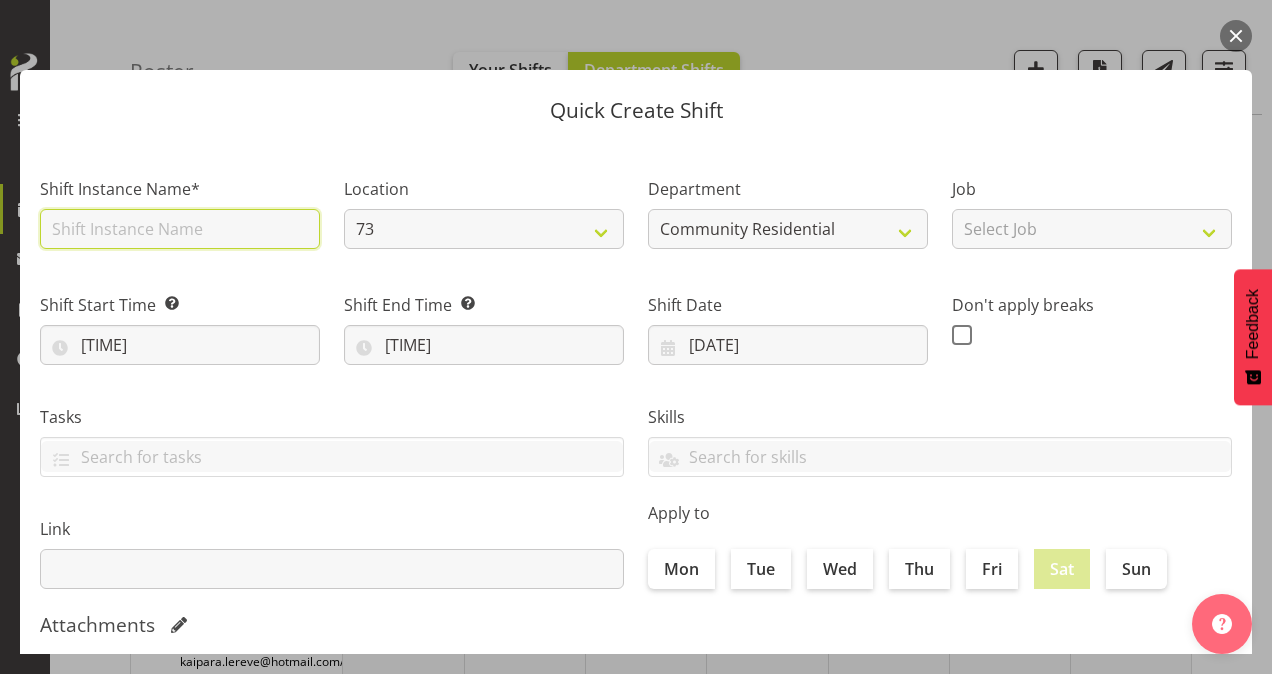click at bounding box center (180, 229) 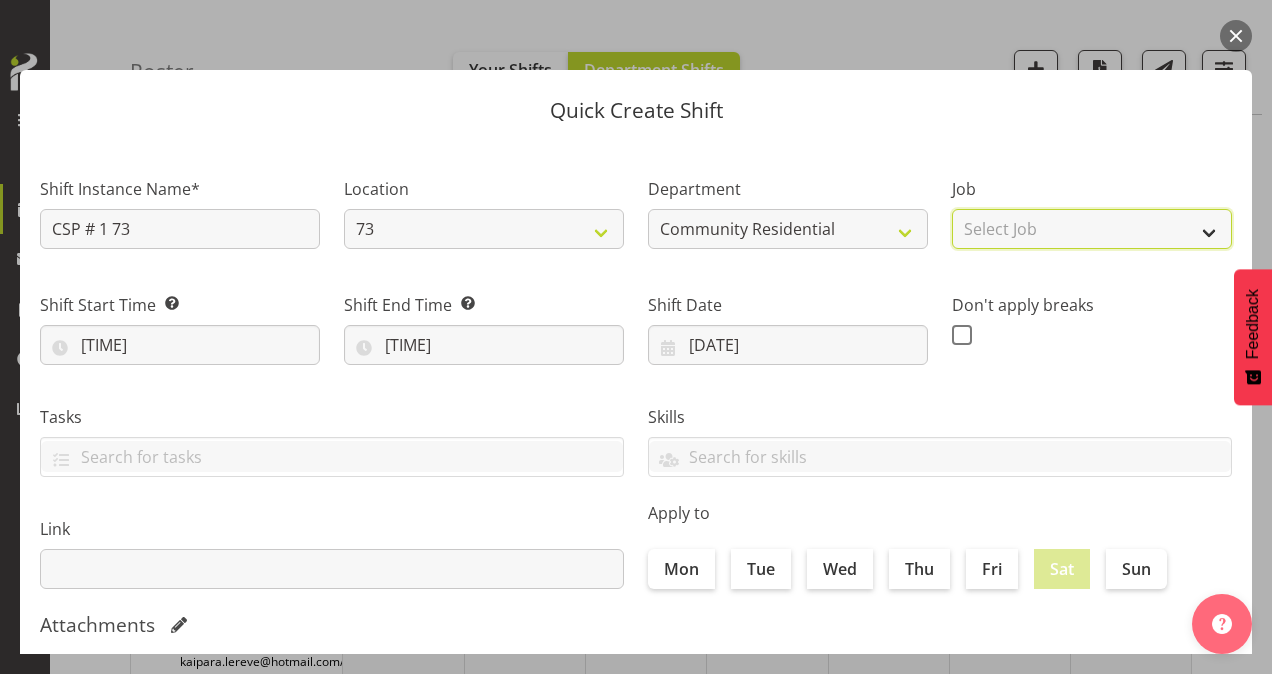 click on "Select Job  Accounts Admin Art Coordinator Community Leader Community Support Person Community Support Person-Casual House Leader Office Admin Senior Coordinator Service Manager Volunteer" at bounding box center [1092, 229] 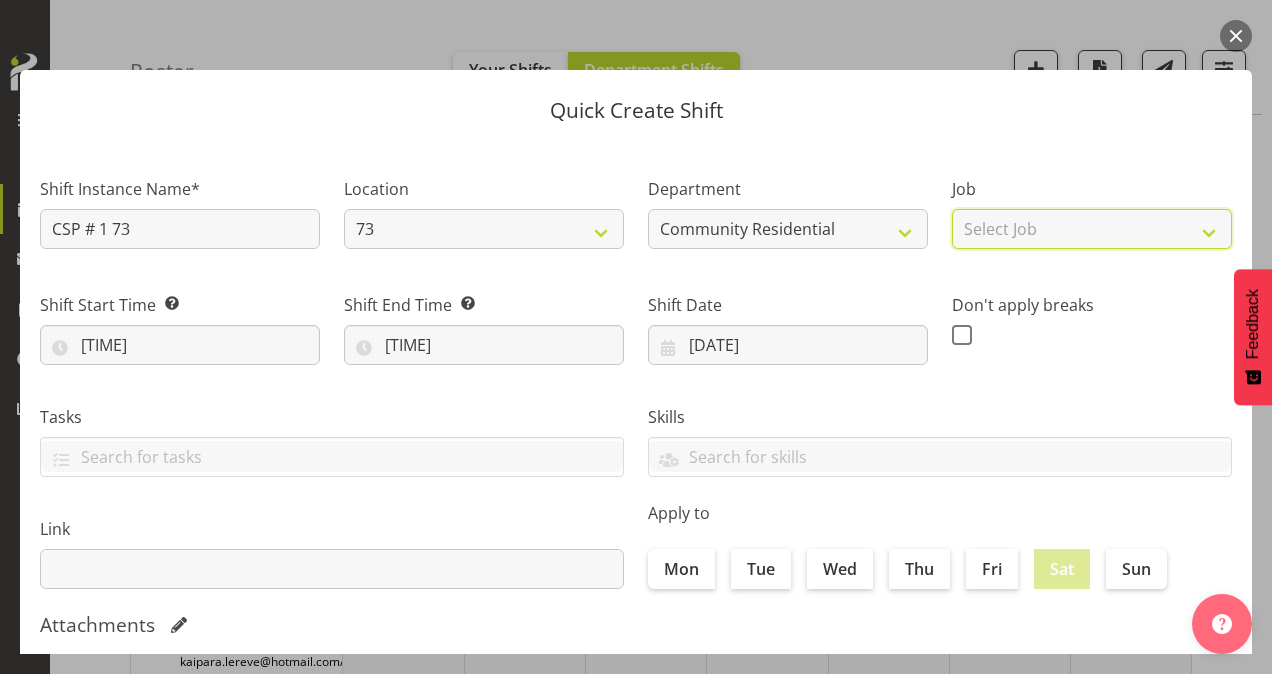 select on "2" 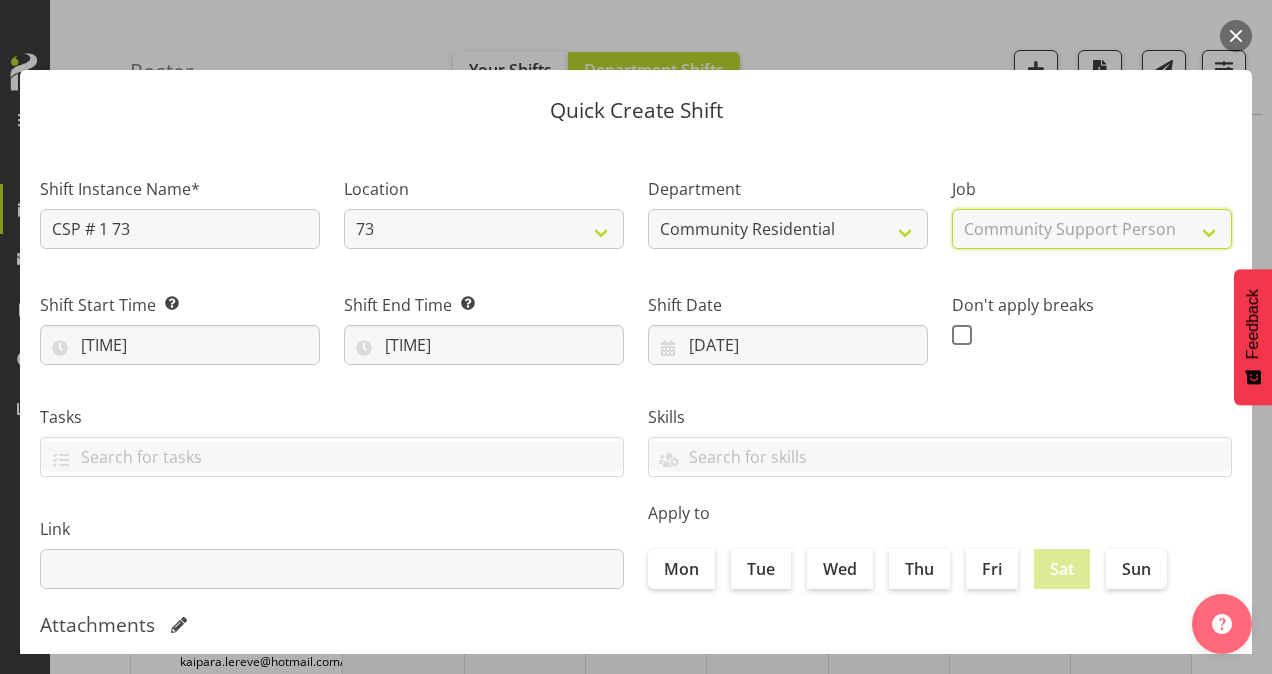 click on "Select Job  Accounts Admin Art Coordinator Community Leader Community Support Person Community Support Person-Casual House Leader Office Admin Senior Coordinator Service Manager Volunteer" at bounding box center (1092, 229) 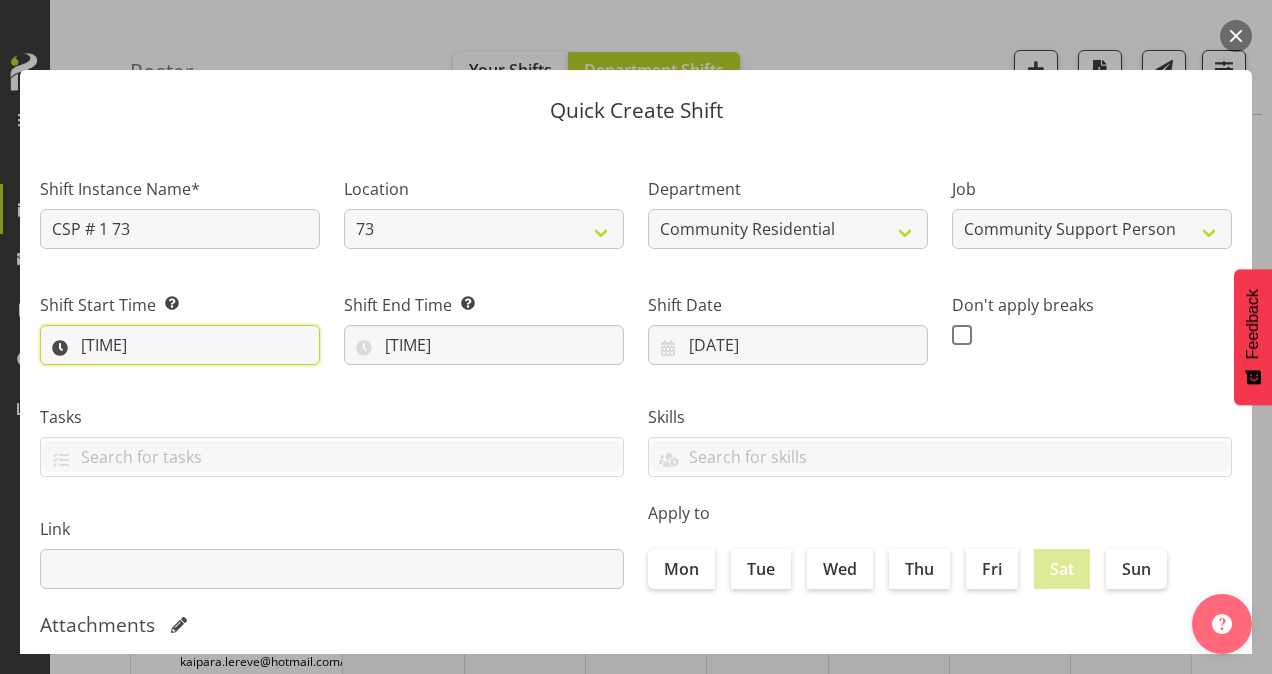 click on "[TIME]" at bounding box center [180, 345] 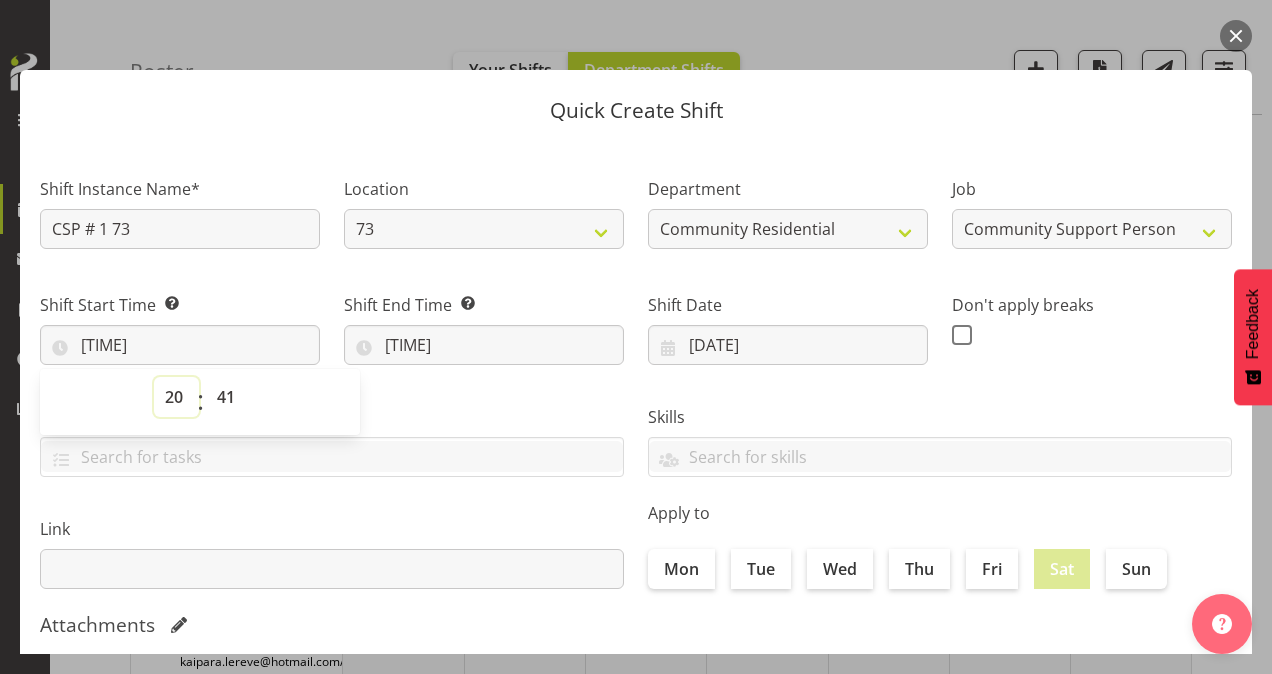 click on "00   01   02   03   04   05   06   07   08   09   10   11   12   13   14   15   16   17   18   19   20   21   22   23" at bounding box center [176, 397] 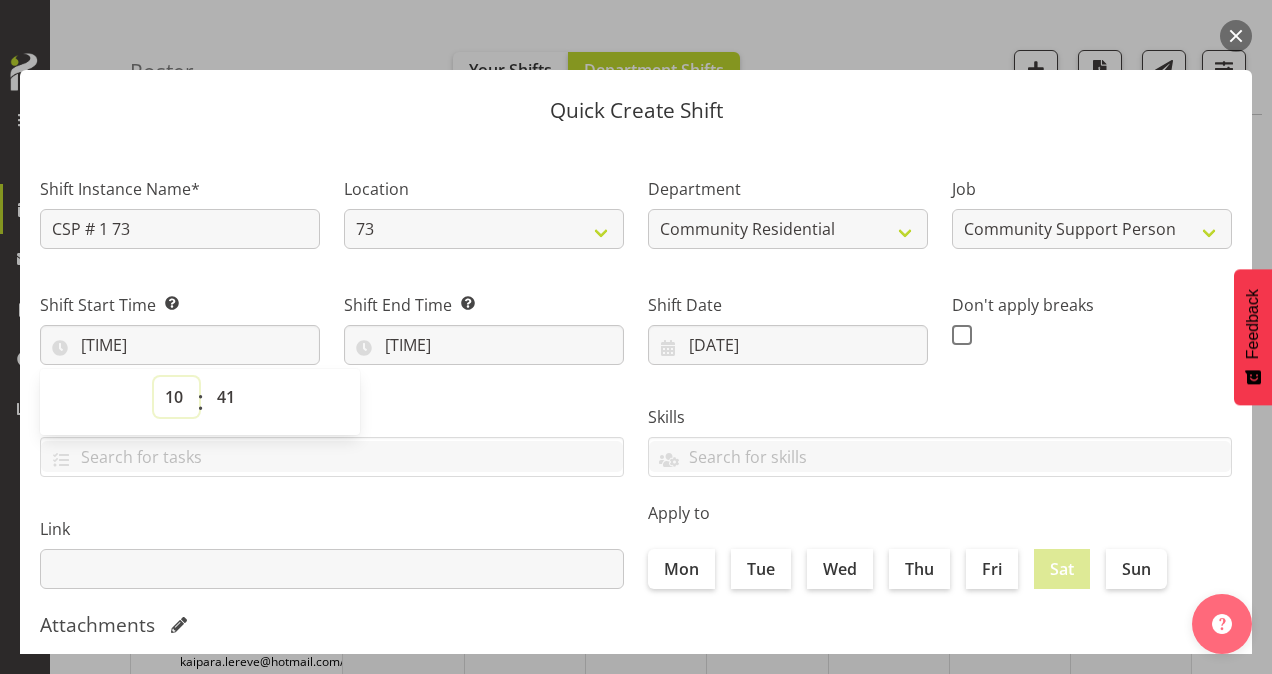 click on "00   01   02   03   04   05   06   07   08   09   10   11   12   13   14   15   16   17   18   19   20   21   22   23" at bounding box center [176, 397] 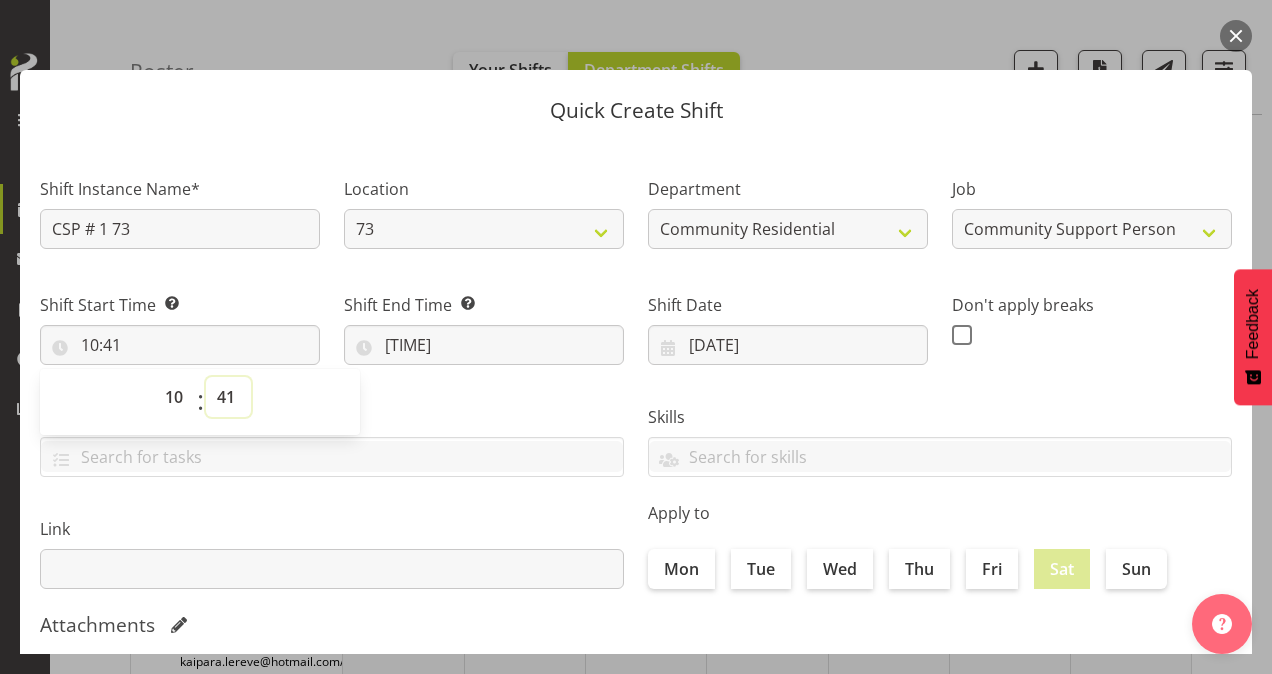 click on "00   01   02   03   04   05   06   07   08   09   10   11   12   13   14   15   16   17   18   19   20   21   22   23   24   25   26   27   28   29   30   31   32   33   34   35   36   37   38   39   40   41   42   43   44   45   46   47   48   49   50   51   52   53   54   55   56   57   58   59" at bounding box center (228, 397) 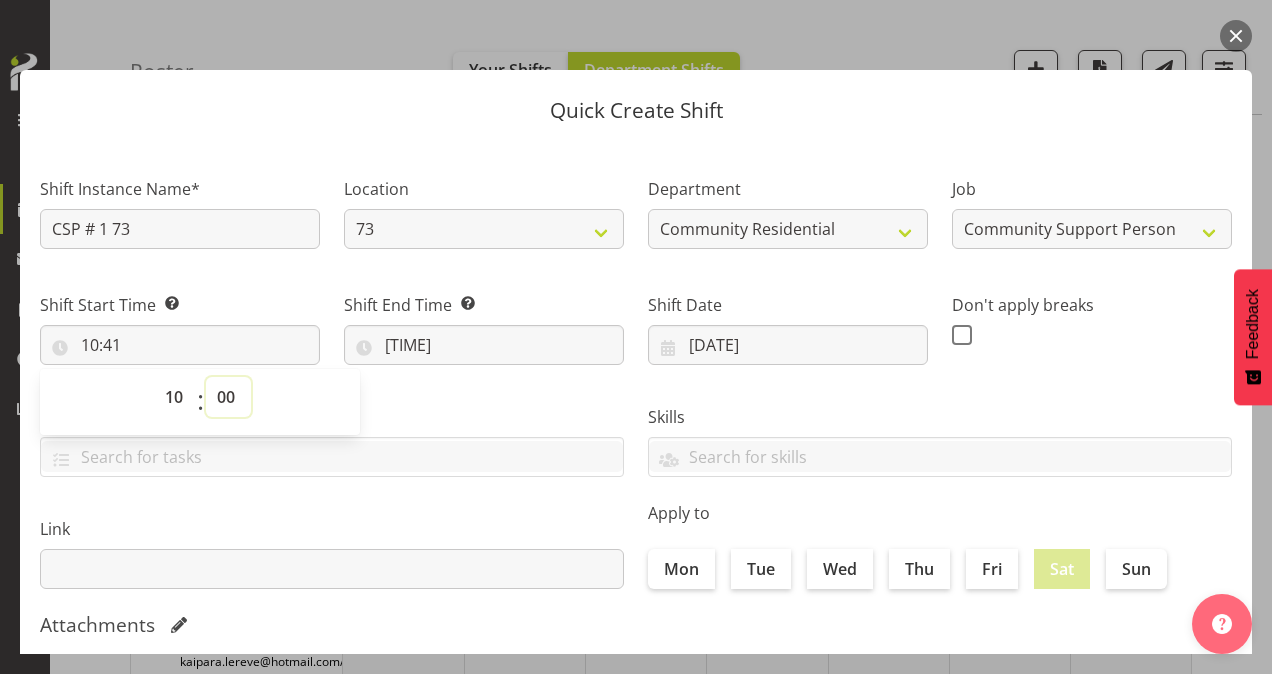 click on "00   01   02   03   04   05   06   07   08   09   10   11   12   13   14   15   16   17   18   19   20   21   22   23   24   25   26   27   28   29   30   31   32   33   34   35   36   37   38   39   40   41   42   43   44   45   46   47   48   49   50   51   52   53   54   55   56   57   58   59" at bounding box center [228, 397] 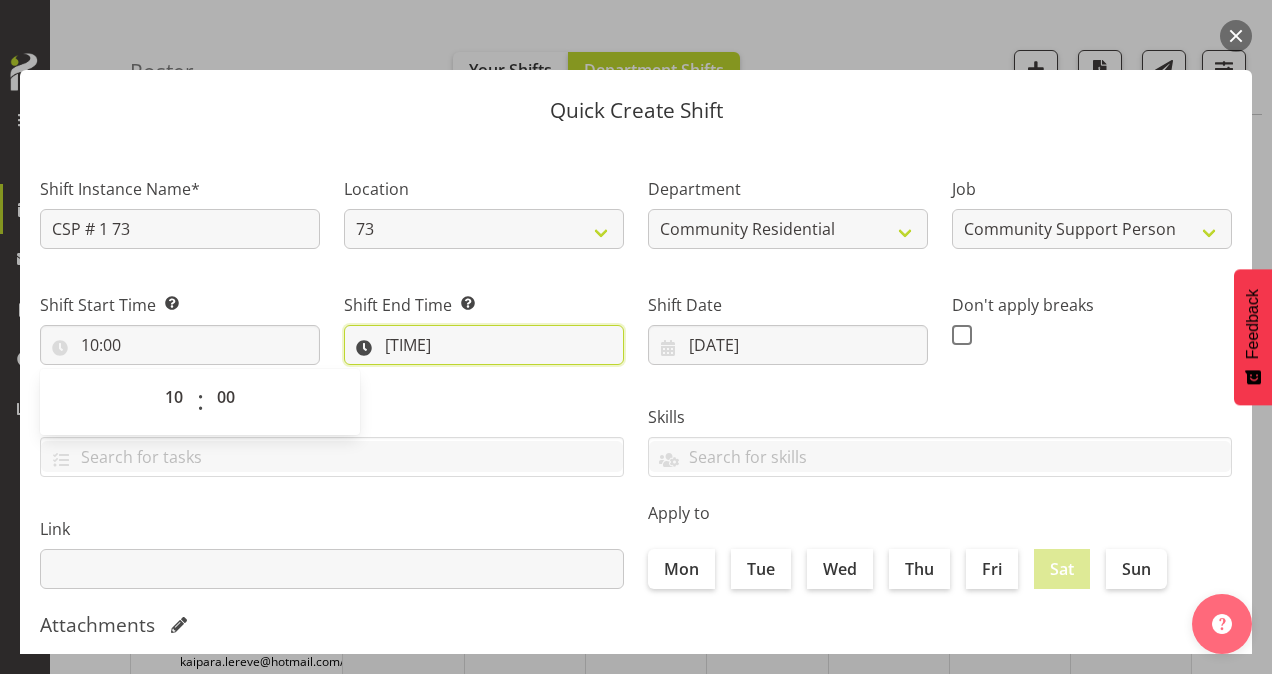 click on "[TIME]" at bounding box center (484, 345) 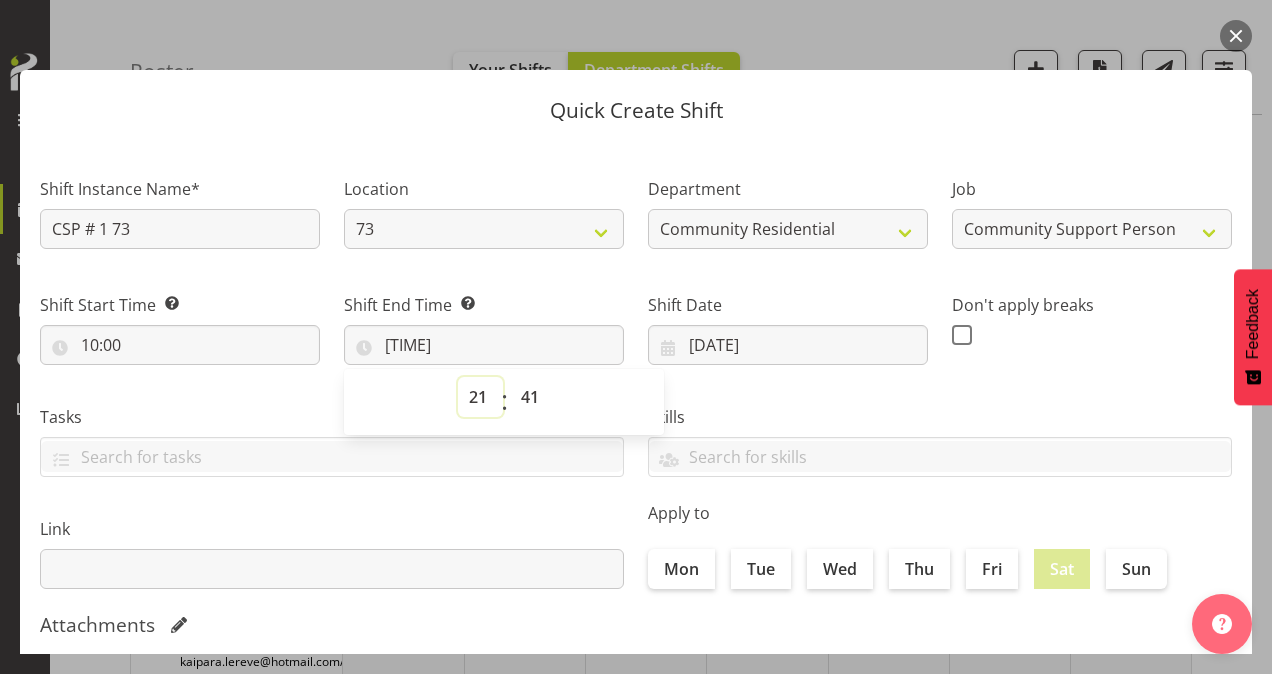 click on "00   01   02   03   04   05   06   07   08   09   10   11   12   13   14   15   16   17   18   19   20   21   22   23" at bounding box center (480, 397) 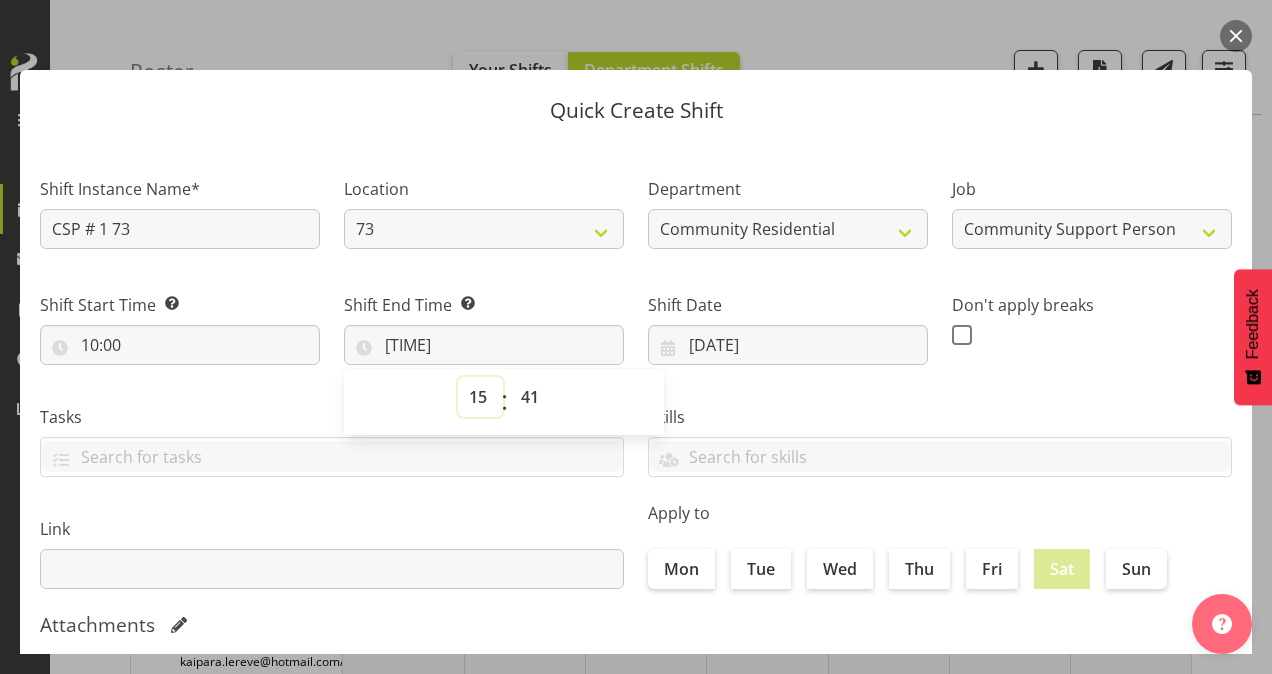 click on "00   01   02   03   04   05   06   07   08   09   10   11   12   13   14   15   16   17   18   19   20   21   22   23" at bounding box center (480, 397) 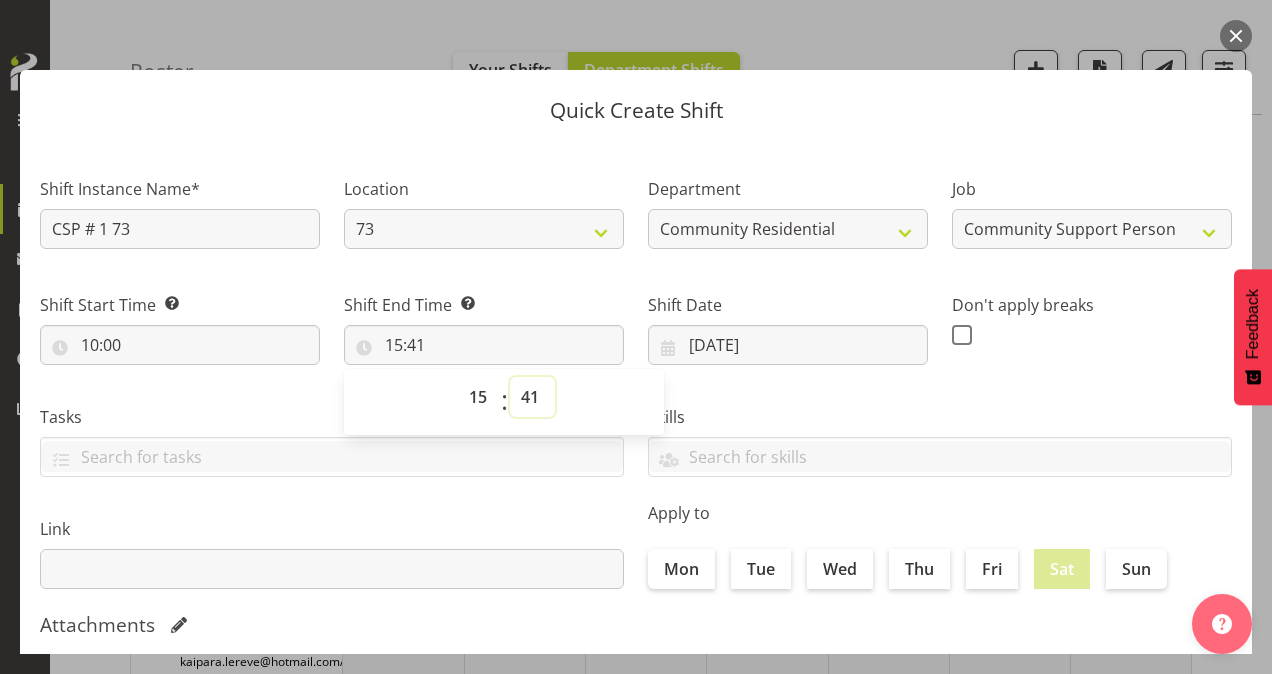 click on "00   01   02   03   04   05   06   07   08   09   10   11   12   13   14   15   16   17   18   19   20   21   22   23   24   25   26   27   28   29   30   31   32   33   34   35   36   37   38   39   40   41   42   43   44   45   46   47   48   49   50   51   52   53   54   55   56   57   58   59" at bounding box center [532, 397] 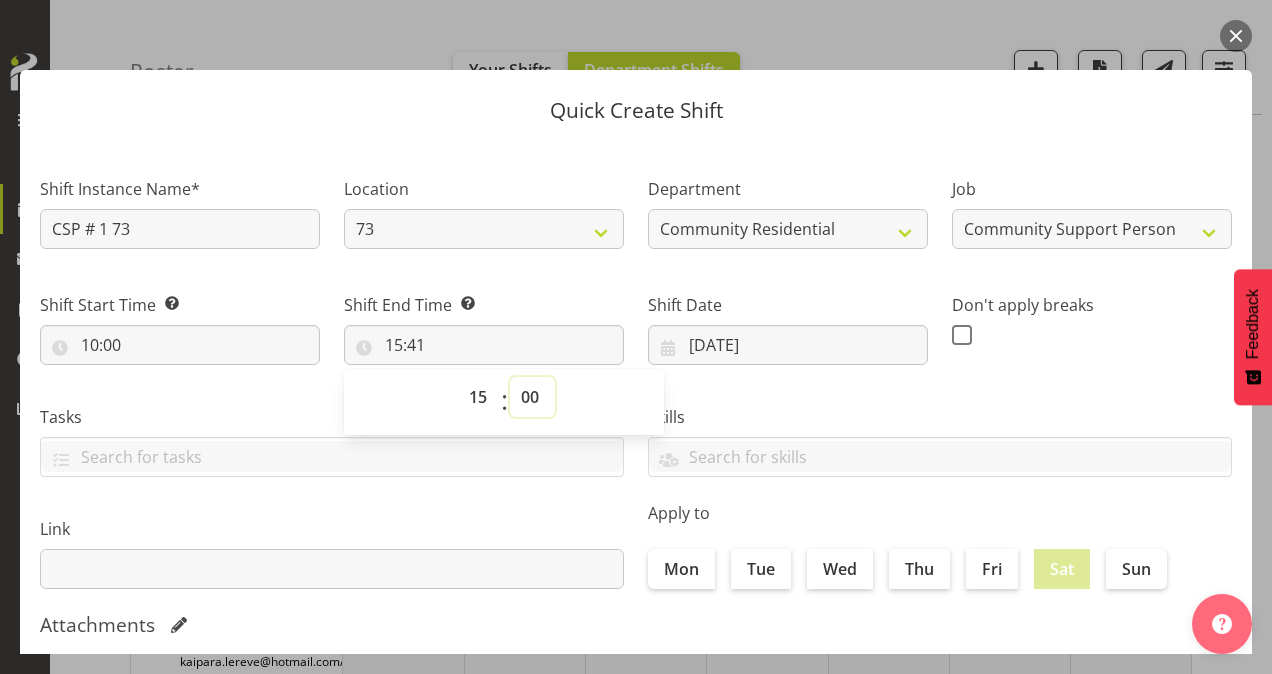 click on "00   01   02   03   04   05   06   07   08   09   10   11   12   13   14   15   16   17   18   19   20   21   22   23   24   25   26   27   28   29   30   31   32   33   34   35   36   37   38   39   40   41   42   43   44   45   46   47   48   49   50   51   52   53   54   55   56   57   58   59" at bounding box center [532, 397] 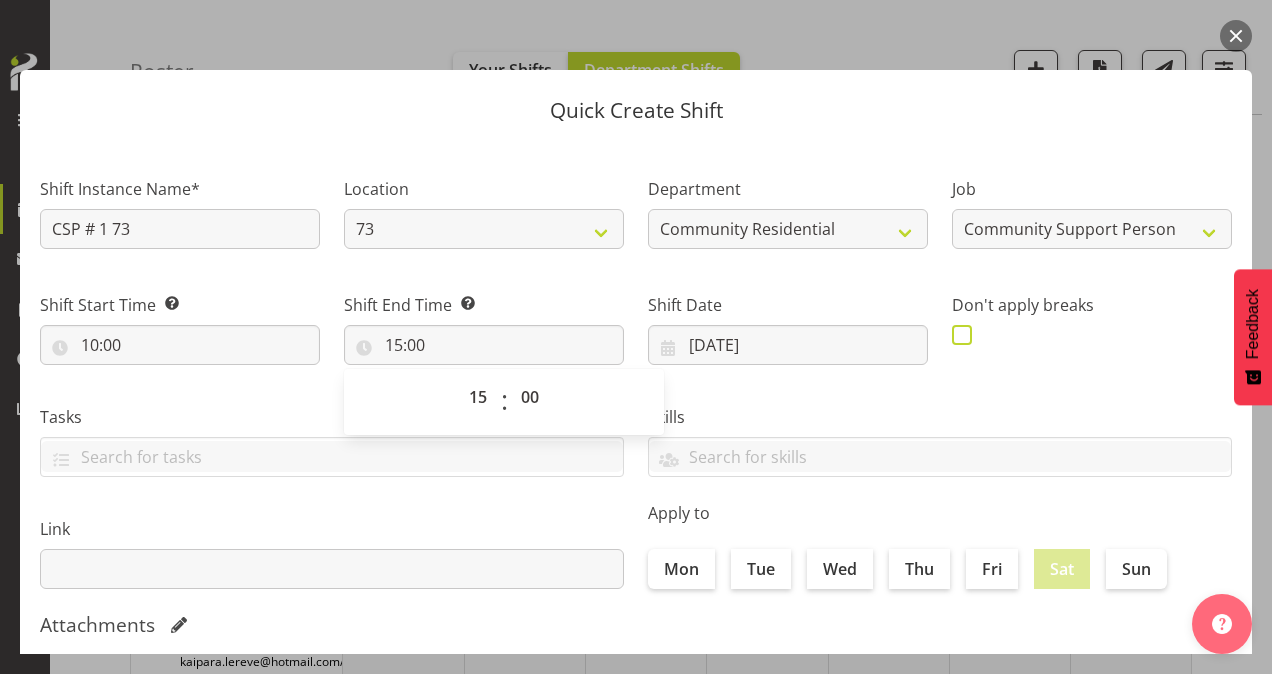 click at bounding box center (962, 335) 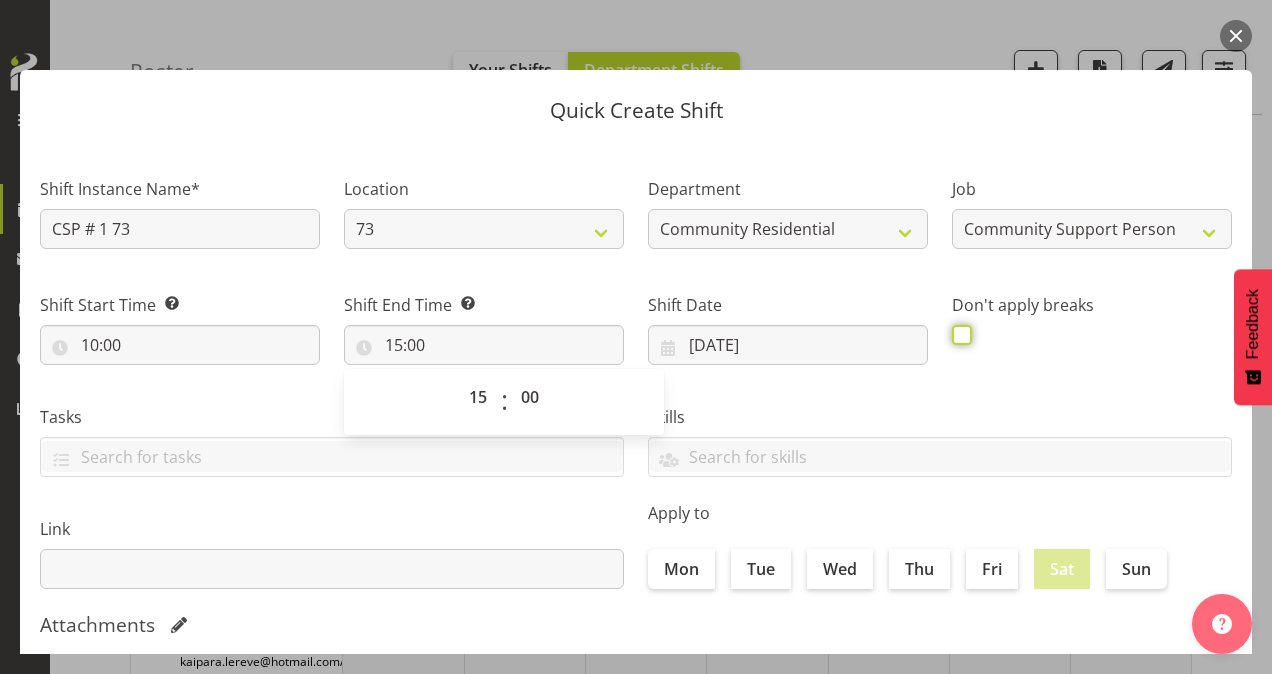 click at bounding box center [958, 334] 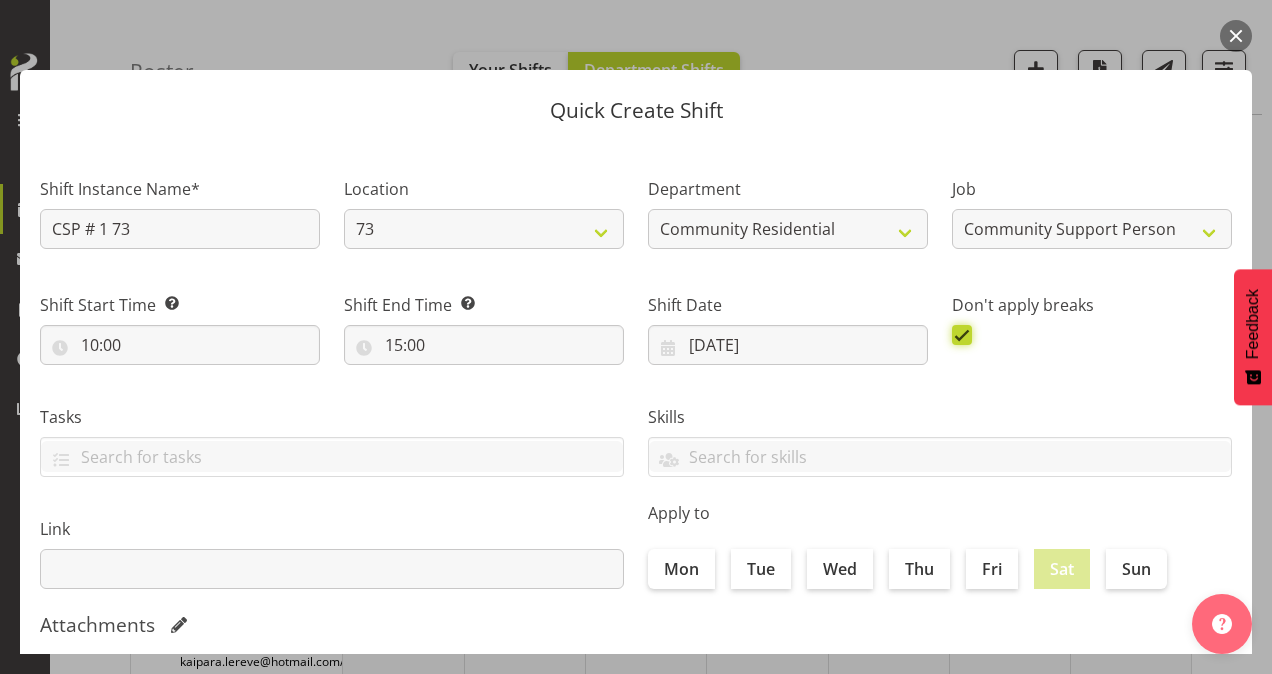 scroll, scrollTop: 385, scrollLeft: 0, axis: vertical 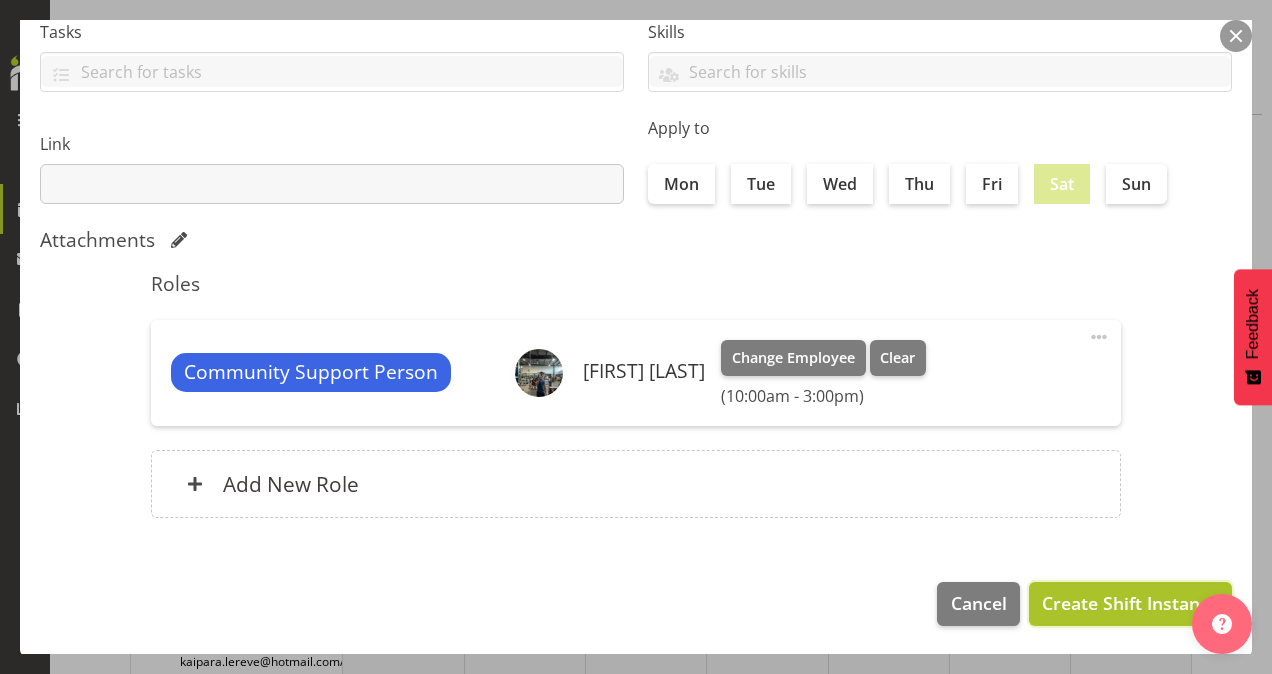click on "Create Shift Instance" at bounding box center [1130, 603] 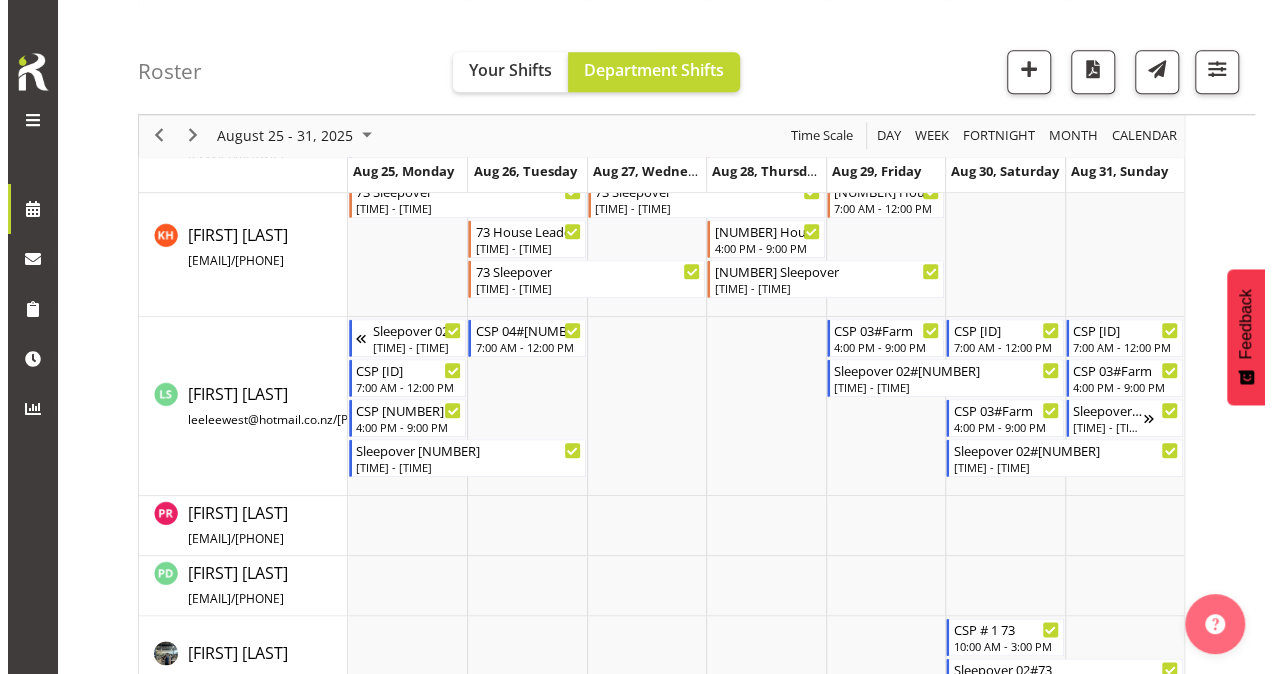 scroll, scrollTop: 939, scrollLeft: 0, axis: vertical 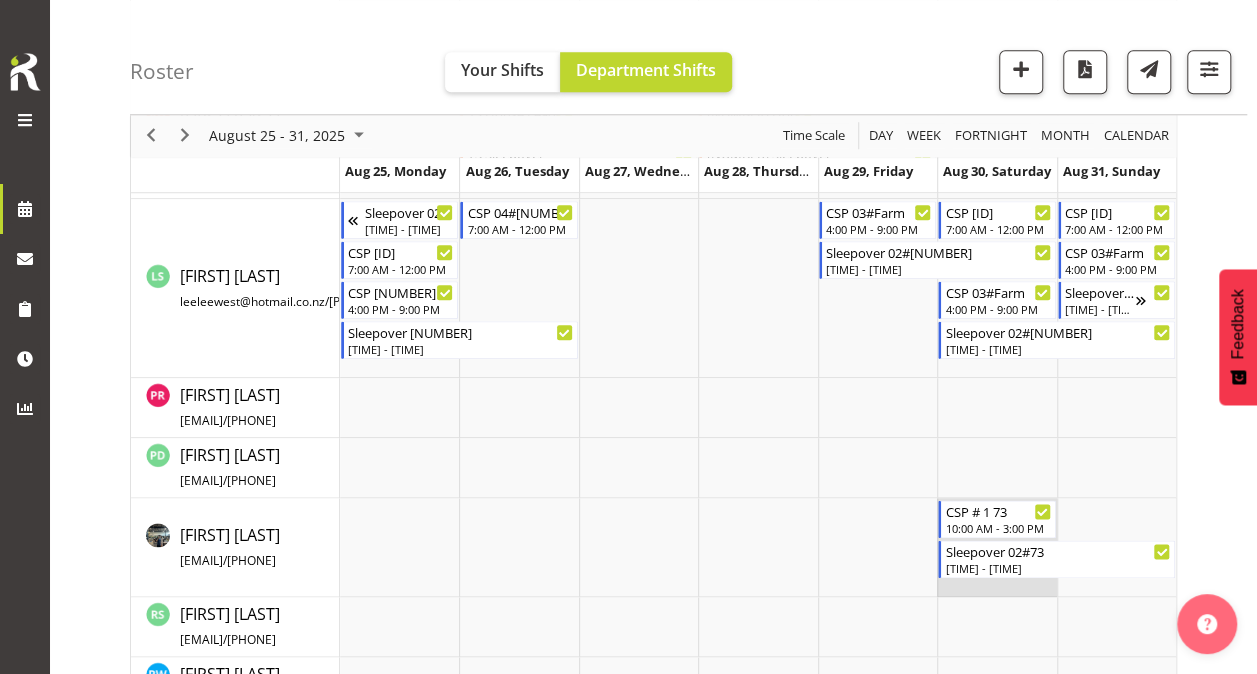 click at bounding box center [996, 547] 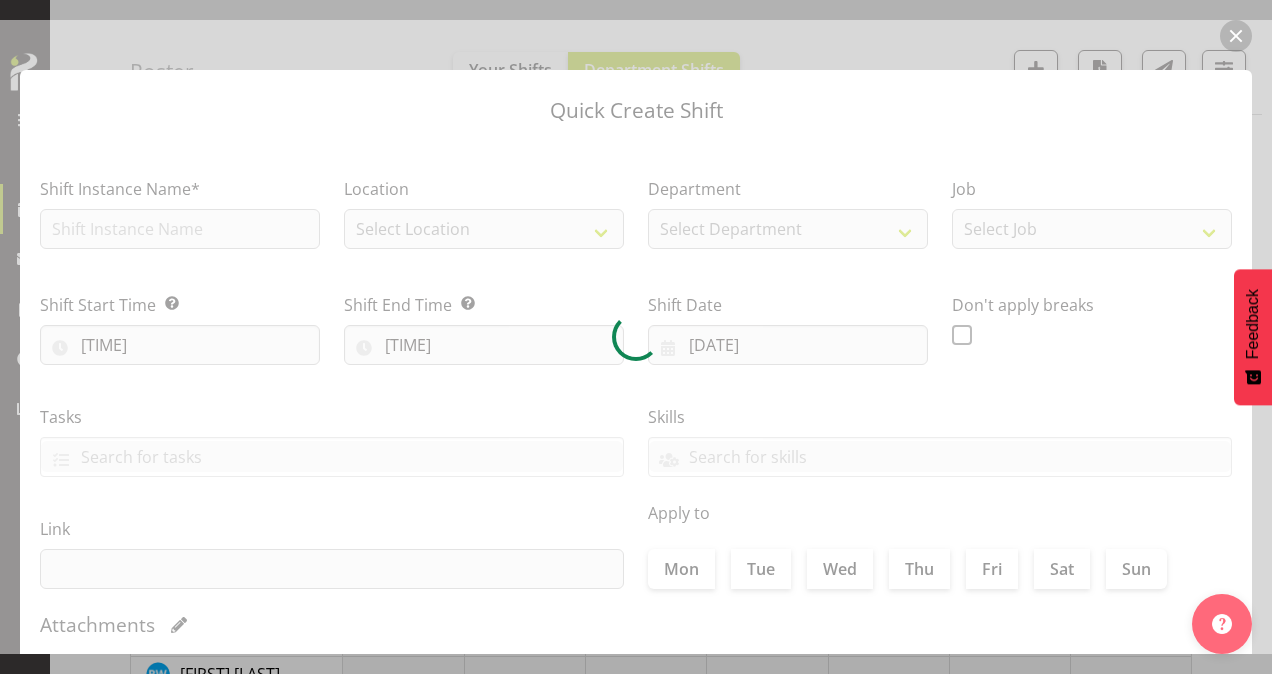 type on "[DATE]" 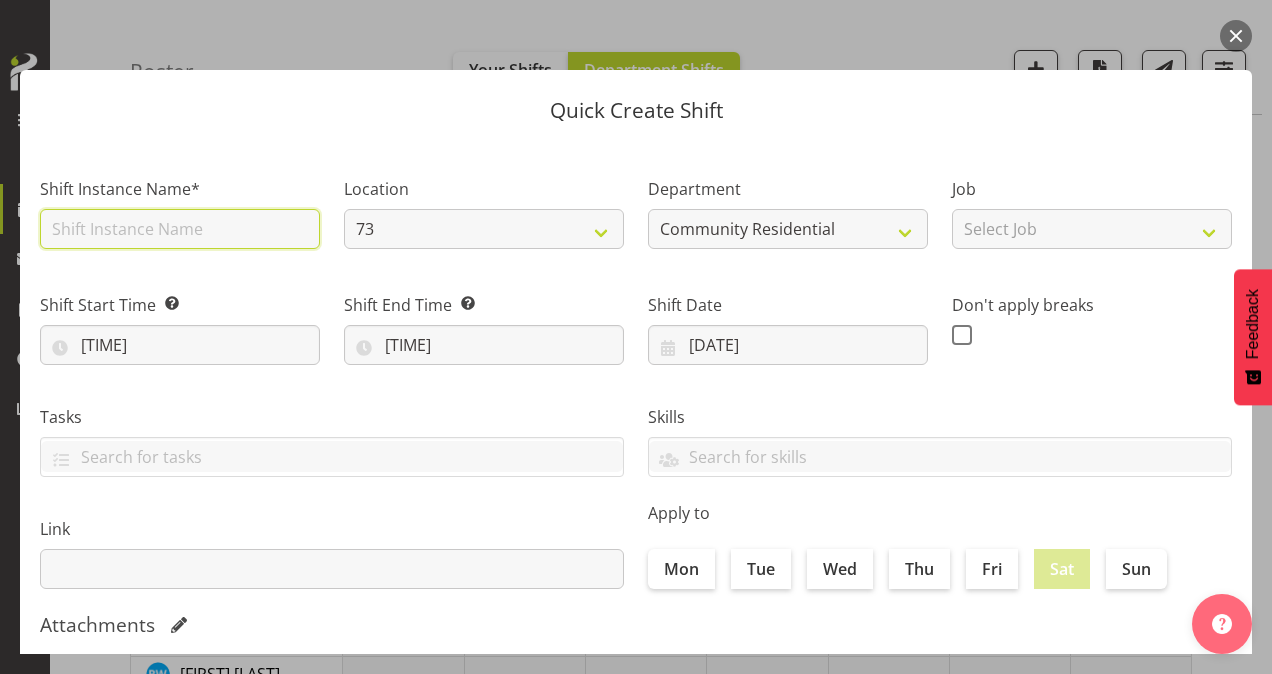 click at bounding box center (180, 229) 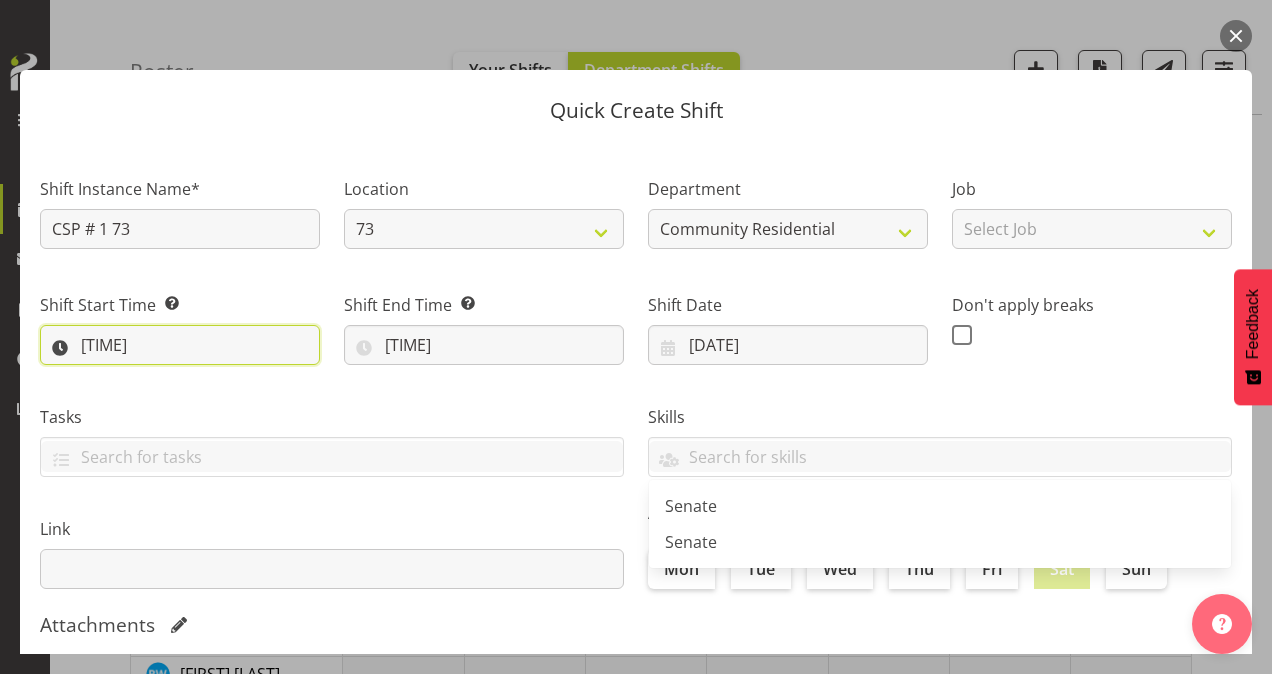 click on "[TIME]" at bounding box center [180, 345] 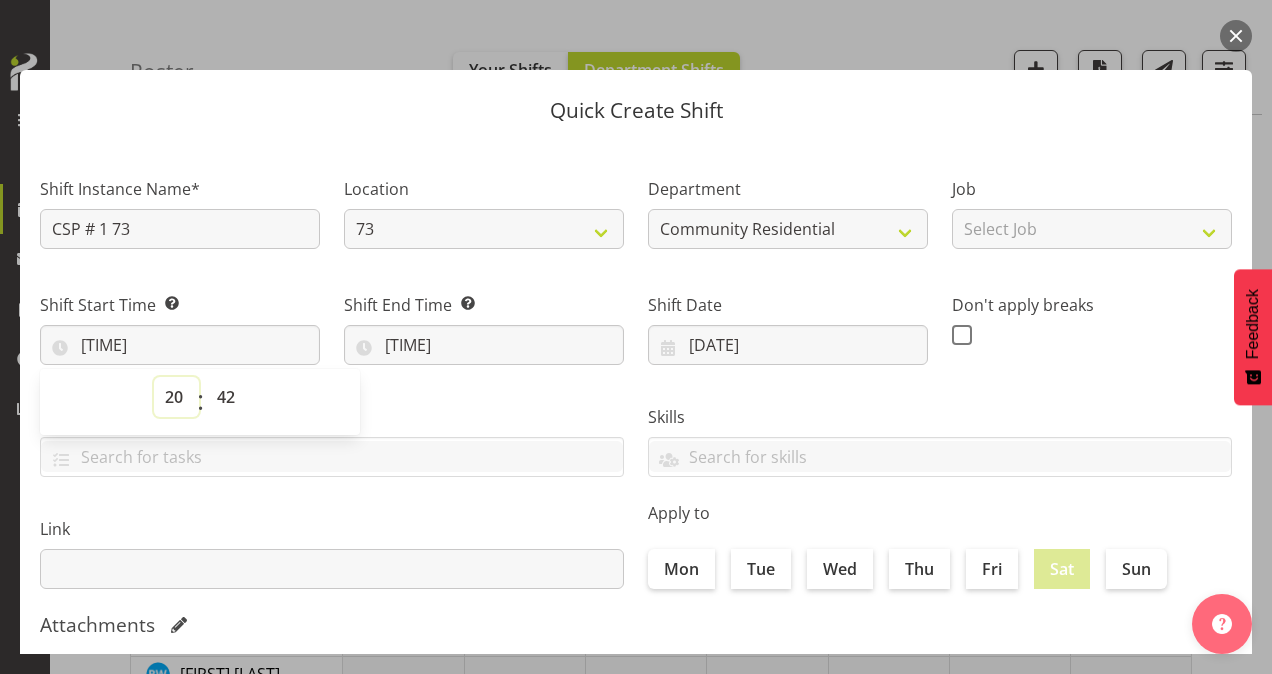 click on "00   01   02   03   04   05   06   07   08   09   10   11   12   13   14   15   16   17   18   19   20   21   22   23" at bounding box center [176, 397] 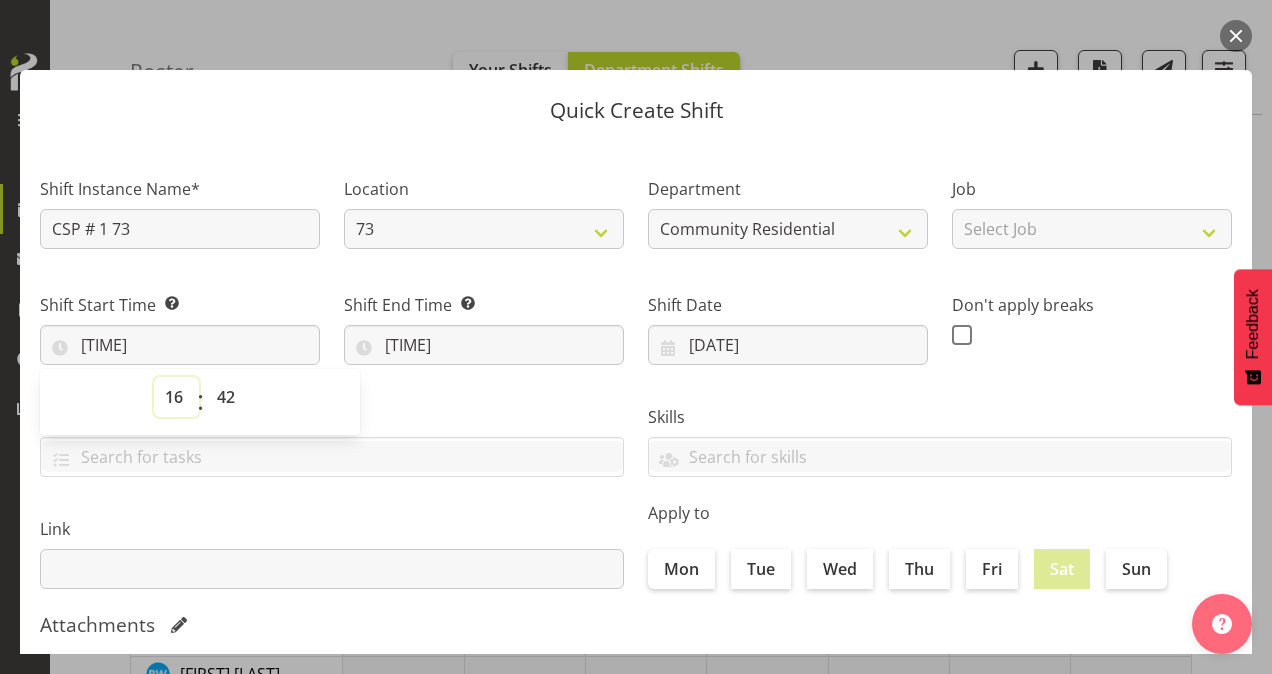 click on "00   01   02   03   04   05   06   07   08   09   10   11   12   13   14   15   16   17   18   19   20   21   22   23" at bounding box center [176, 397] 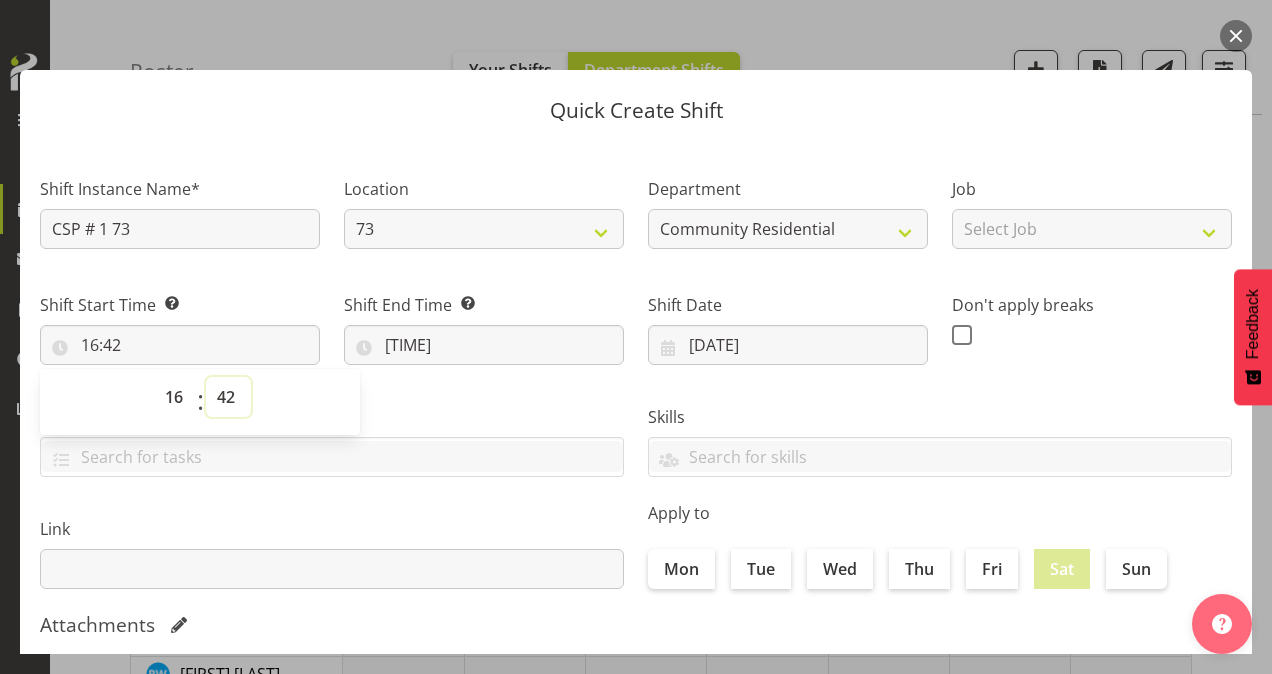 click on "00   01   02   03   04   05   06   07   08   09   10   11   12   13   14   15   16   17   18   19   20   21   22   23   24   25   26   27   28   29   30   31   32   33   34   35   36   37   38   39   40   41   42   43   44   45   46   47   48   49   50   51   52   53   54   55   56   57   58   59" at bounding box center (228, 397) 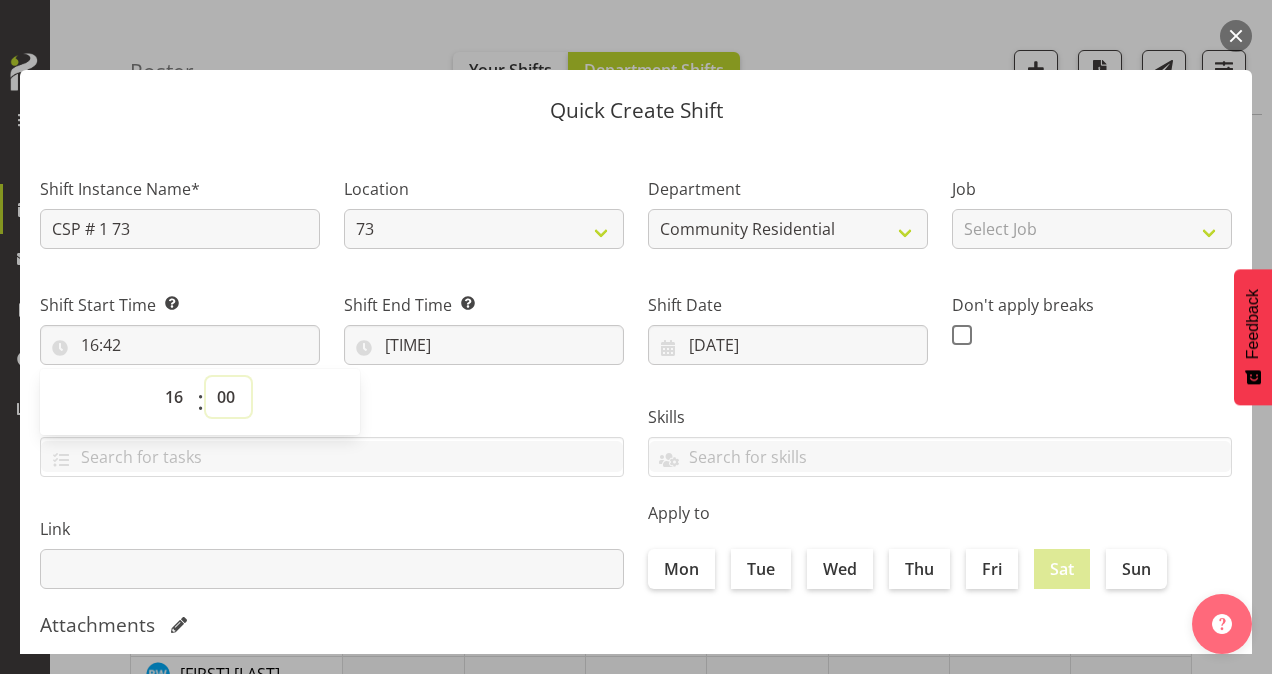 click on "00   01   02   03   04   05   06   07   08   09   10   11   12   13   14   15   16   17   18   19   20   21   22   23   24   25   26   27   28   29   30   31   32   33   34   35   36   37   38   39   40   41   42   43   44   45   46   47   48   49   50   51   52   53   54   55   56   57   58   59" at bounding box center (228, 397) 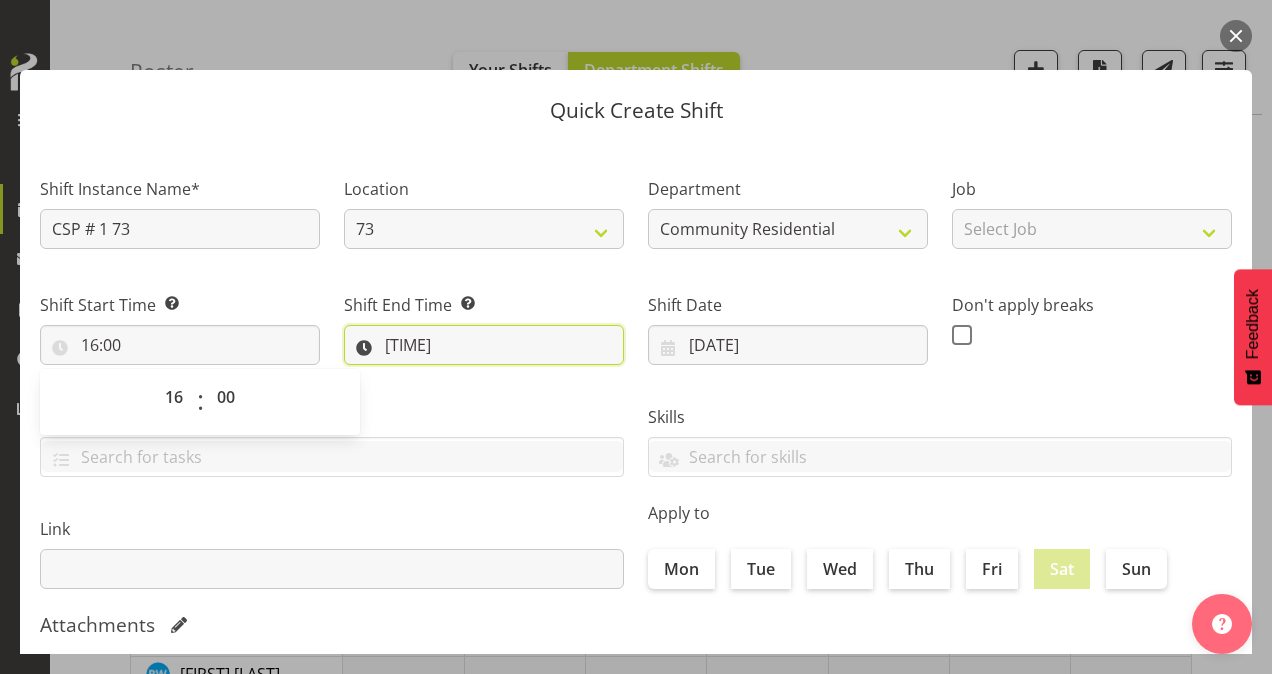 click on "[TIME]" at bounding box center (484, 345) 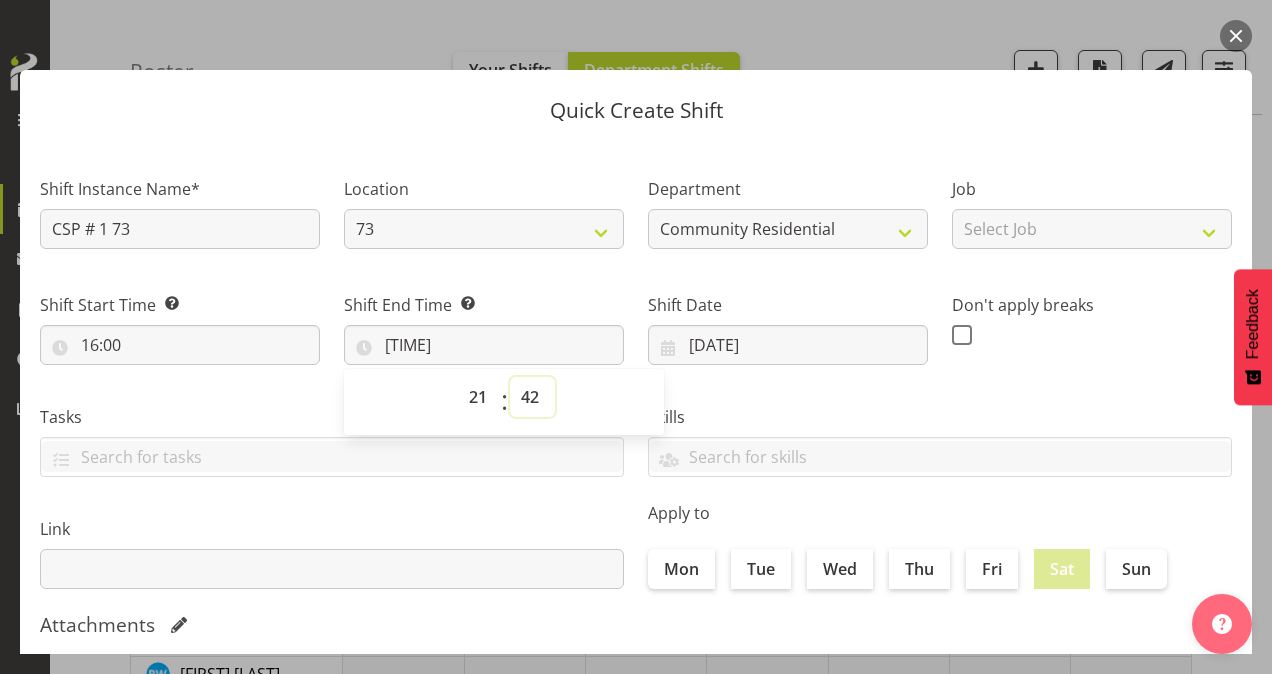 click on "00   01   02   03   04   05   06   07   08   09   10   11   12   13   14   15   16   17   18   19   20   21   22   23   24   25   26   27   28   29   30   31   32   33   34   35   36   37   38   39   40   41   42   43   44   45   46   47   48   49   50   51   52   53   54   55   56   57   58   59" at bounding box center [532, 397] 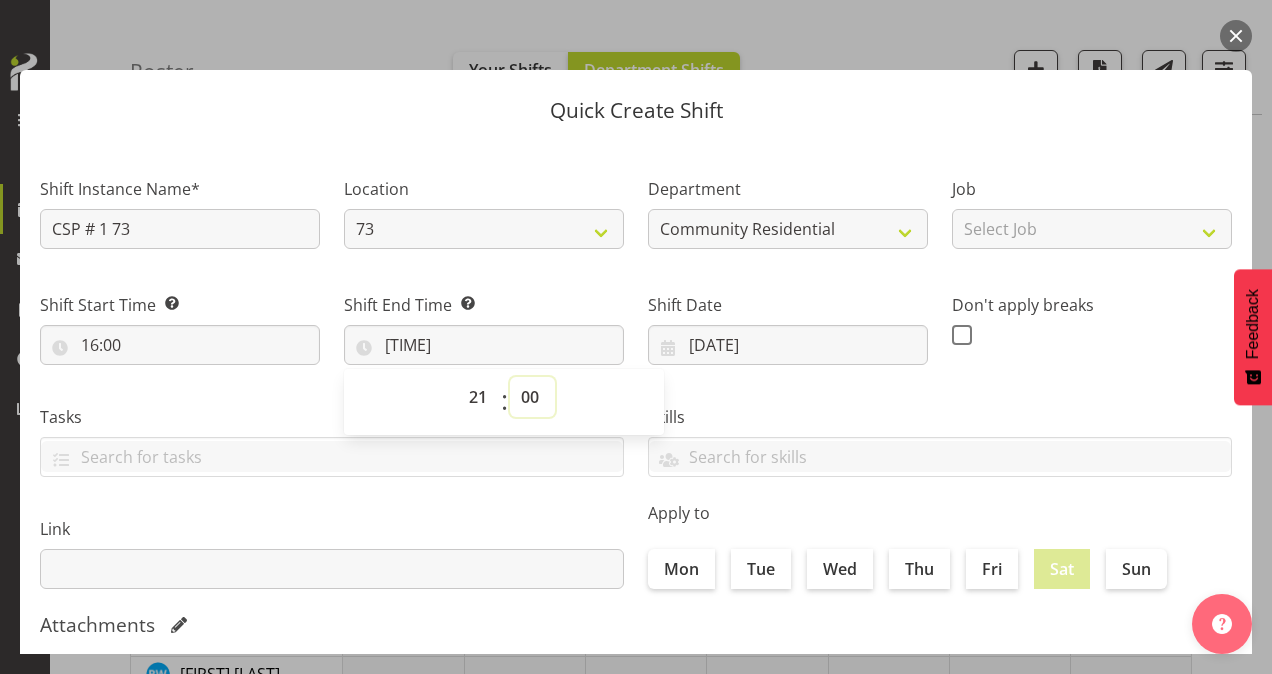click on "00   01   02   03   04   05   06   07   08   09   10   11   12   13   14   15   16   17   18   19   20   21   22   23   24   25   26   27   28   29   30   31   32   33   34   35   36   37   38   39   40   41   42   43   44   45   46   47   48   49   50   51   52   53   54   55   56   57   58   59" at bounding box center (532, 397) 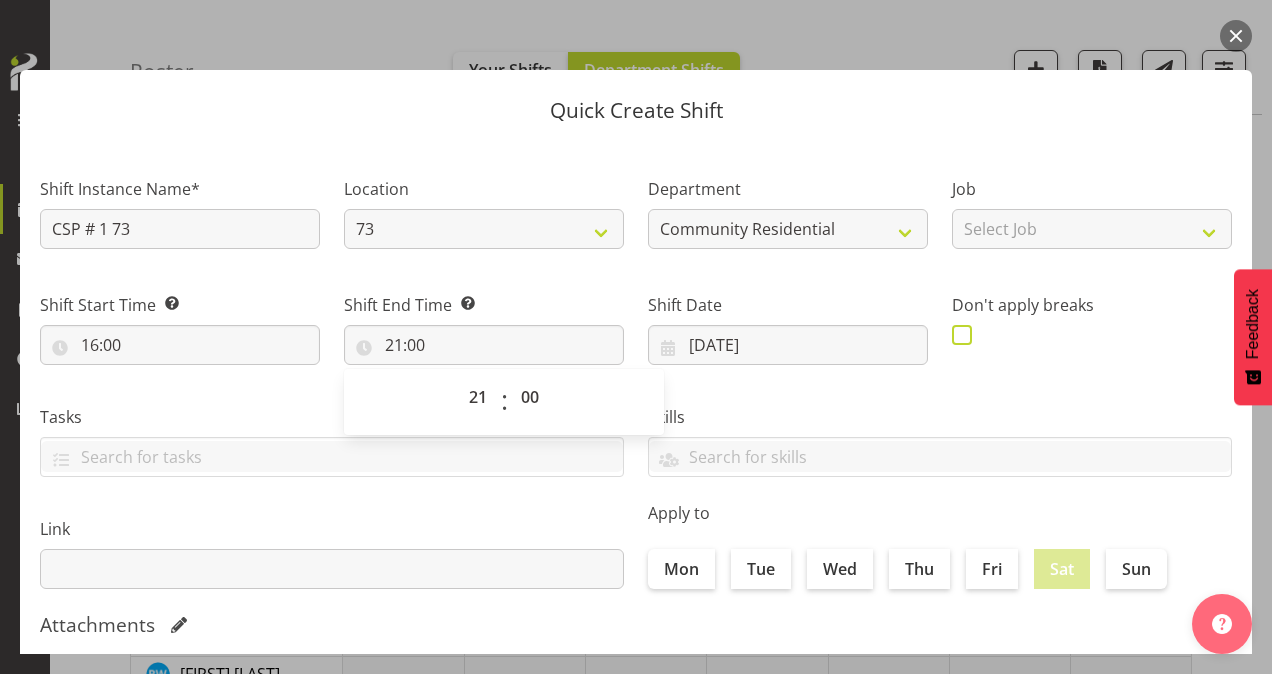 click at bounding box center (962, 335) 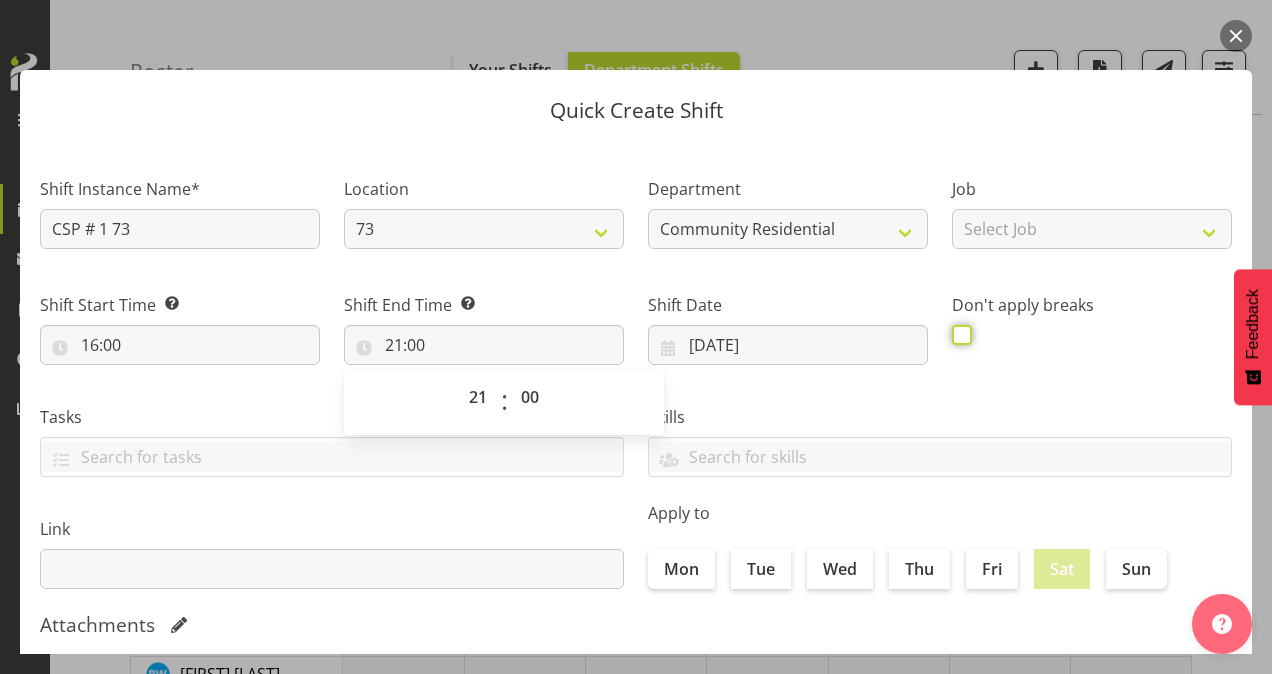 click at bounding box center (958, 334) 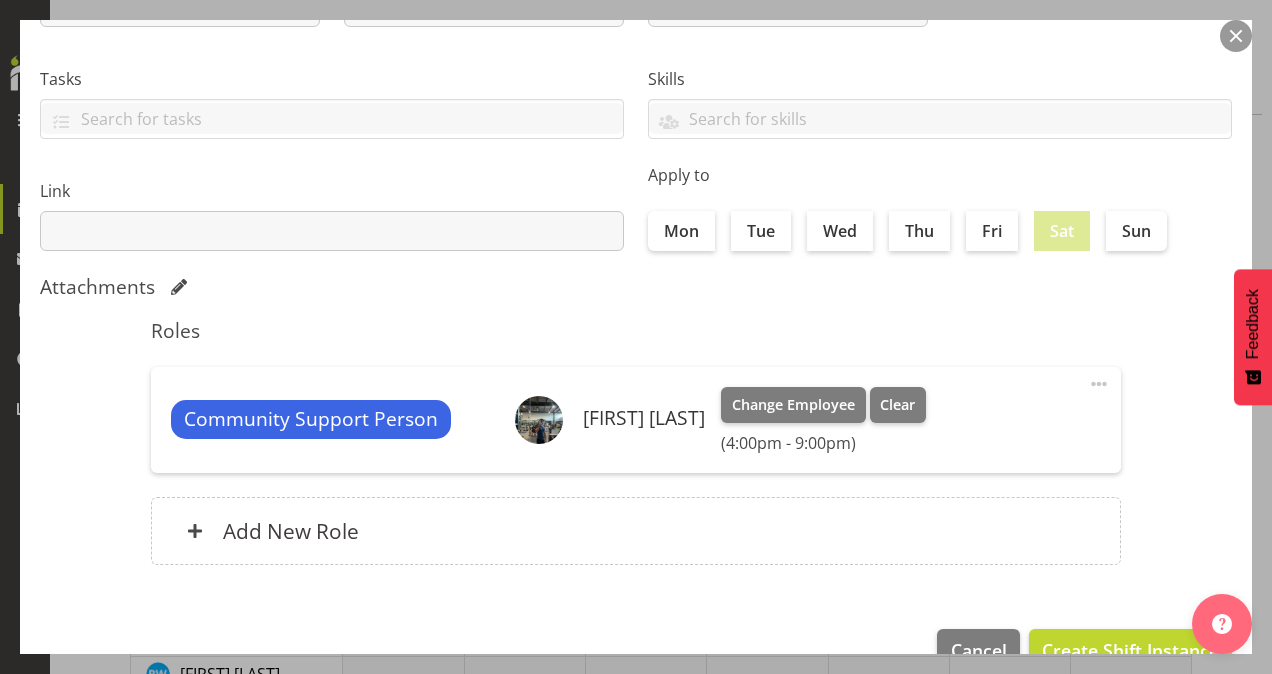 scroll, scrollTop: 385, scrollLeft: 0, axis: vertical 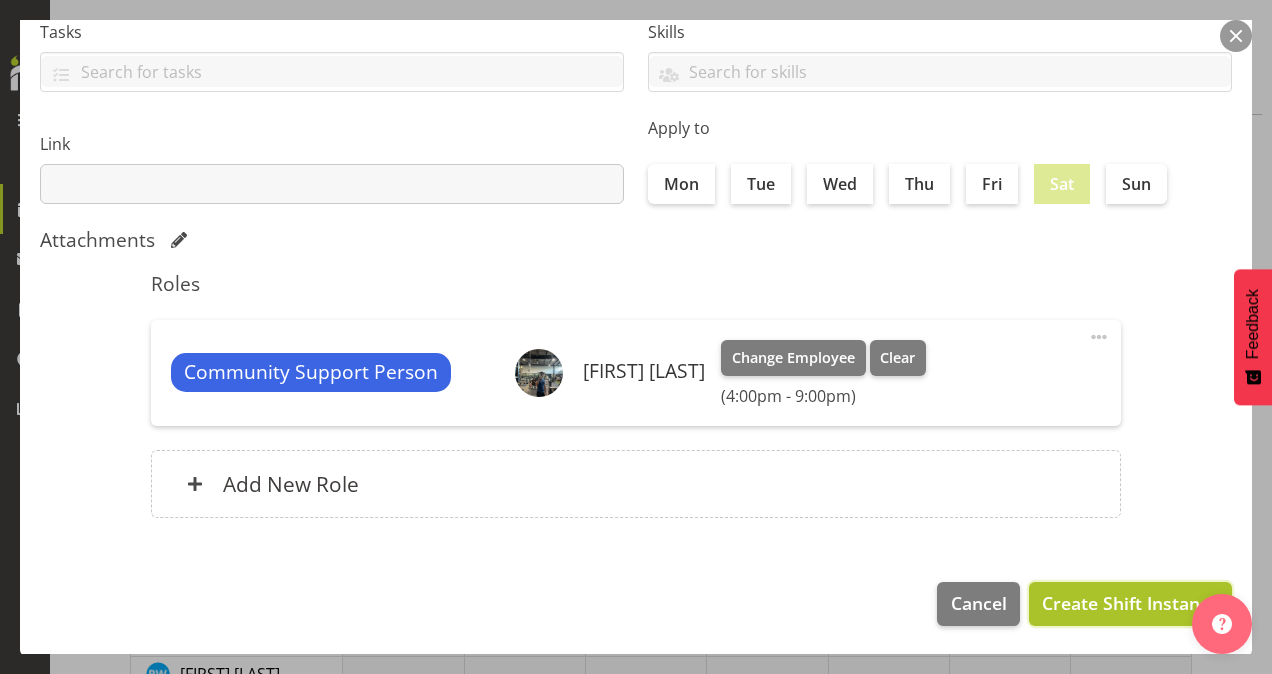 click on "Create Shift Instance" at bounding box center (1130, 604) 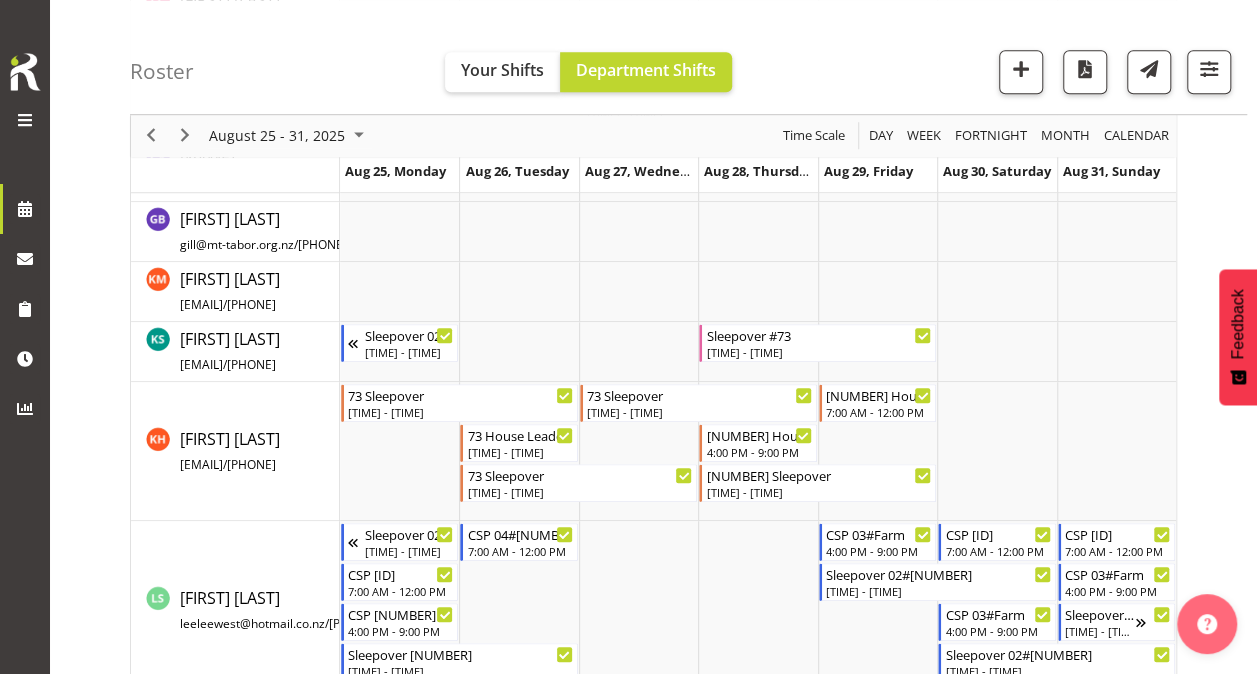 scroll, scrollTop: 616, scrollLeft: 0, axis: vertical 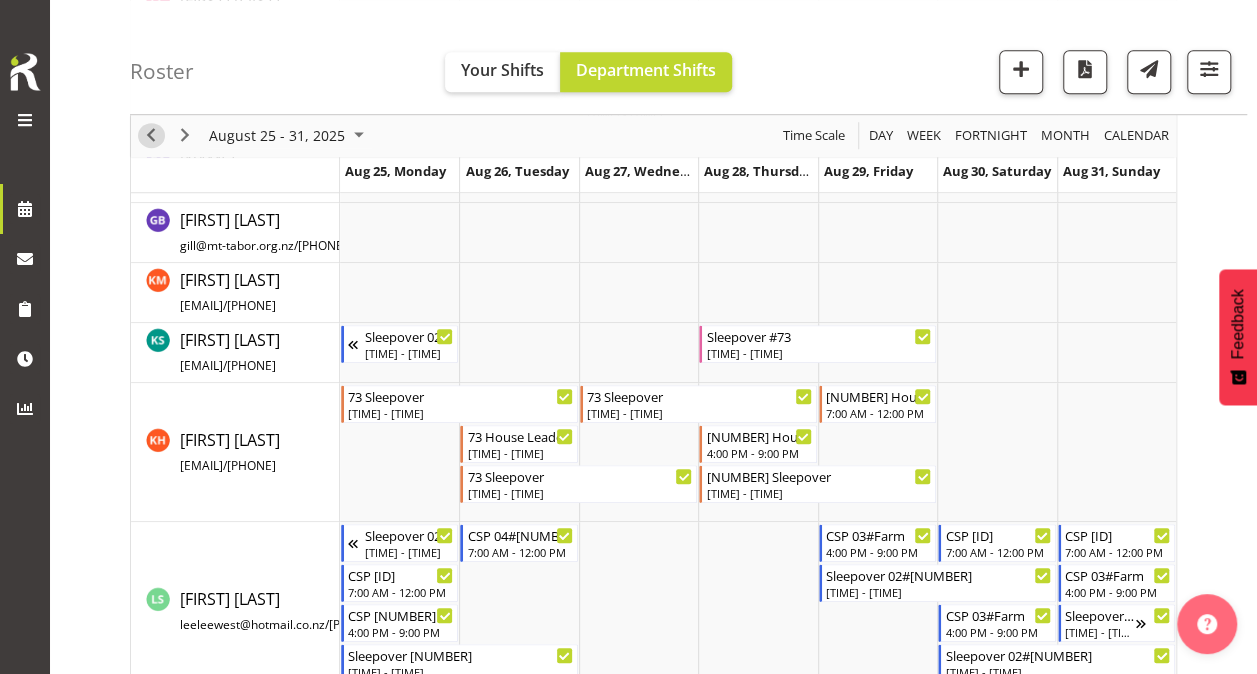 click at bounding box center (151, 136) 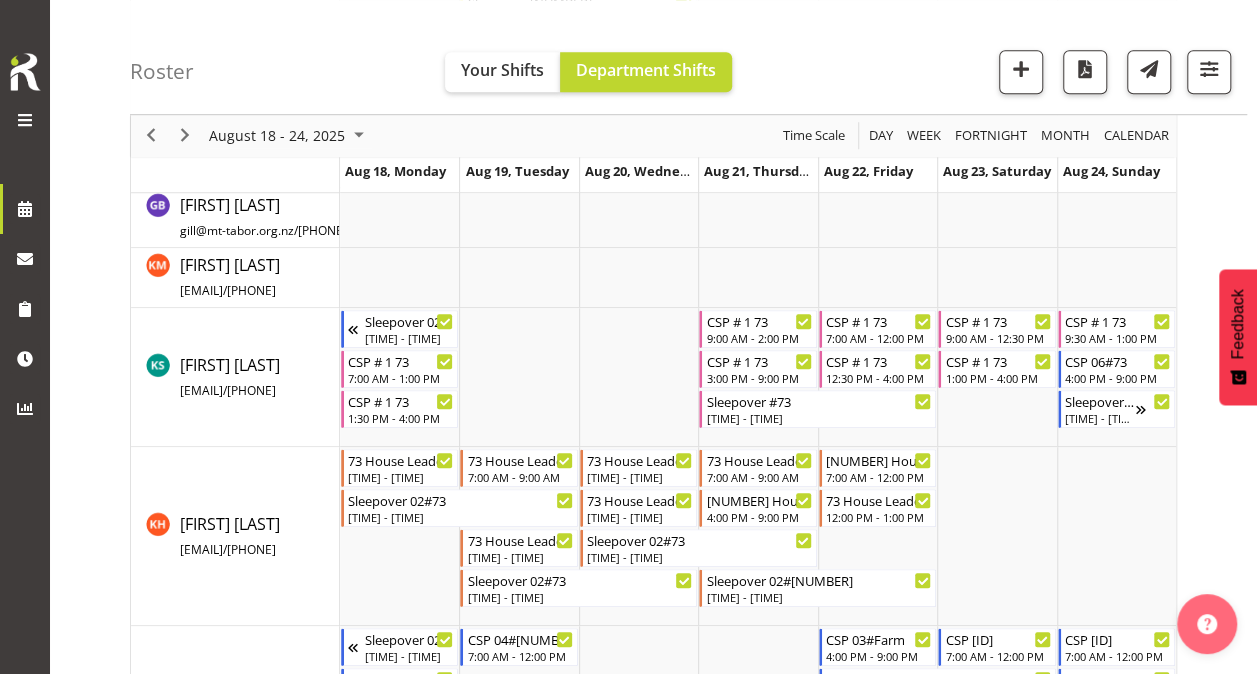 scroll, scrollTop: 633, scrollLeft: 0, axis: vertical 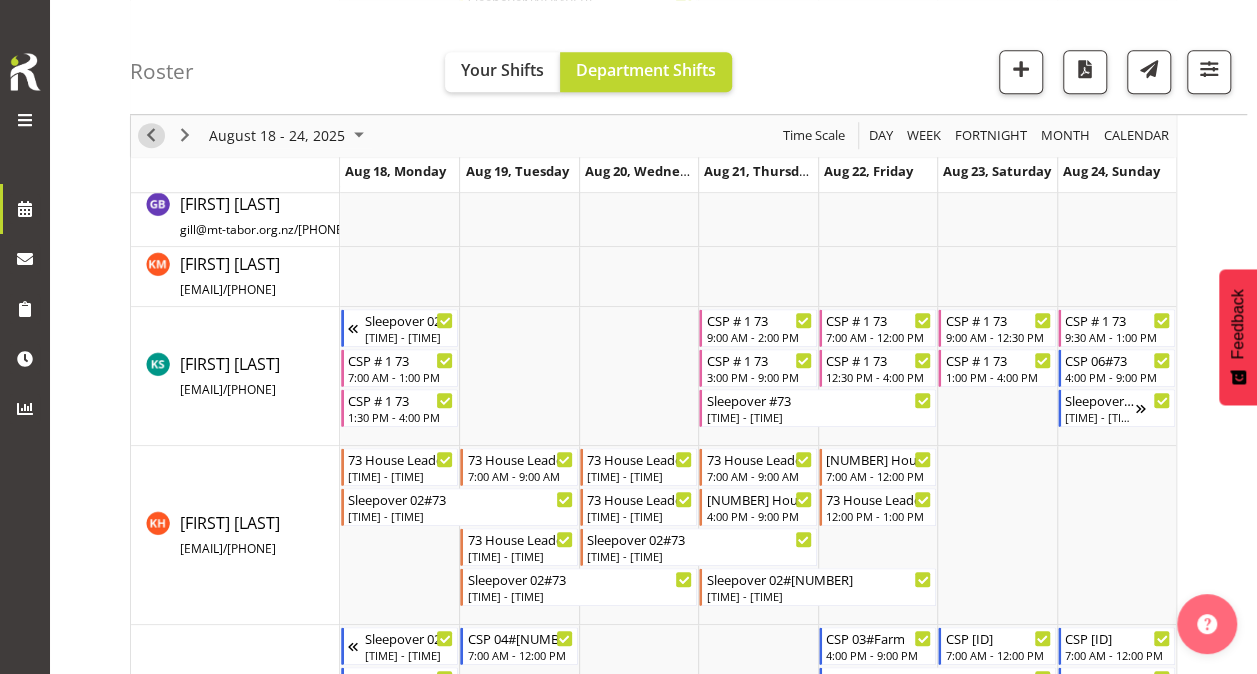 click at bounding box center [151, 136] 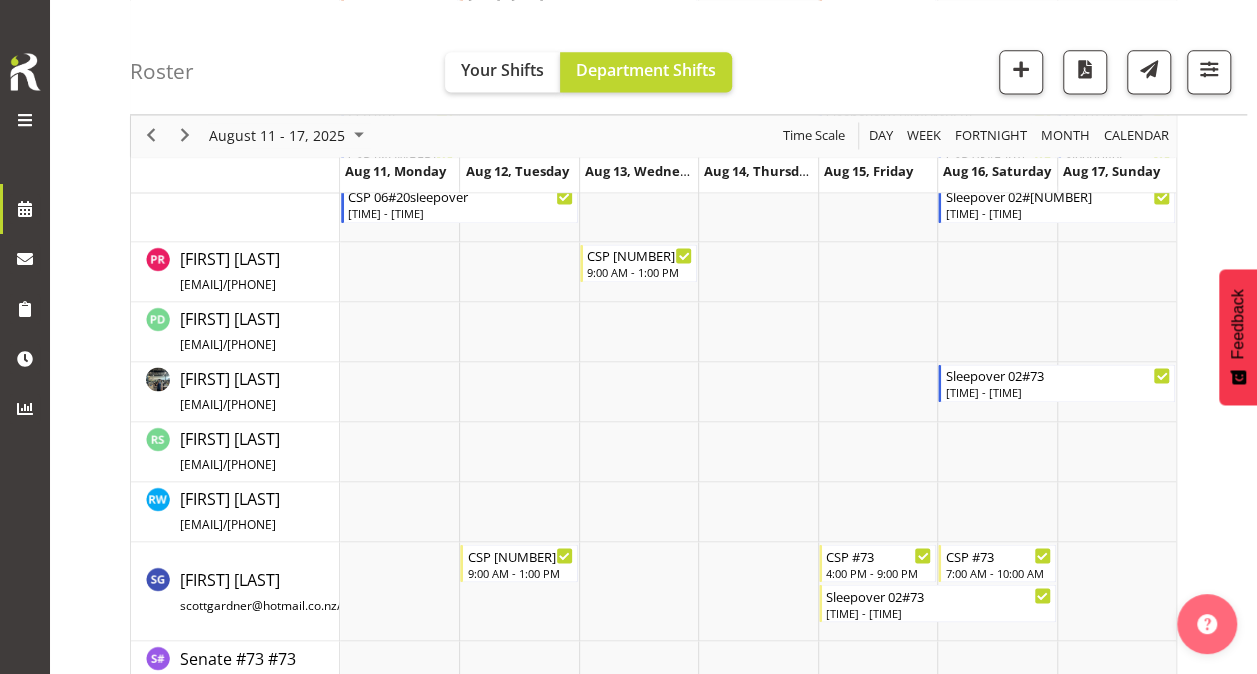 scroll, scrollTop: 1454, scrollLeft: 0, axis: vertical 